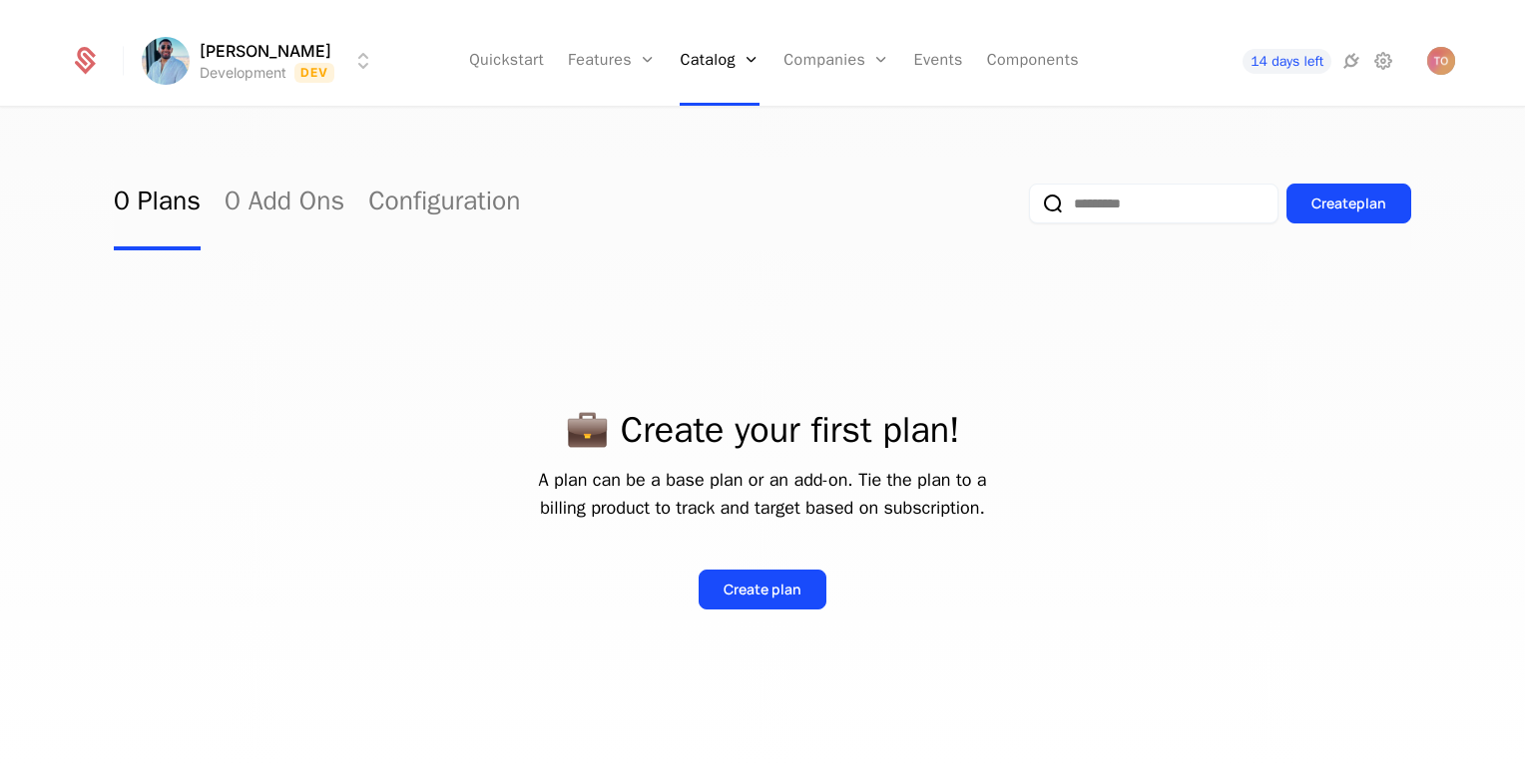 scroll, scrollTop: 0, scrollLeft: 0, axis: both 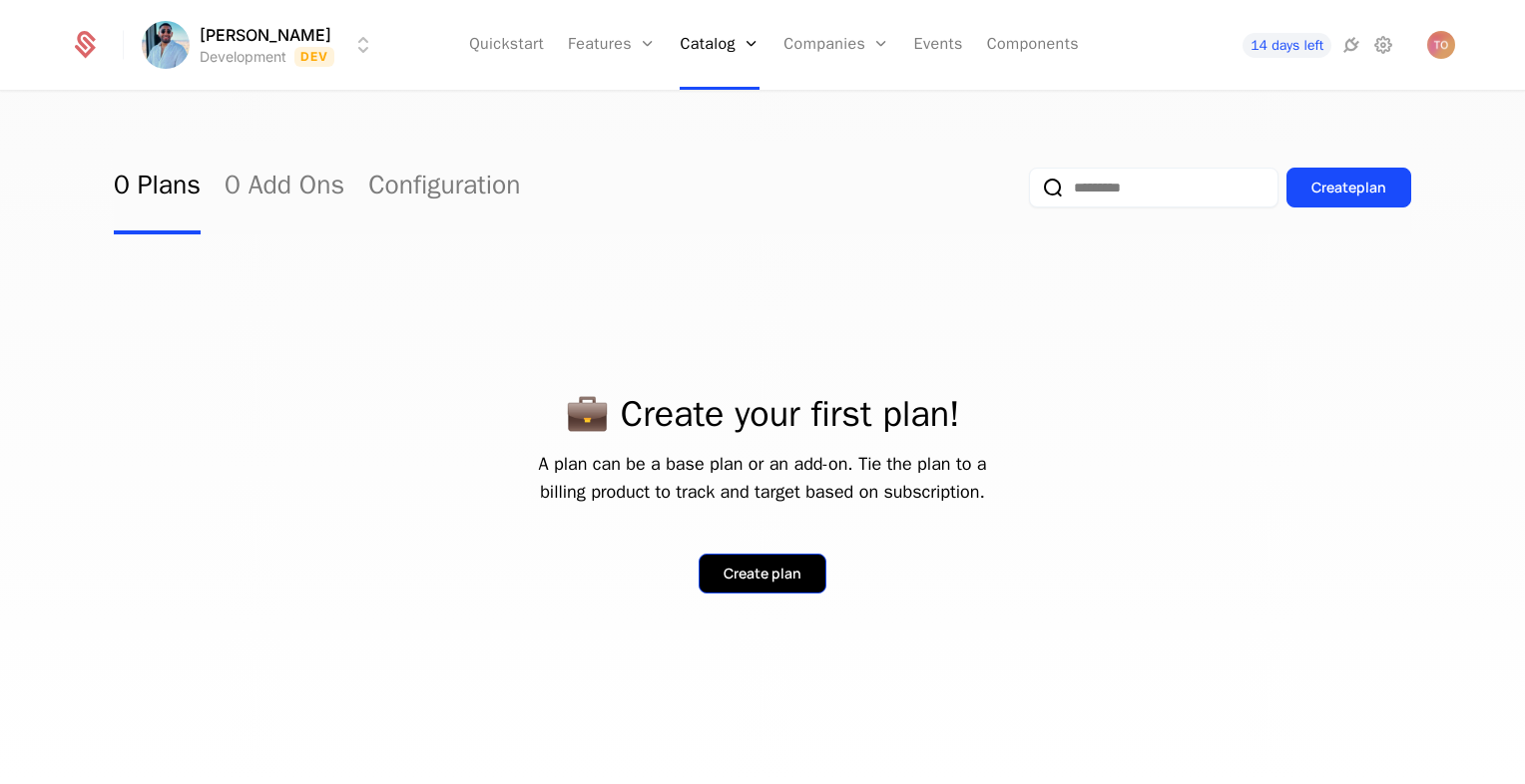 click on "Create plan" at bounding box center [762, 574] 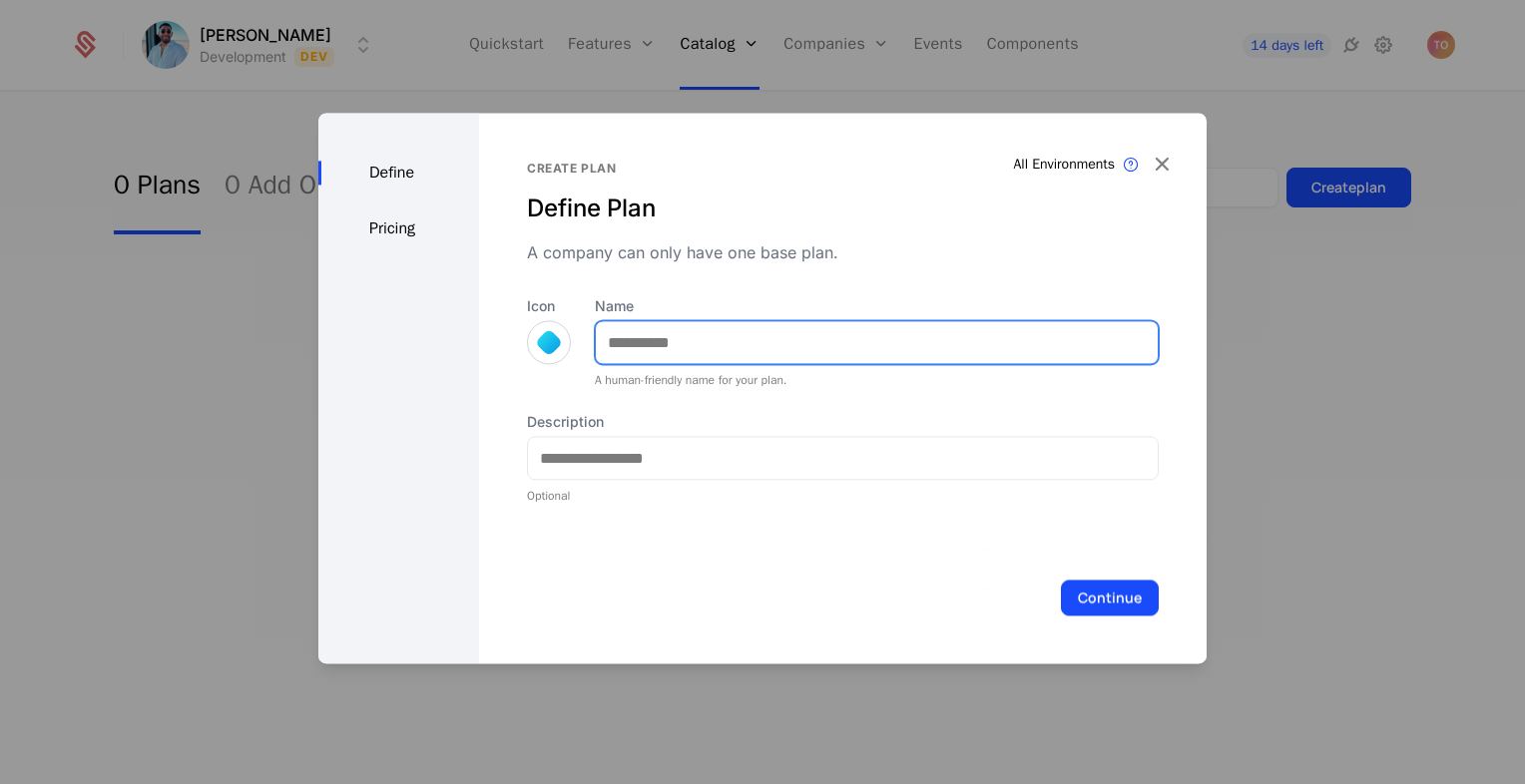 click on "Name" at bounding box center (876, 342) 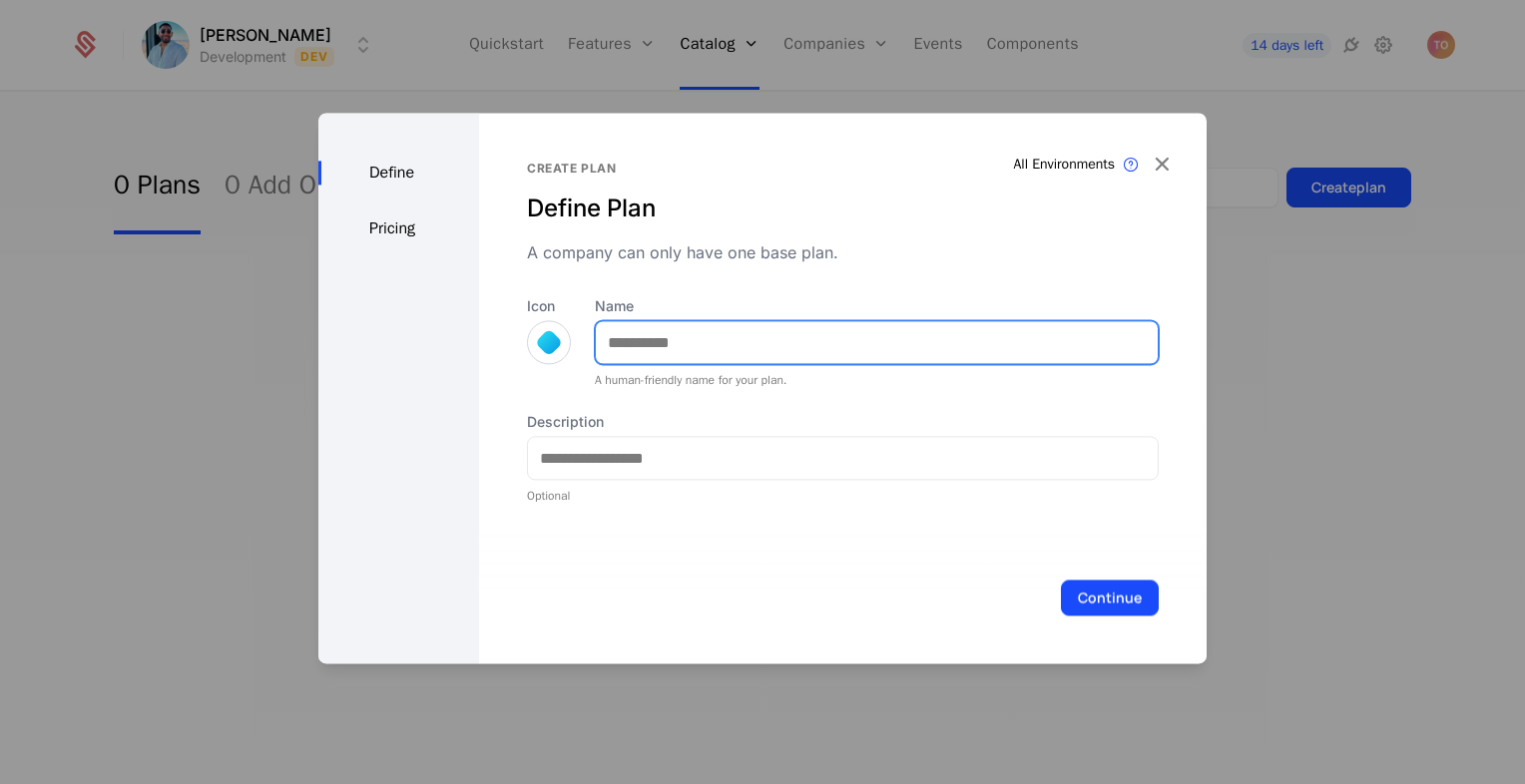 type on "**********" 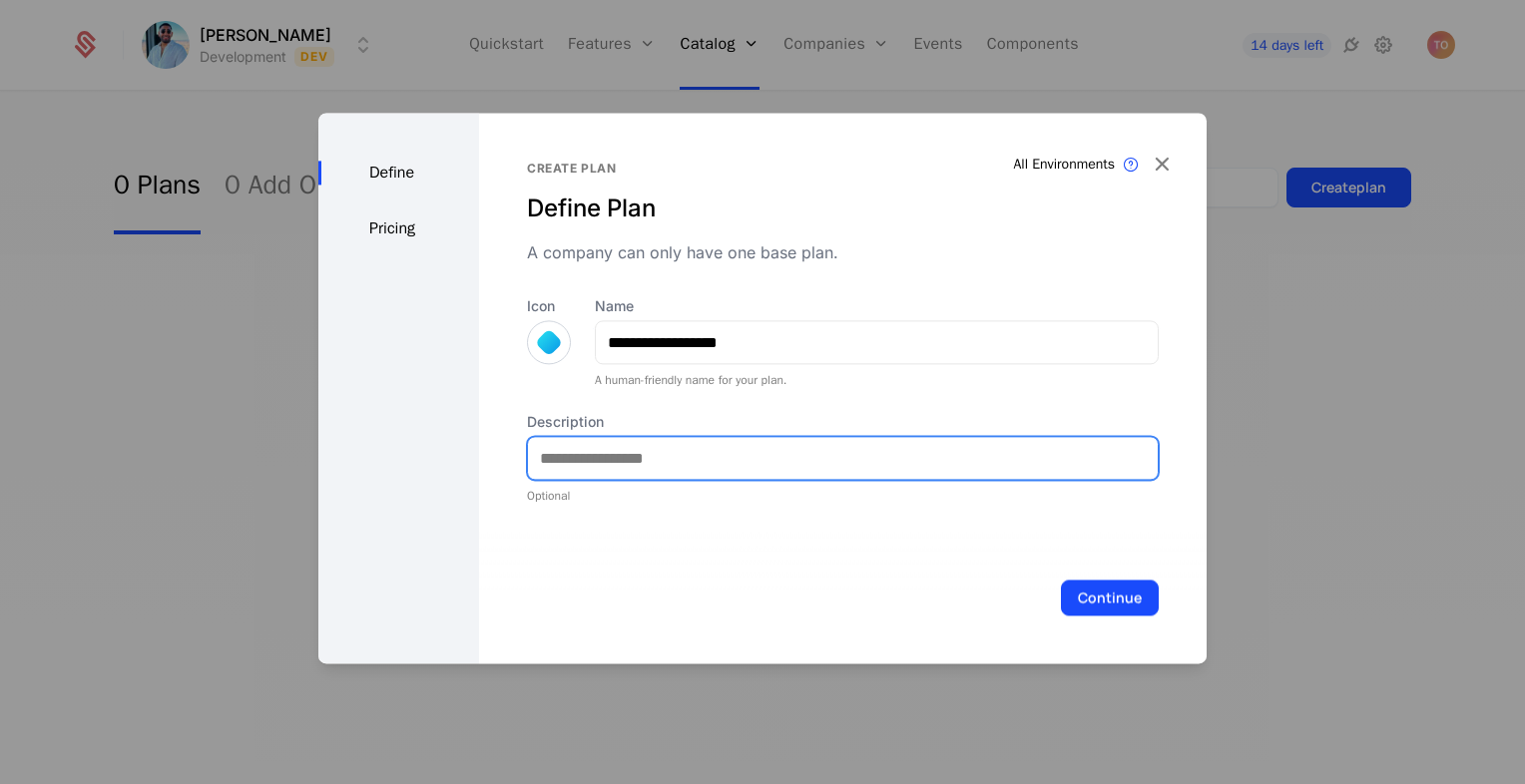 type on "**********" 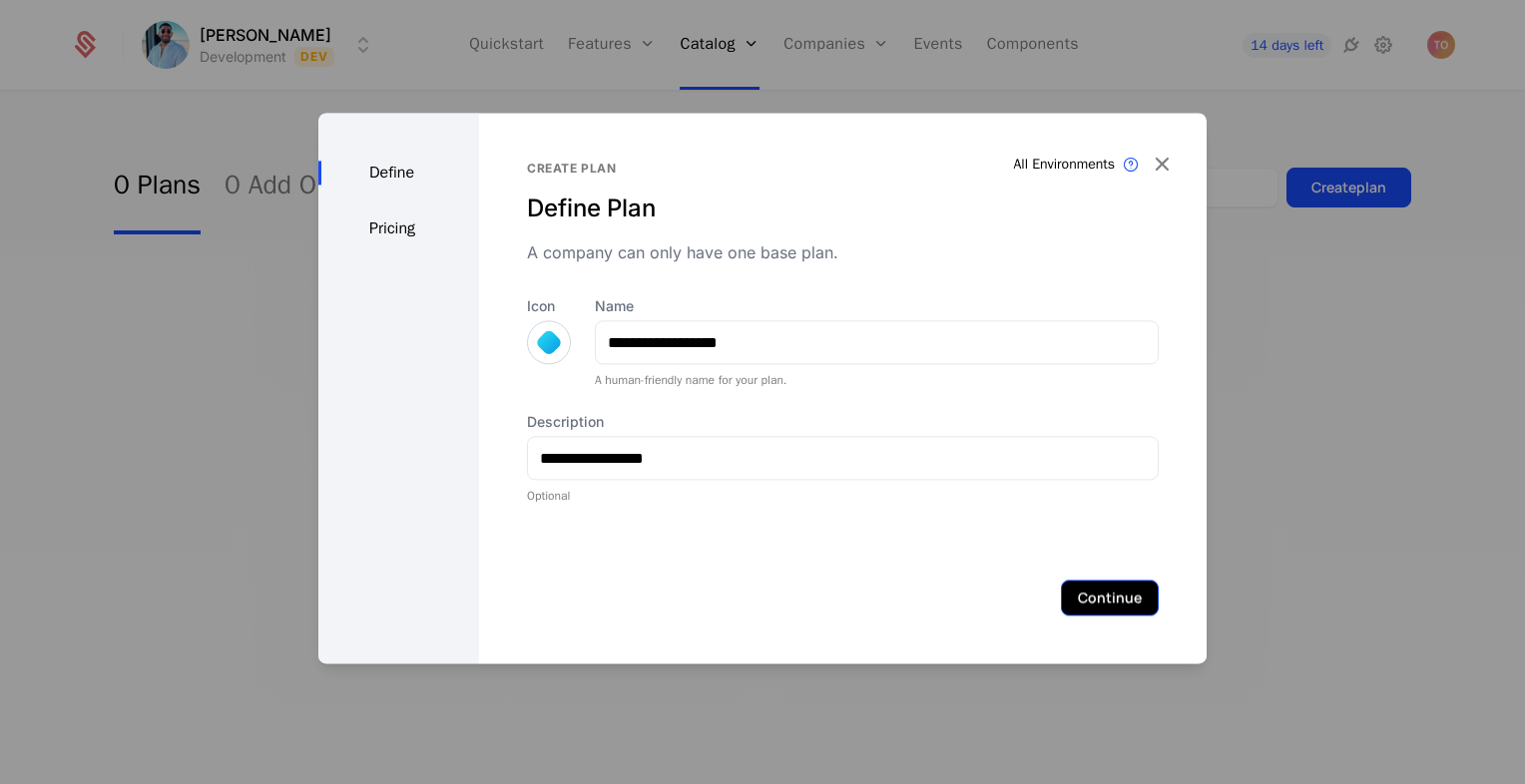 click on "Continue" at bounding box center [1110, 597] 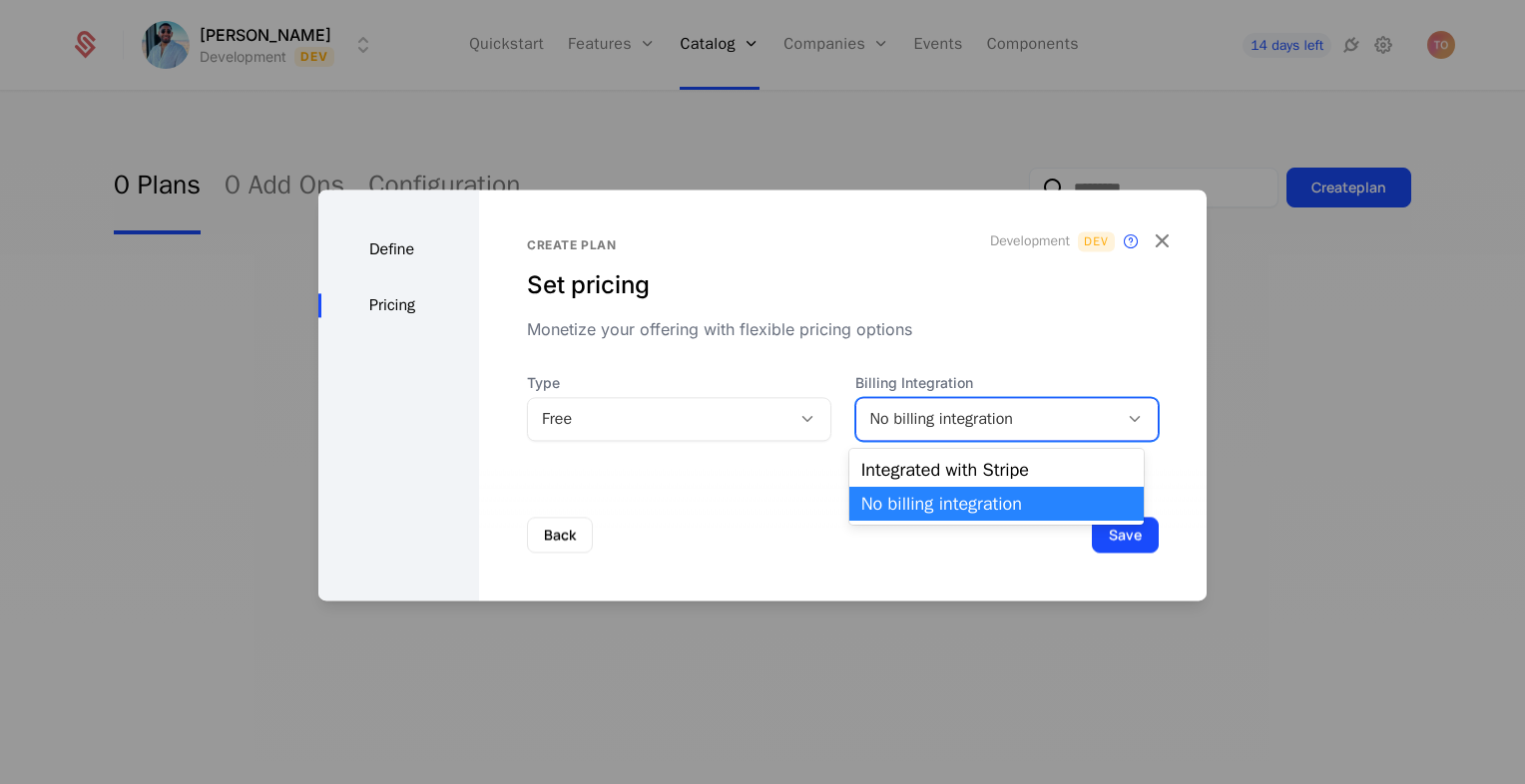 click at bounding box center (1135, 419) 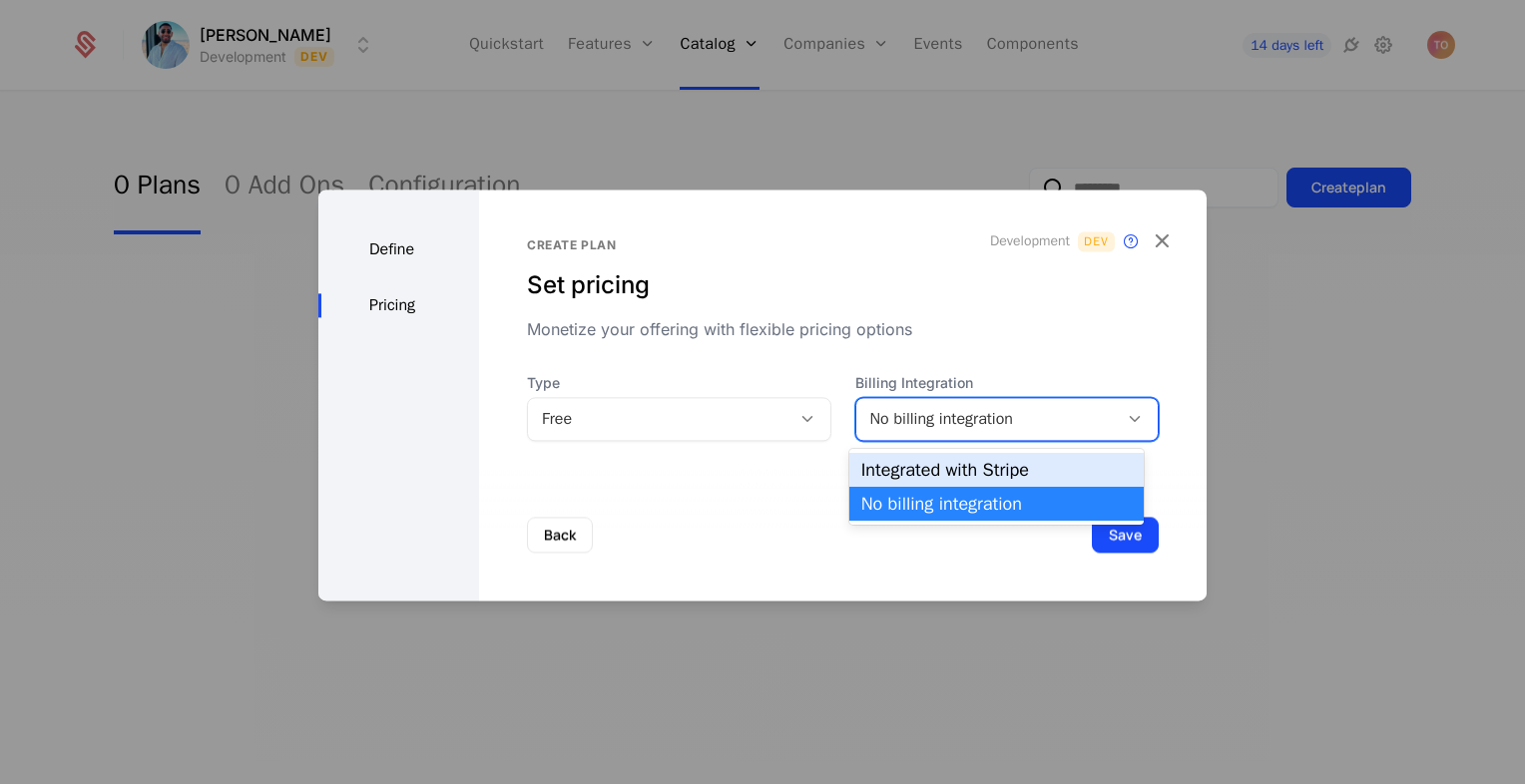 click on "Integrated with Stripe" at bounding box center [996, 470] 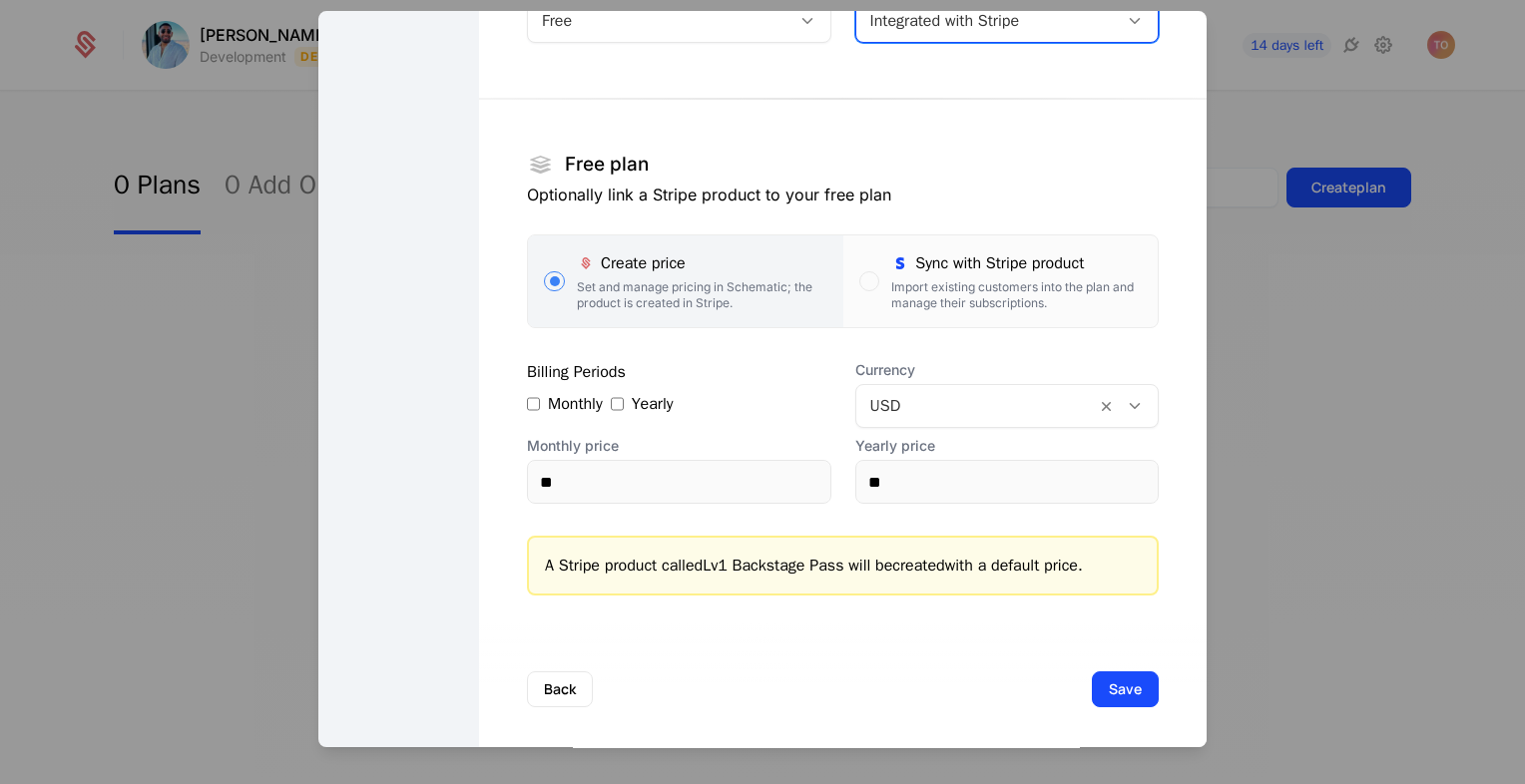 scroll, scrollTop: 229, scrollLeft: 0, axis: vertical 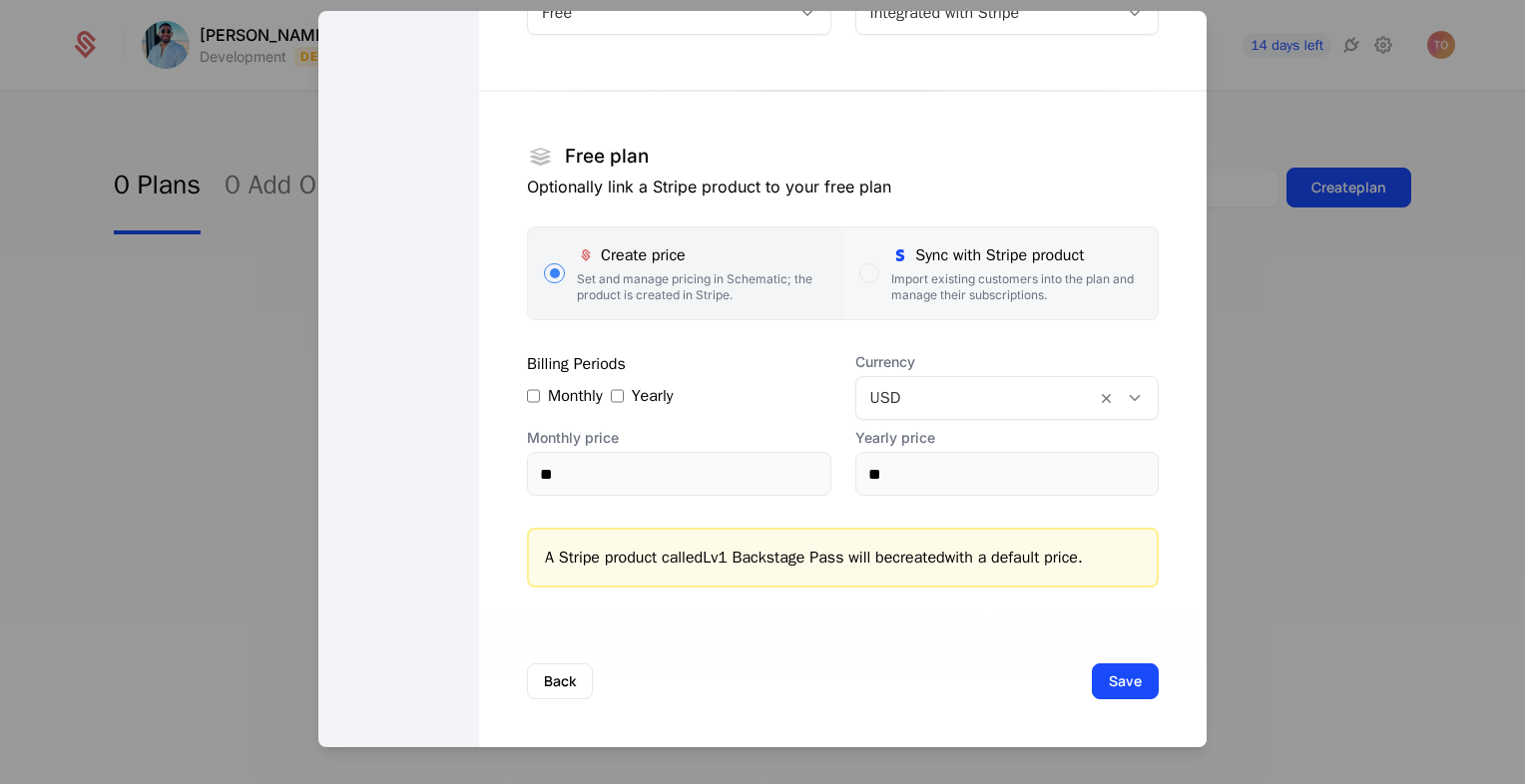 click on "Import existing customers into the plan and manage their subscriptions." at bounding box center (1016, 287) 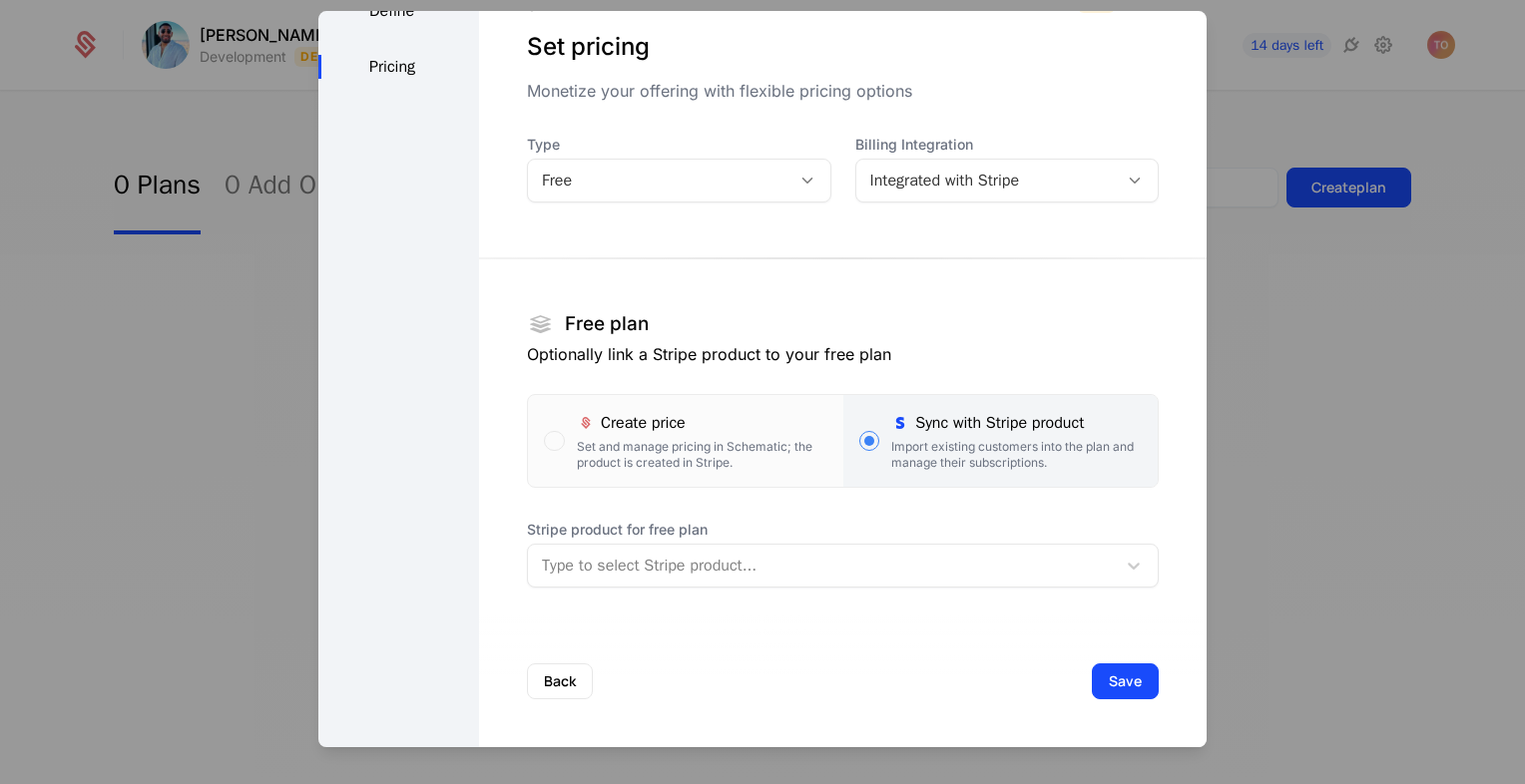 click at bounding box center [821, 566] 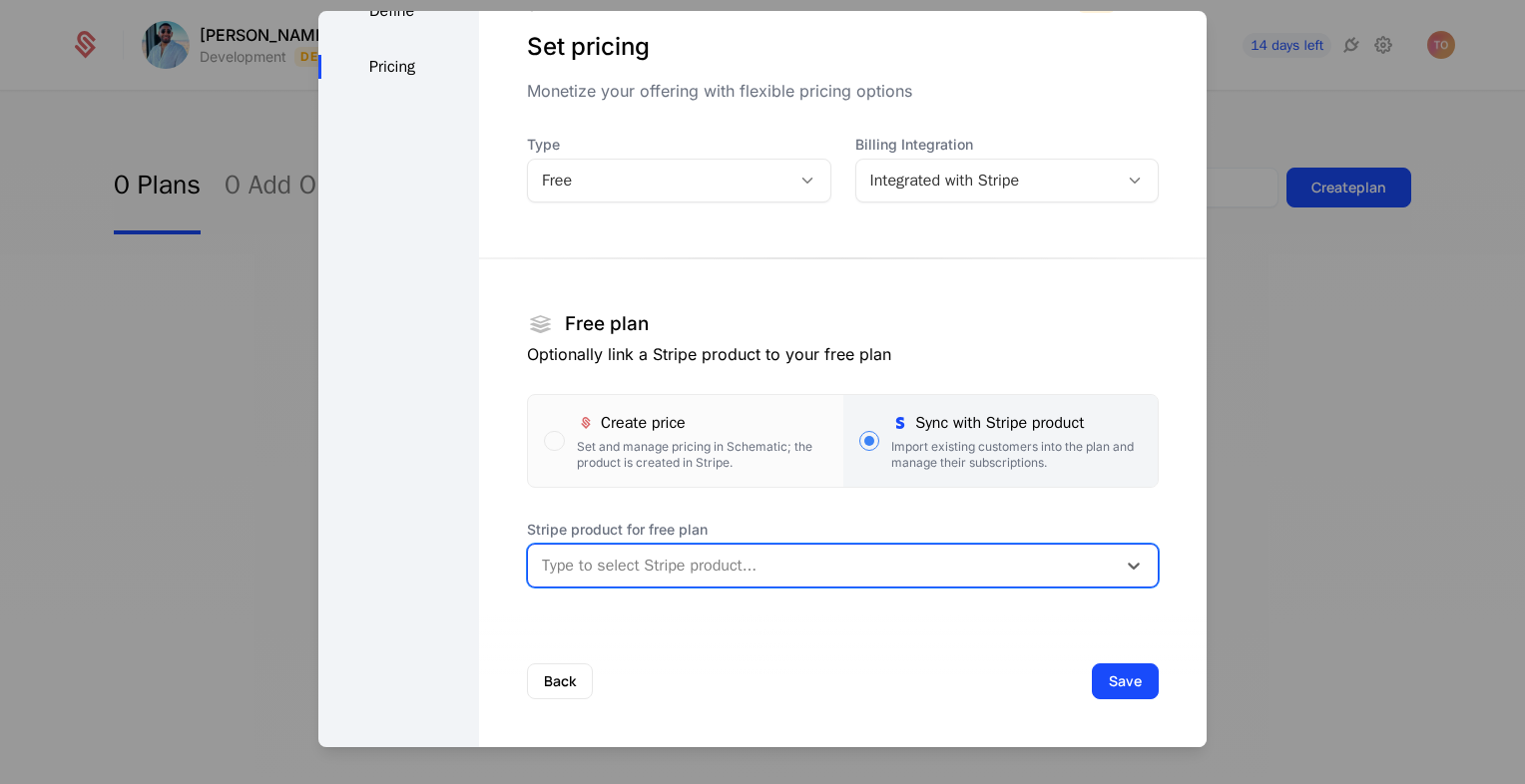click on "Type to select Stripe product..." at bounding box center [821, 566] 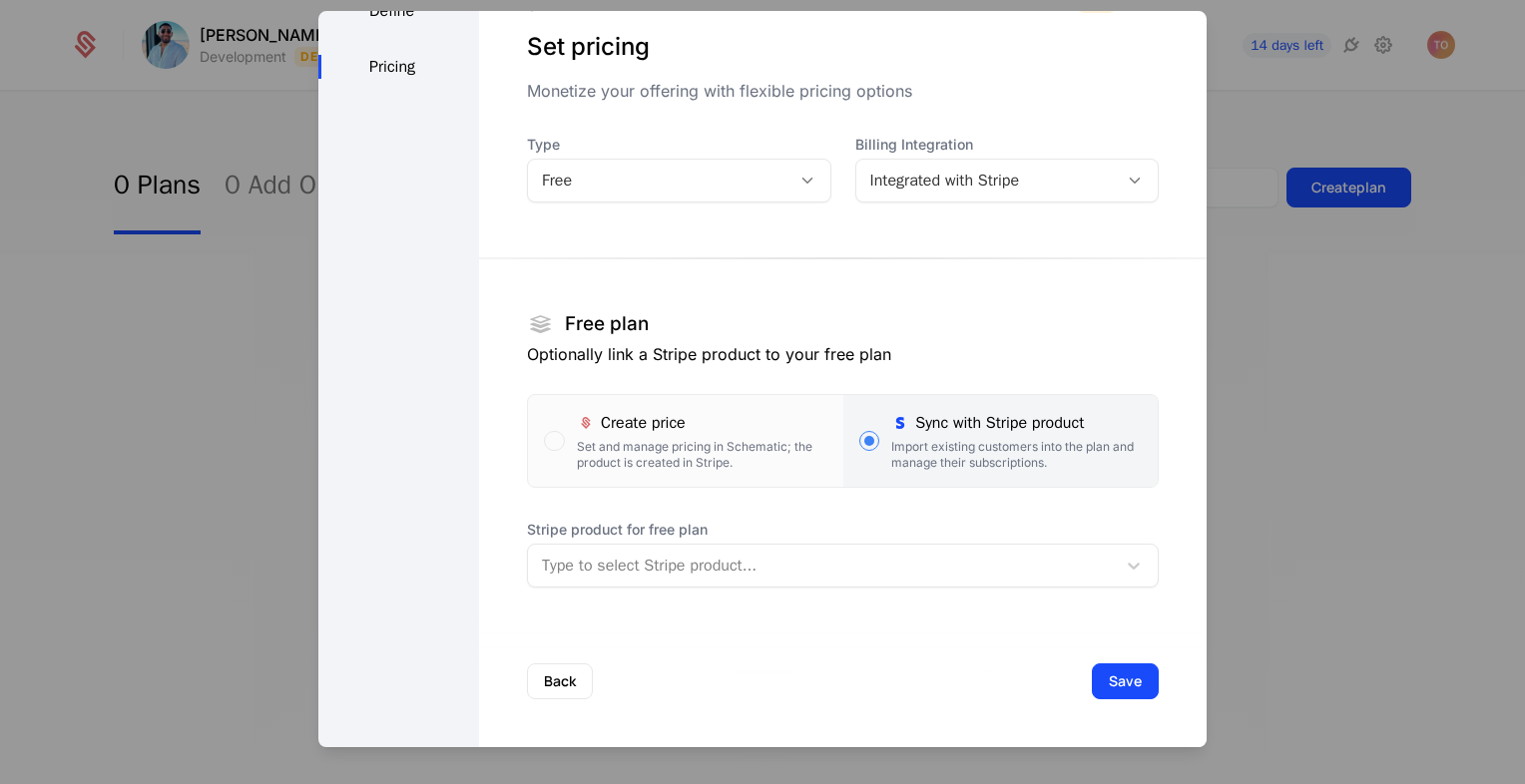 click on "Back Save" at bounding box center [842, 681] 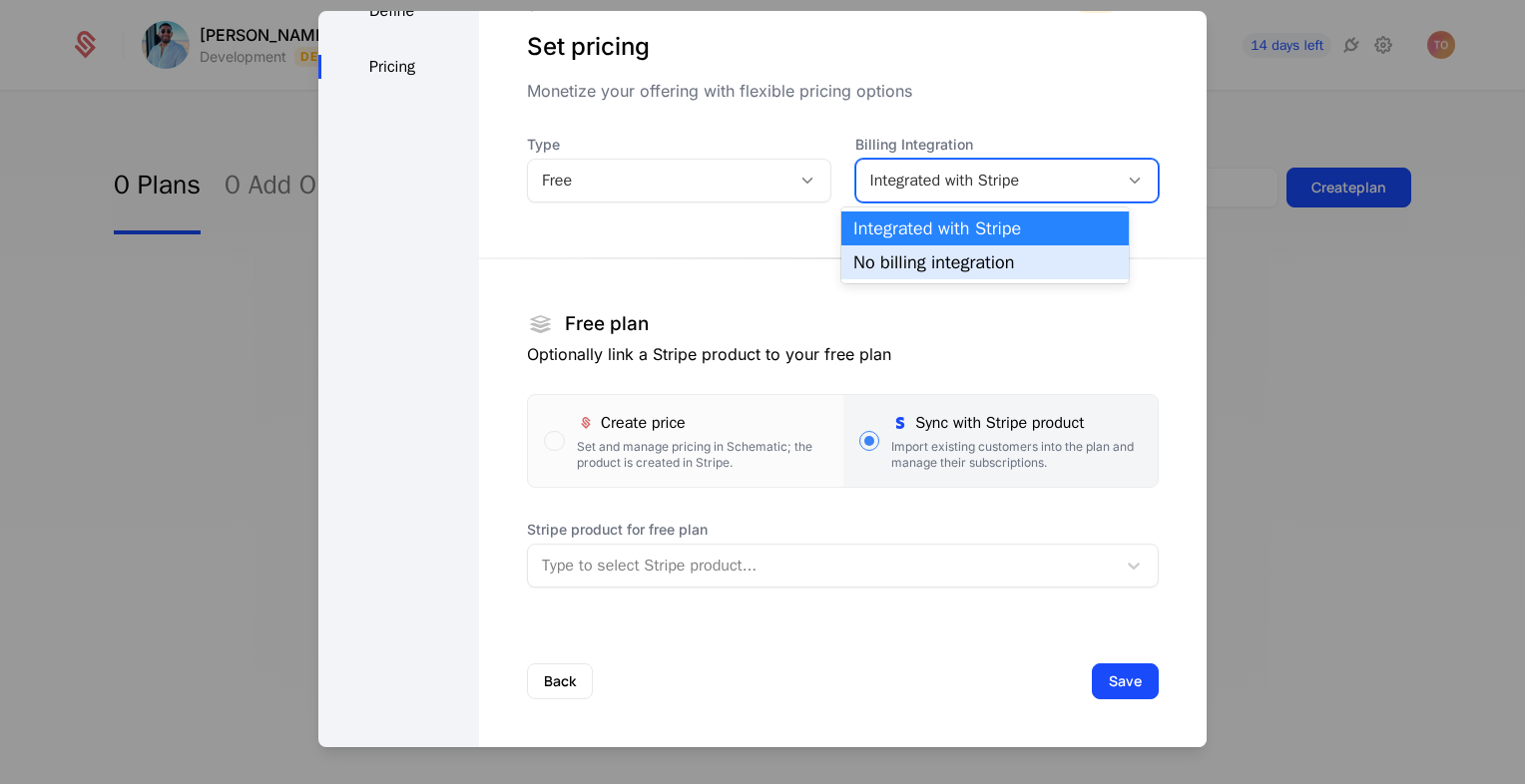 click on "No billing integration" at bounding box center (985, 262) 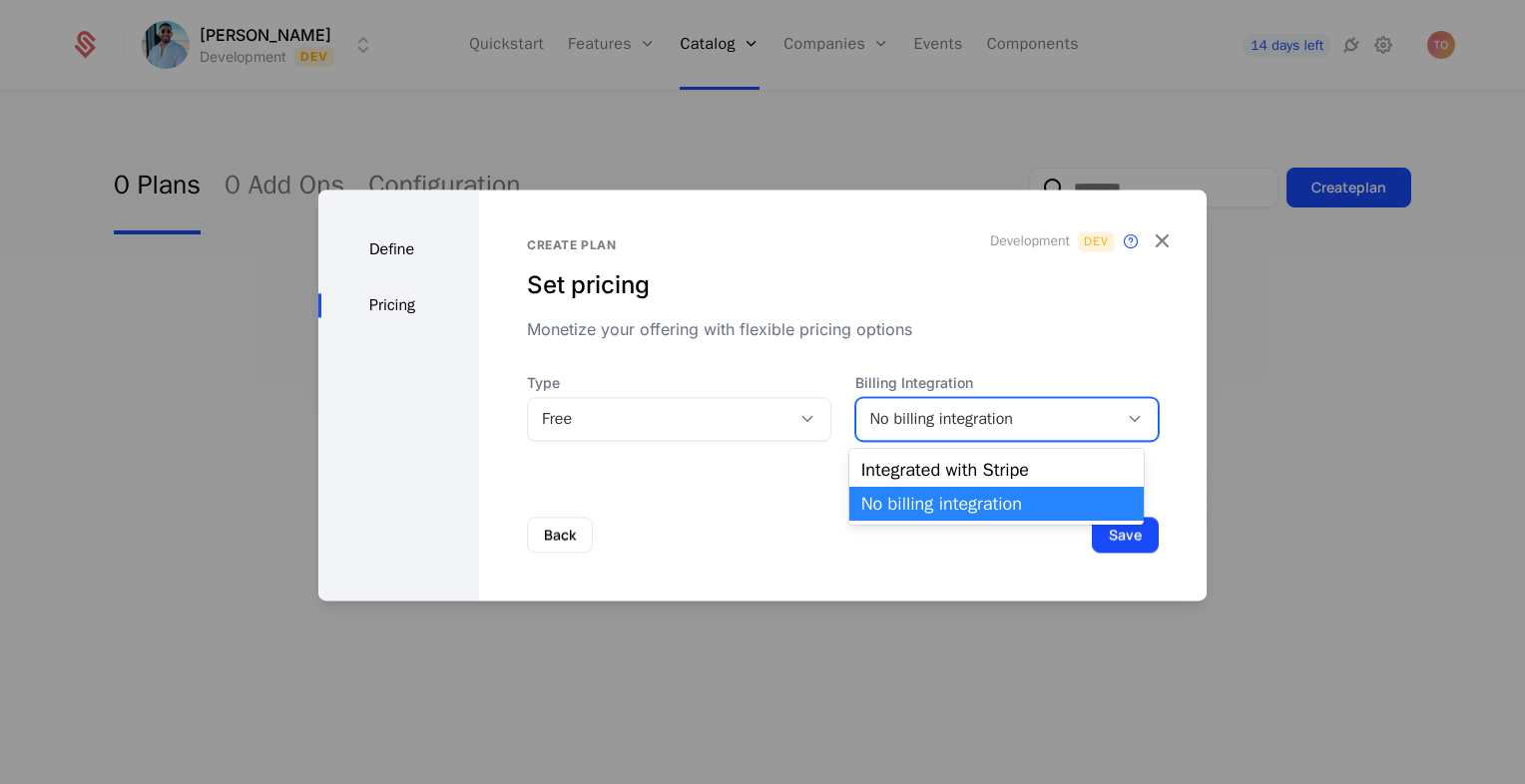 click on "No billing integration" at bounding box center [987, 419] 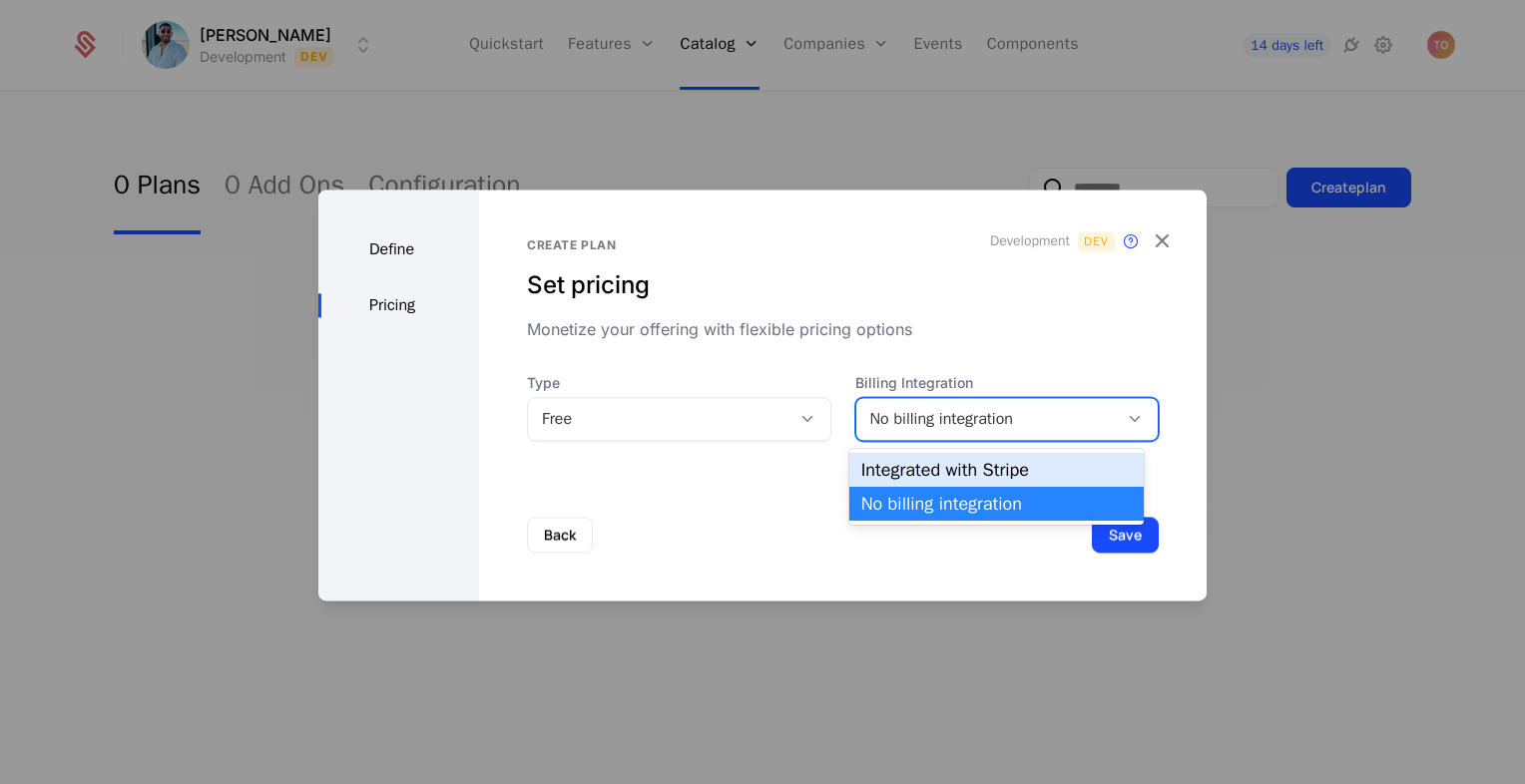 click on "Integrated with Stripe" at bounding box center (996, 470) 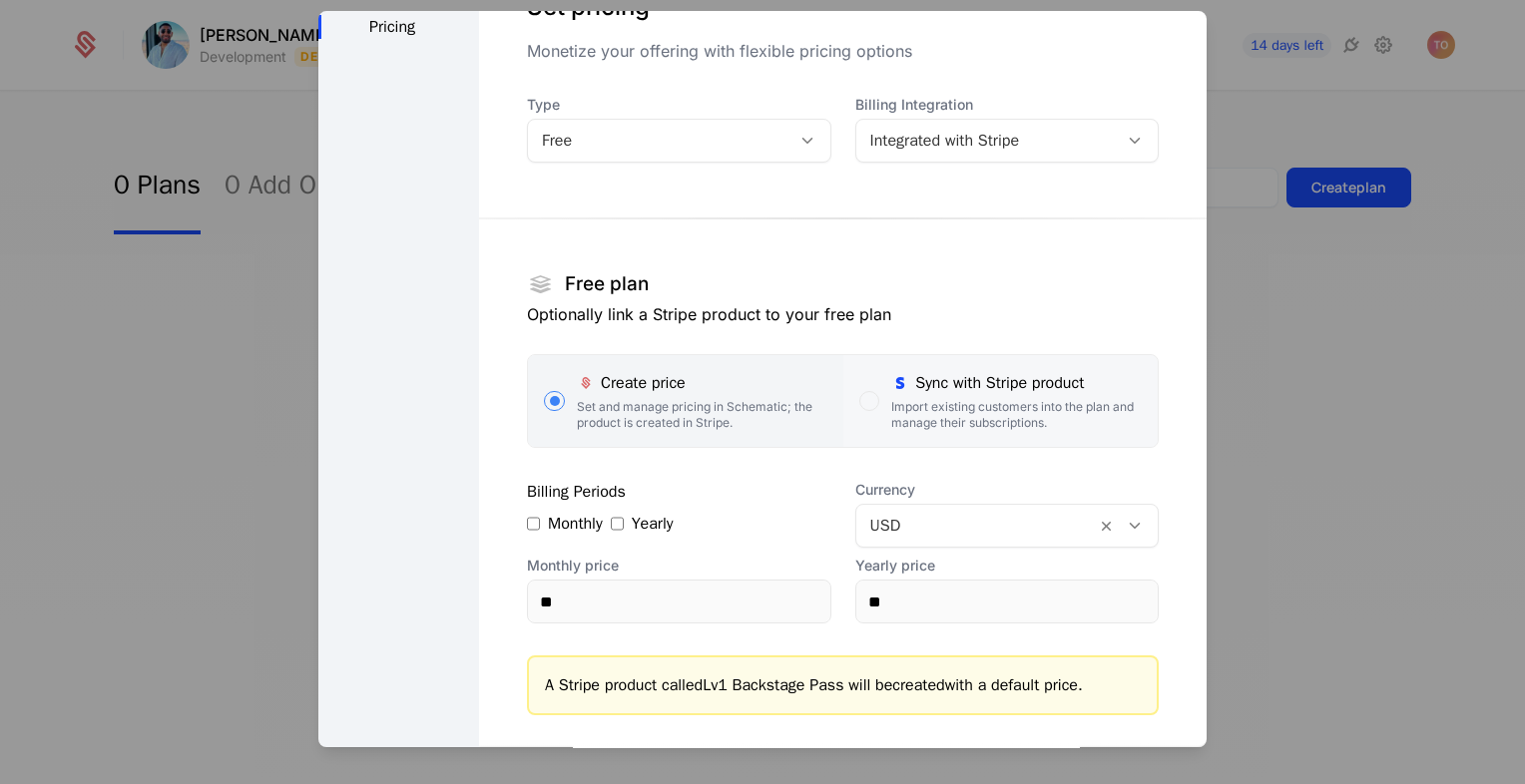 click on "Sync with Stripe product" at bounding box center [1016, 383] 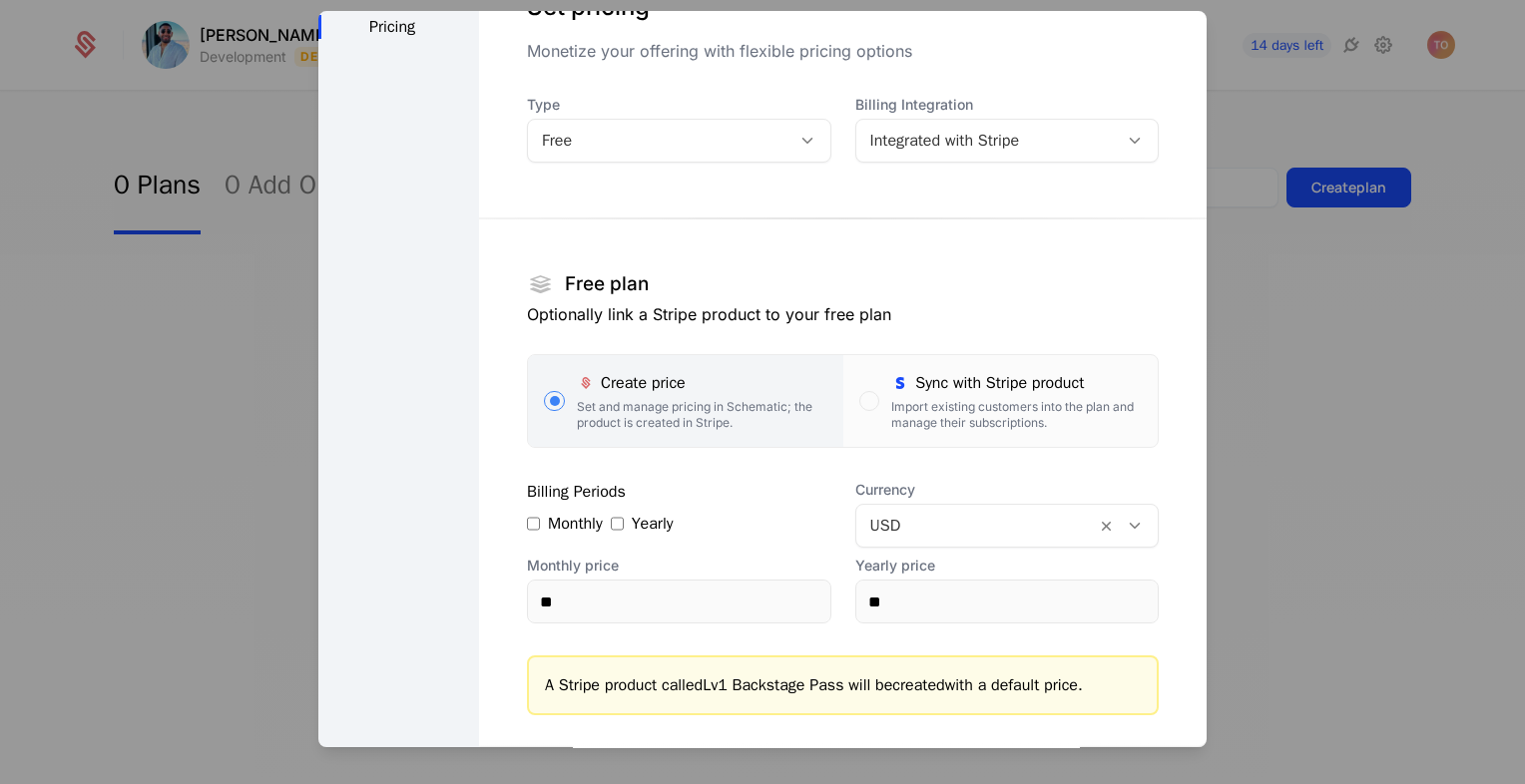 scroll, scrollTop: 63, scrollLeft: 0, axis: vertical 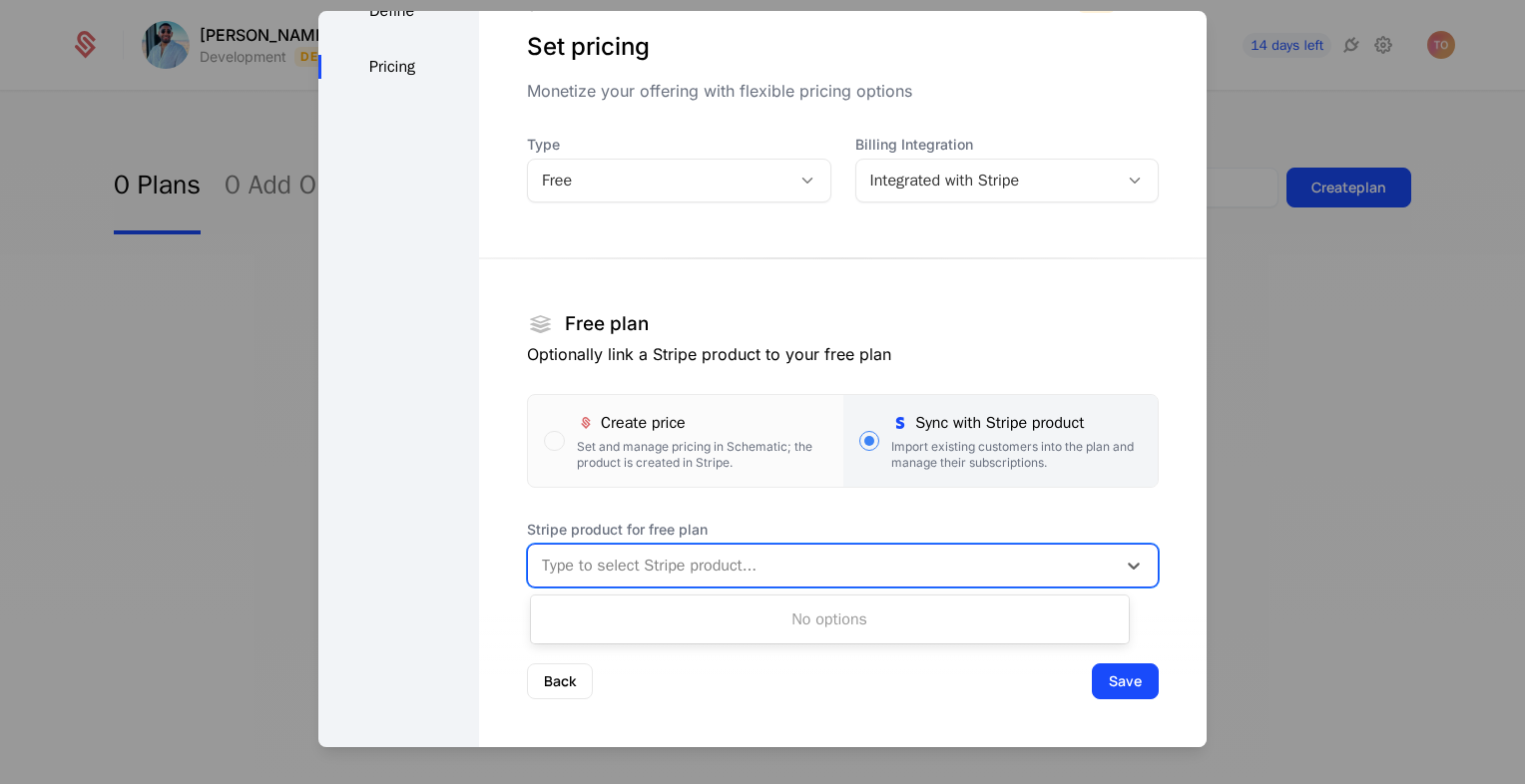 click at bounding box center (821, 566) 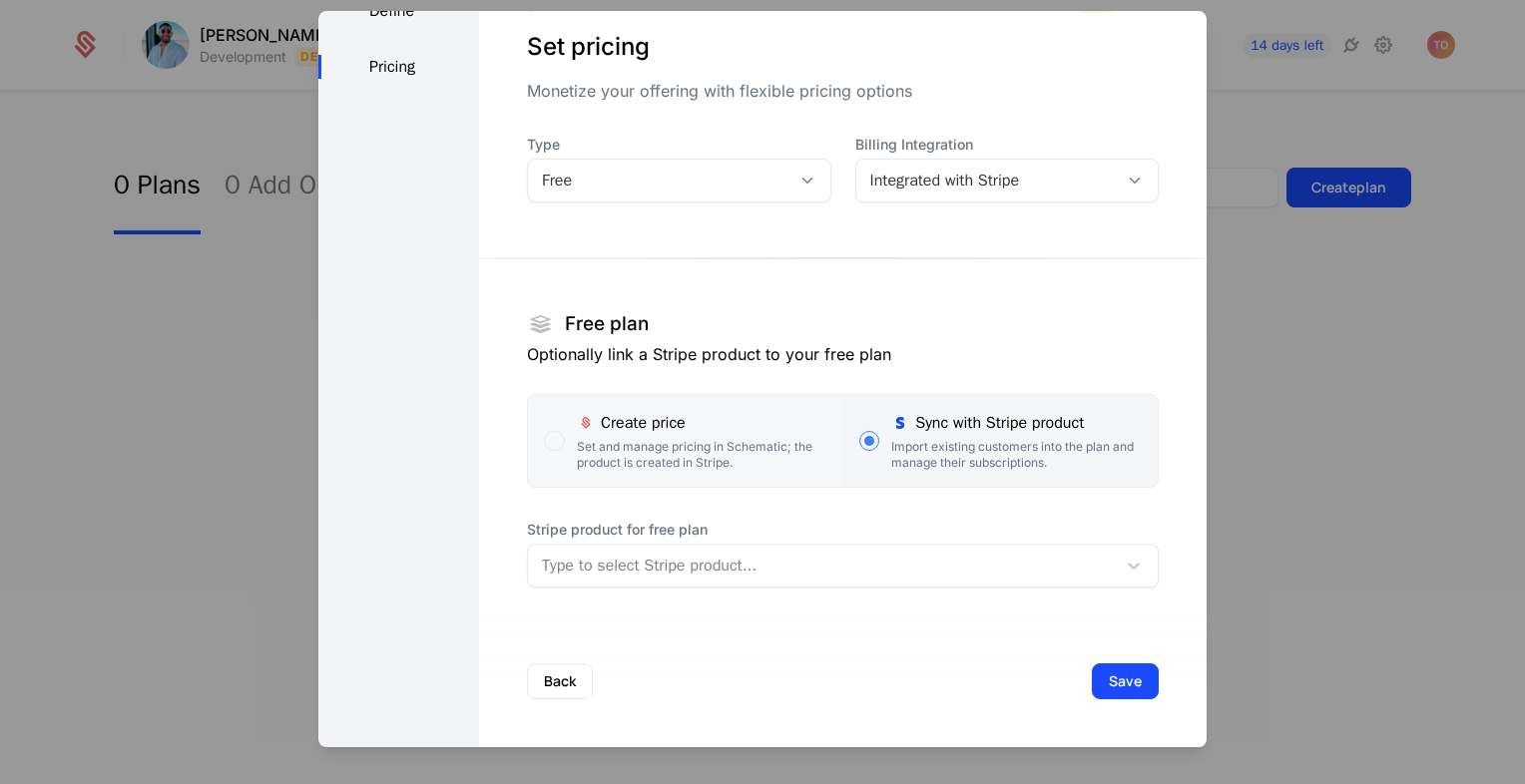 click on "Set and manage pricing in Schematic; the product is created in Stripe." at bounding box center [702, 455] 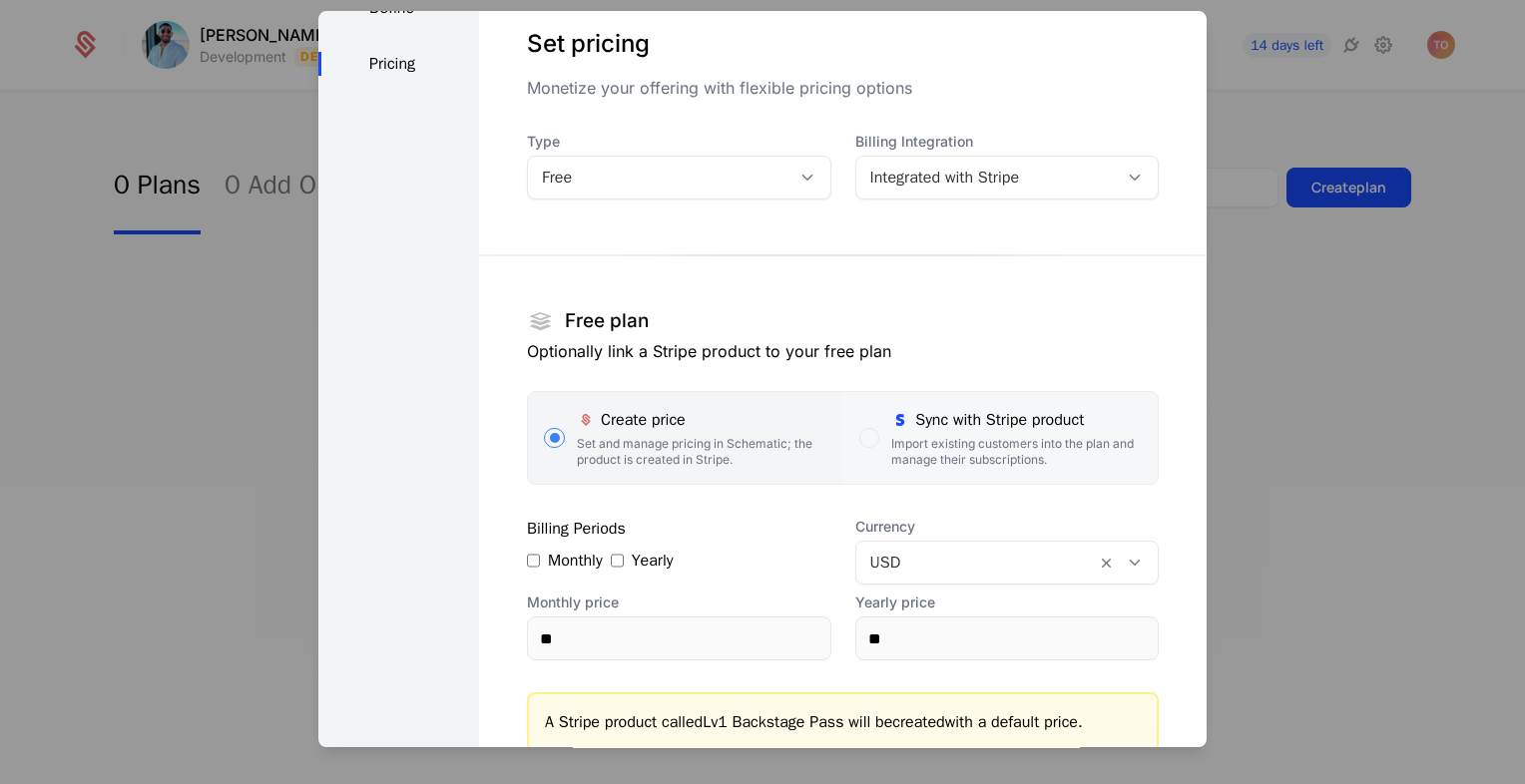 click on "Import existing customers into the plan and manage their subscriptions." at bounding box center [1016, 452] 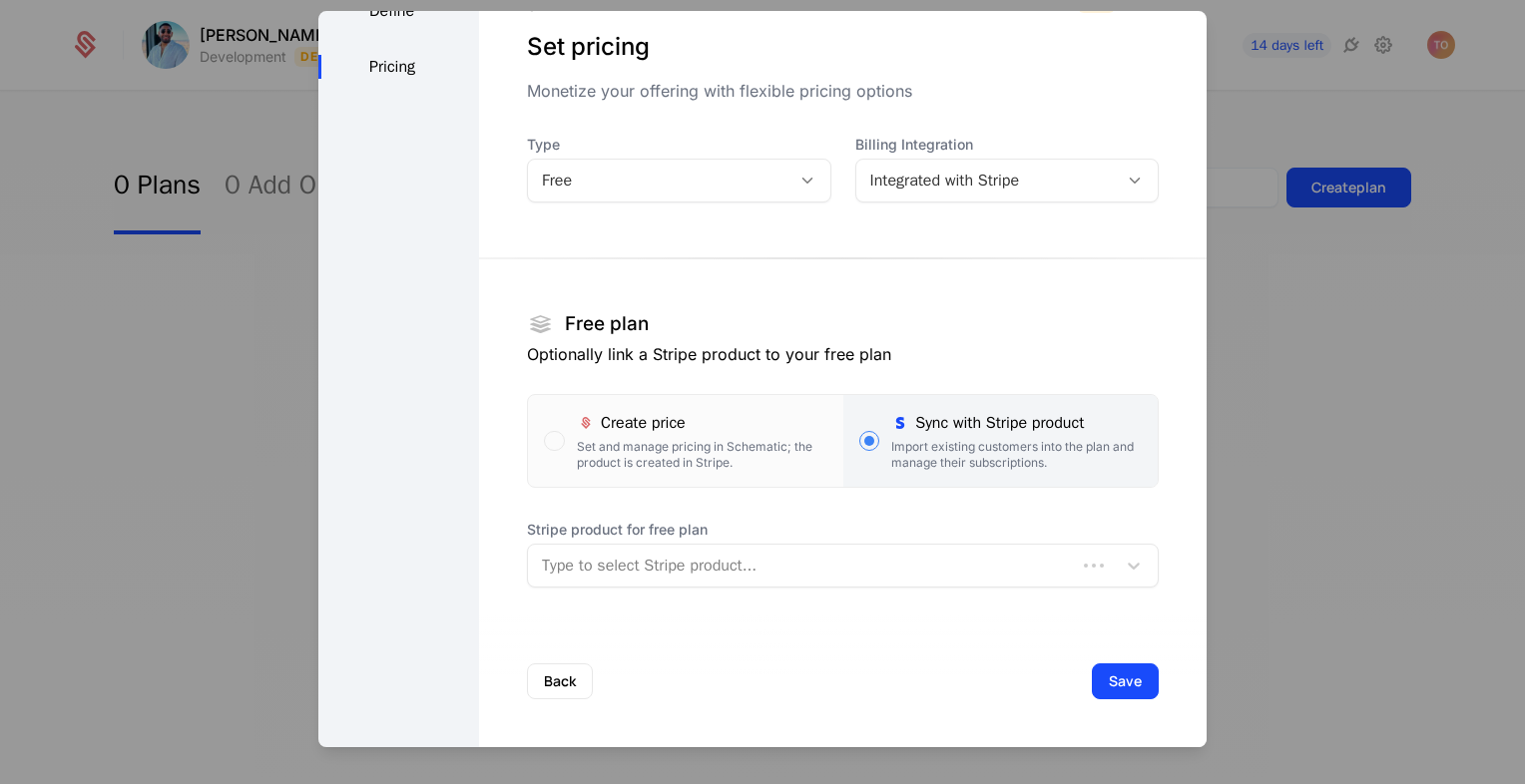 click at bounding box center (801, 566) 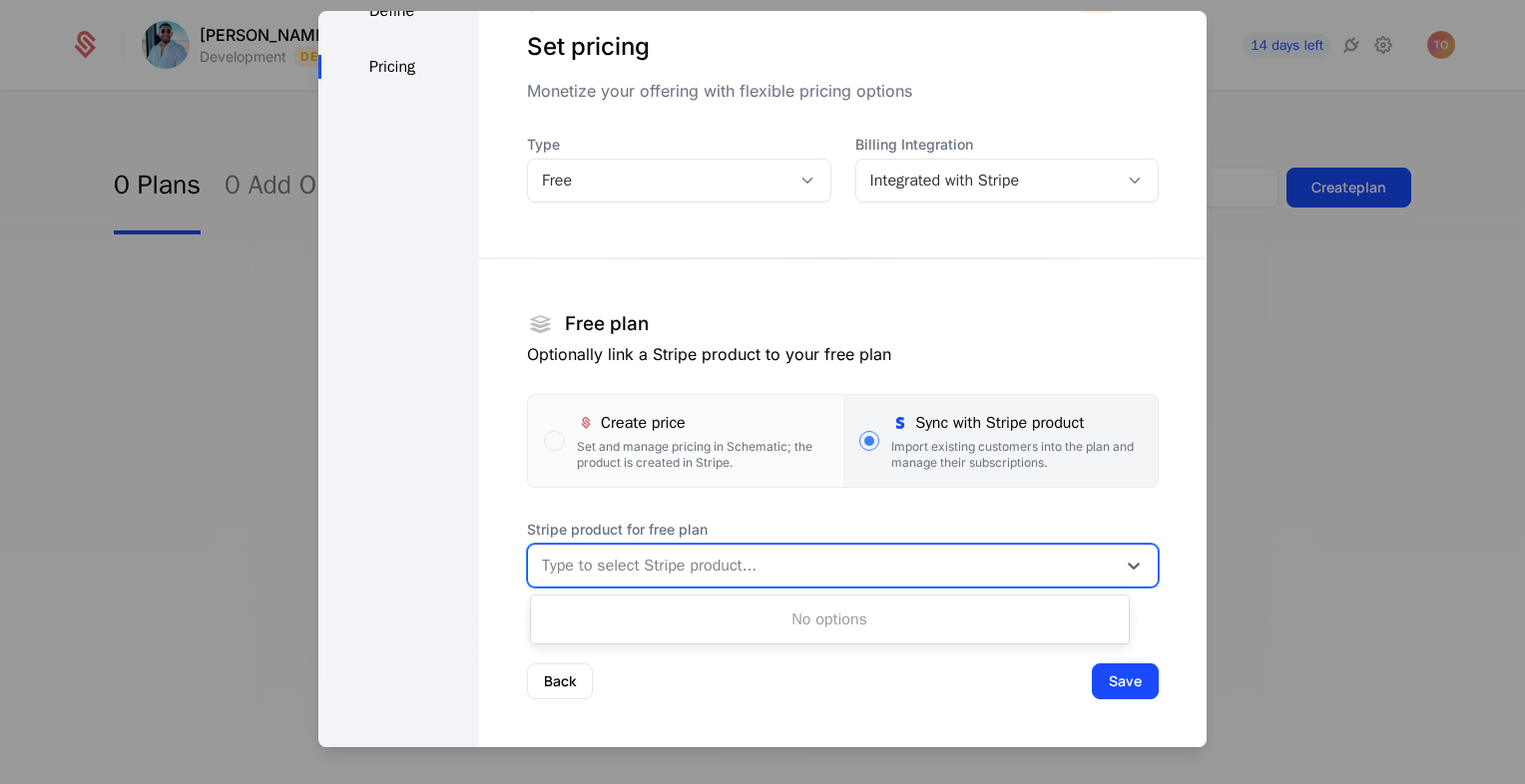 type on "*" 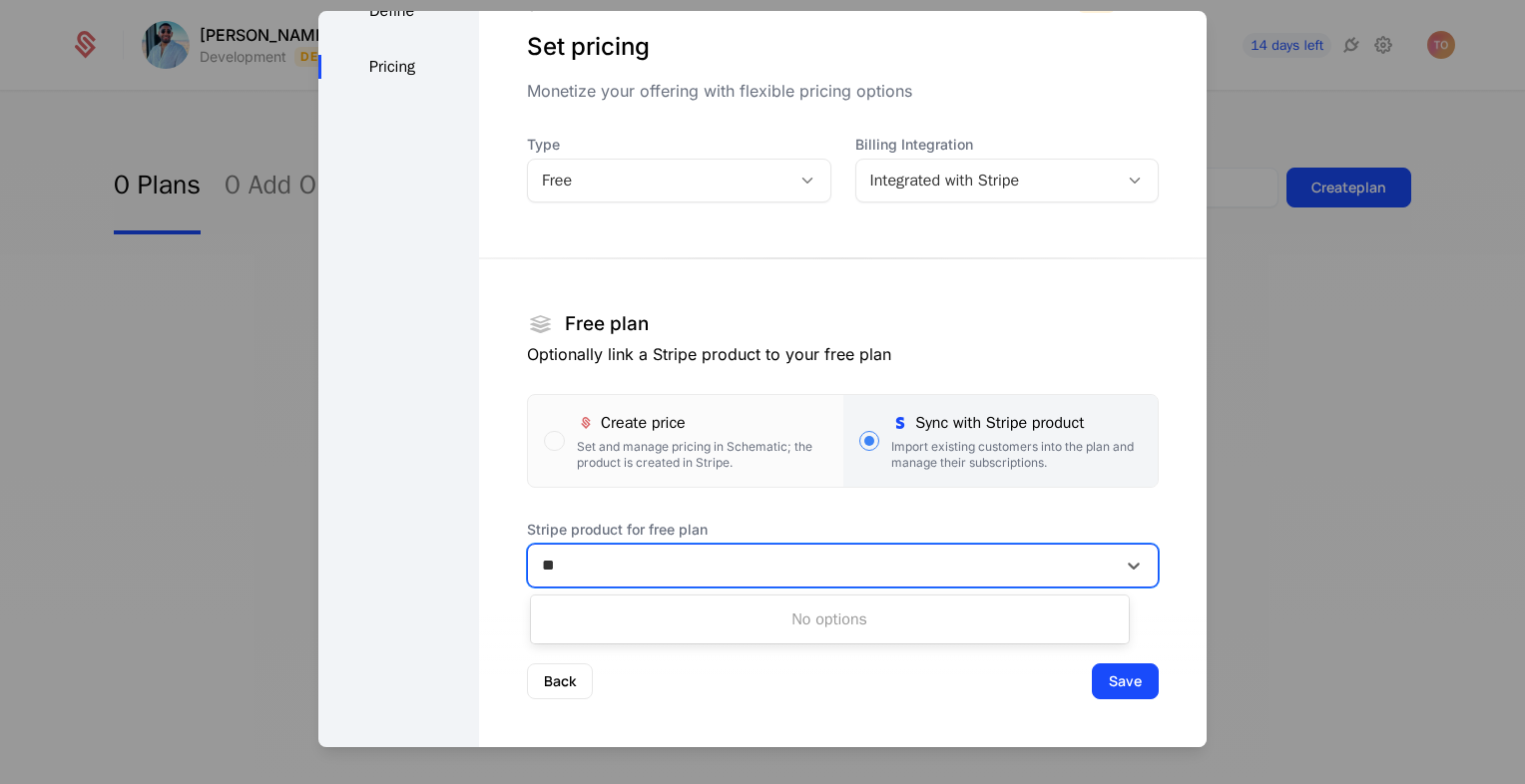 type on "**" 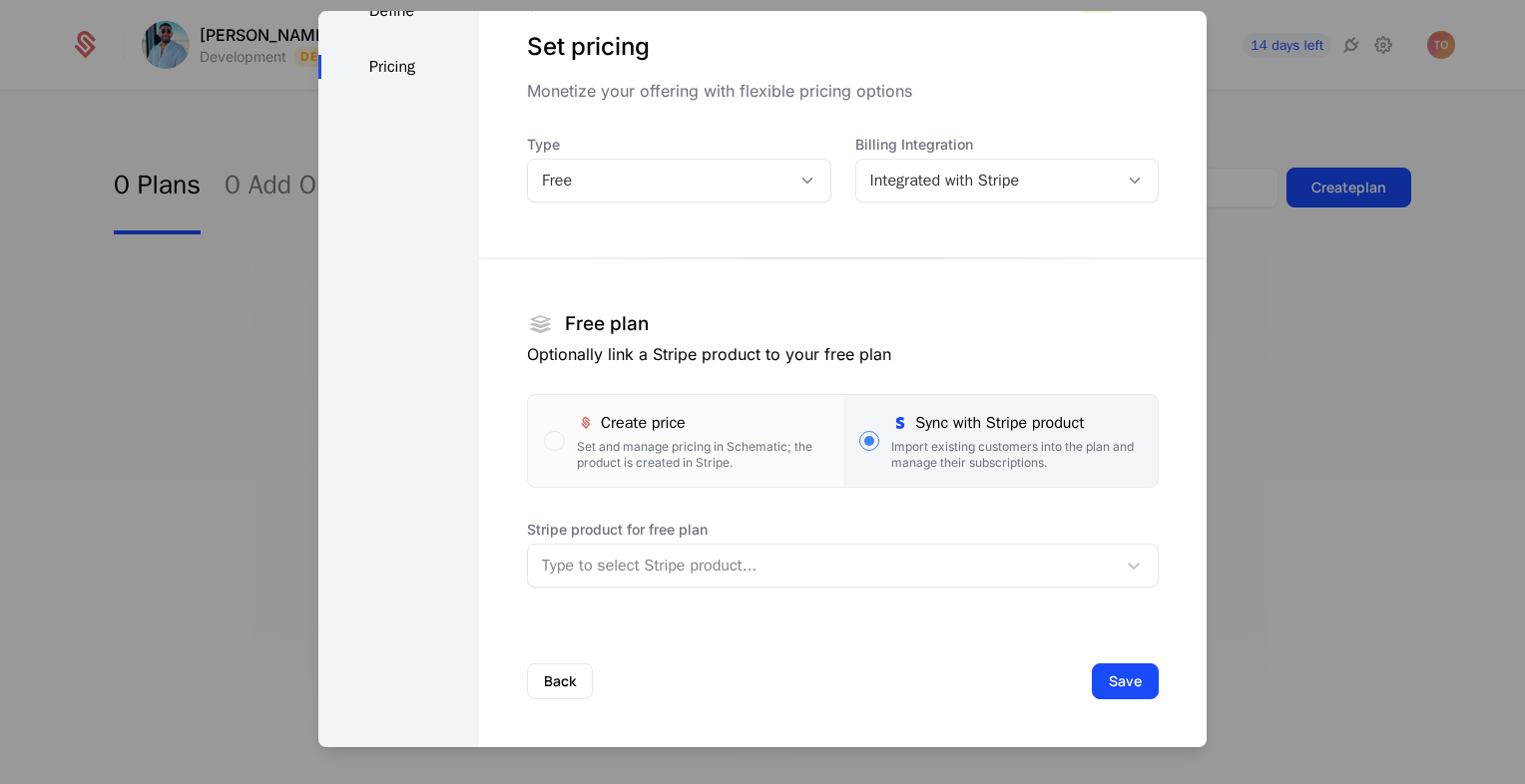 click on "Stripe product for free plan" at bounding box center (842, 530) 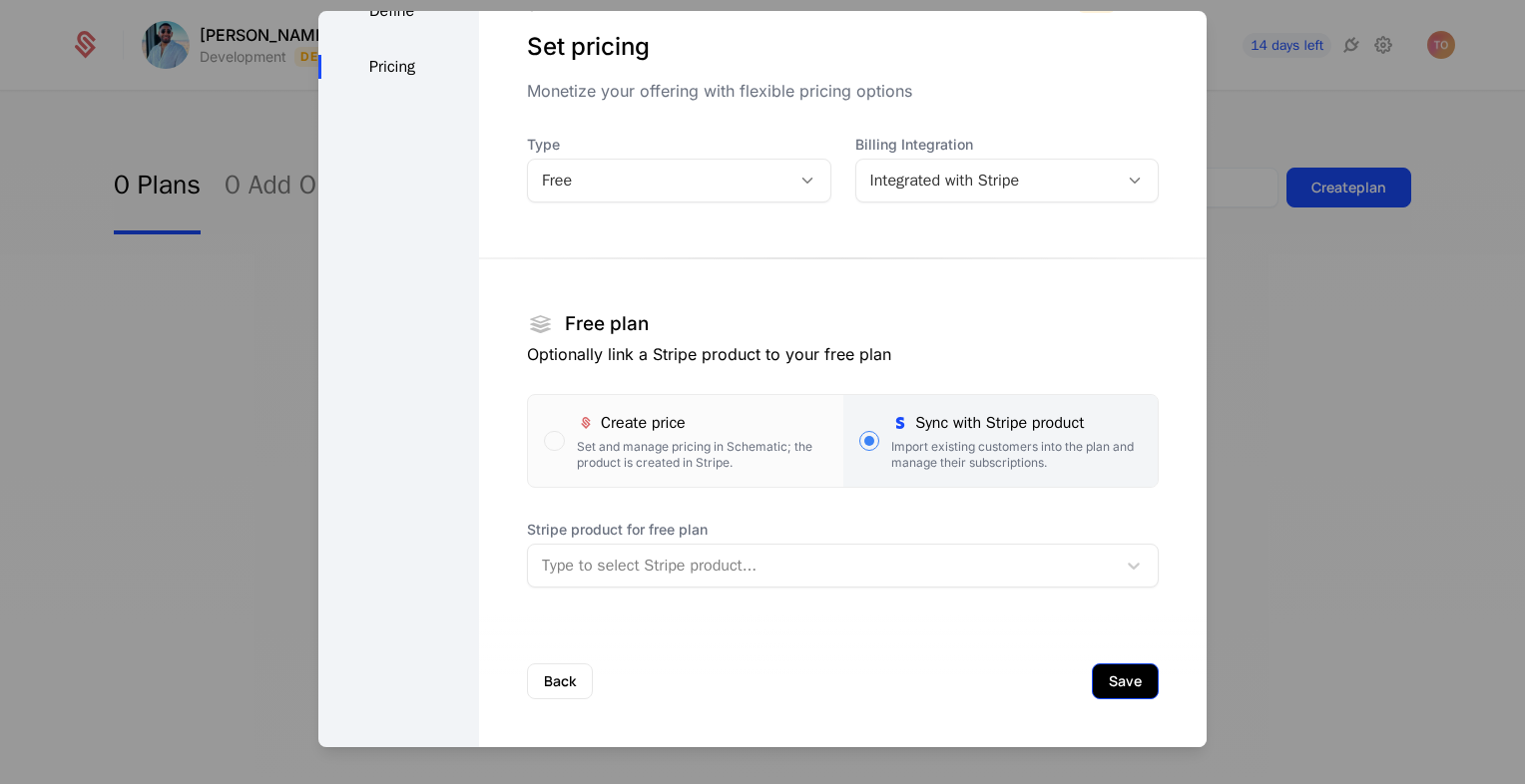 click on "Save" at bounding box center (1125, 681) 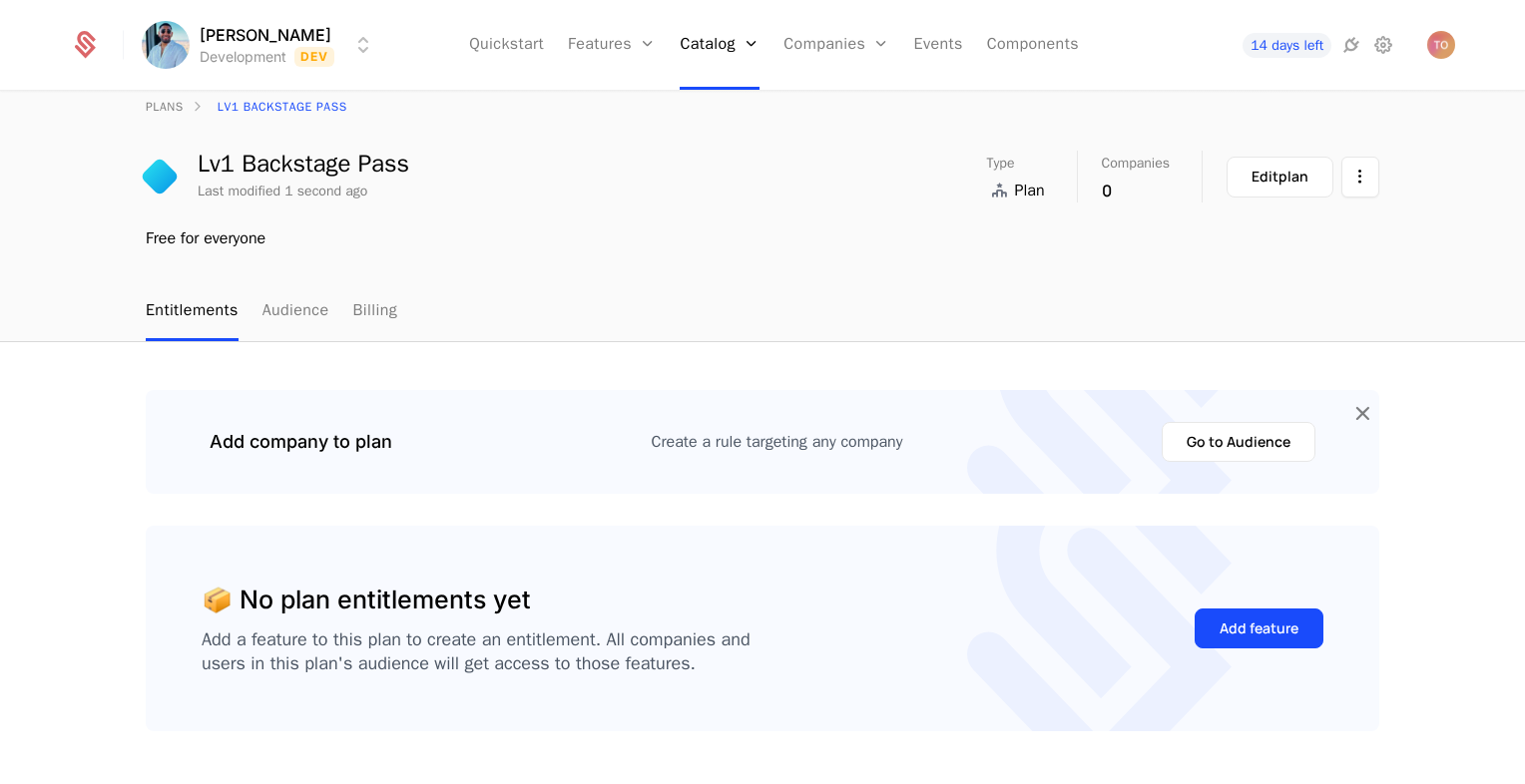scroll, scrollTop: 0, scrollLeft: 0, axis: both 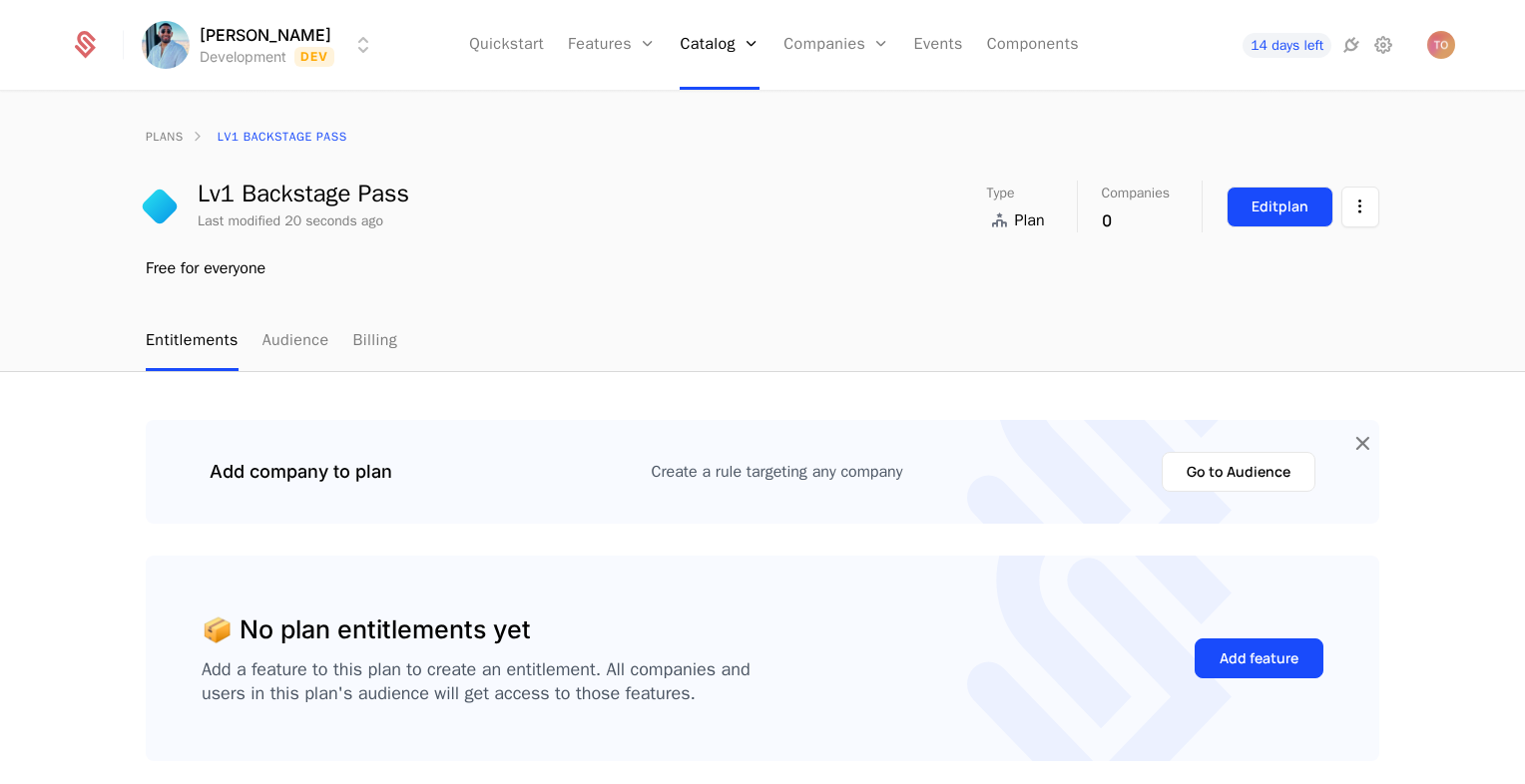 click on "Edit  plan" at bounding box center [1279, 206] 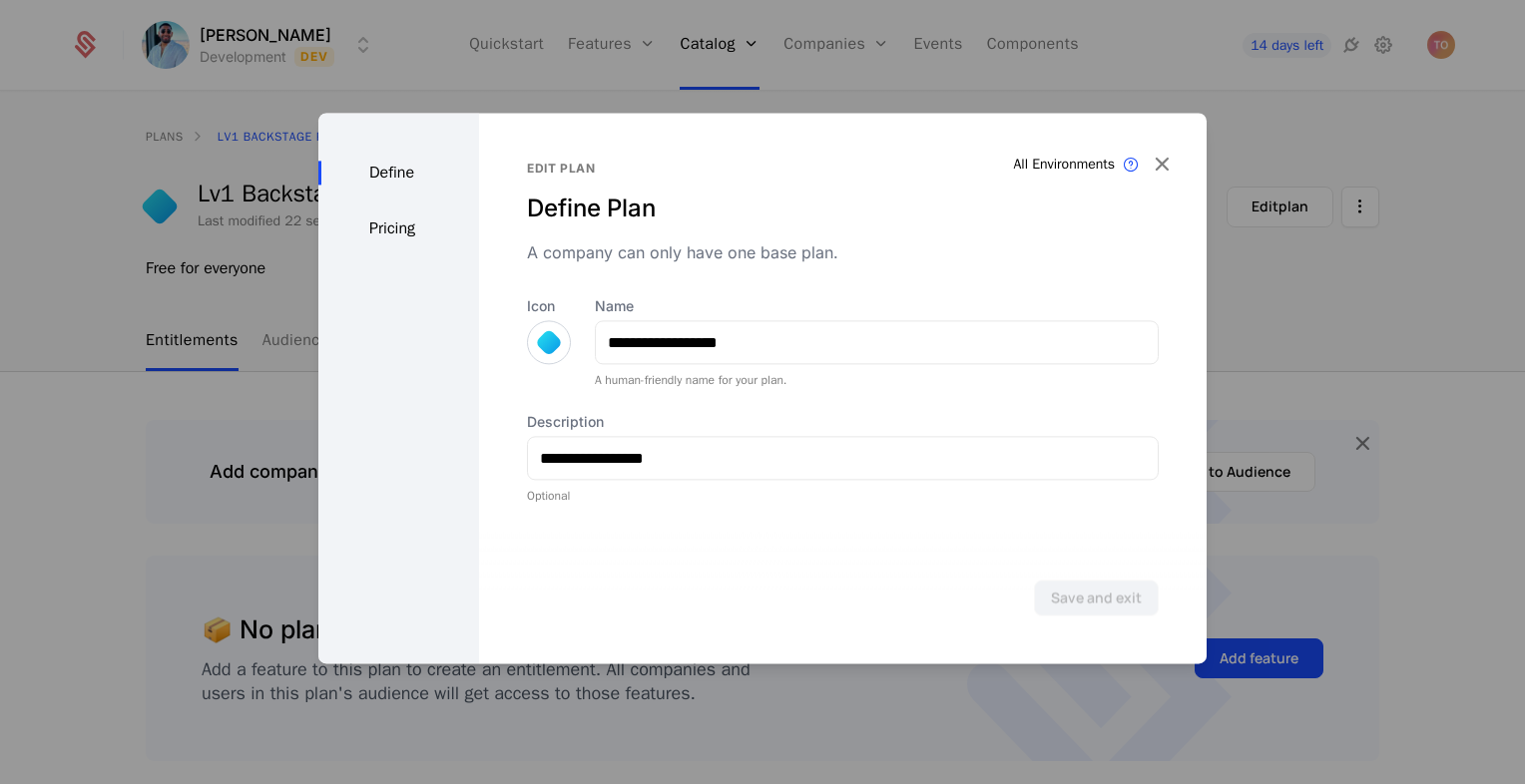 click on "Pricing" at bounding box center (398, 228) 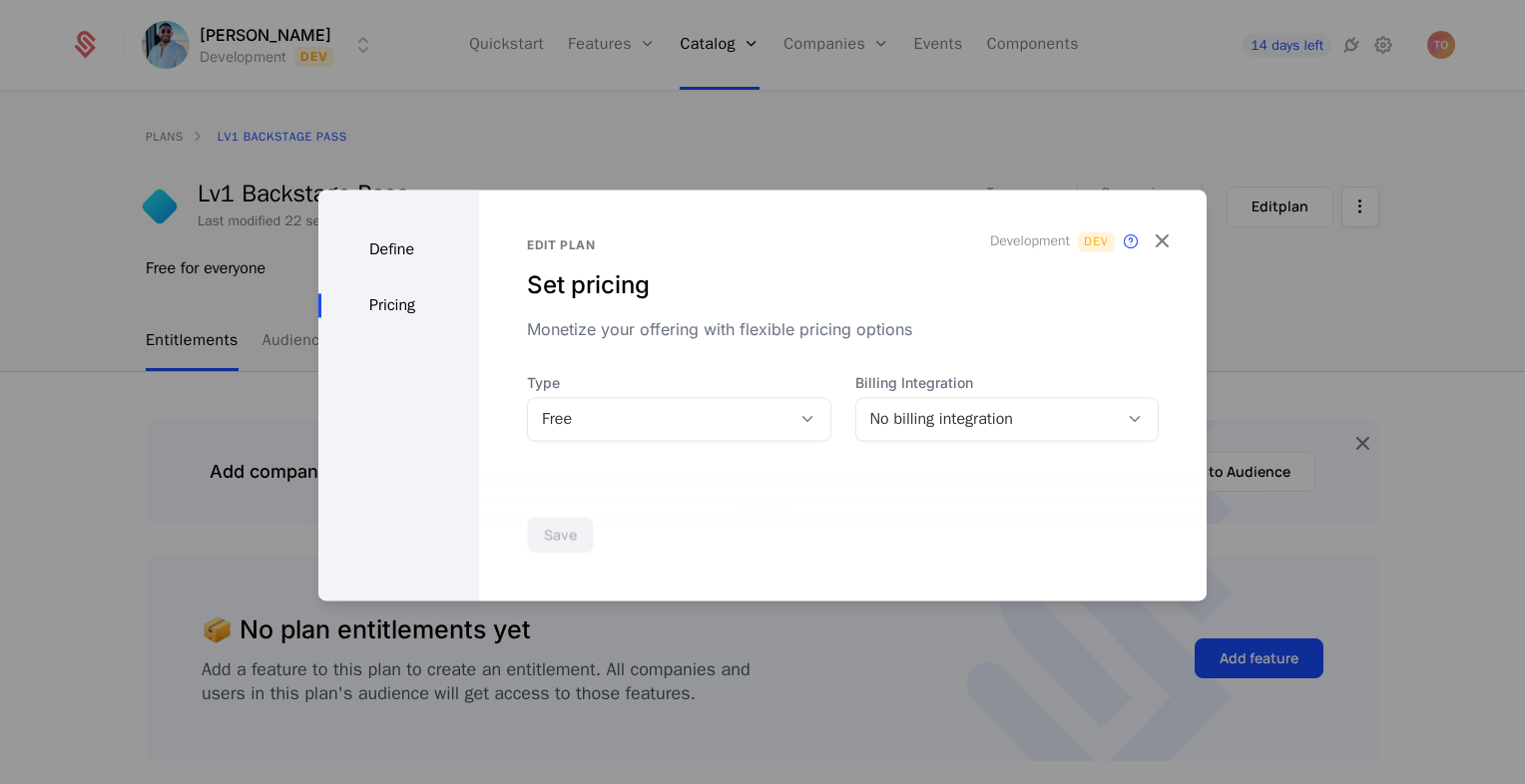 click on "Free" at bounding box center (659, 419) 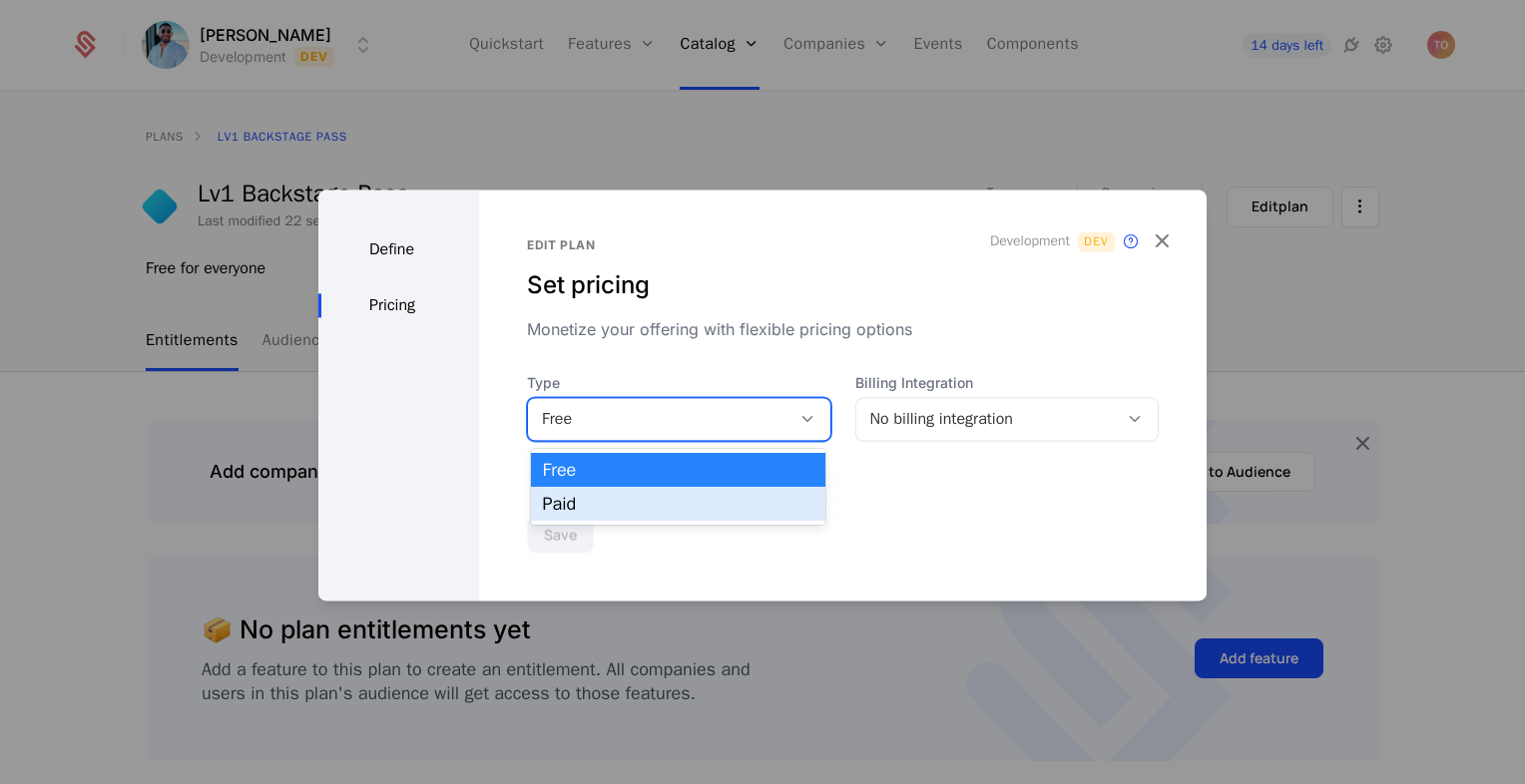 click on "Paid" at bounding box center (678, 504) 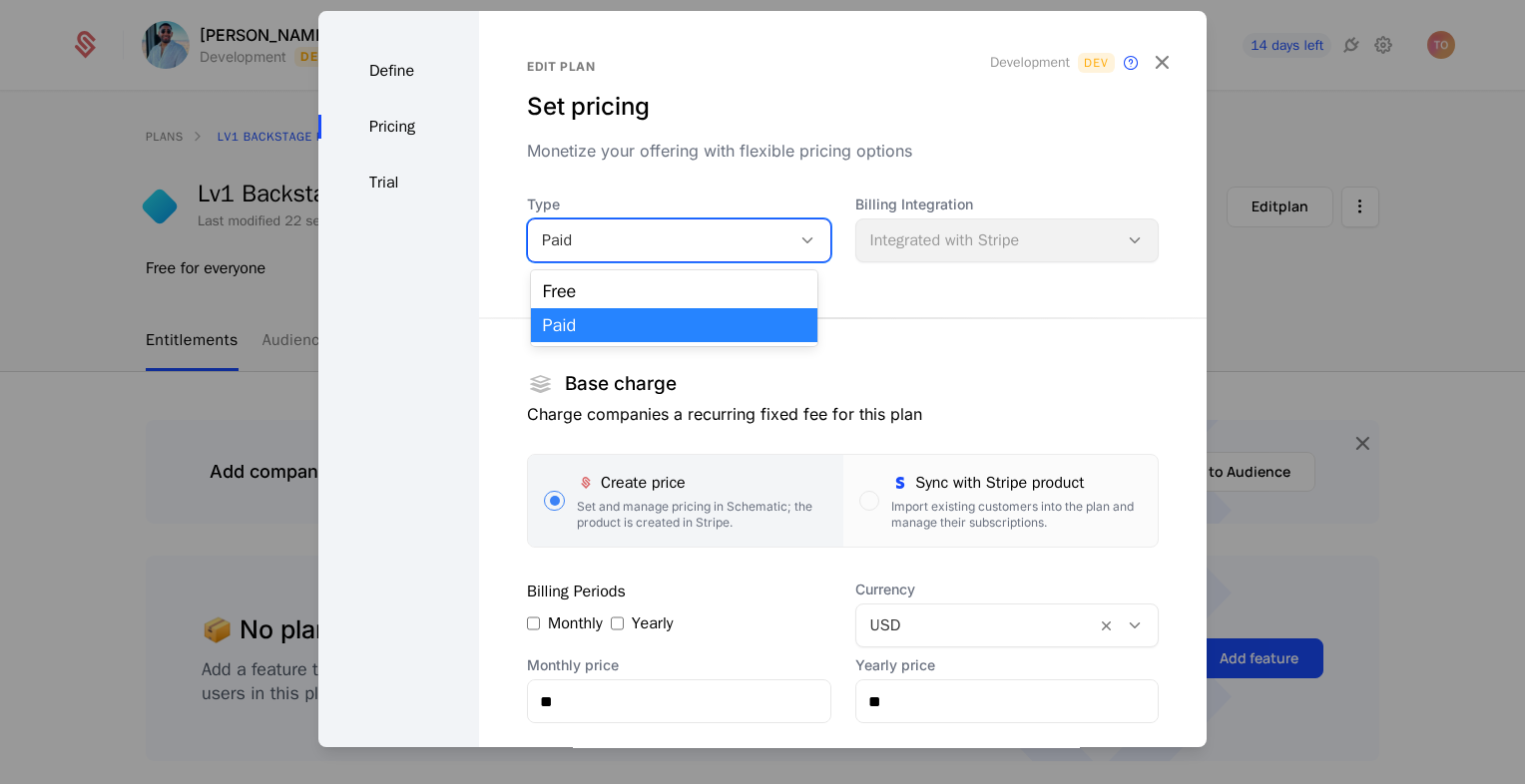 click on "Paid" at bounding box center [659, 240] 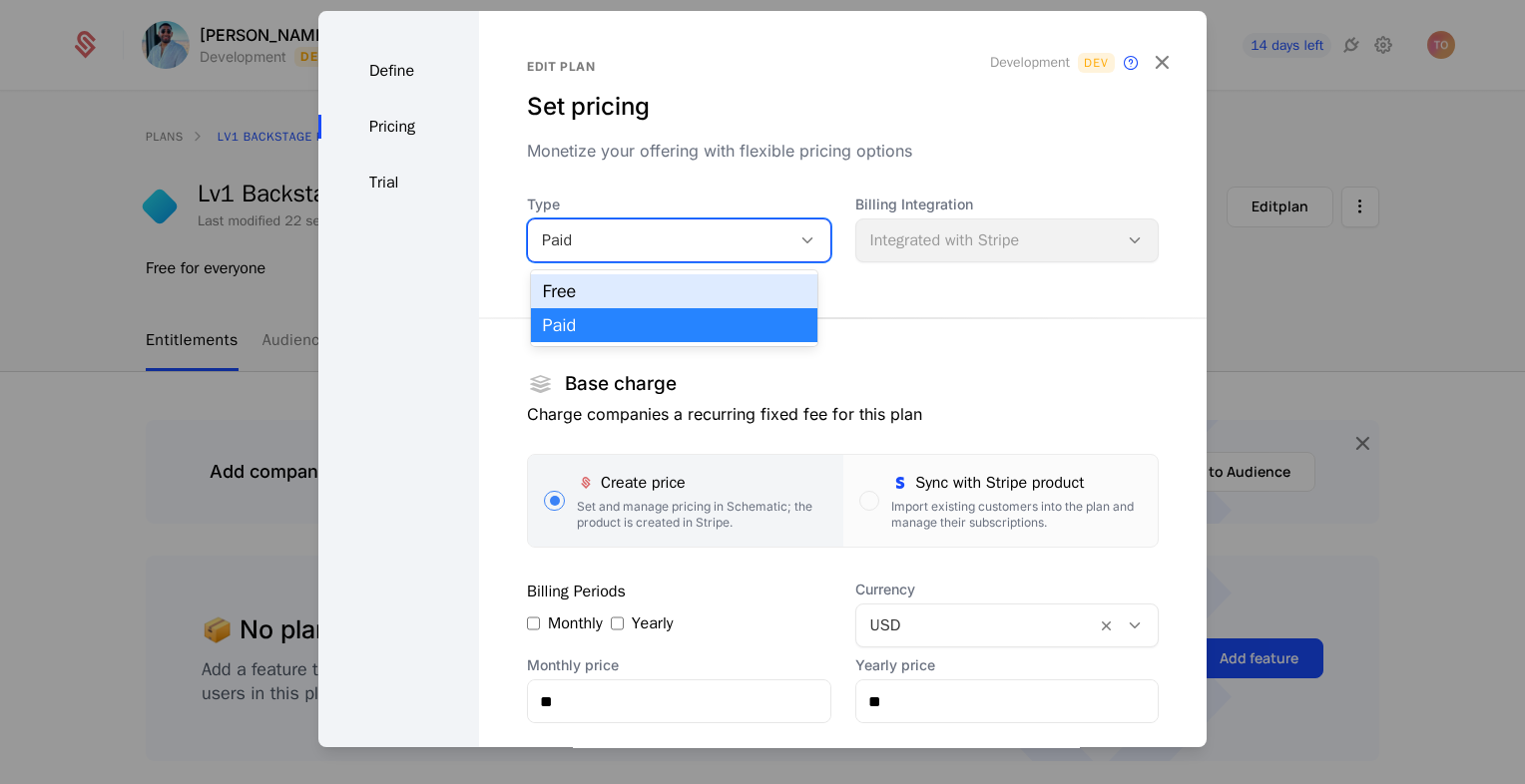 click on "Free" at bounding box center (675, 291) 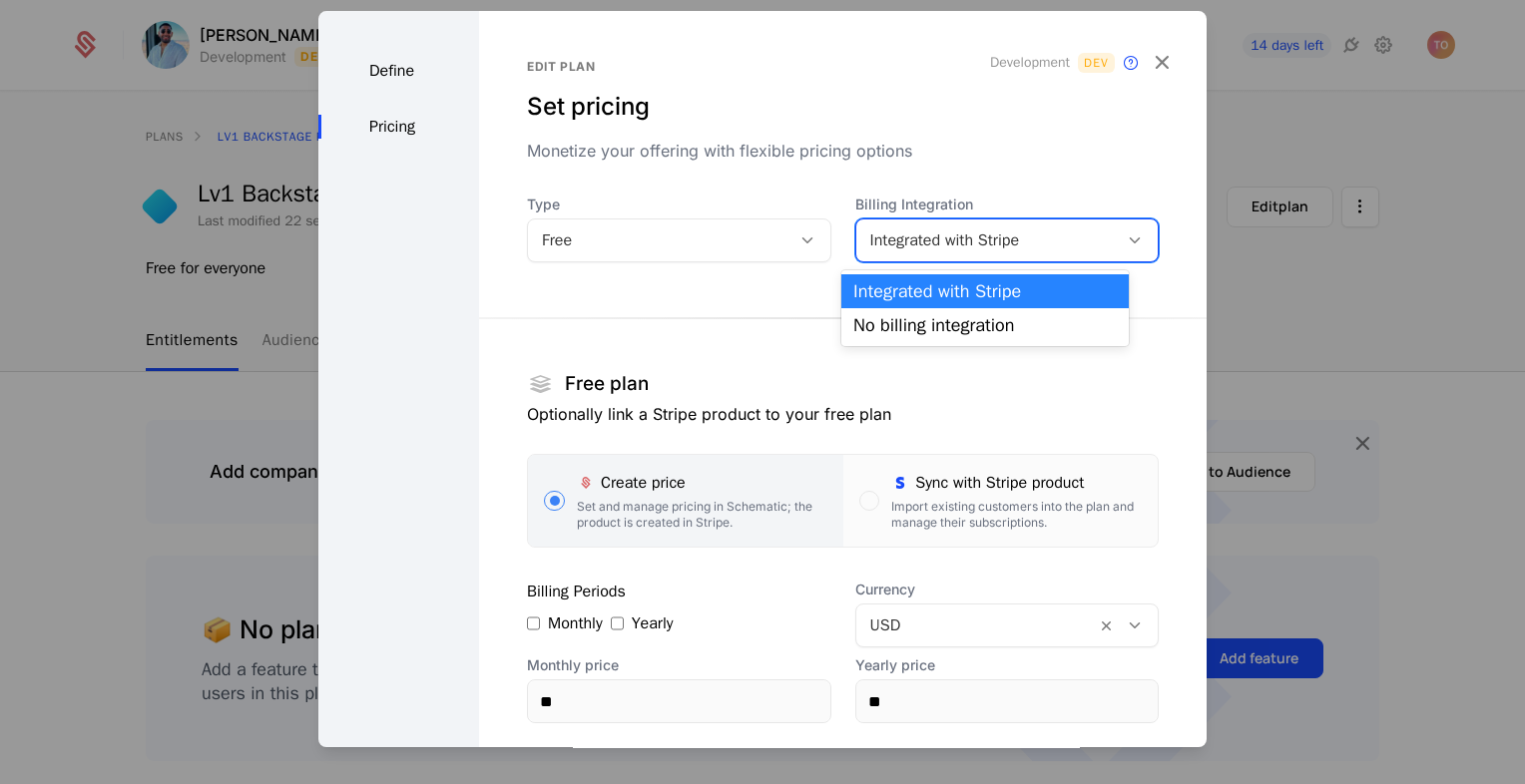 click on "Integrated with Stripe" at bounding box center (987, 240) 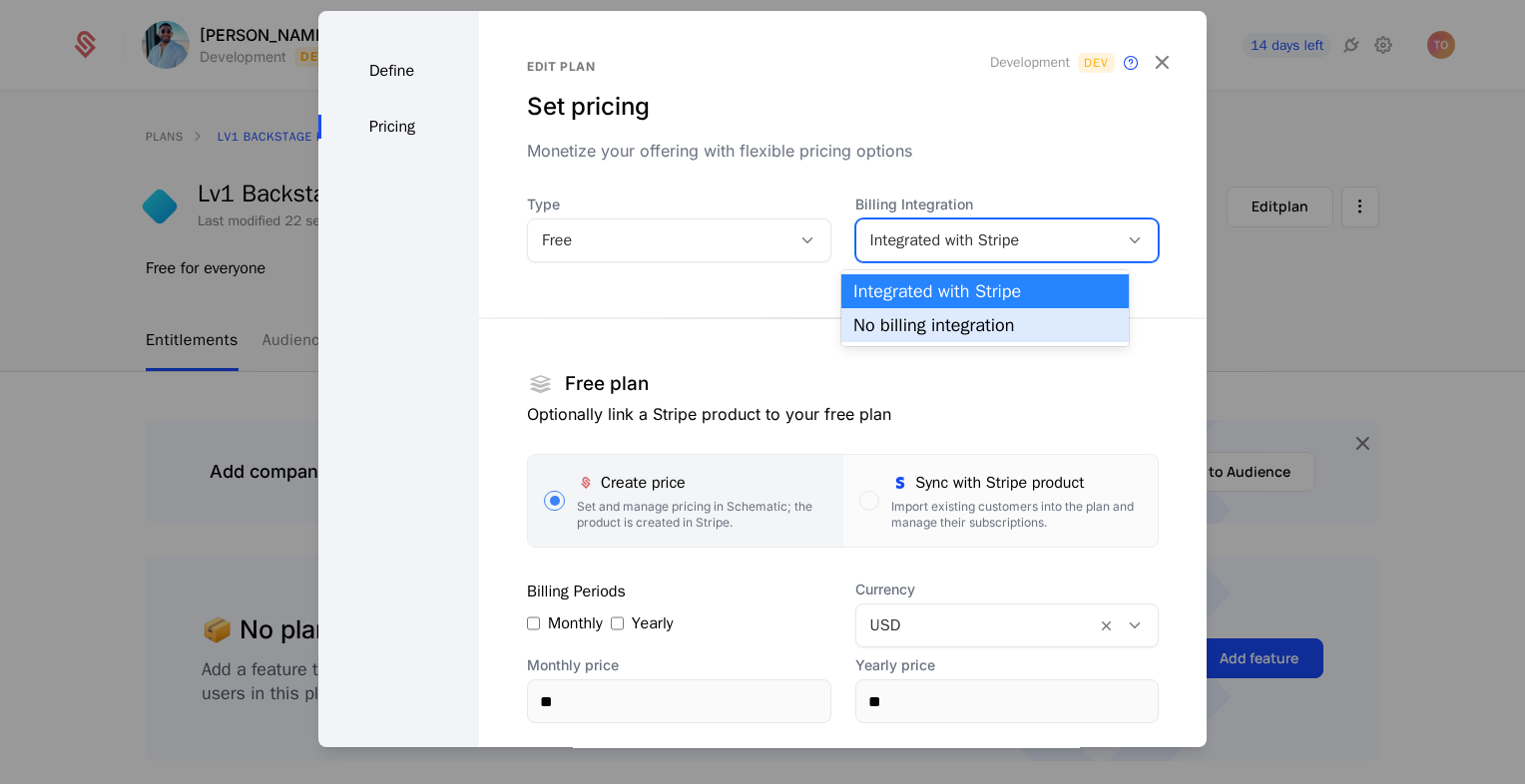 click on "No billing integration" at bounding box center (985, 325) 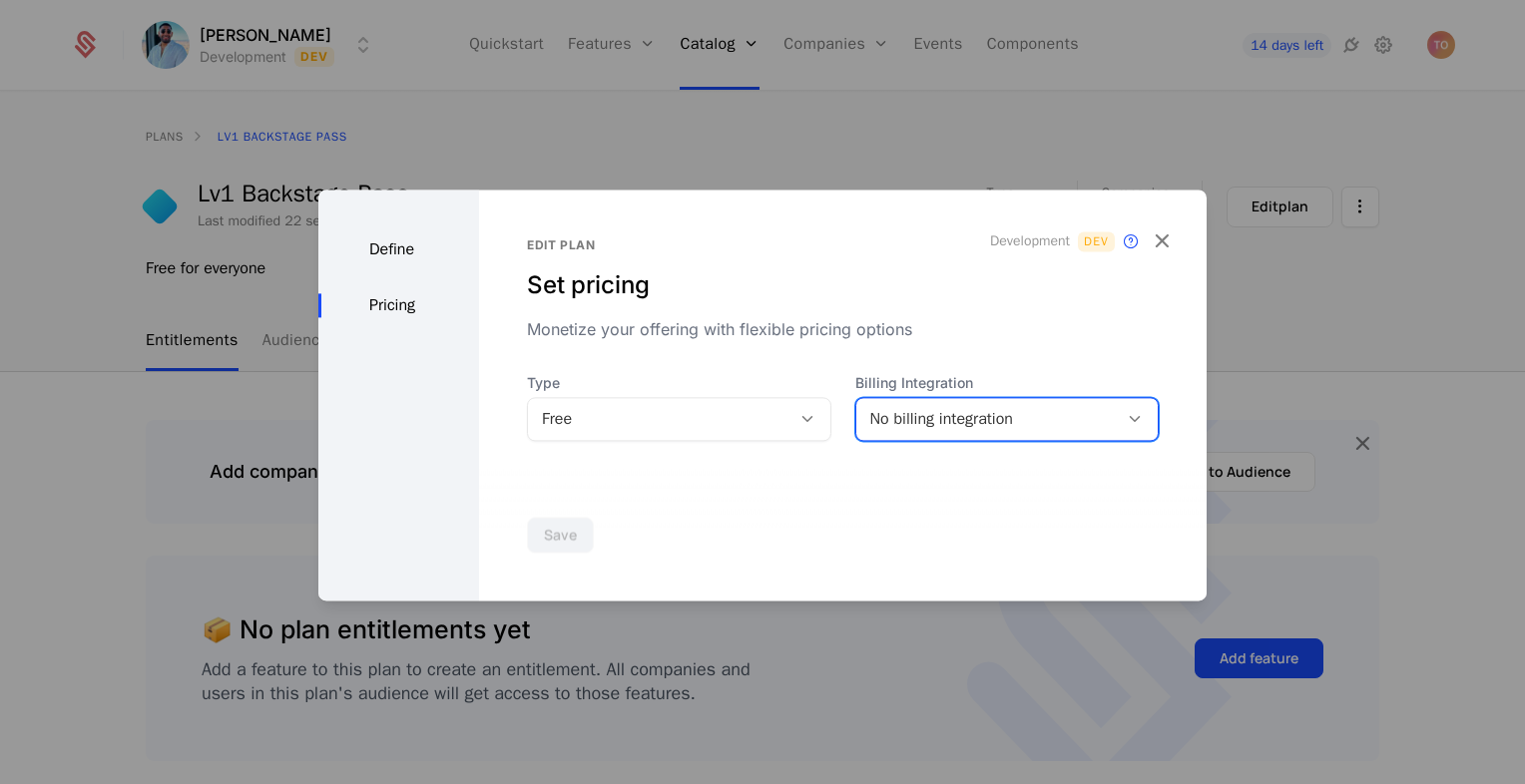 click on "Free" at bounding box center [659, 419] 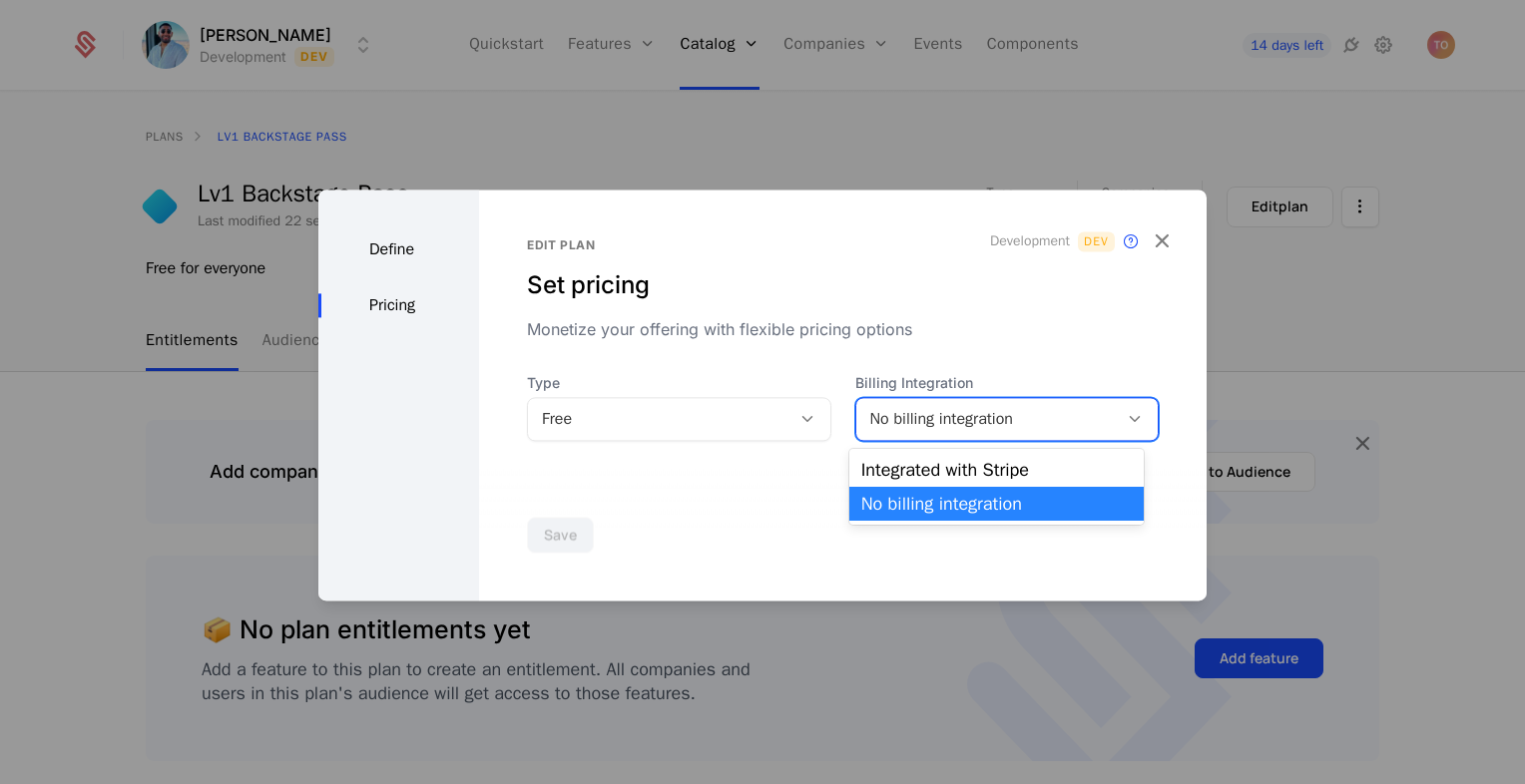 click on "No billing integration" at bounding box center [987, 419] 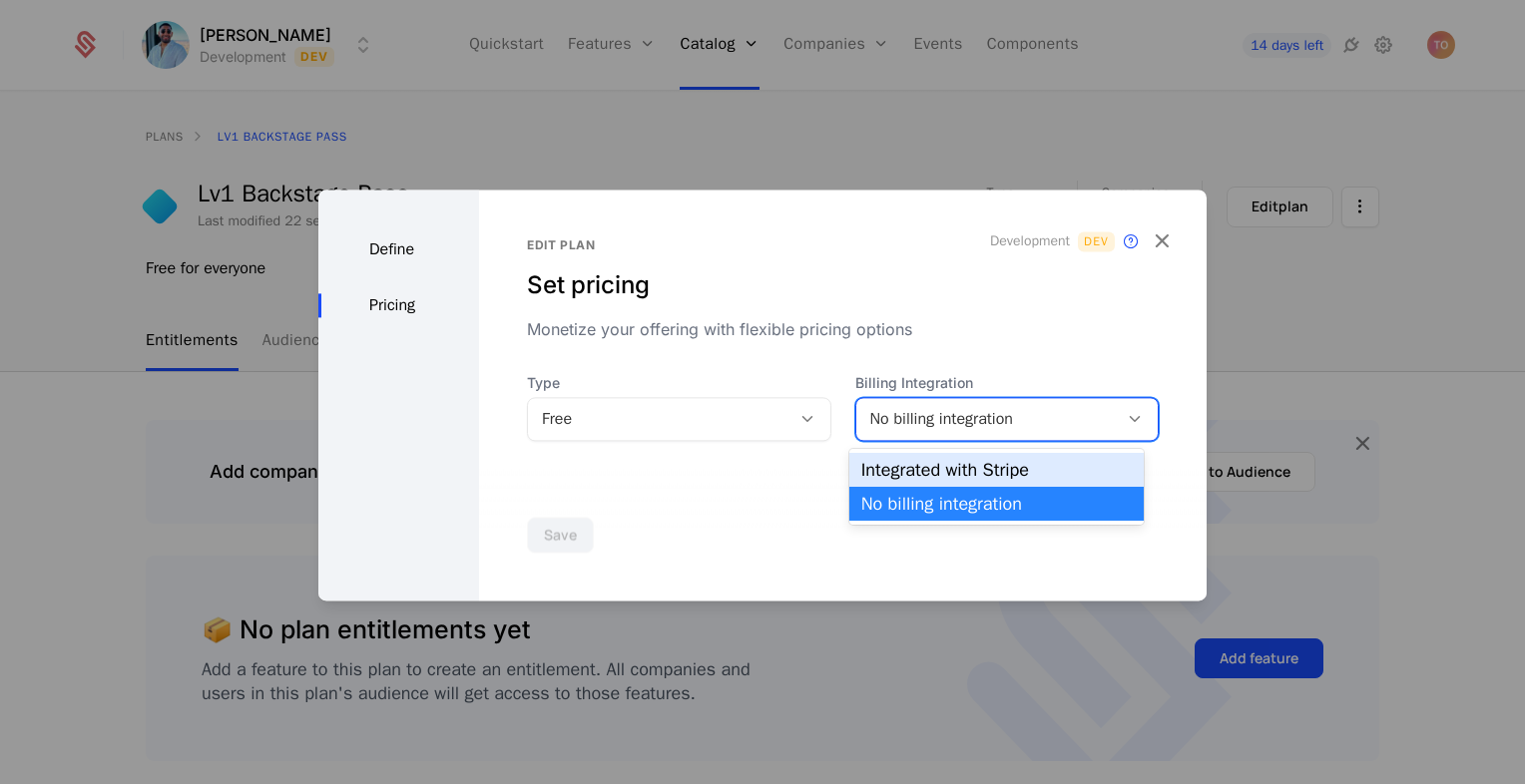 click on "Integrated with Stripe" at bounding box center (996, 470) 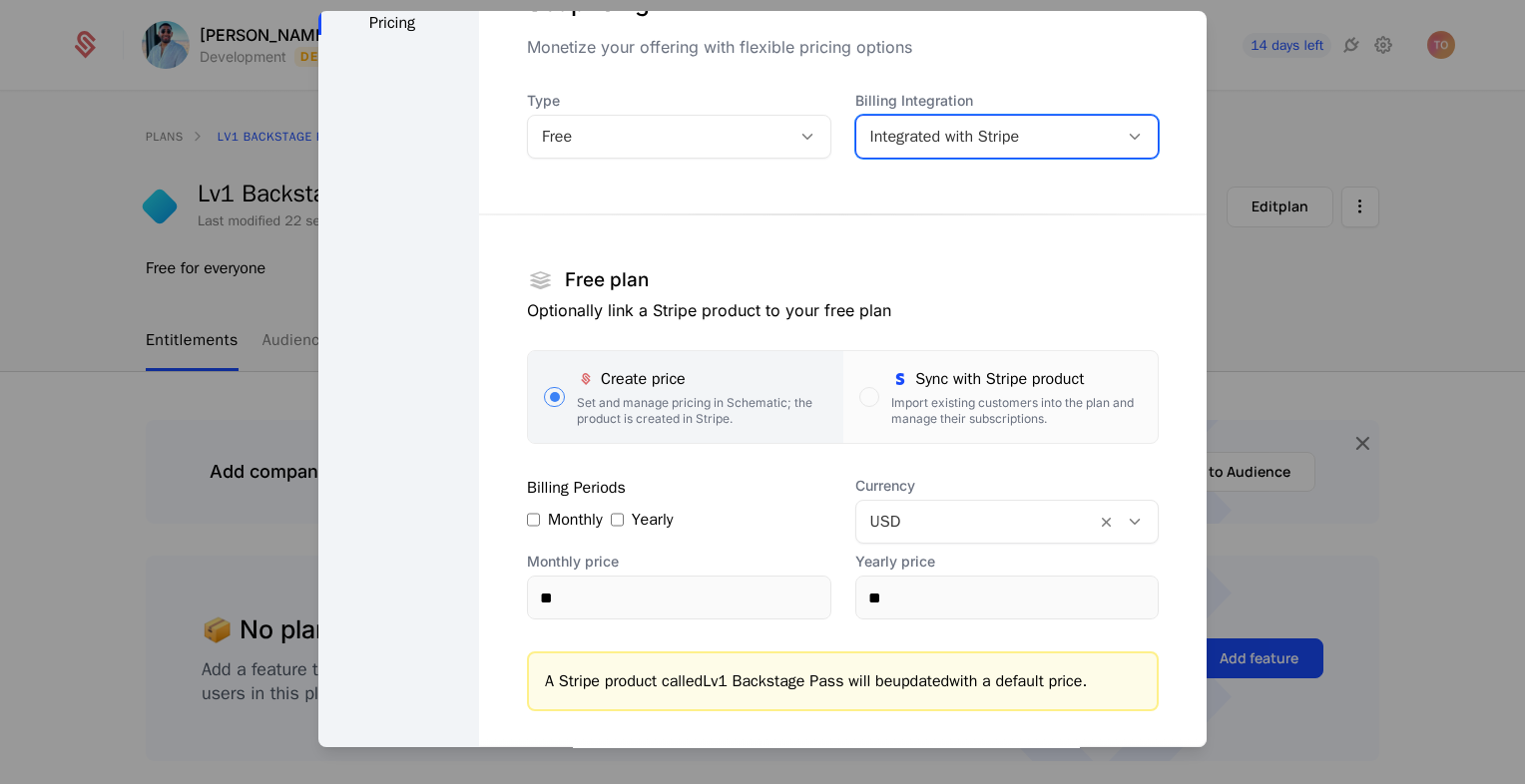 scroll, scrollTop: 229, scrollLeft: 0, axis: vertical 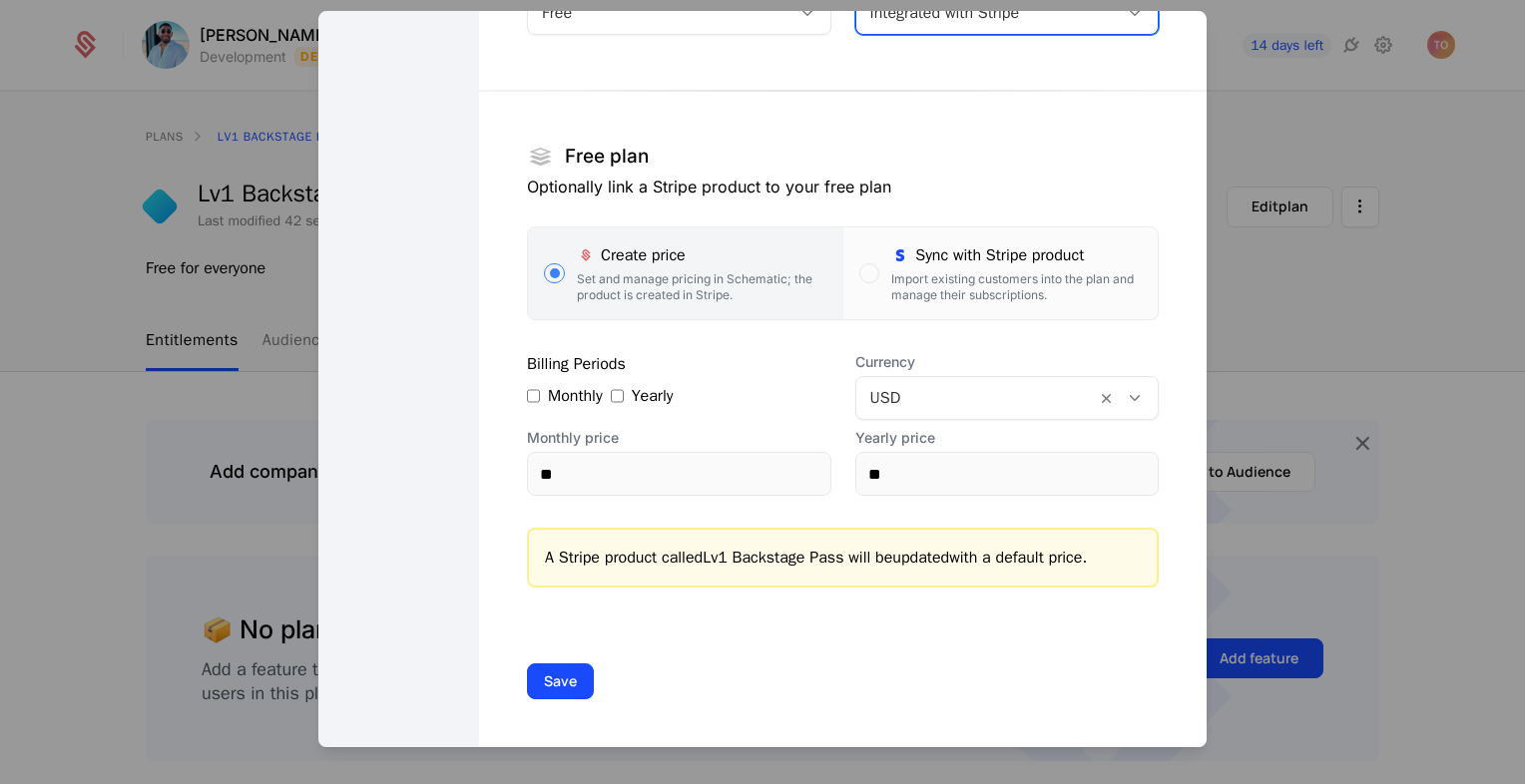 click at bounding box center [976, 398] 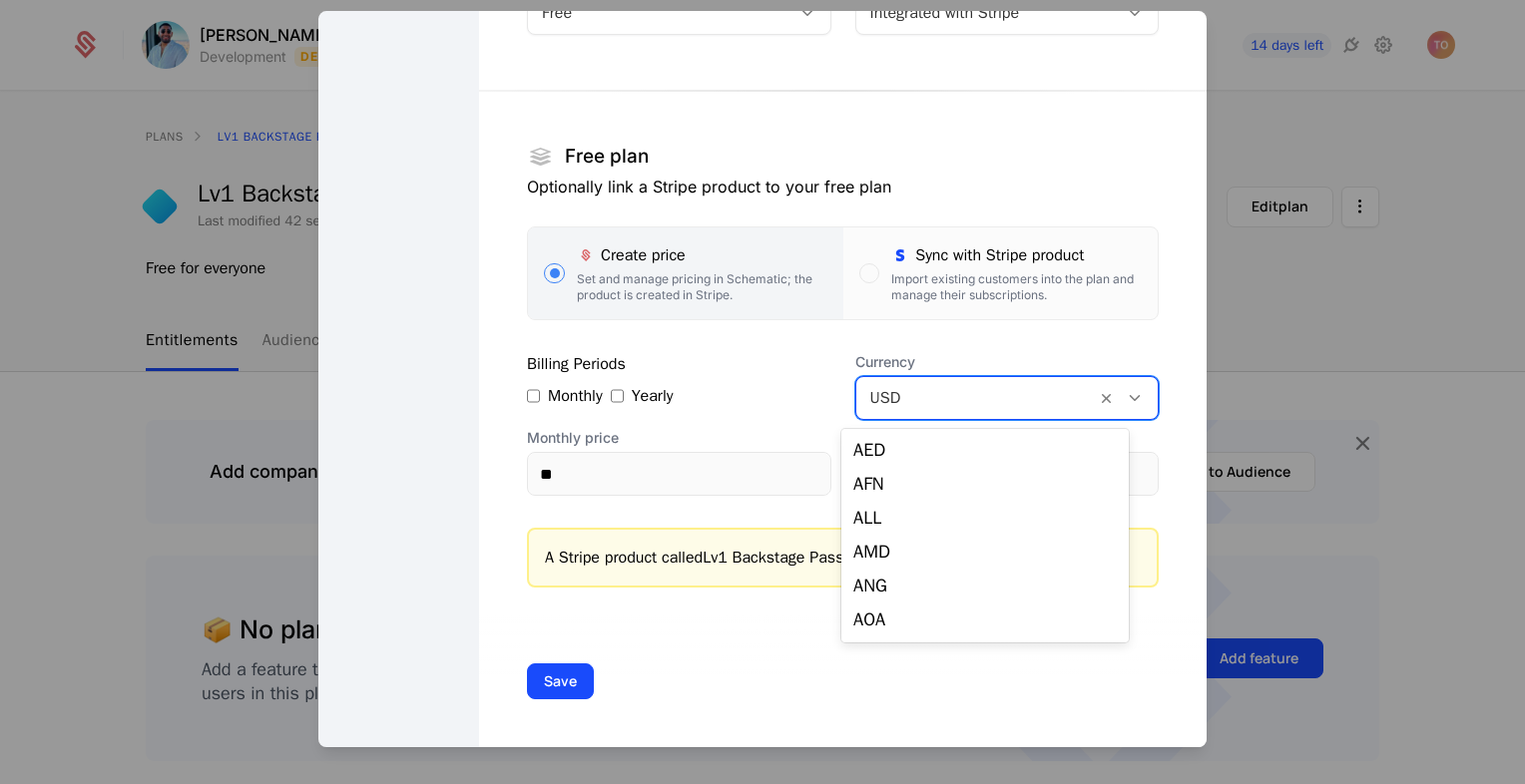 scroll, scrollTop: 4075, scrollLeft: 0, axis: vertical 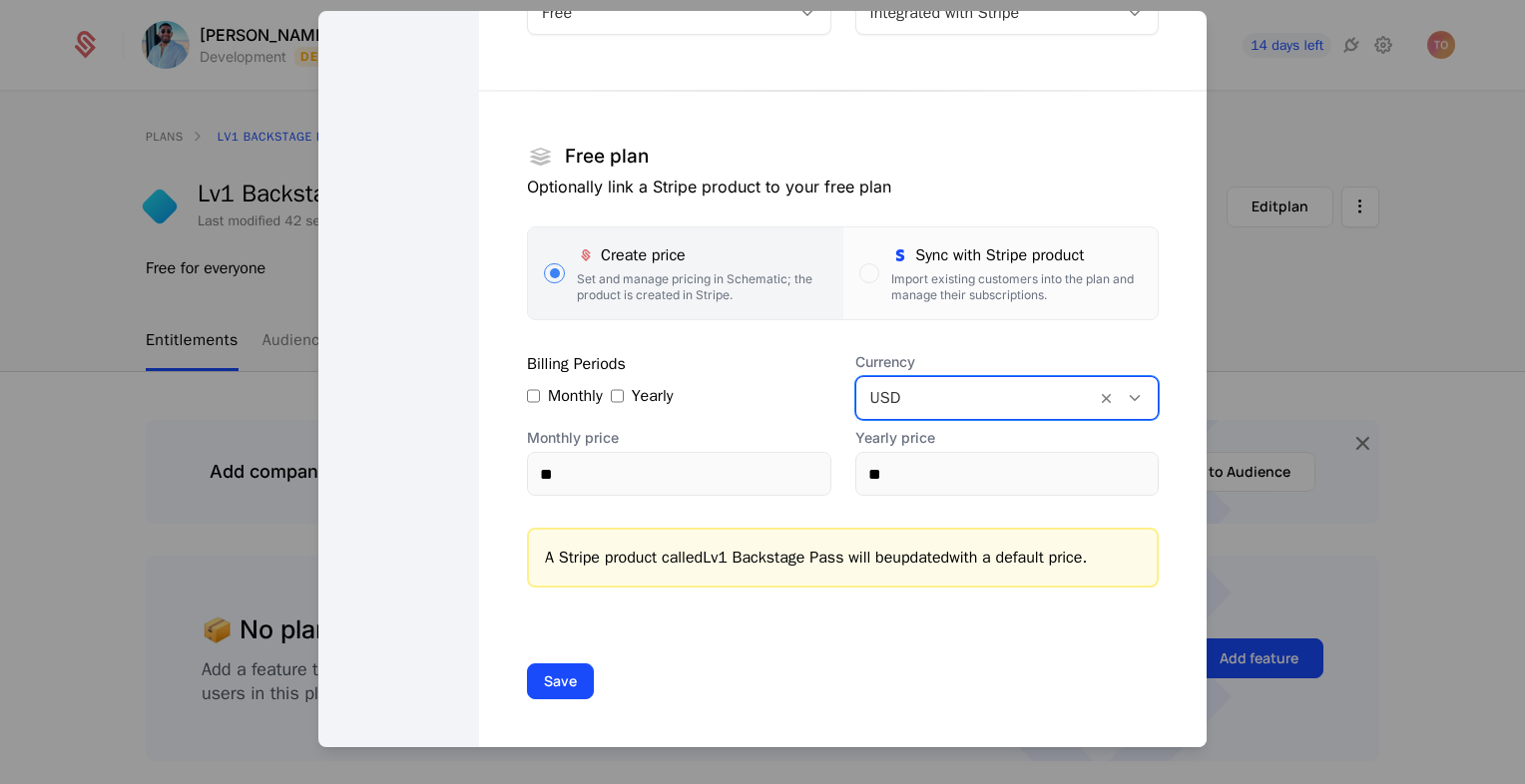 click at bounding box center [976, 398] 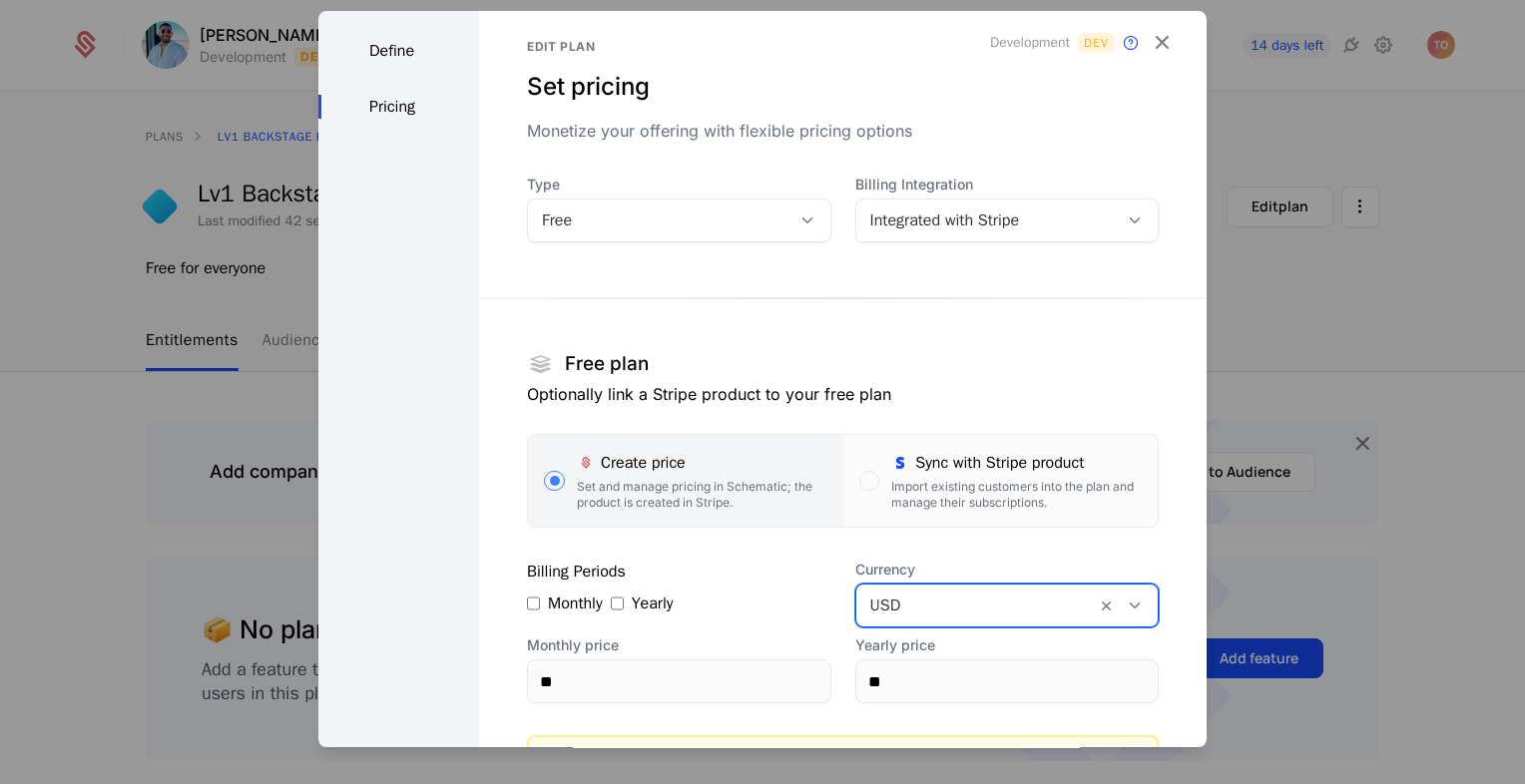 scroll, scrollTop: 0, scrollLeft: 0, axis: both 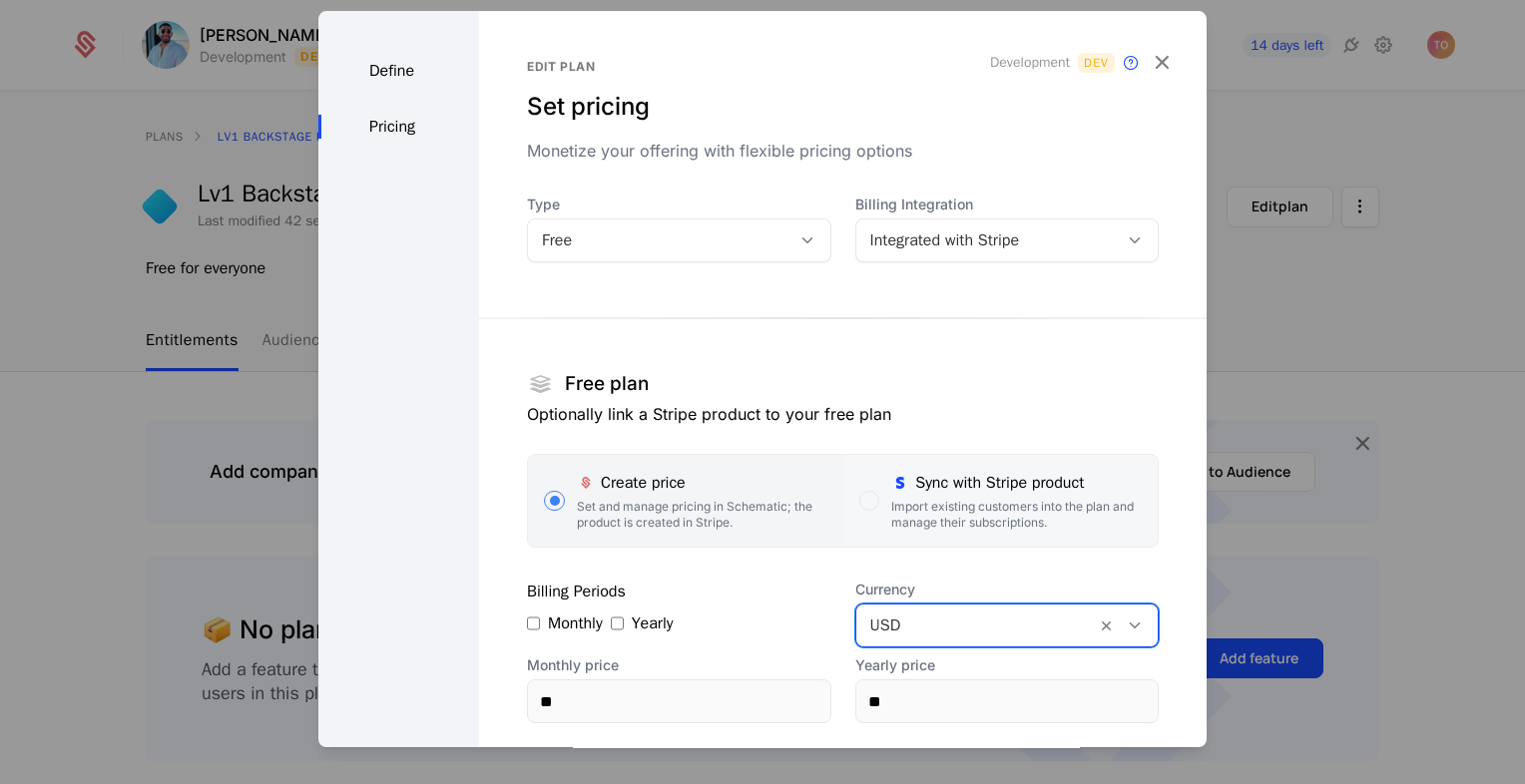click on "Import existing customers into the plan and manage their subscriptions." at bounding box center [1016, 515] 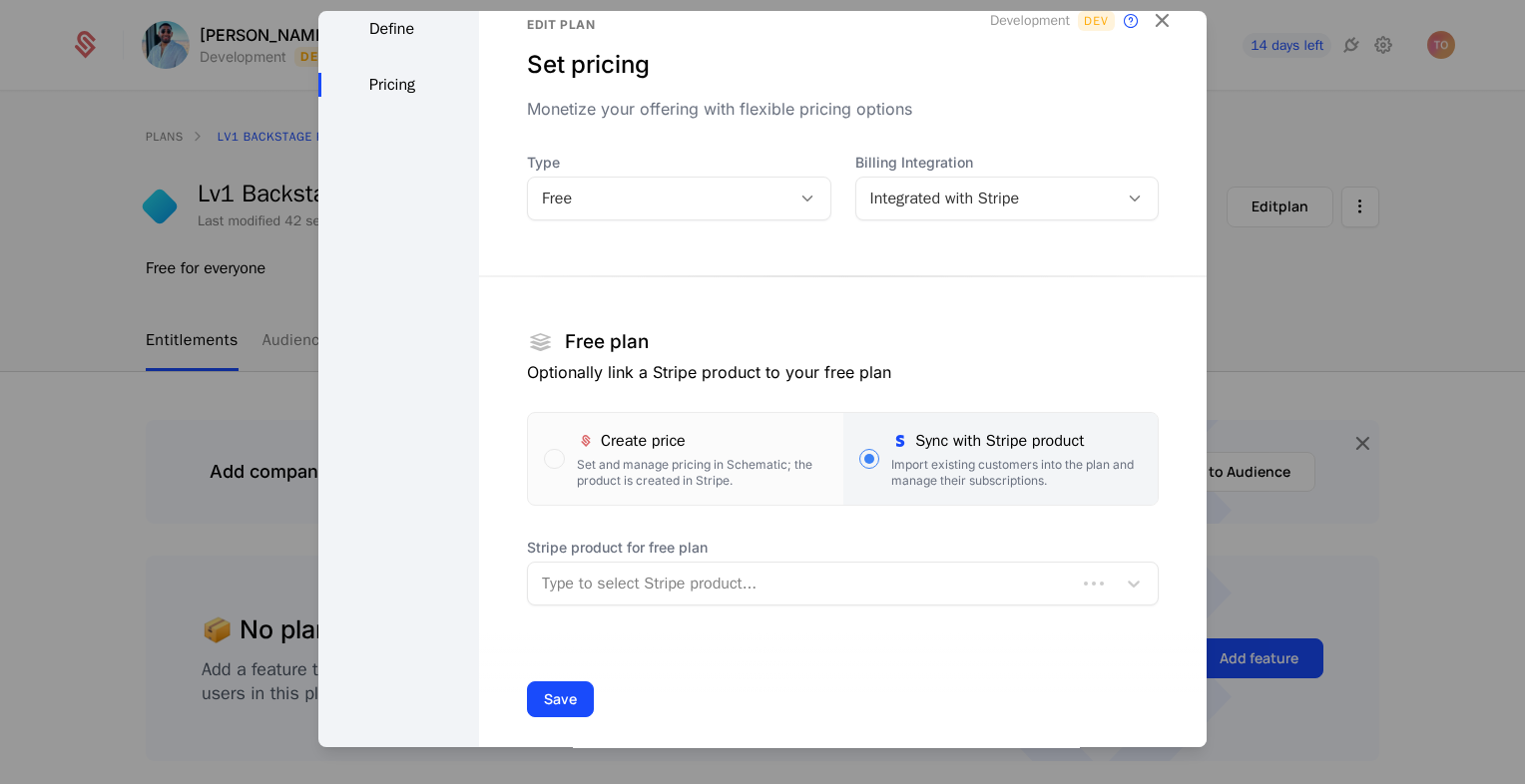 scroll, scrollTop: 63, scrollLeft: 0, axis: vertical 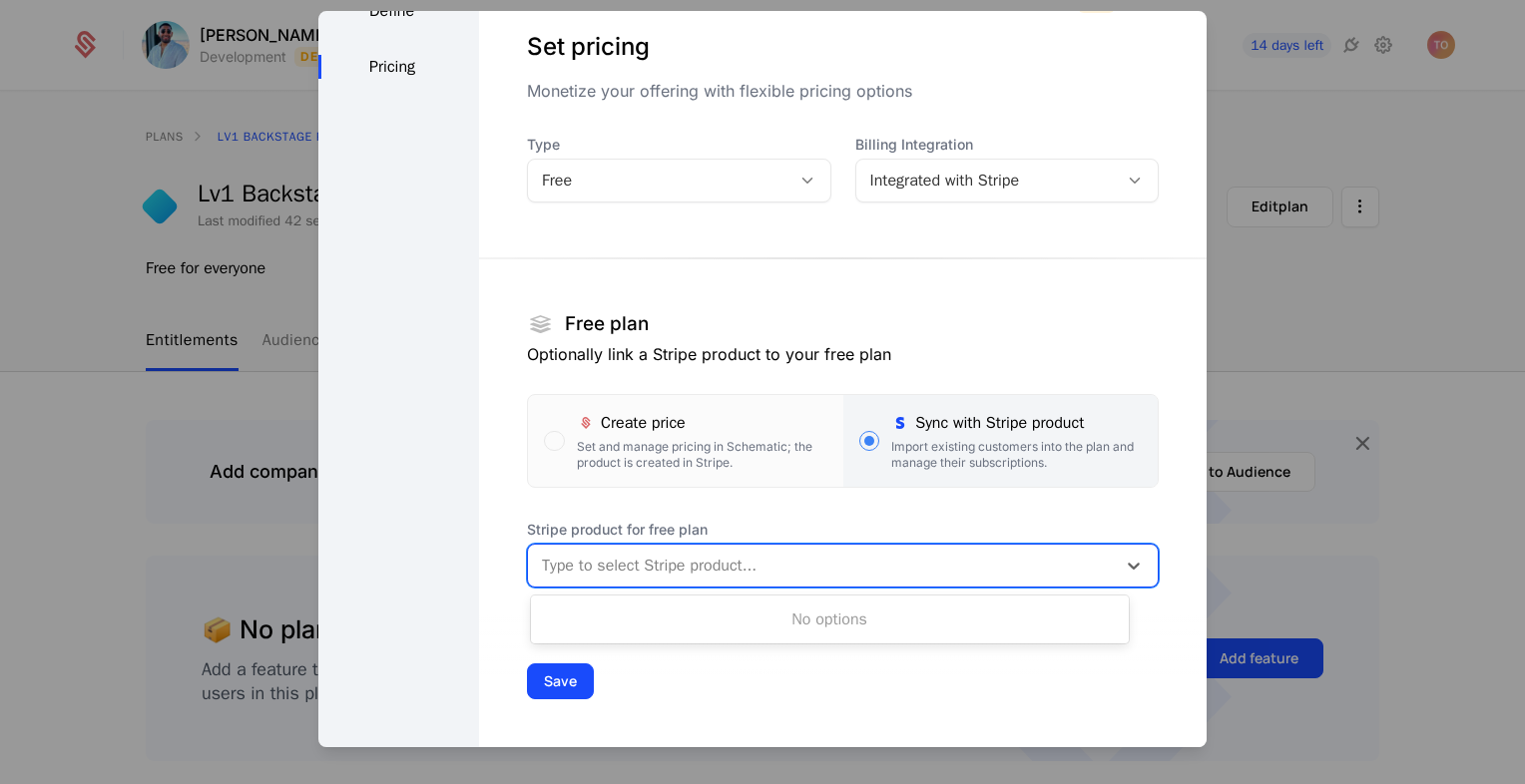 click at bounding box center [821, 566] 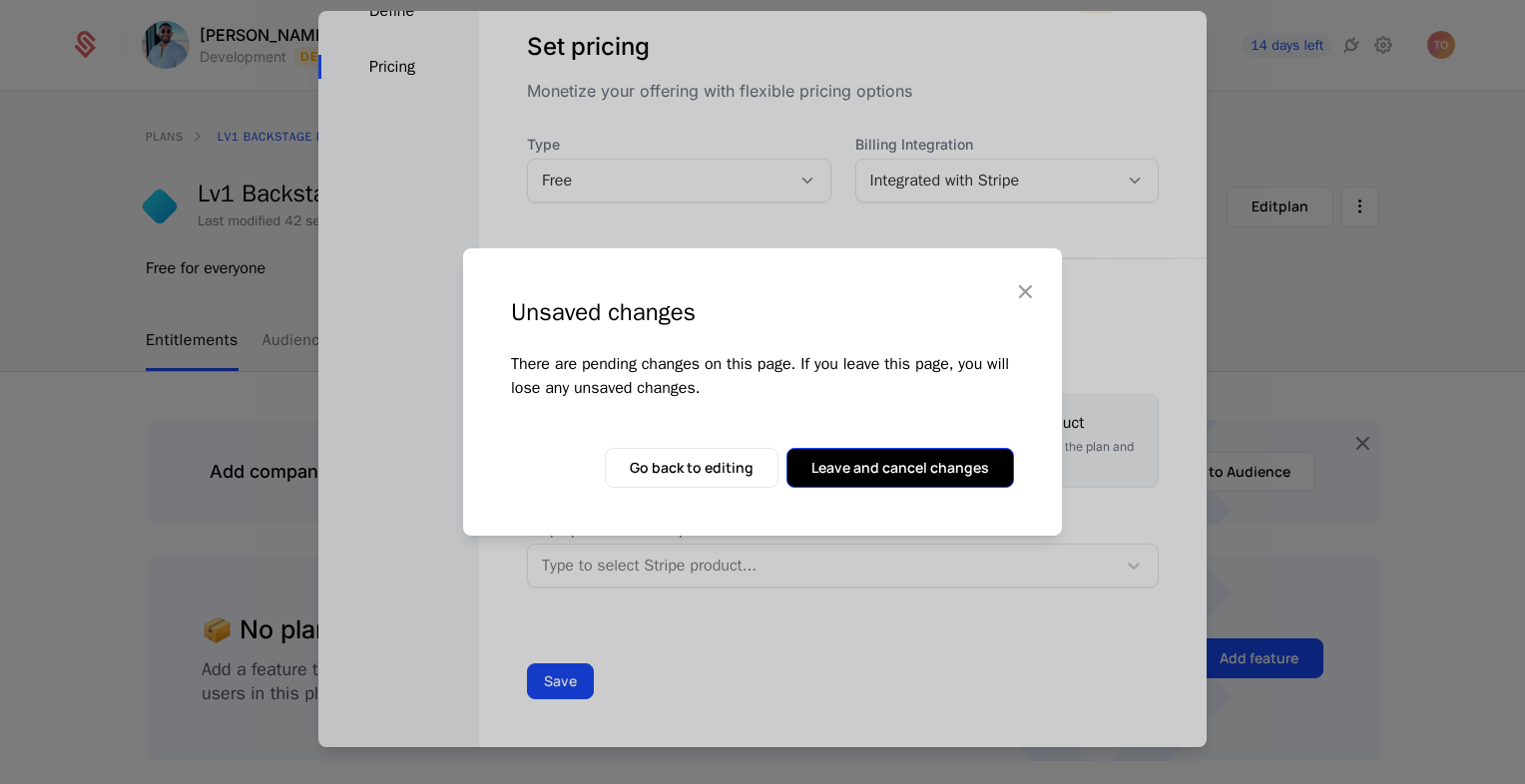 click on "Leave and cancel changes" at bounding box center (900, 468) 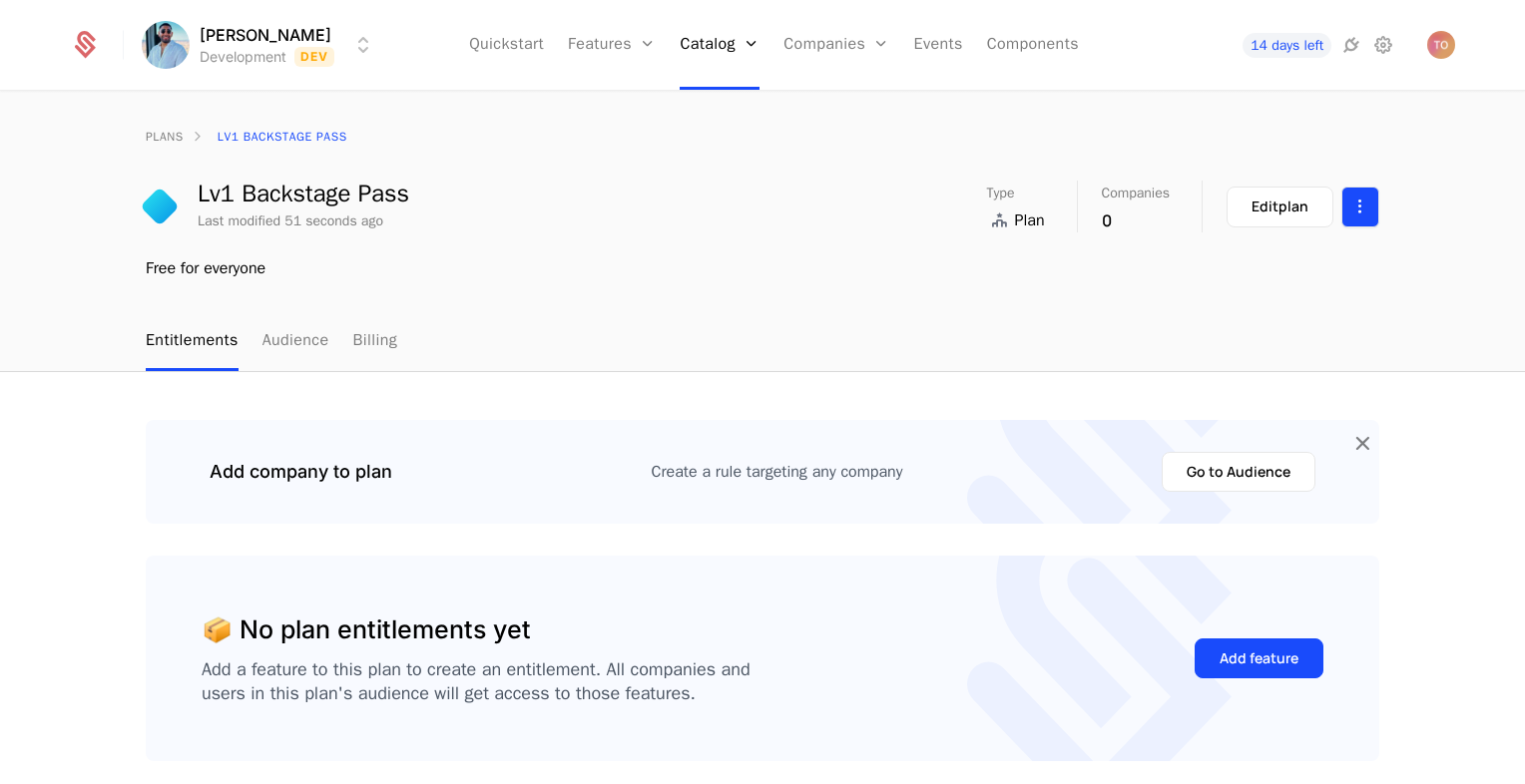 click on "Olaniyan Tosin Development Dev Quickstart Features Features Flags Catalog Plans Add Ons Configuration Companies Companies Users Events Components 14 days left plans Lv1 Backstage Pass Lv1 Backstage Pass Last modified 51 seconds ago Type Plan Companies 0 Edit  plan Free for everyone Entitlements Audience Billing Add company to plan Create a rule targeting any company Go to Audience 📦 No plan entitlements yet Add a feature to this plan to create an entitlement. All companies and users in this plan's audience will get access to those features. Add feature" at bounding box center [762, 392] 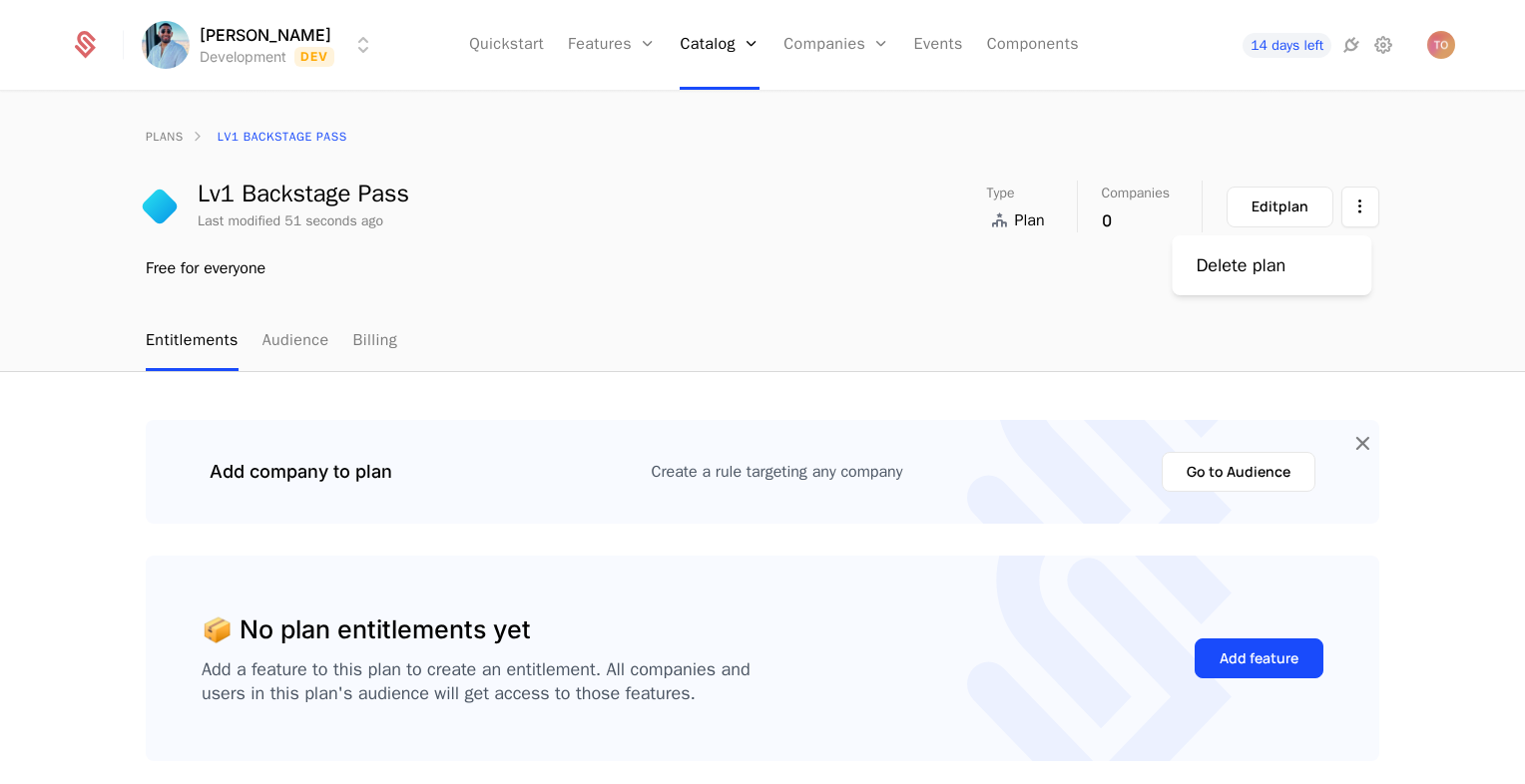 click on "Delete plan" at bounding box center [1271, 265] 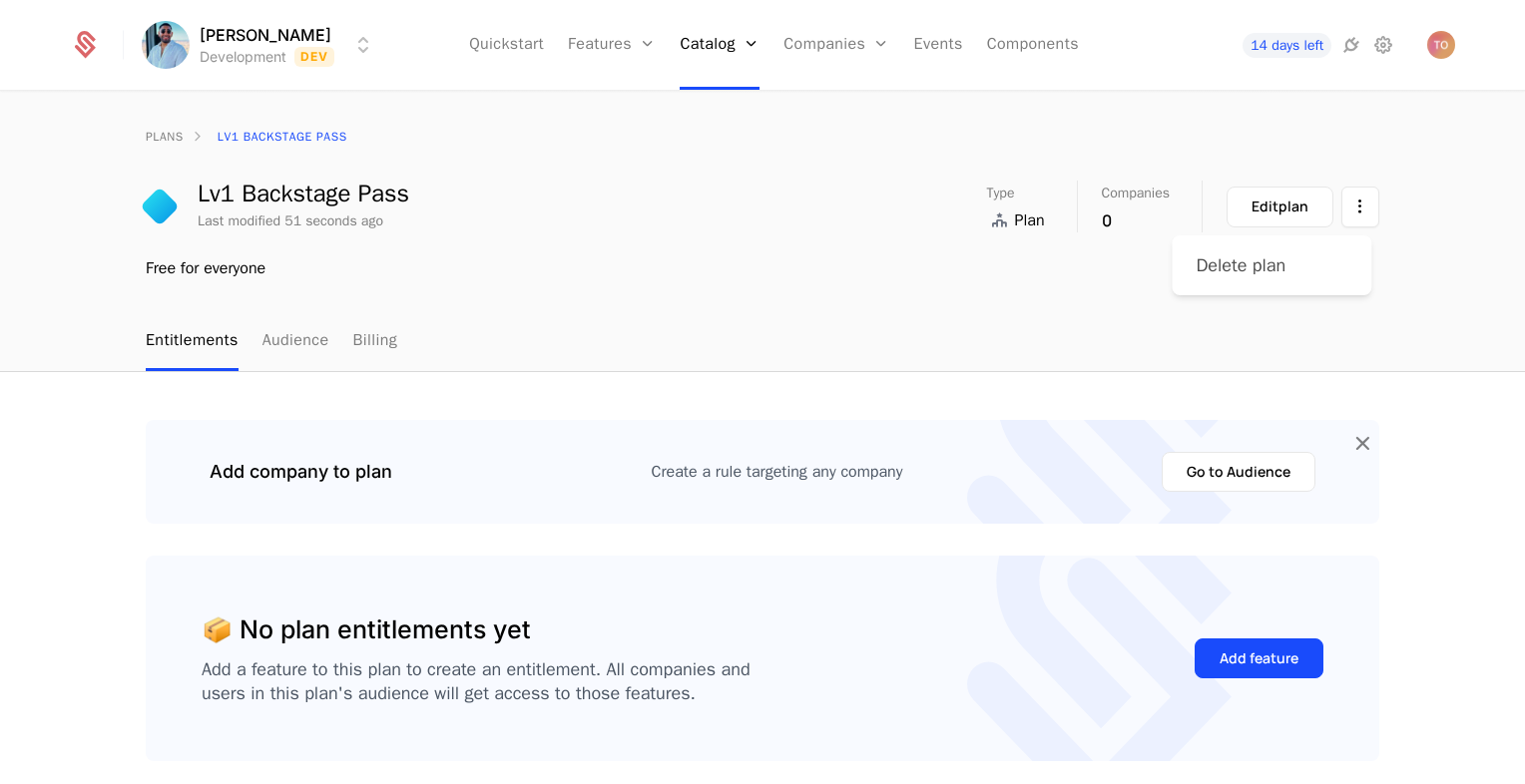 click on "Delete plan" at bounding box center [1241, 265] 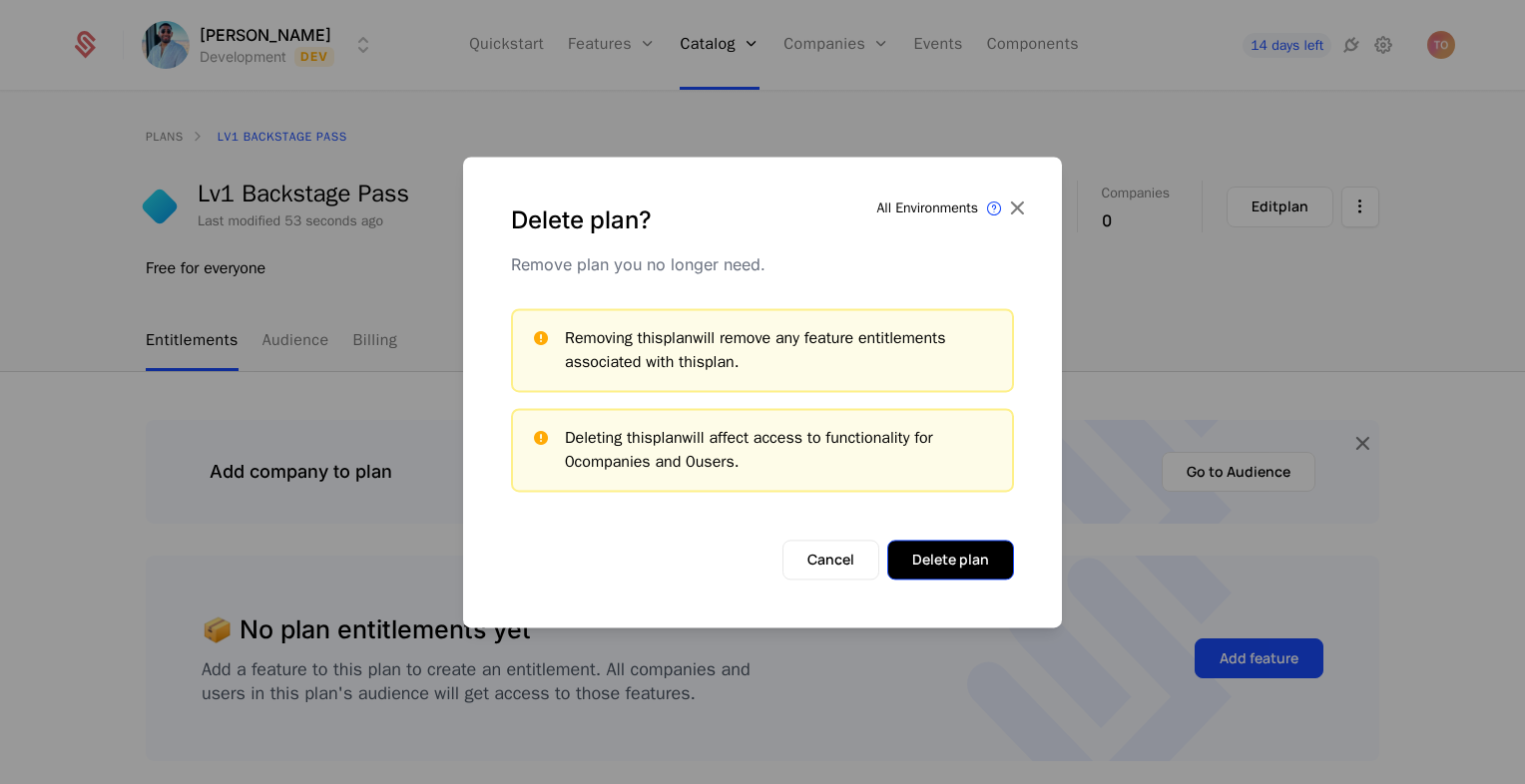 click on "Delete plan" at bounding box center [950, 560] 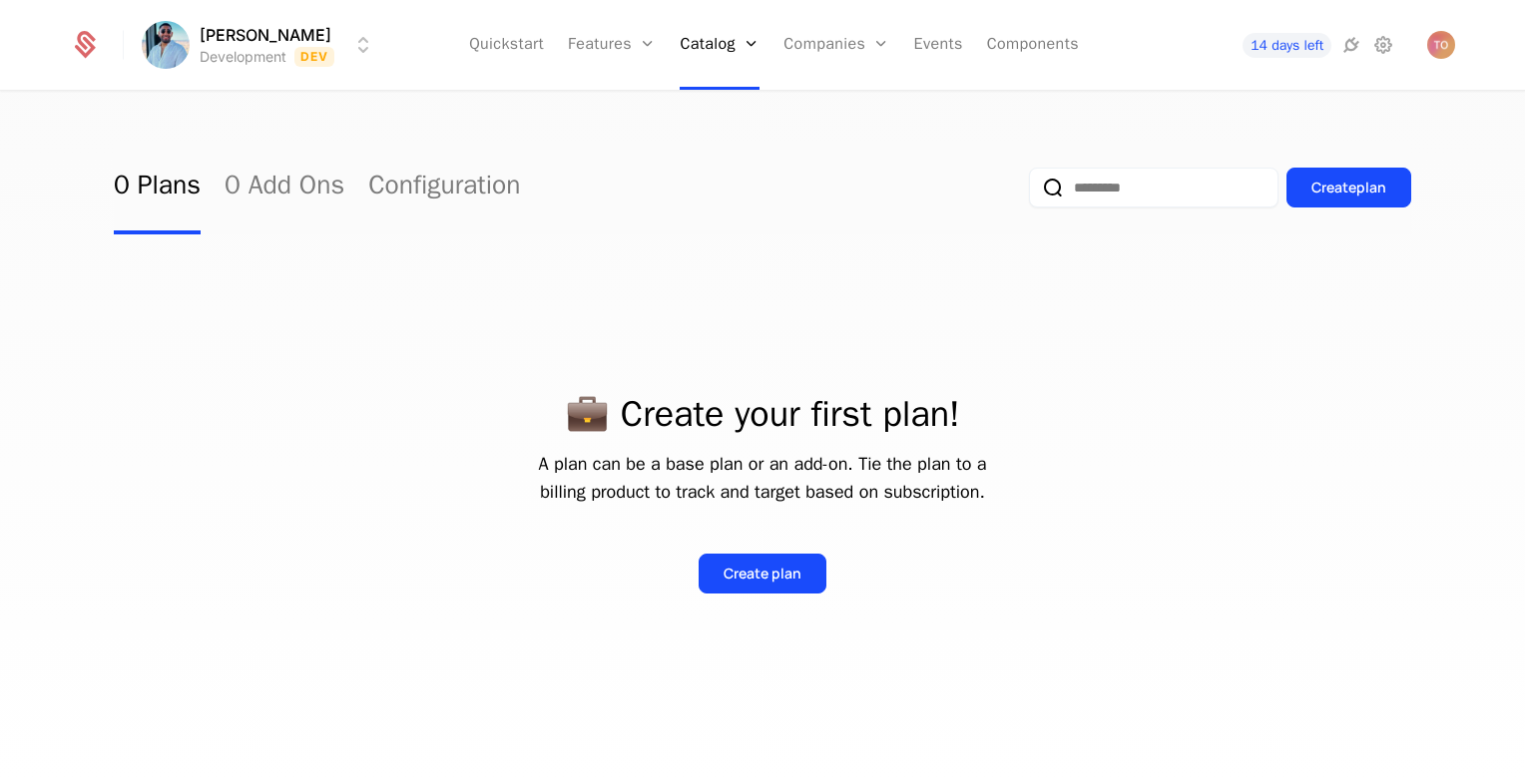 click on "14 days left" at bounding box center [1313, 45] 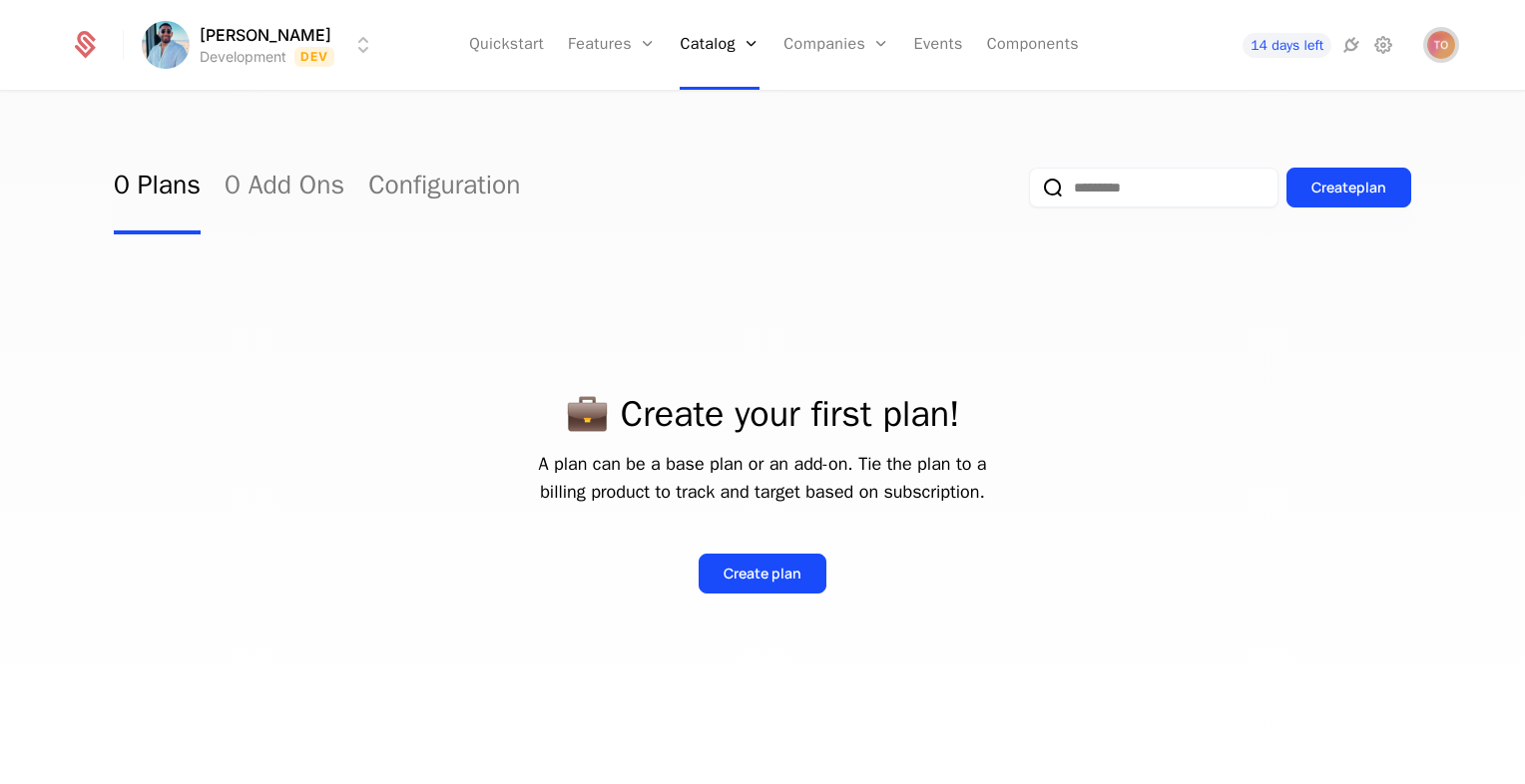 click at bounding box center (1441, 45) 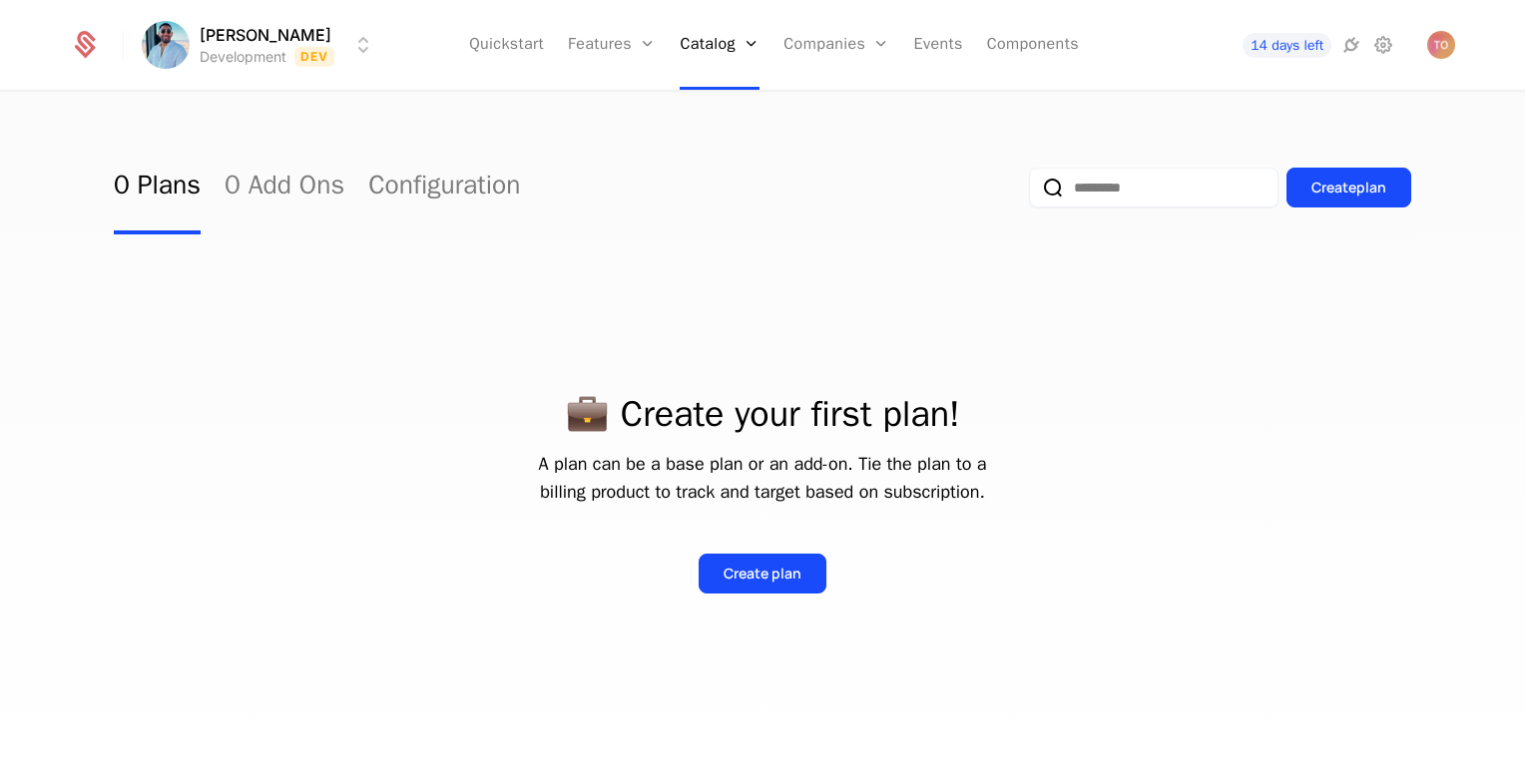 click on "Quickstart Features Features Flags Catalog Plans Add Ons Configuration Companies Companies Users Events Components" at bounding box center [773, 45] 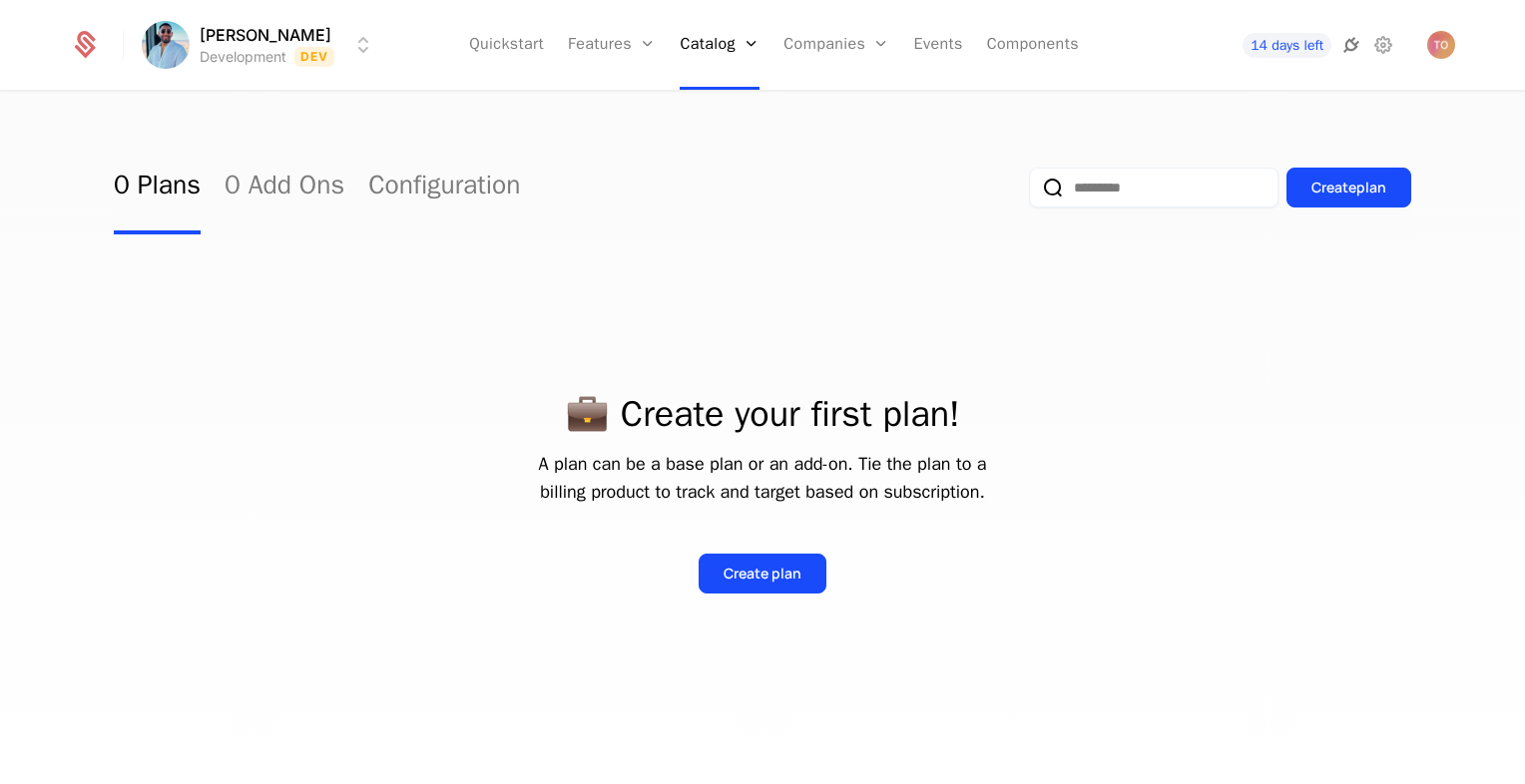 click at bounding box center [1351, 45] 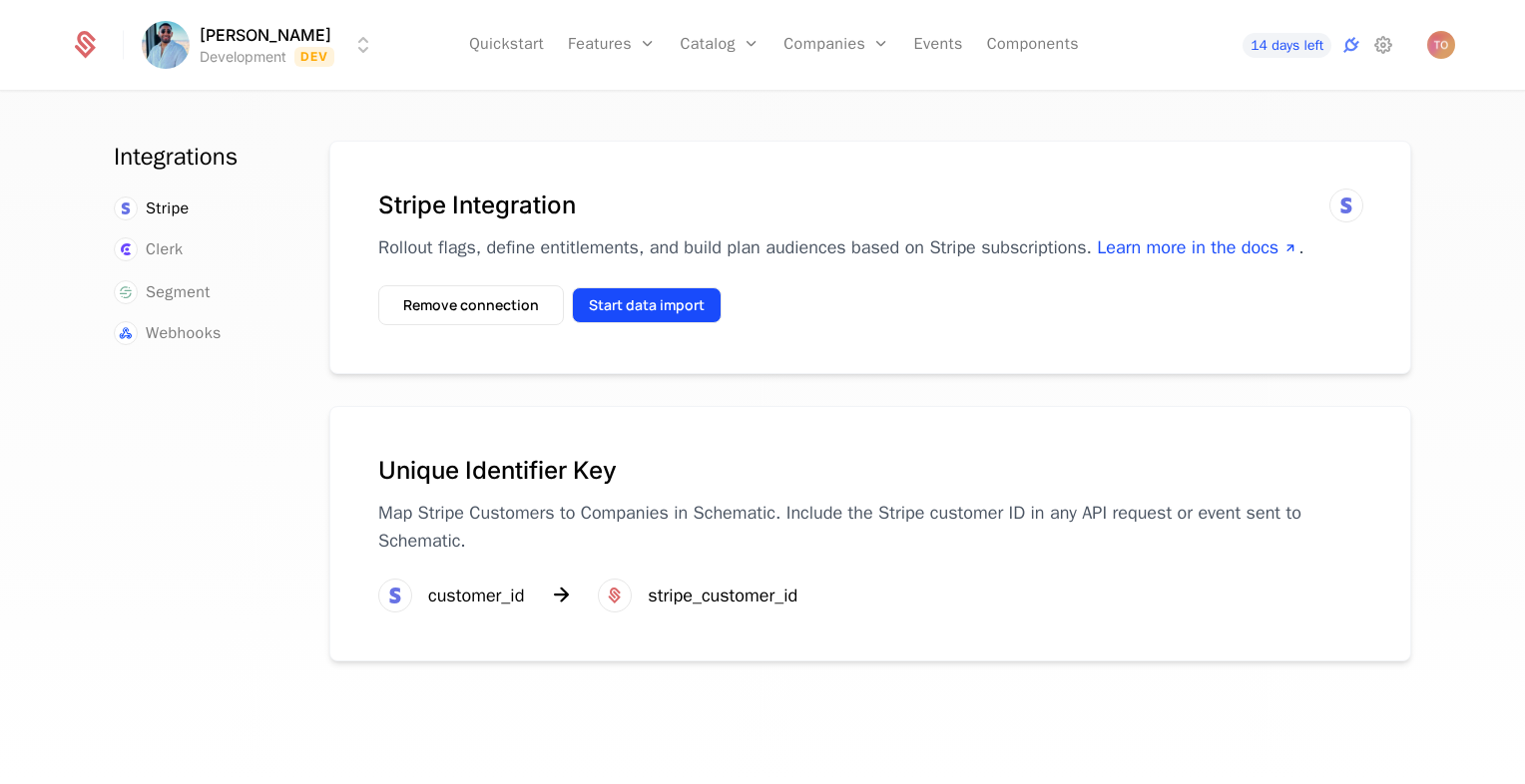 click on "Start data import" at bounding box center [647, 305] 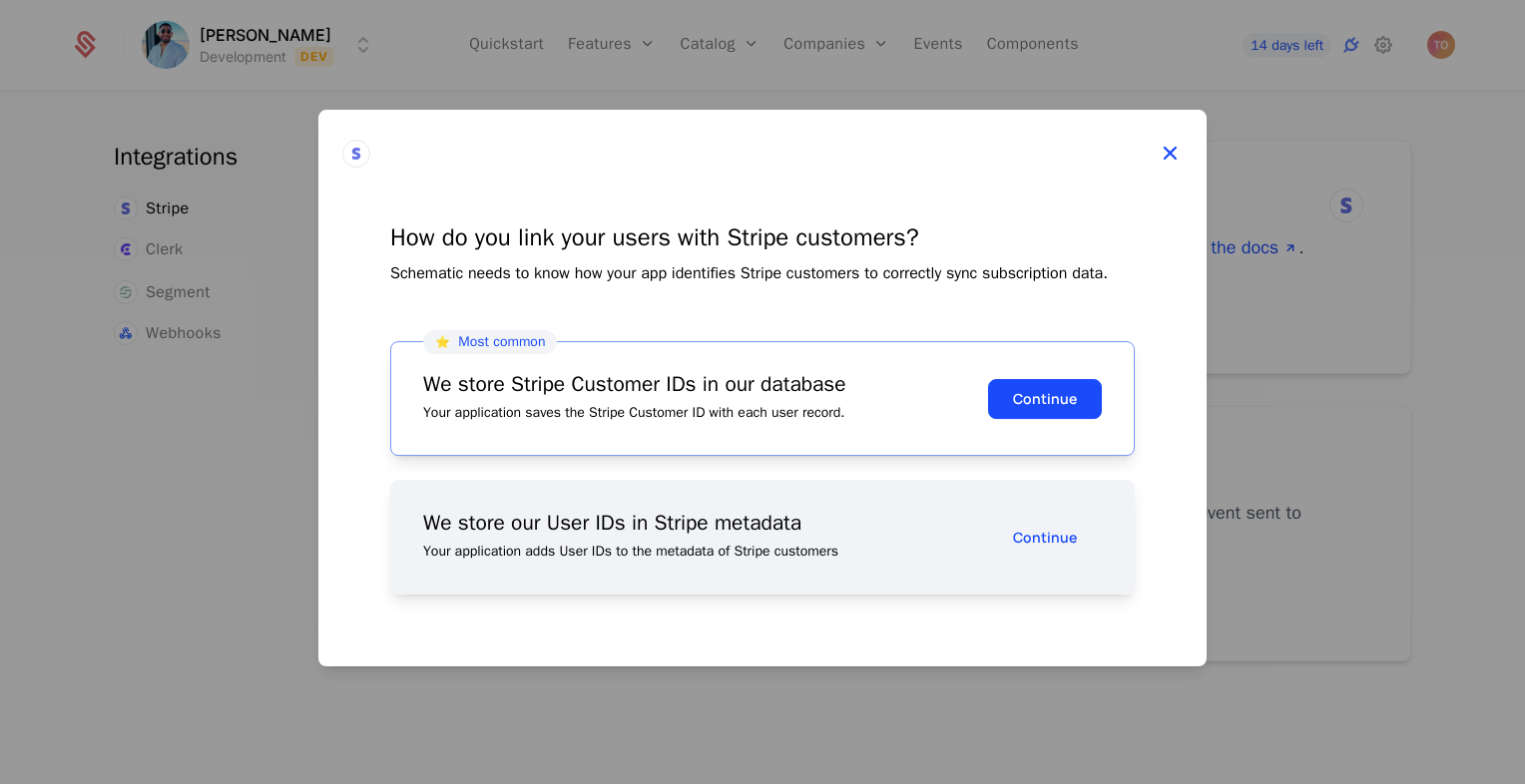 click at bounding box center (1170, 154) 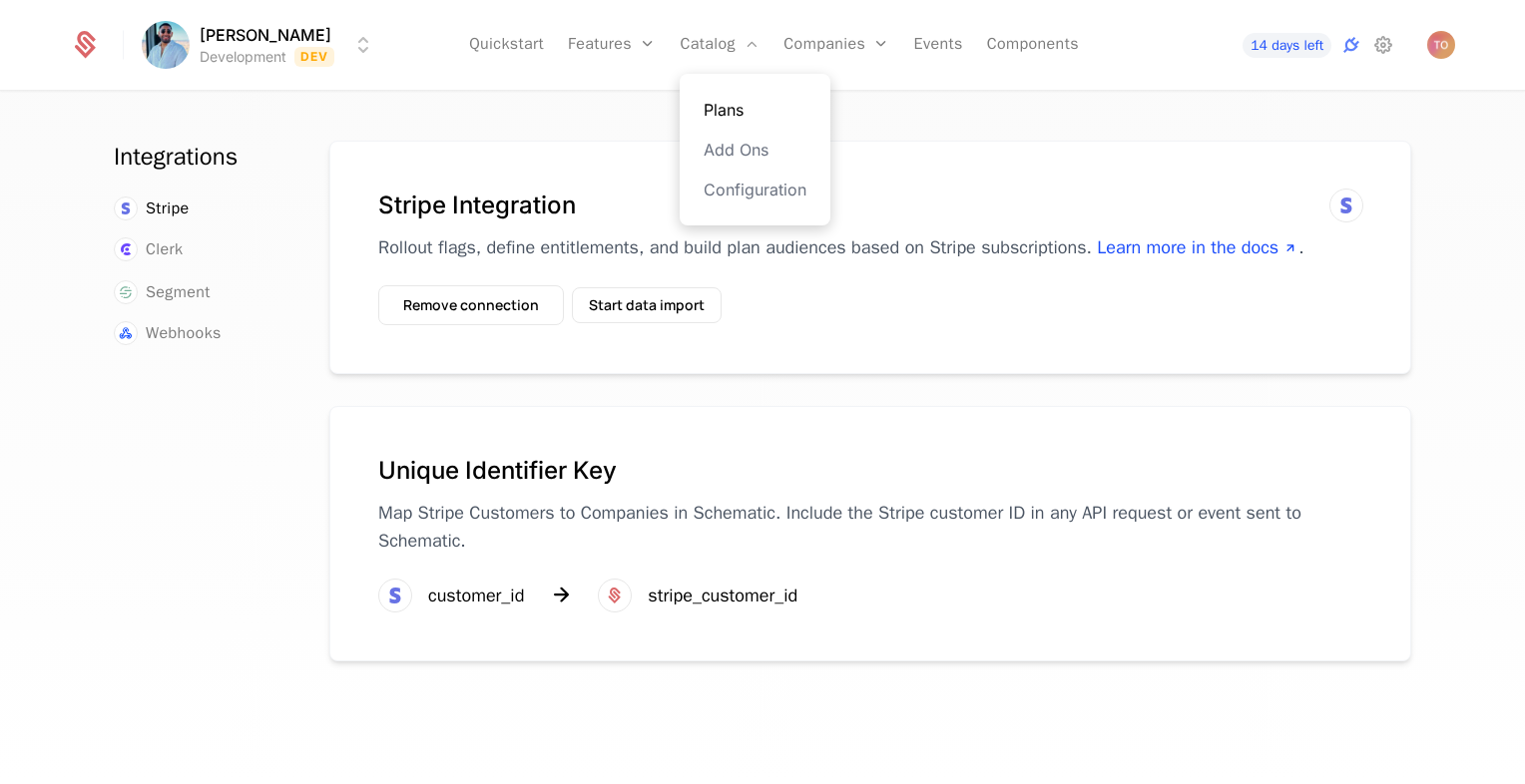 click on "Plans" at bounding box center (755, 110) 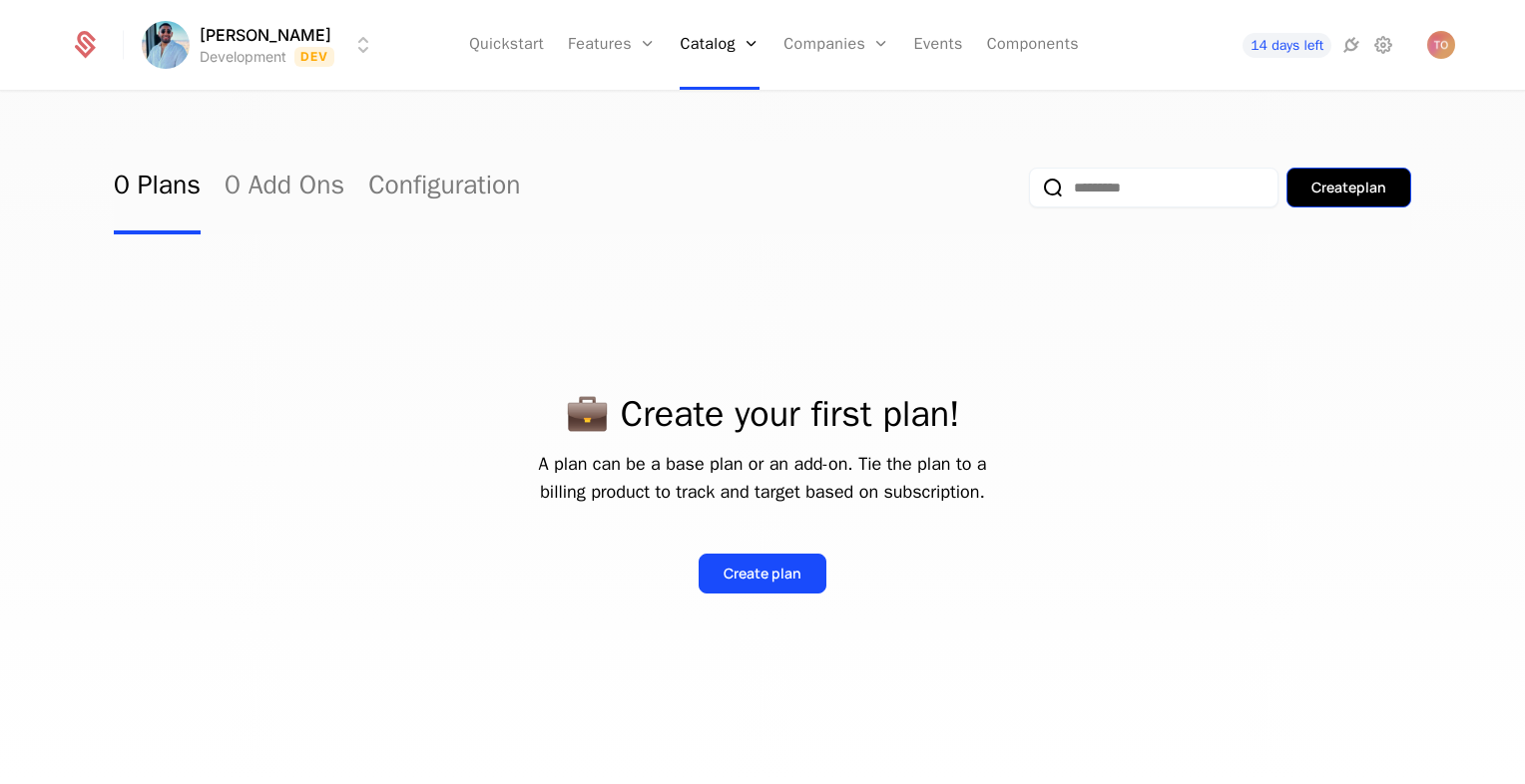 click on "Create  plan" at bounding box center [1348, 188] 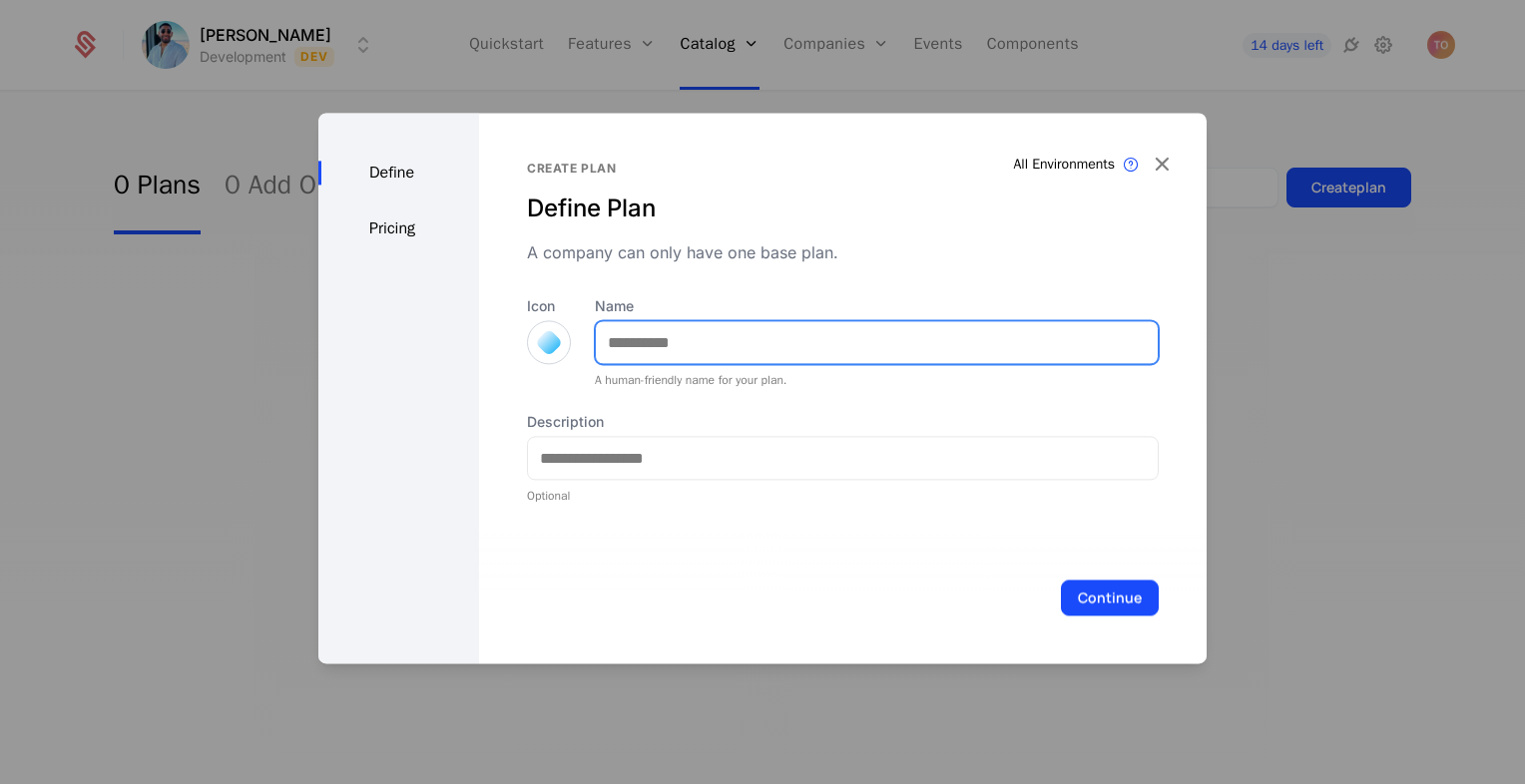 click on "Name" at bounding box center (876, 342) 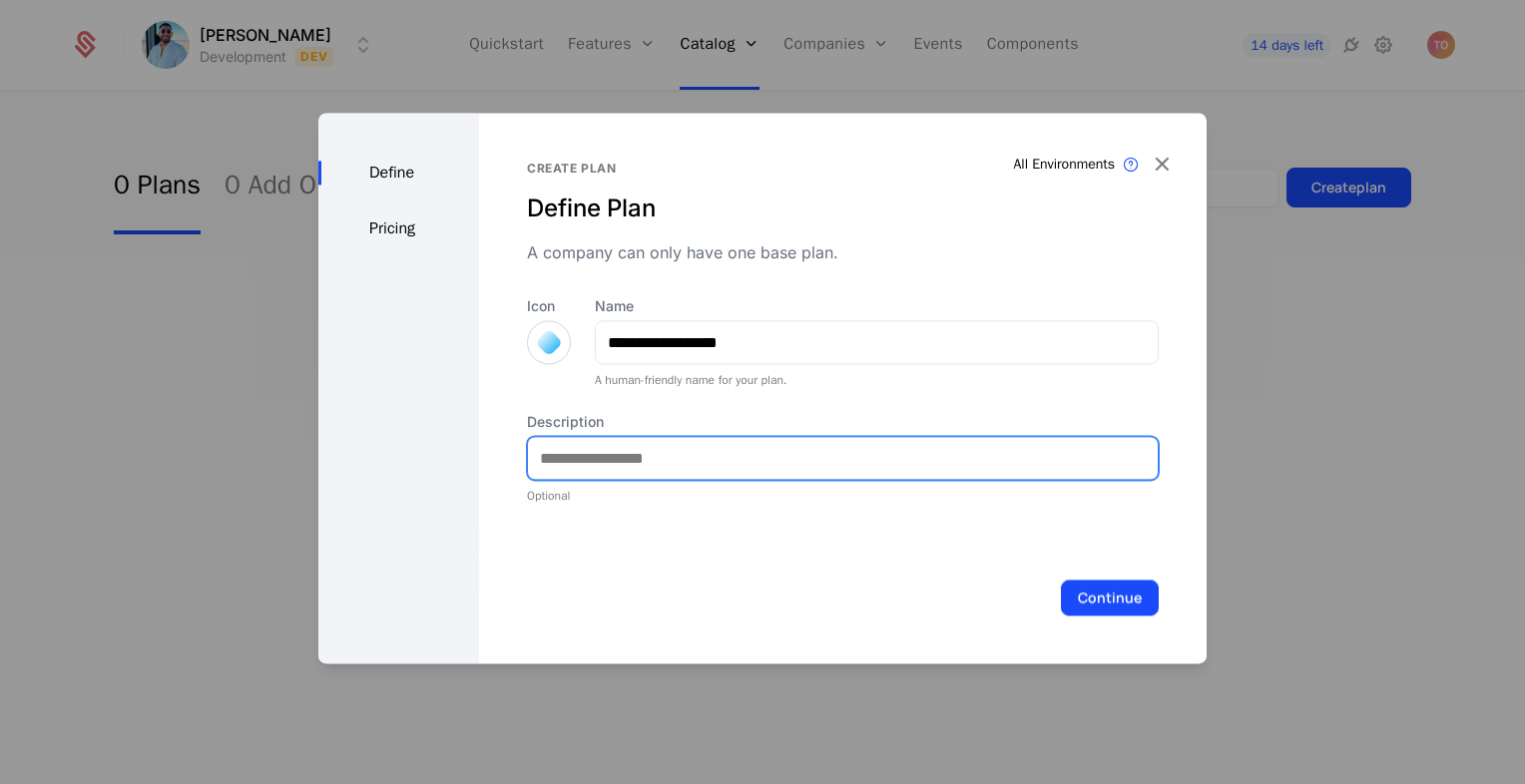 type on "**********" 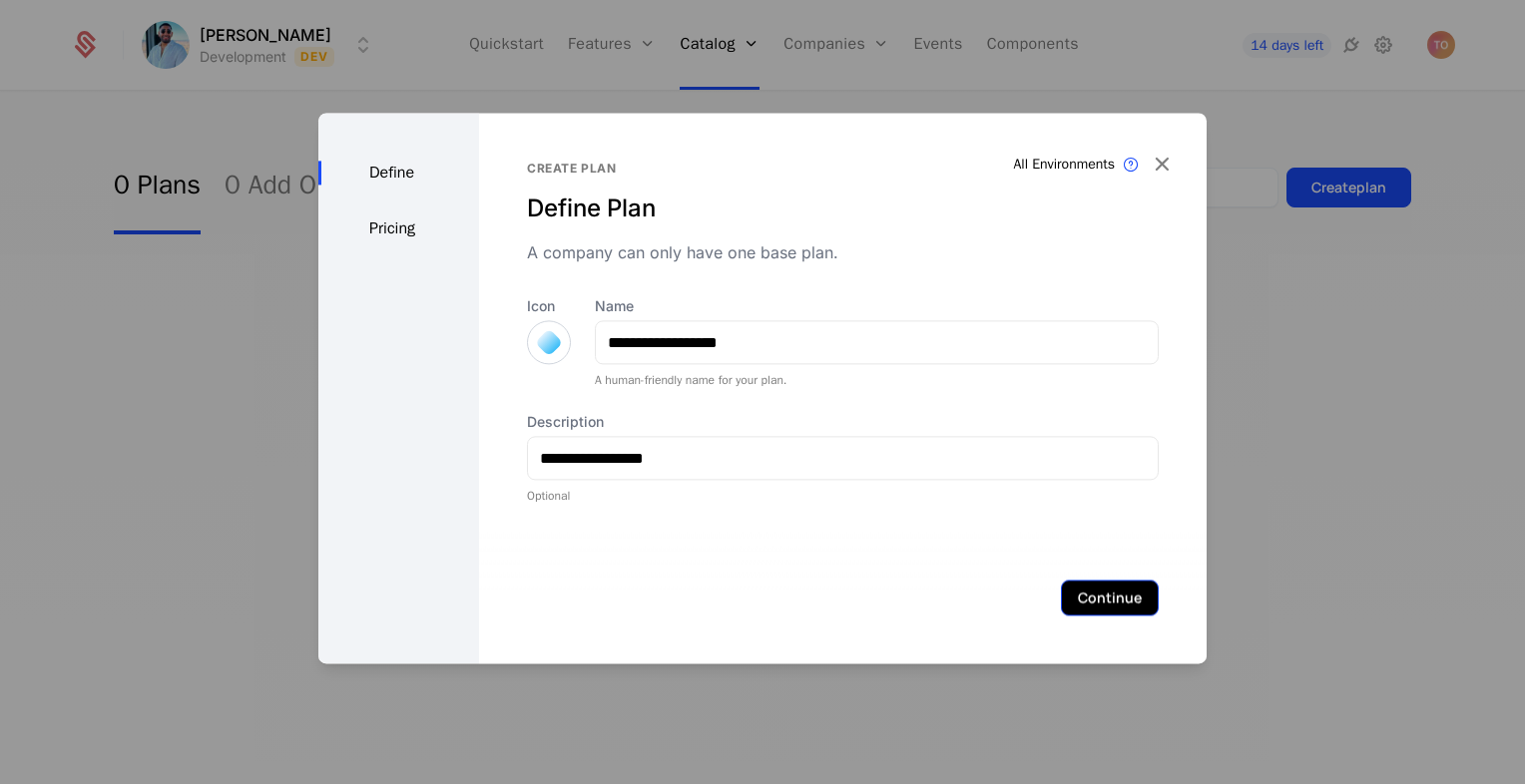 click on "Continue" at bounding box center [1110, 597] 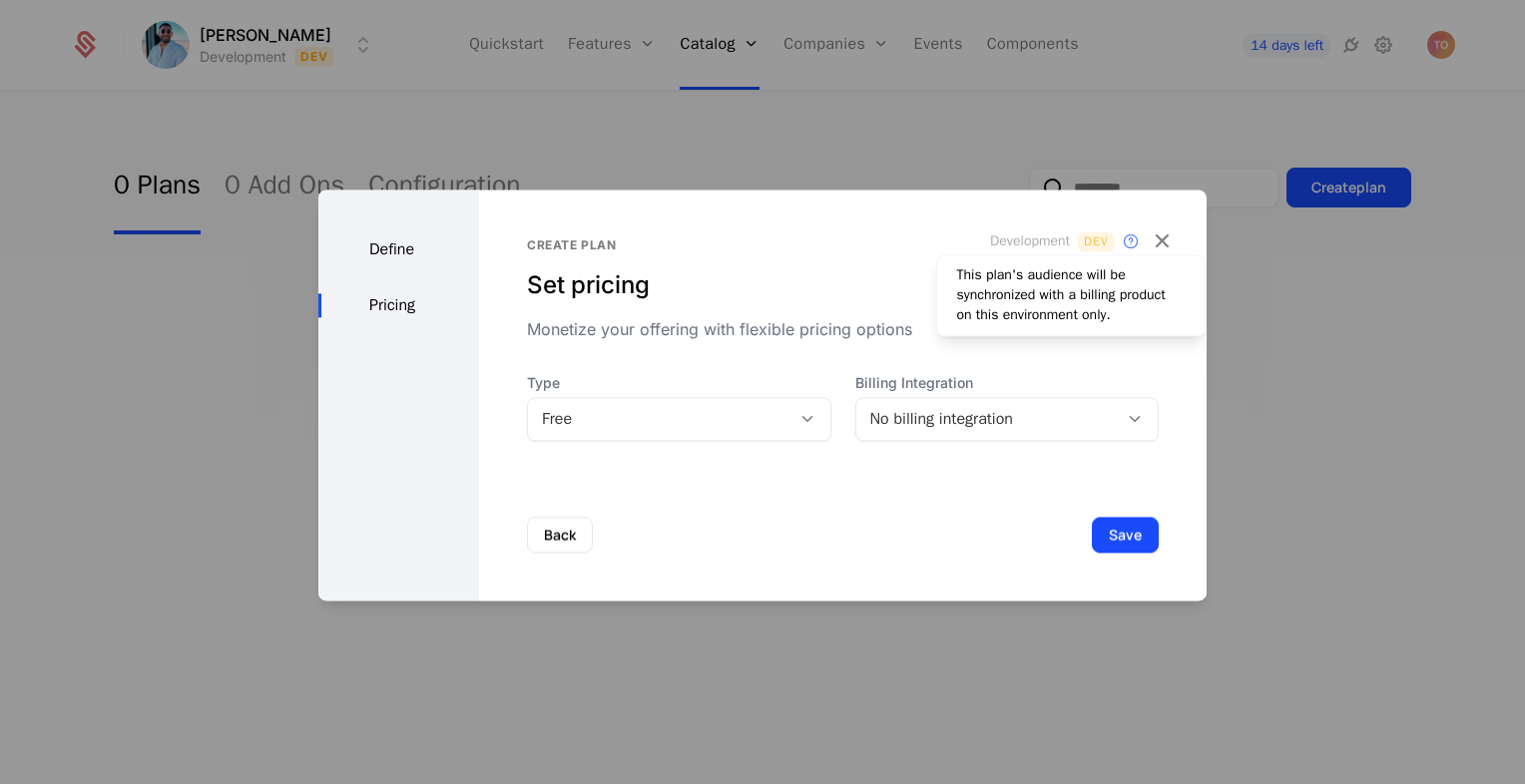 click on "Dev" at bounding box center [1096, 241] 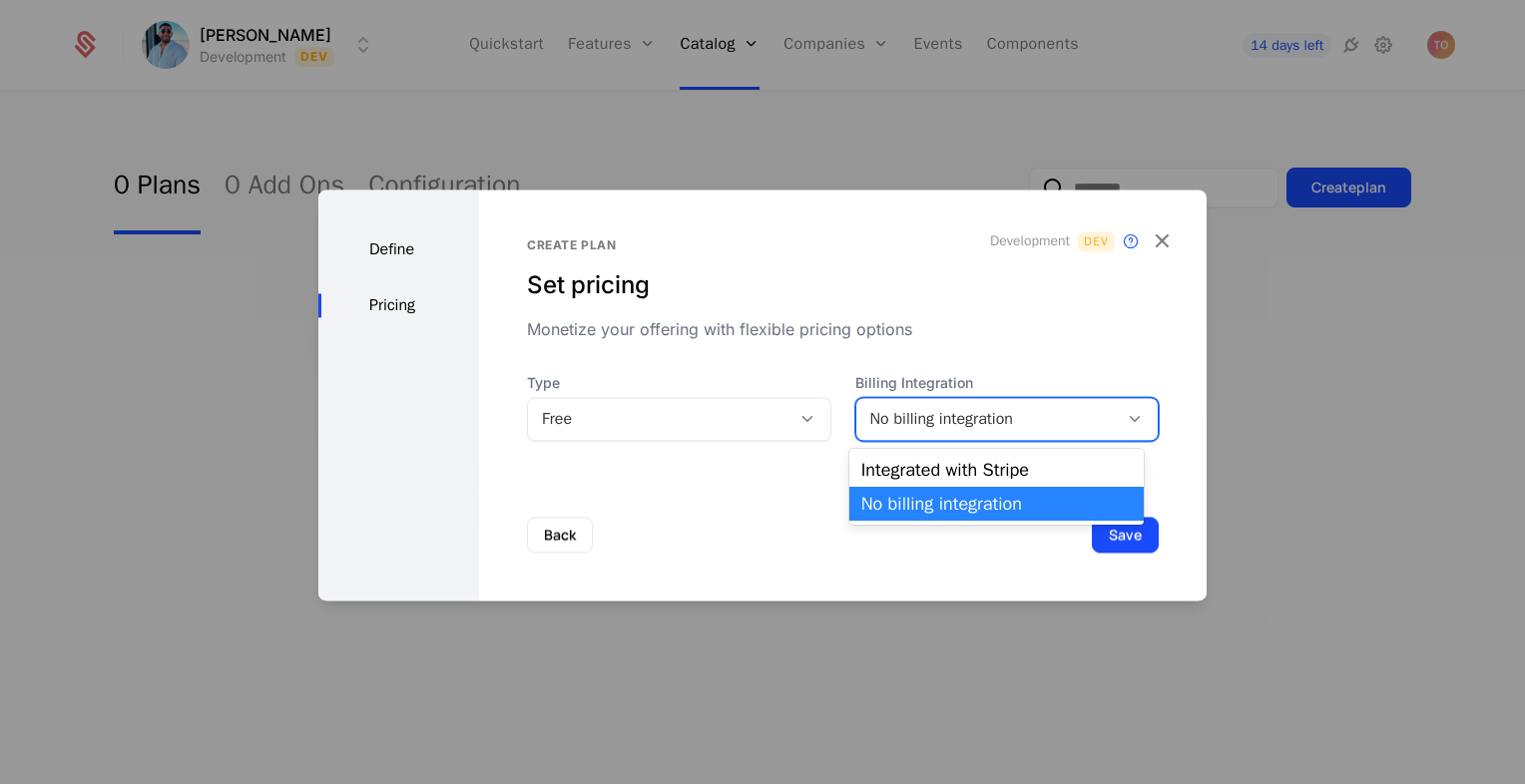 click on "No billing integration" at bounding box center [987, 419] 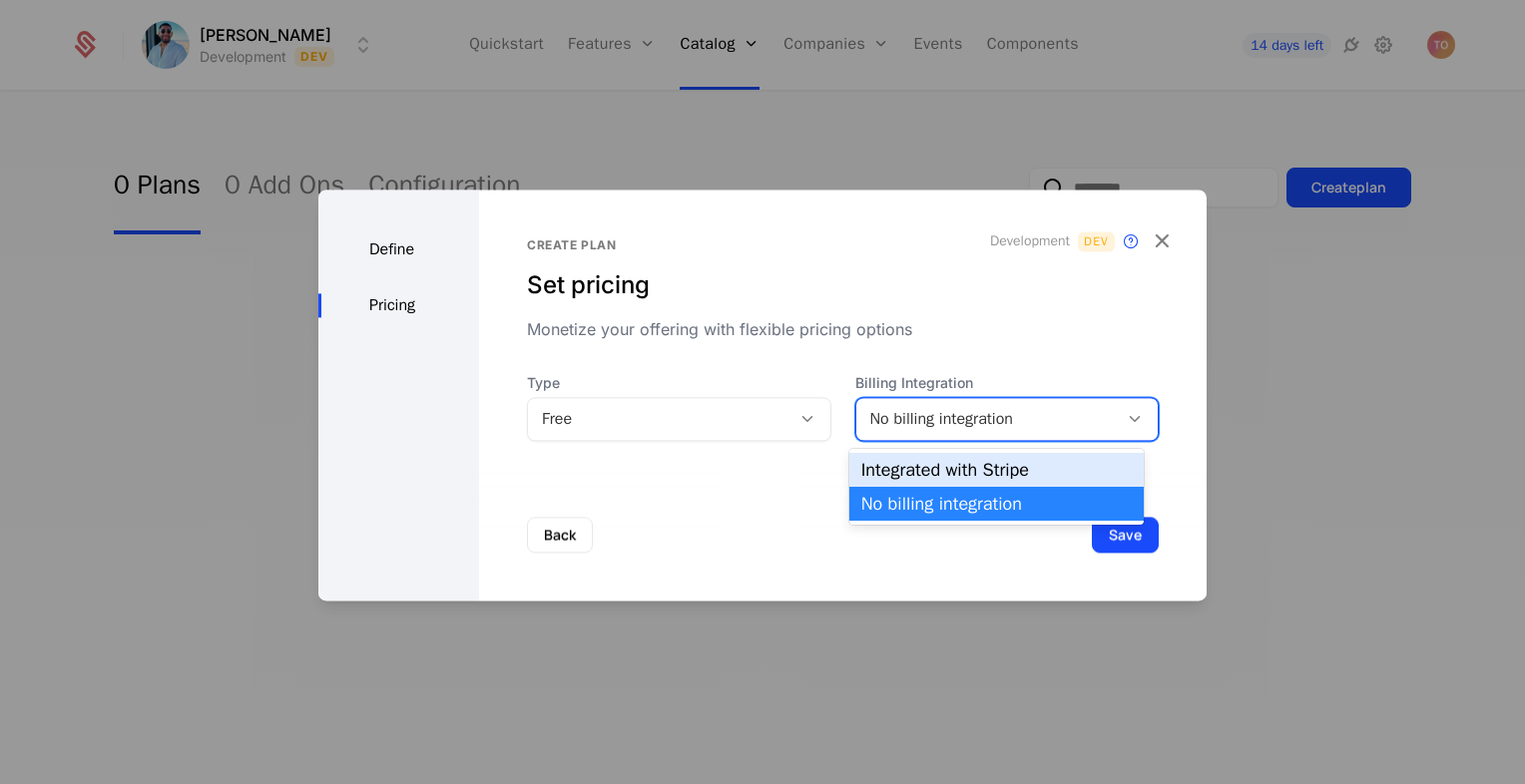 click on "Integrated with Stripe" at bounding box center (996, 470) 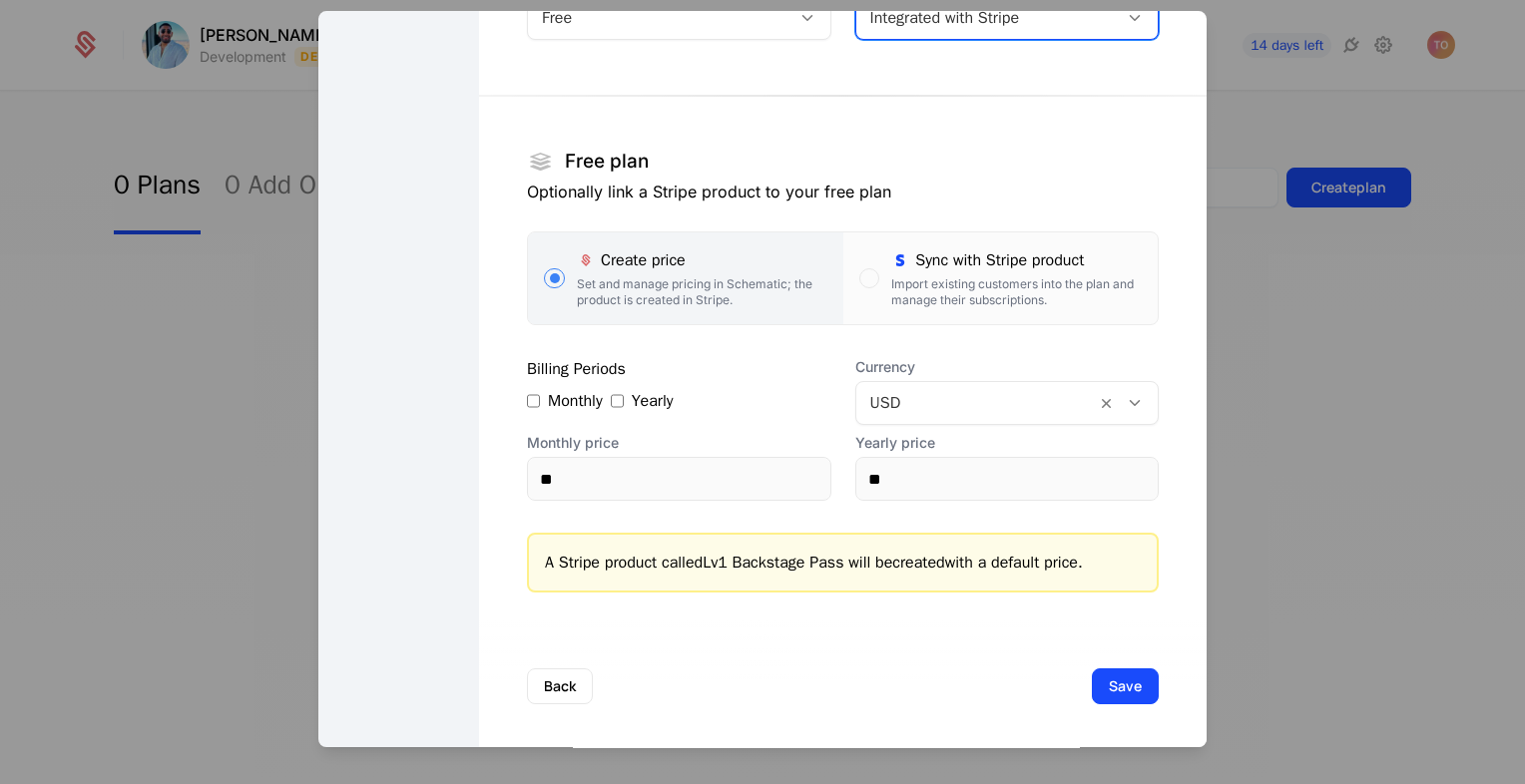 scroll, scrollTop: 229, scrollLeft: 0, axis: vertical 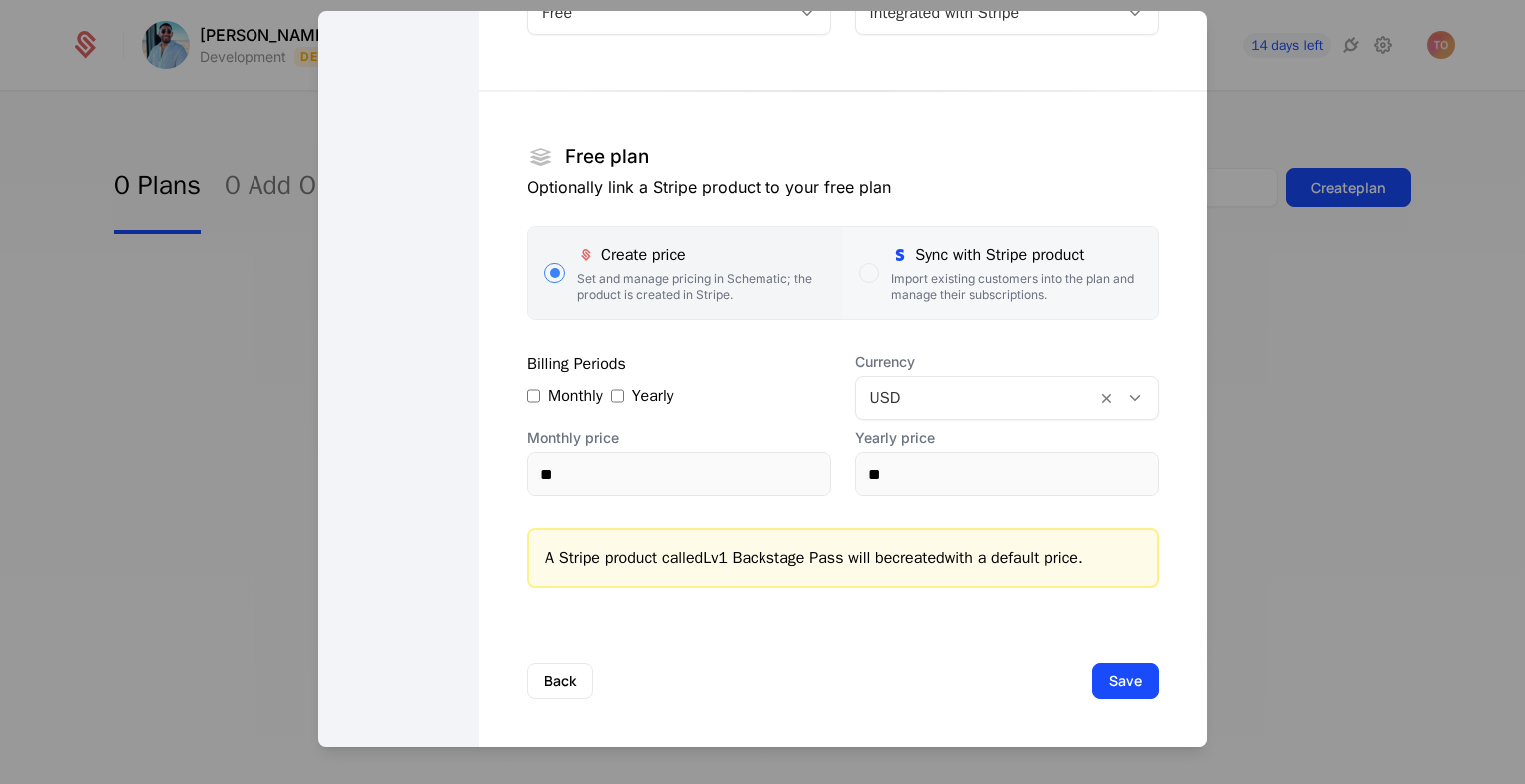click on "Import existing customers into the plan and manage their subscriptions." at bounding box center (1016, 287) 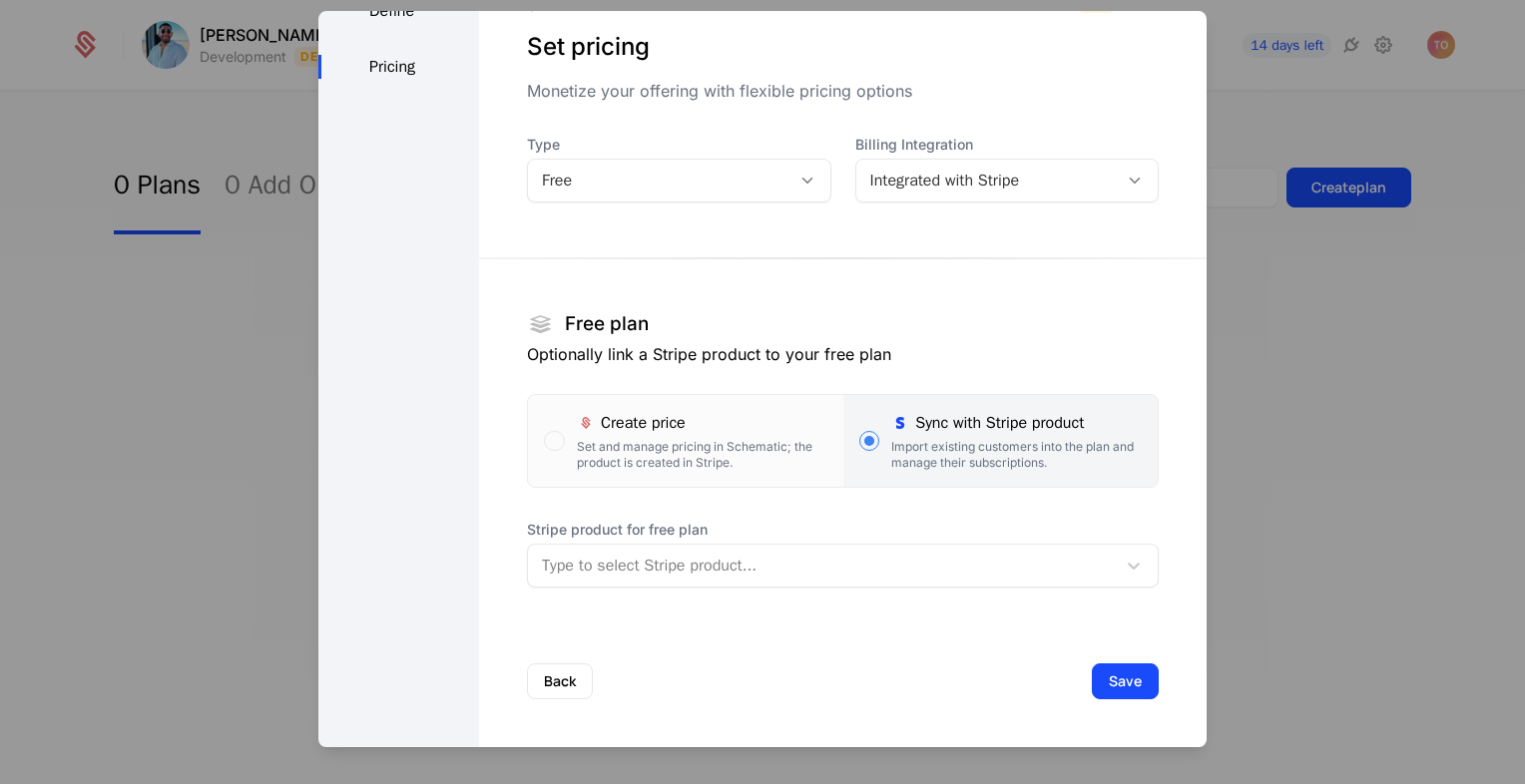 click at bounding box center (821, 566) 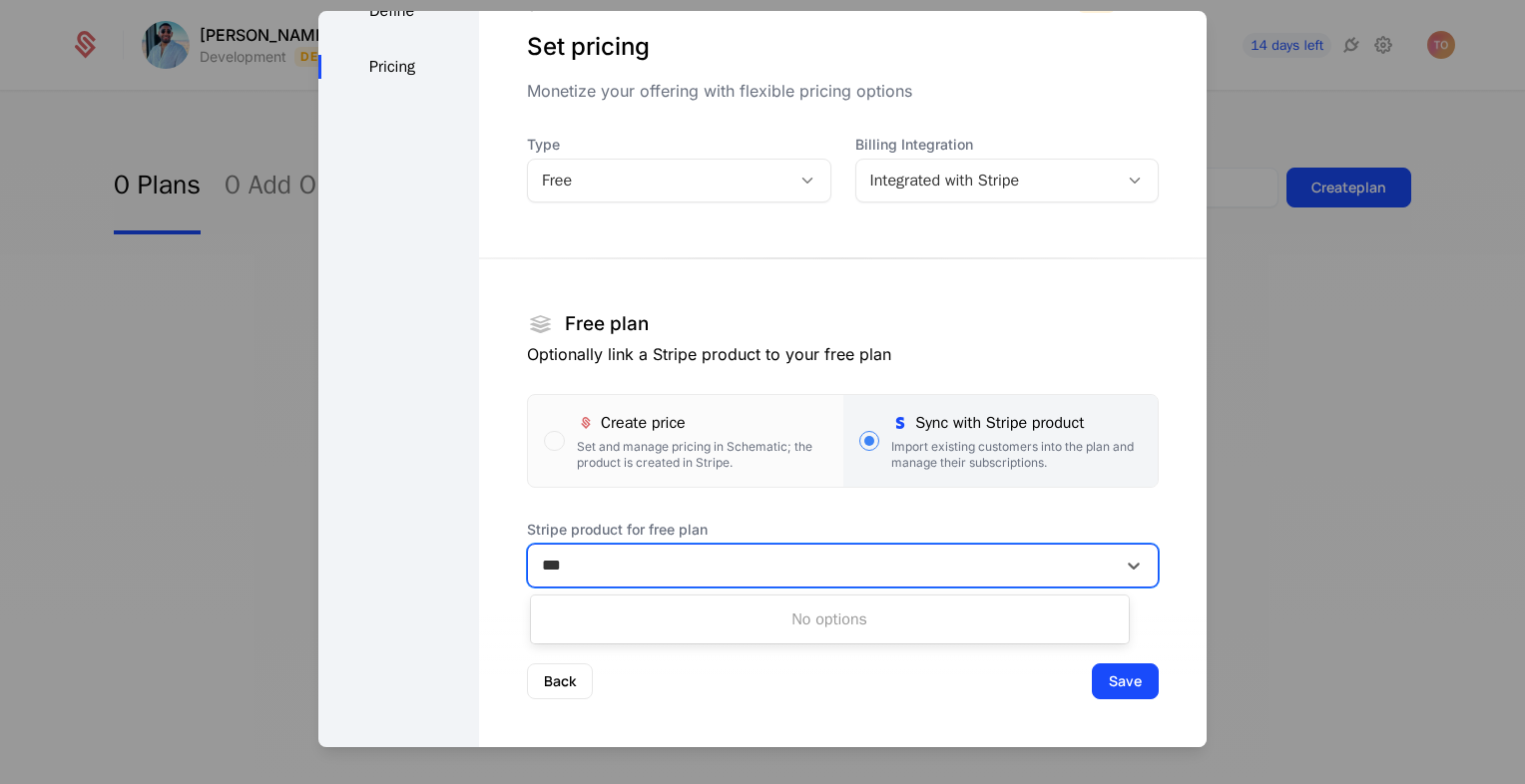 type on "***" 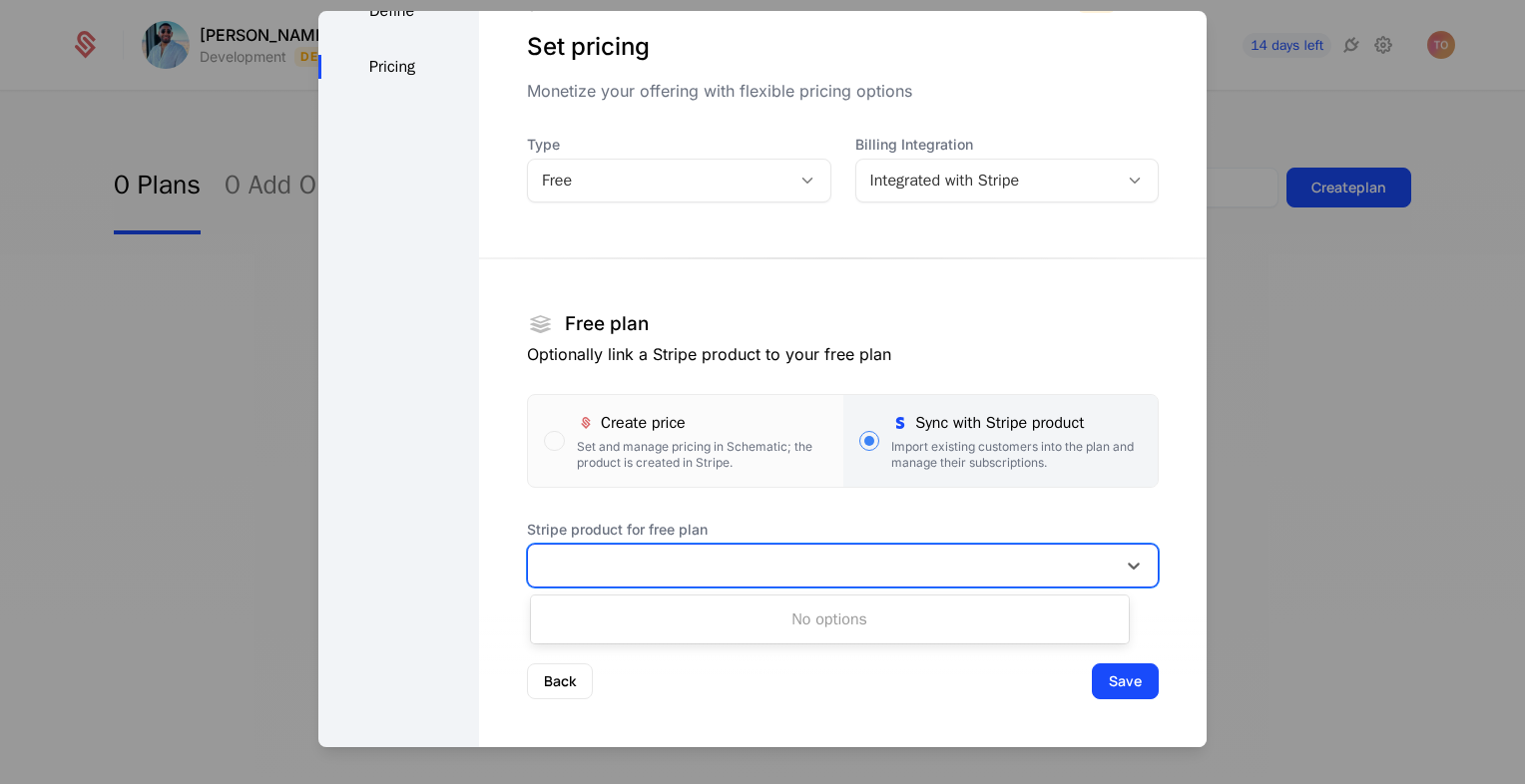 click on "Stripe product for free plan" at bounding box center (842, 530) 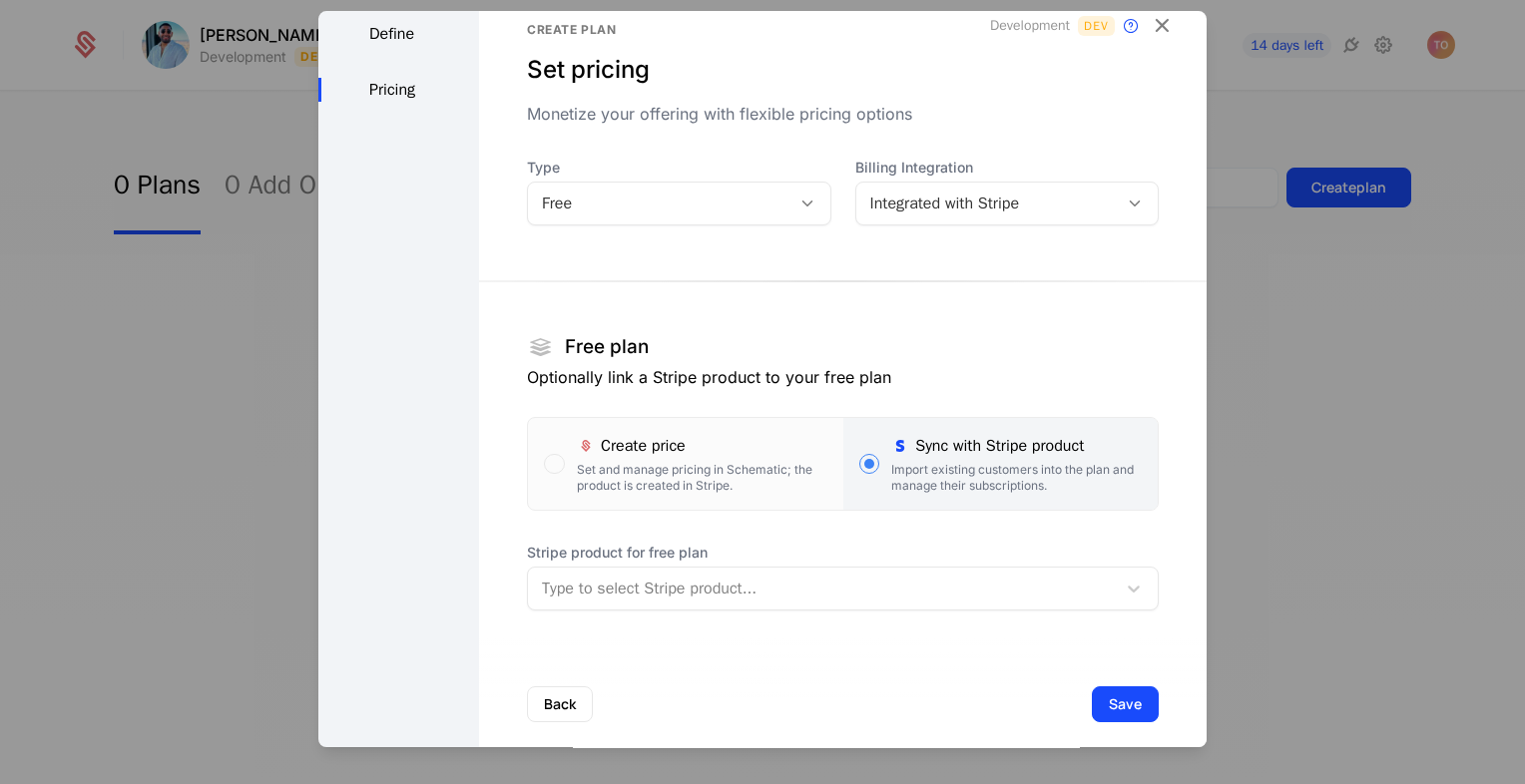 scroll, scrollTop: 0, scrollLeft: 0, axis: both 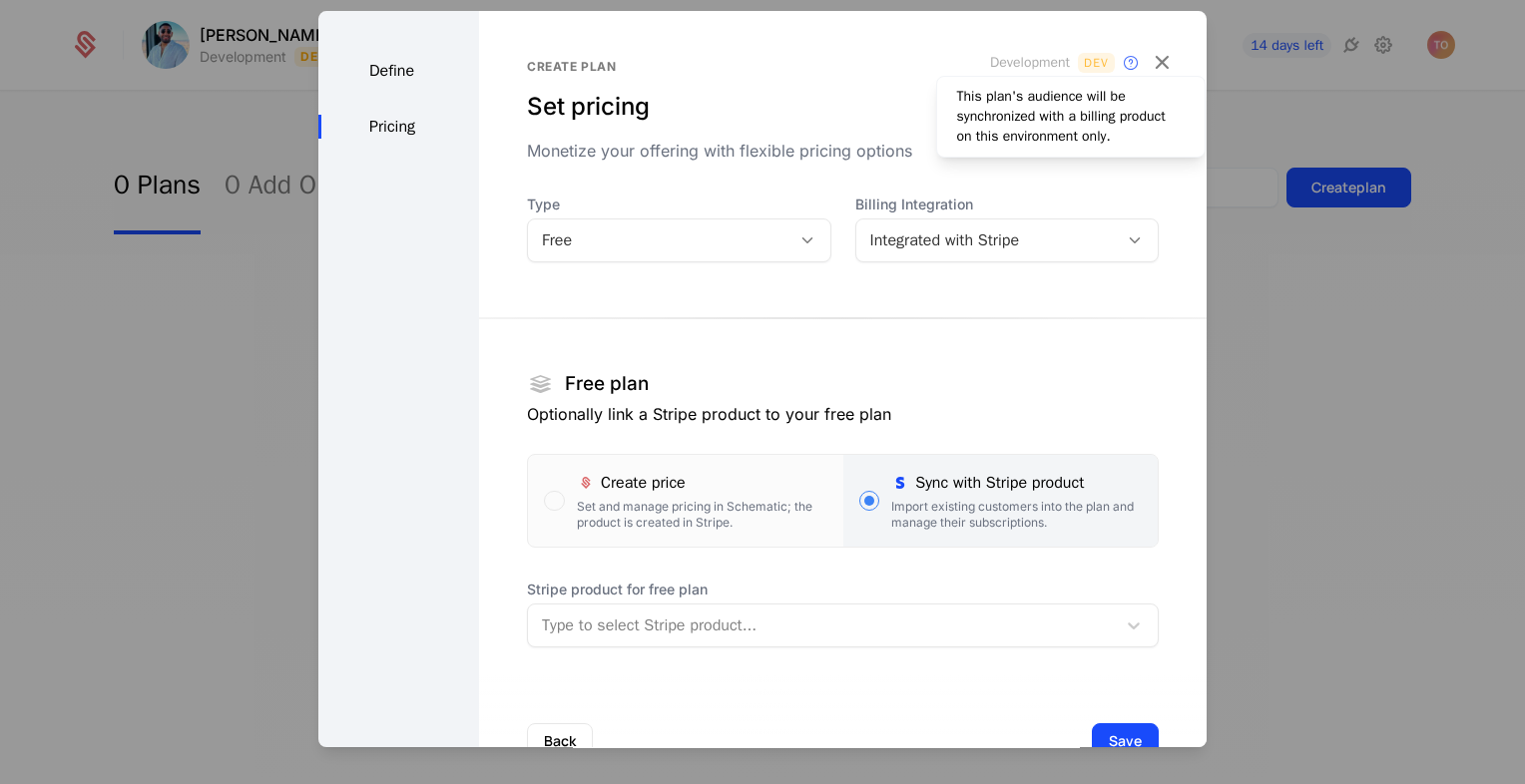 click on "Dev" at bounding box center (1096, 63) 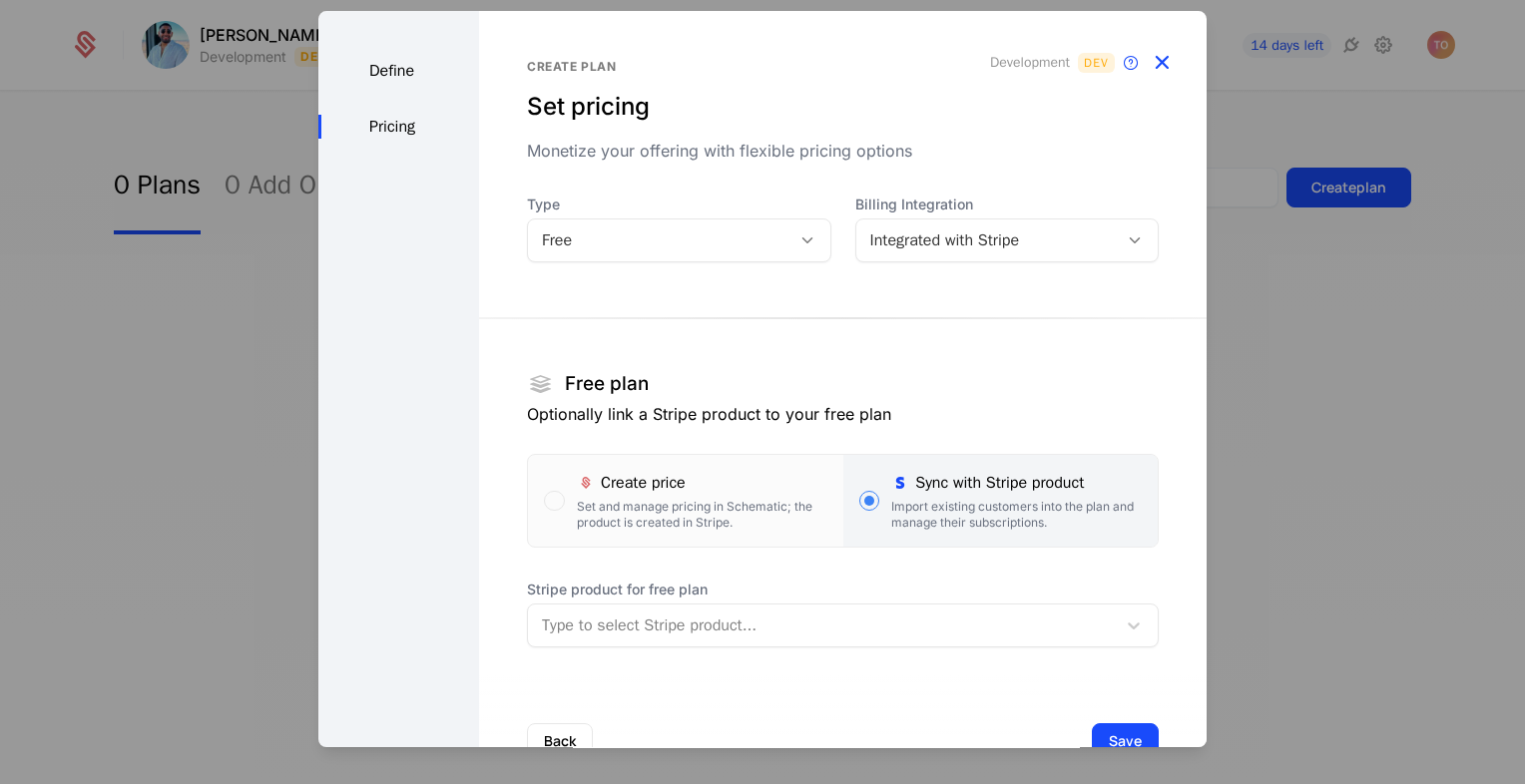 click at bounding box center (1162, 63) 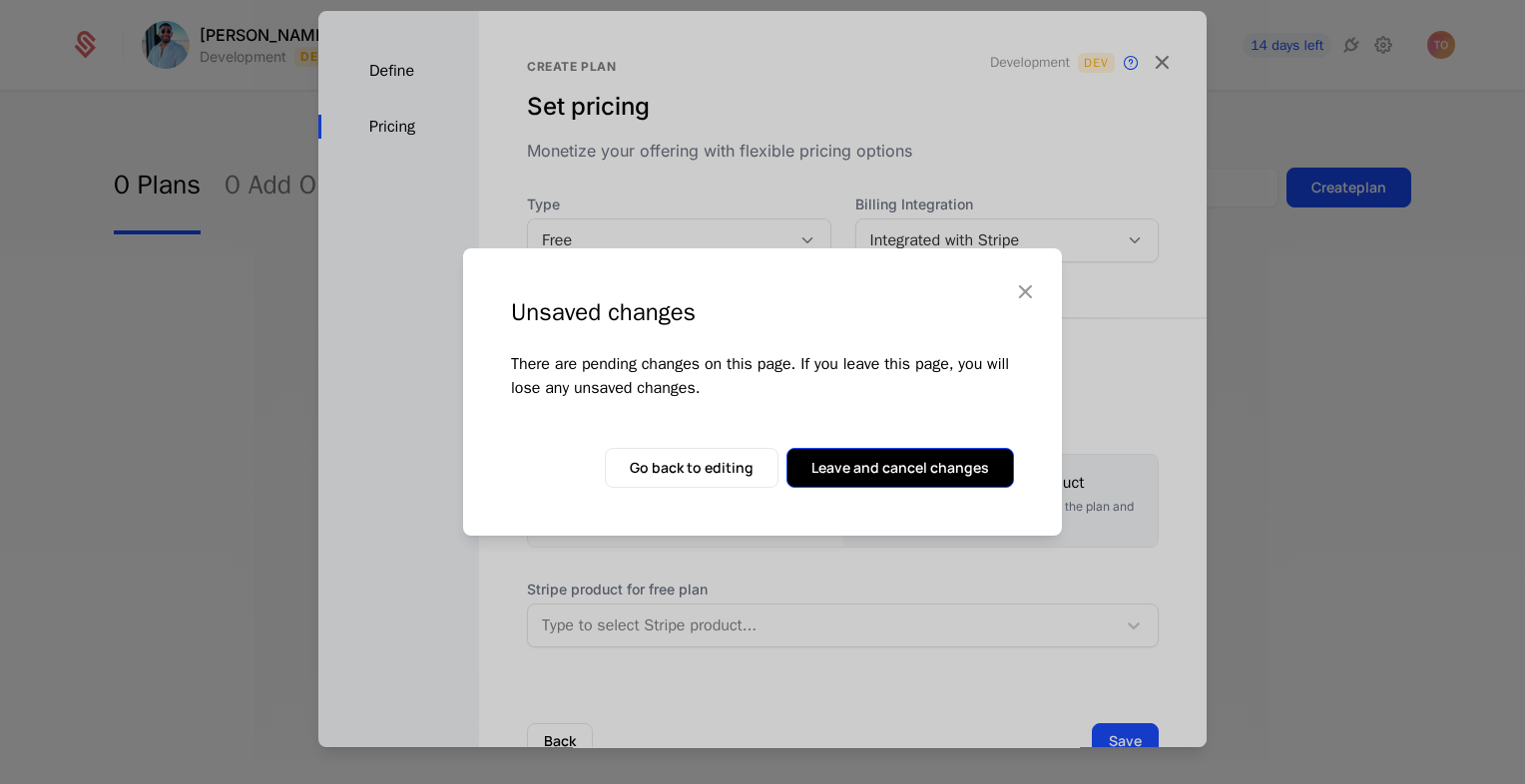 click on "Leave and cancel changes" at bounding box center [900, 468] 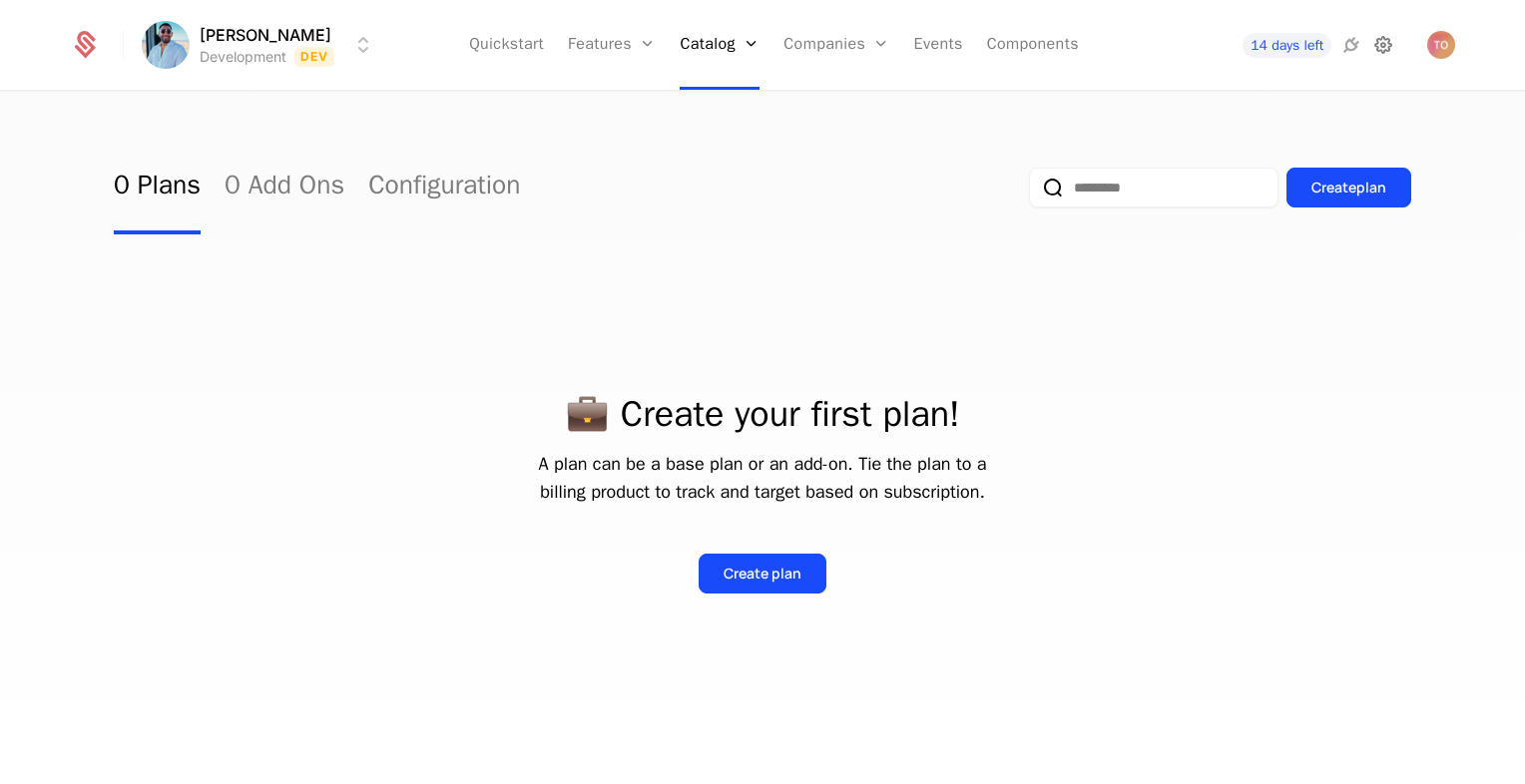 click at bounding box center [1383, 45] 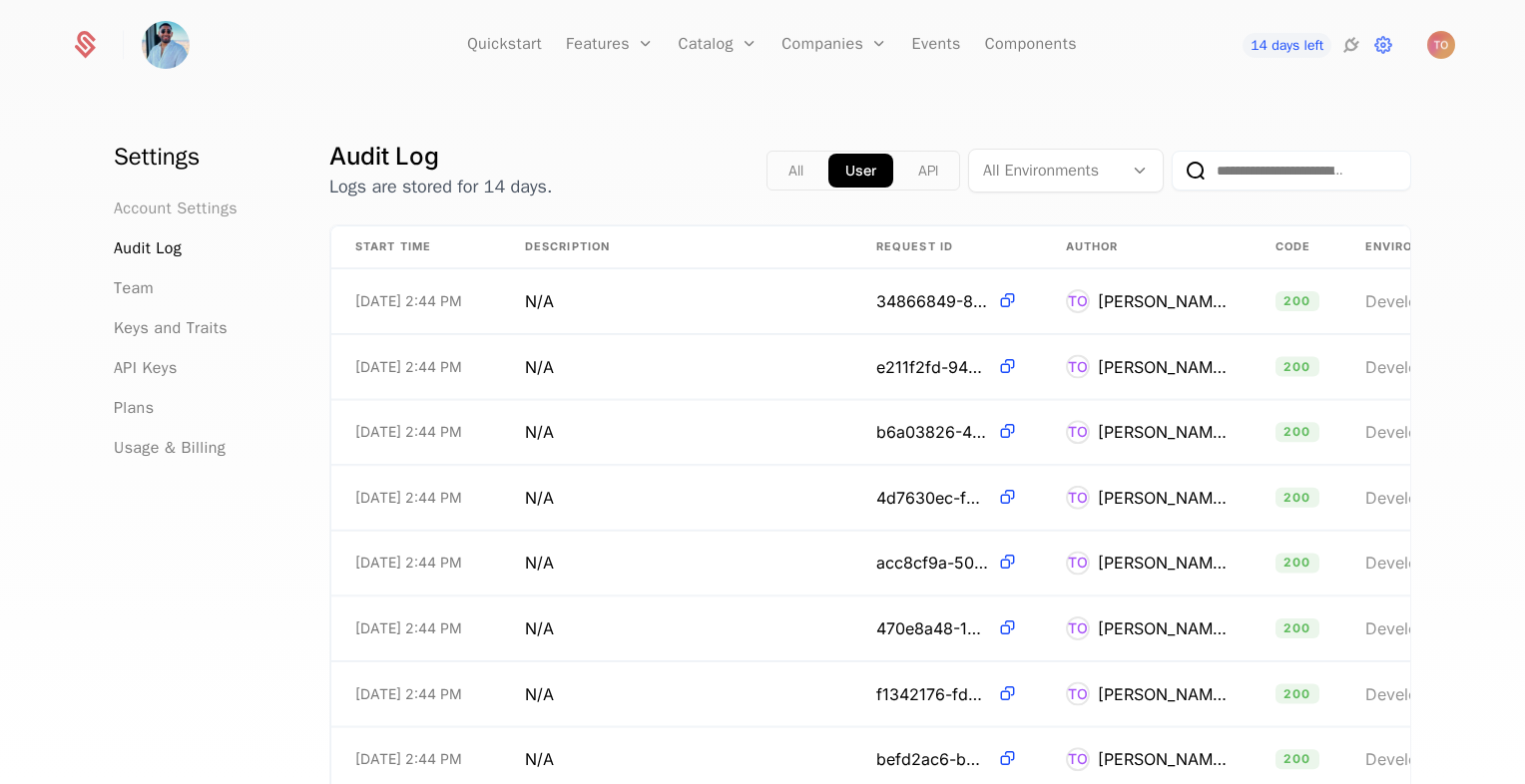 click on "Account Settings" at bounding box center (176, 208) 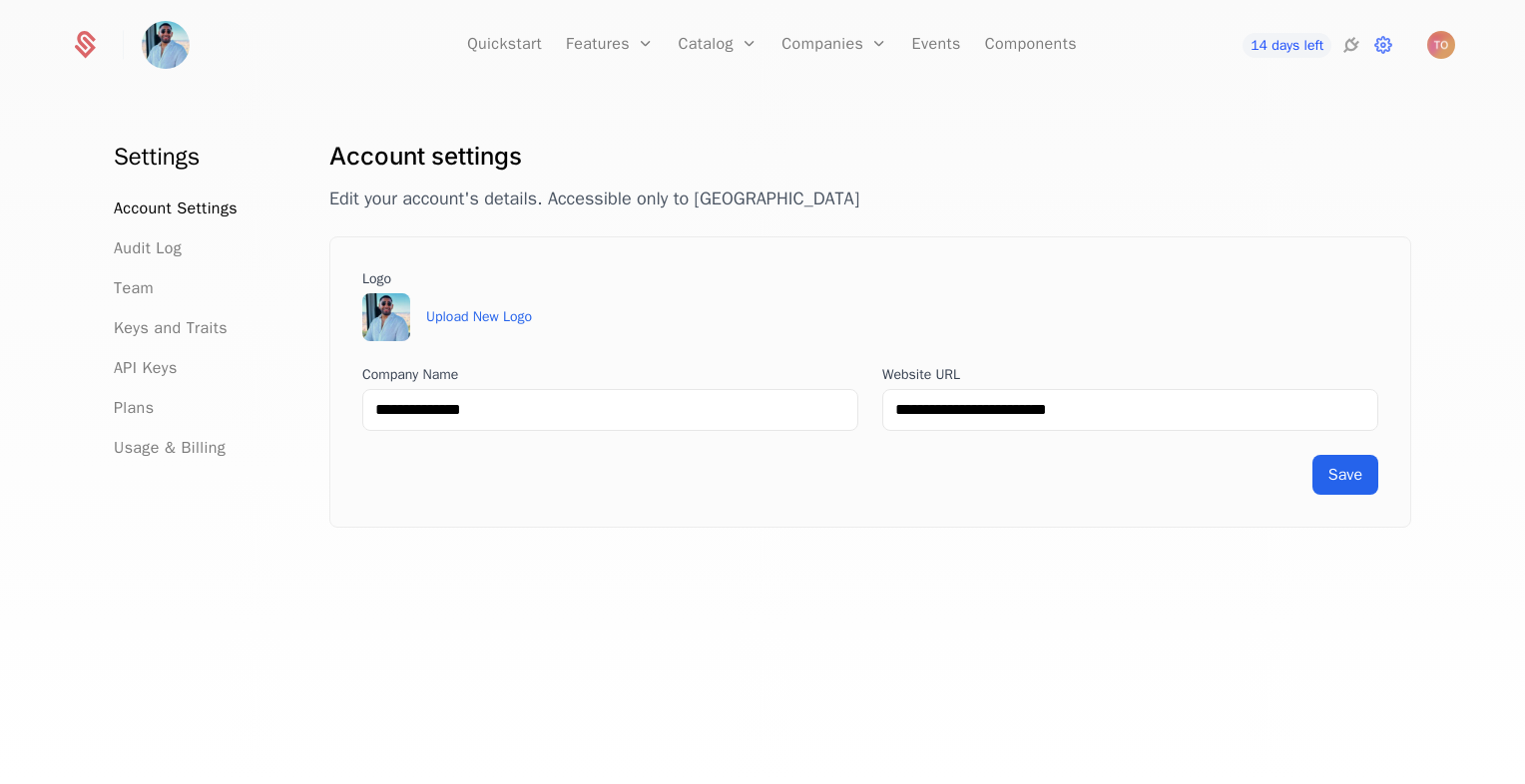 click on "Team" at bounding box center [198, 288] 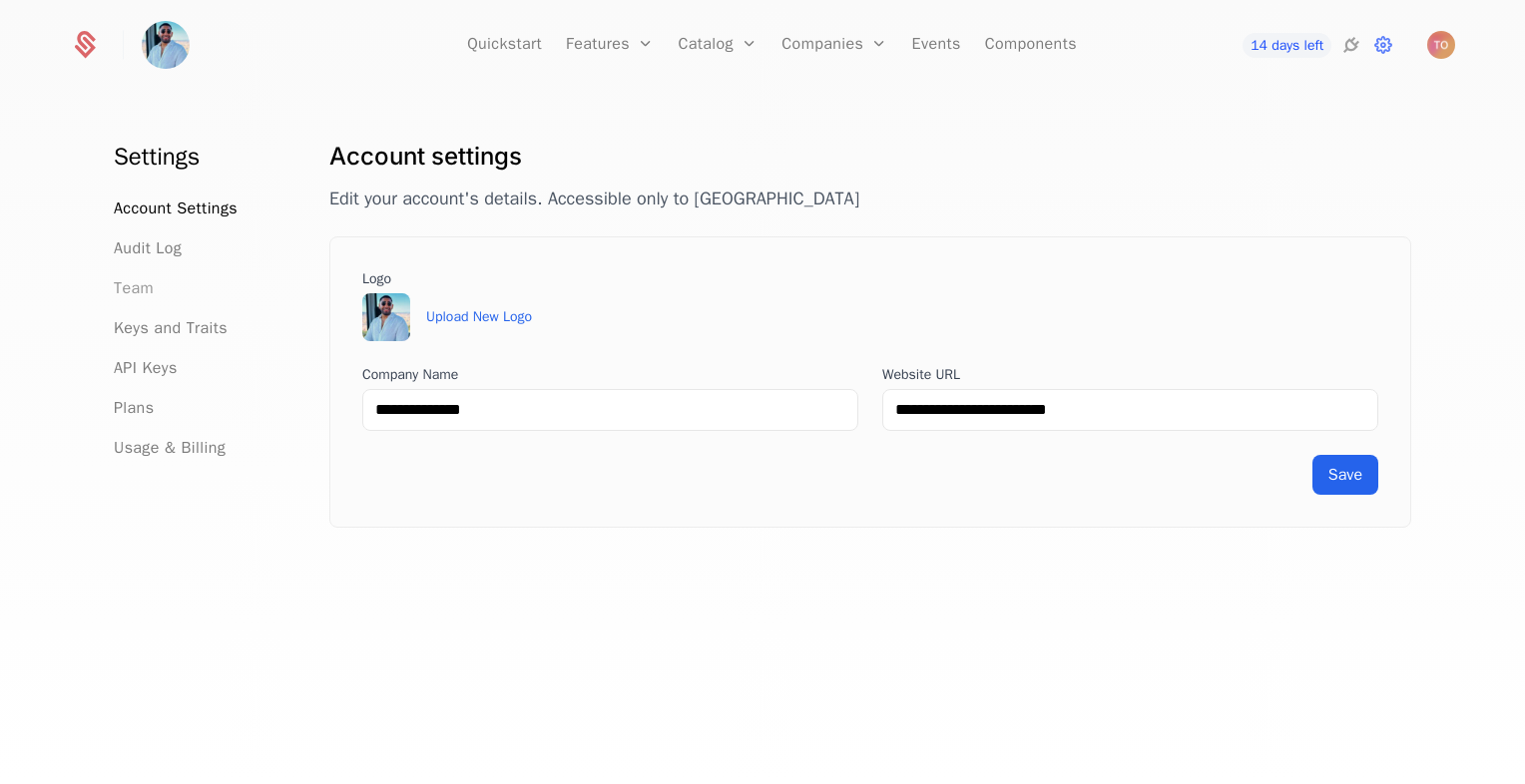 click on "Team" at bounding box center (134, 288) 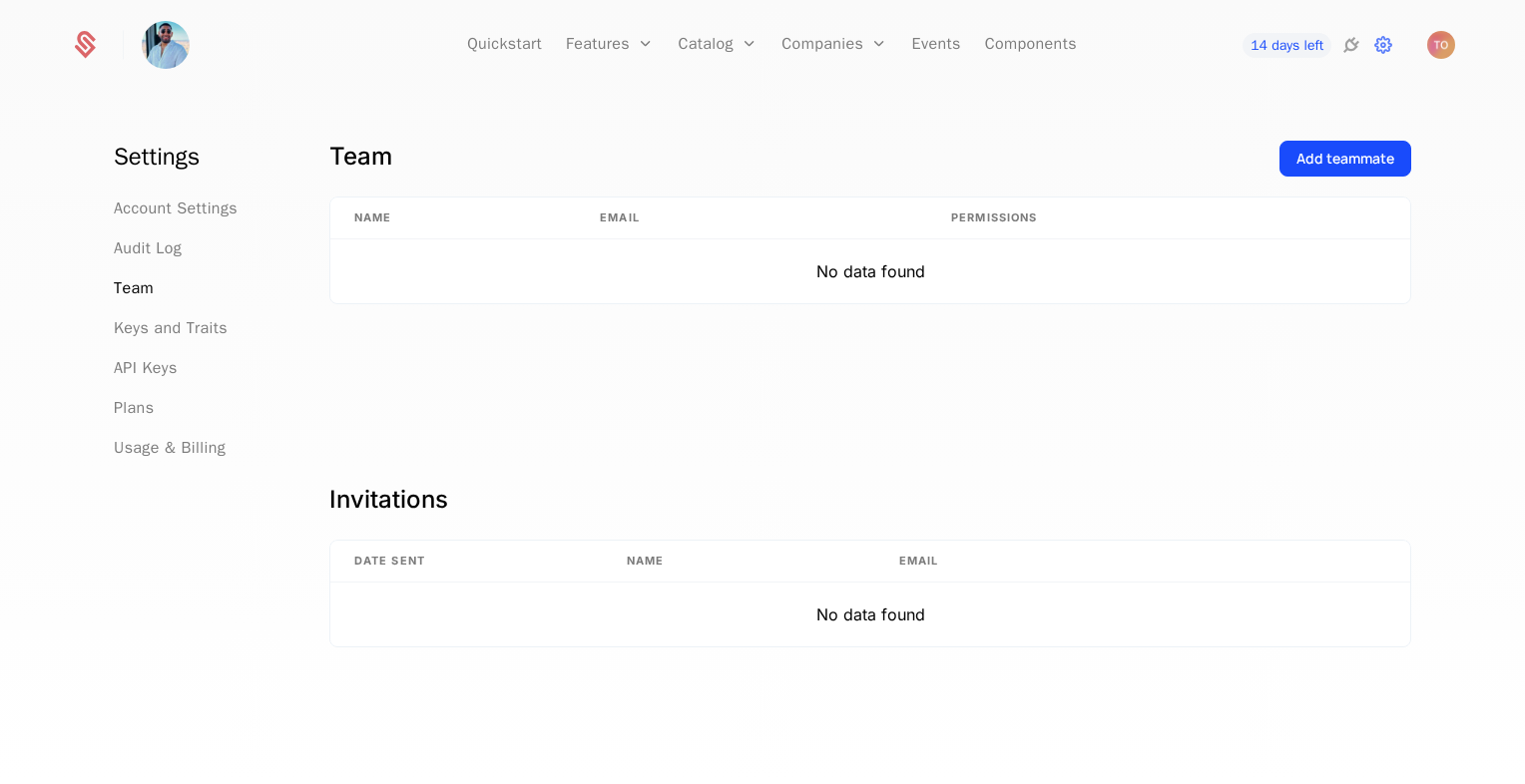 click on "Account Settings Audit Log Team Keys and Traits API Keys Plans Usage & Billing" at bounding box center (198, 328) 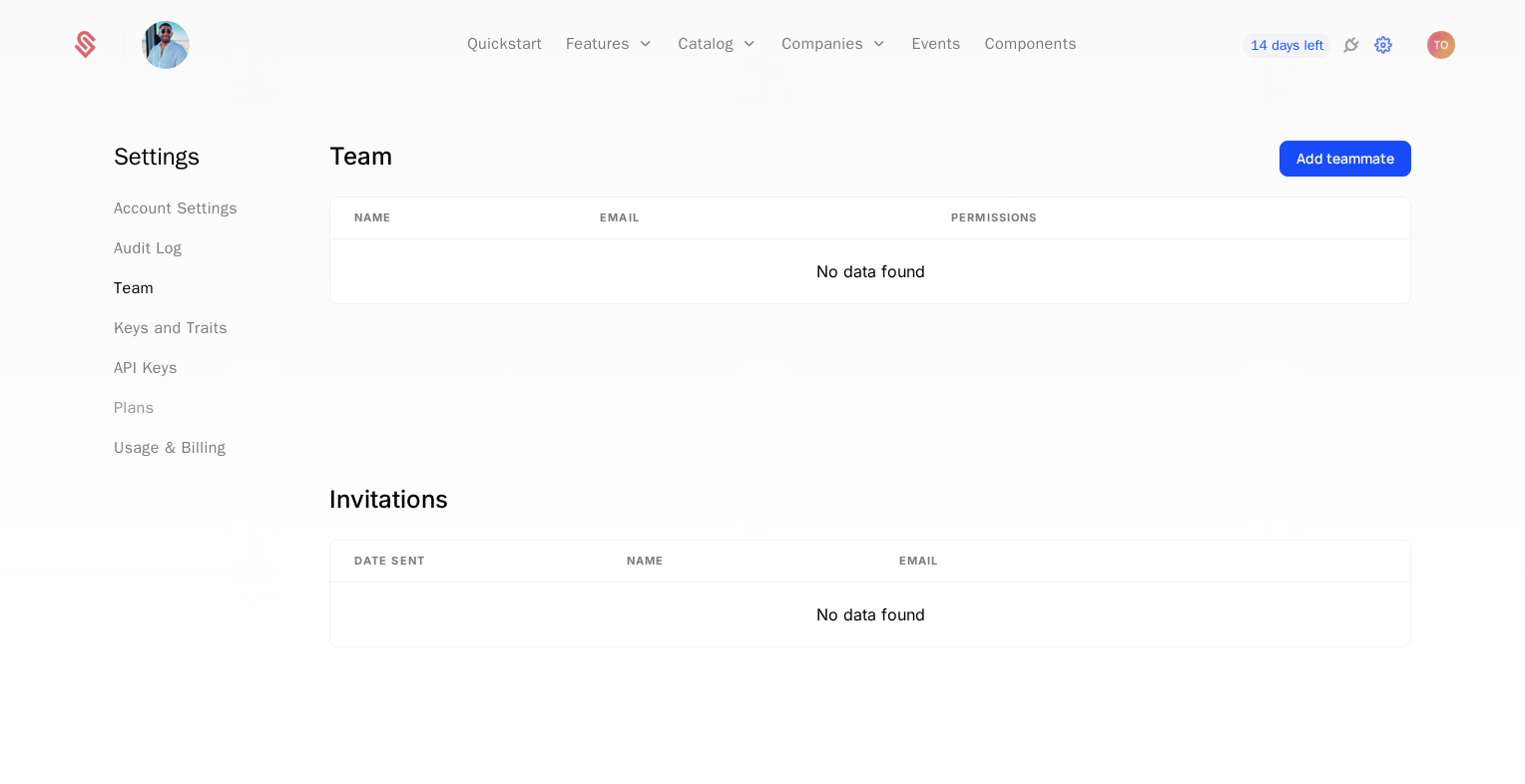 click on "Plans" at bounding box center (134, 408) 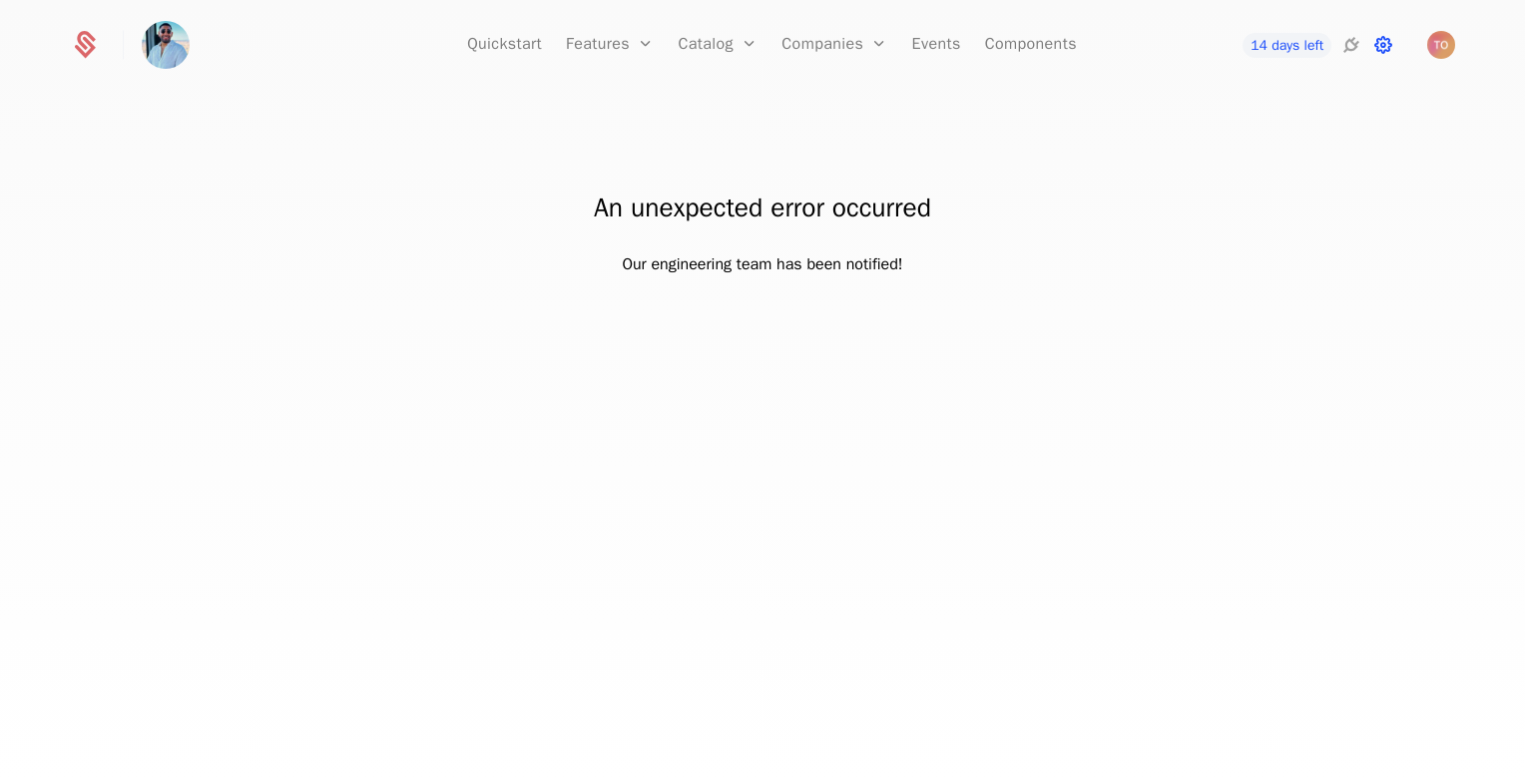 click at bounding box center (1383, 45) 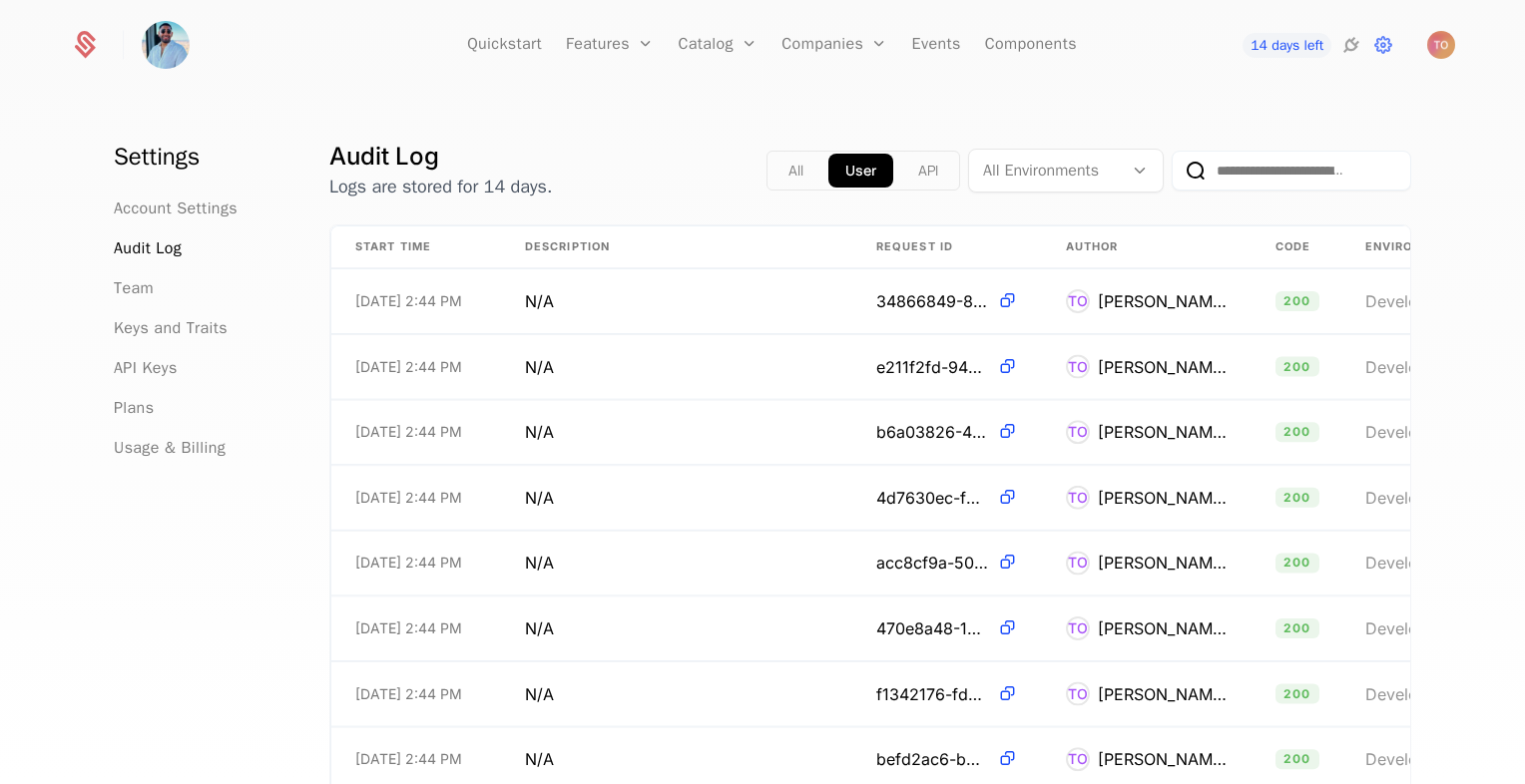 click on "14 days left" at bounding box center (1283, 45) 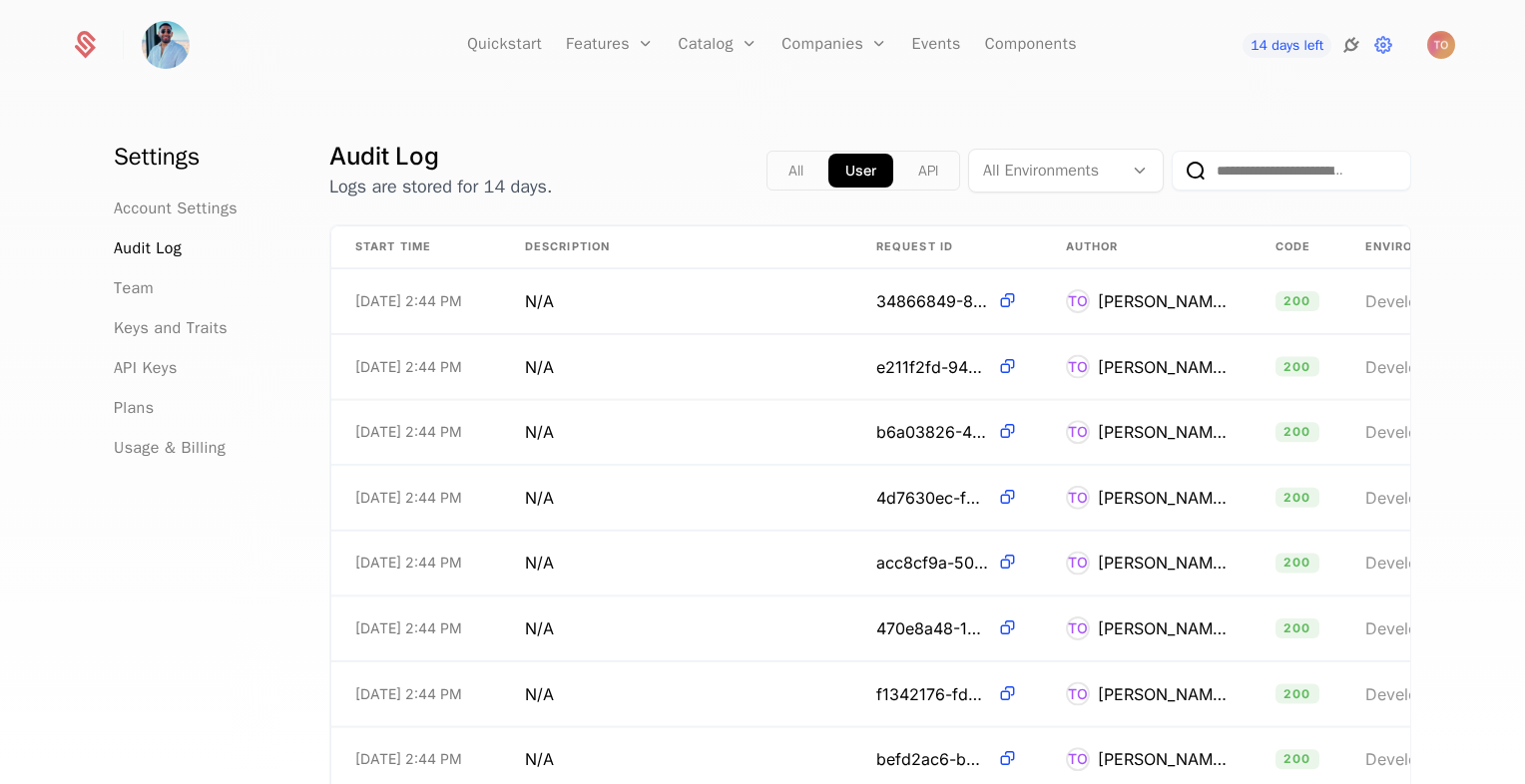 click at bounding box center [1351, 45] 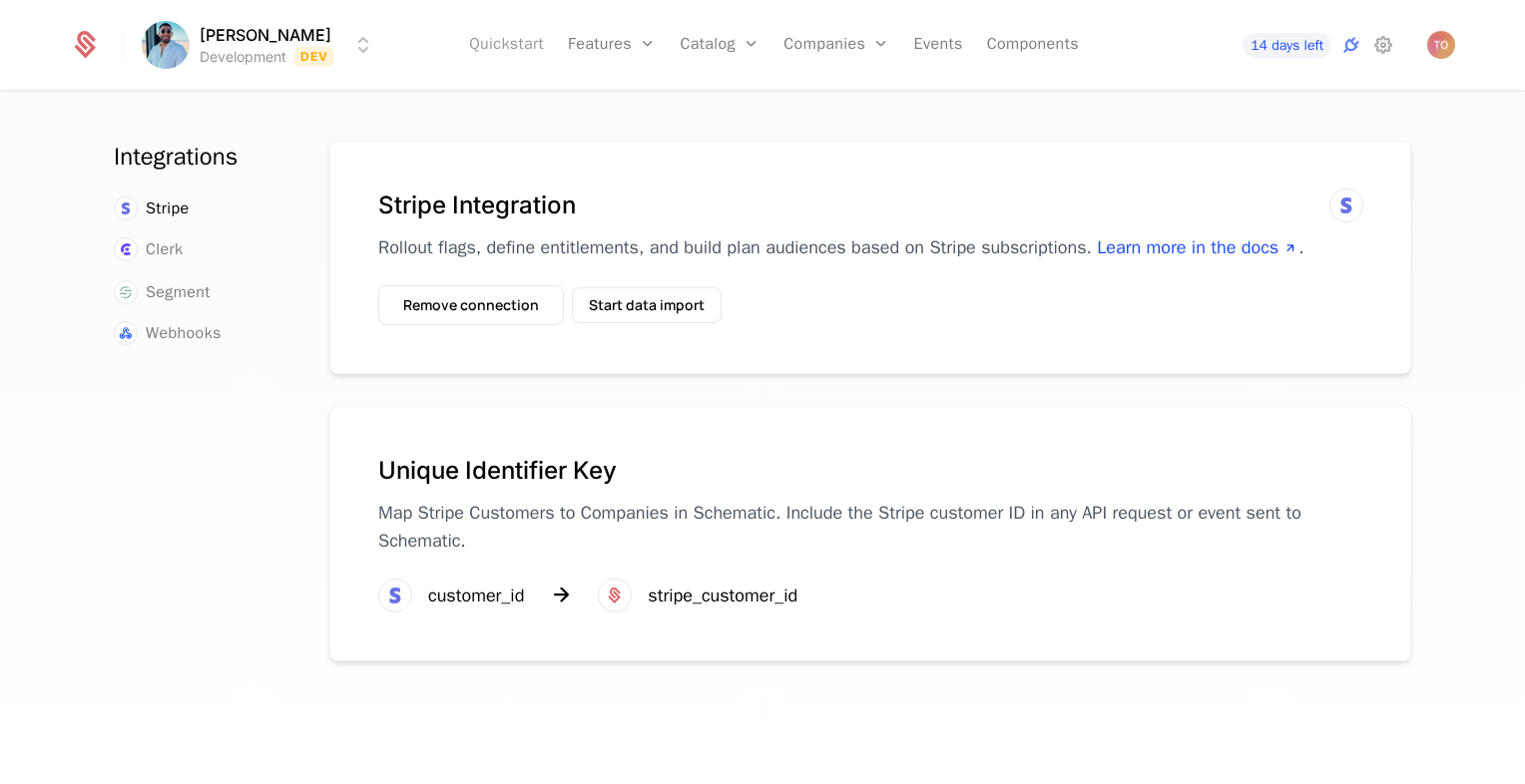 click on "Quickstart" at bounding box center [506, 45] 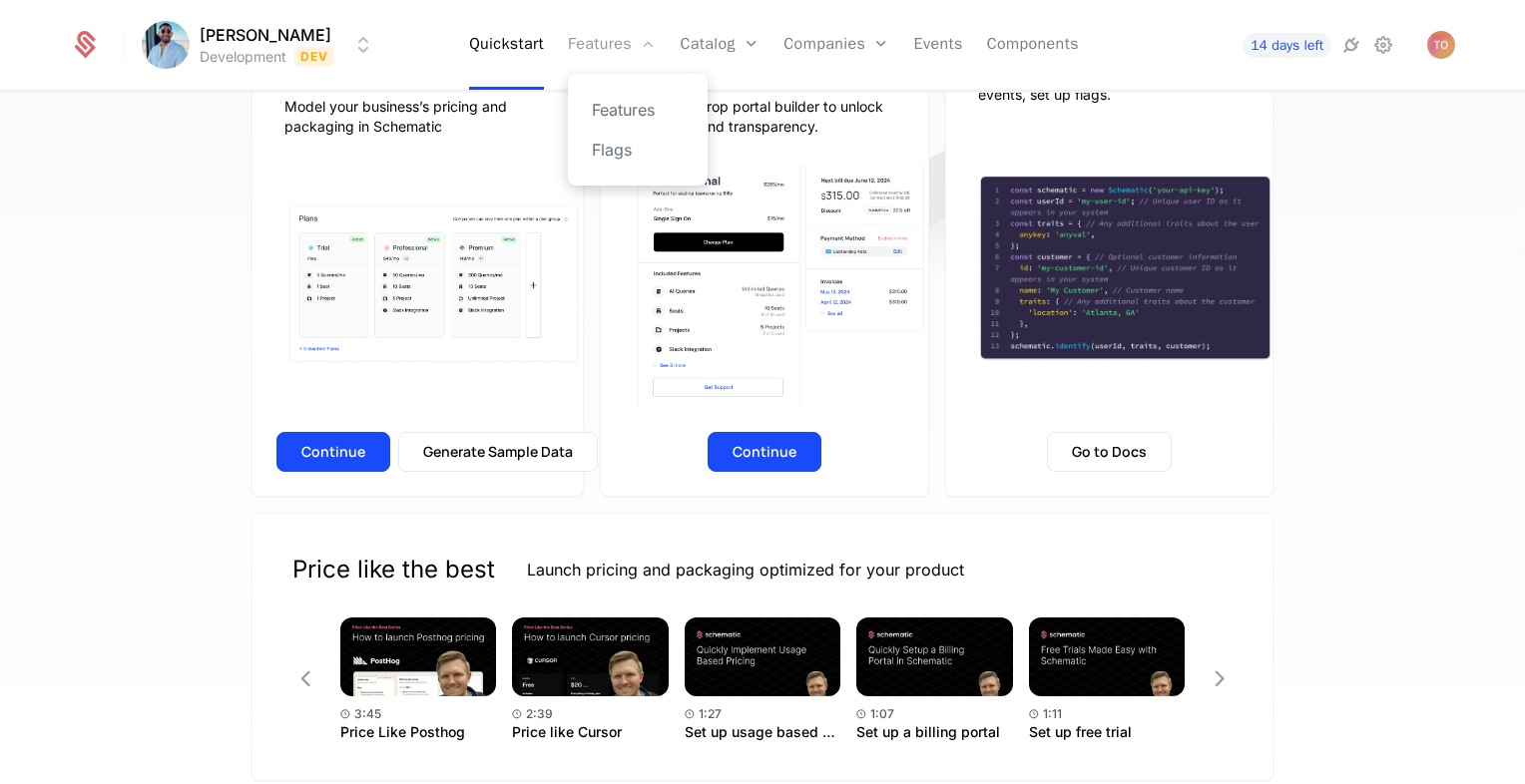 scroll, scrollTop: 0, scrollLeft: 0, axis: both 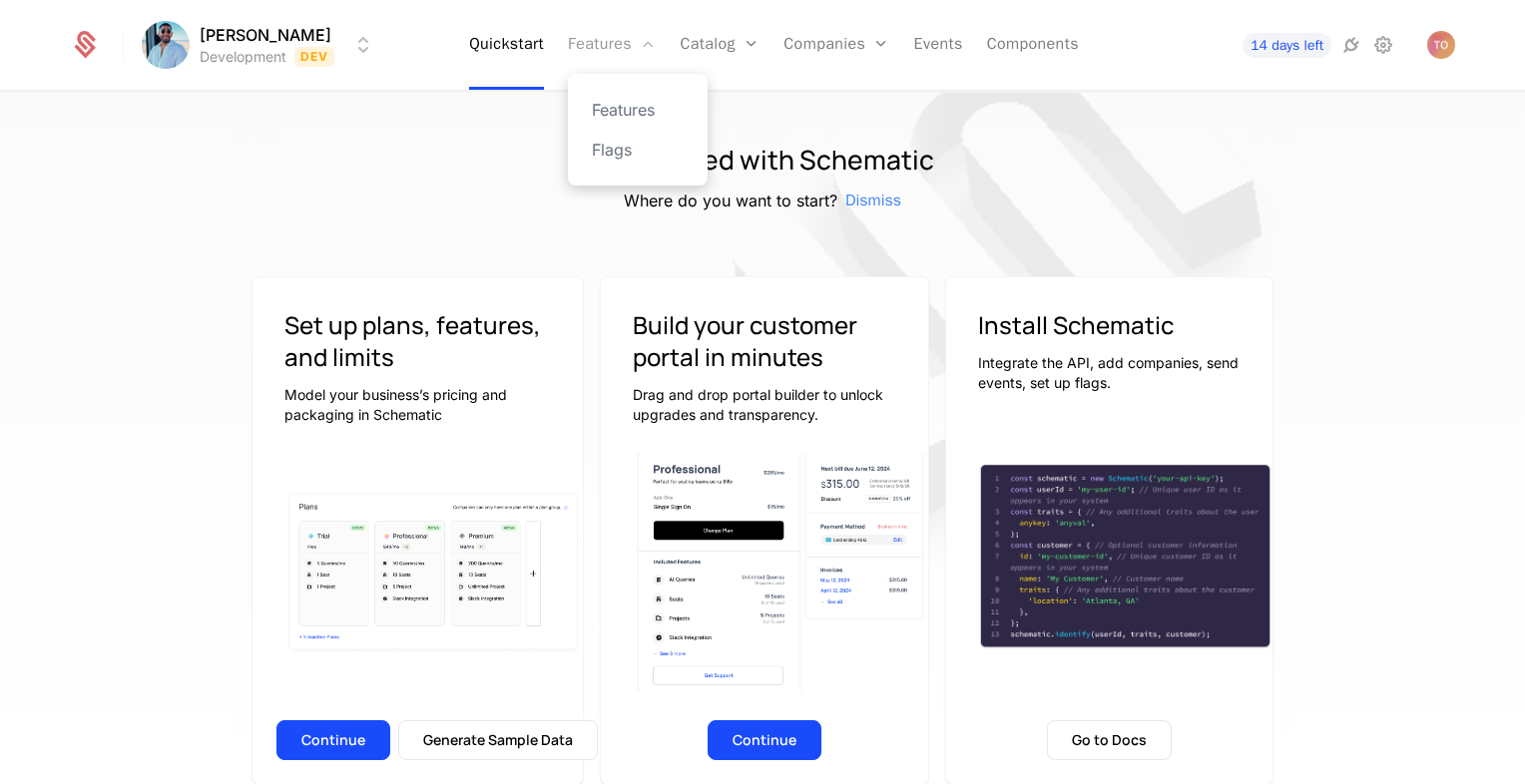 click on "Features" at bounding box center (612, 45) 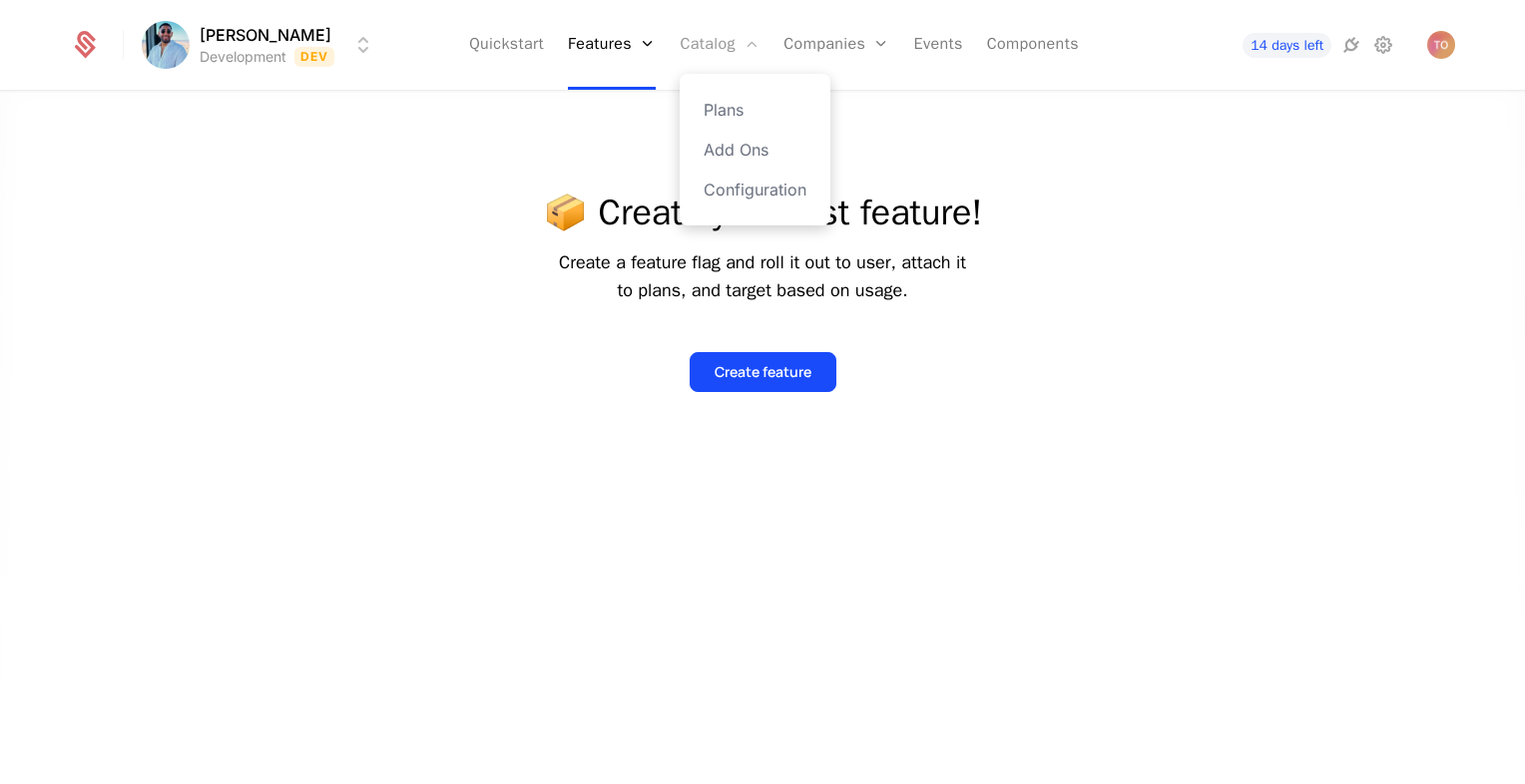 click on "Catalog" at bounding box center [720, 45] 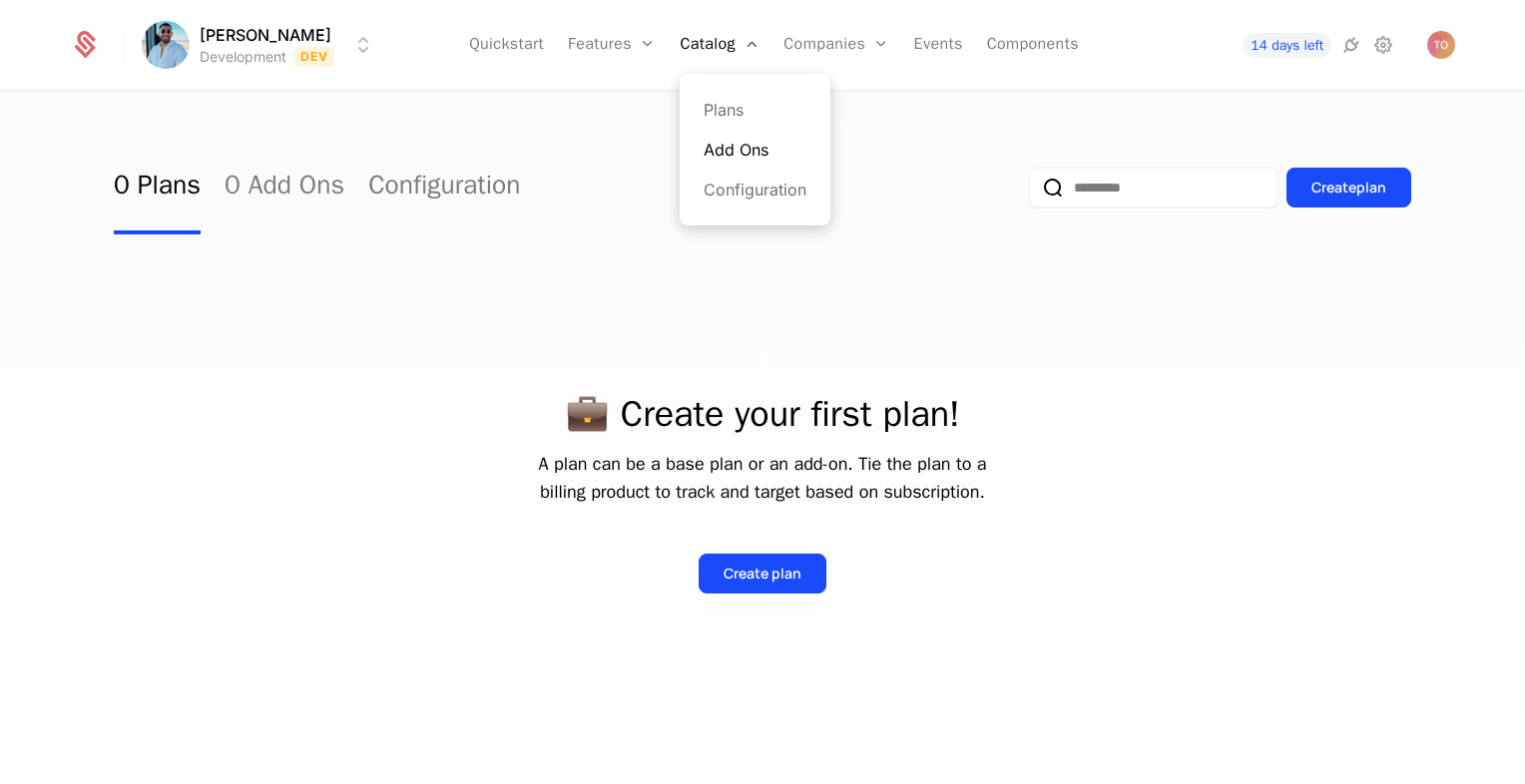 click on "Add Ons" at bounding box center (755, 150) 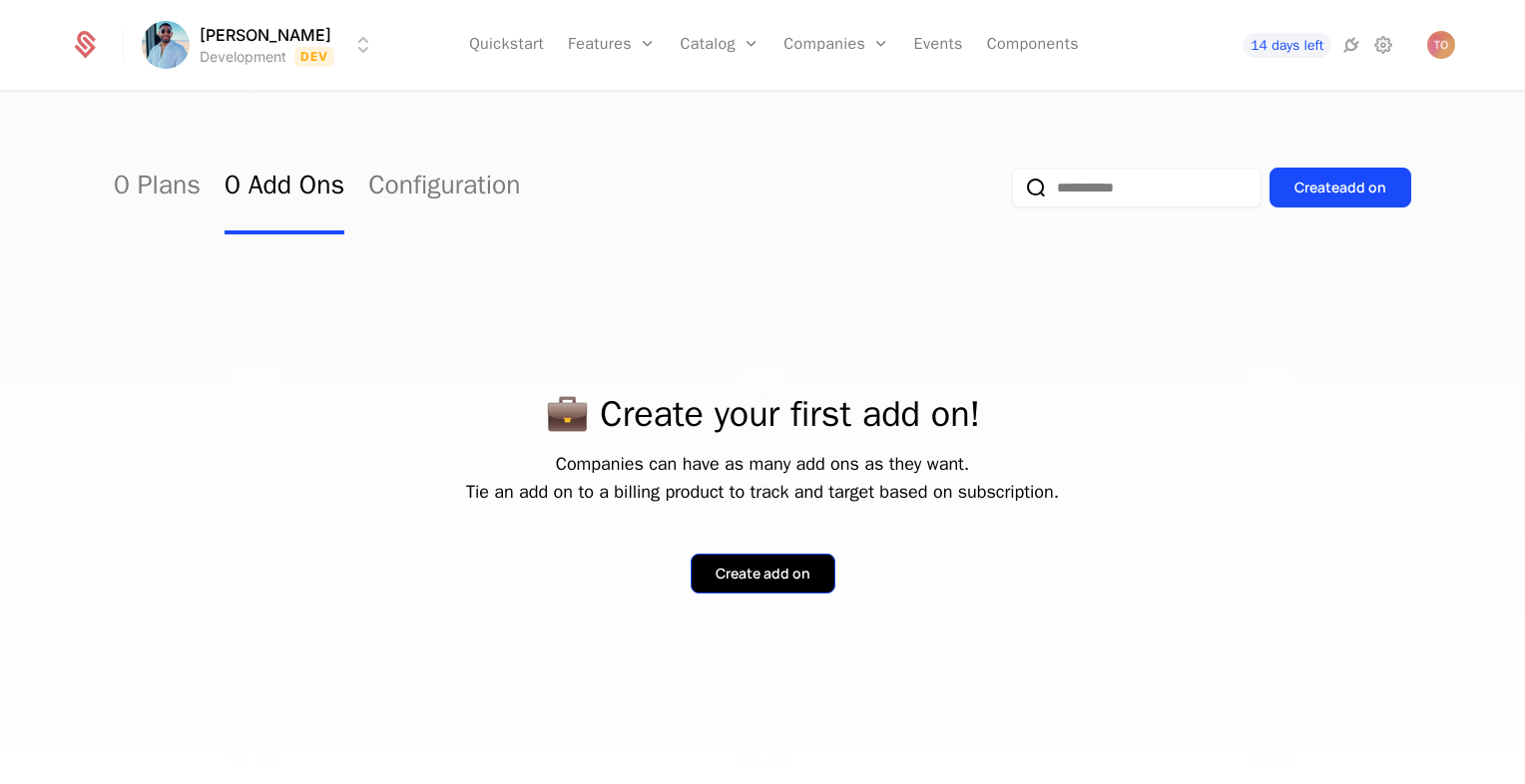 click on "Create add on" at bounding box center [762, 574] 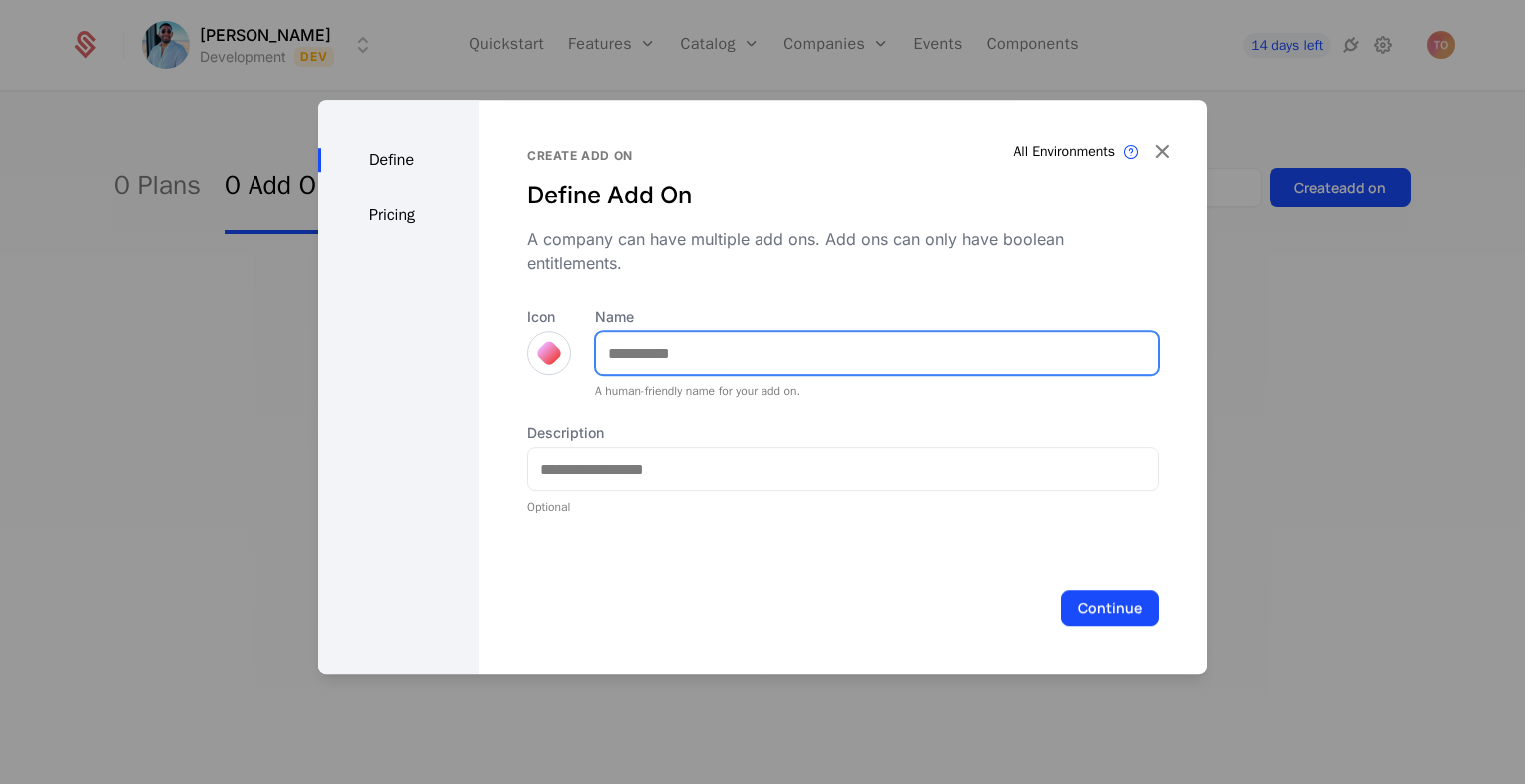 click on "Name" at bounding box center (876, 353) 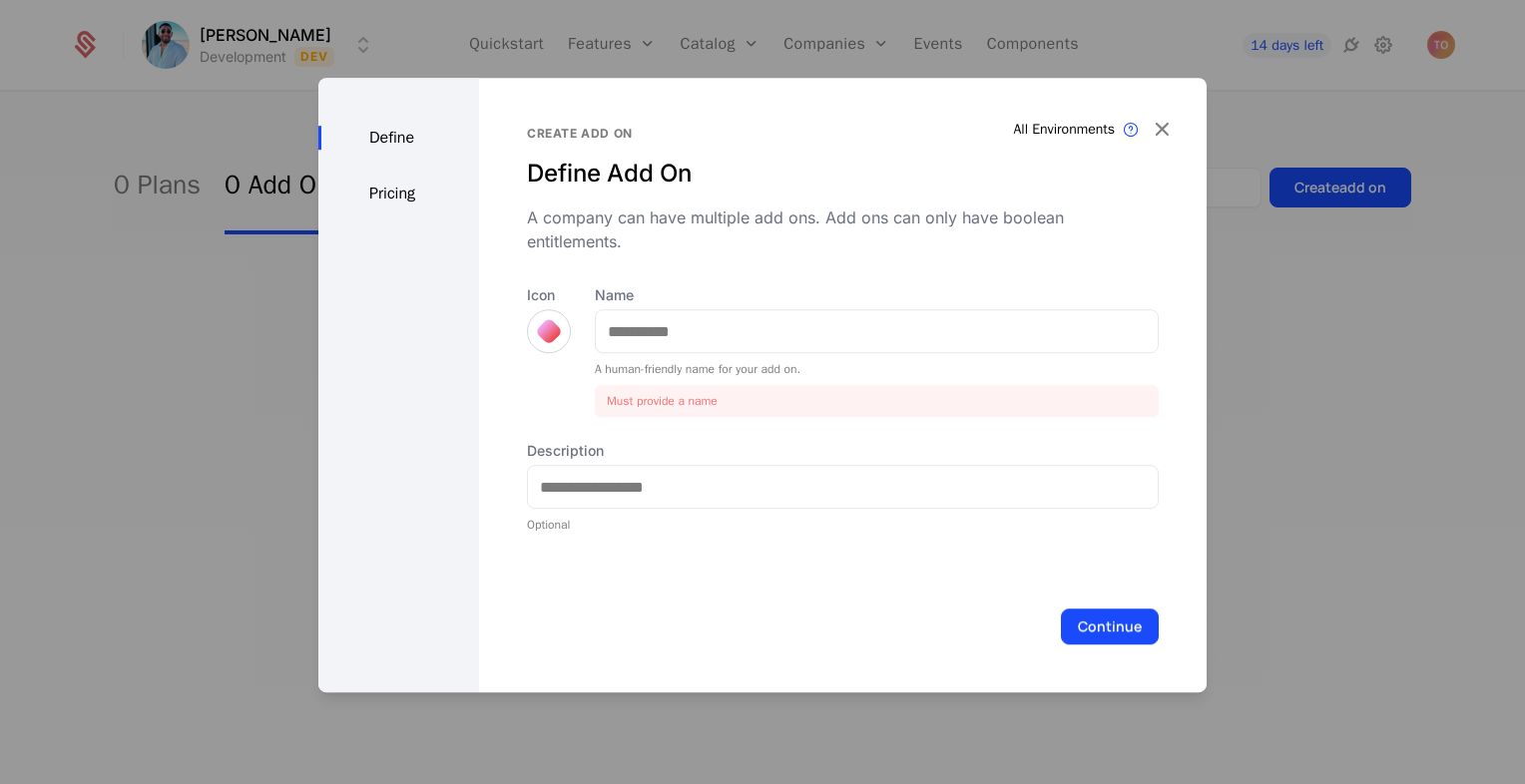 click on "Create add on" at bounding box center (842, 134) 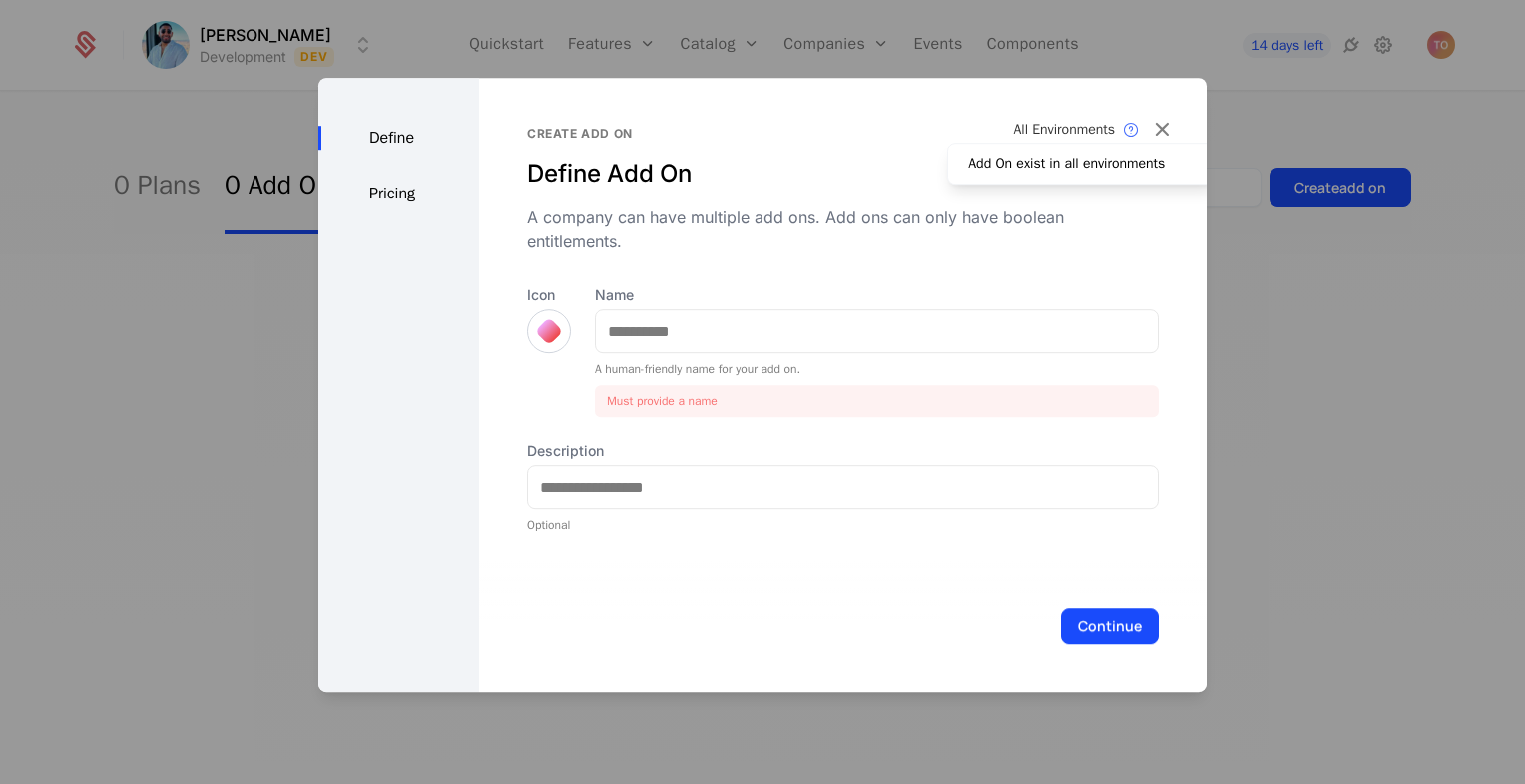 click at bounding box center [1131, 130] 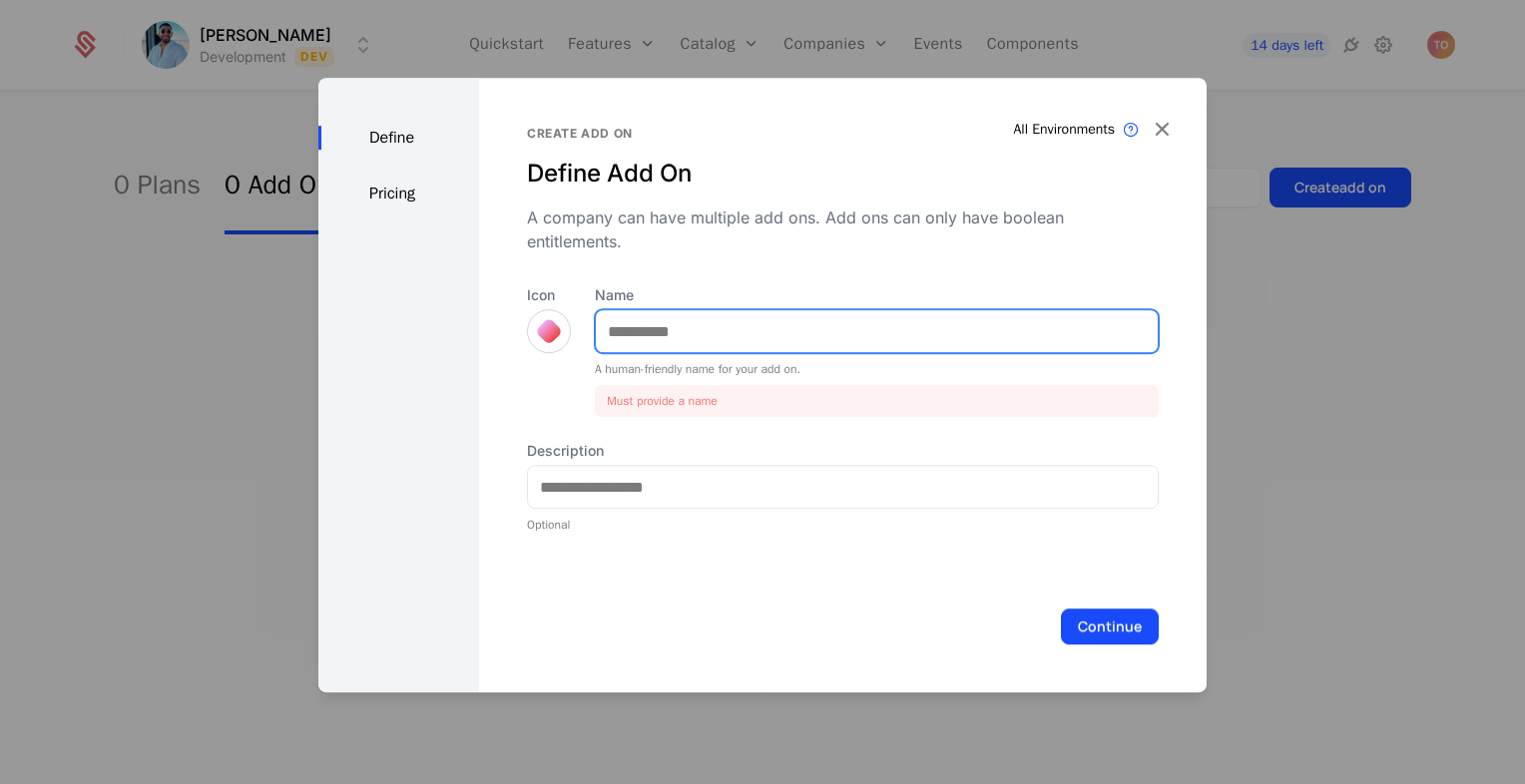 click on "Name" at bounding box center (876, 331) 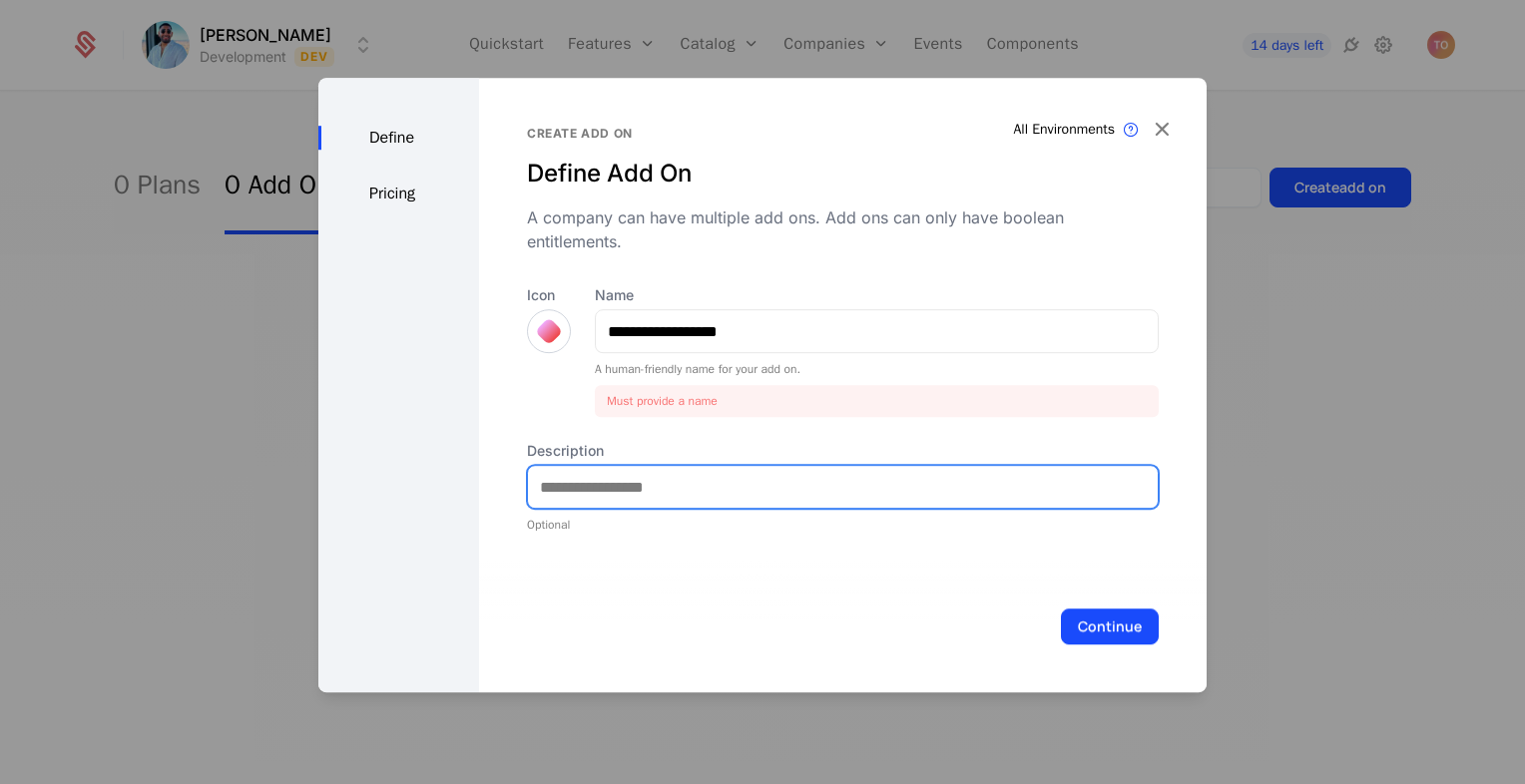 type on "**********" 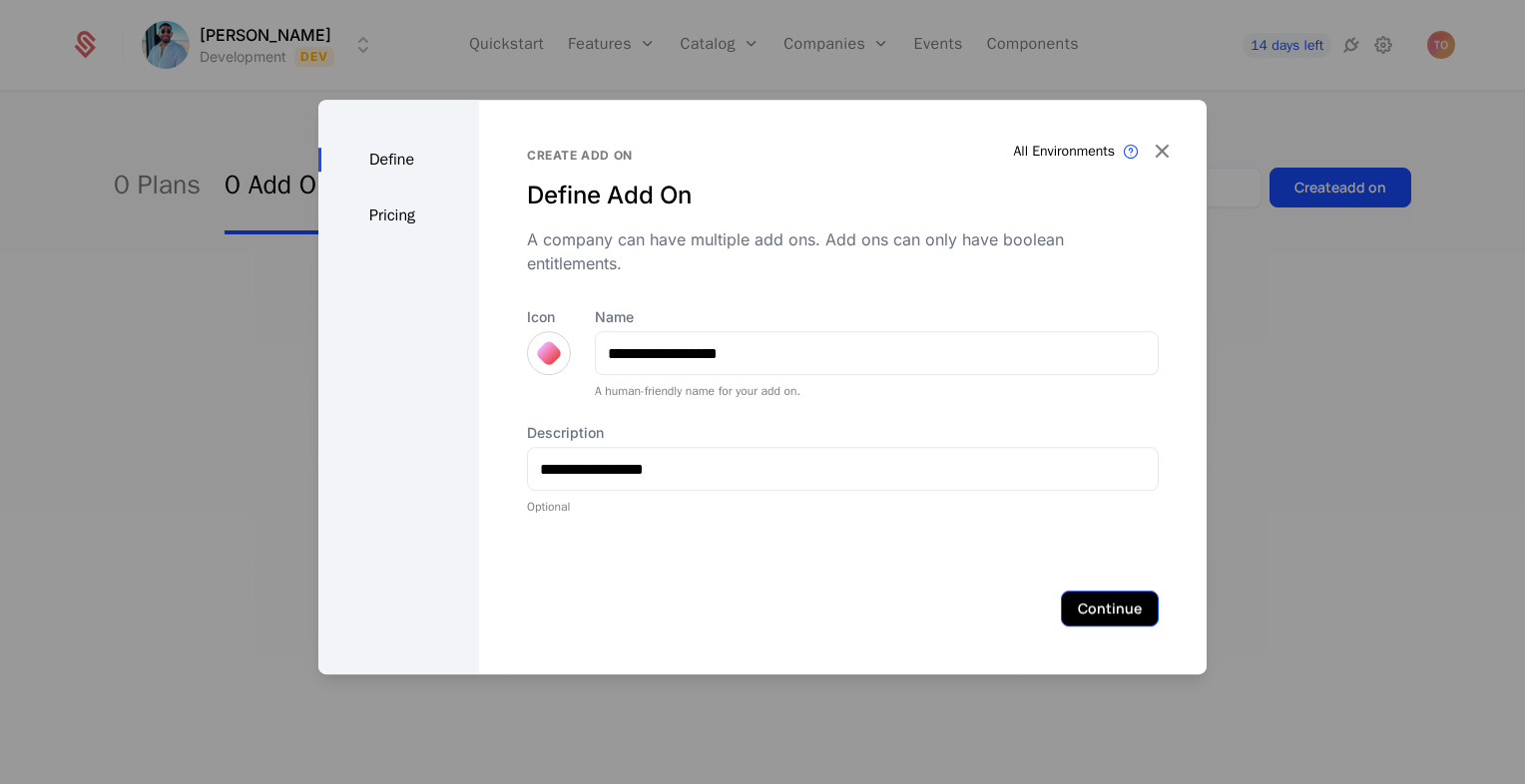 click on "Continue" at bounding box center [1110, 608] 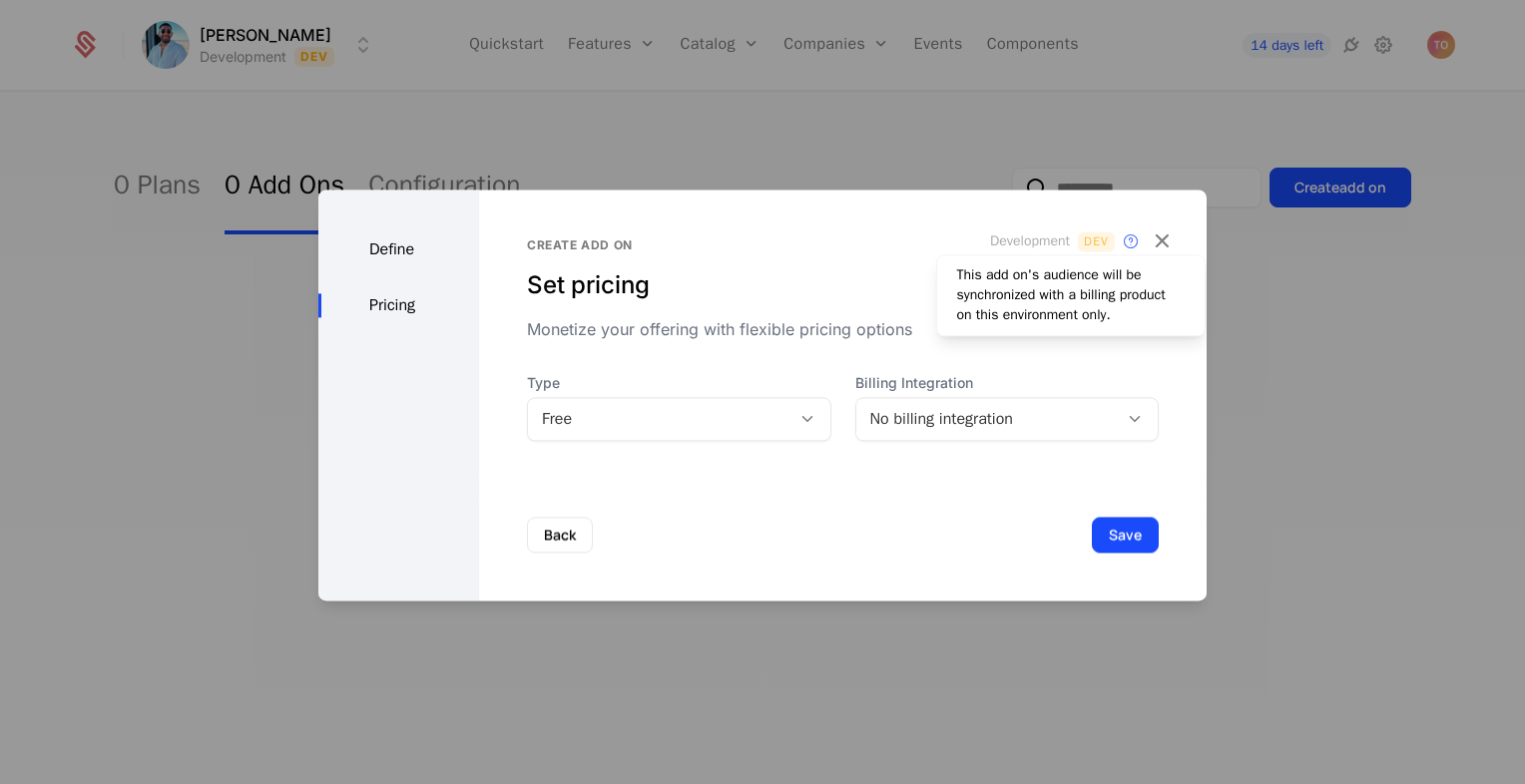click on "Dev" at bounding box center (1096, 241) 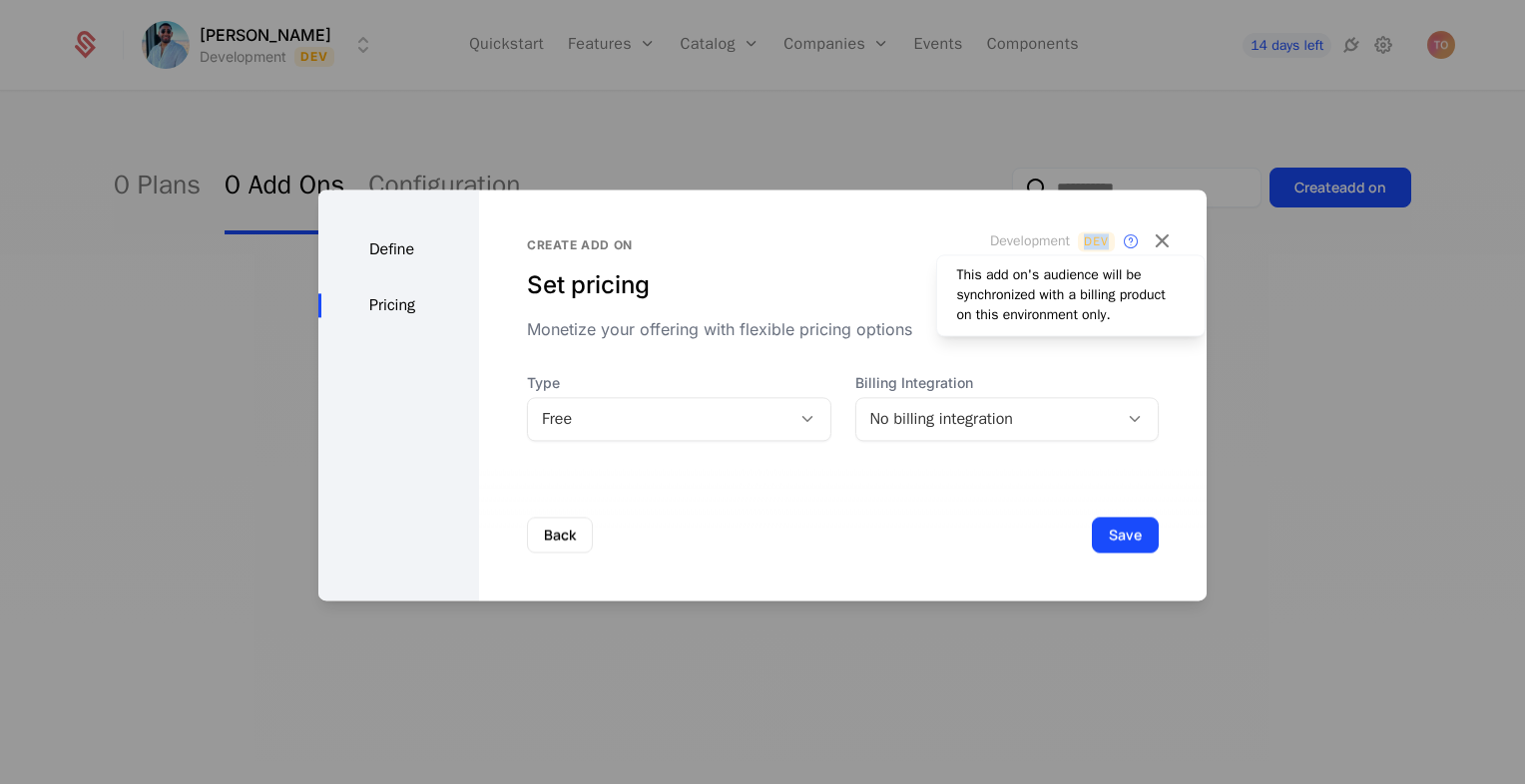 click on "Dev" at bounding box center [1096, 241] 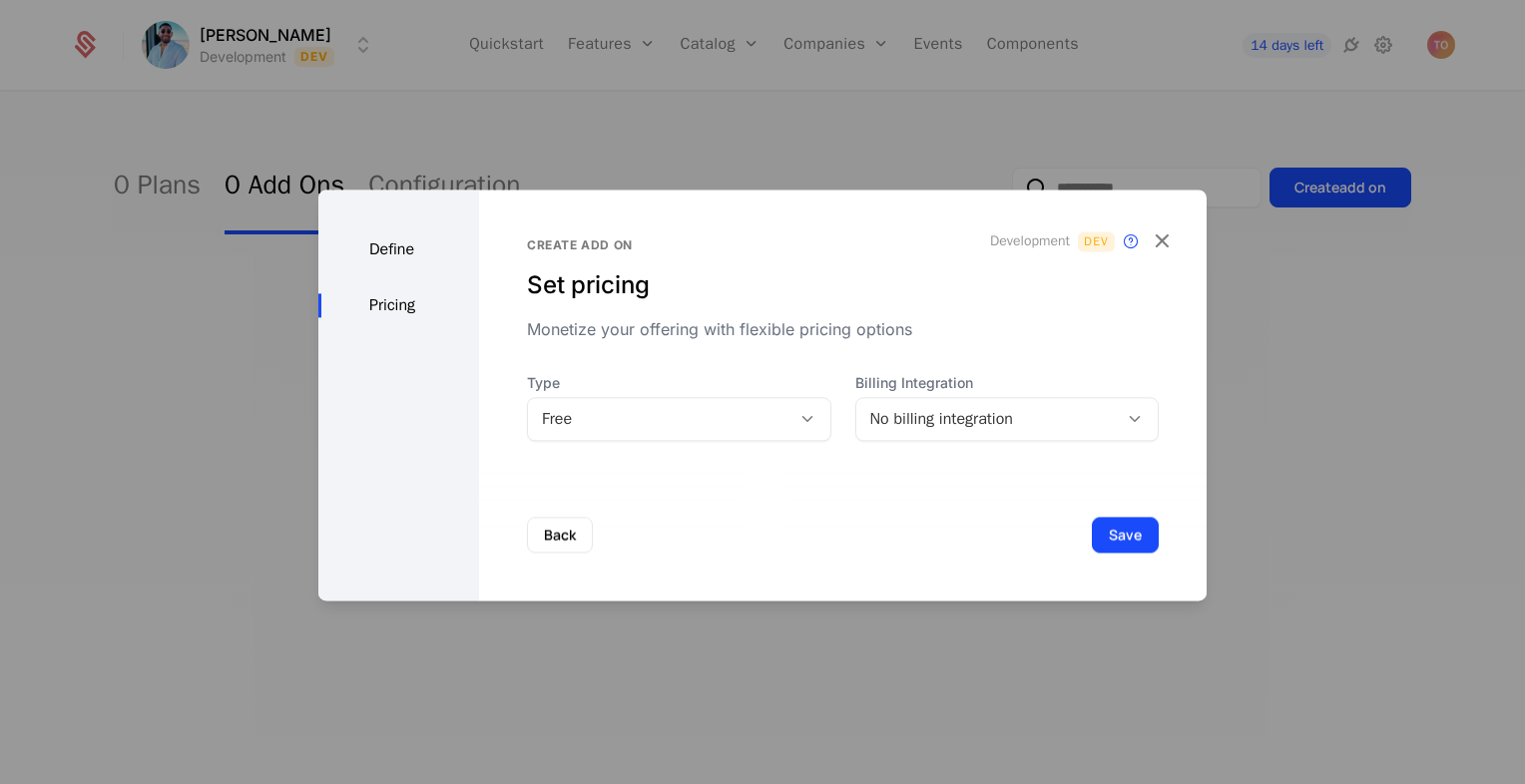 drag, startPoint x: 1082, startPoint y: 241, endPoint x: 962, endPoint y: 217, distance: 122.376468 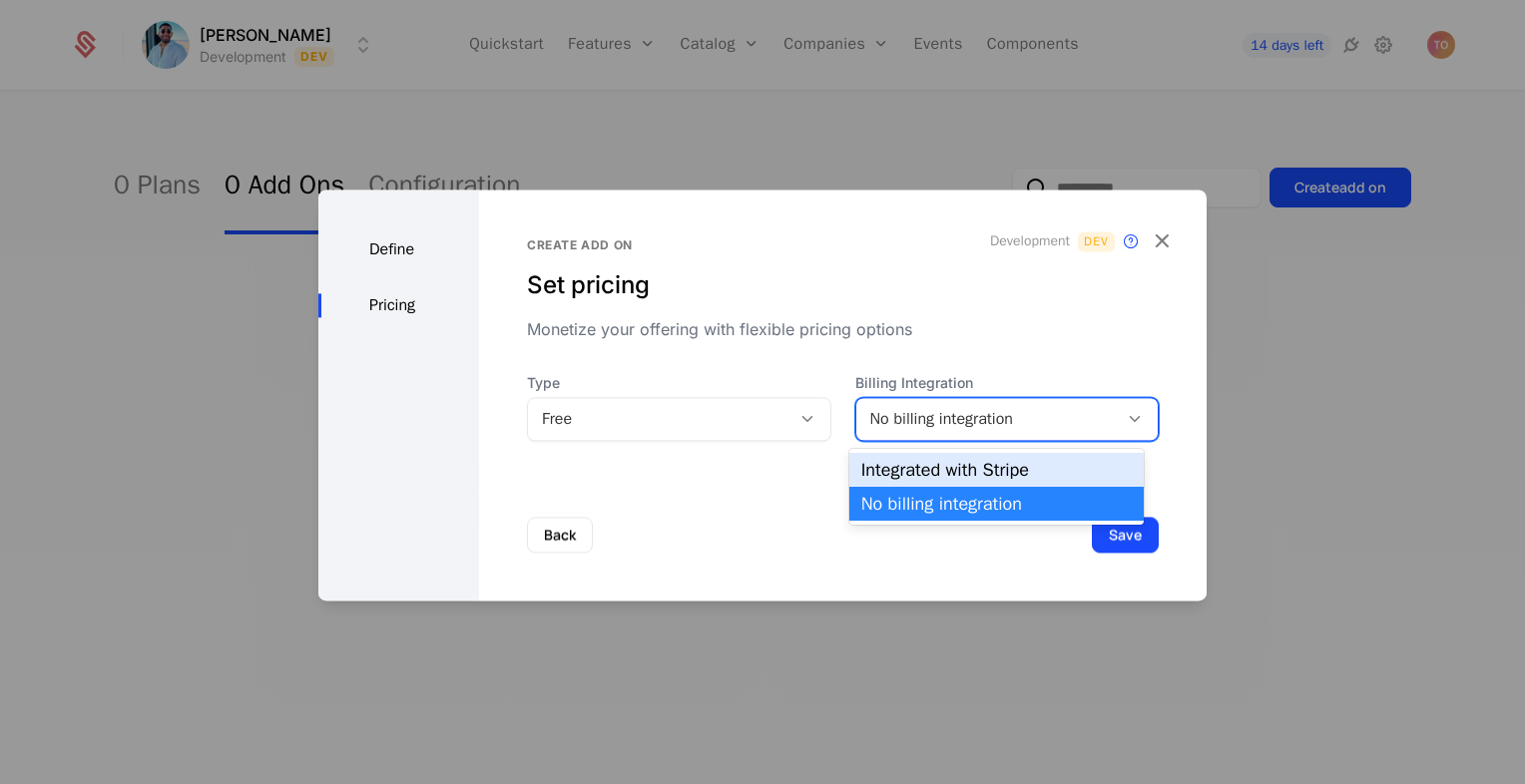 click on "Integrated with Stripe" at bounding box center [996, 470] 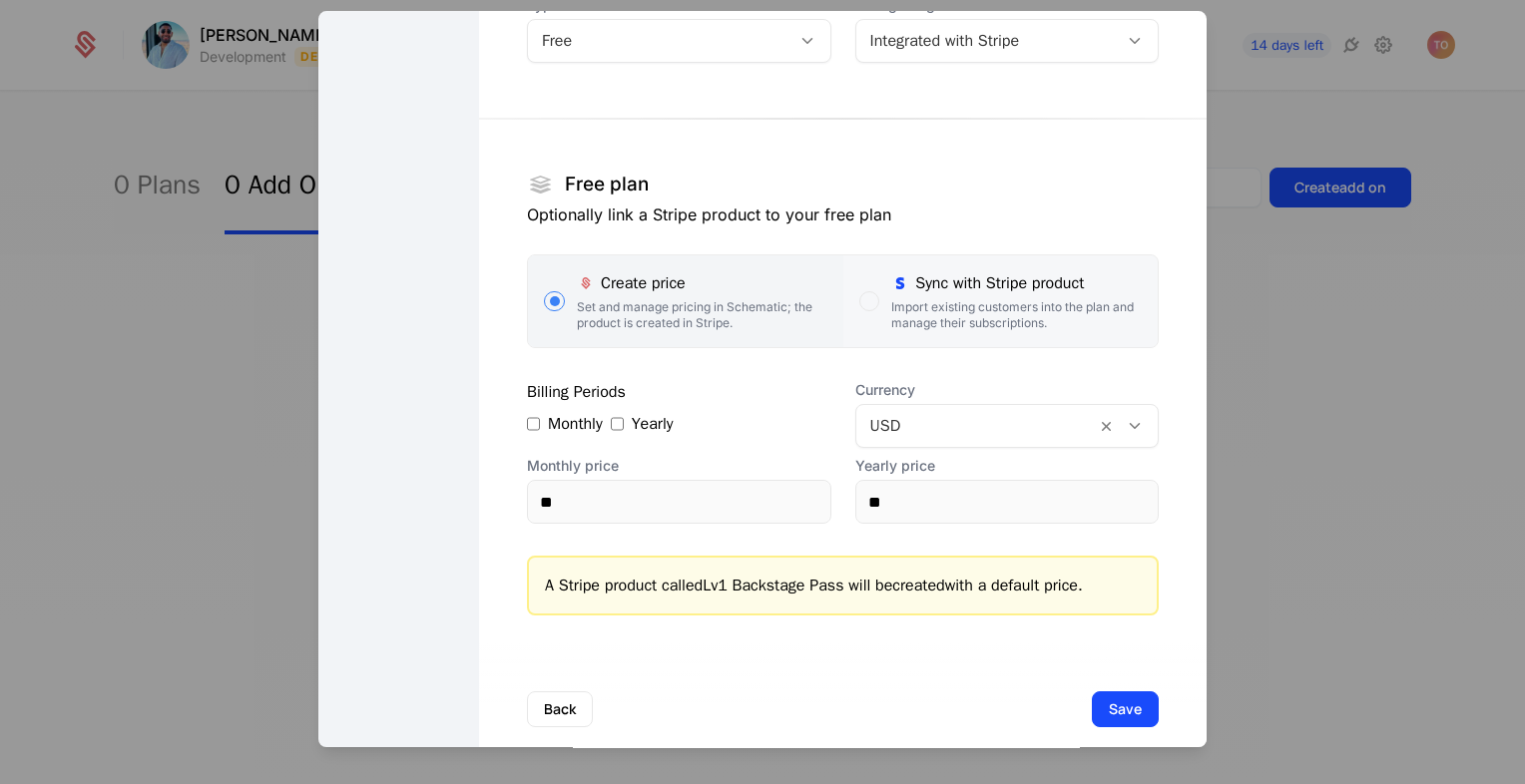 click on "Import existing customers into the plan and manage their subscriptions." at bounding box center [1016, 315] 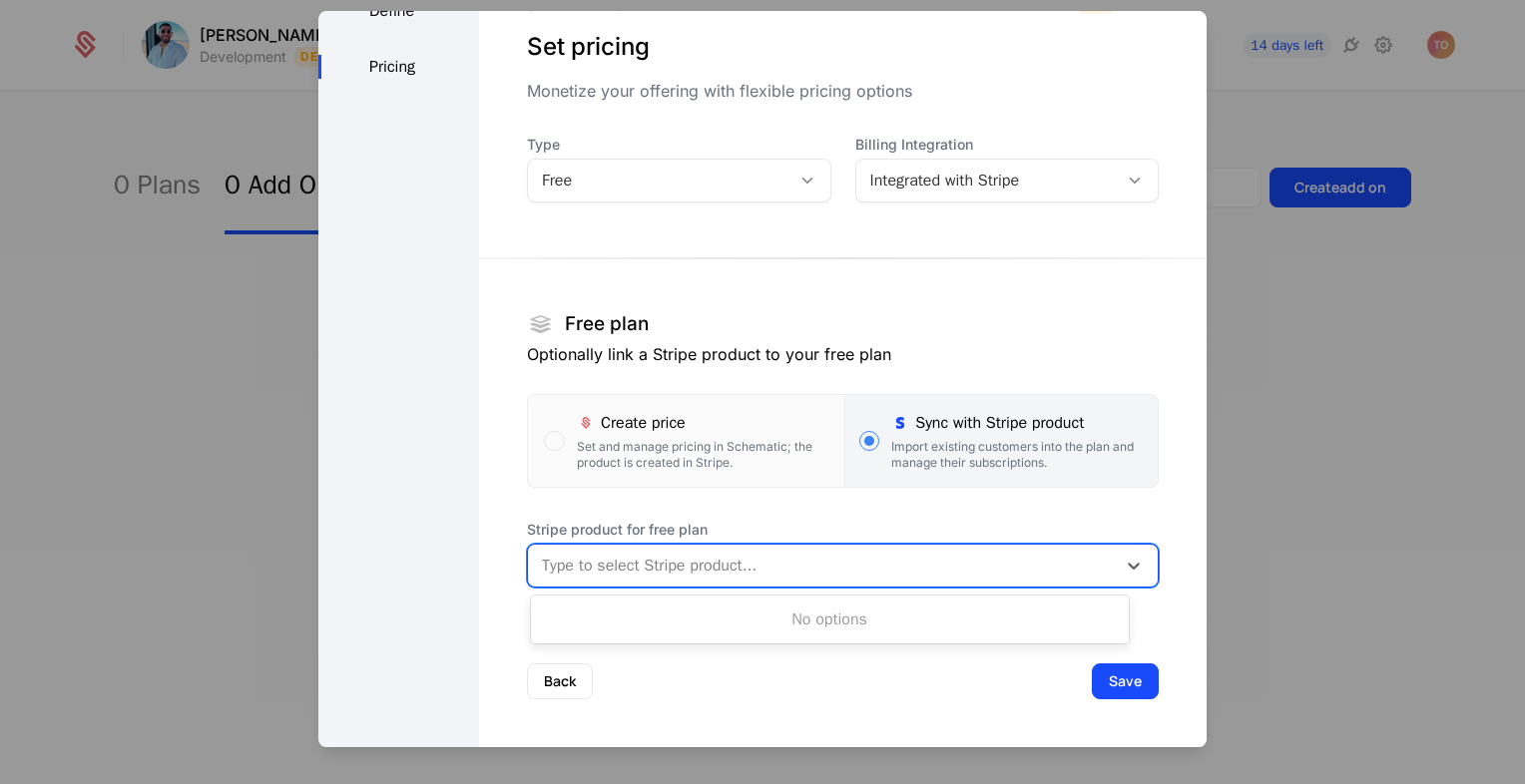 click at bounding box center (821, 566) 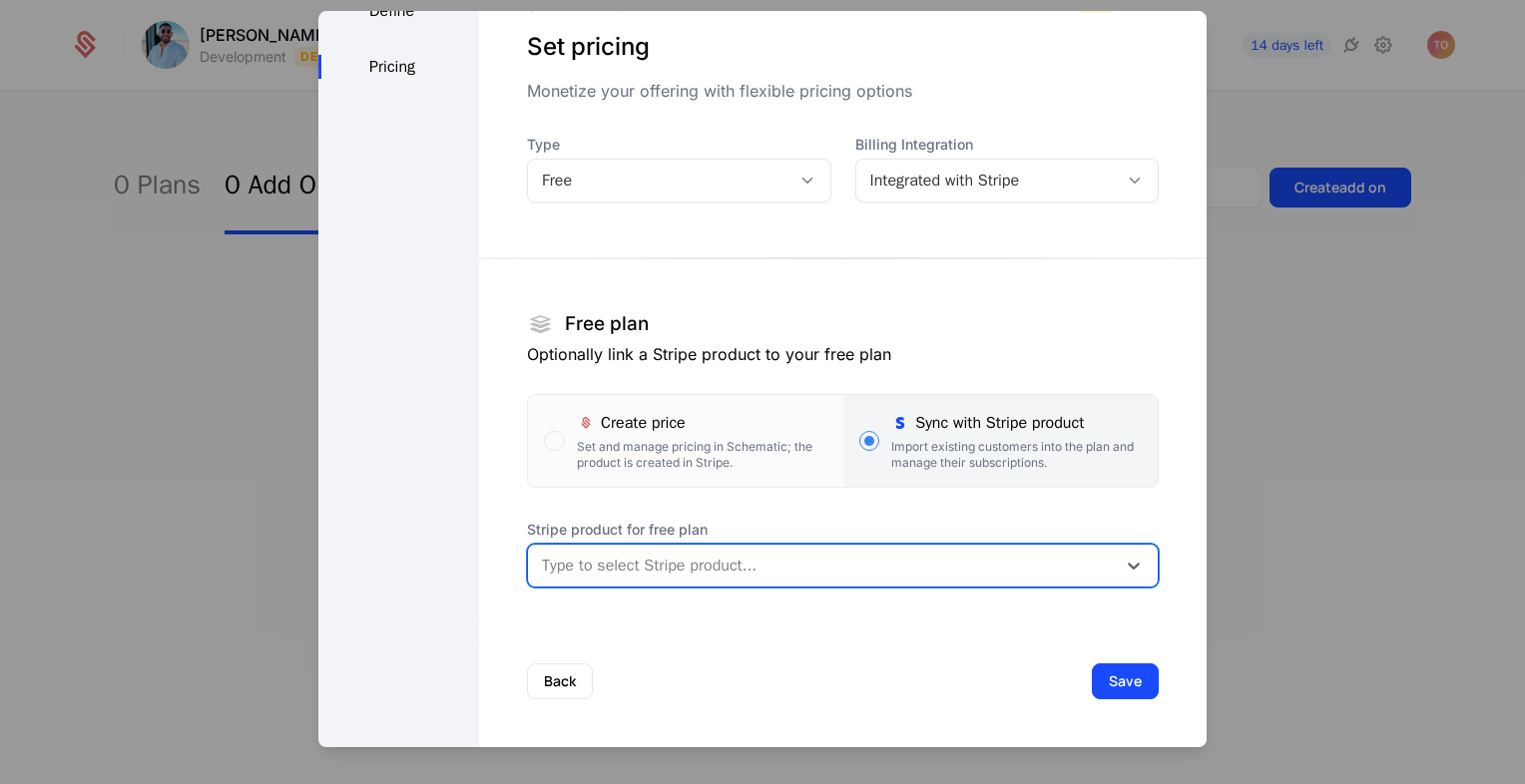 click at bounding box center [821, 566] 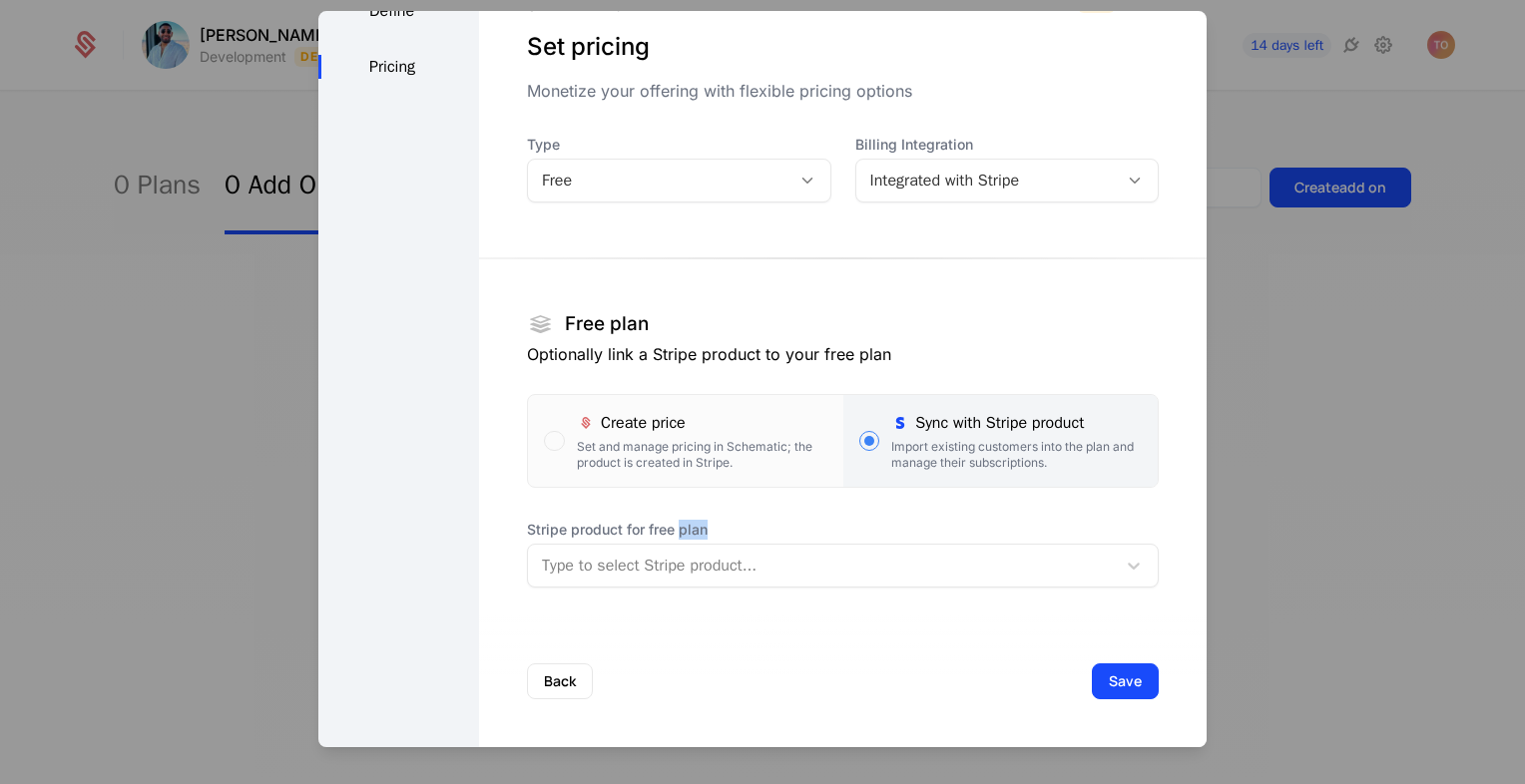 click on "Stripe product for free plan" at bounding box center (842, 530) 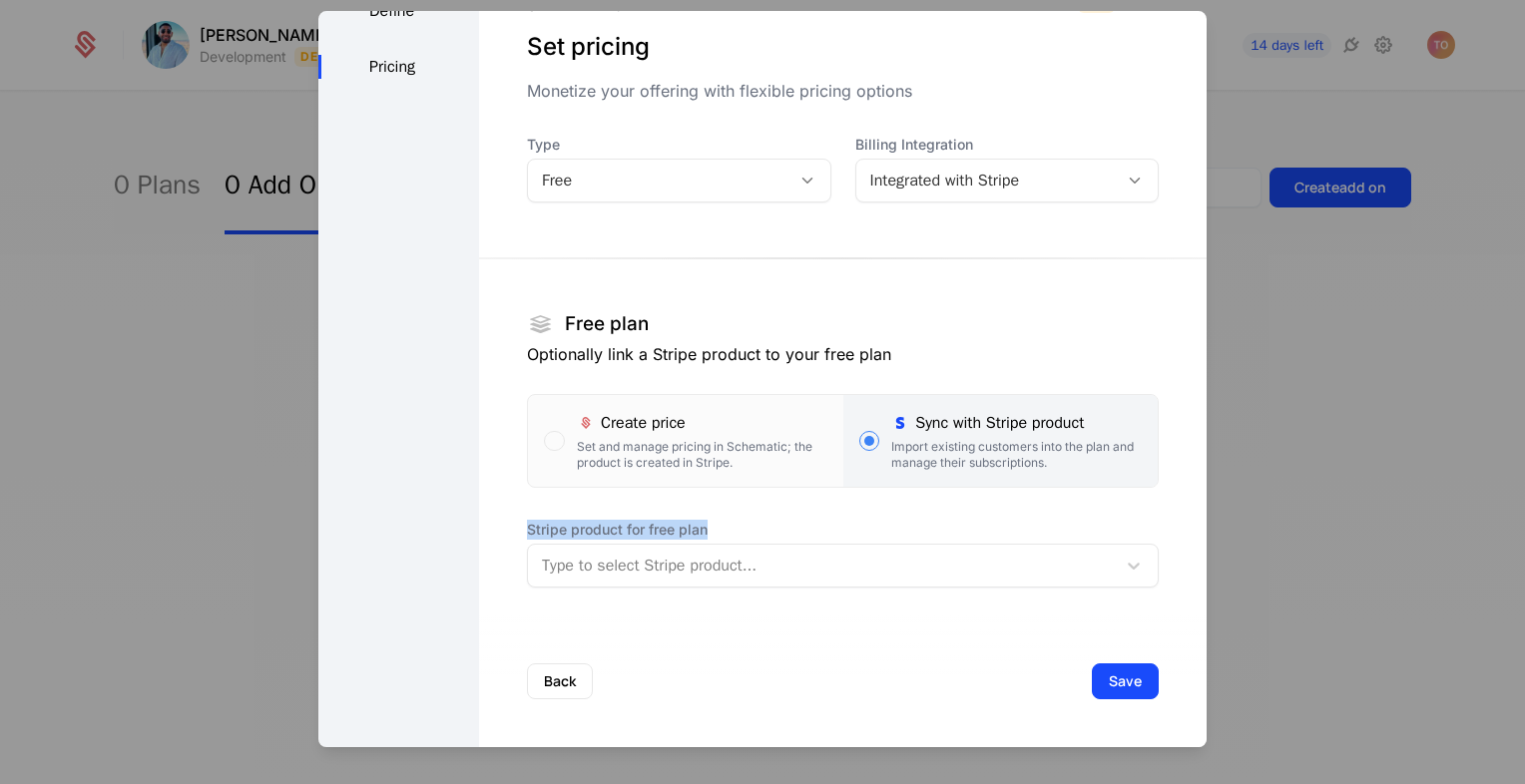 click on "Stripe product for free plan" at bounding box center [842, 530] 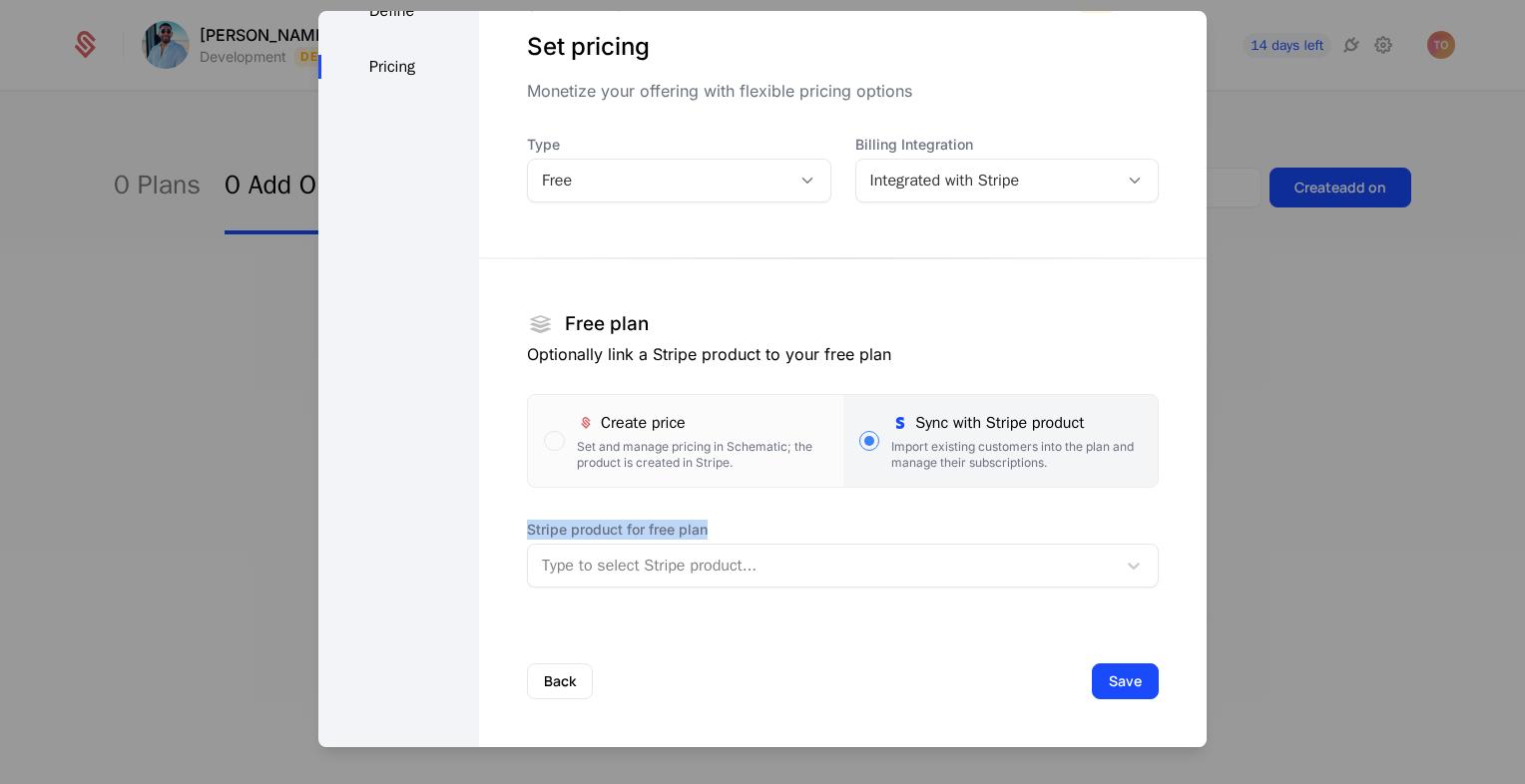 click on "Stripe product for free plan" at bounding box center (842, 530) 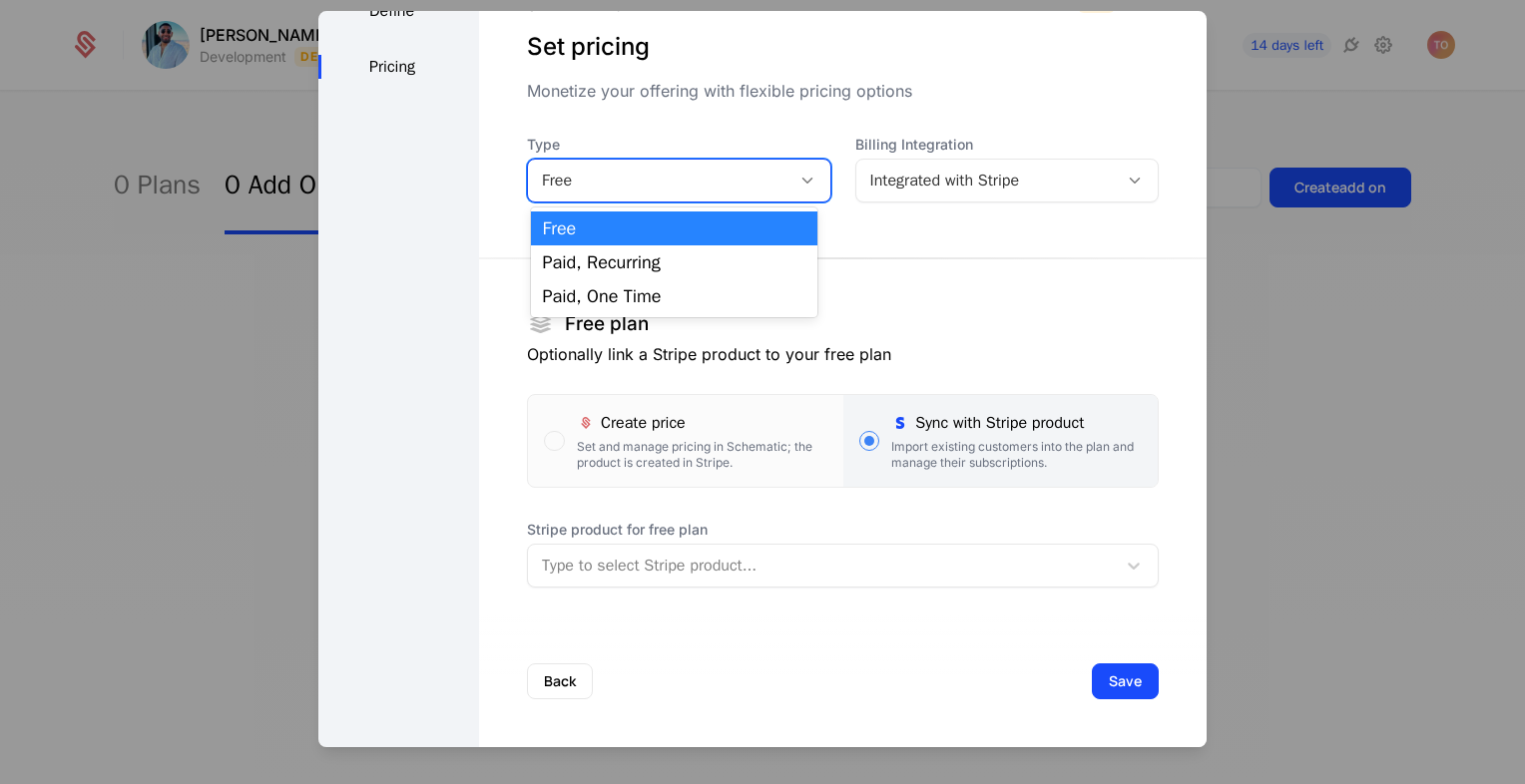 click at bounding box center (810, 181) 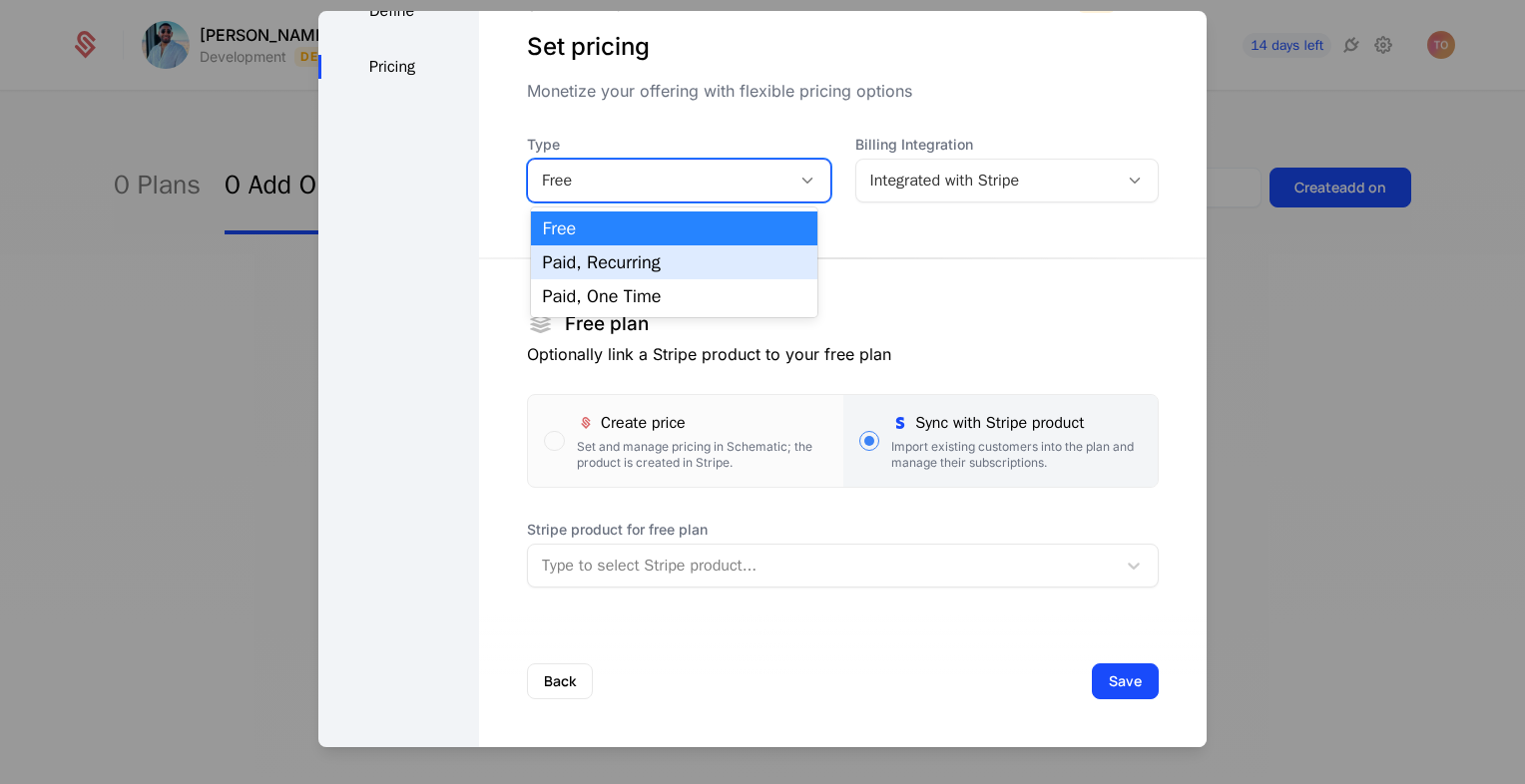 click on "Paid, Recurring" at bounding box center [675, 262] 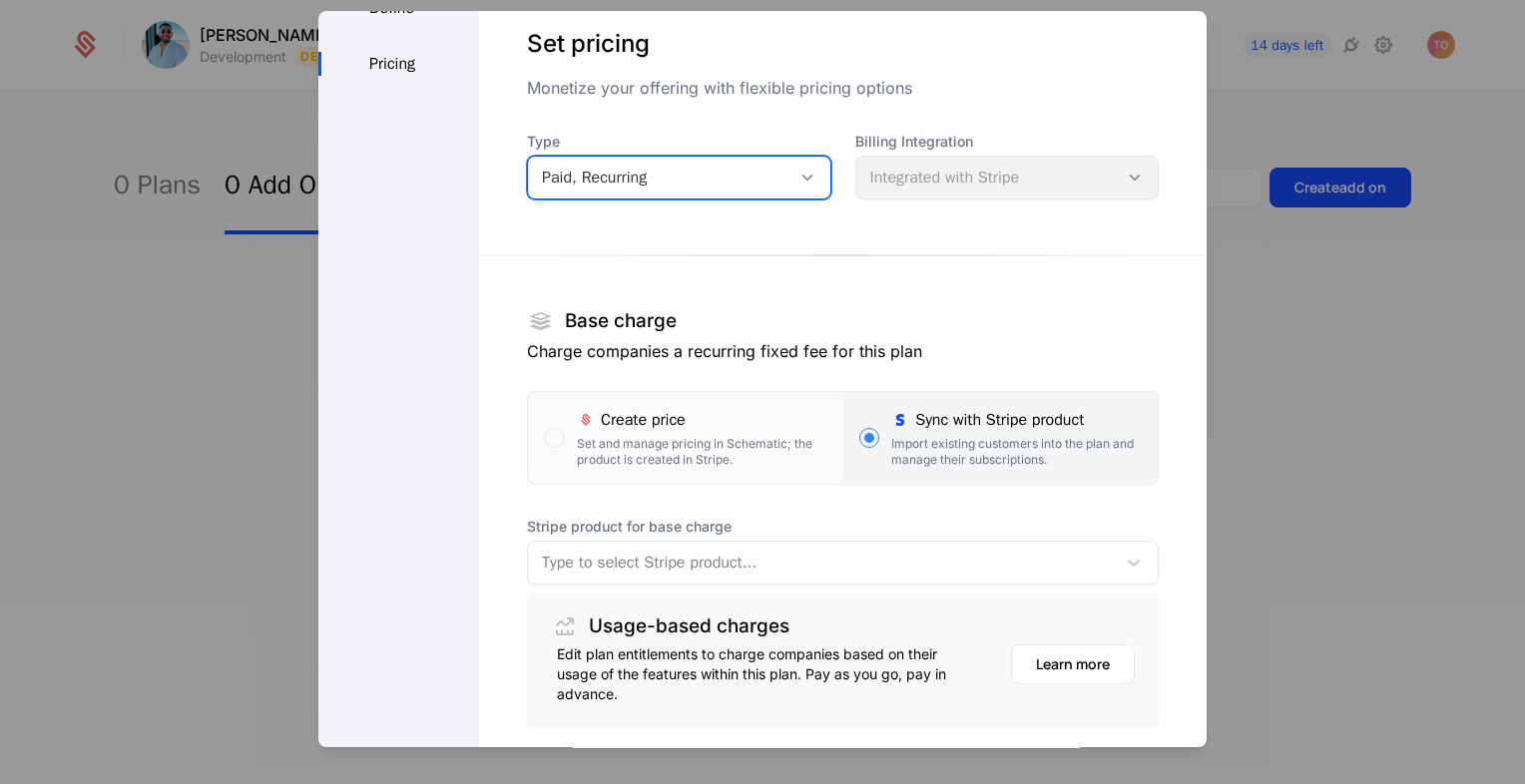 click at bounding box center (821, 563) 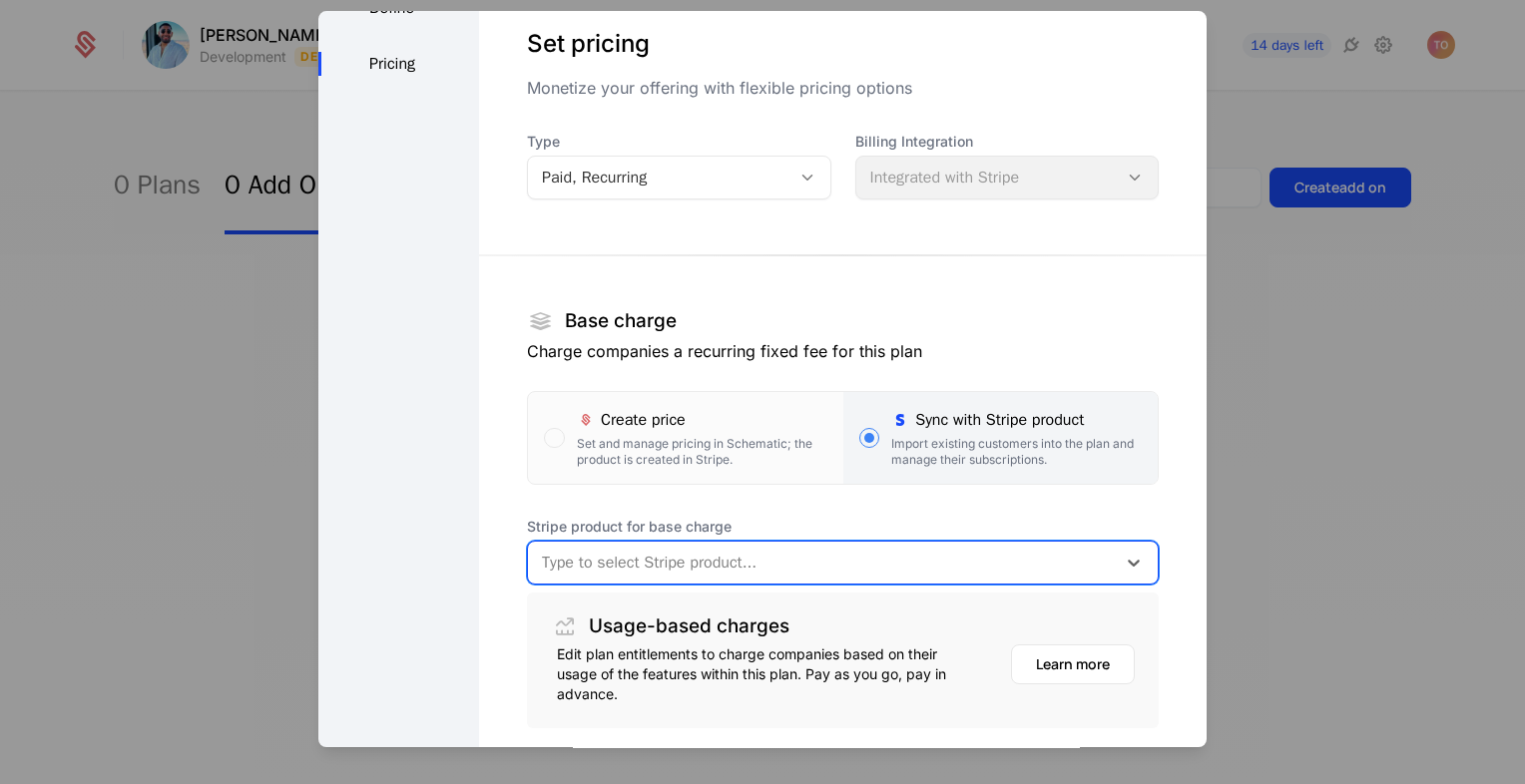 click at bounding box center (821, 563) 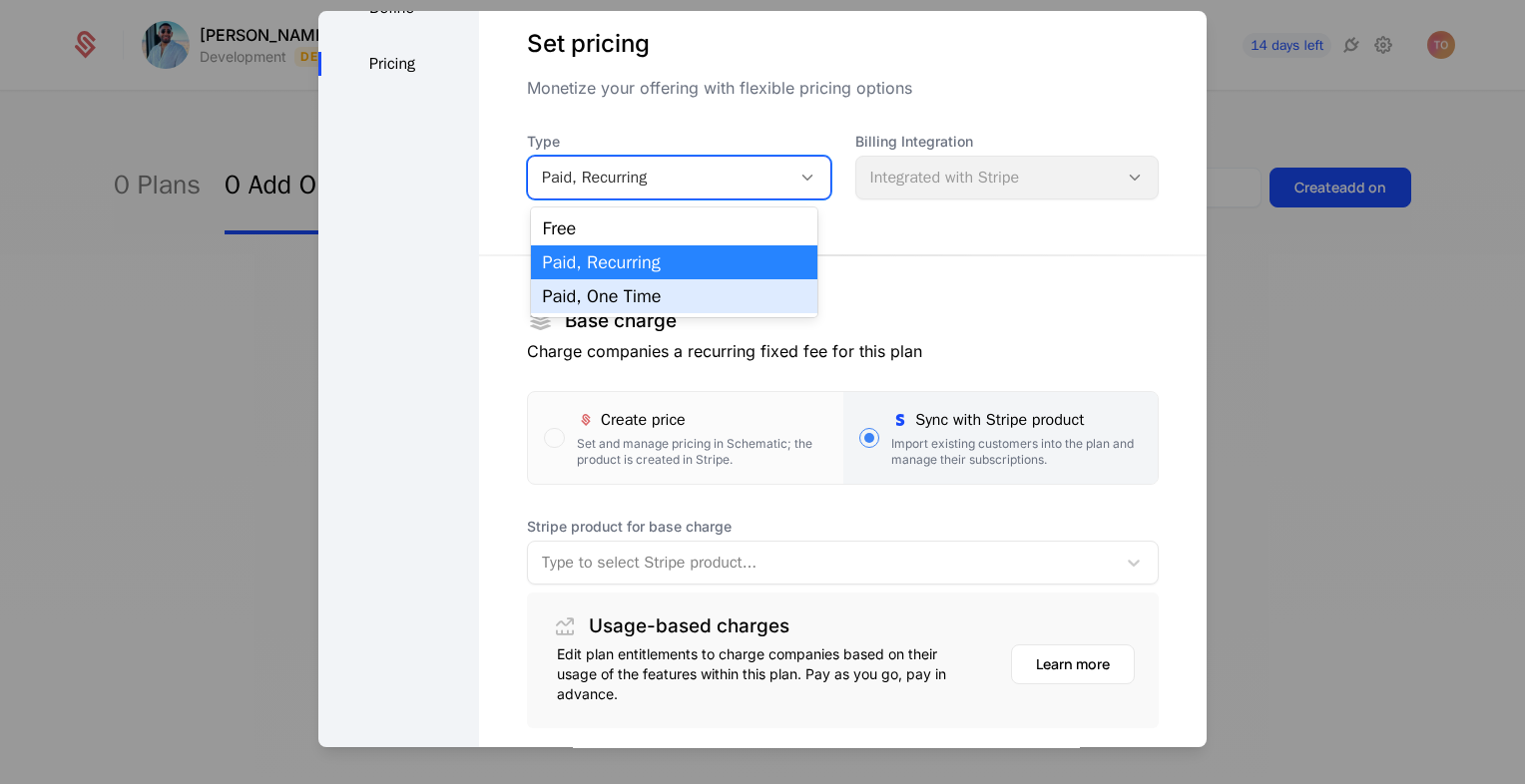 click on "Paid, One Time" at bounding box center [675, 296] 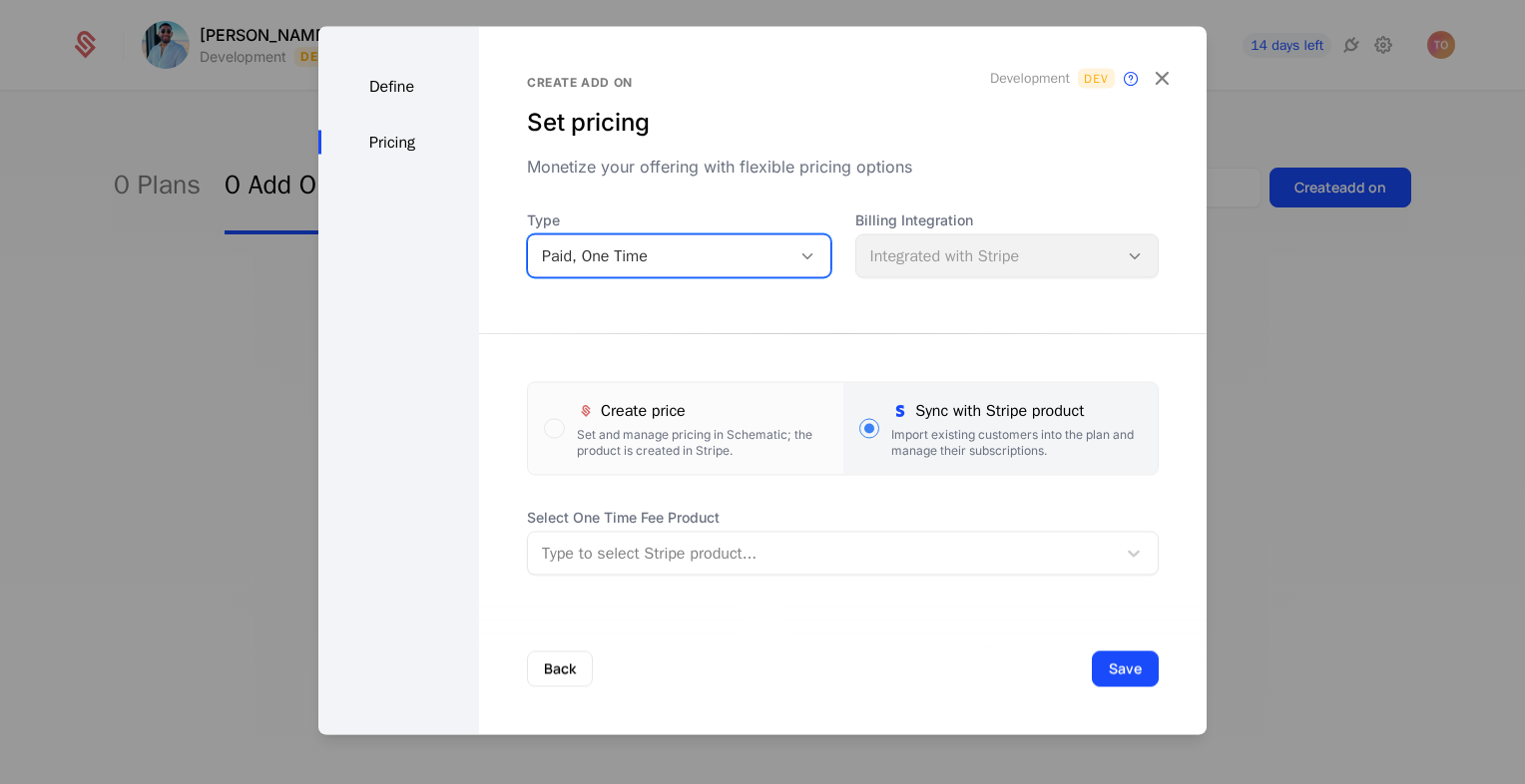 click at bounding box center (821, 554) 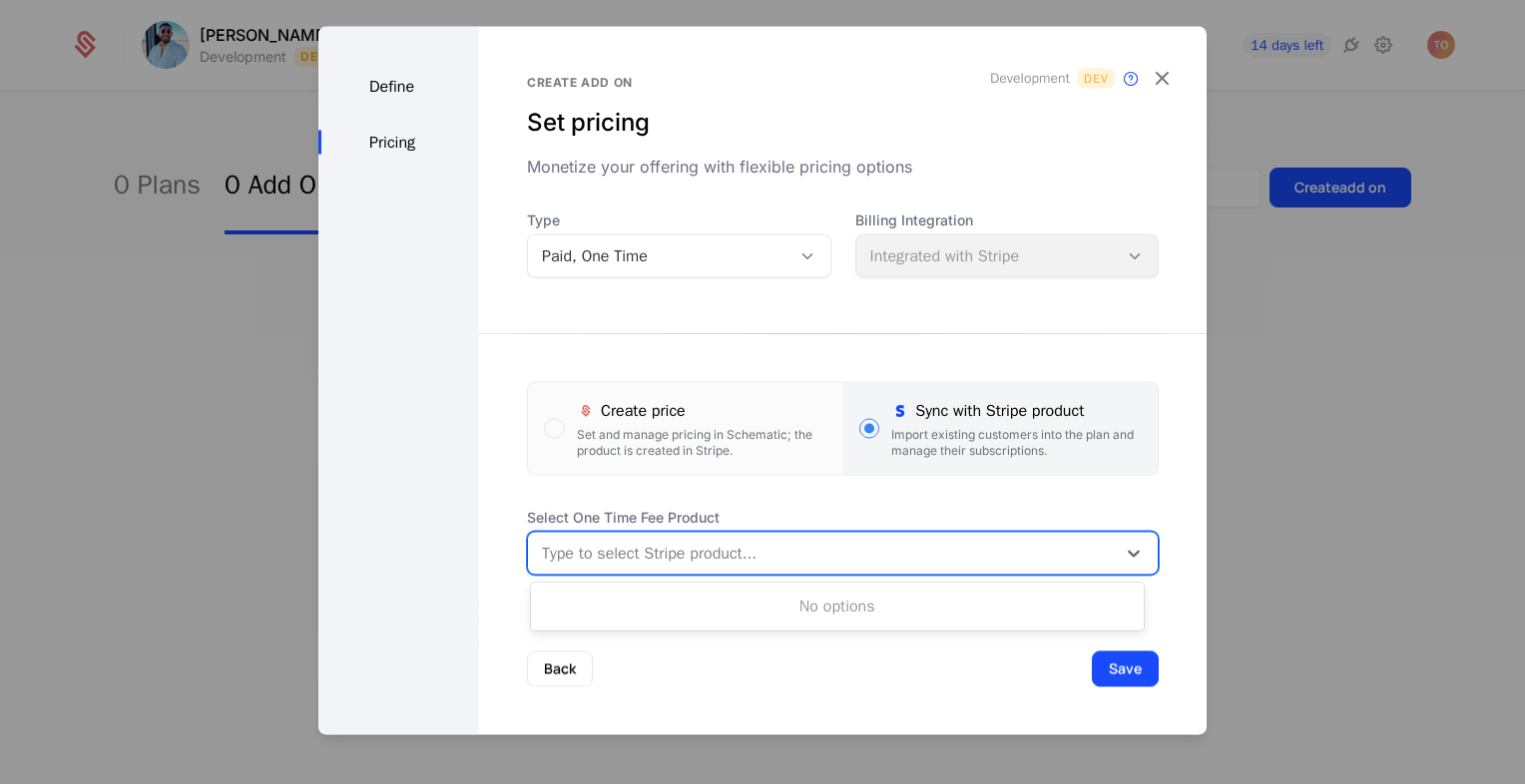 click on "Create add on Set pricing Monetize your offering with flexible pricing options Development Dev This add on's audience will be synchronized with a billing product
on this environment only. Type Paid, One Time Billing Integration Integrated with Stripe Create price Set and manage pricing in Schematic; the product is created in Stripe. Sync with Stripe product Import existing customers into the plan and manage their subscriptions. Select One Time Fee Product Use Up and Down to choose options, press Enter to select the currently focused option, press Escape to exit the menu, press Tab to select the option and exit the menu. Type to select Stripe product..." at bounding box center (842, 381) 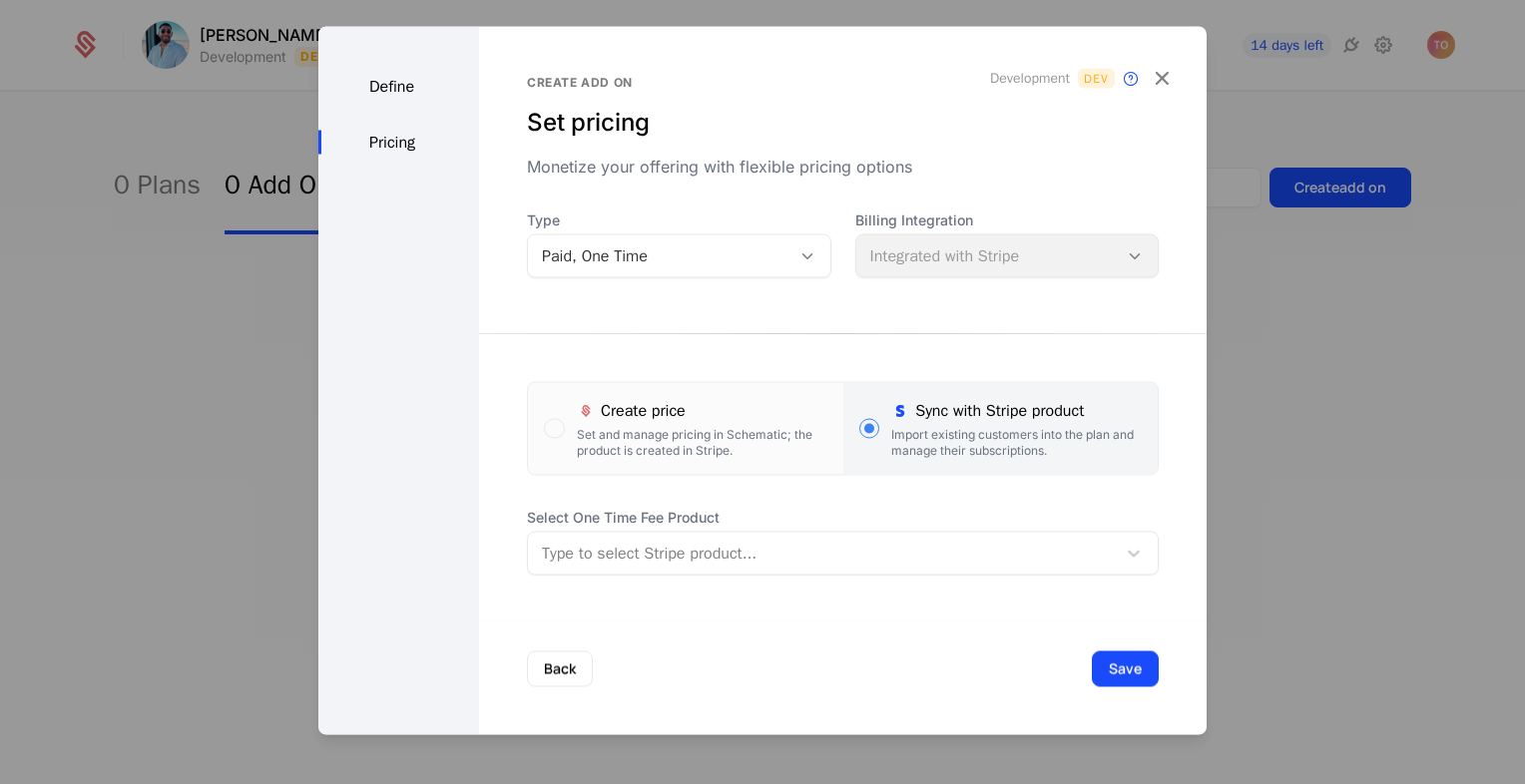click on "Billing Integration Integrated with Stripe" at bounding box center [1007, 244] 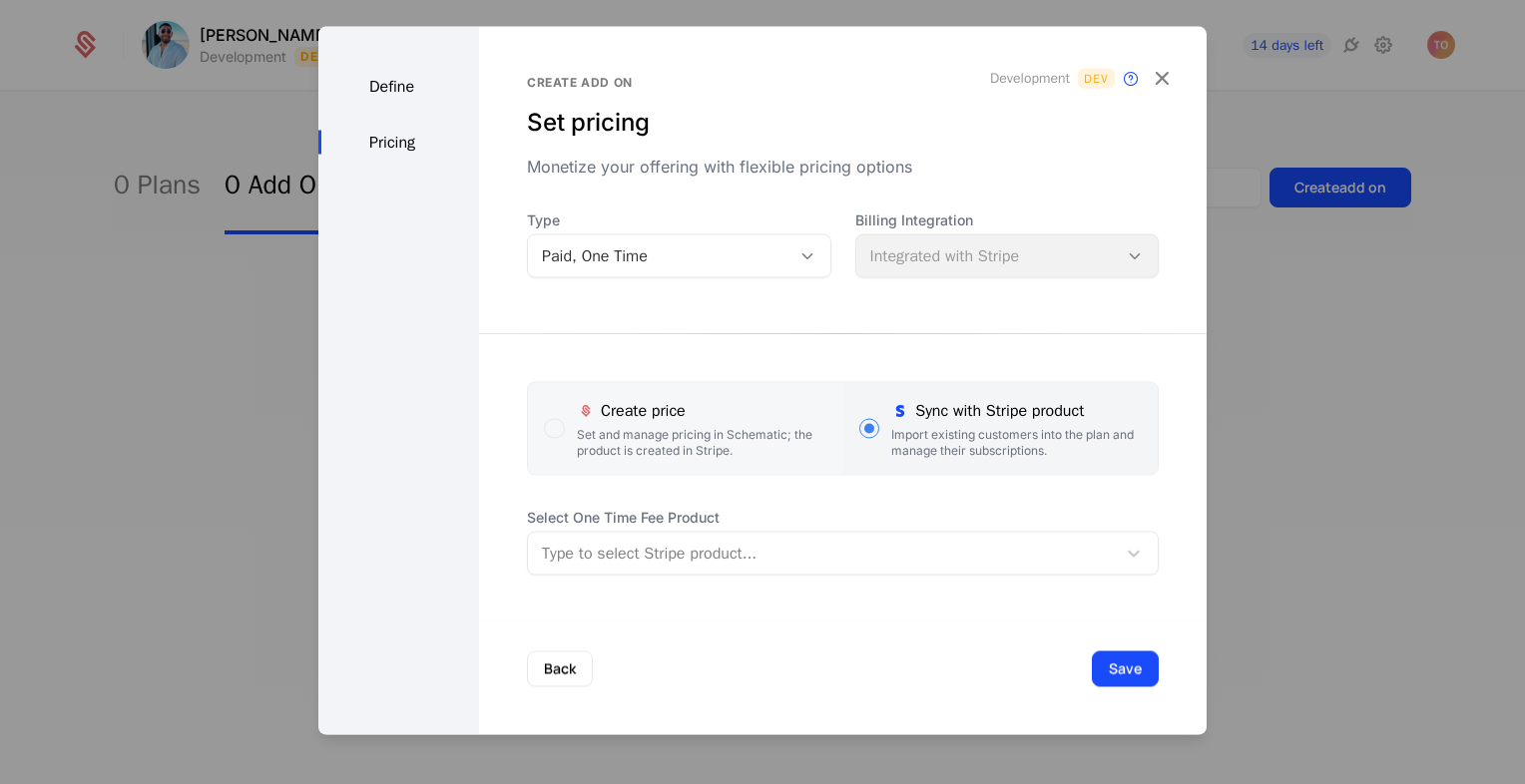 drag, startPoint x: 707, startPoint y: 436, endPoint x: 782, endPoint y: 440, distance: 75.106591 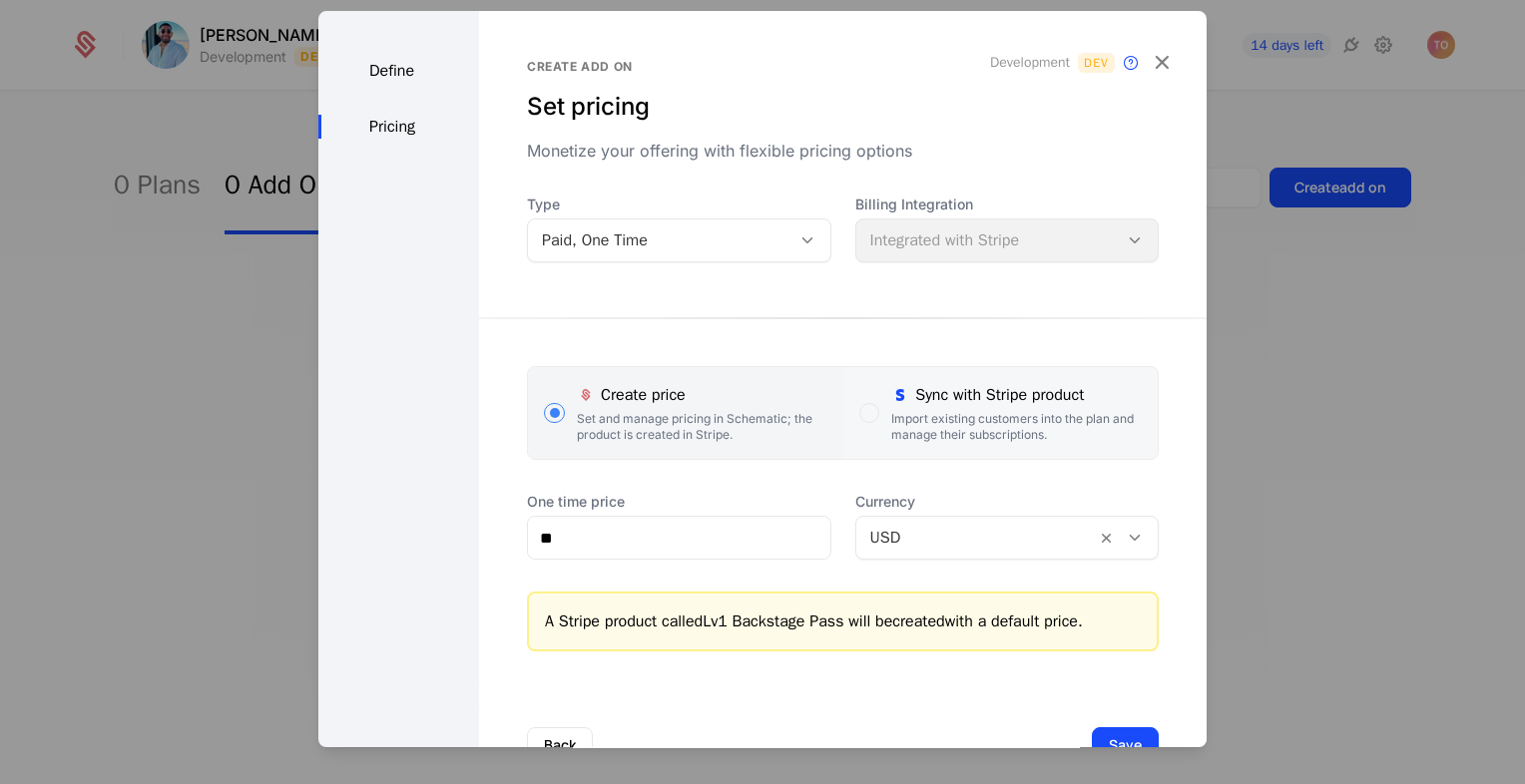 click on "Import existing customers into the plan and manage their subscriptions." at bounding box center (1016, 427) 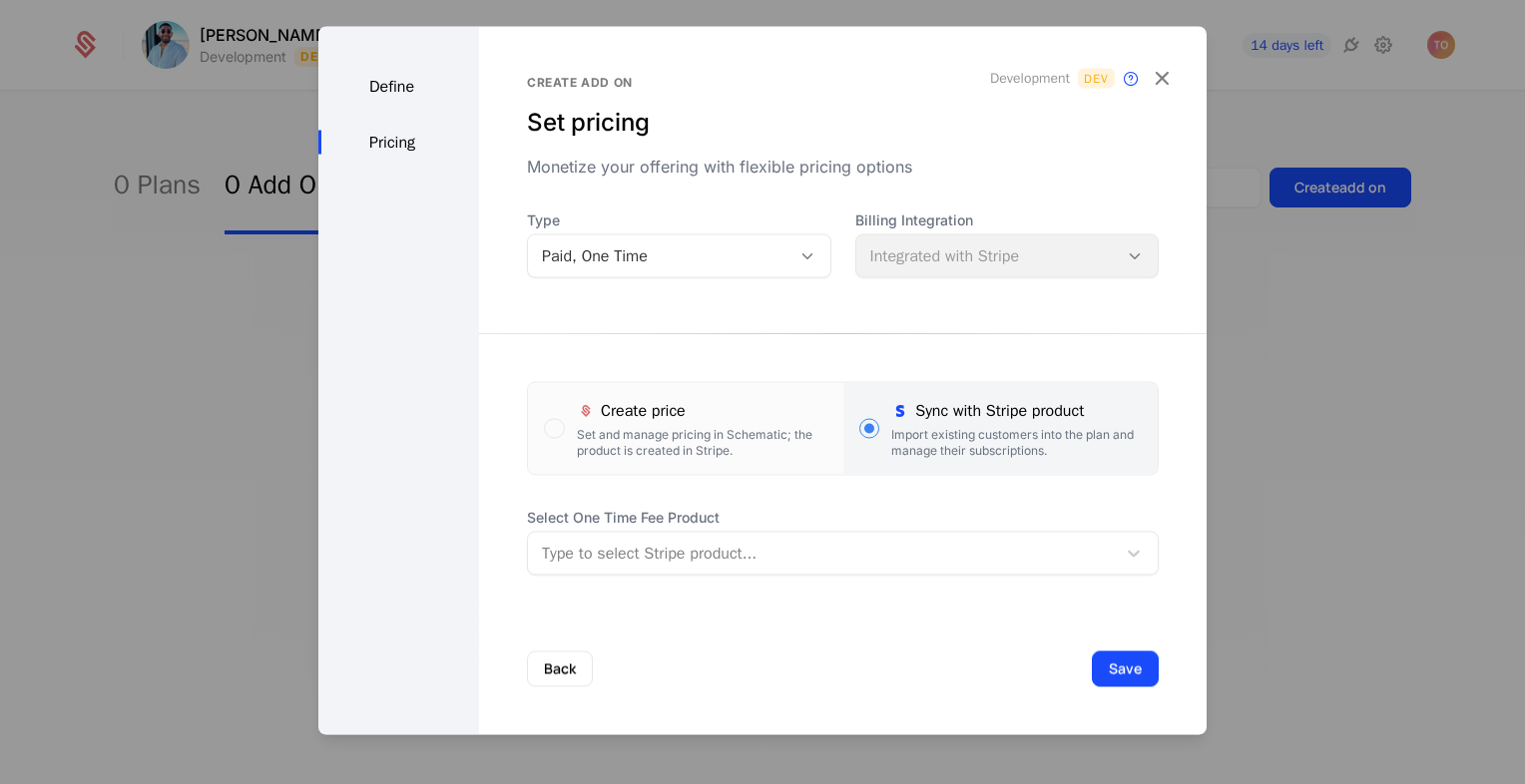click at bounding box center (821, 554) 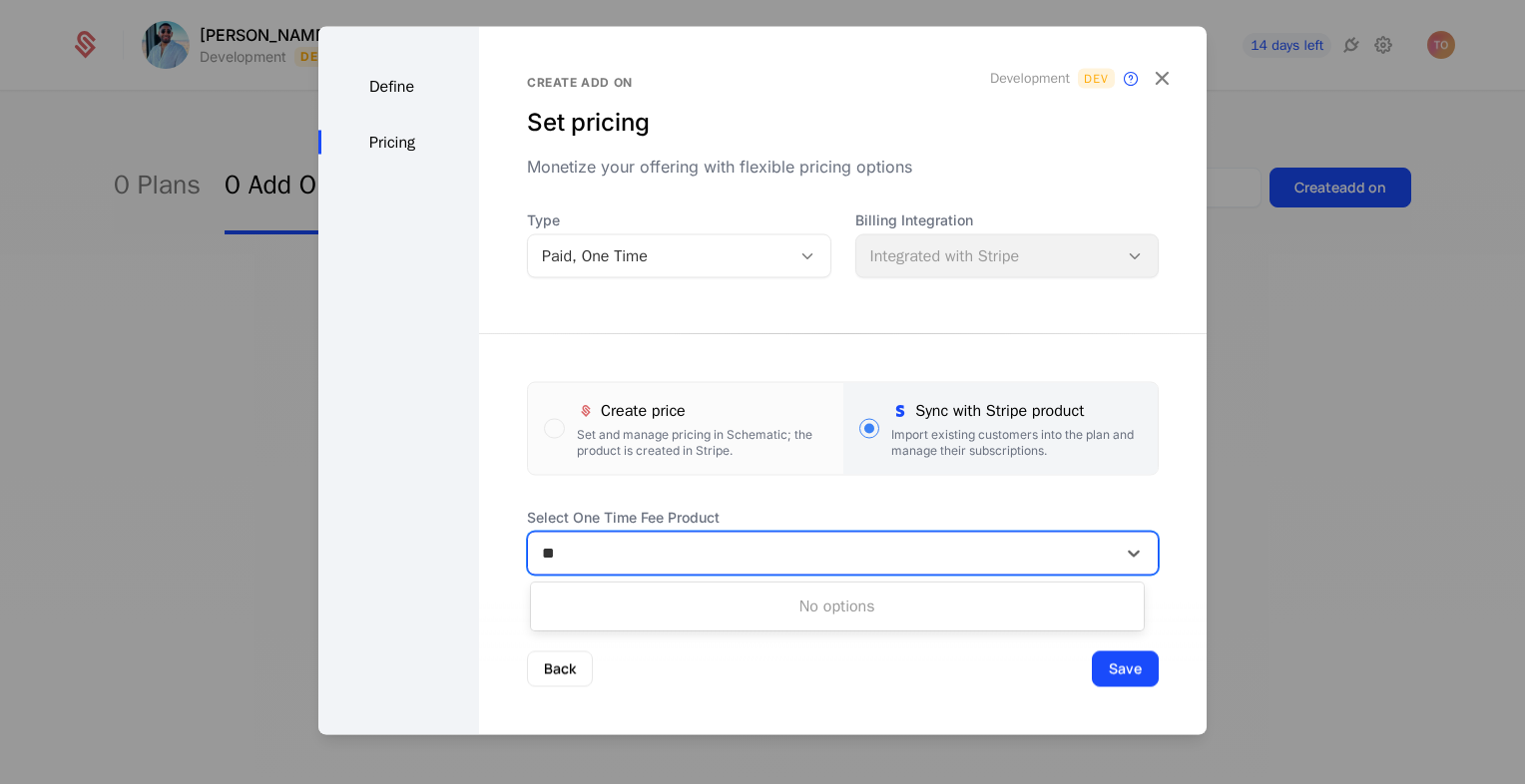 type on "*" 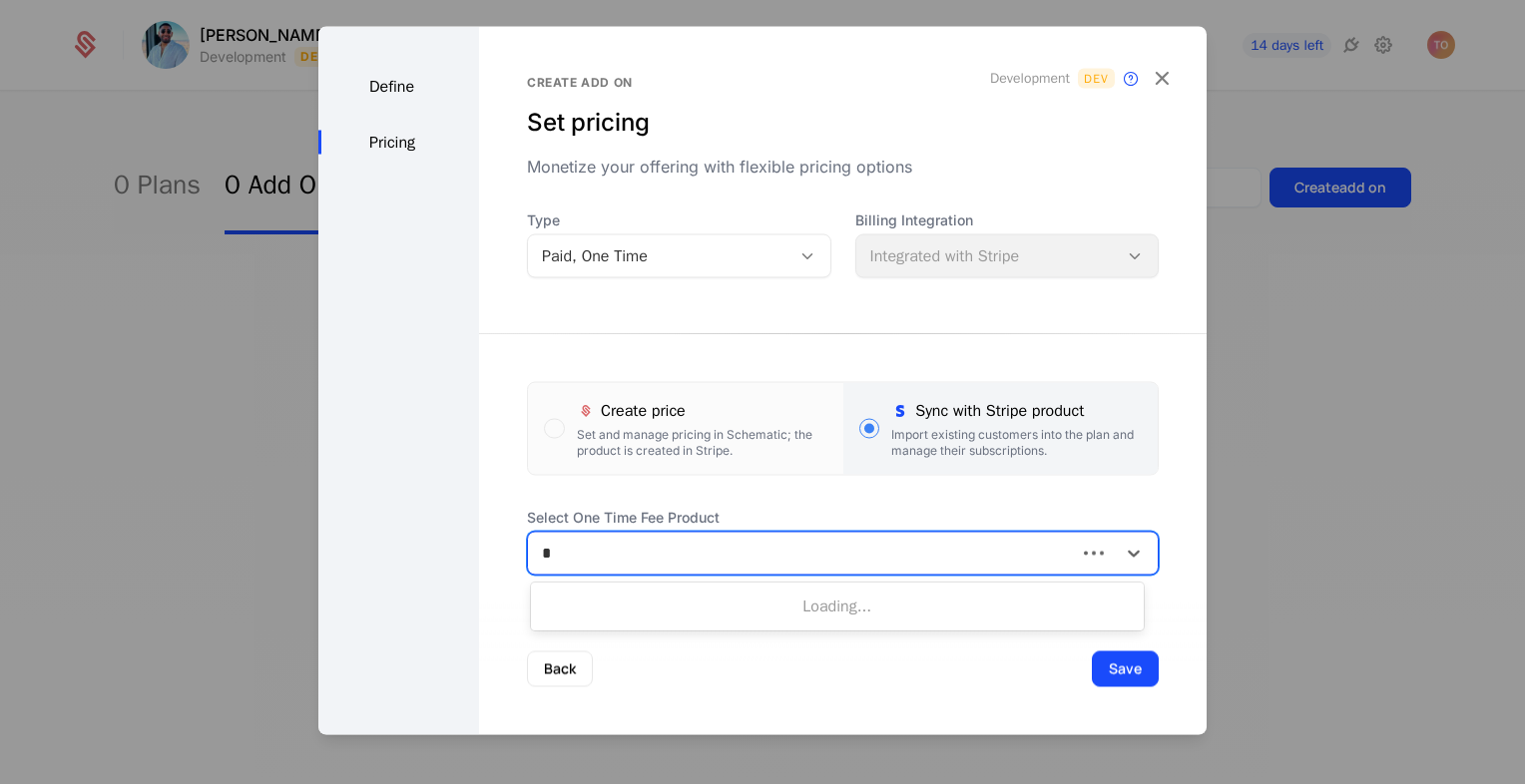 type 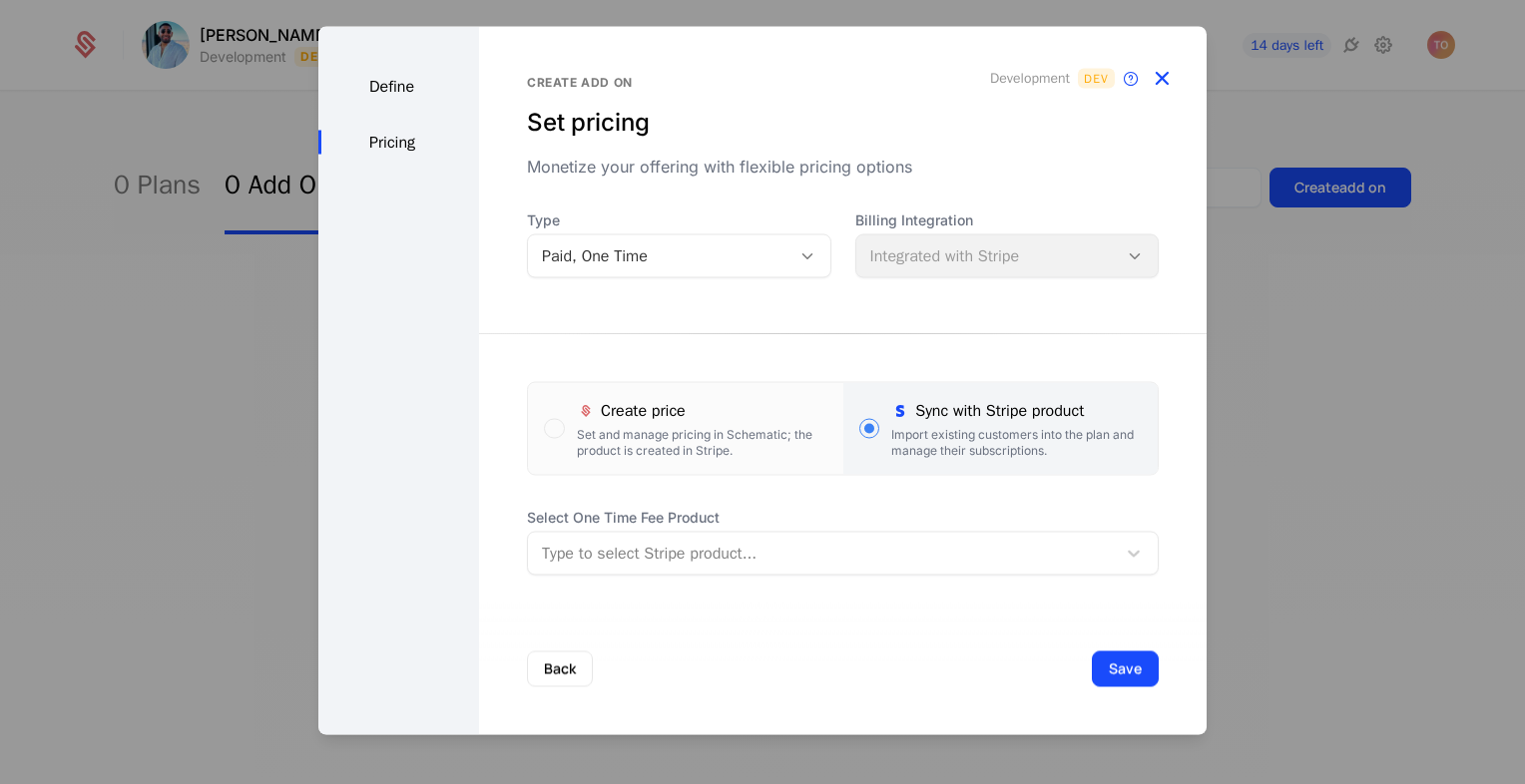 click at bounding box center [1162, 79] 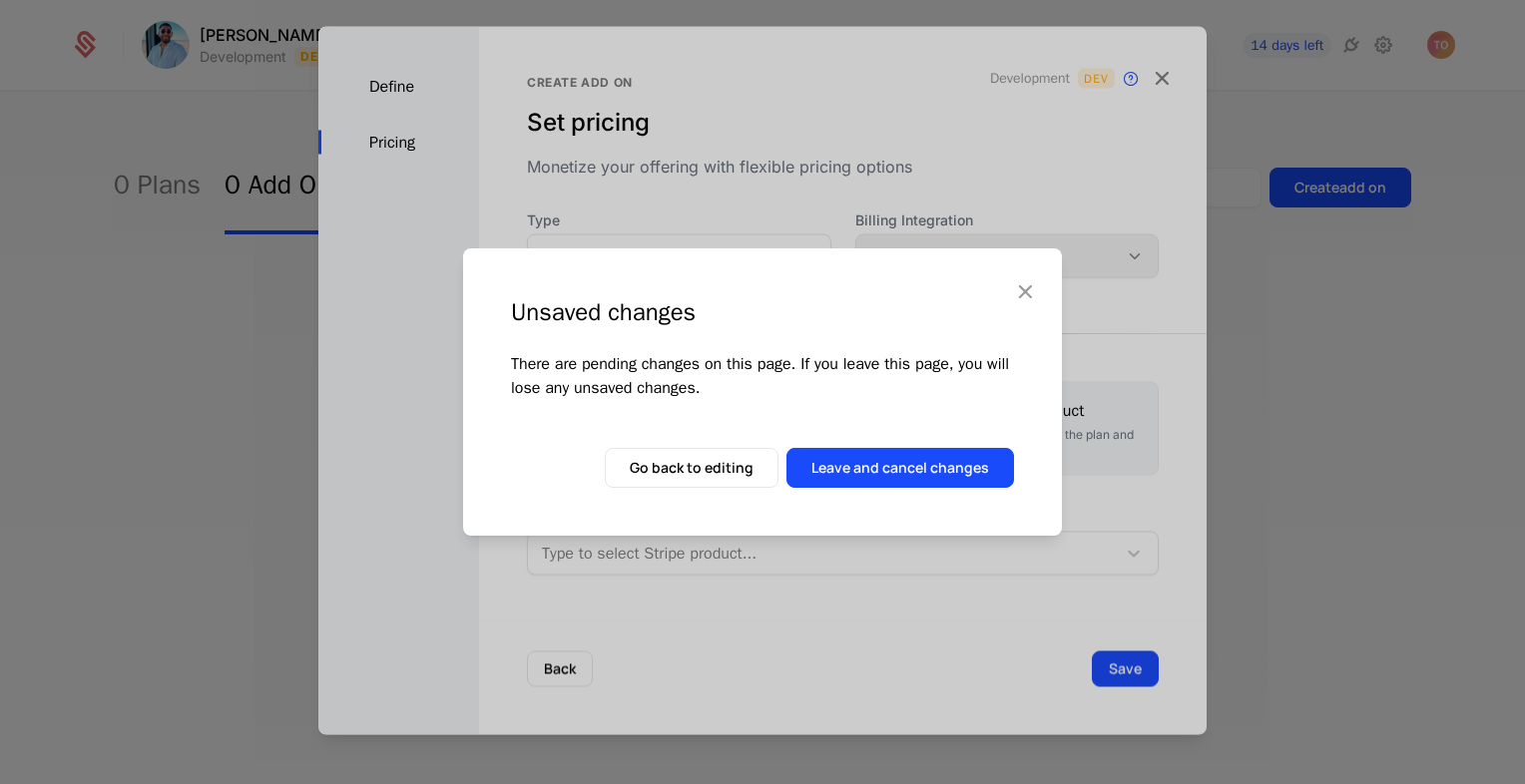 click on "Leave and cancel changes" at bounding box center [900, 468] 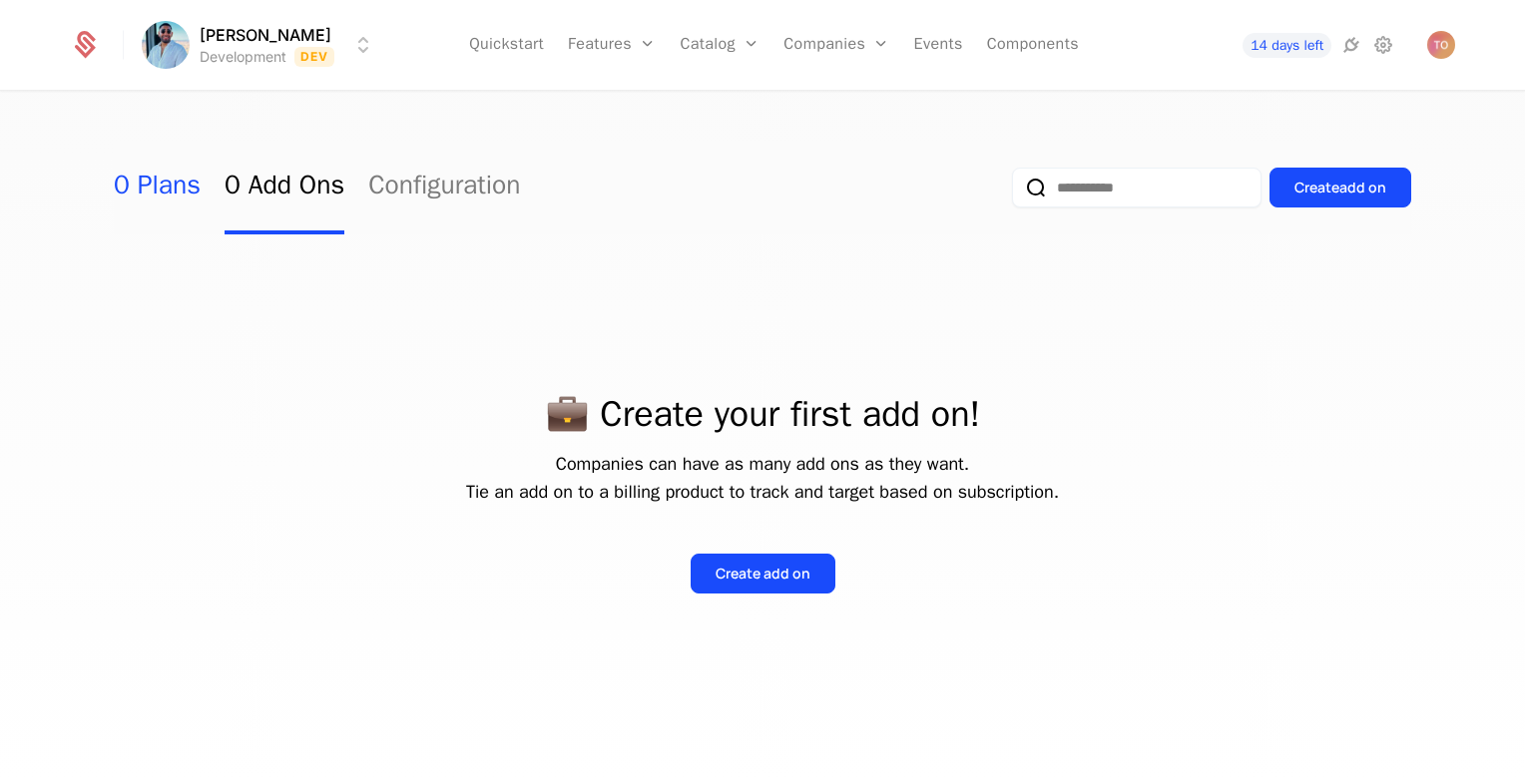 click on "0 Plans" at bounding box center (157, 188) 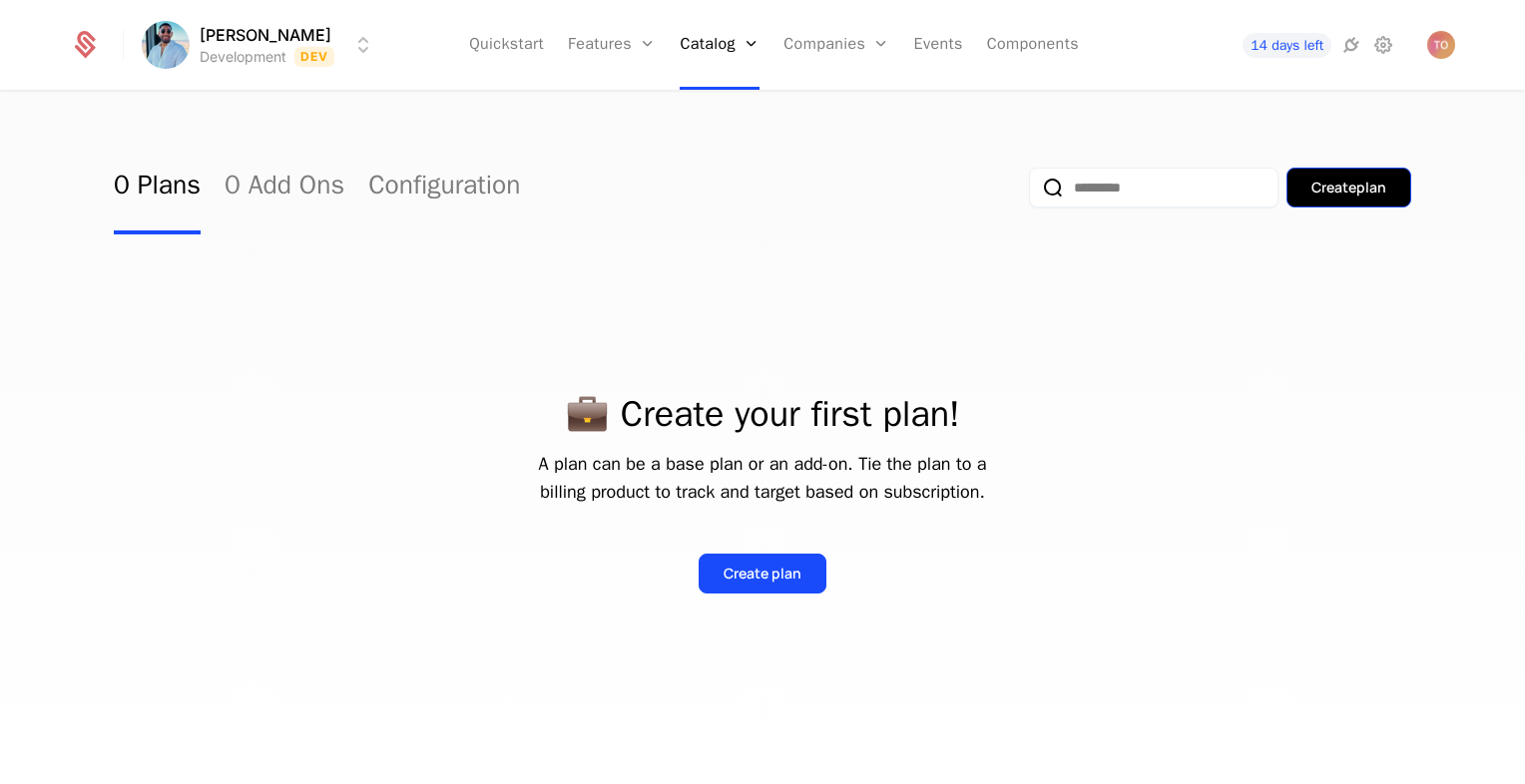 click on "Create  plan" at bounding box center [1348, 188] 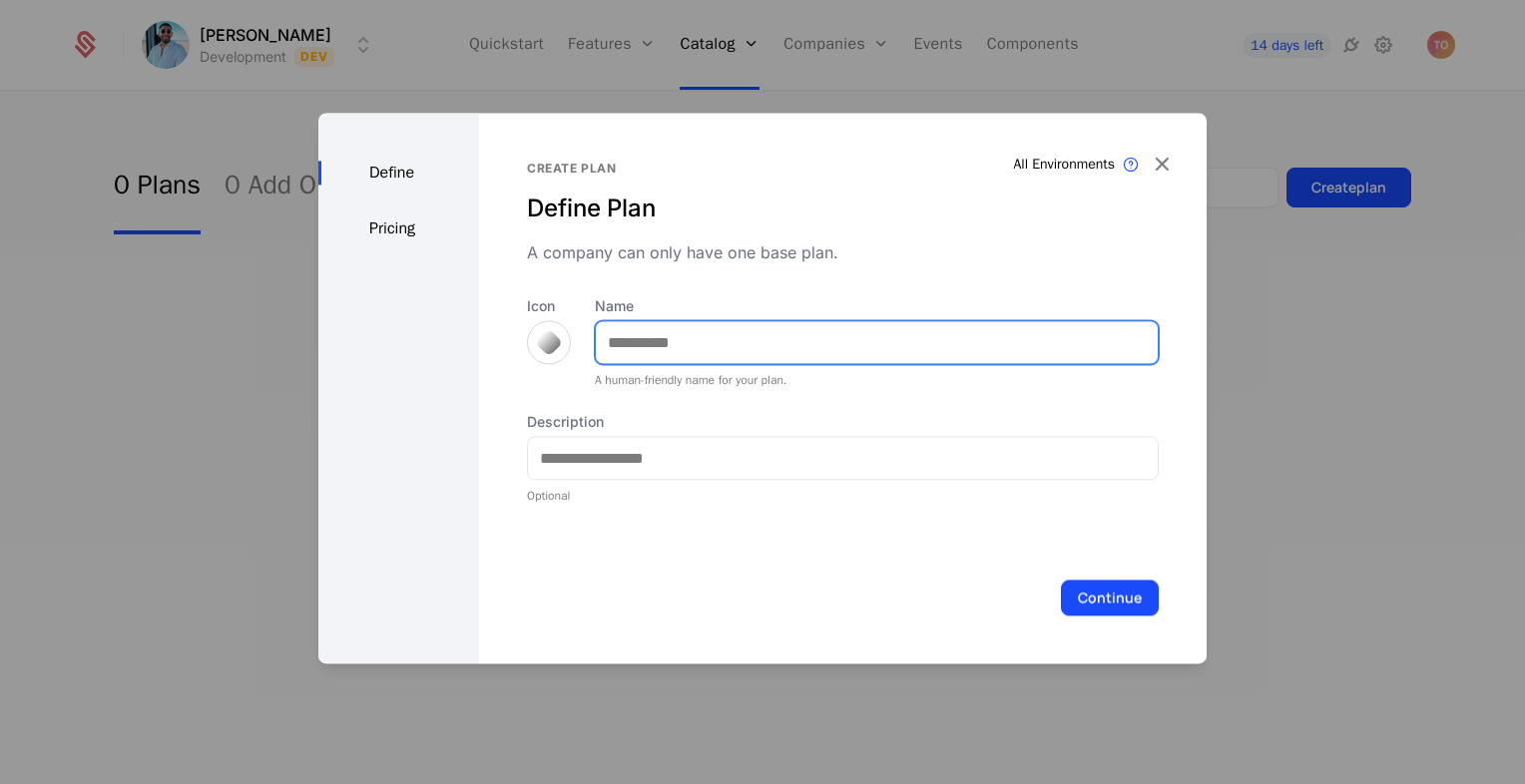 click on "Name" at bounding box center [876, 342] 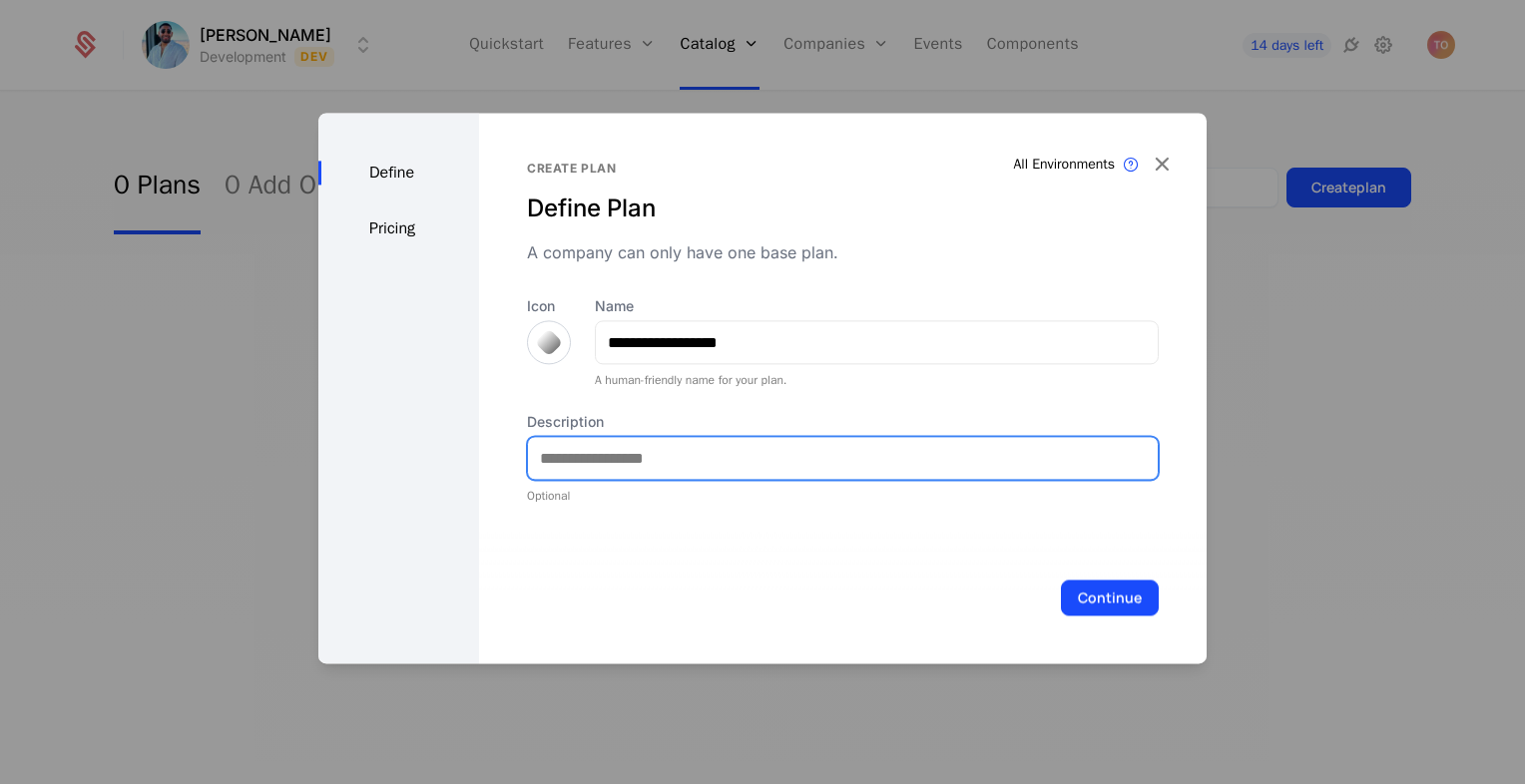 type on "**********" 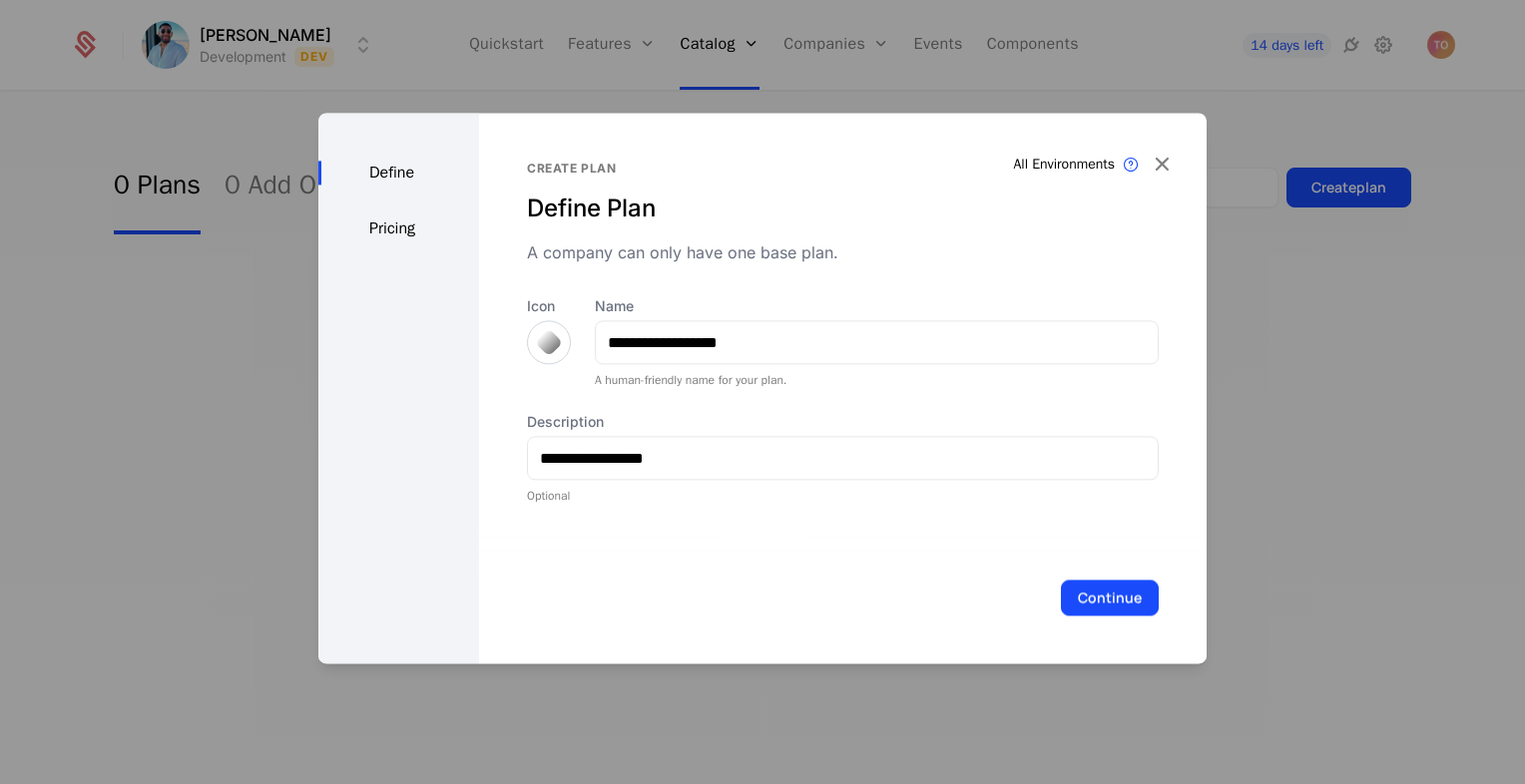 click on "Continue" at bounding box center (842, 597) 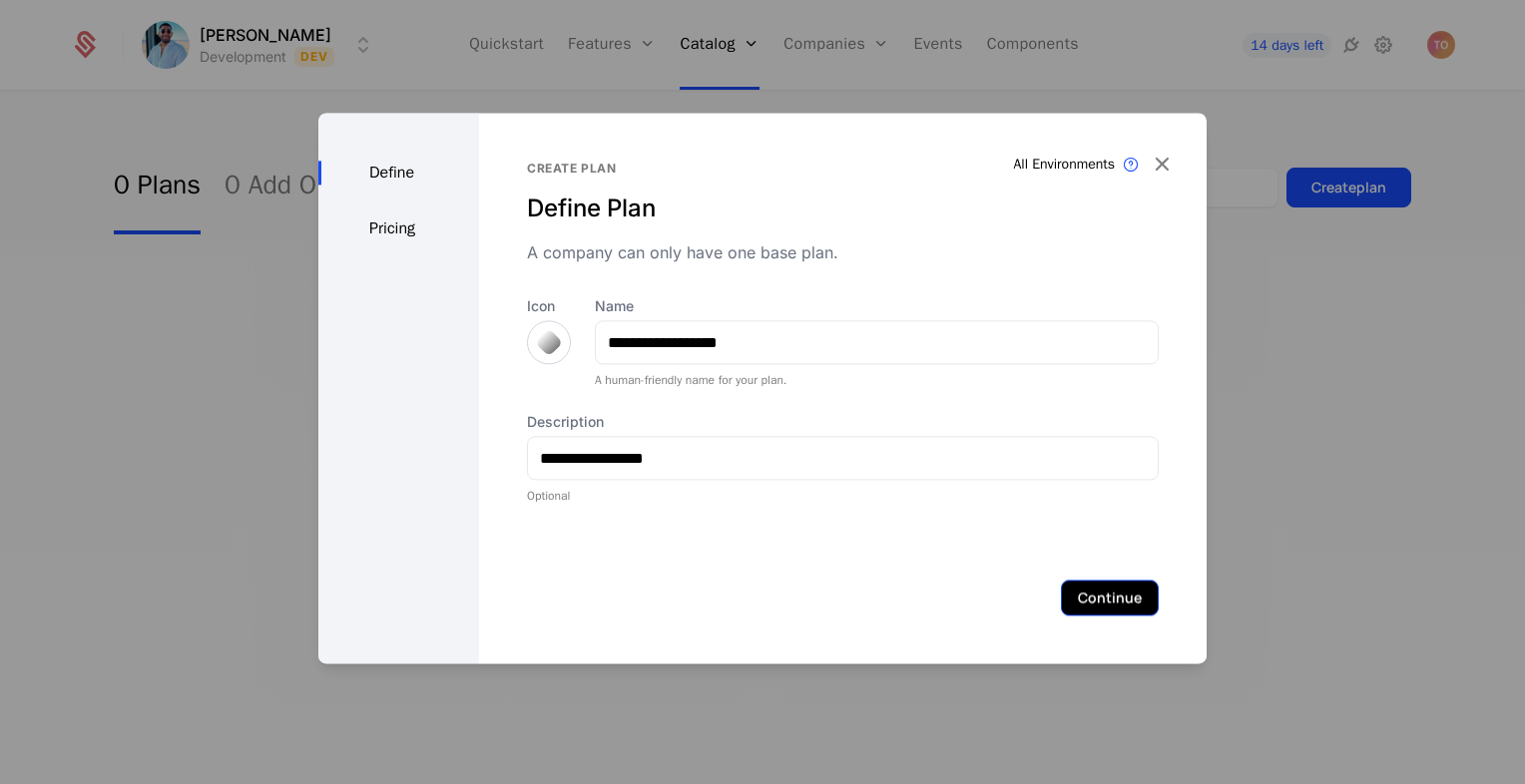 click on "Continue" at bounding box center (1110, 597) 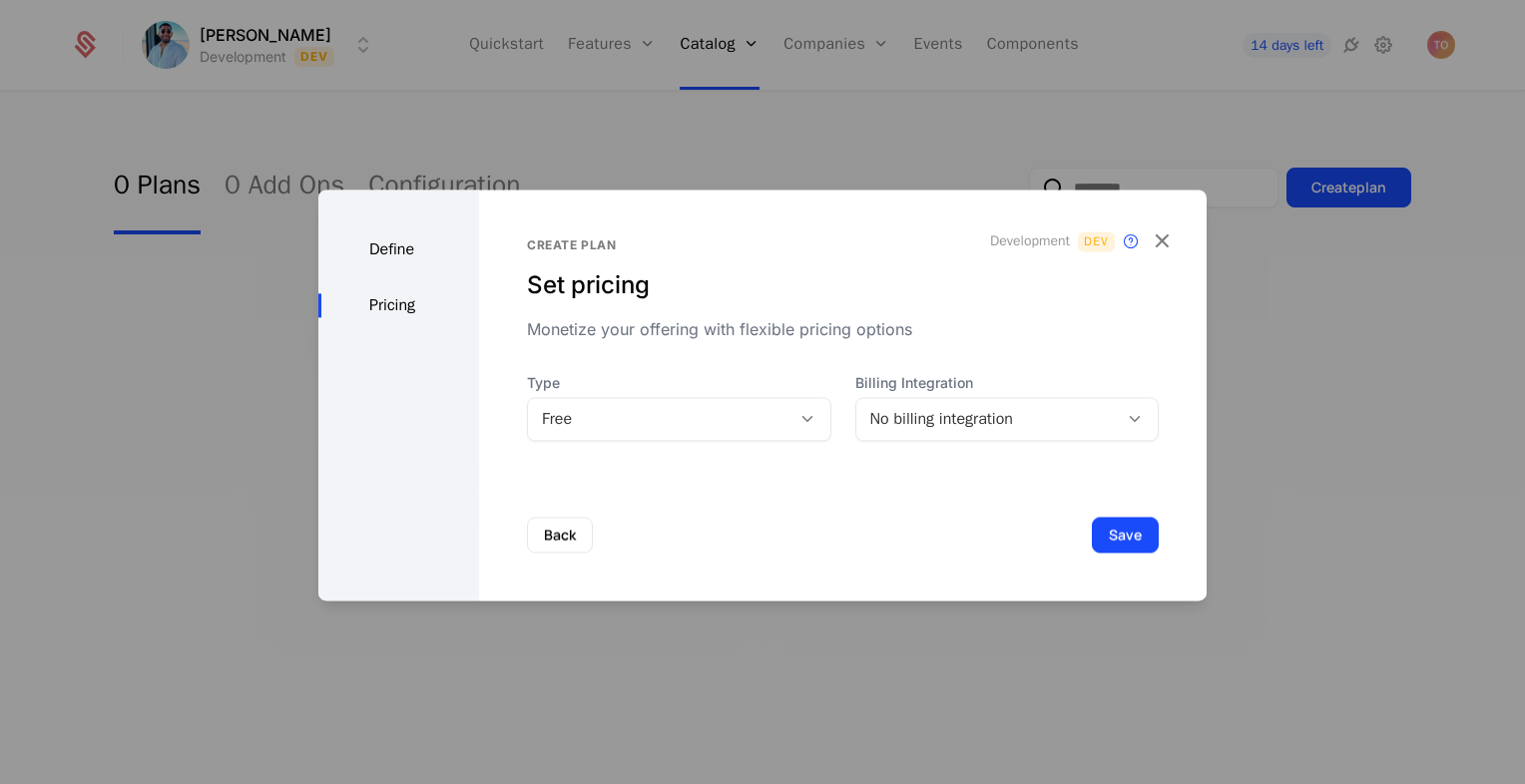 click on "Free" at bounding box center (659, 419) 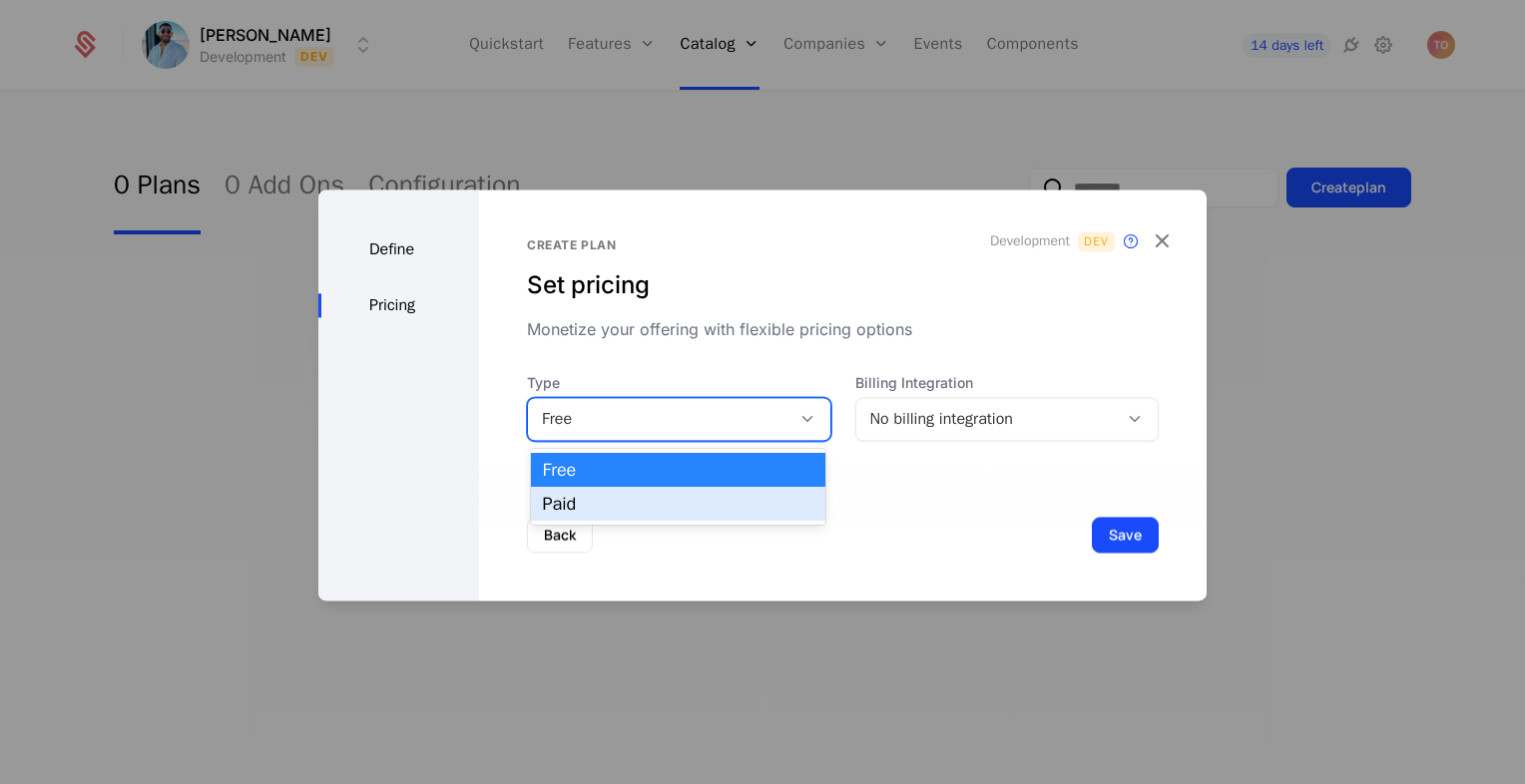 click on "Paid" at bounding box center [678, 504] 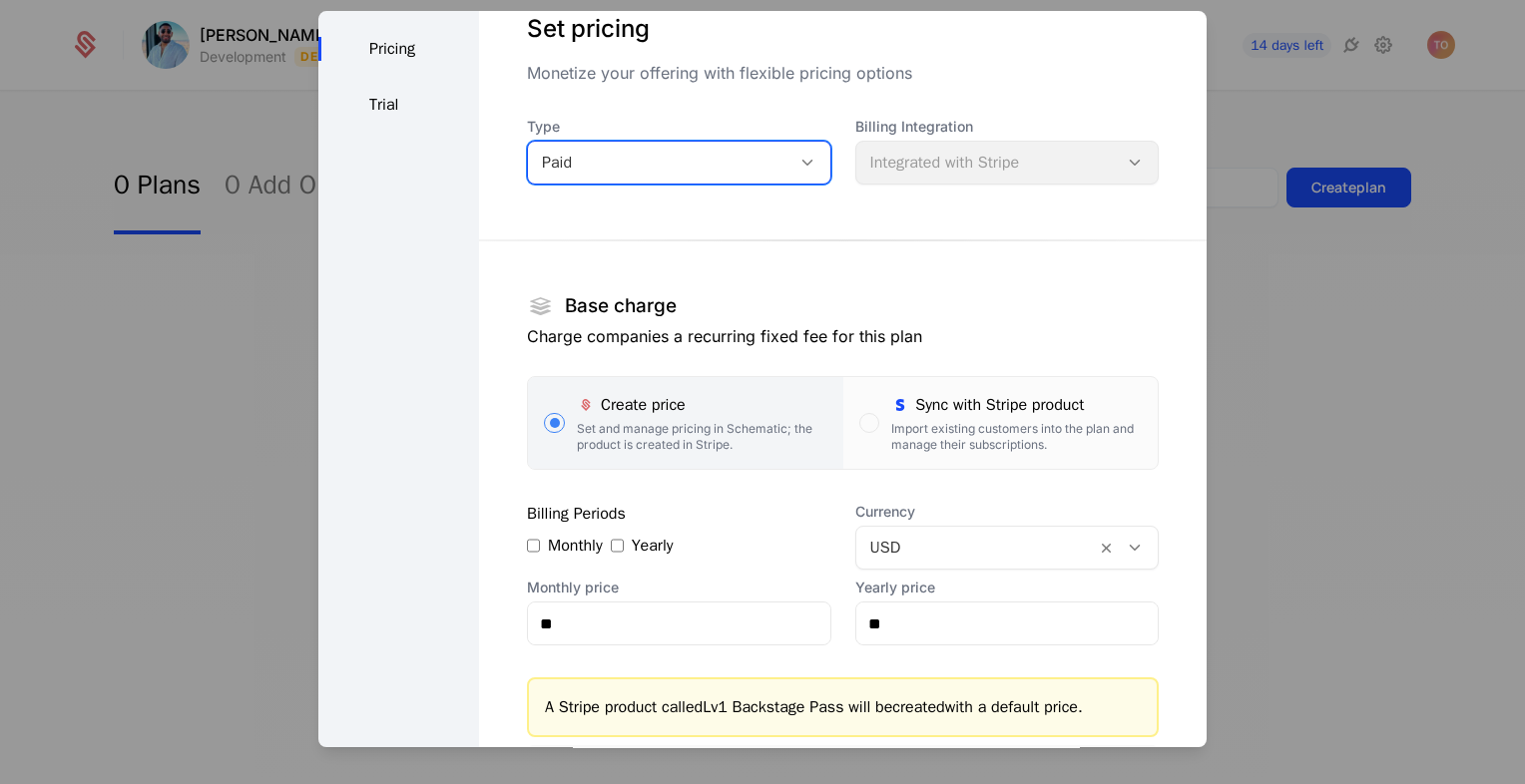 scroll, scrollTop: 199, scrollLeft: 0, axis: vertical 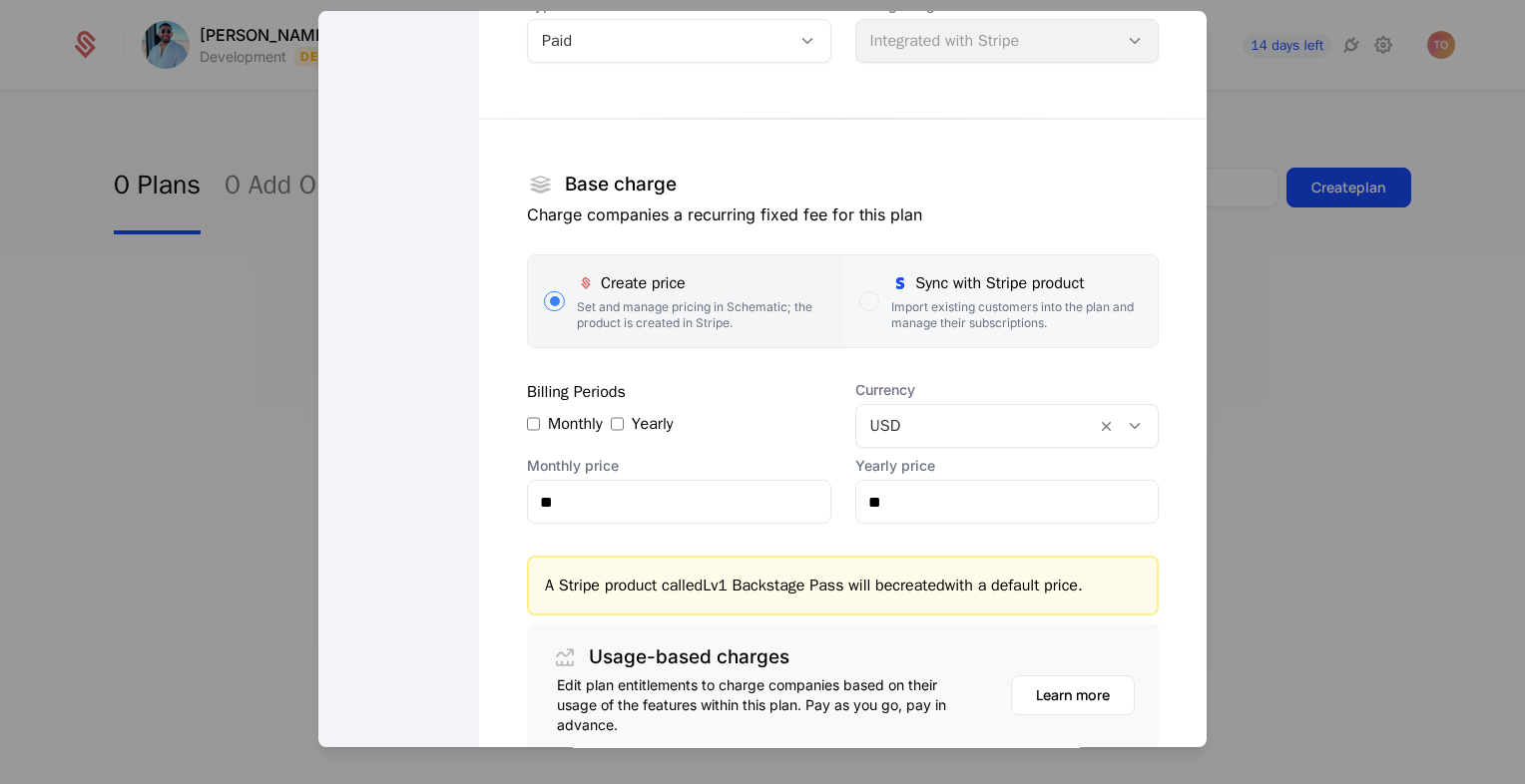 click on "Import existing customers into the plan and manage their subscriptions." at bounding box center [1016, 315] 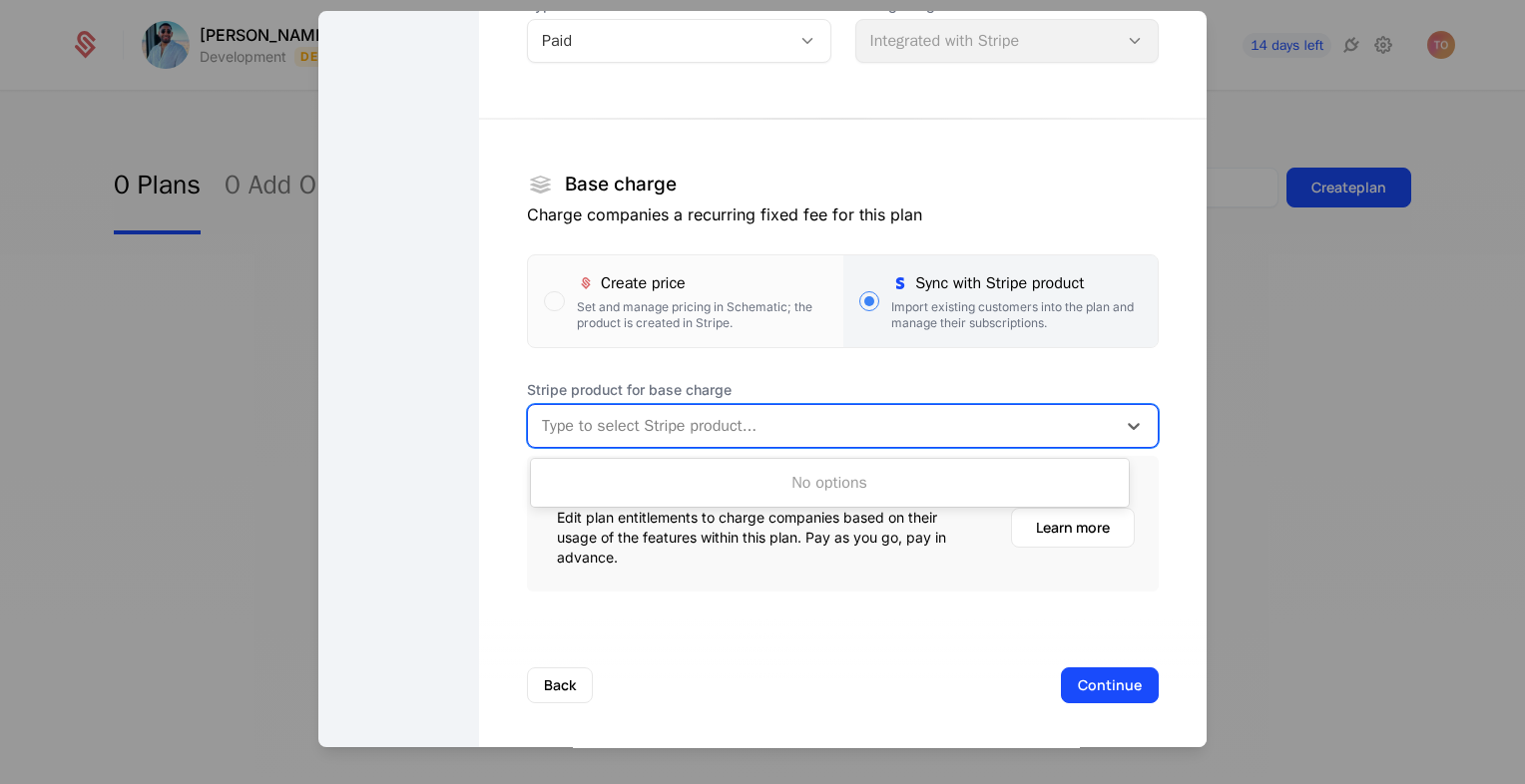 click at bounding box center (821, 426) 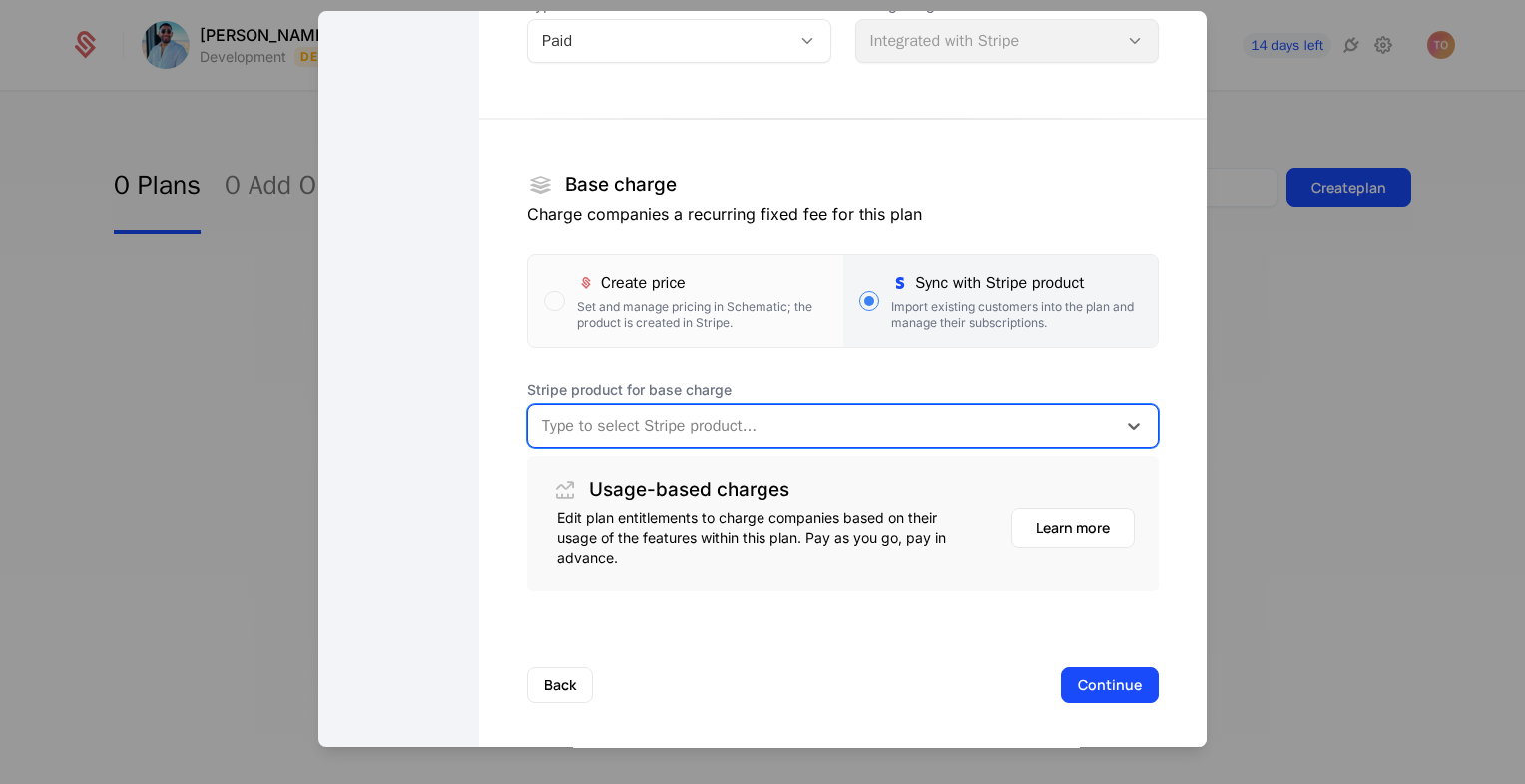 click at bounding box center (821, 426) 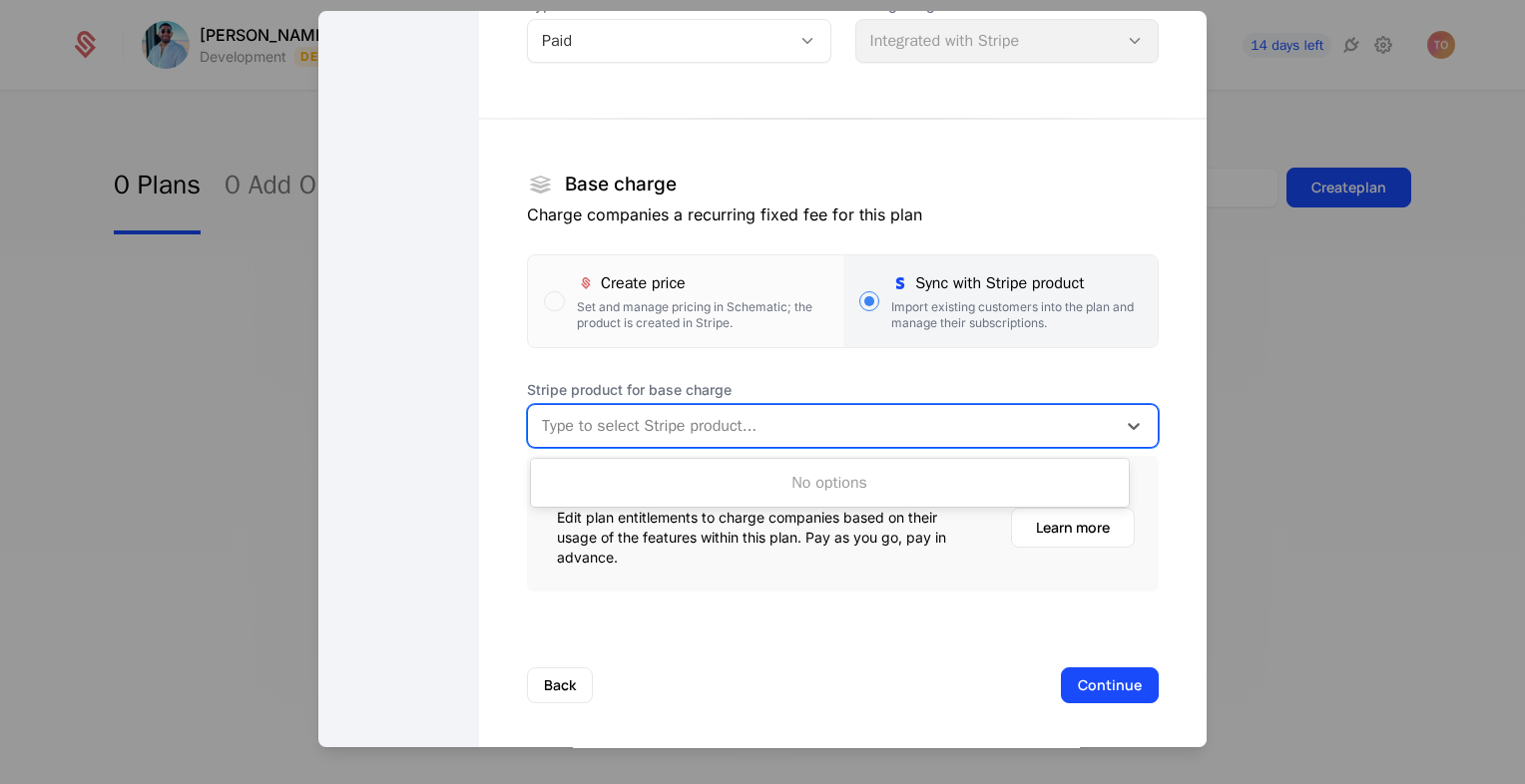 click at bounding box center [821, 426] 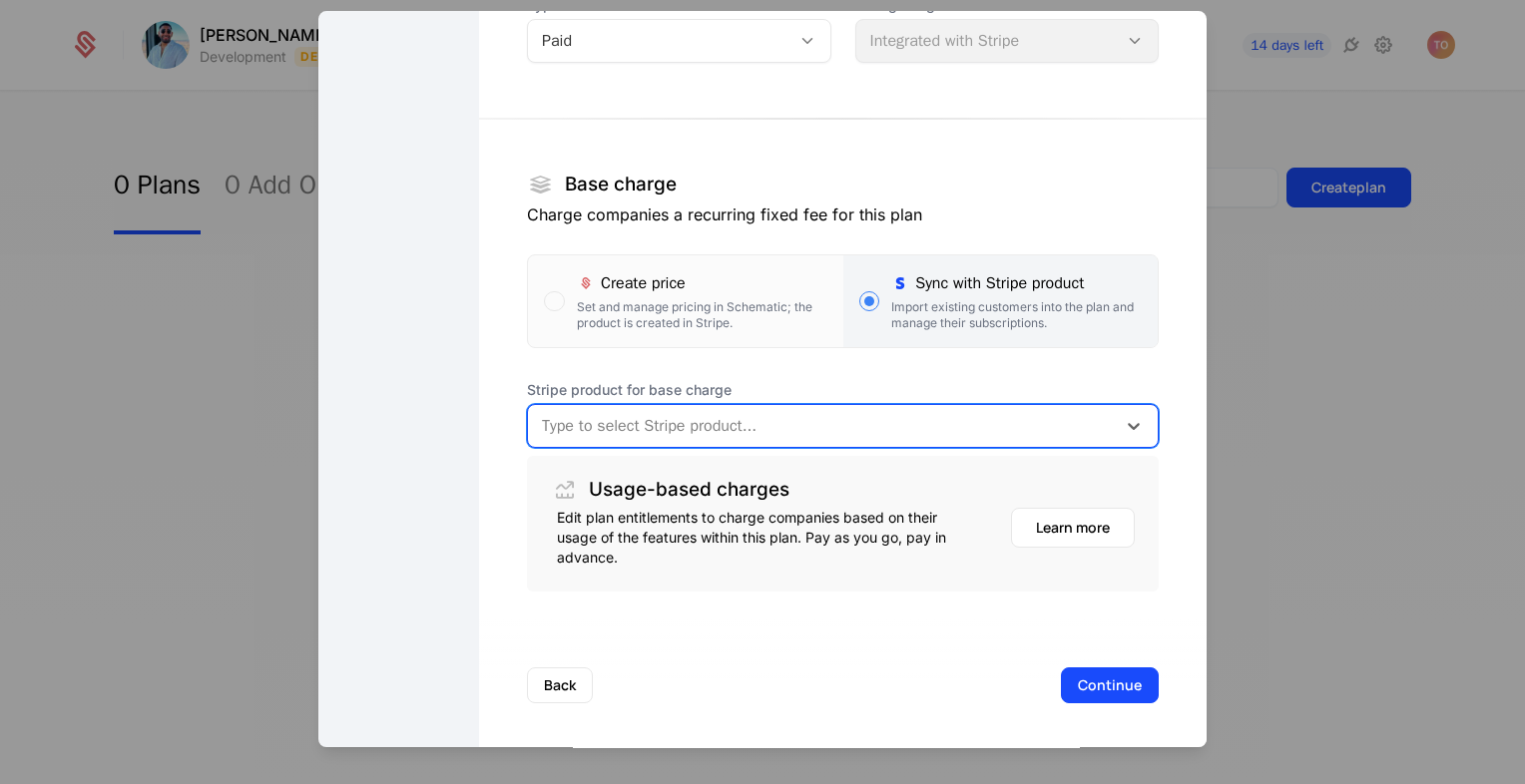 click at bounding box center (821, 426) 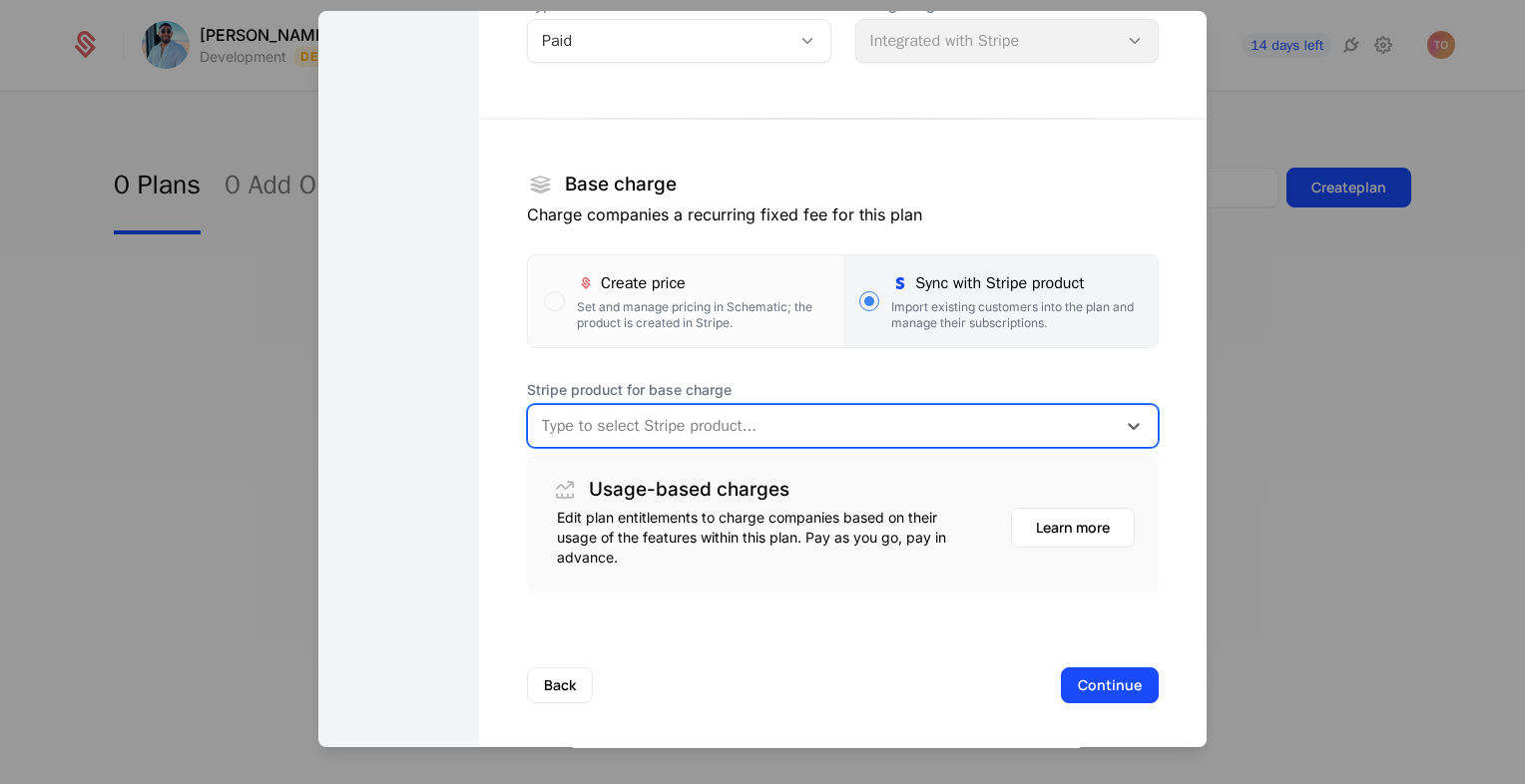 click at bounding box center [821, 426] 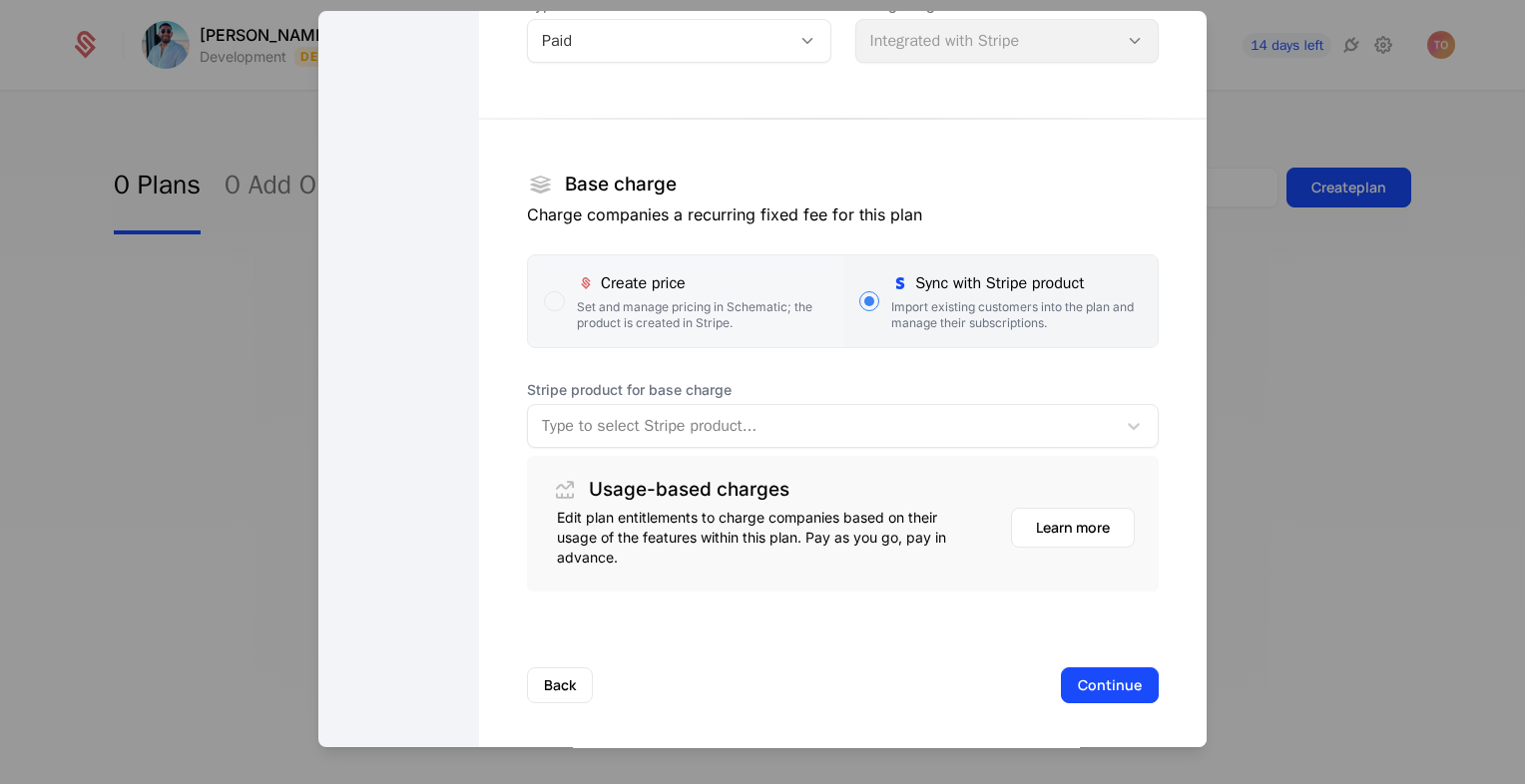 click on "Create price Set and manage pricing in Schematic; the product is created in Stripe." at bounding box center (685, 301) 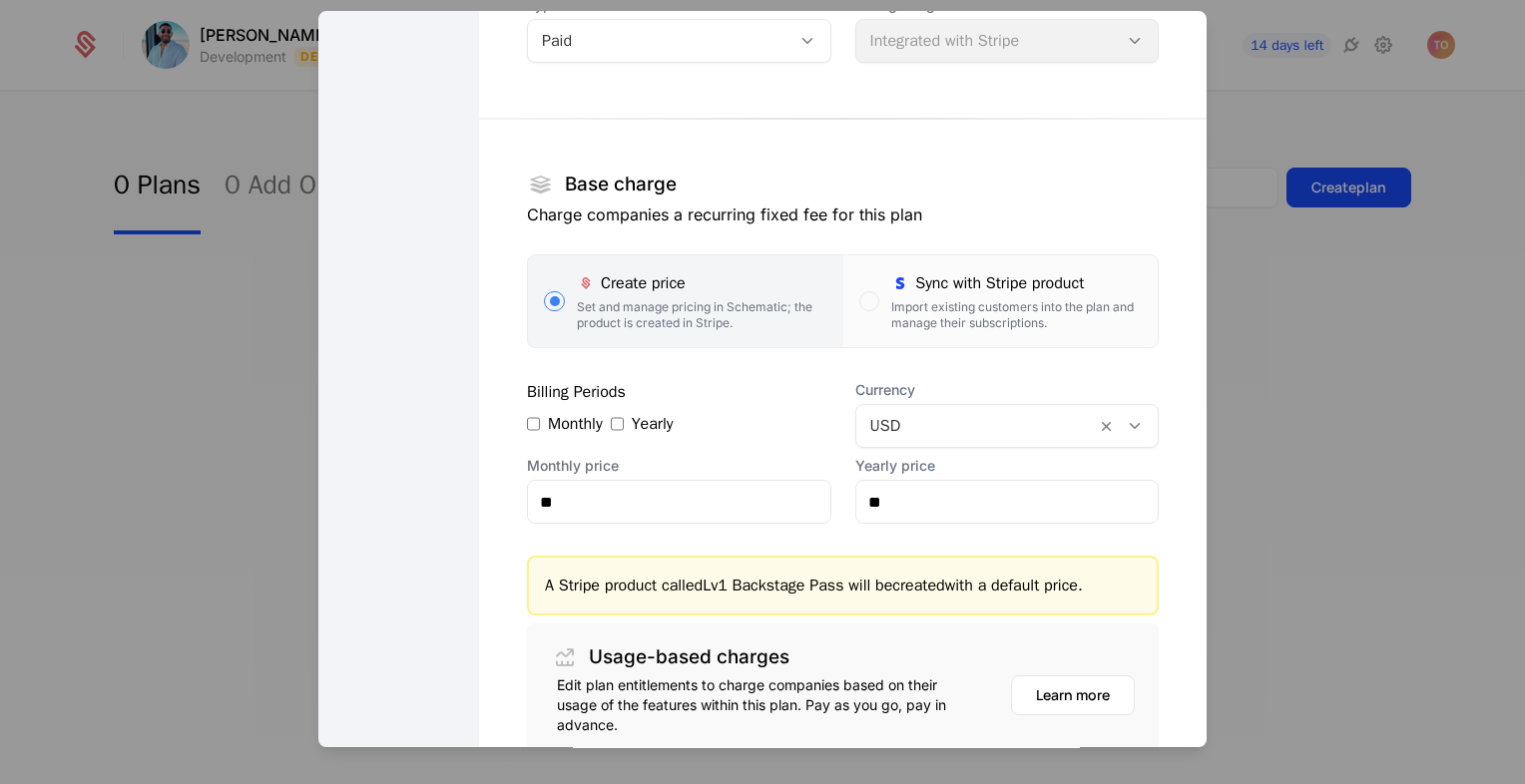 type on "schematic" 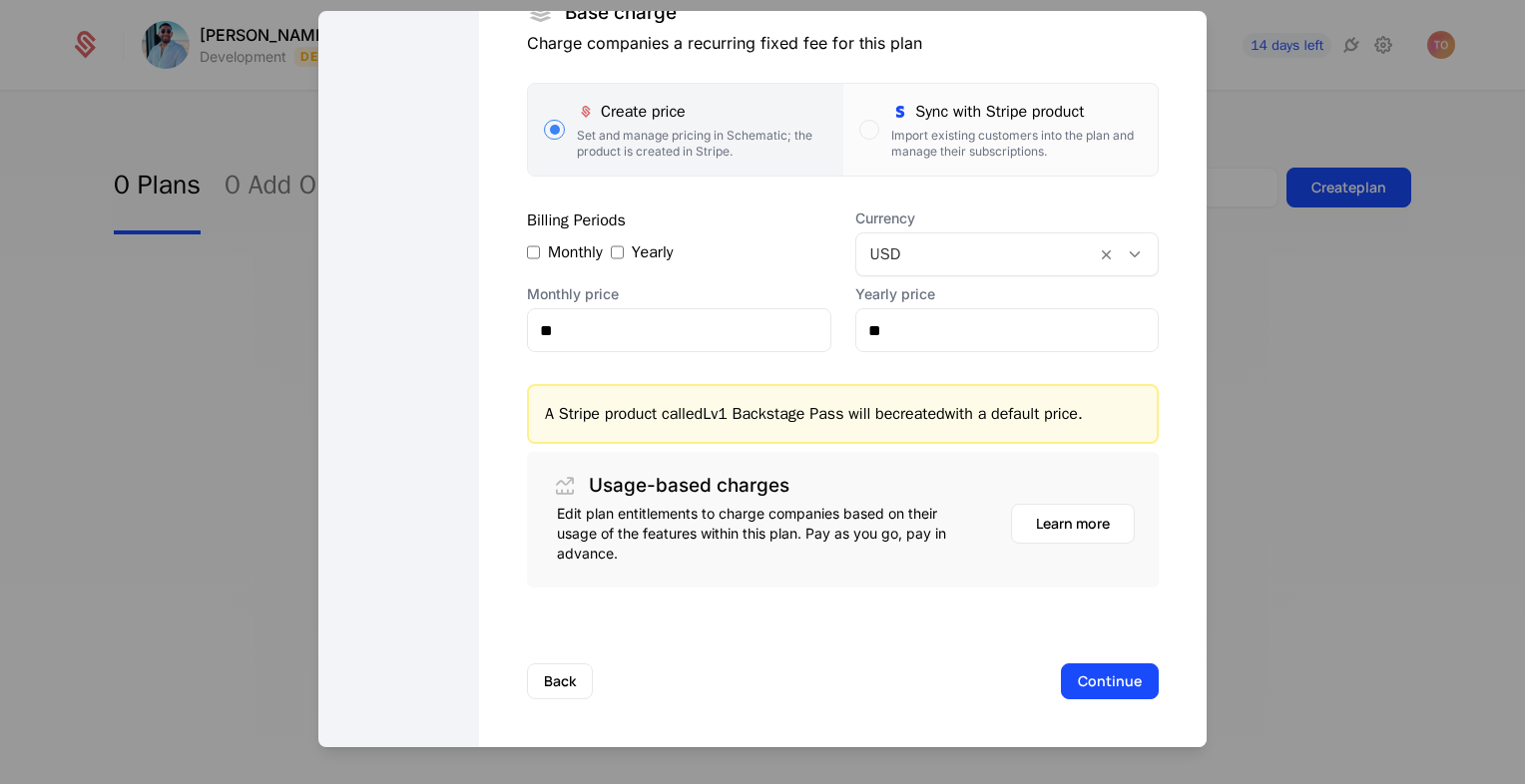 scroll, scrollTop: 376, scrollLeft: 0, axis: vertical 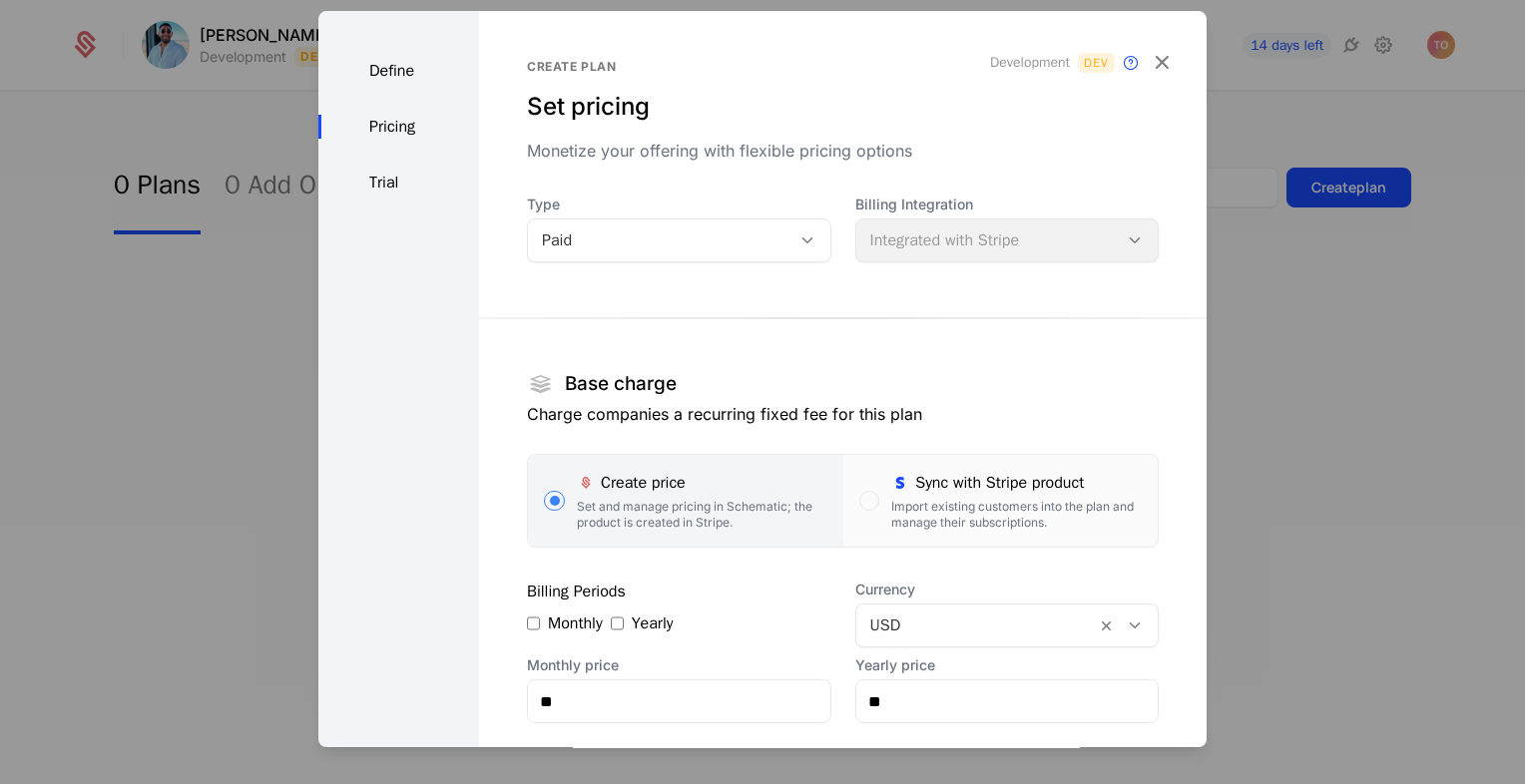 click on "Paid" at bounding box center [659, 240] 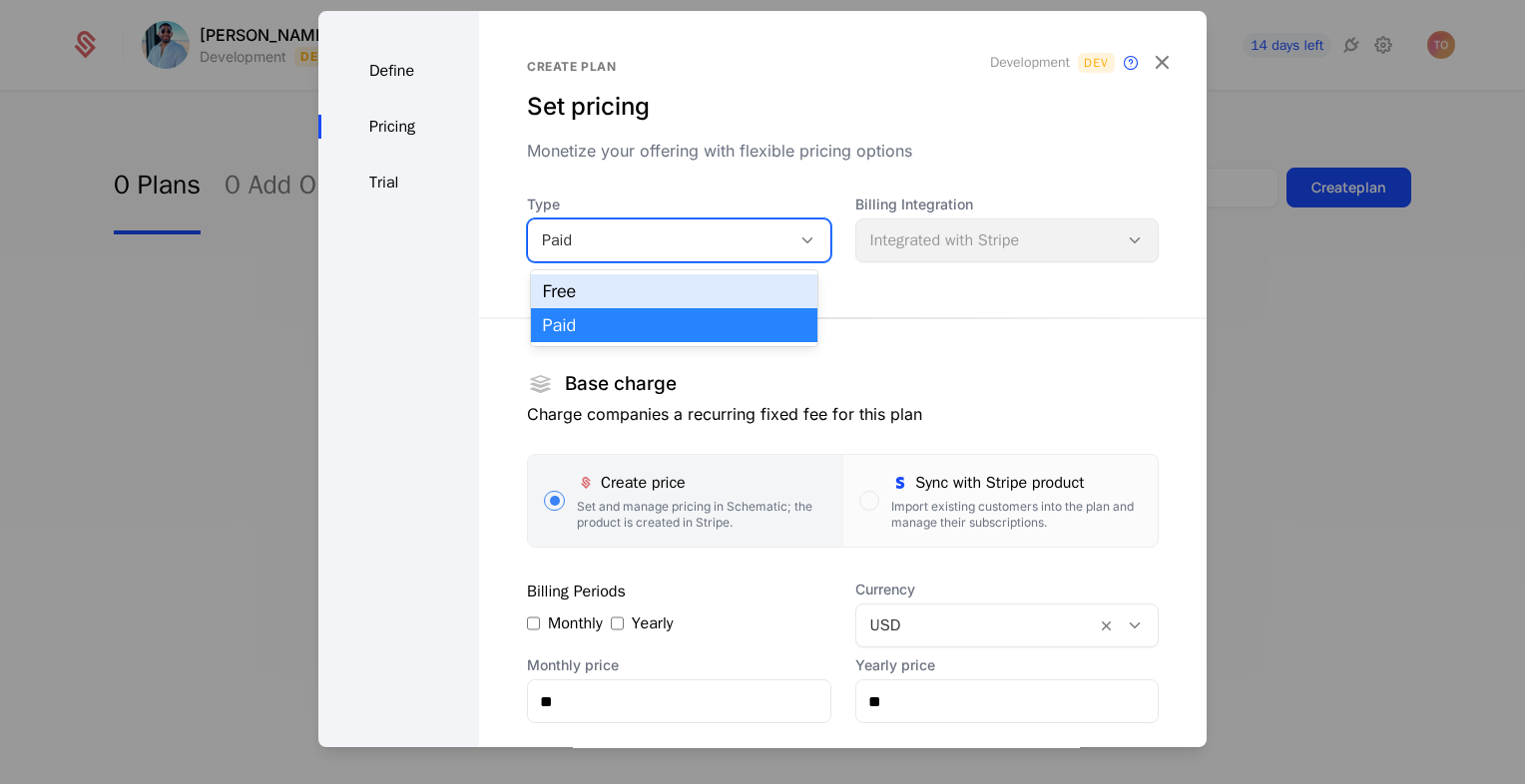 click on "Free" at bounding box center [675, 291] 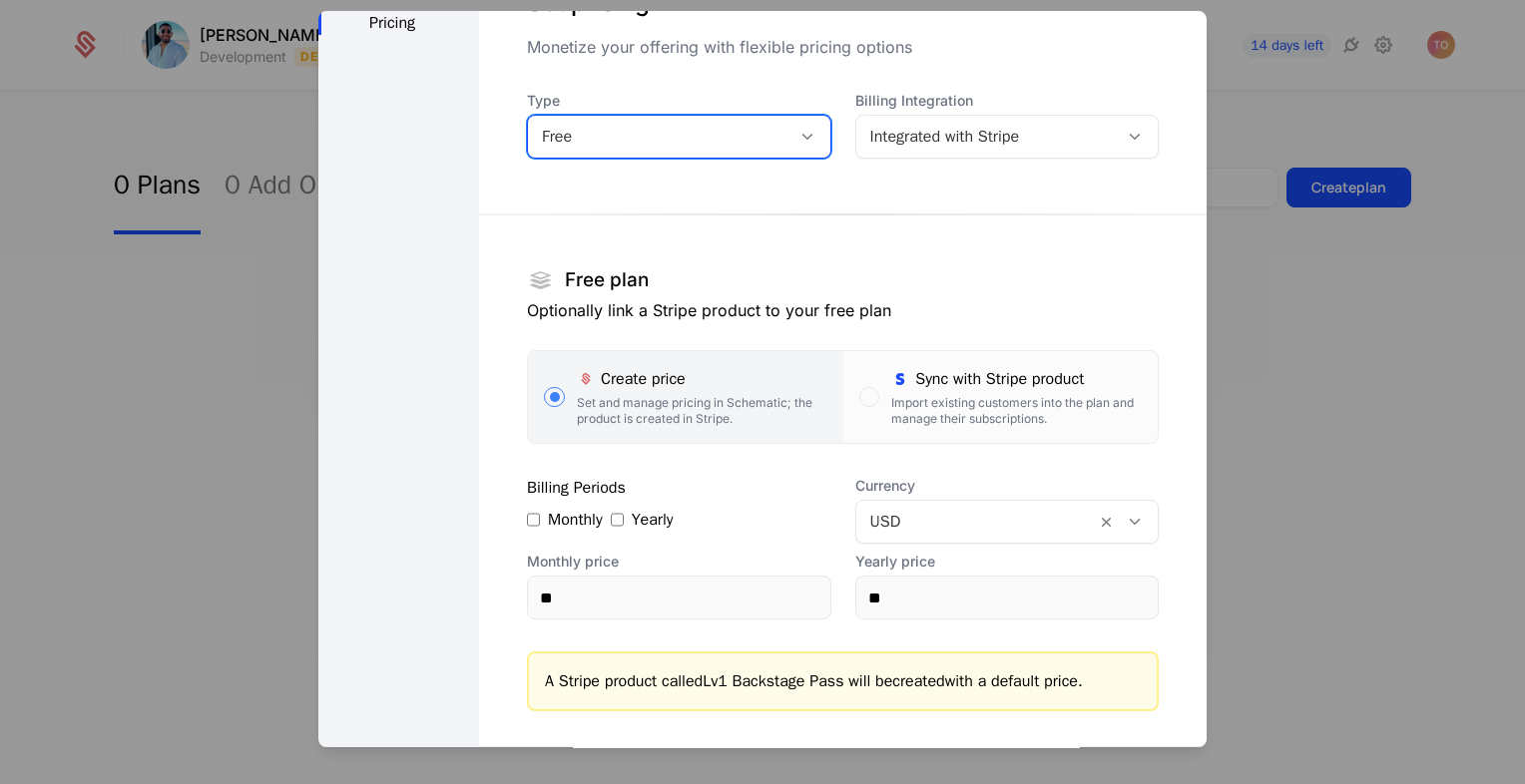 scroll, scrollTop: 229, scrollLeft: 0, axis: vertical 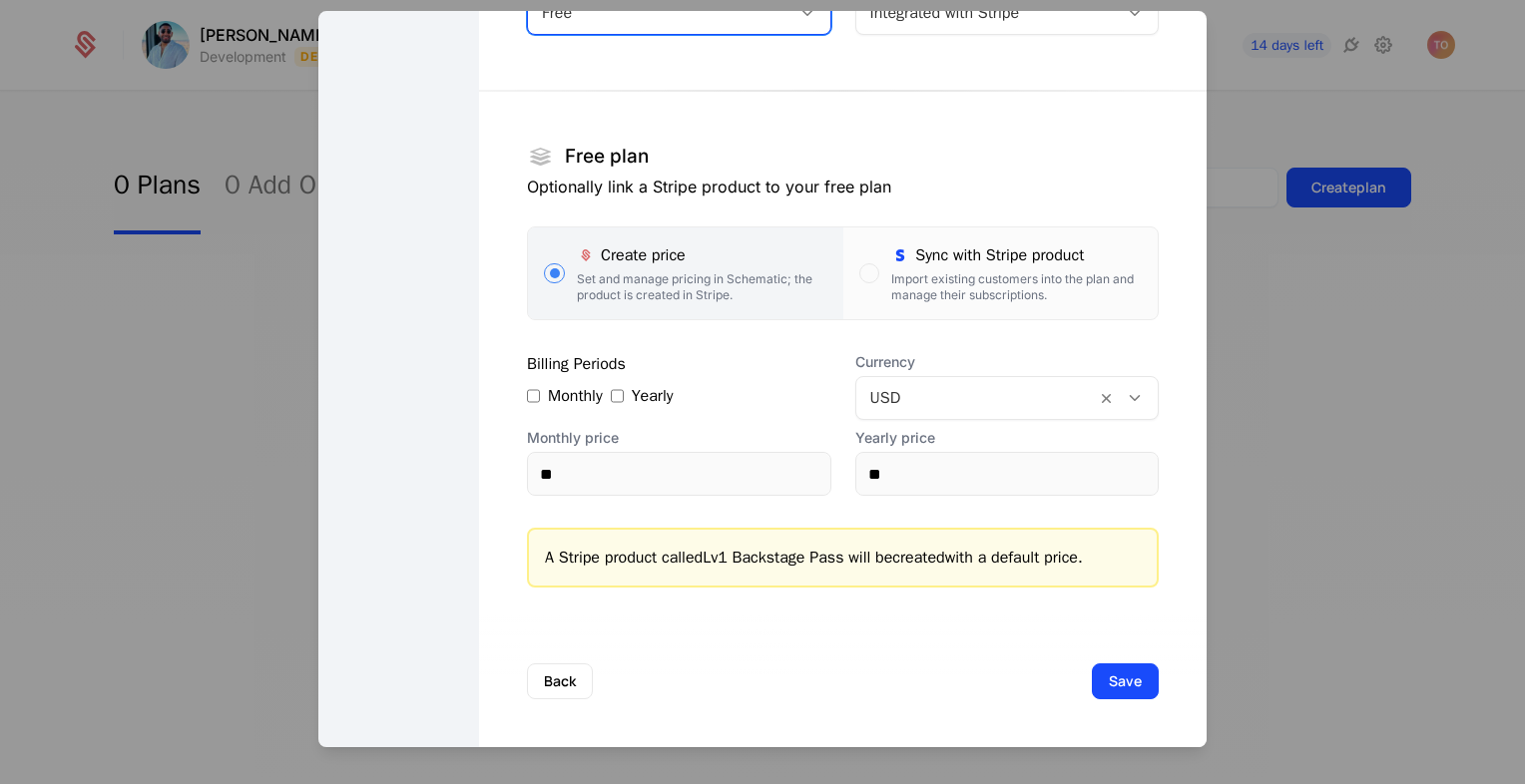 click on "Create price" at bounding box center [702, 255] 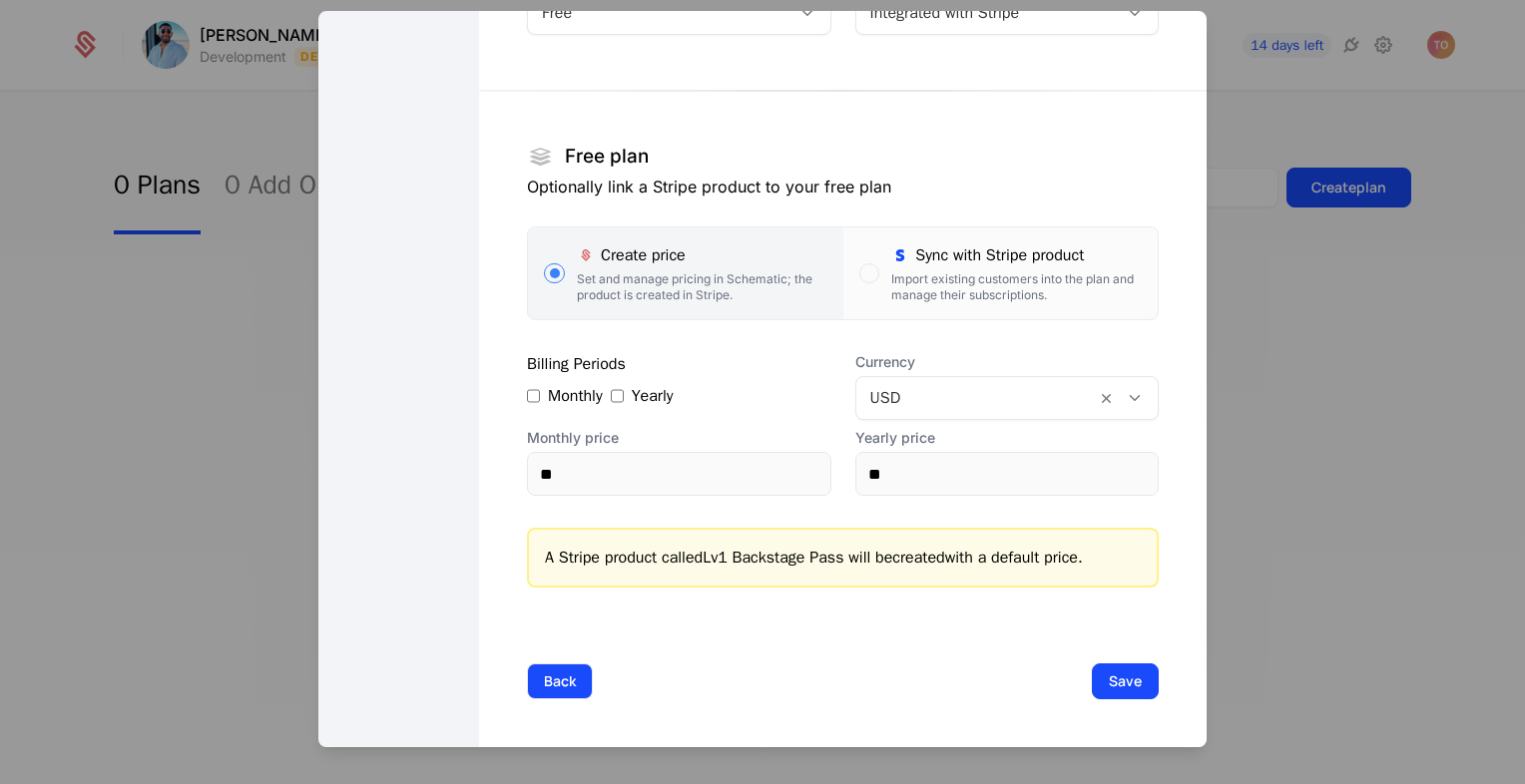 click on "Back" at bounding box center (560, 681) 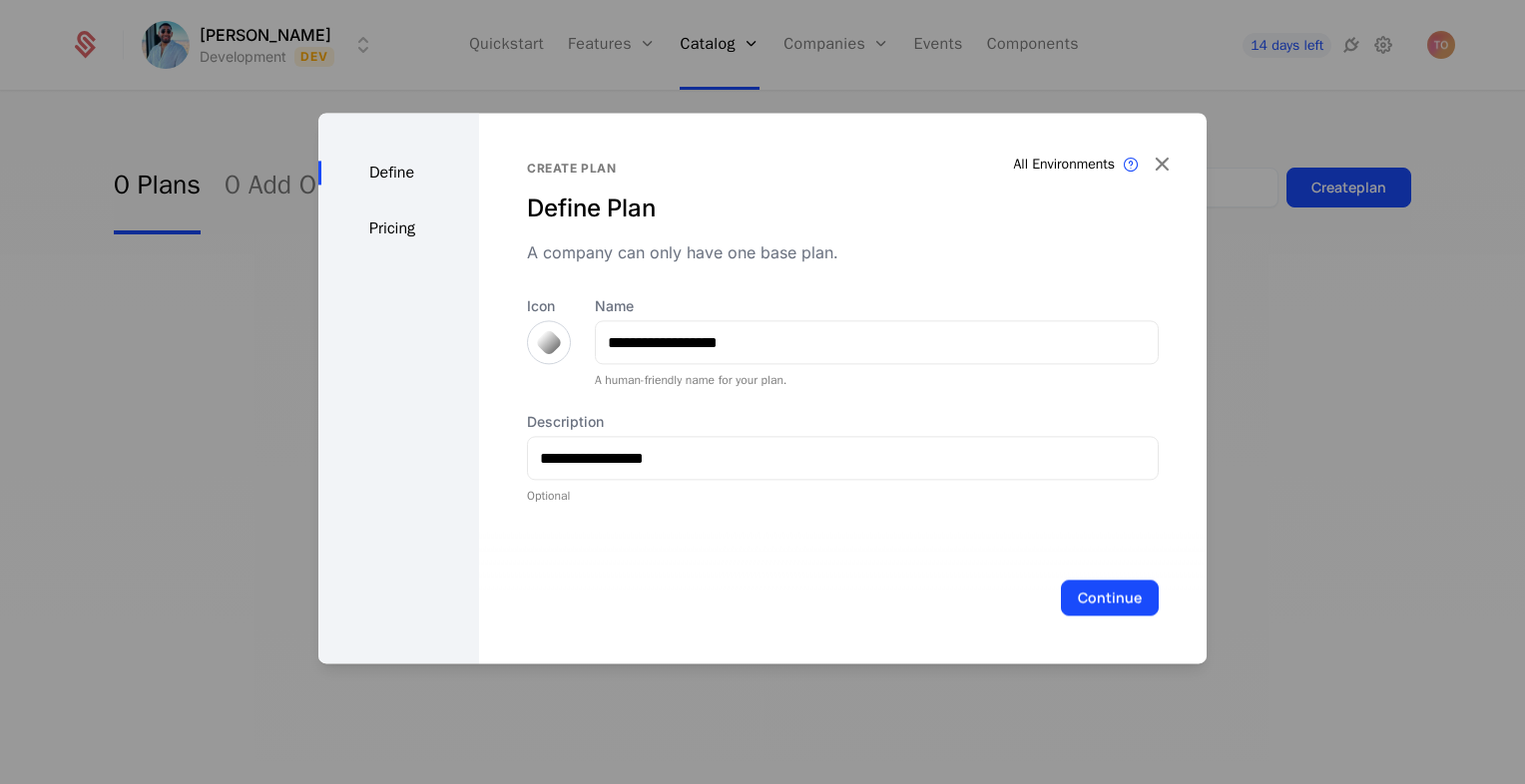 scroll, scrollTop: 0, scrollLeft: 0, axis: both 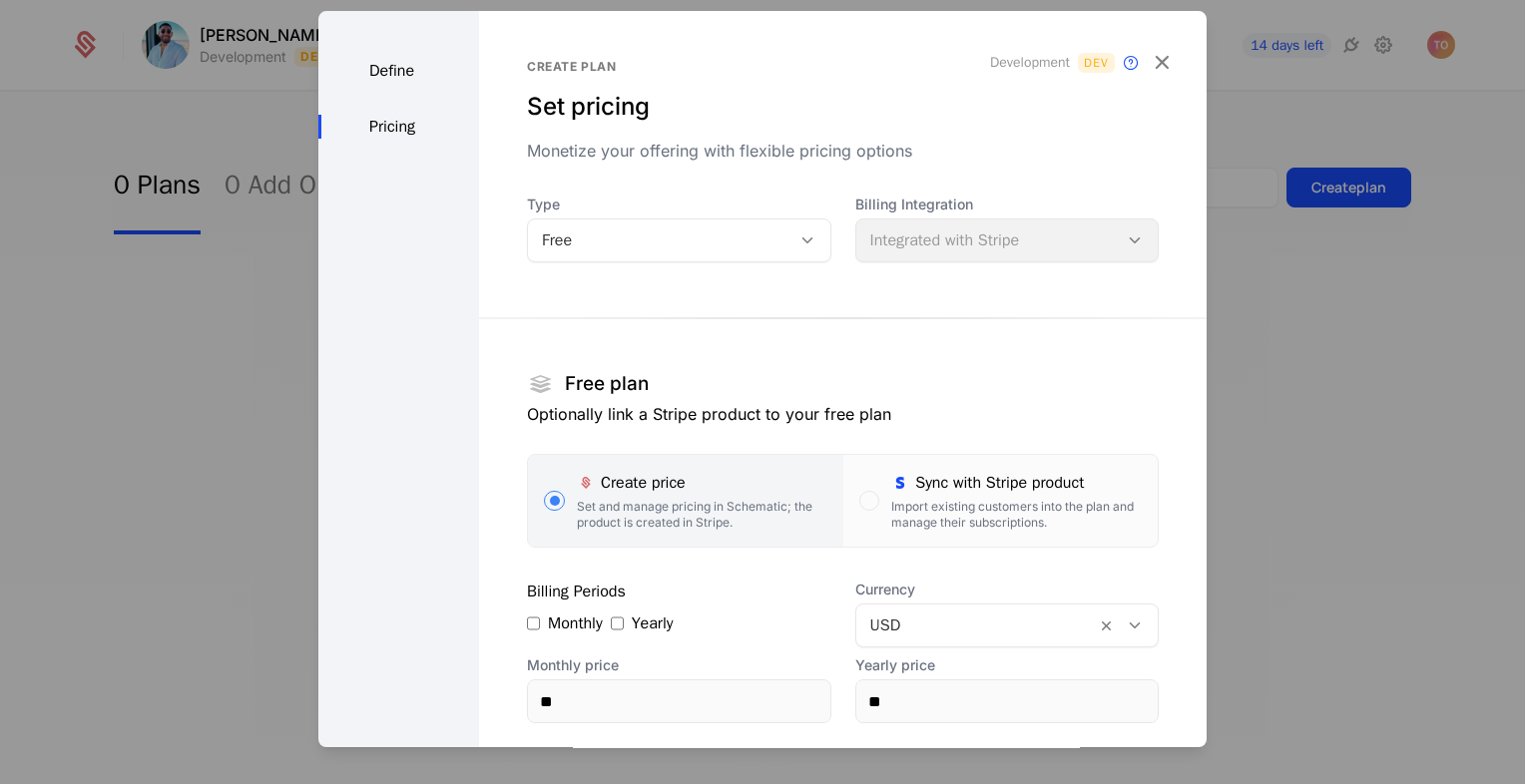 click on "Define Pricing" at bounding box center (398, 493) 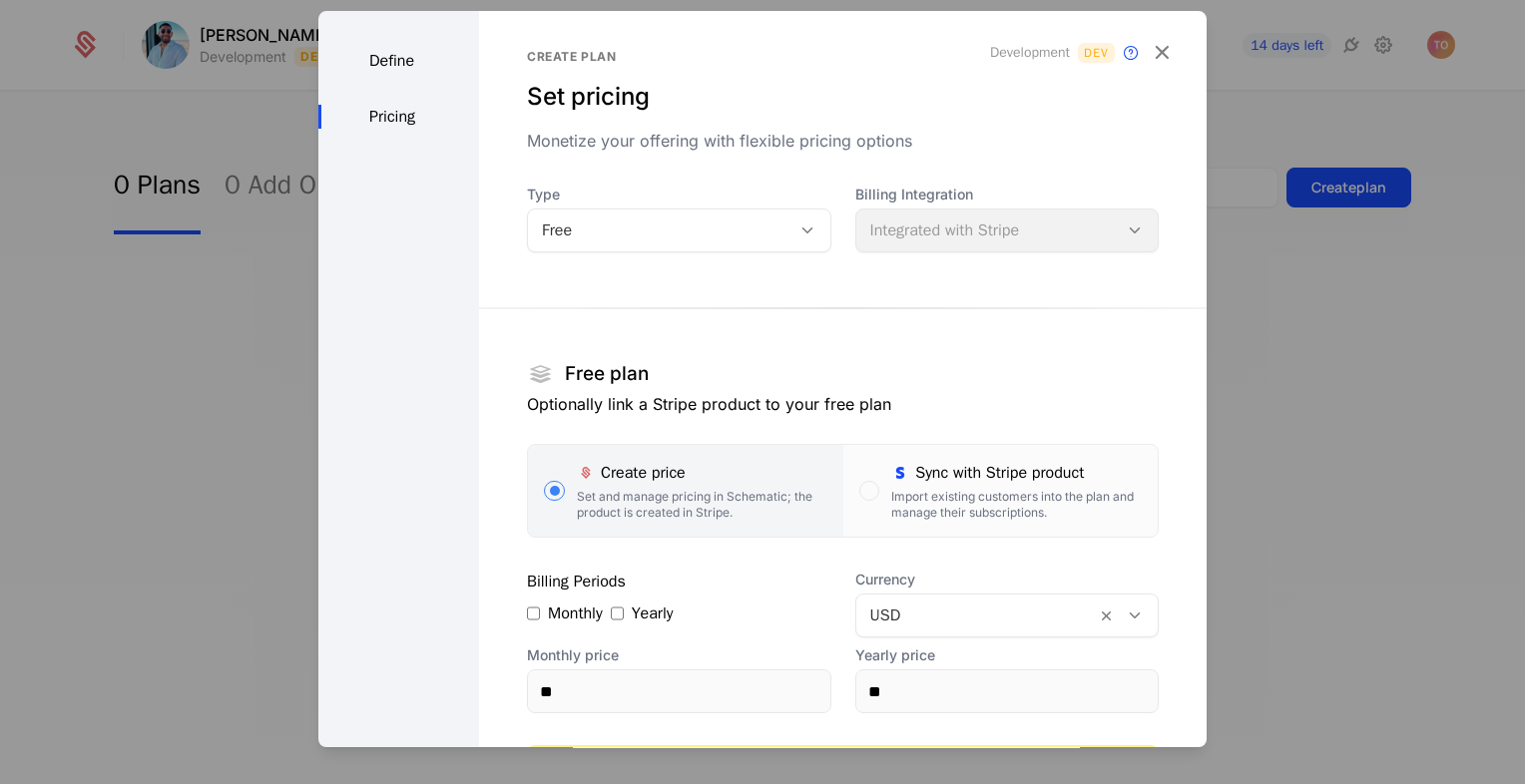 scroll, scrollTop: 0, scrollLeft: 0, axis: both 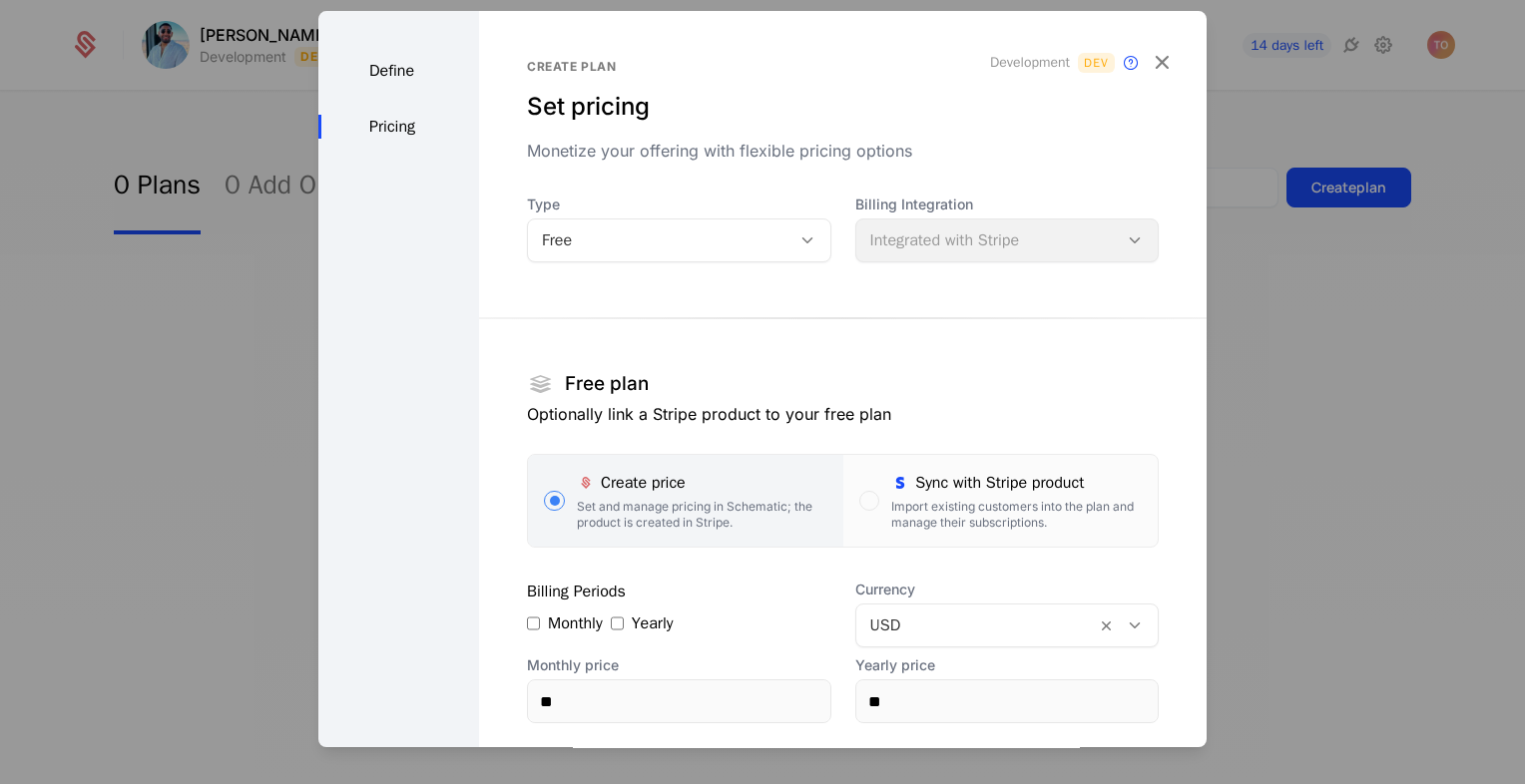 click on "Type Free Billing Integration Integrated with Stripe Free plan Optionally link a Stripe product to your free plan Create price Set and manage pricing in Schematic; the product is created in Stripe. Sync with Stripe product Import existing customers into the plan and manage their subscriptions. Billing Periods Monthly Yearly Currency USD Monthly price ** Yearly price ** A Stripe product   called  Lv1 Backstage Pass   will be  created  with a default price." at bounding box center (842, 505) 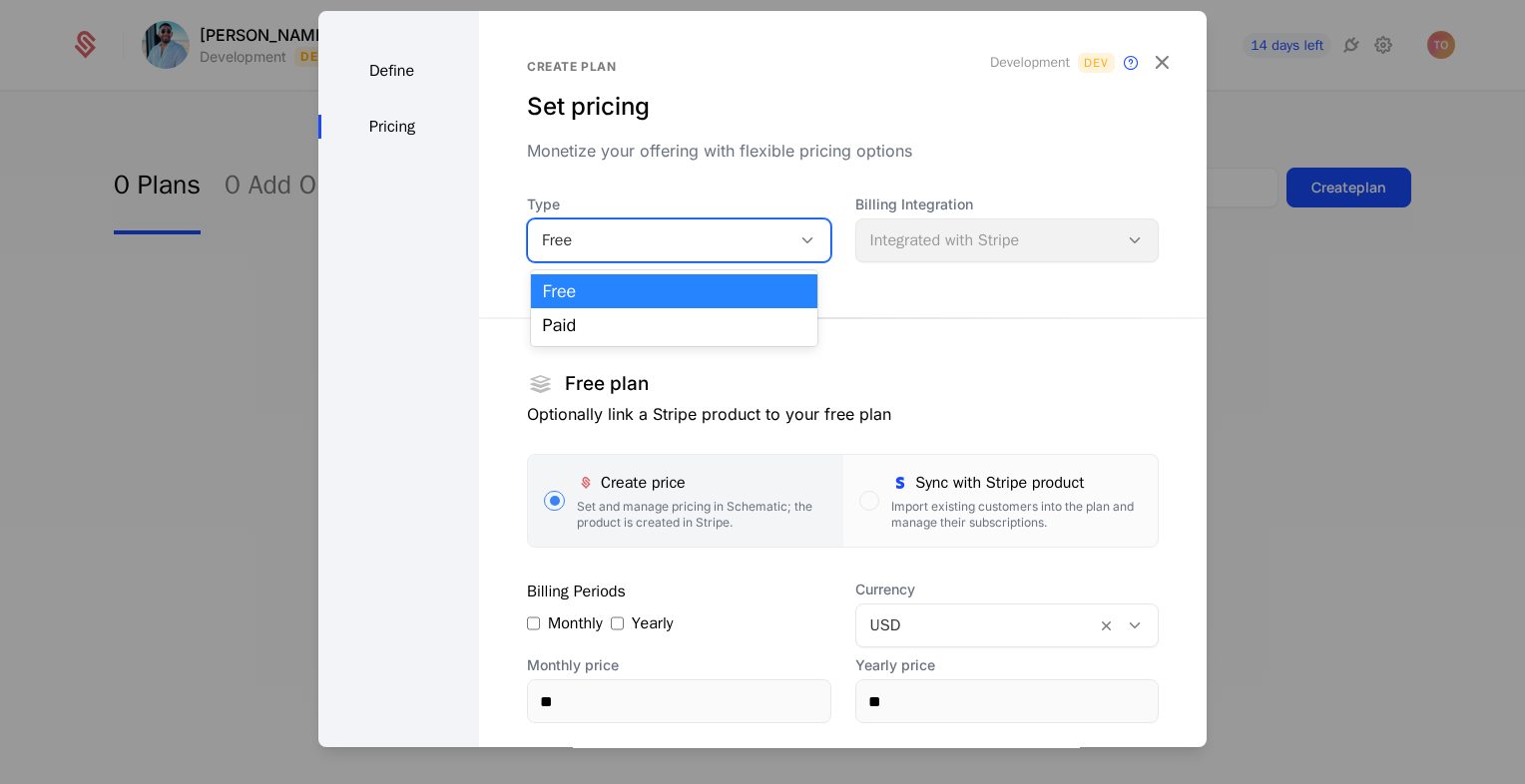 click on "Free" at bounding box center (679, 240) 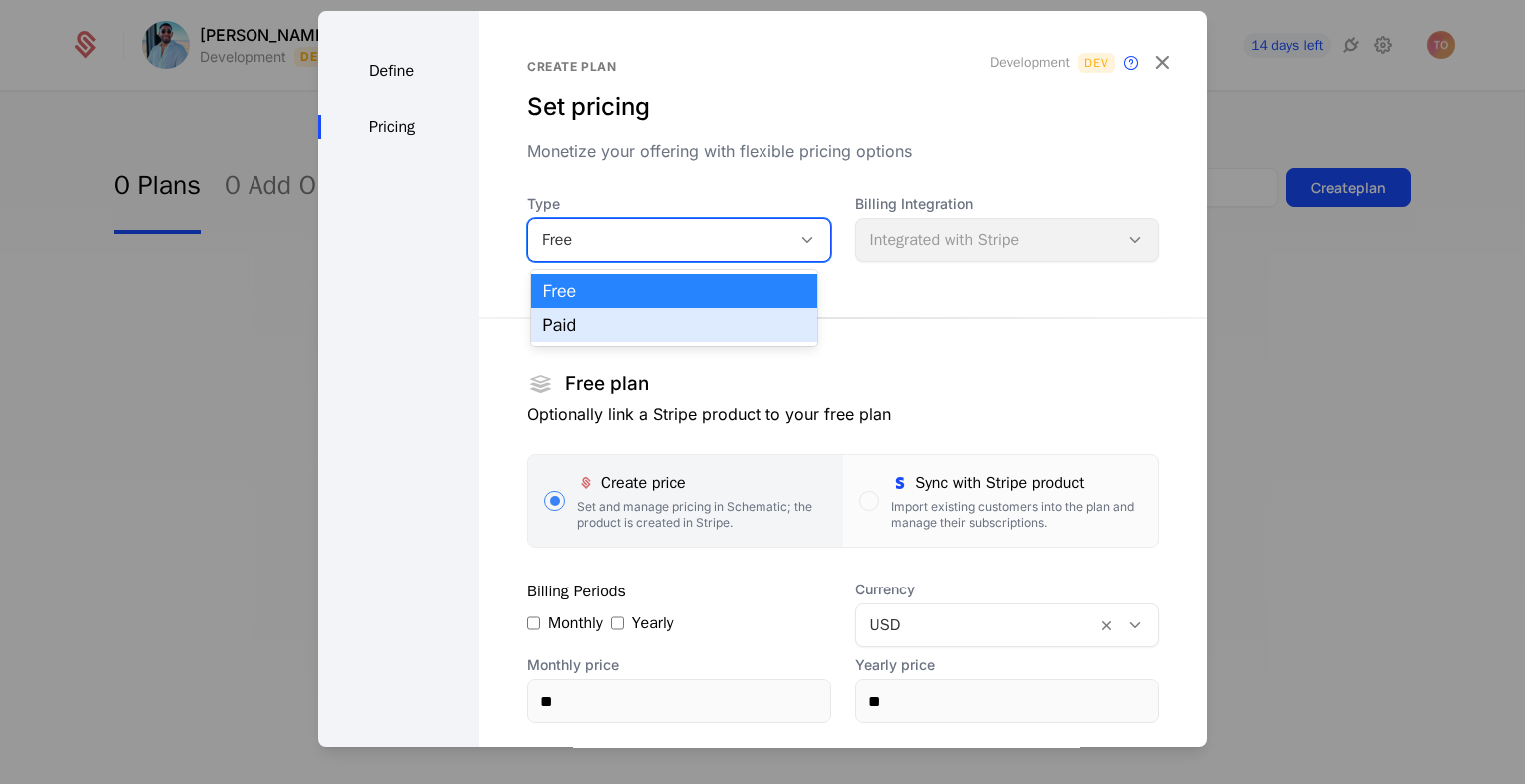click on "Paid" at bounding box center (675, 325) 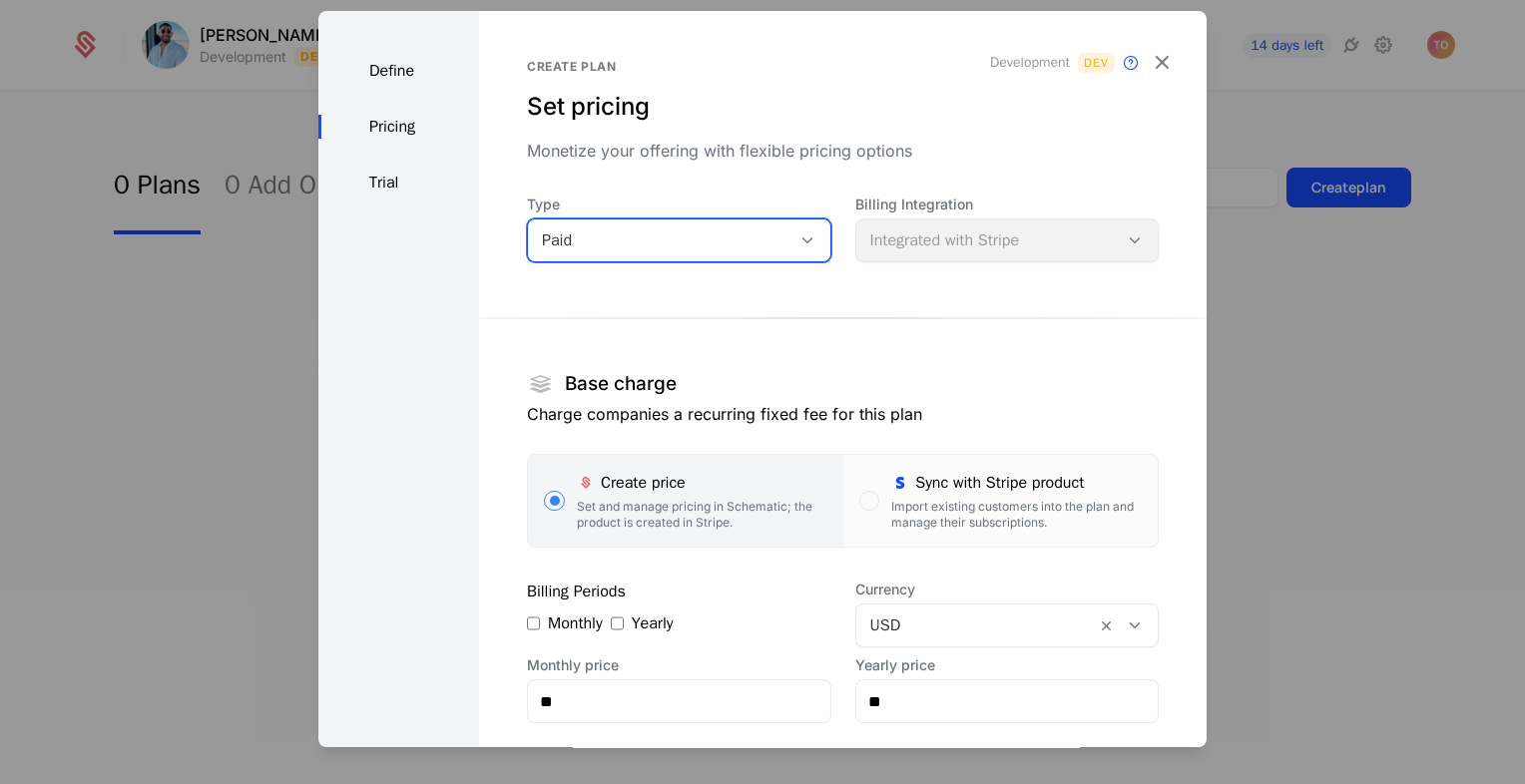 click on "Paid" at bounding box center [659, 240] 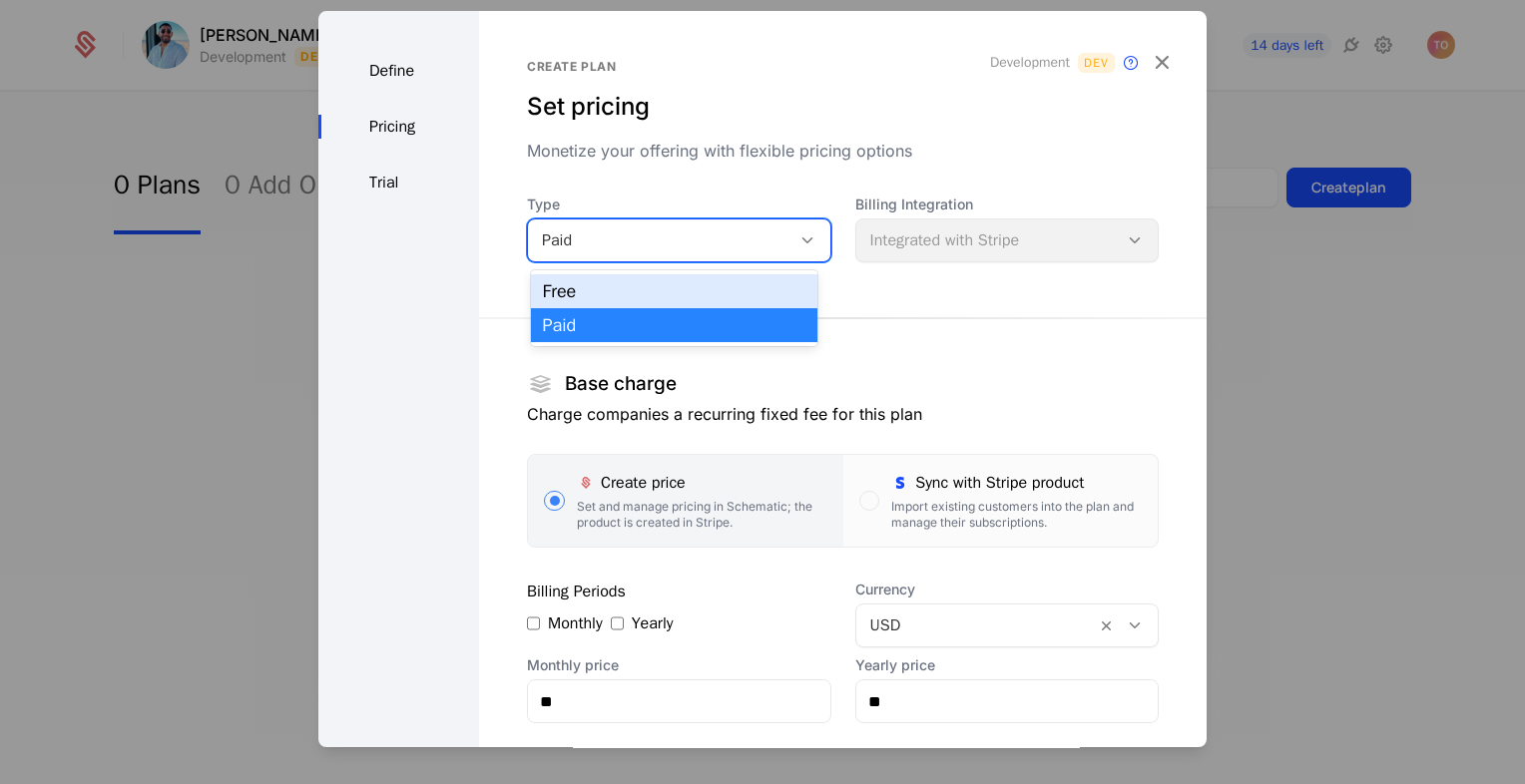 click on "Free" at bounding box center [675, 291] 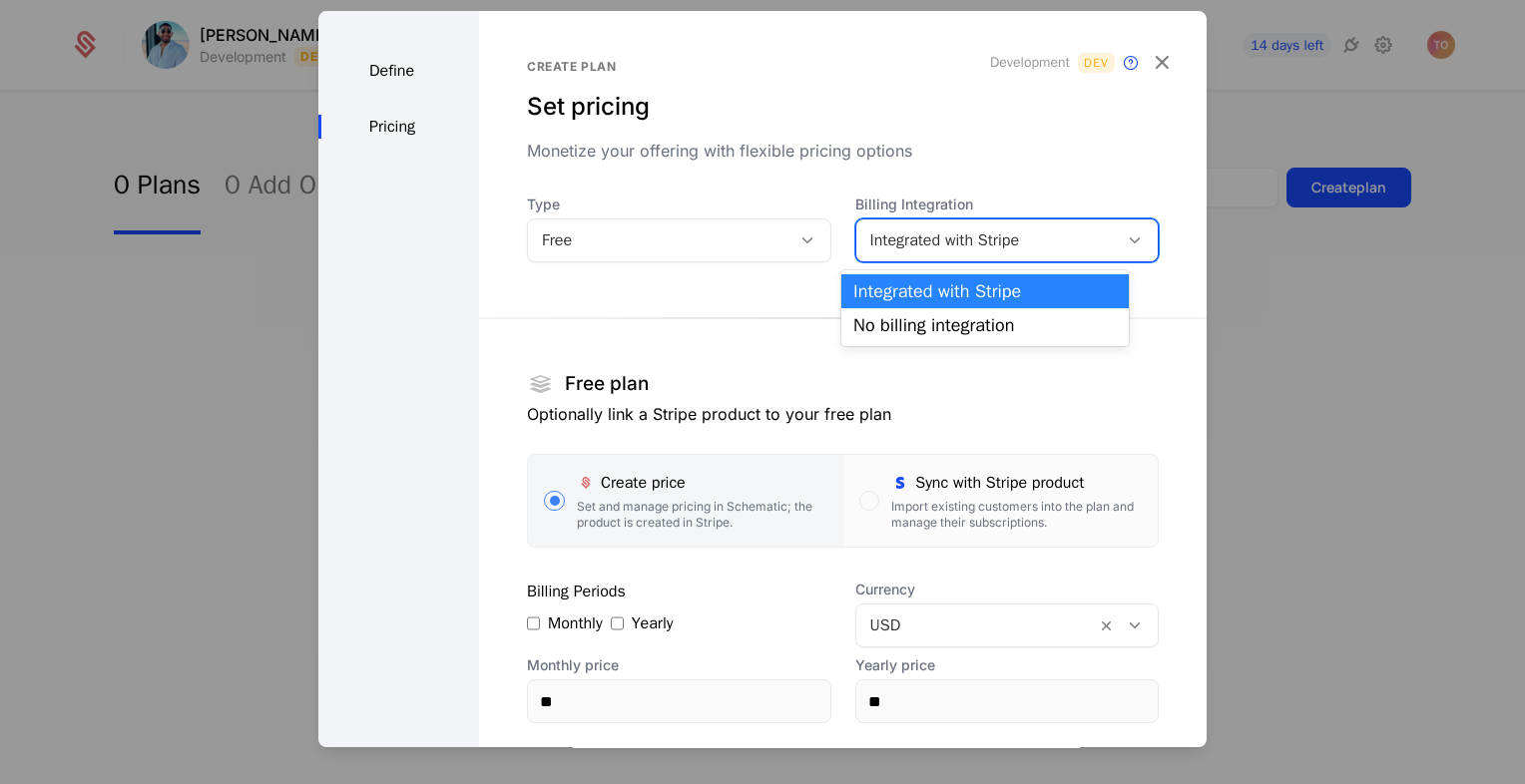 click on "Integrated with Stripe" at bounding box center (1007, 240) 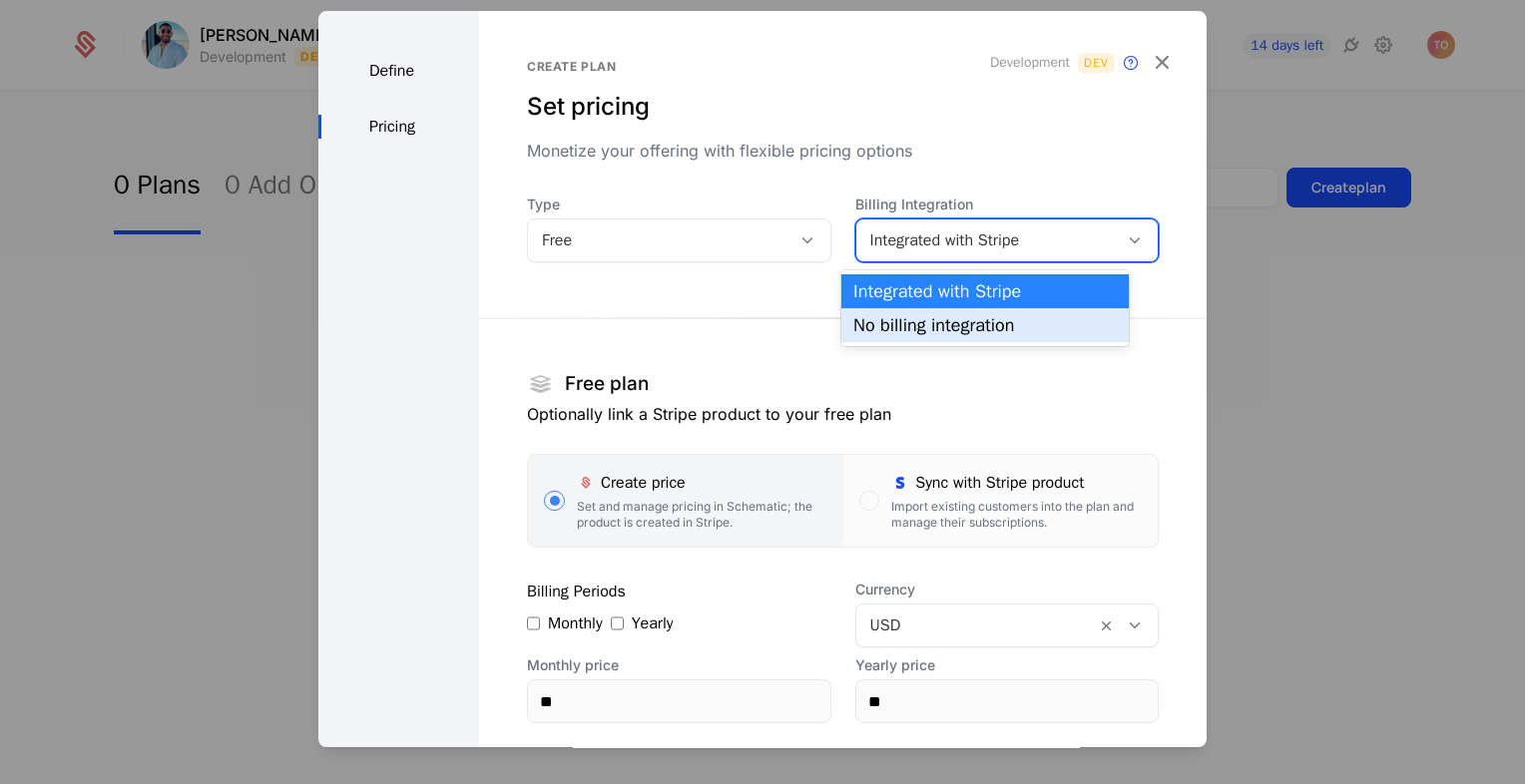 click on "Free plan Optionally link a Stripe product to your free plan Create price Set and manage pricing in Schematic; the product is created in Stripe. Sync with Stripe product Import existing customers into the plan and manage their subscriptions. Billing Periods Monthly Yearly Currency USD Monthly price ** Yearly price ** A Stripe product   called  Lv1 Backstage Pass   will be  created  with a default price." at bounding box center (842, 551) 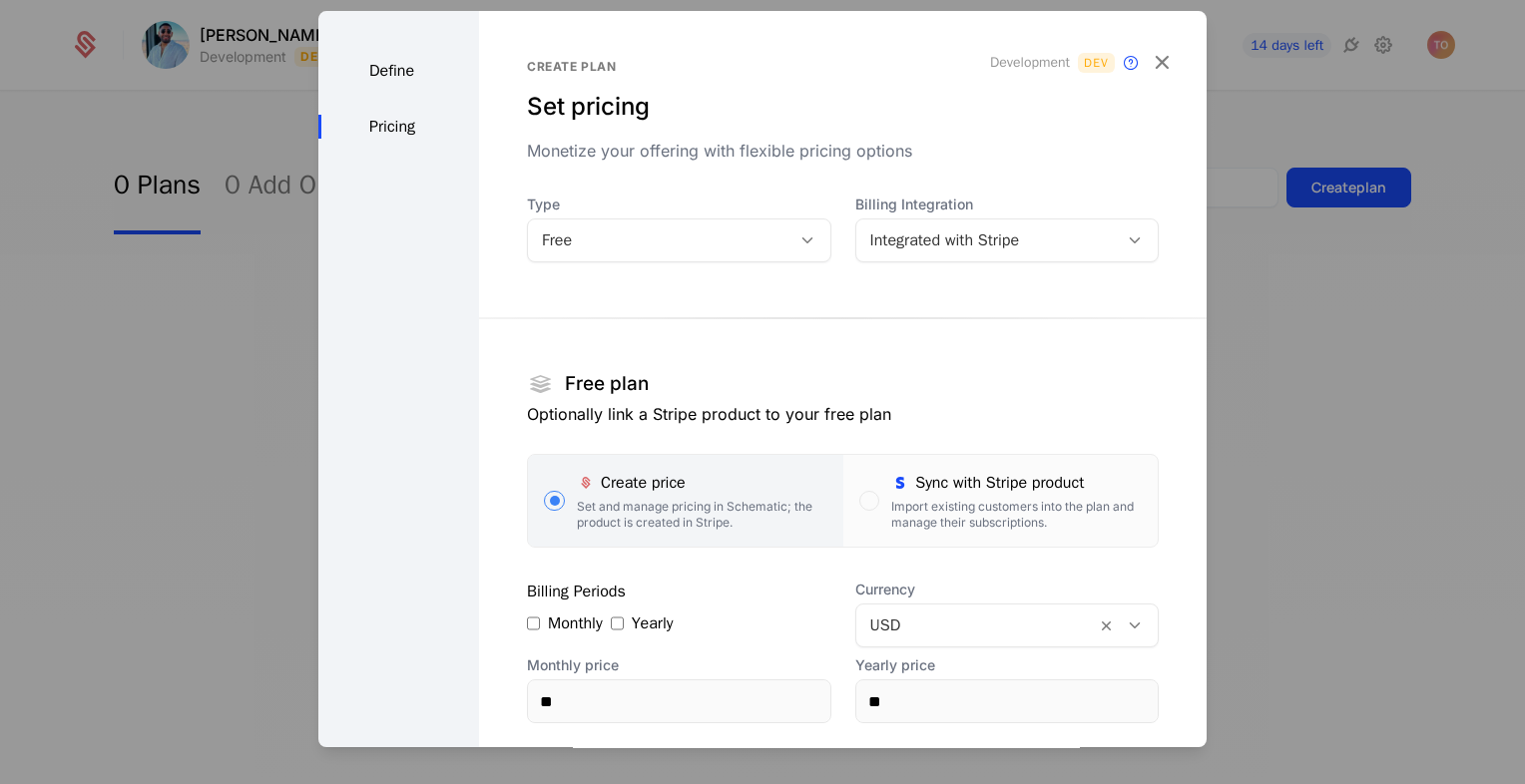 click on "Integrated with Stripe" at bounding box center (987, 240) 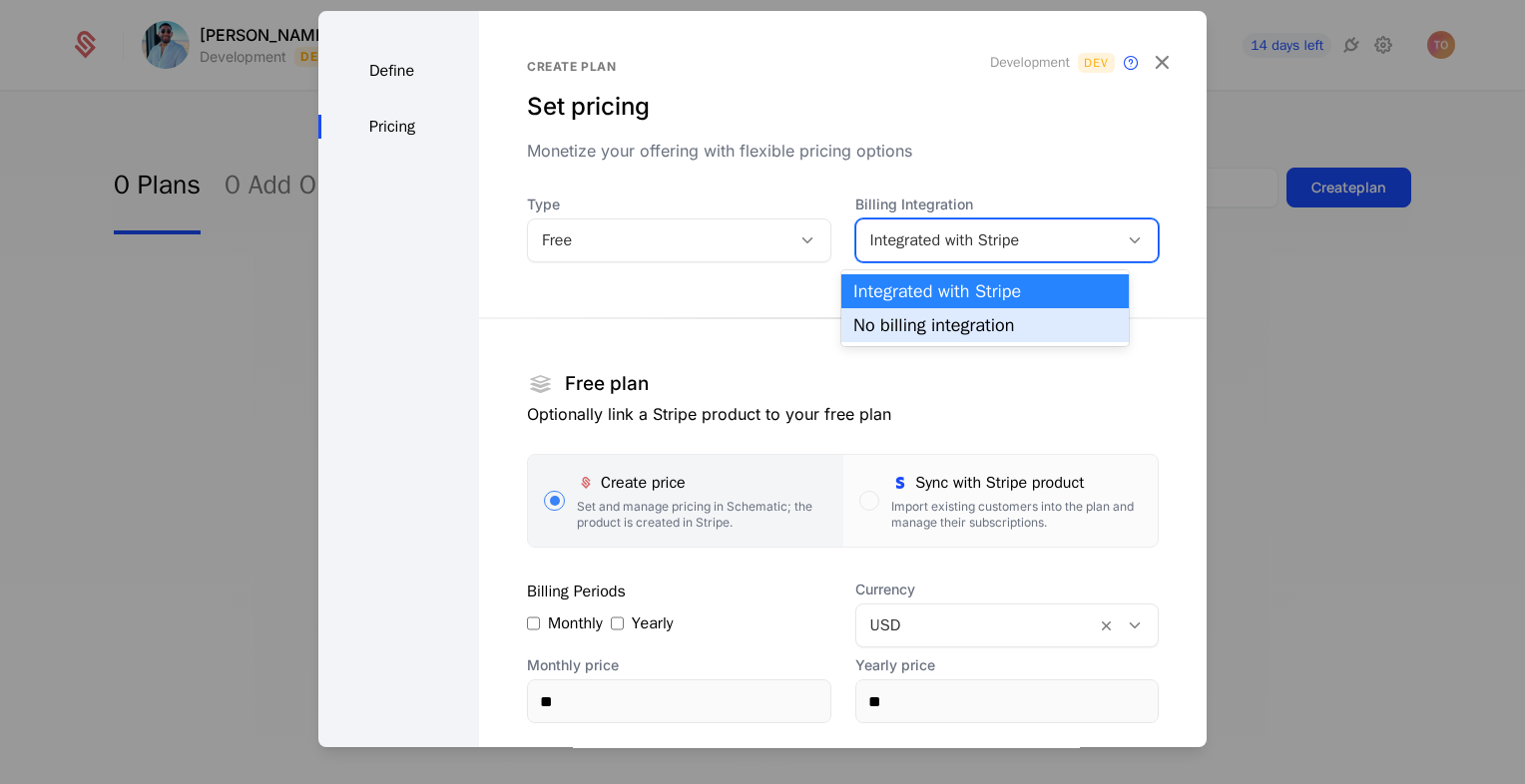 click on "No billing integration" at bounding box center [985, 325] 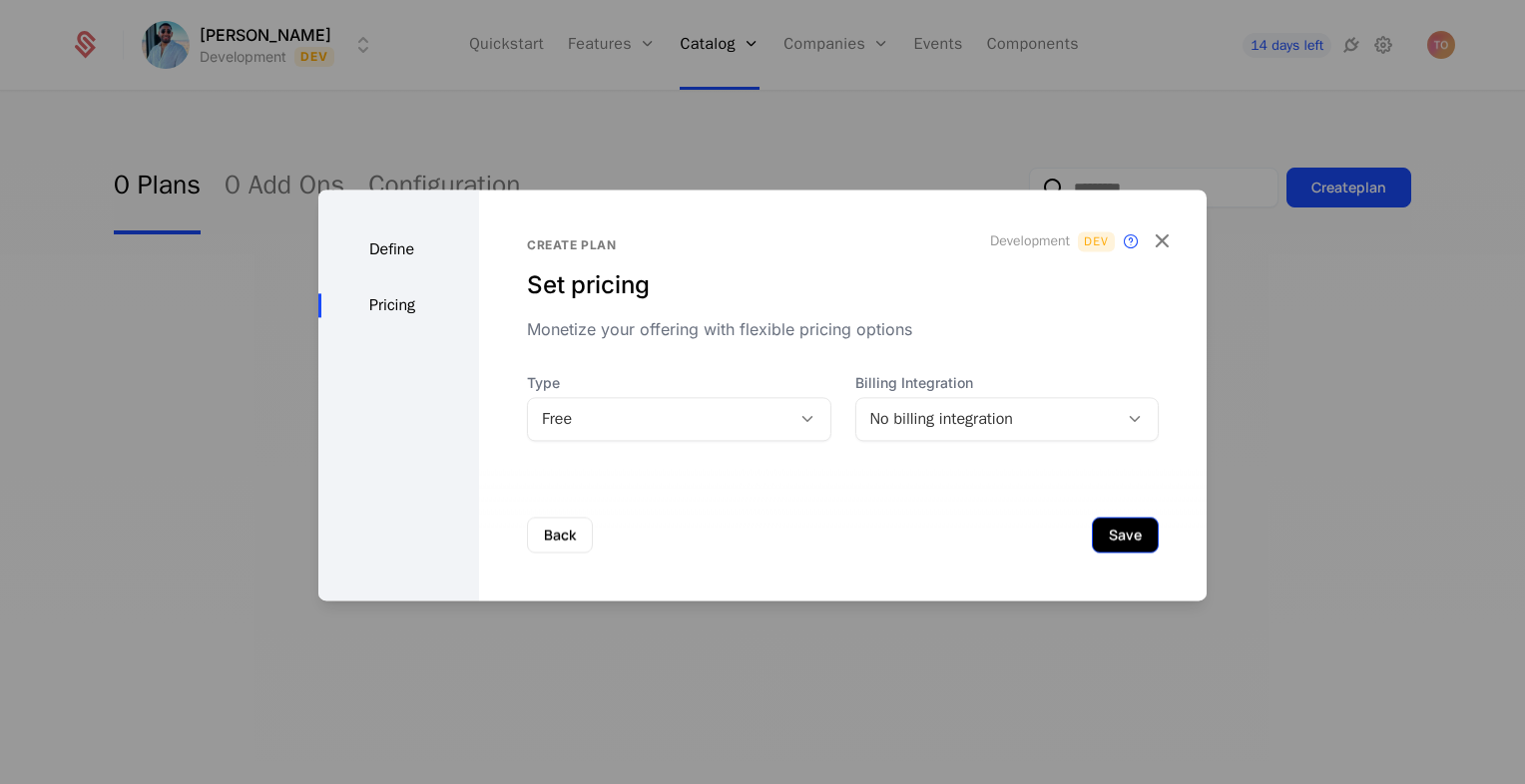 click on "Save" at bounding box center (1125, 535) 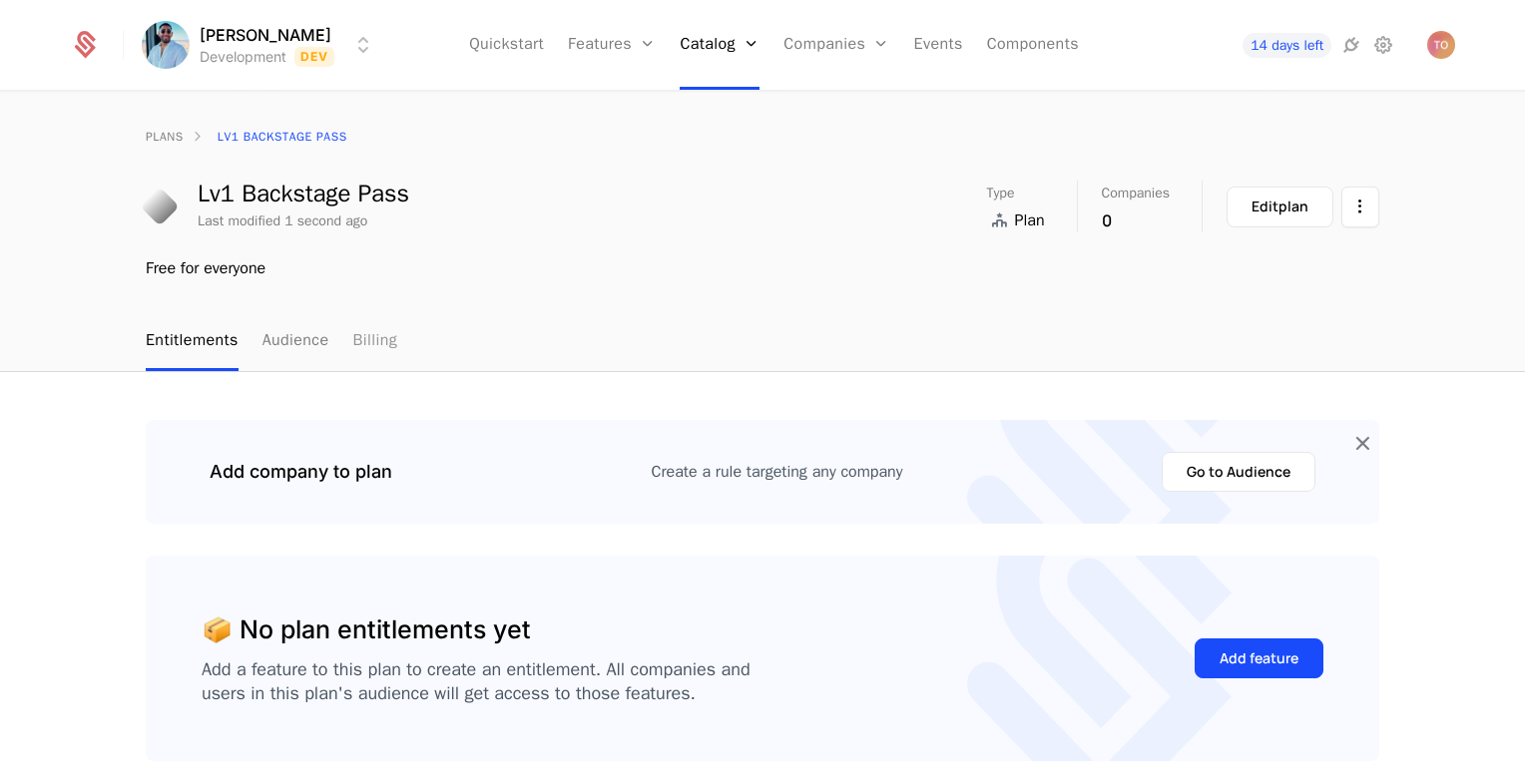 click on "Billing" at bounding box center [374, 341] 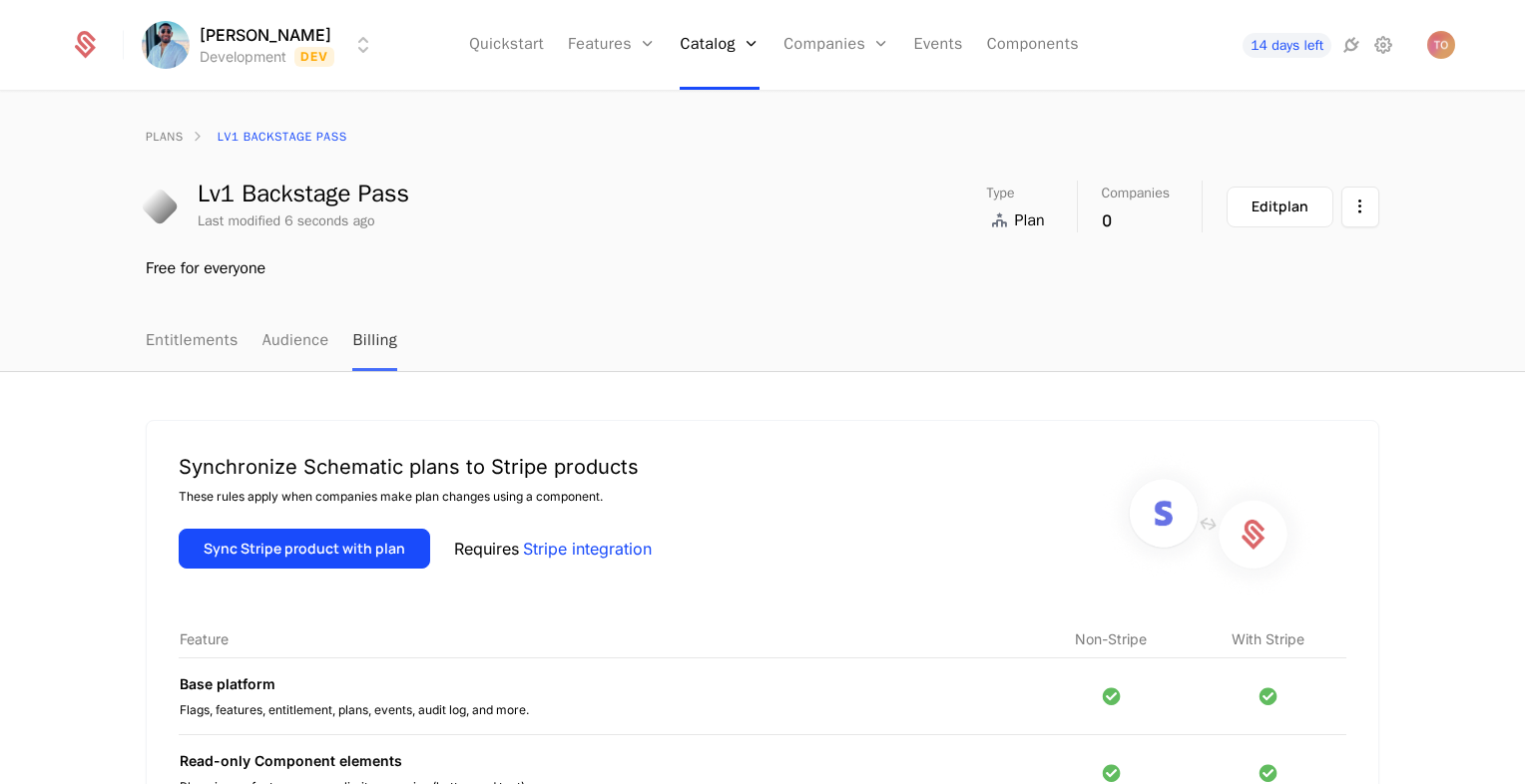 click on "Billing" at bounding box center [374, 341] 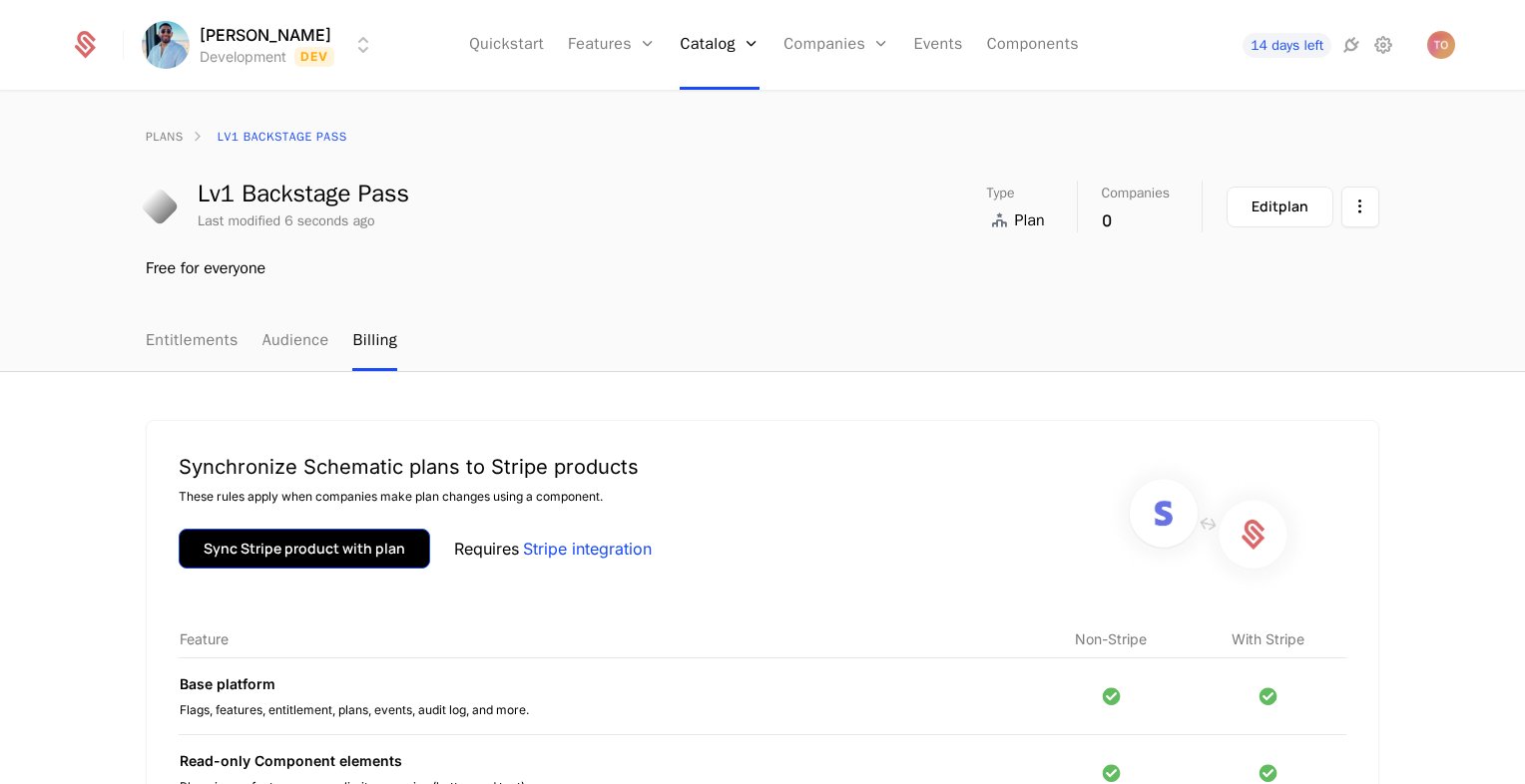click on "Sync Stripe product with plan" at bounding box center [304, 549] 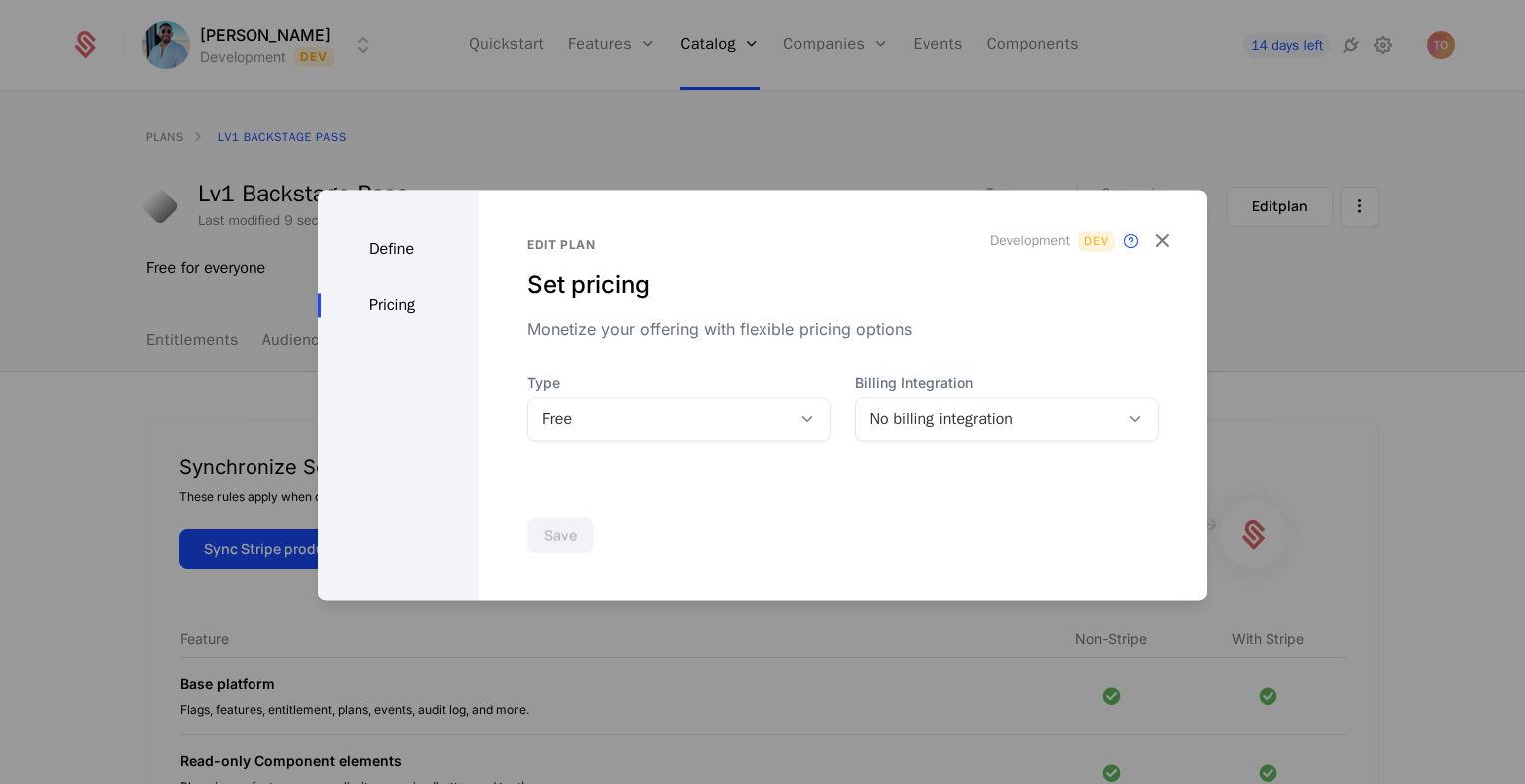 click on "No billing integration" at bounding box center (987, 419) 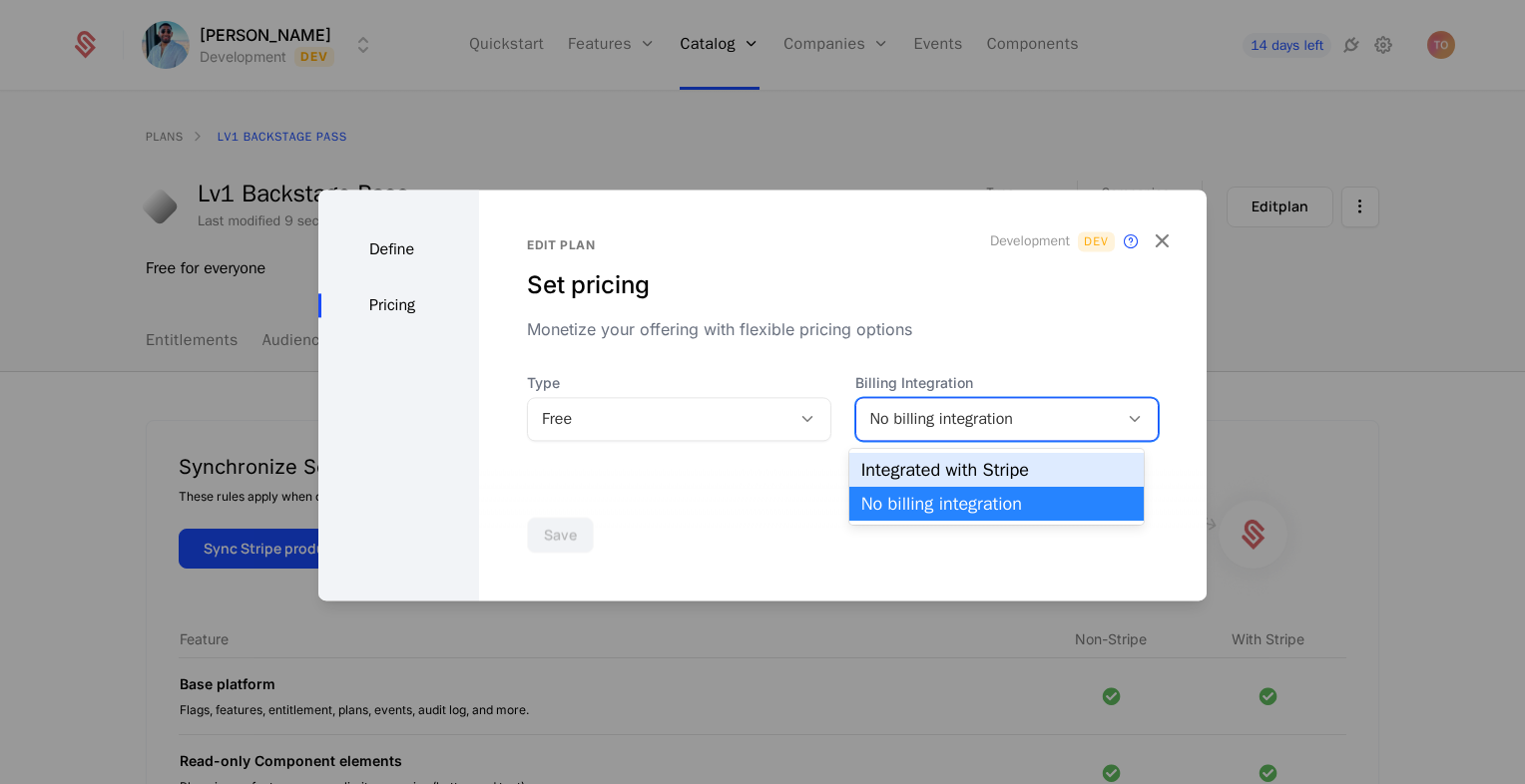 click on "Integrated with Stripe" at bounding box center [996, 470] 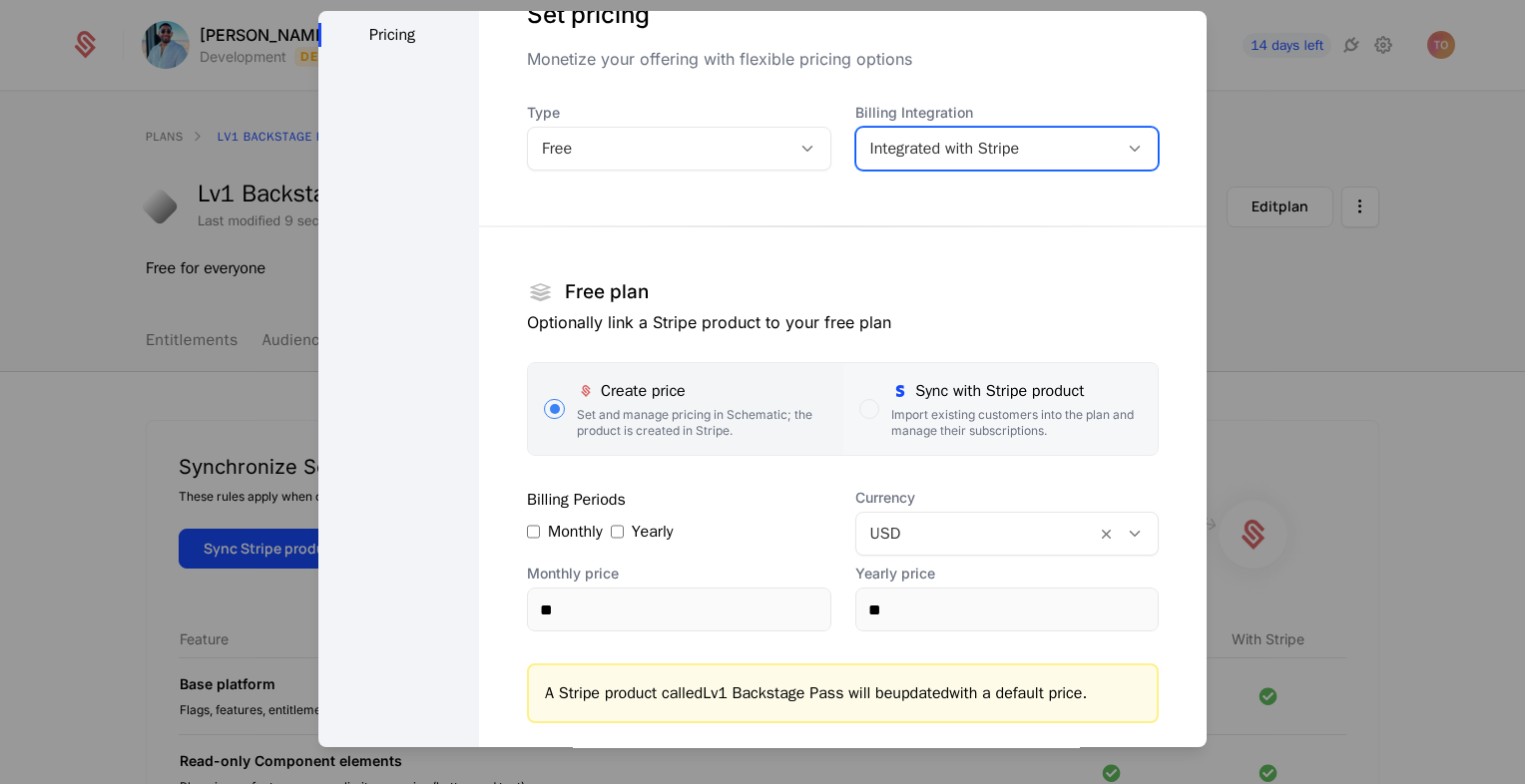 scroll, scrollTop: 199, scrollLeft: 0, axis: vertical 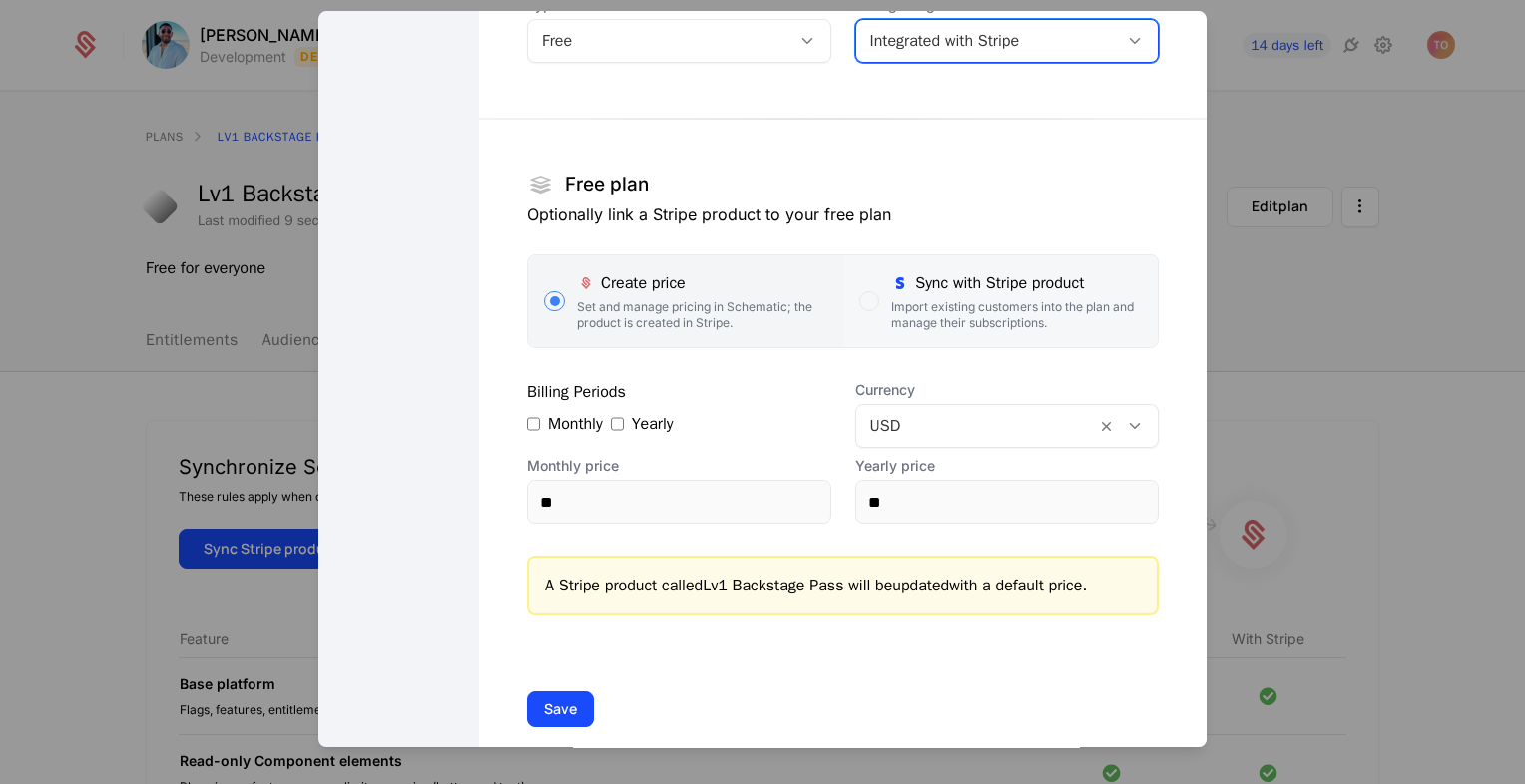 click on "Import existing customers into the plan and manage their subscriptions." at bounding box center [1016, 315] 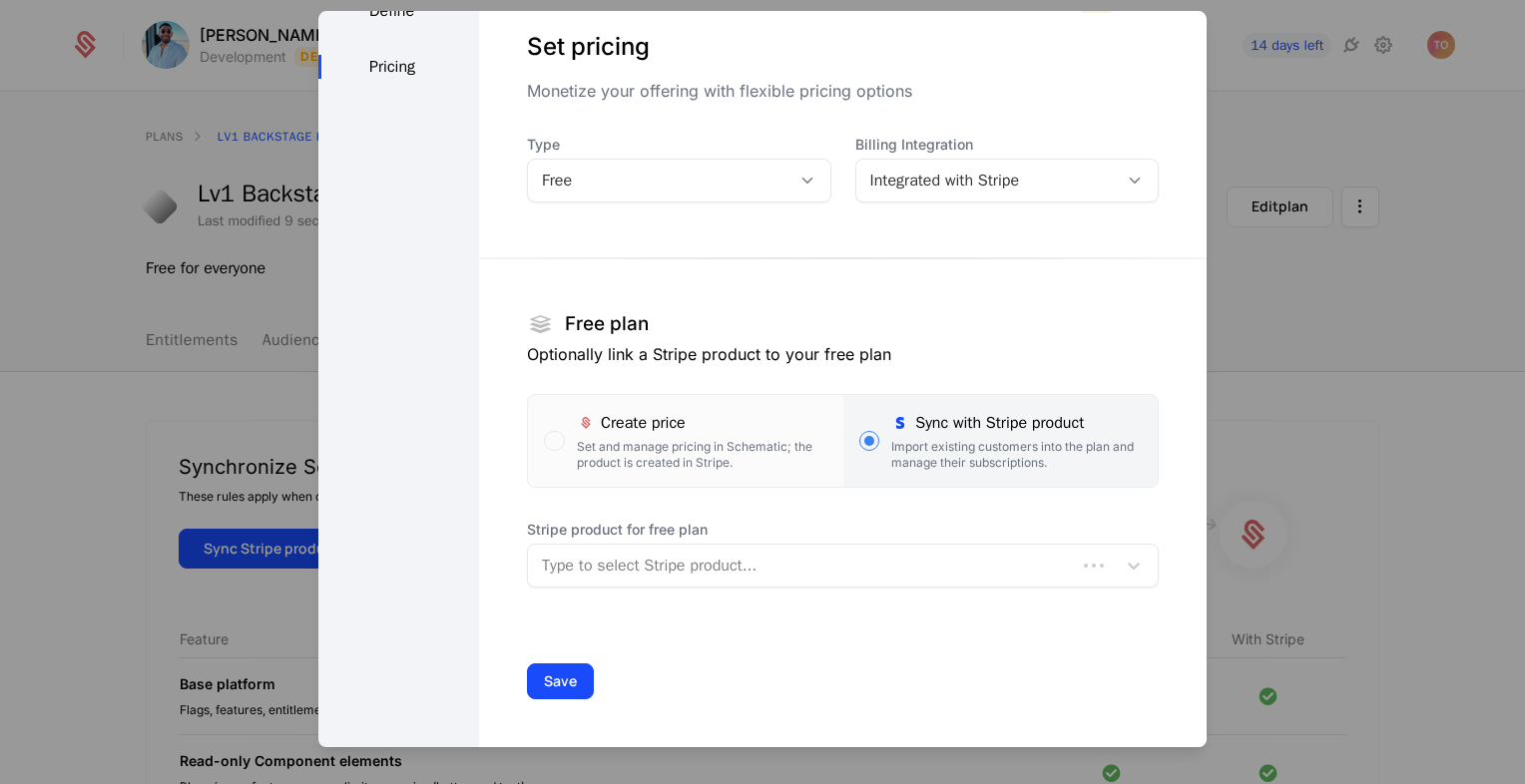 scroll, scrollTop: 63, scrollLeft: 0, axis: vertical 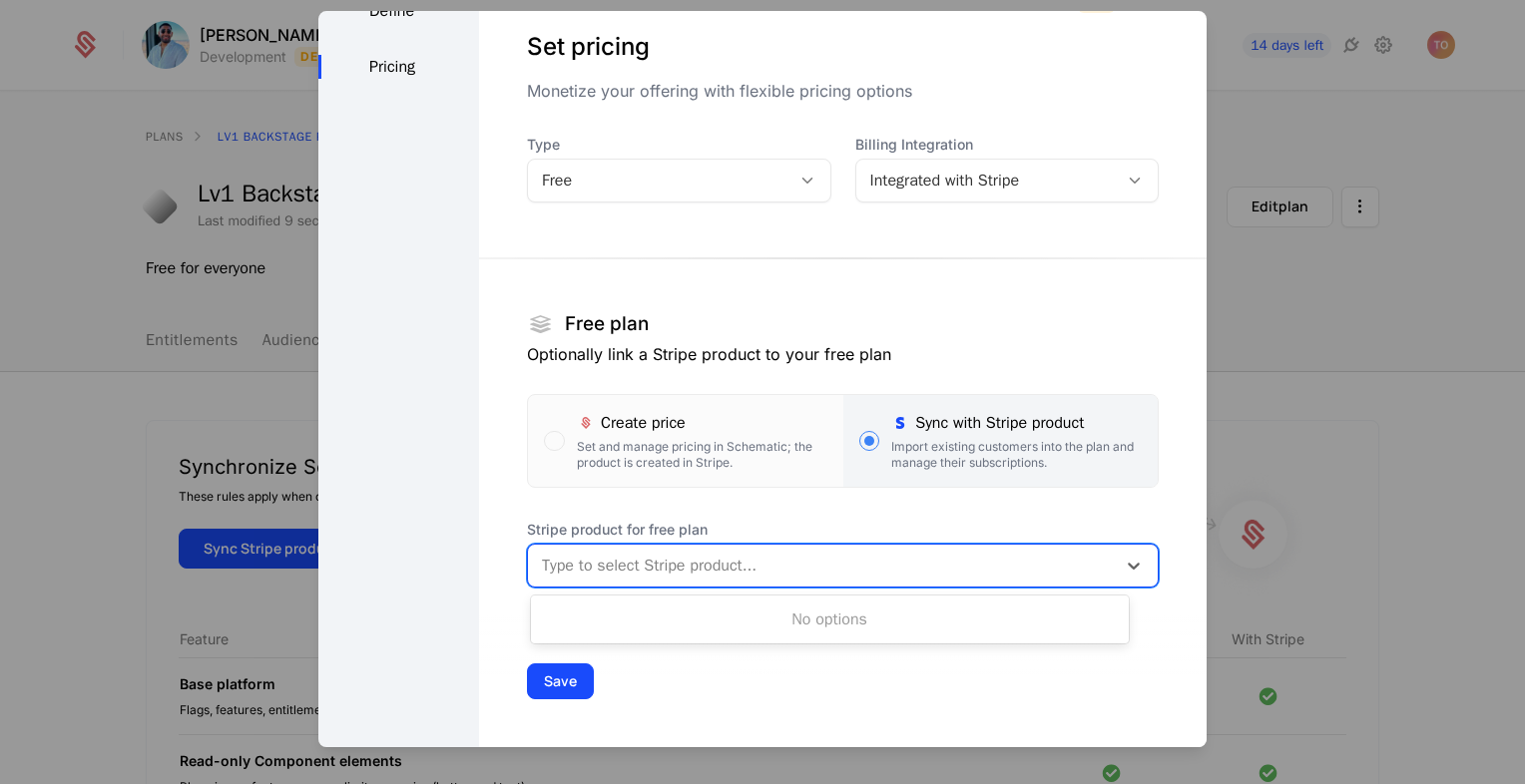click at bounding box center [821, 566] 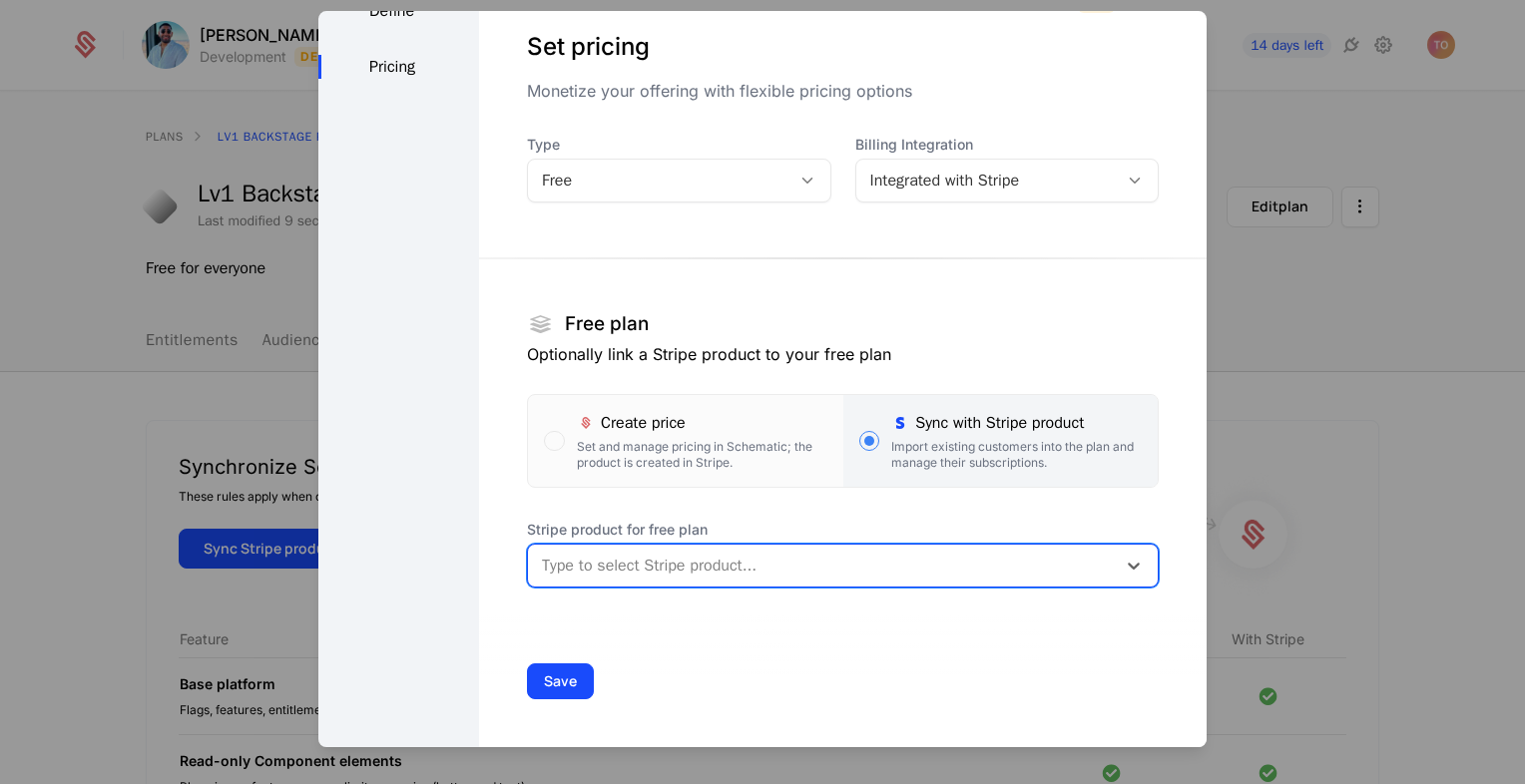 click on "Type to select Stripe product..." at bounding box center [842, 566] 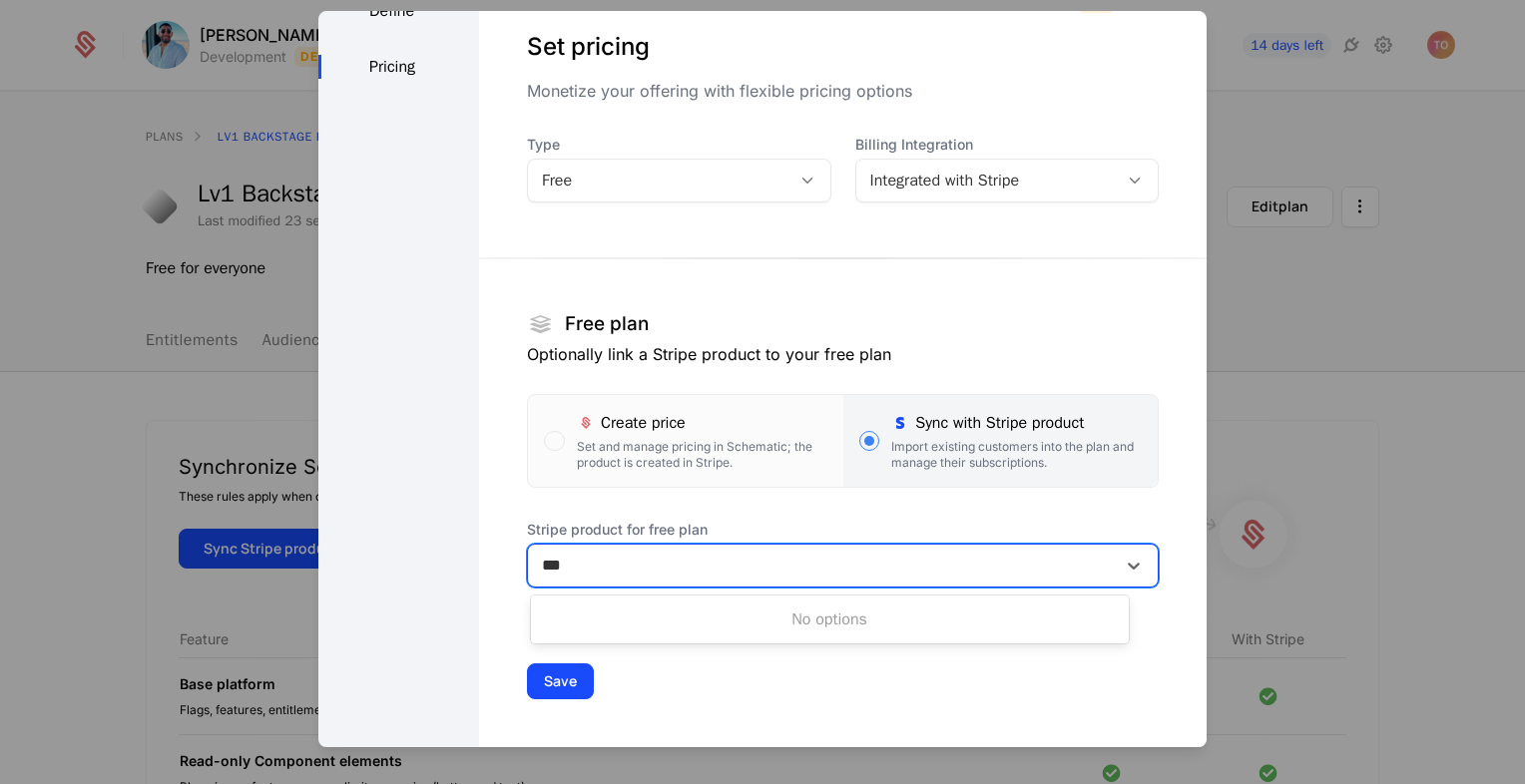 type on "***" 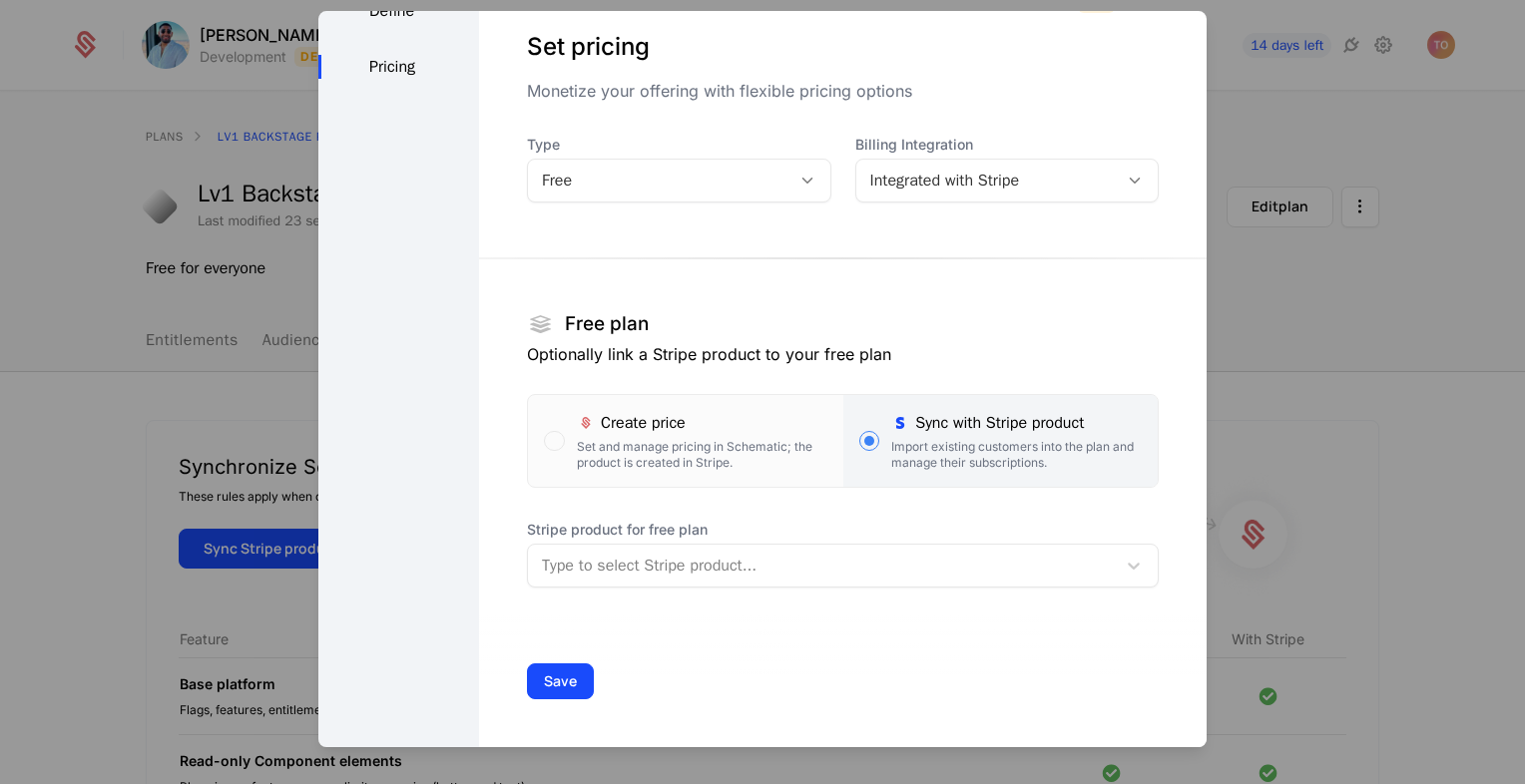 click at bounding box center [762, 392] 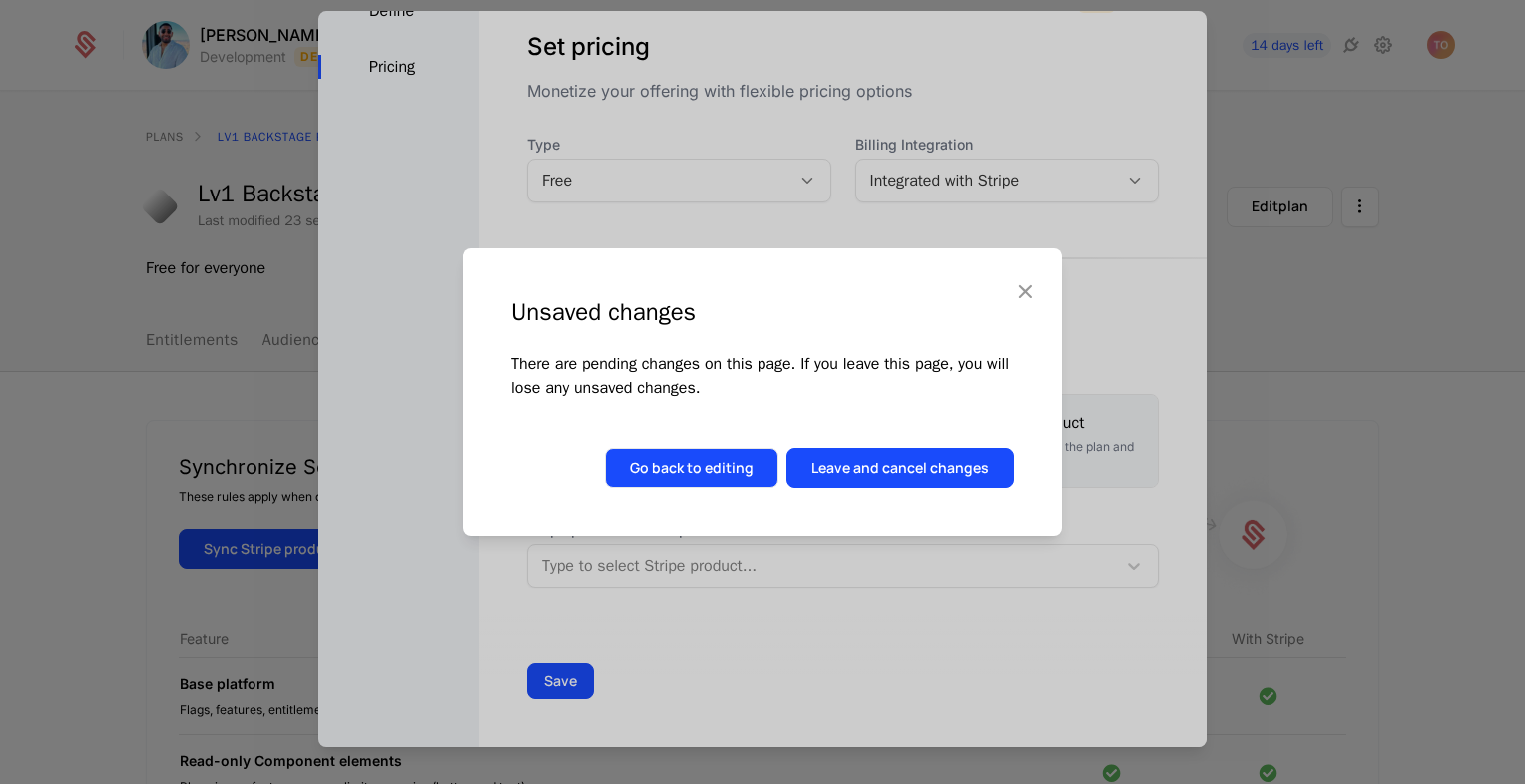 click on "Go back to editing" at bounding box center (692, 468) 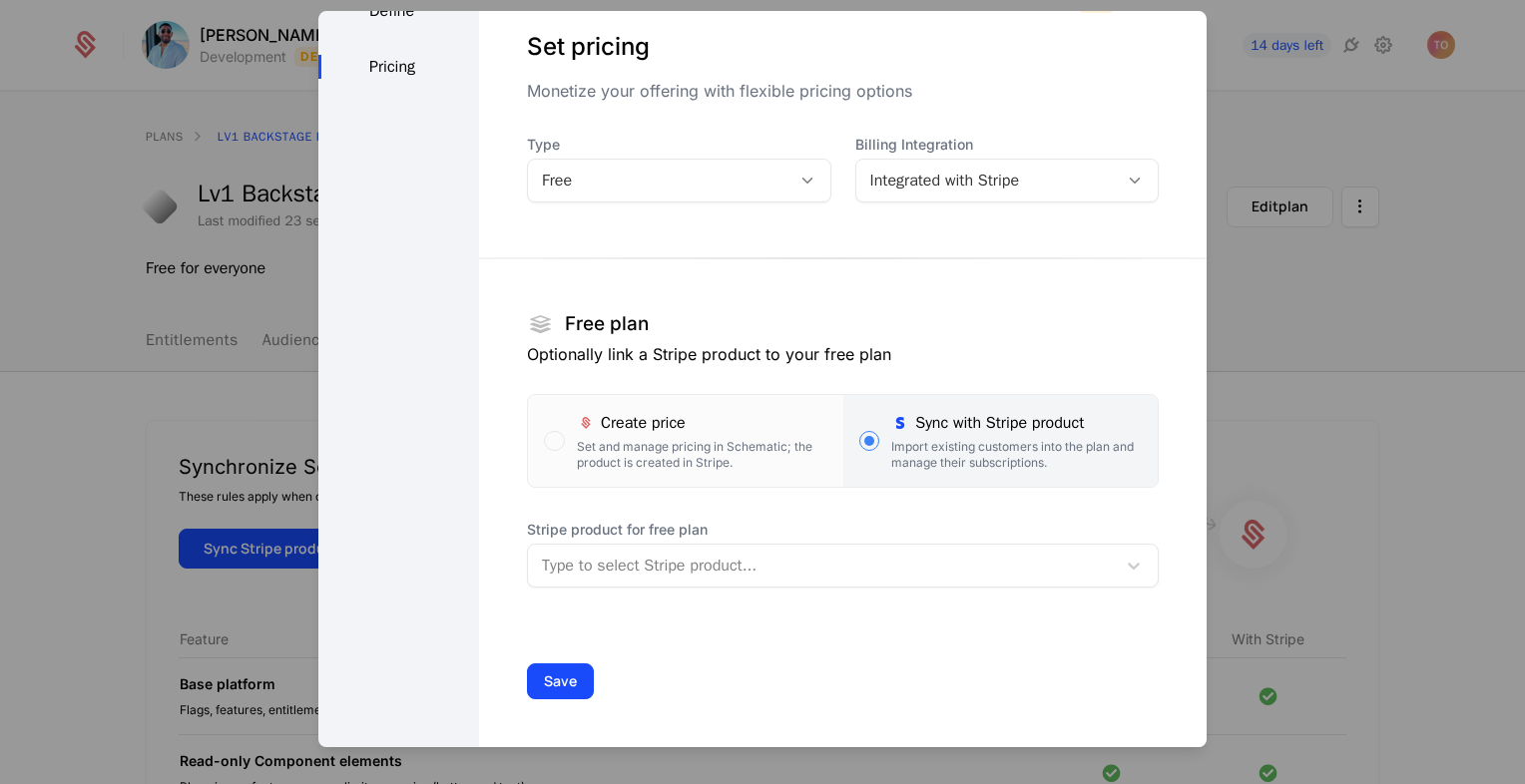 click at bounding box center [762, 392] 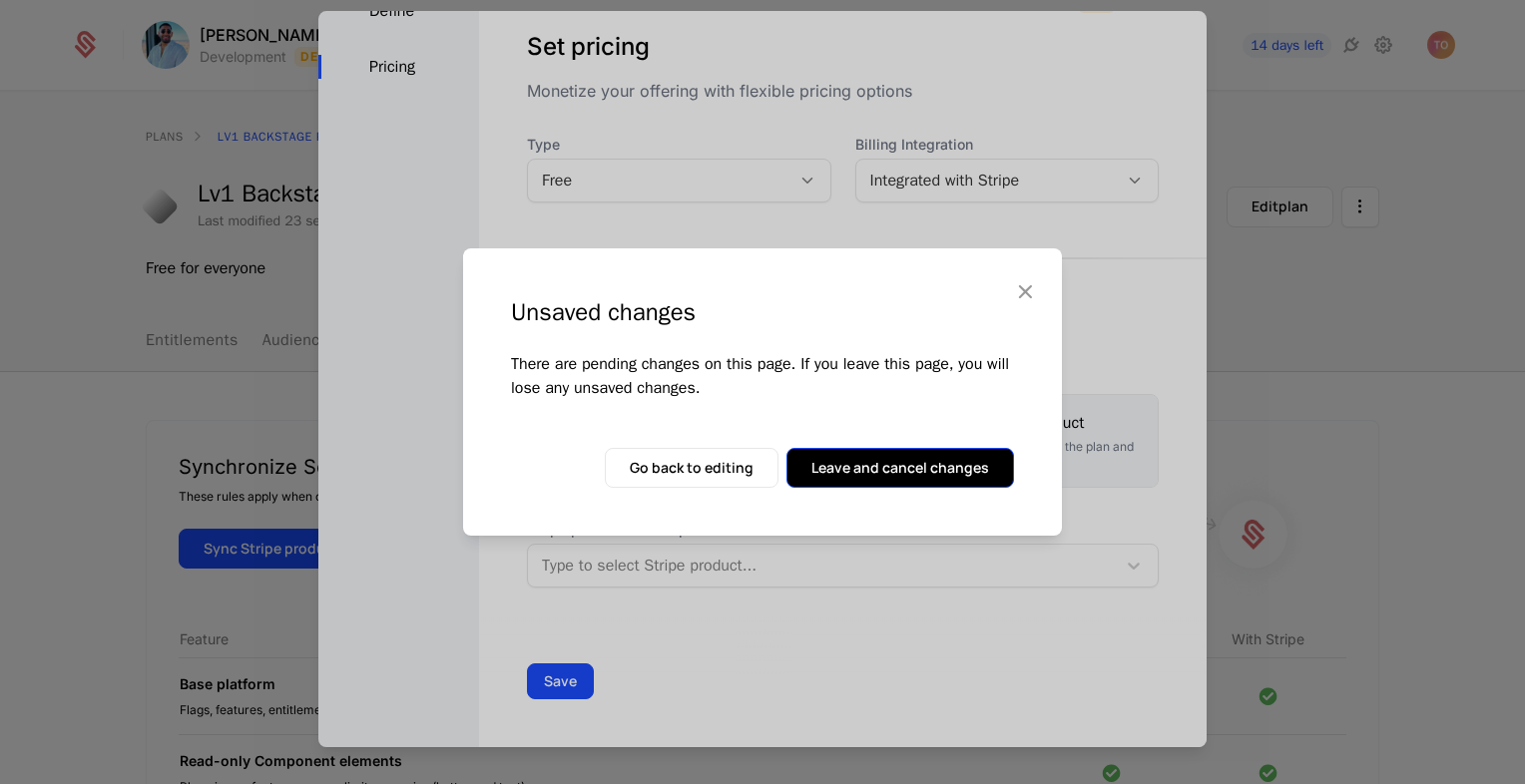 click on "Leave and cancel changes" at bounding box center (900, 468) 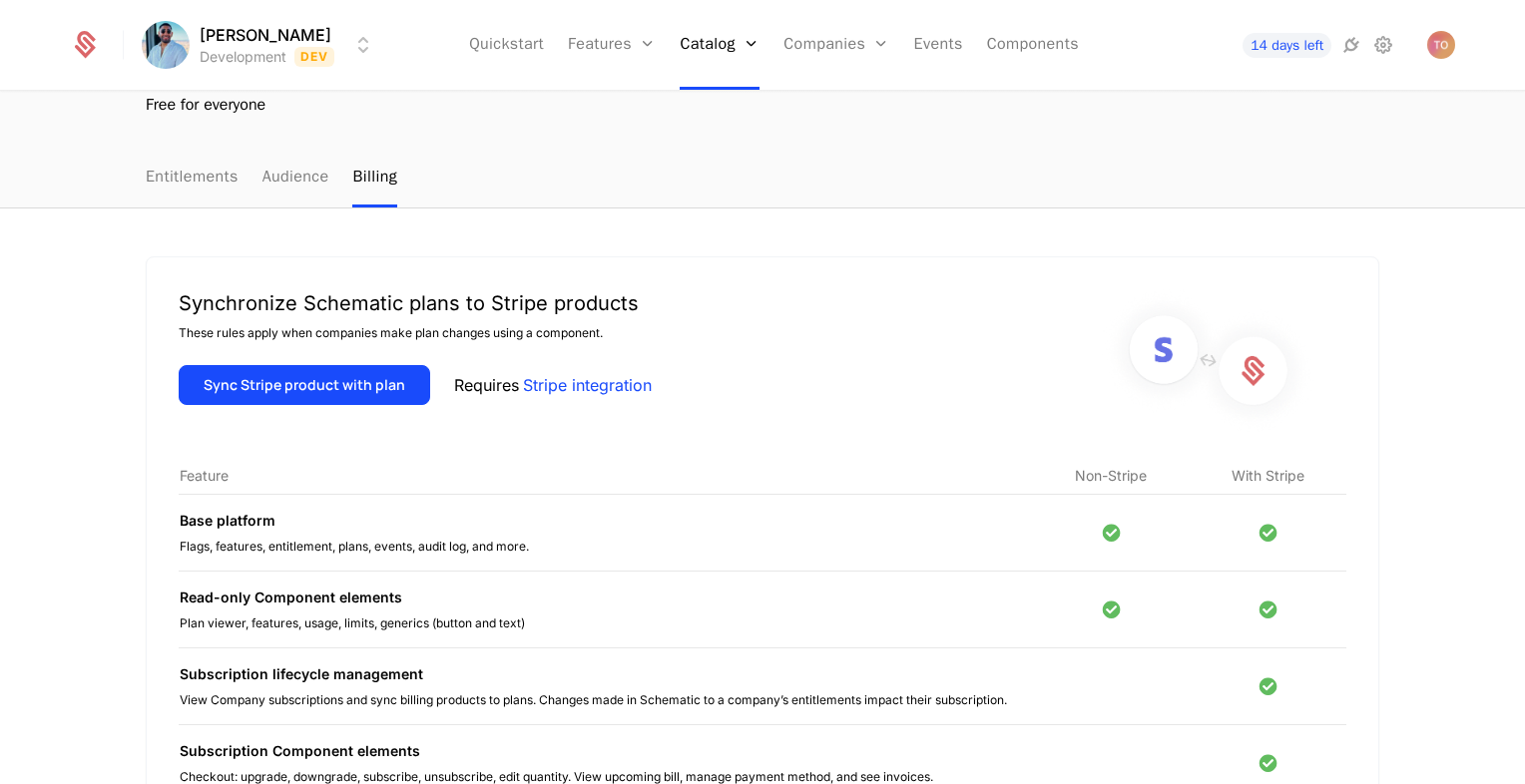 scroll, scrollTop: 100, scrollLeft: 0, axis: vertical 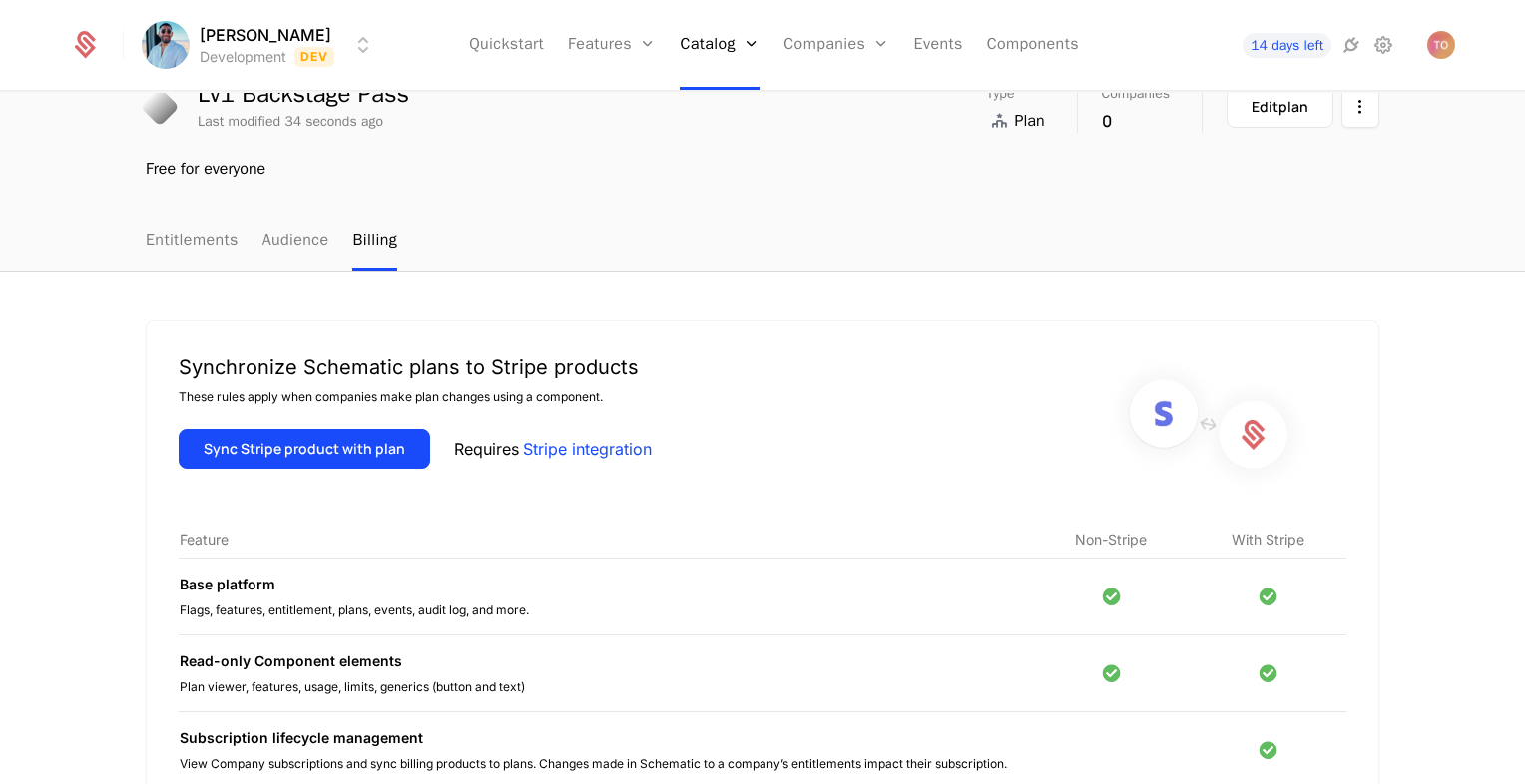click on "Stripe integration" at bounding box center [587, 449] 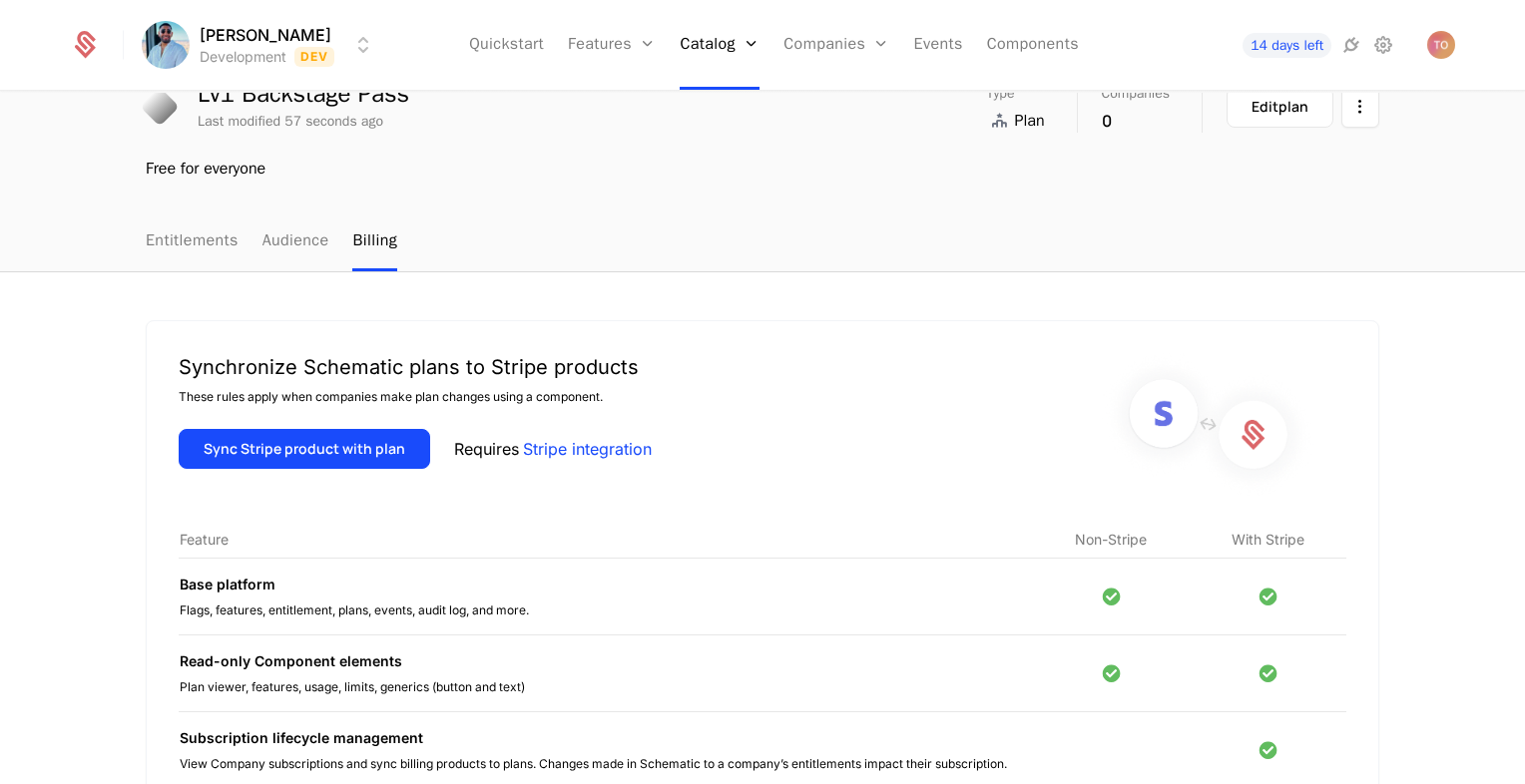 click on "14 days left" at bounding box center (1313, 45) 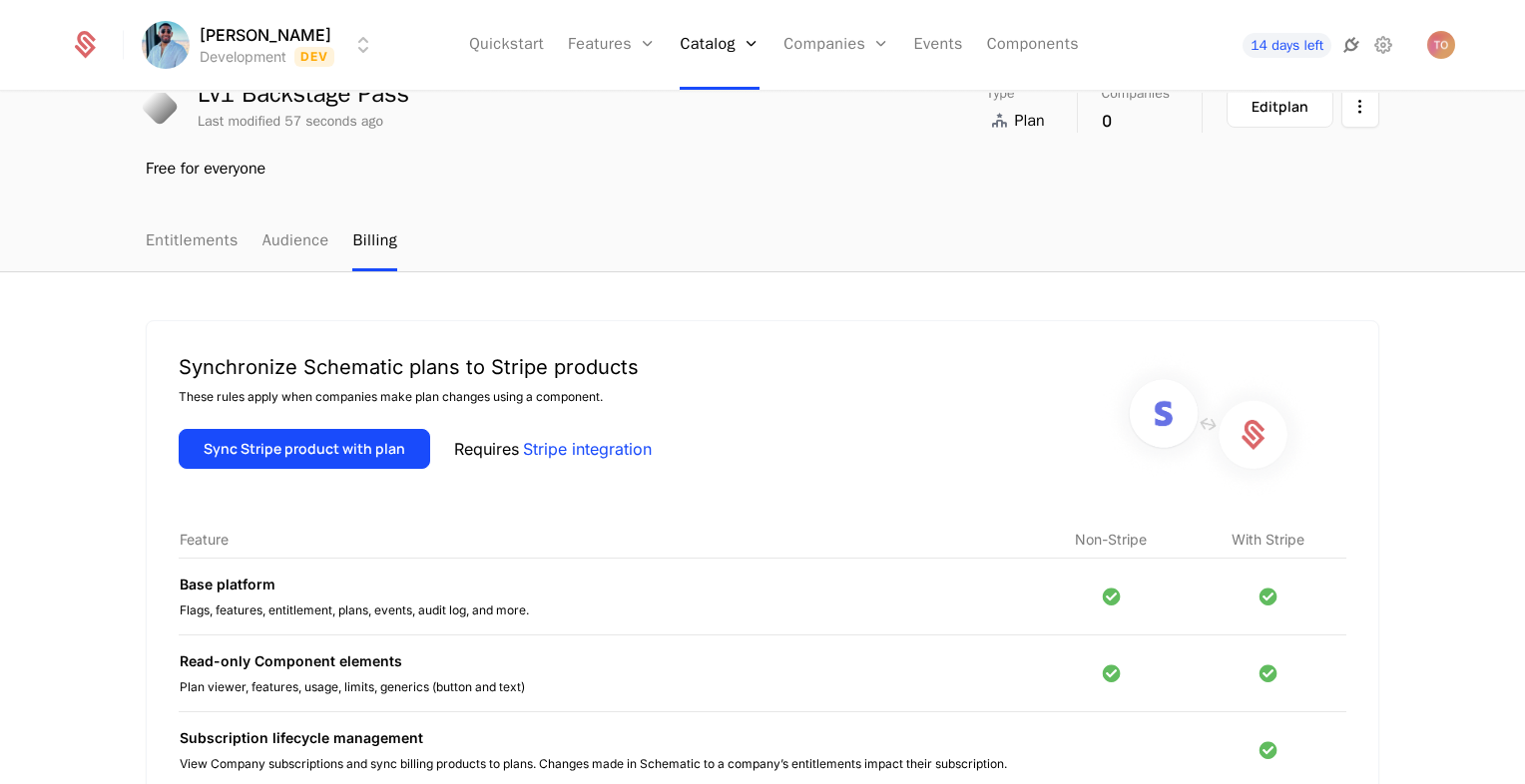 click at bounding box center (1351, 45) 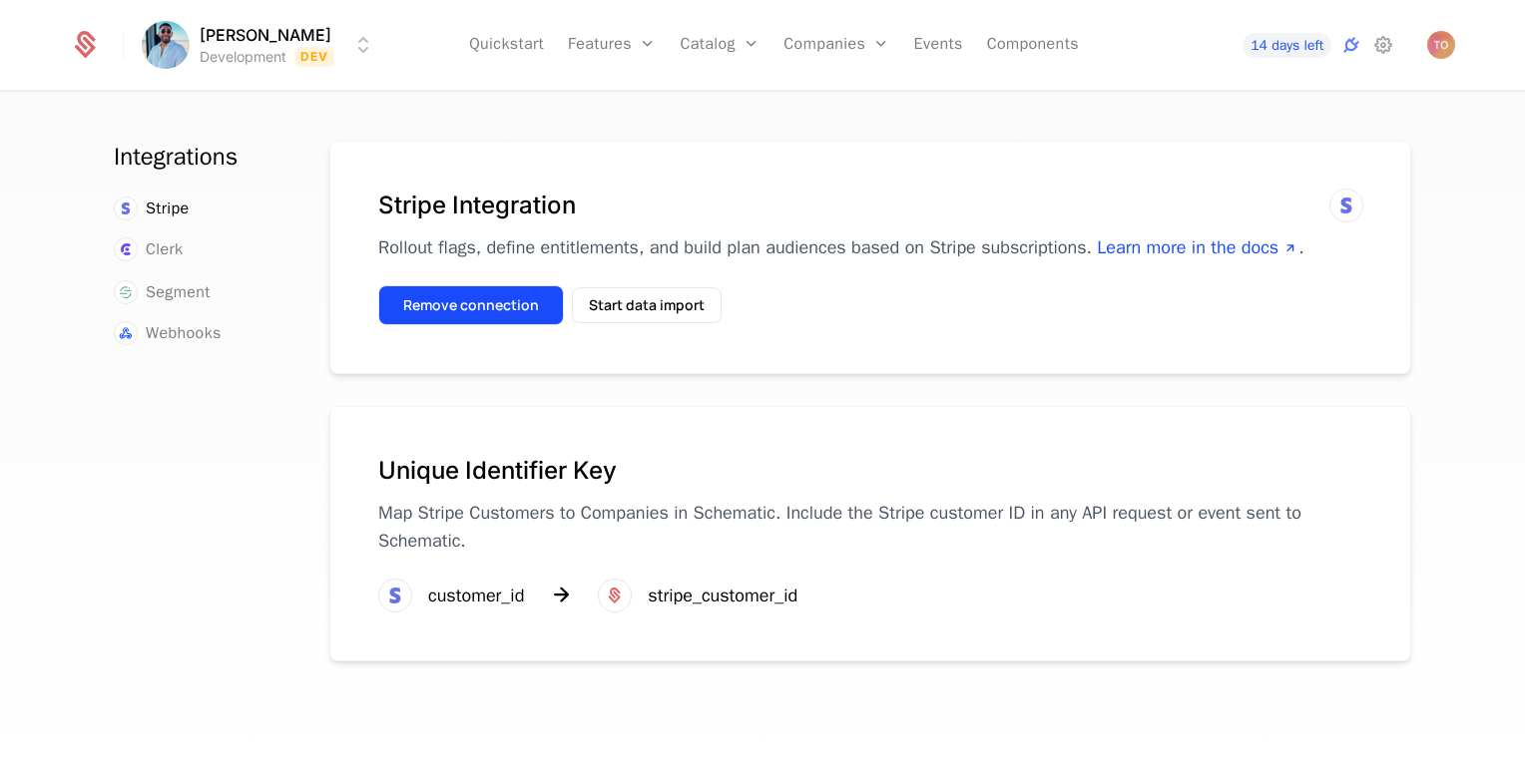 click on "Remove connection" at bounding box center (471, 305) 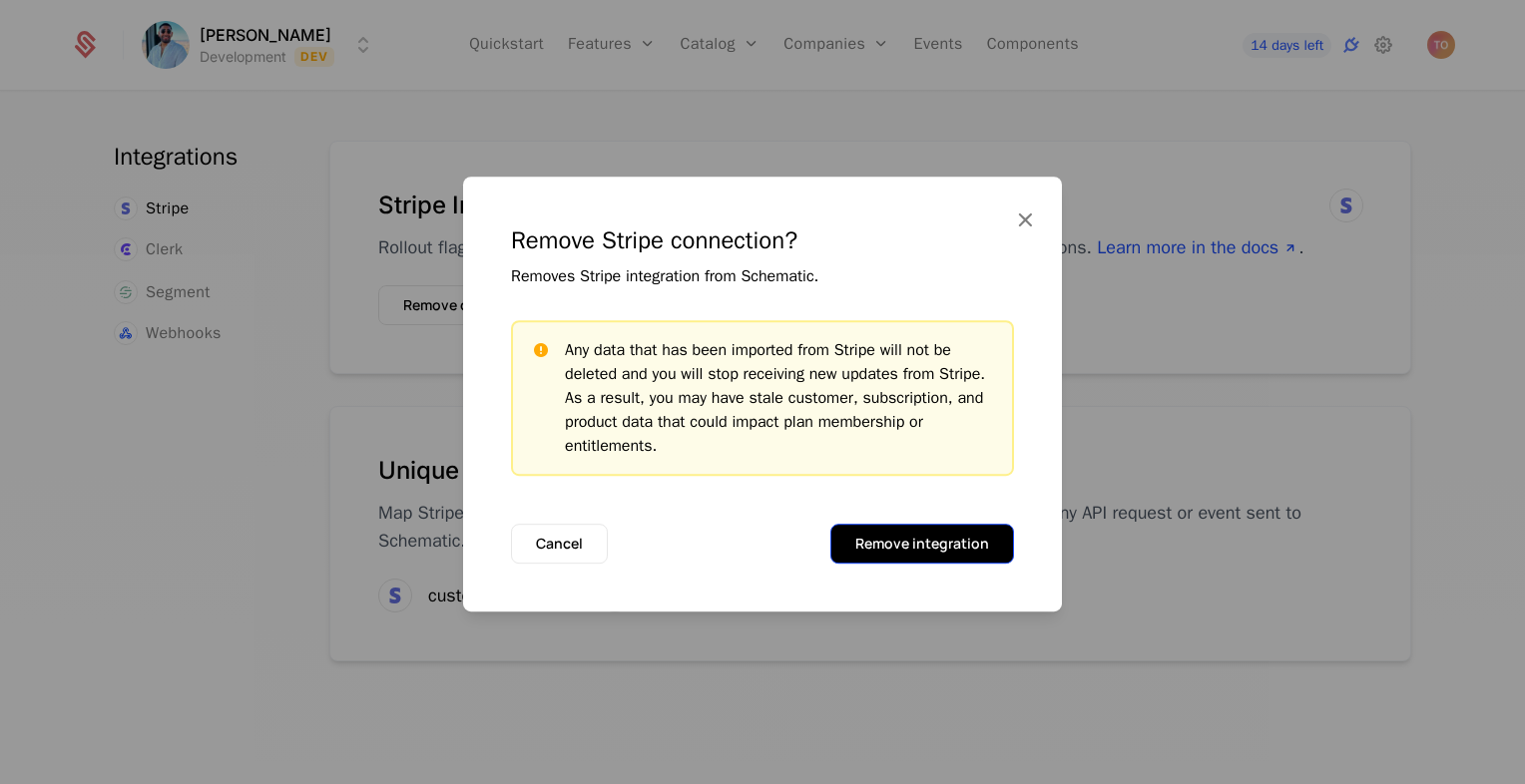 click on "Remove integration" at bounding box center [922, 544] 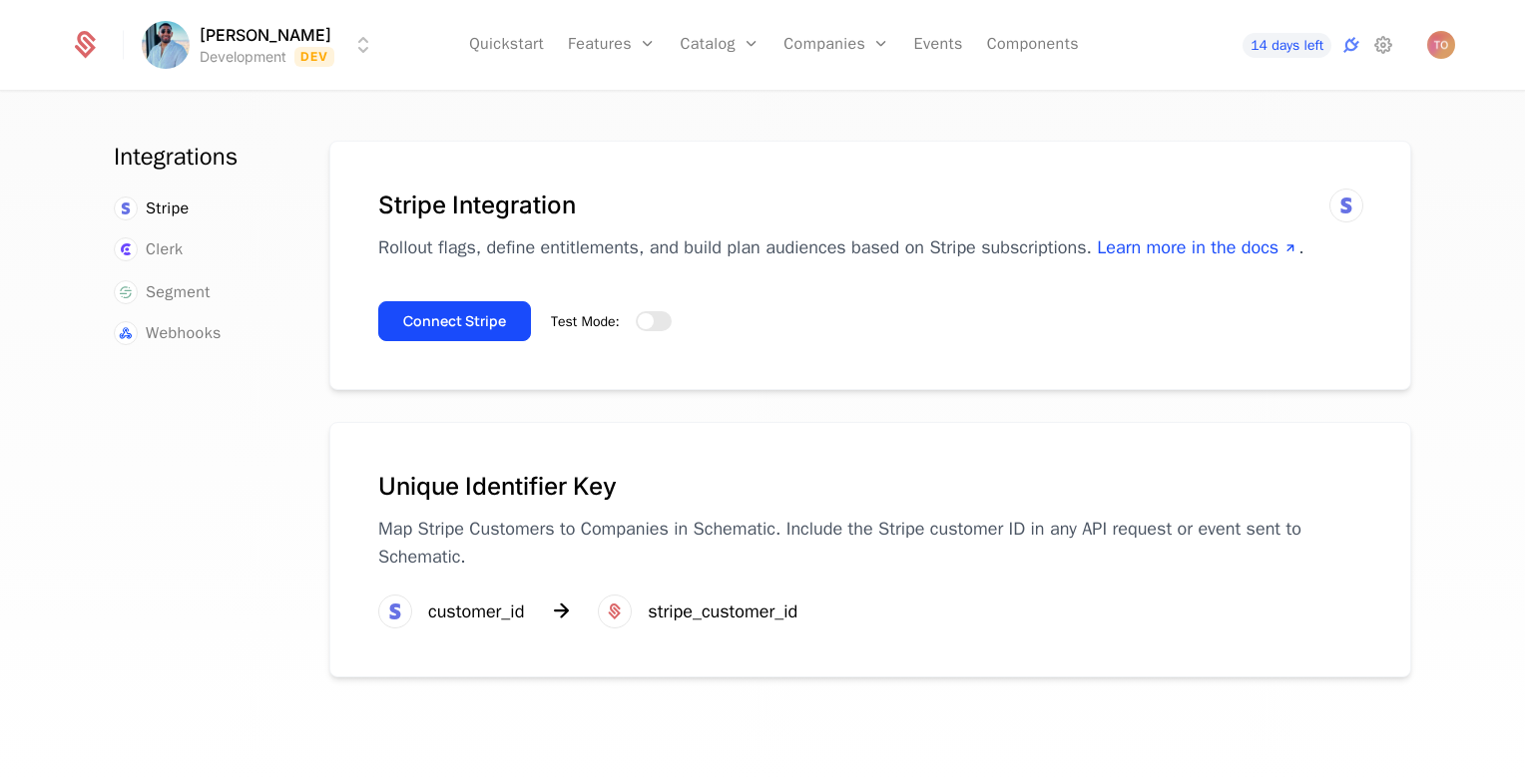 click on "Test Mode:" at bounding box center [611, 321] 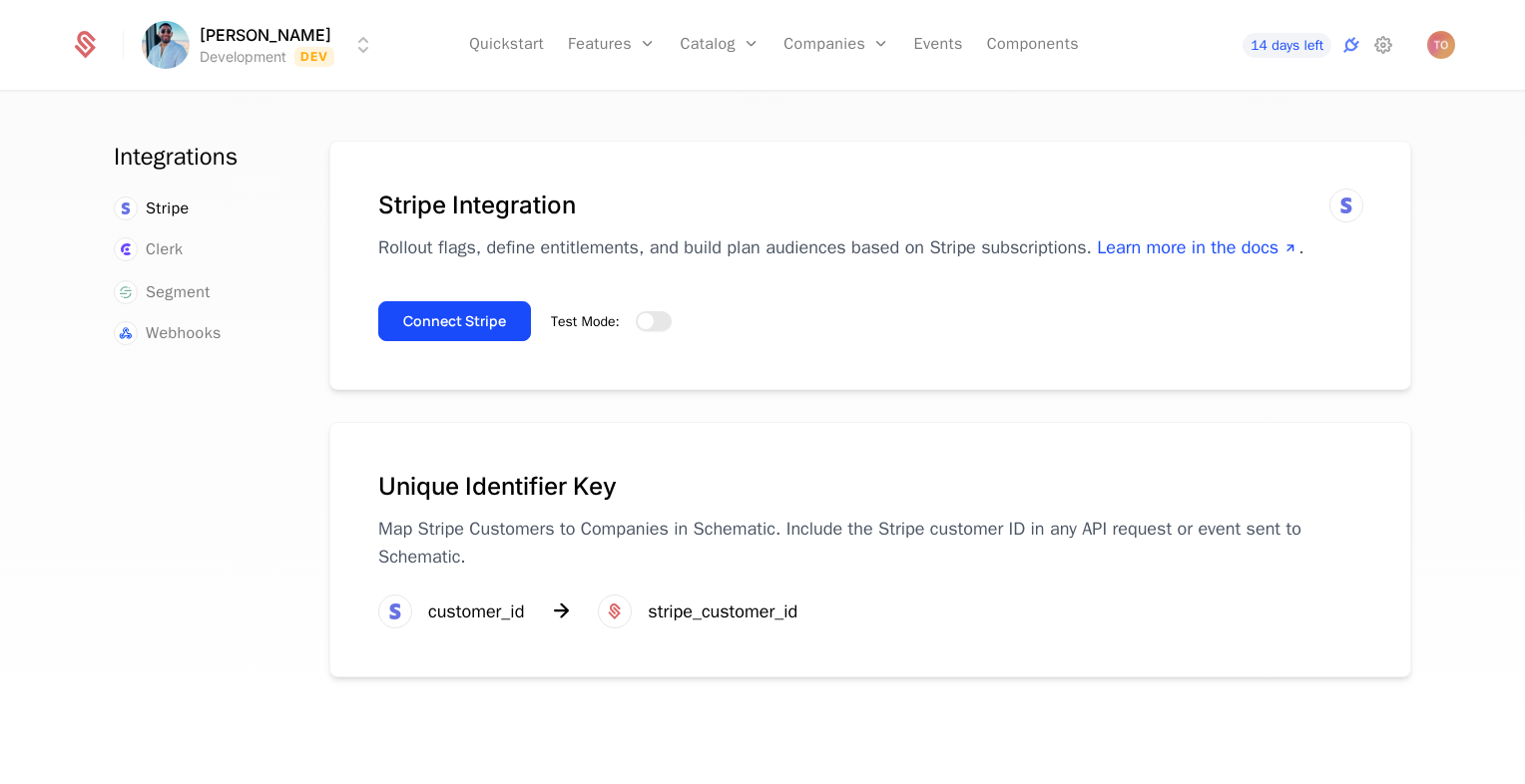 click at bounding box center (646, 321) 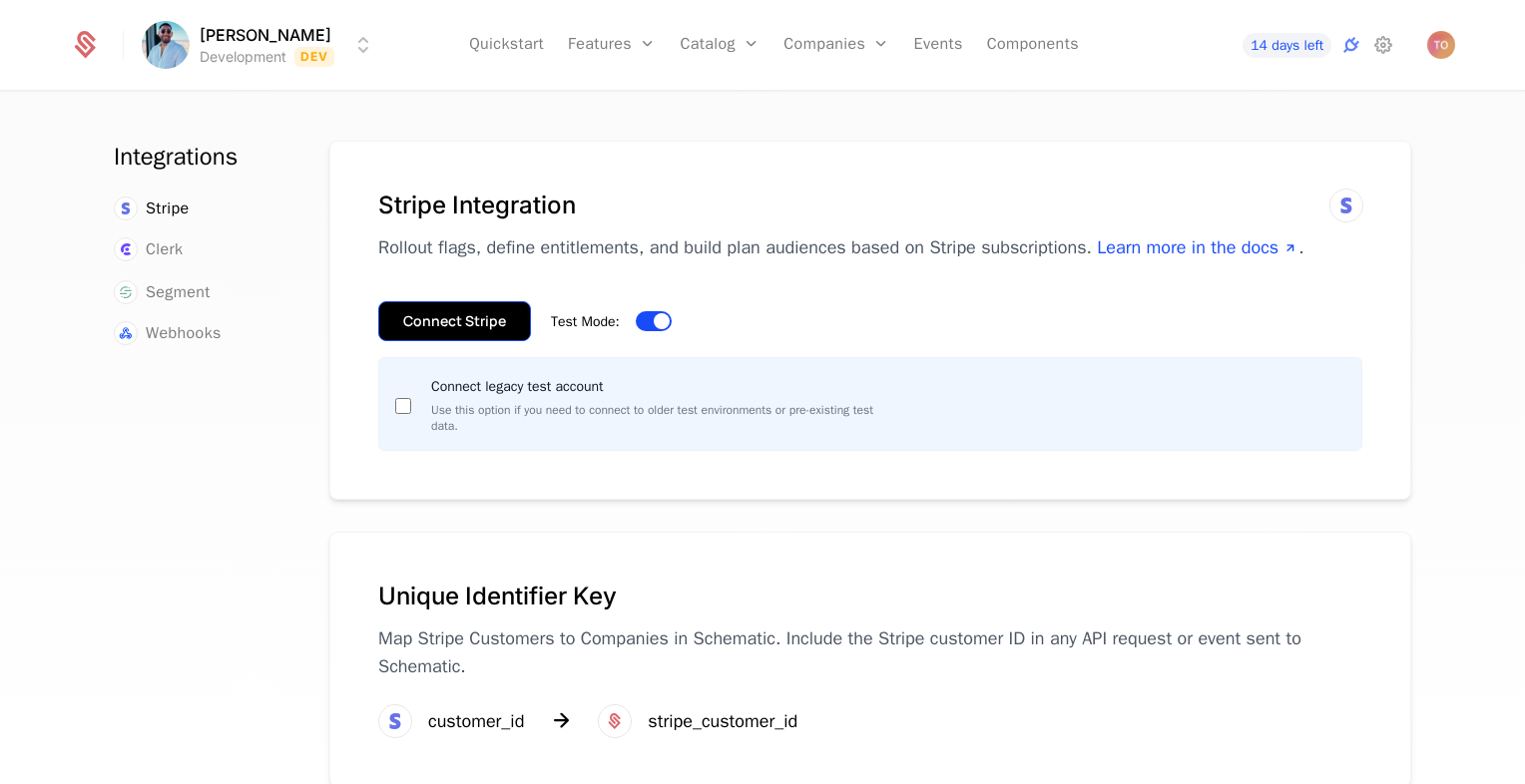 click on "Connect Stripe" at bounding box center (454, 321) 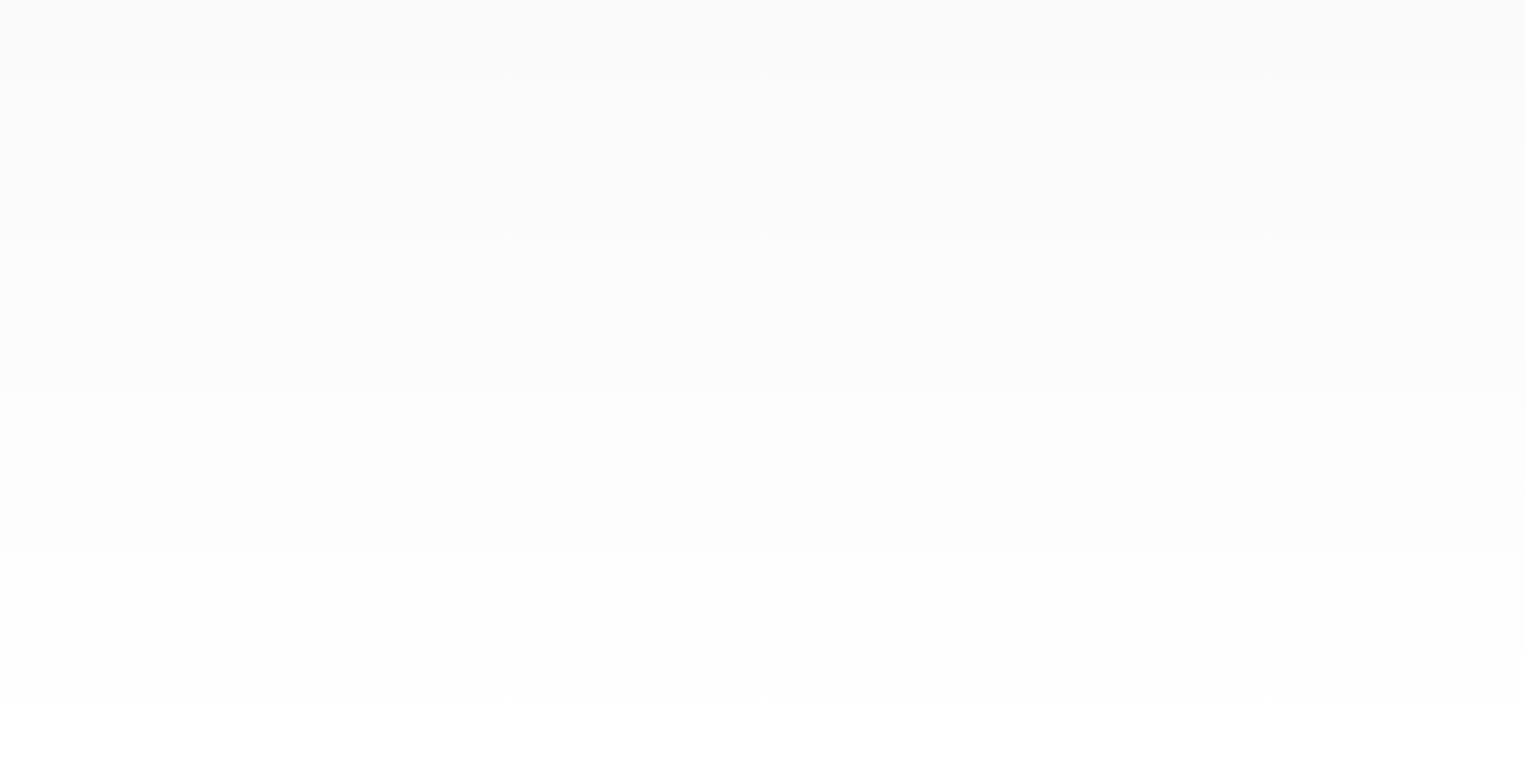 scroll, scrollTop: 0, scrollLeft: 0, axis: both 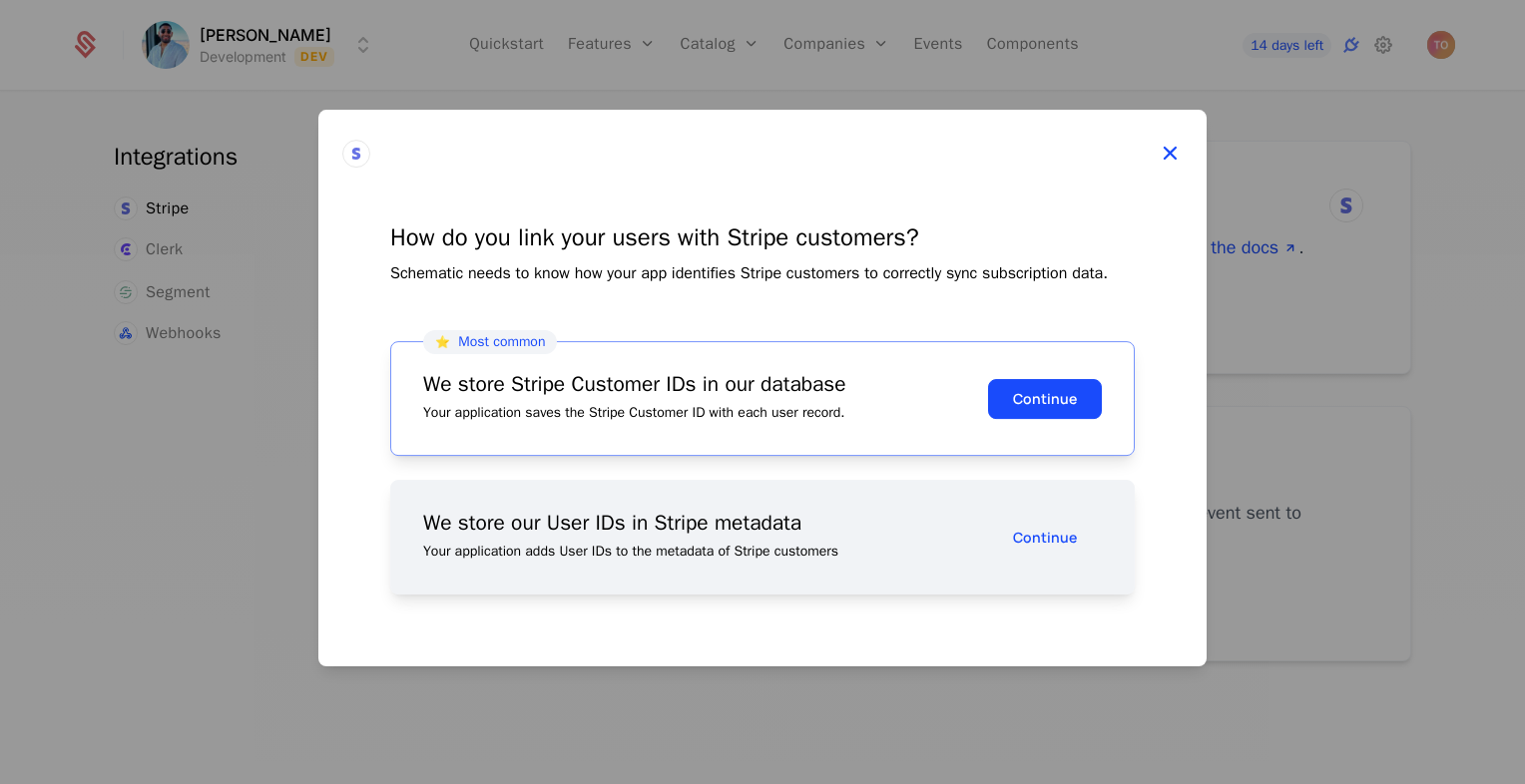 click at bounding box center (1170, 154) 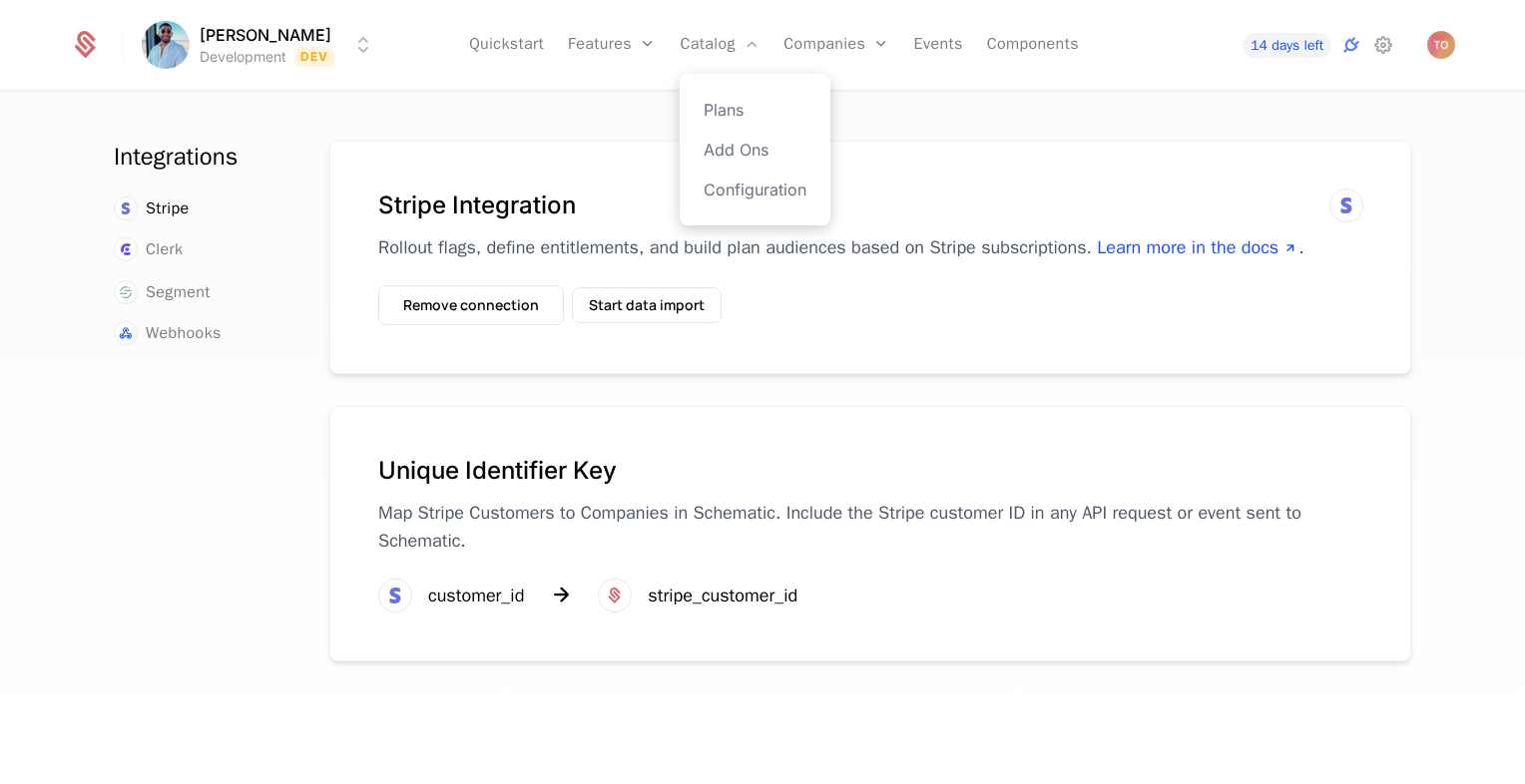 click on "Plans Add Ons Configuration" at bounding box center (755, 150) 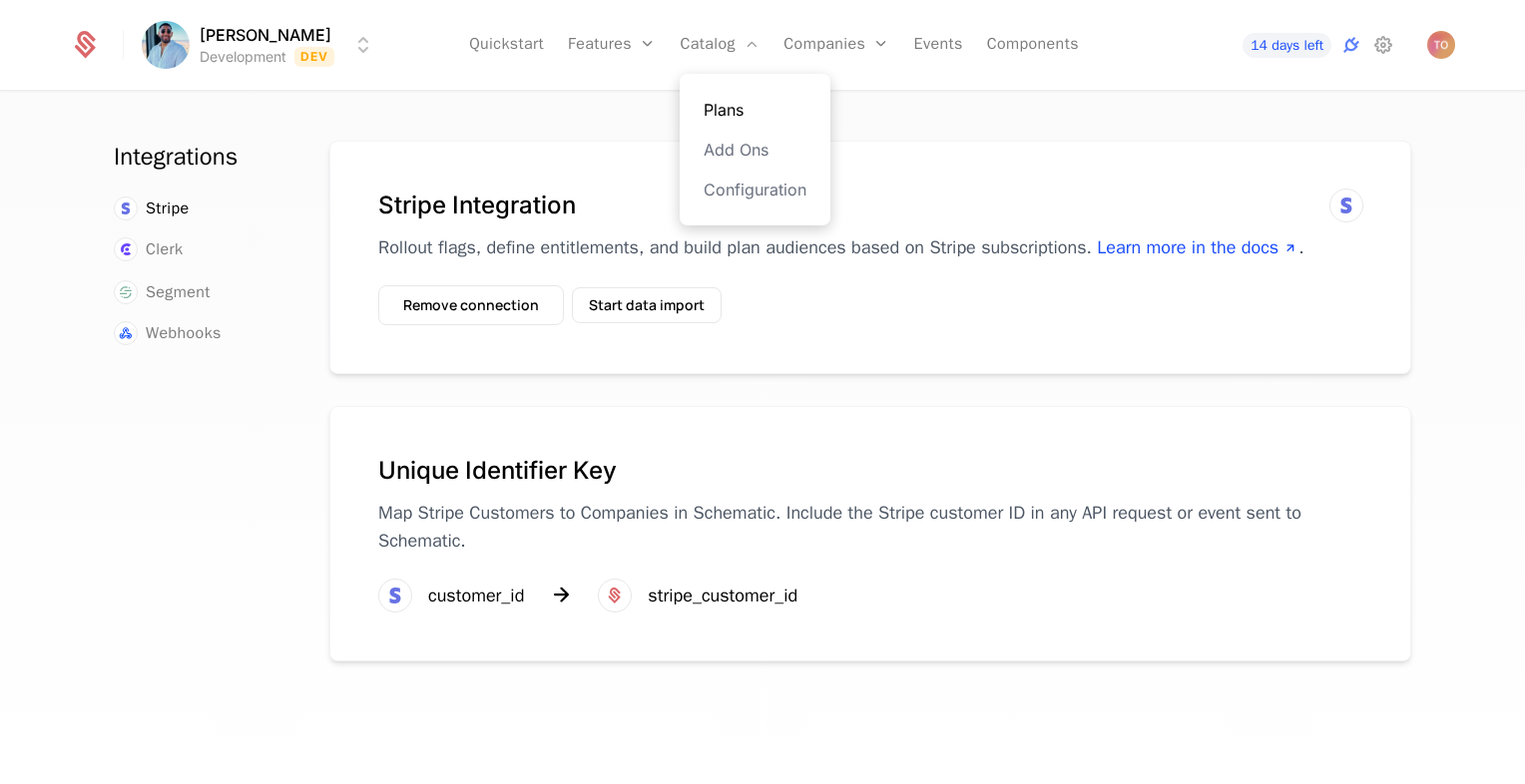click on "Plans" at bounding box center (755, 110) 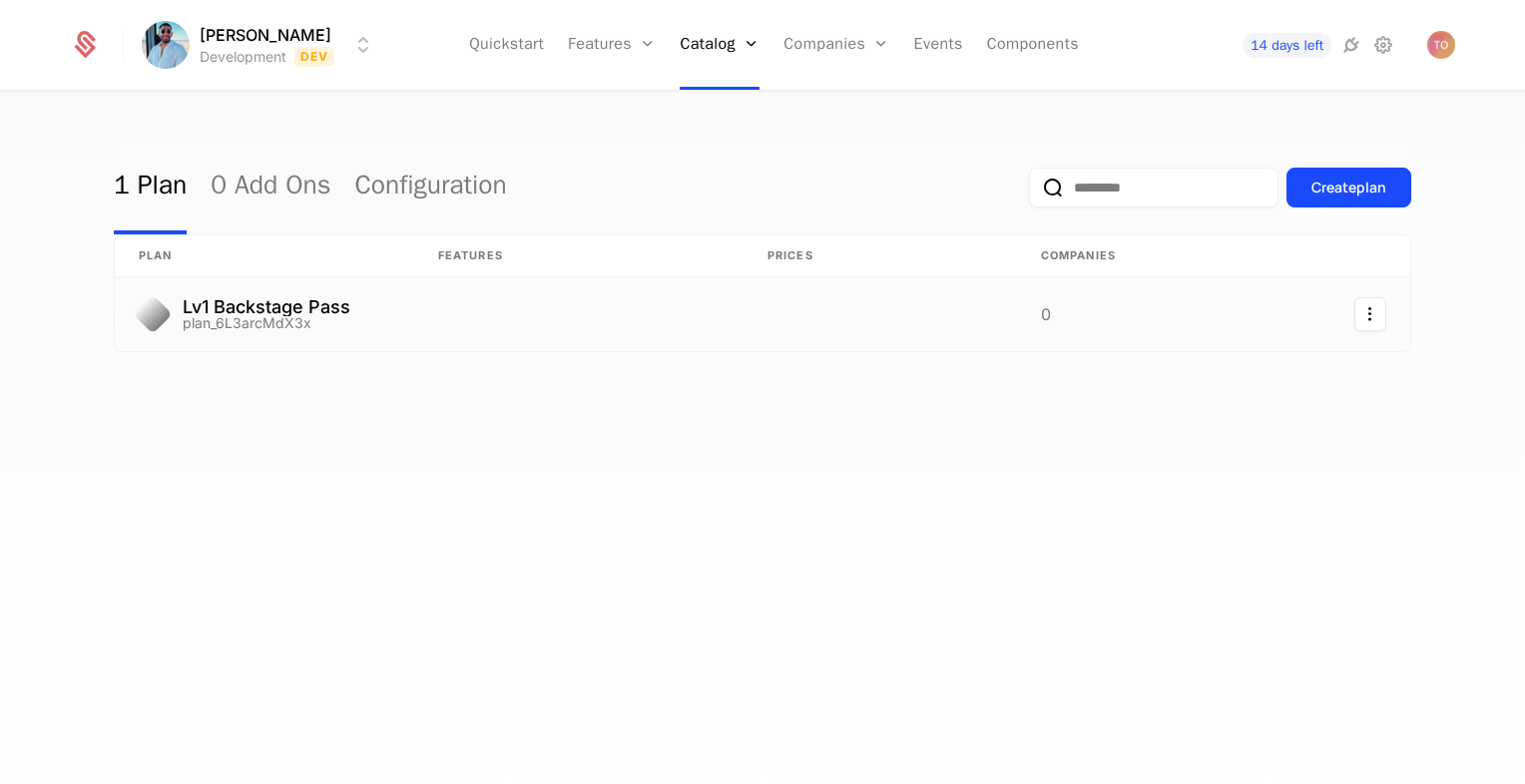 click on "Lv1 Backstage Pass plan_6L3arcMdX3x" at bounding box center (264, 314) 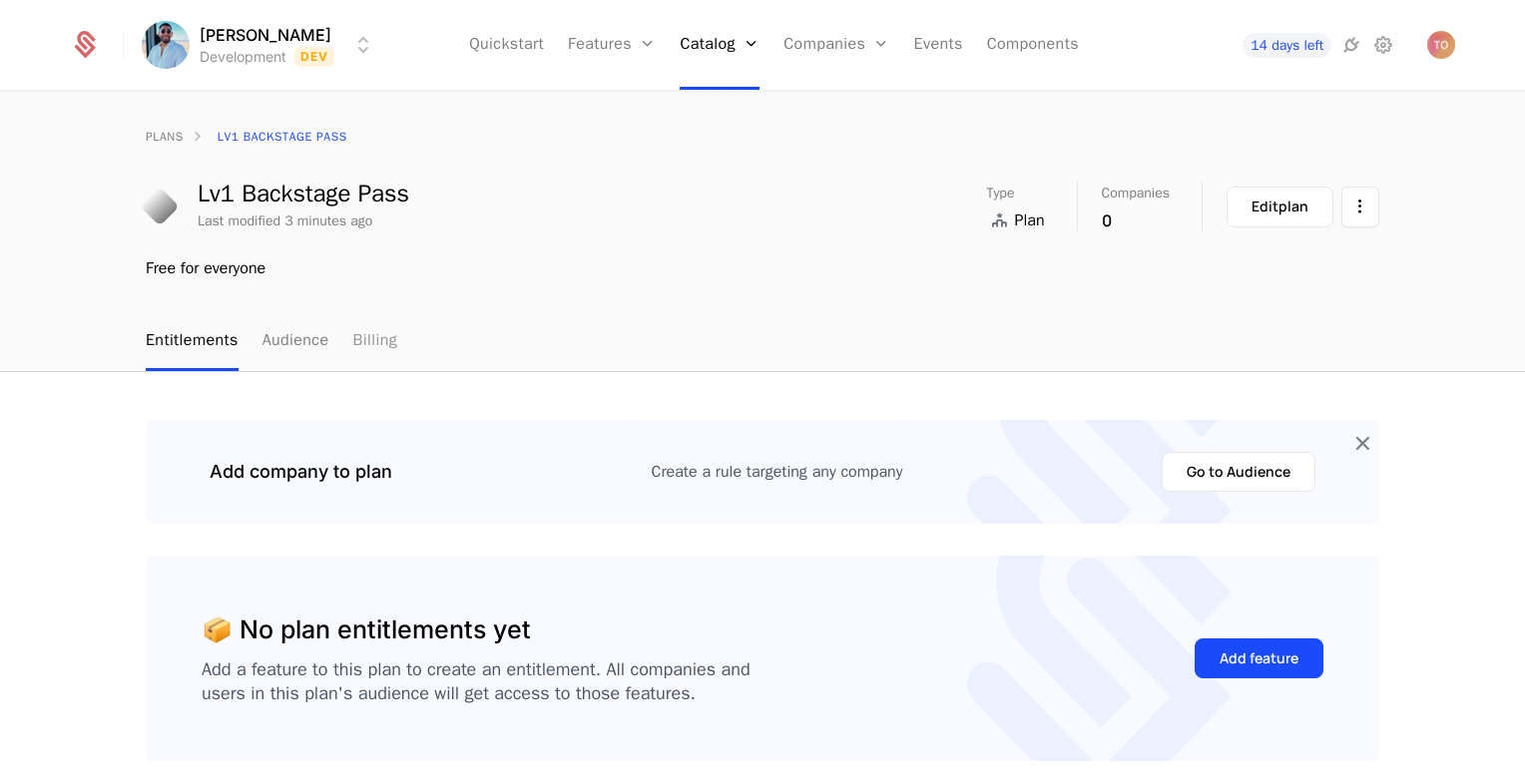 click on "Billing" at bounding box center [374, 341] 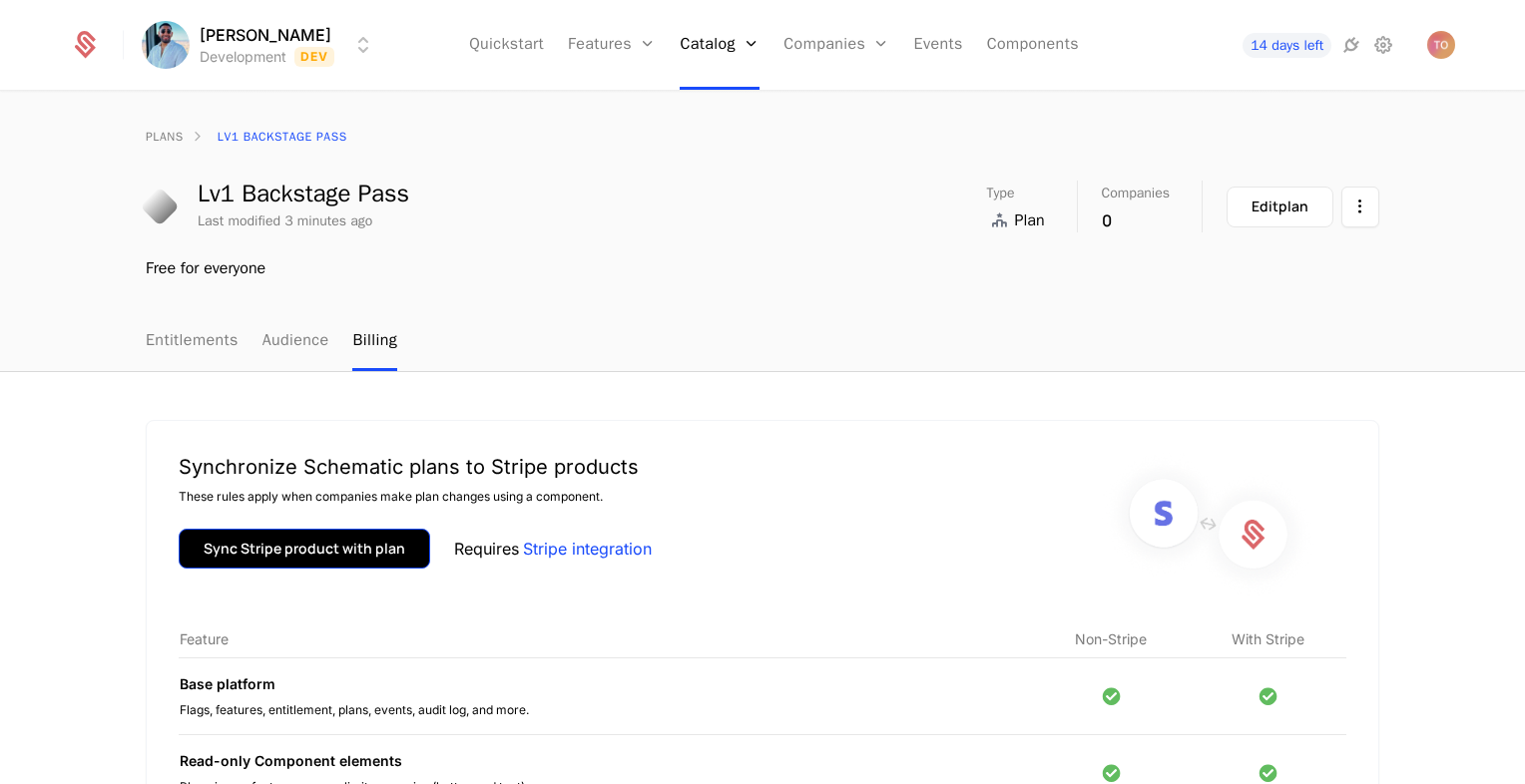 click on "Sync Stripe product with plan" at bounding box center [304, 549] 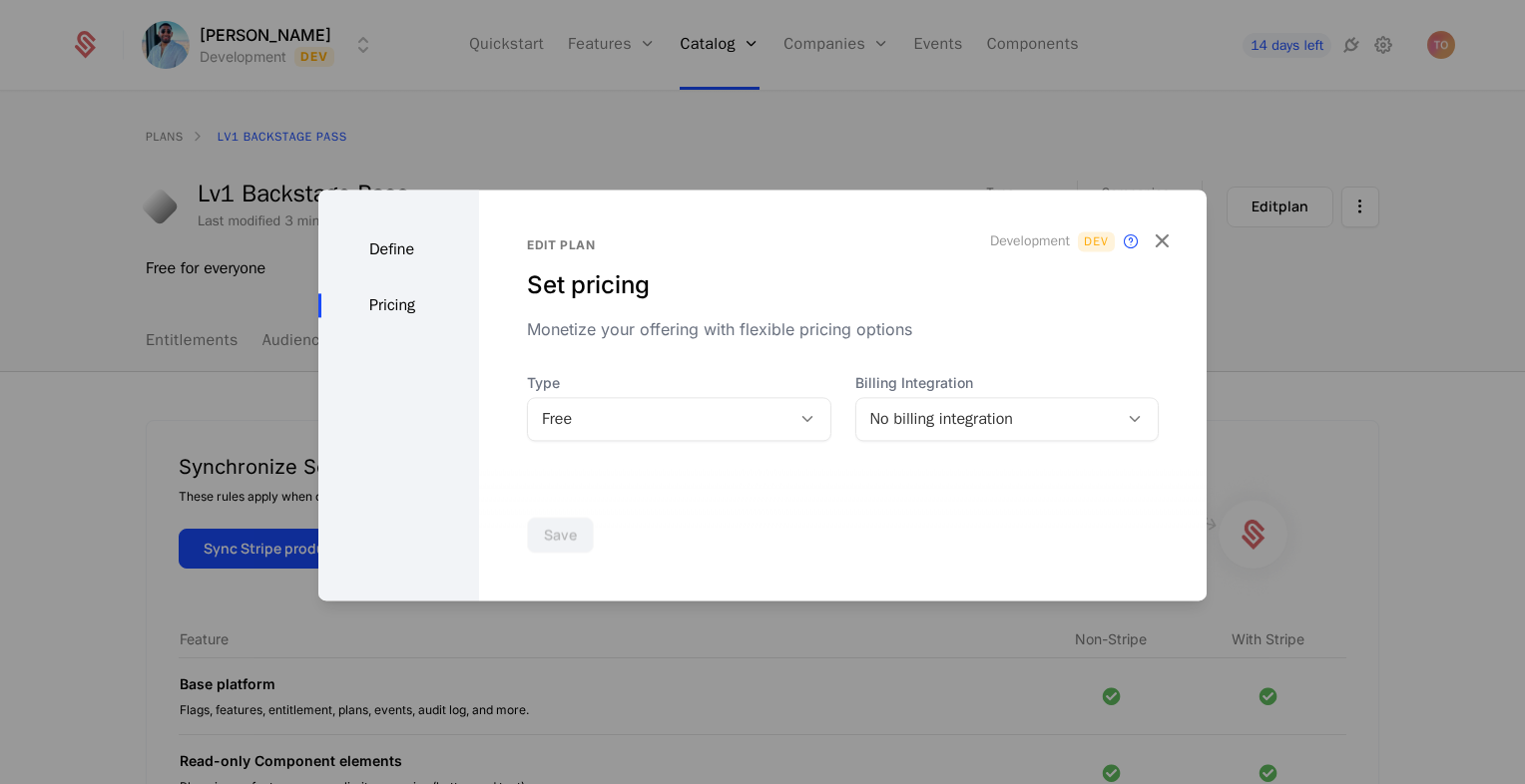 click on "Free" at bounding box center (679, 419) 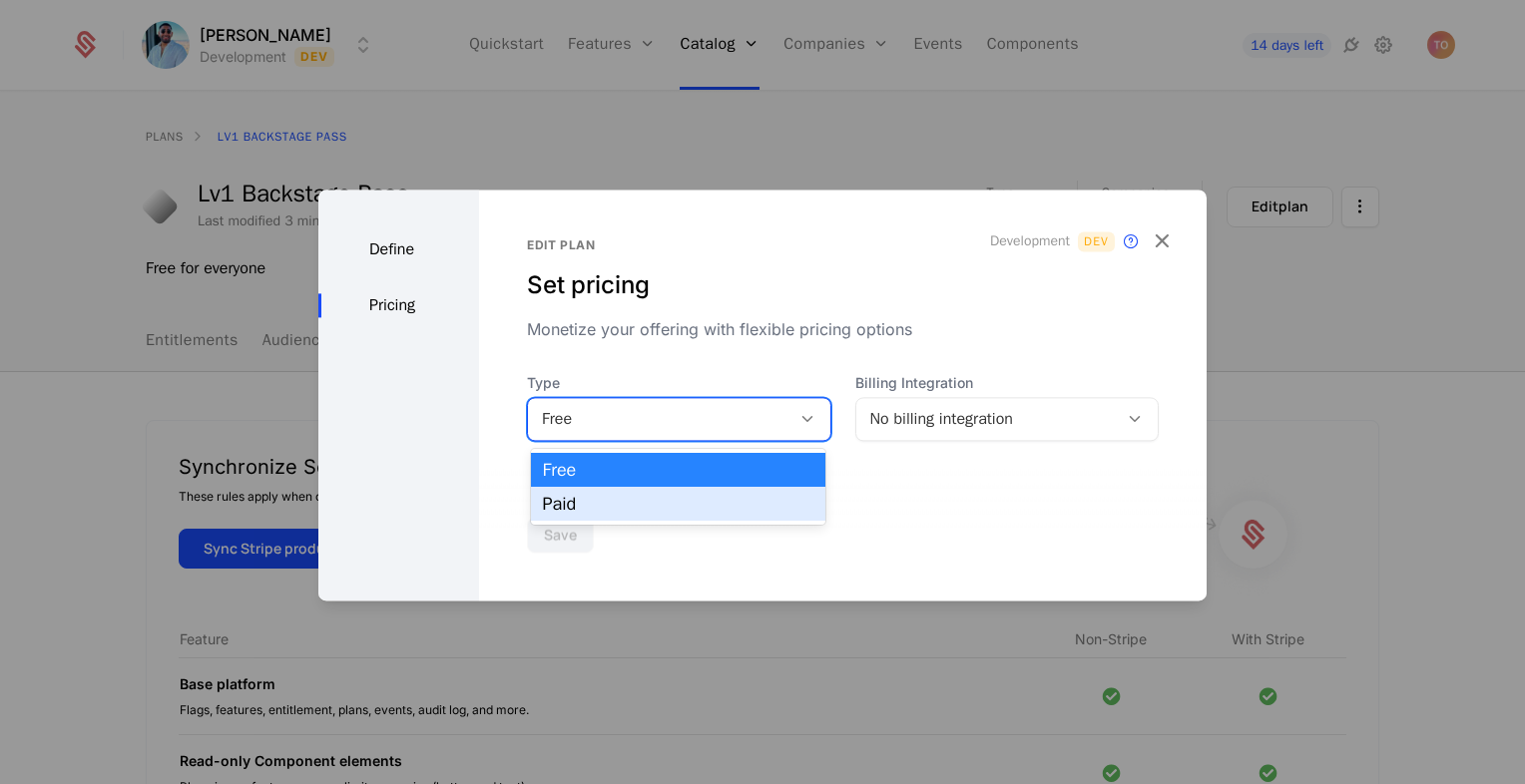 click on "Paid" at bounding box center [678, 504] 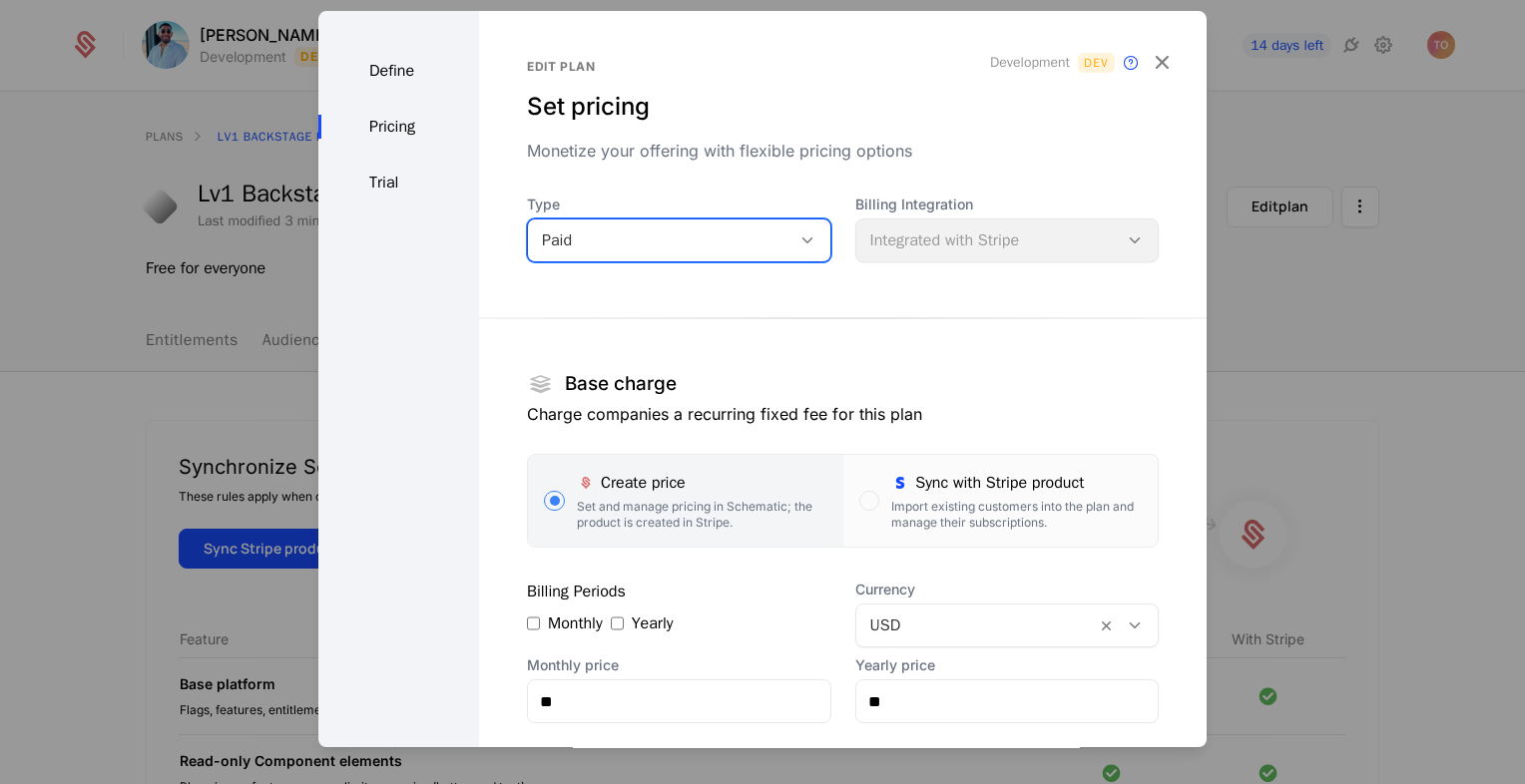 click on "Paid" at bounding box center (679, 240) 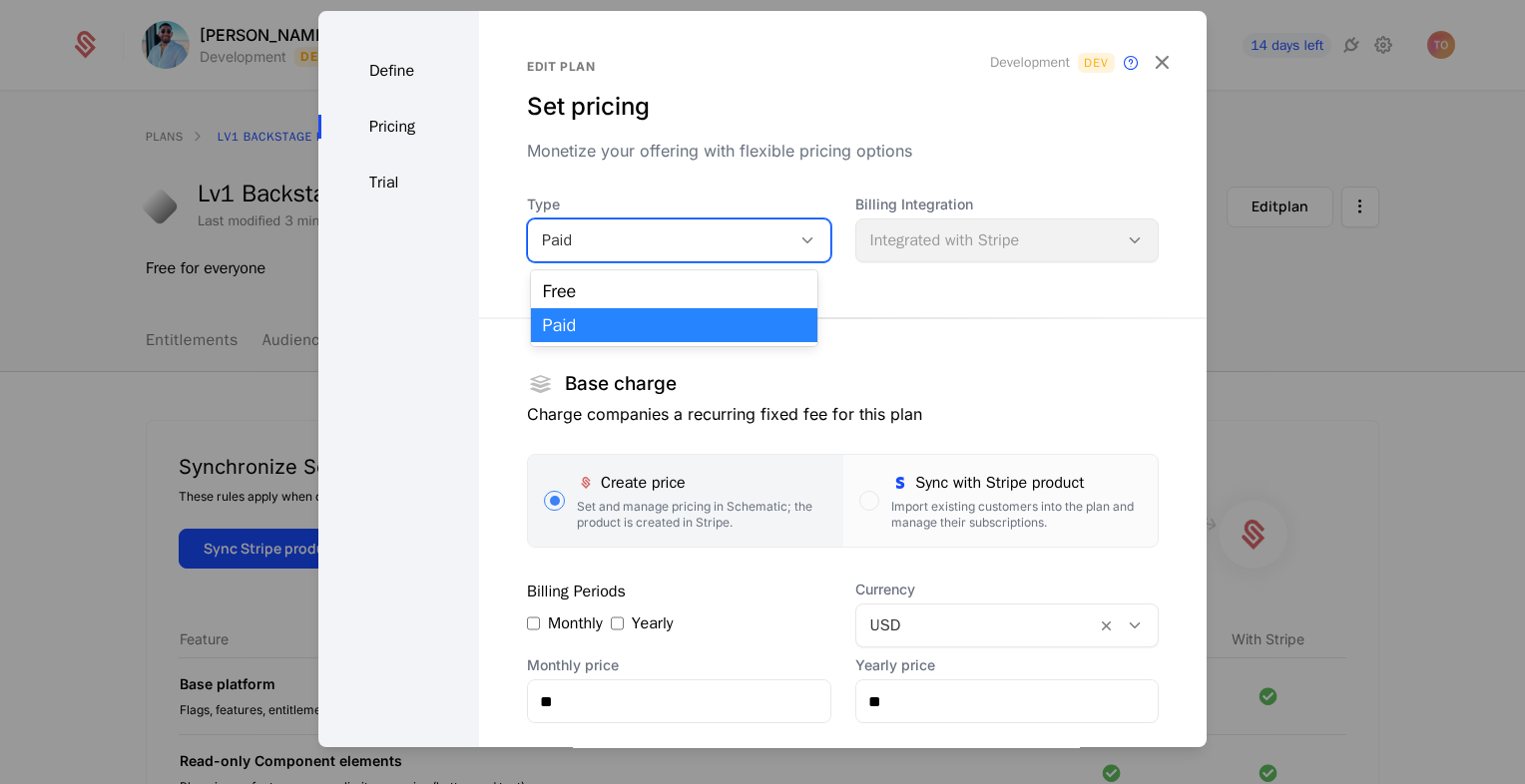 click on "Paid" at bounding box center (675, 325) 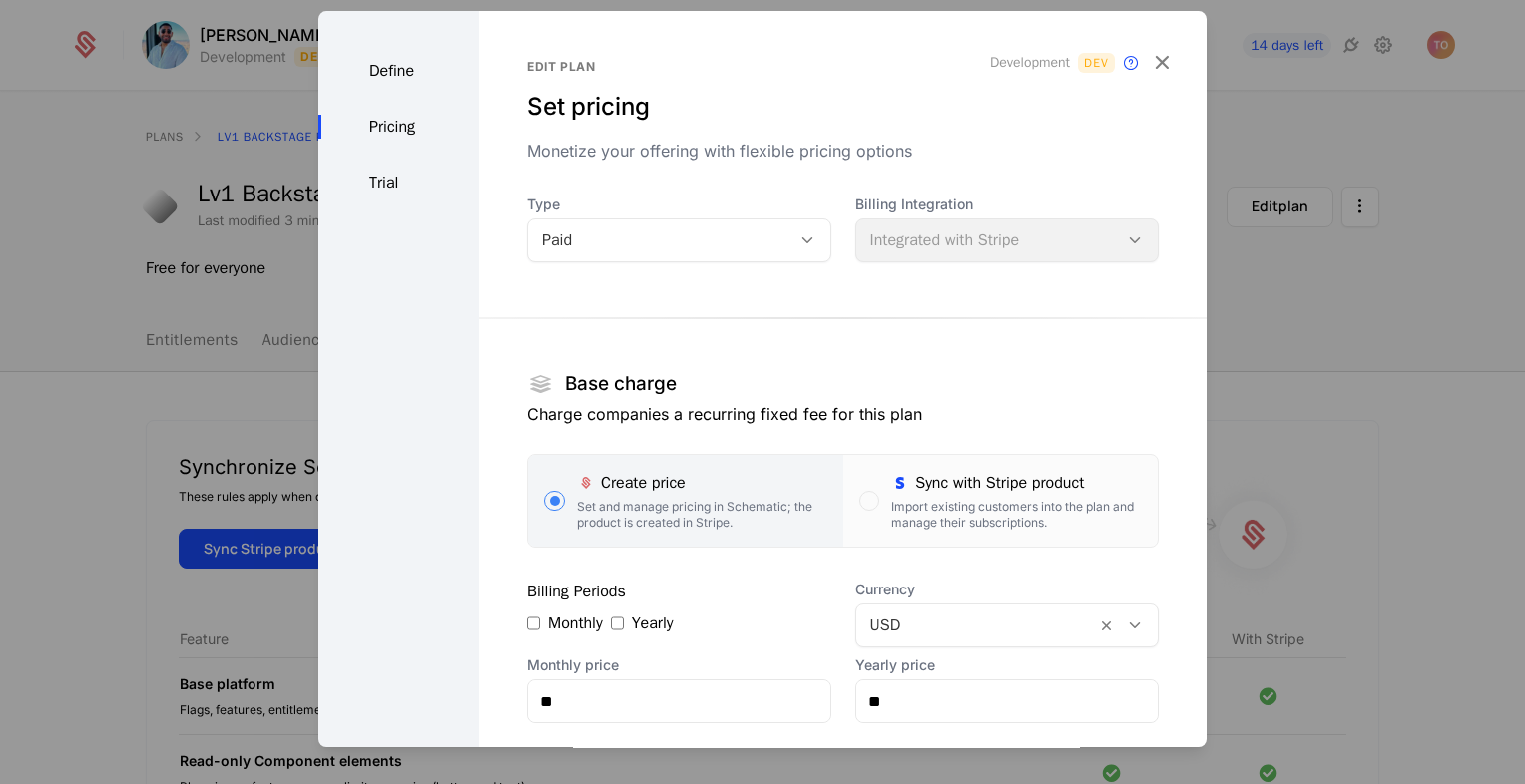 click on "Type Paid Billing Integration Integrated with Stripe Base charge Charge companies a recurring fixed fee for this plan Create price Set and manage pricing in Schematic; the product is created in Stripe. Sync with Stripe product Import existing customers into the plan and manage their subscriptions. Billing Periods Monthly Yearly Currency USD Monthly price ** Yearly price ** A Stripe product   called  Lv1 Backstage Pass   will be  updated  with a default price. Usage-based charges Edit plan entitlements to charge companies based on their usage of the features within this plan. Pay as you go, pay in advance. Learn more" at bounding box center (842, 577) 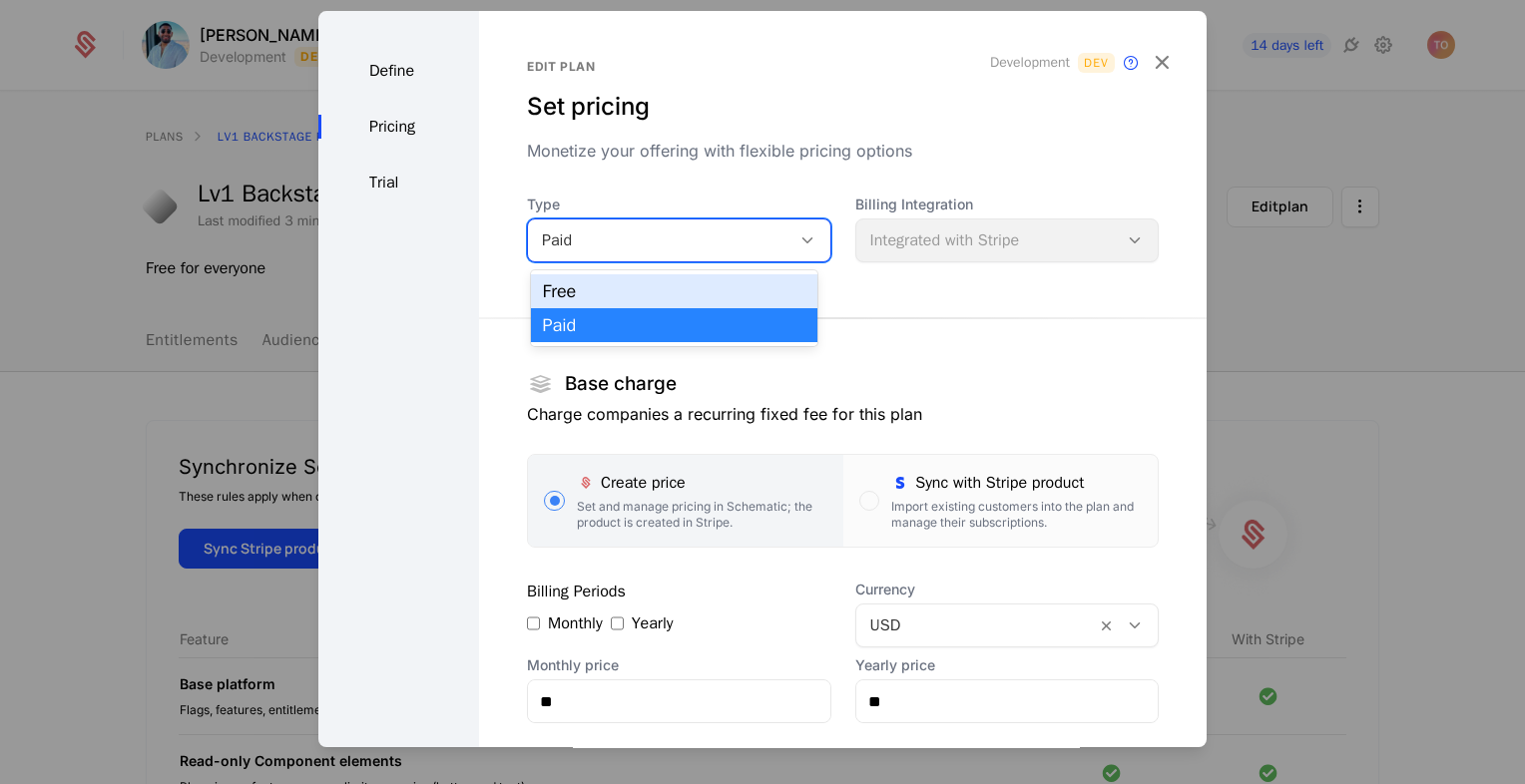 click on "Free" at bounding box center (675, 291) 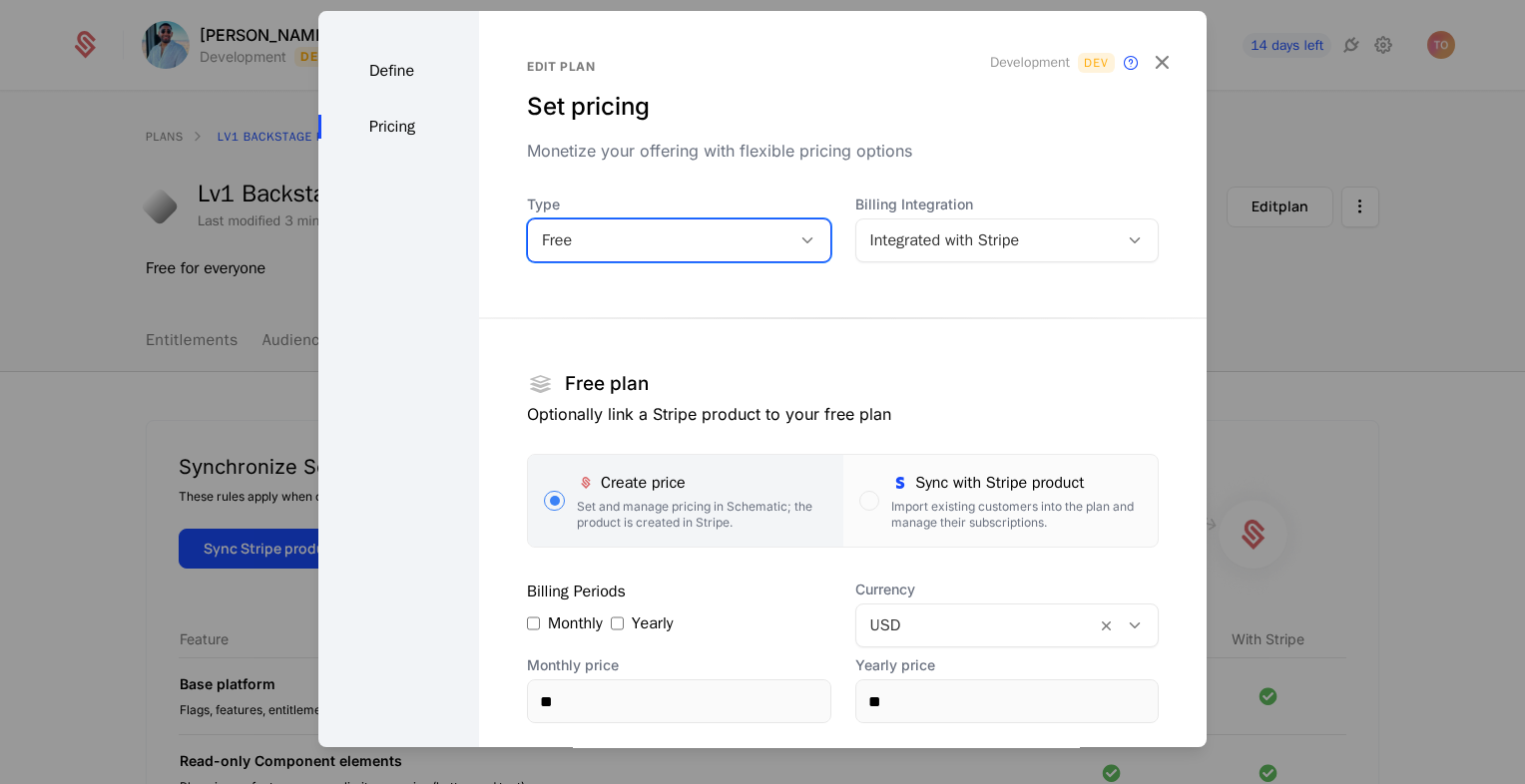 click on "Integrated with Stripe" at bounding box center [1007, 240] 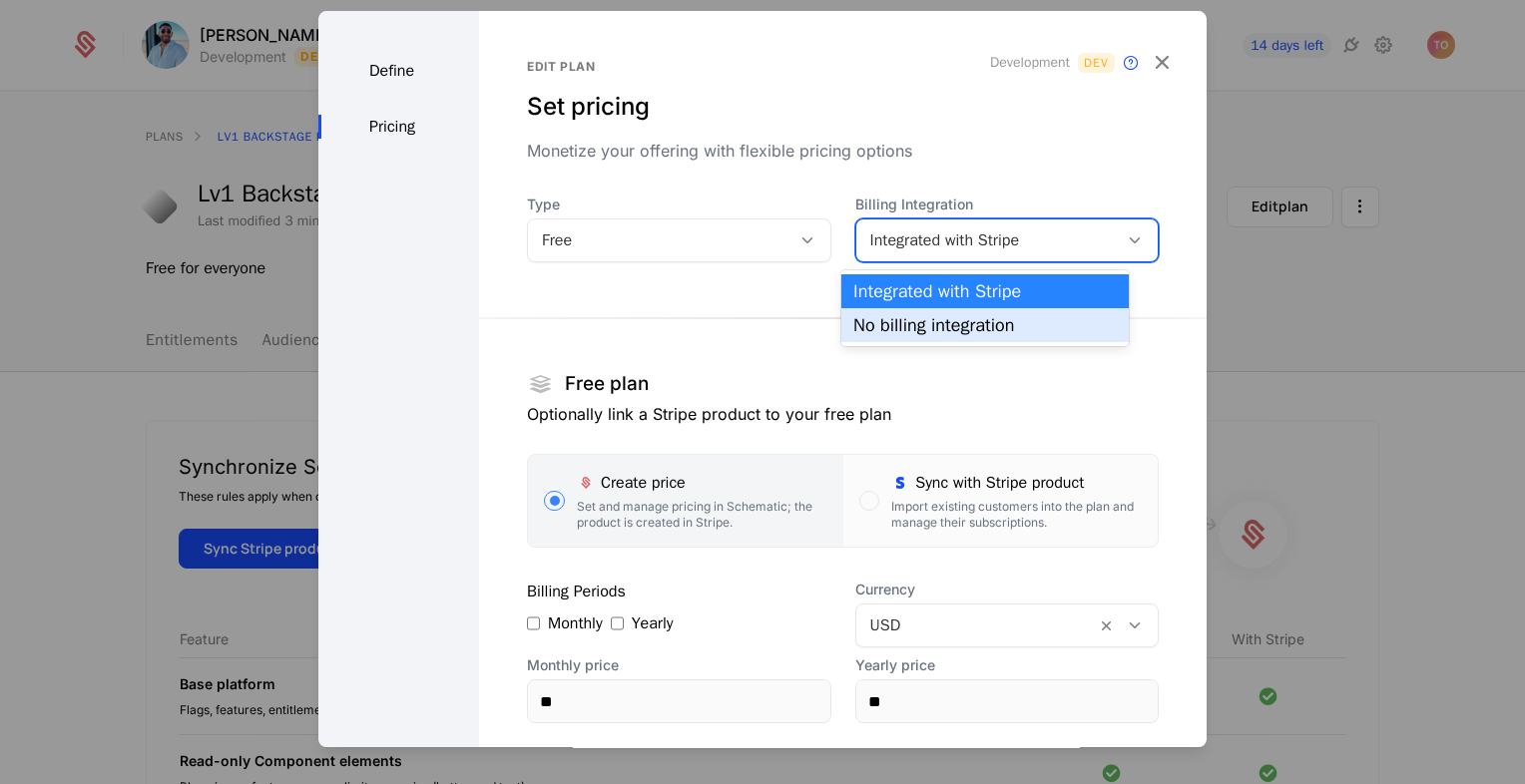 click on "No billing integration" at bounding box center (985, 325) 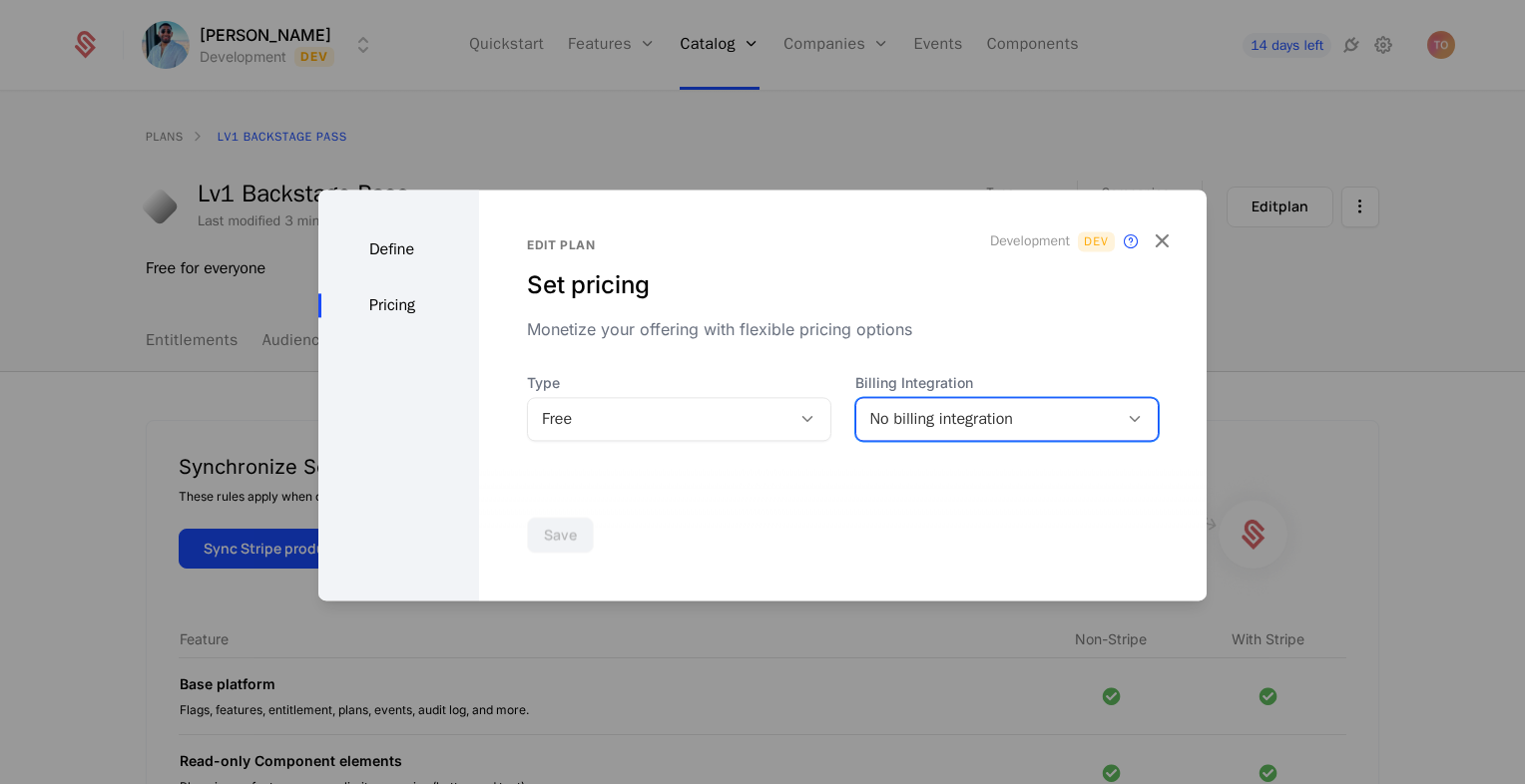 click on "No billing integration" at bounding box center (987, 419) 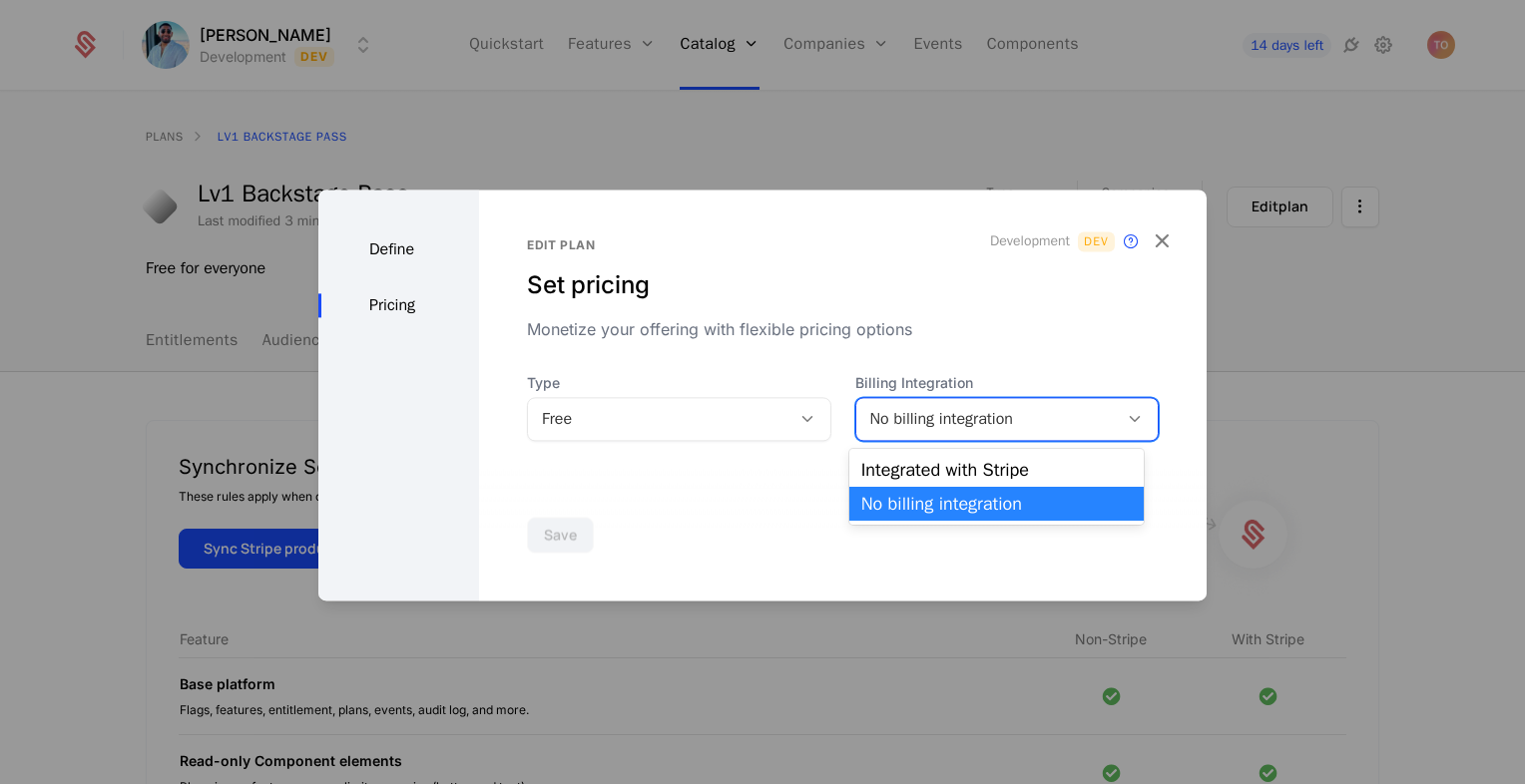 click on "Integrated with Stripe No billing integration" at bounding box center (996, 487) 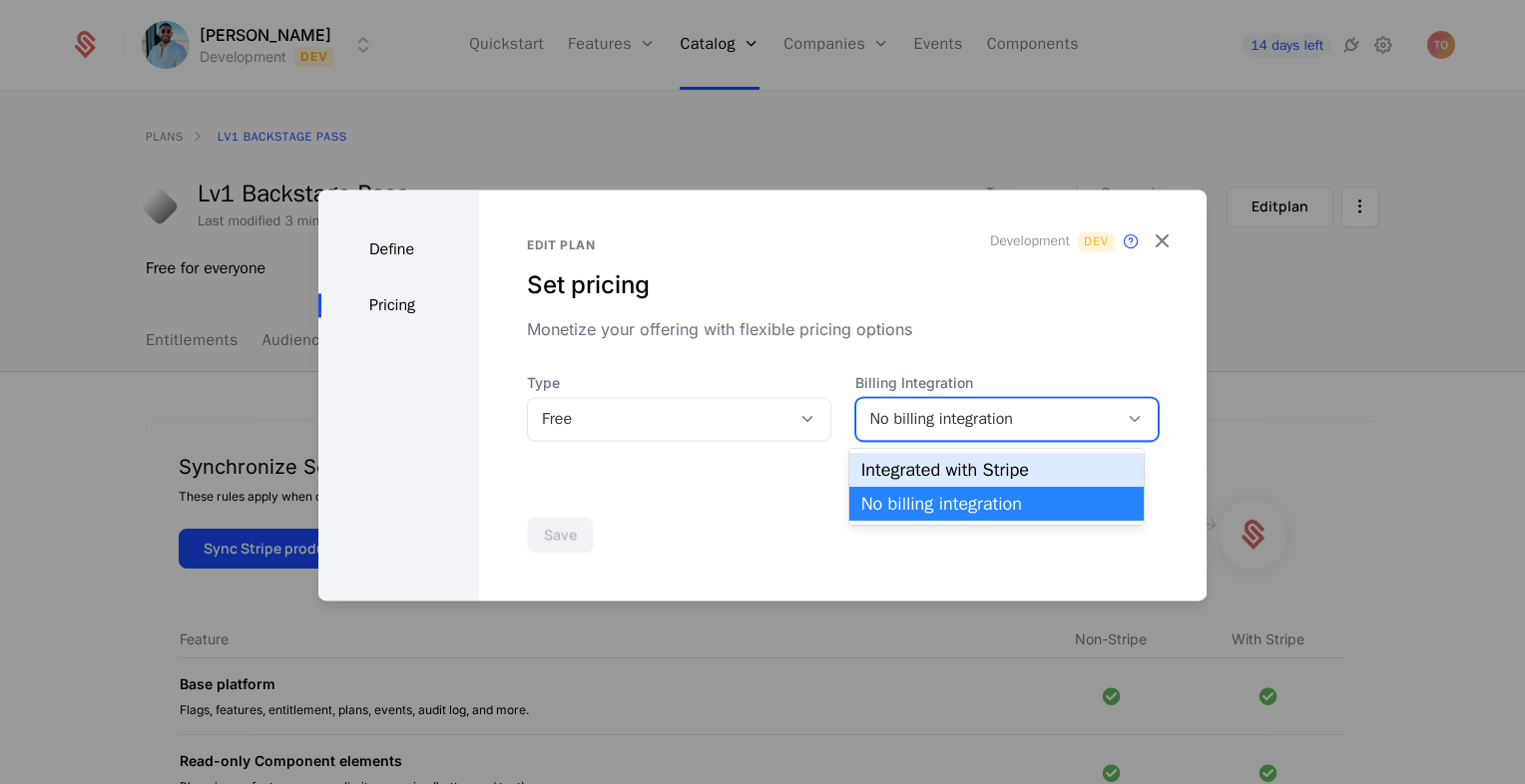 click on "Integrated with Stripe" at bounding box center [996, 470] 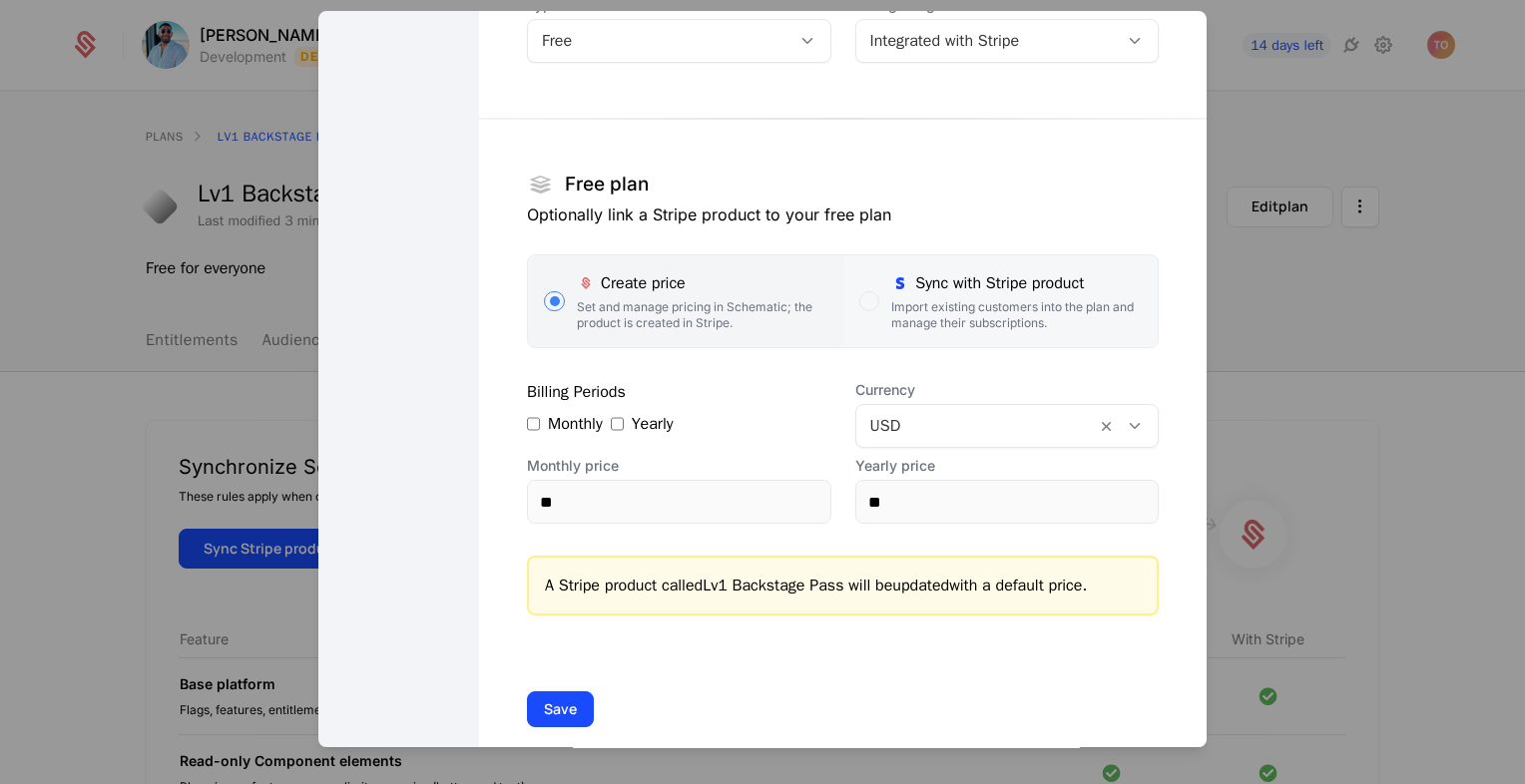 click on "Import existing customers into the plan and manage their subscriptions." at bounding box center (1016, 315) 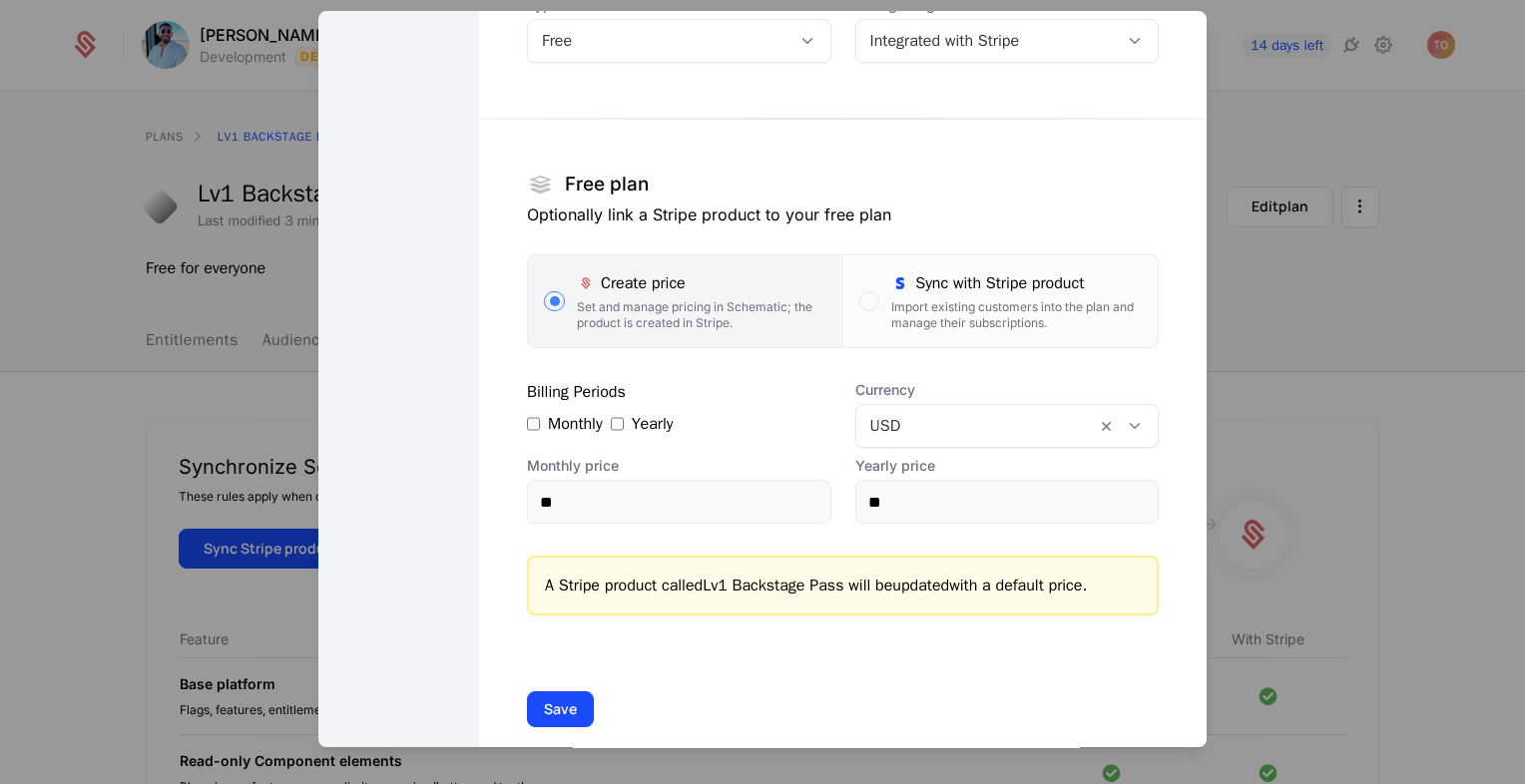 scroll, scrollTop: 63, scrollLeft: 0, axis: vertical 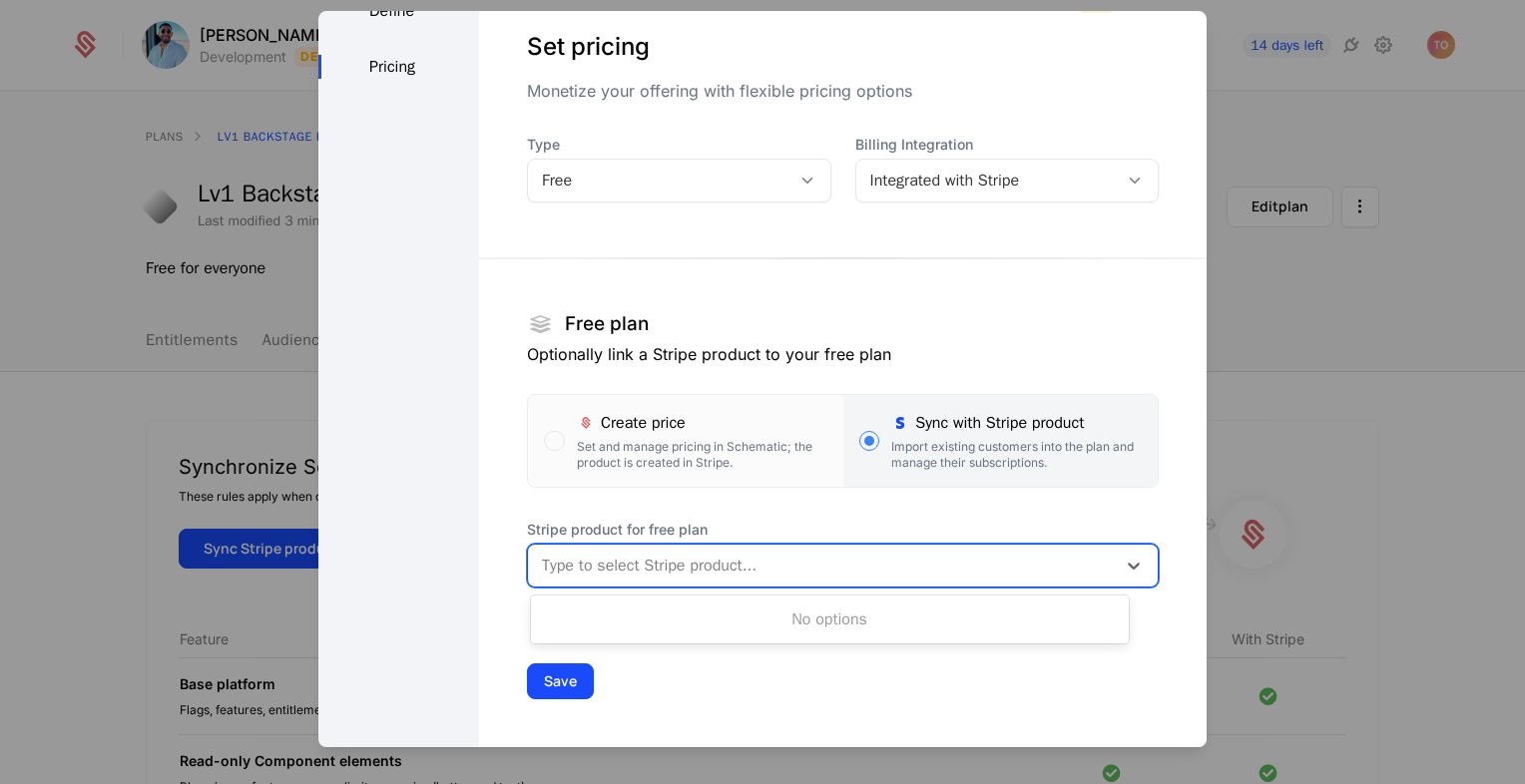 click at bounding box center (821, 566) 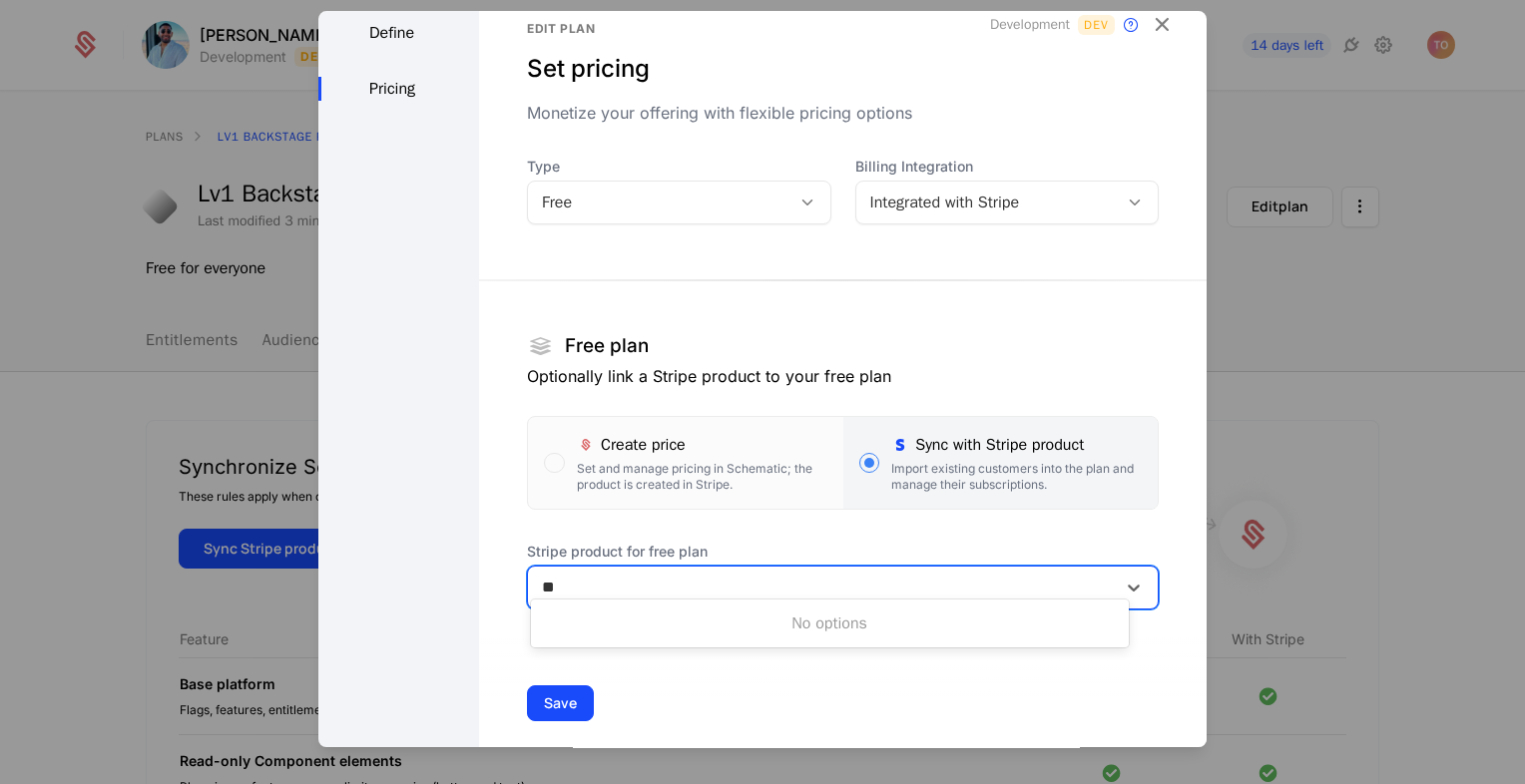 scroll, scrollTop: 0, scrollLeft: 0, axis: both 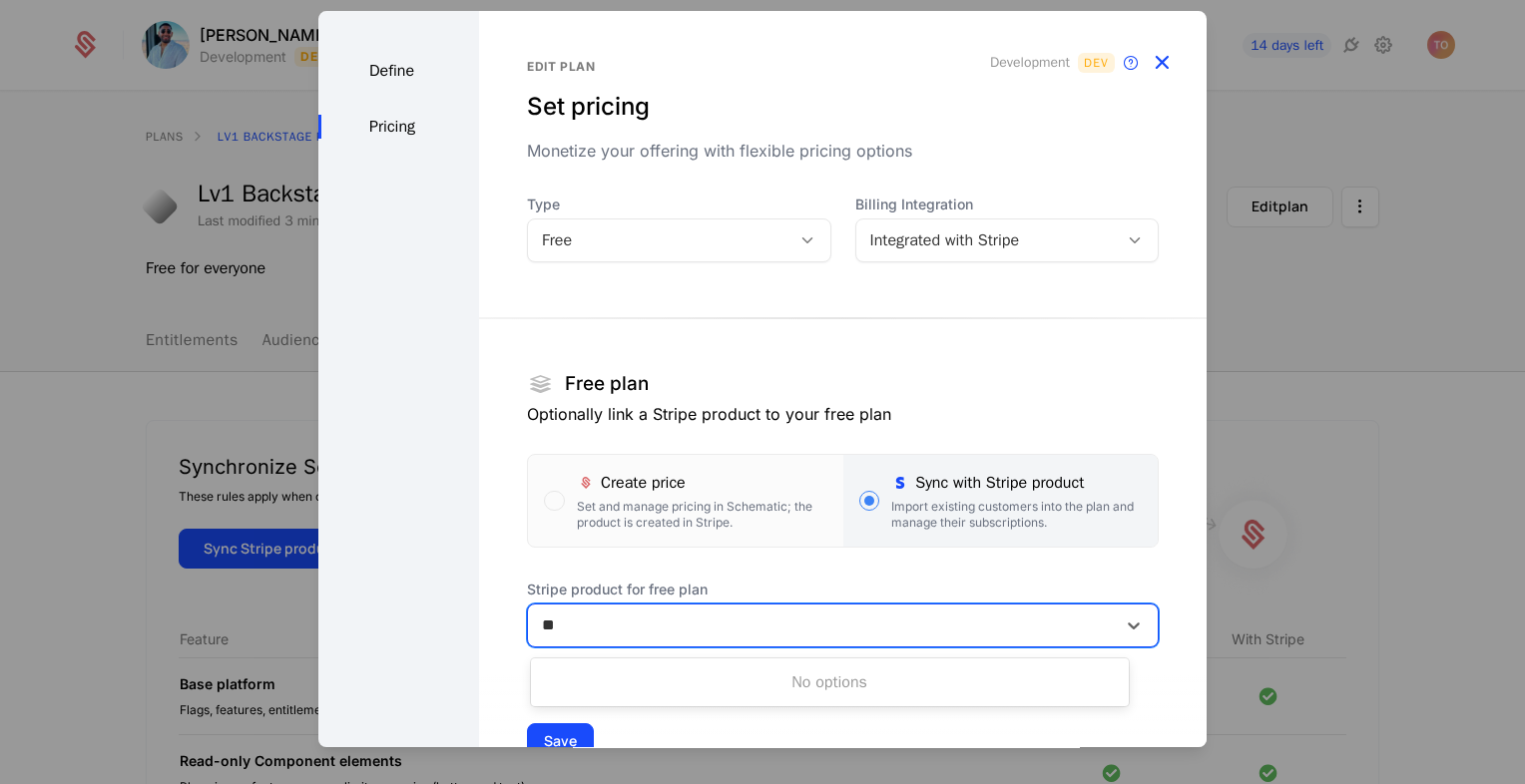 type on "**" 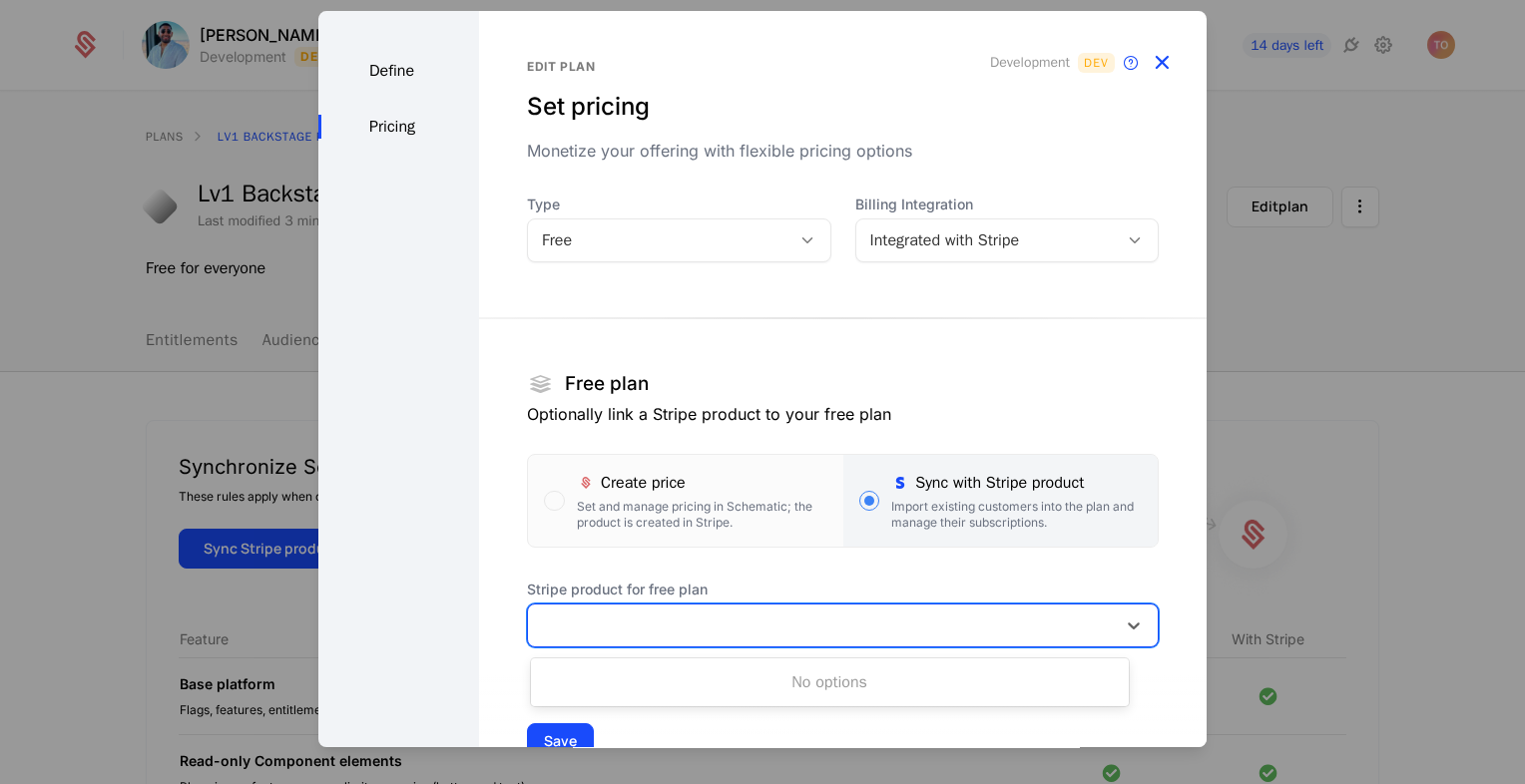 click at bounding box center (1162, 63) 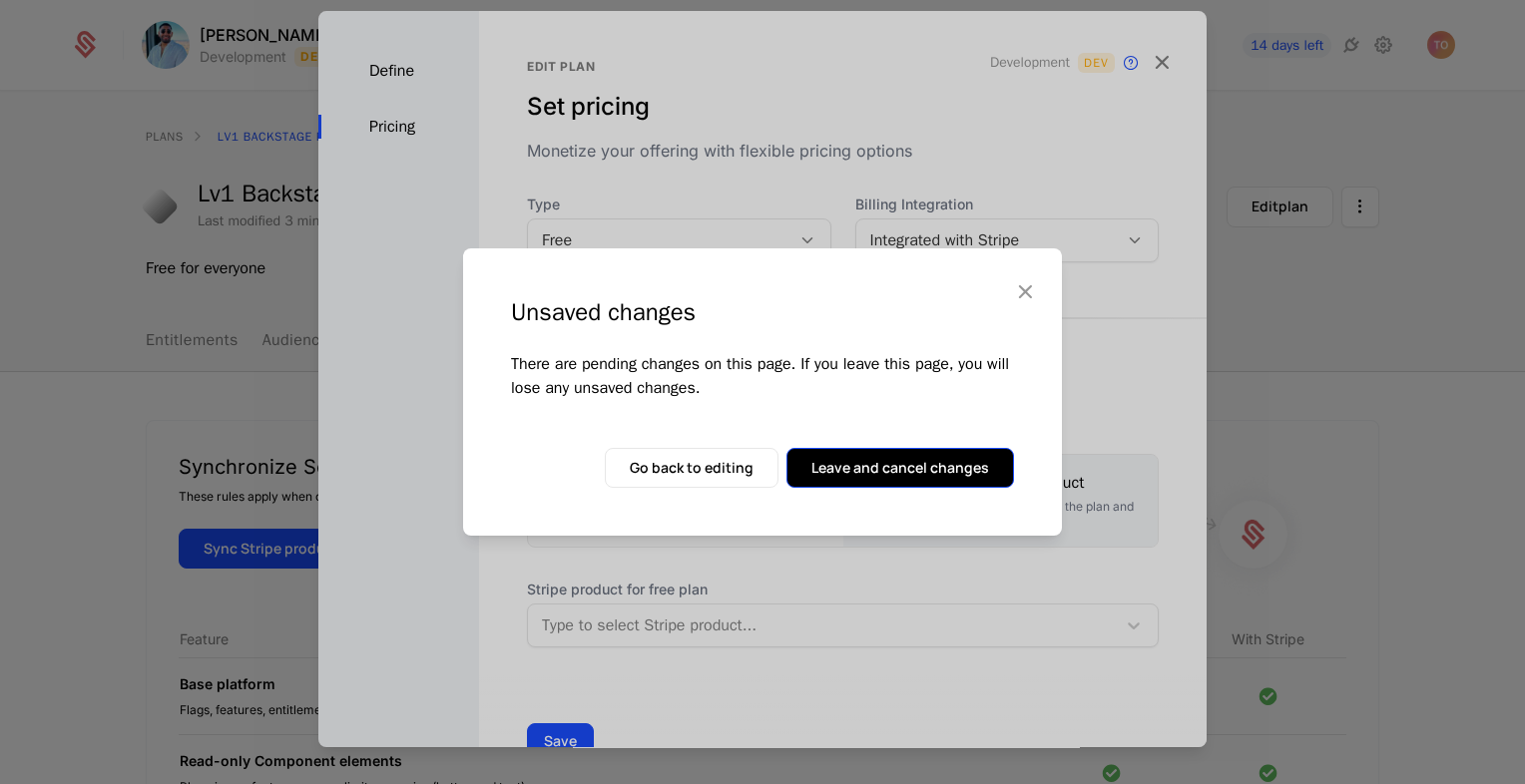 click on "Leave and cancel changes" at bounding box center [900, 468] 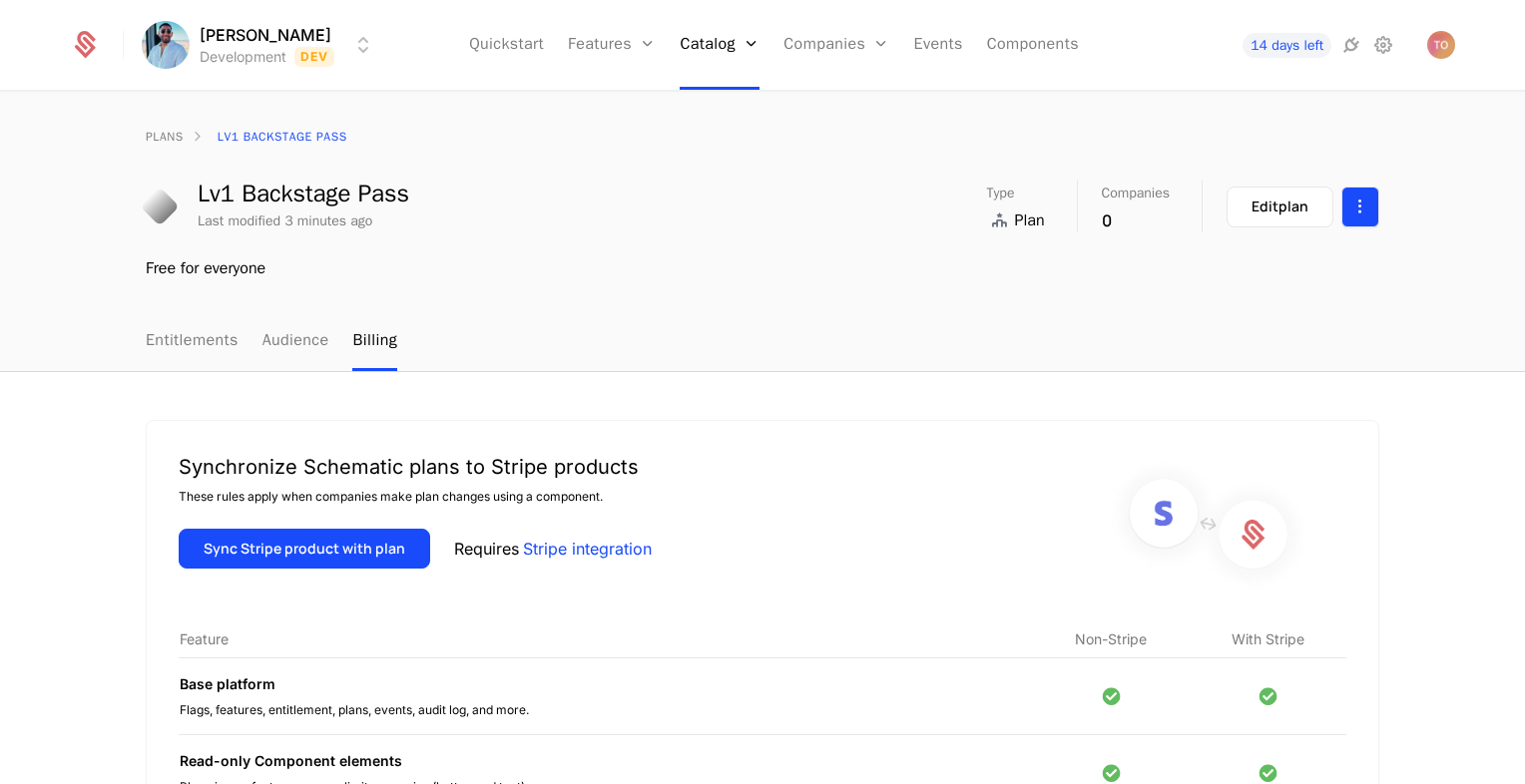 click on "Olaniyan Tosin Development Dev Quickstart Features Features Flags Catalog Plans Add Ons Configuration Companies Companies Users Events Components 14 days left plans Lv1 Backstage Pass Lv1 Backstage Pass Last modified 3 minutes ago Type Plan Companies 0 Edit  plan Free for everyone Entitlements Audience Billing Synchronize Schematic plans to Stripe products These rules apply when companies make plan changes using a component. Sync Stripe product with plan Requires   Stripe integration Feature Non-Stripe With Stripe Base platform Flags, features, entitlement, plans, events, audit log, and more. Read-only Component elements Plan viewer, features, usage, limits, generics (button and text) Subscription lifecycle management View Company subscriptions and sync billing products to plans. Changes made in Schematic to a company’s entitlements impact their subscription. Subscription Component elements
Best Viewed on Desktop You're currently viewing this on a  mobile device . For the best experience," at bounding box center [762, 392] 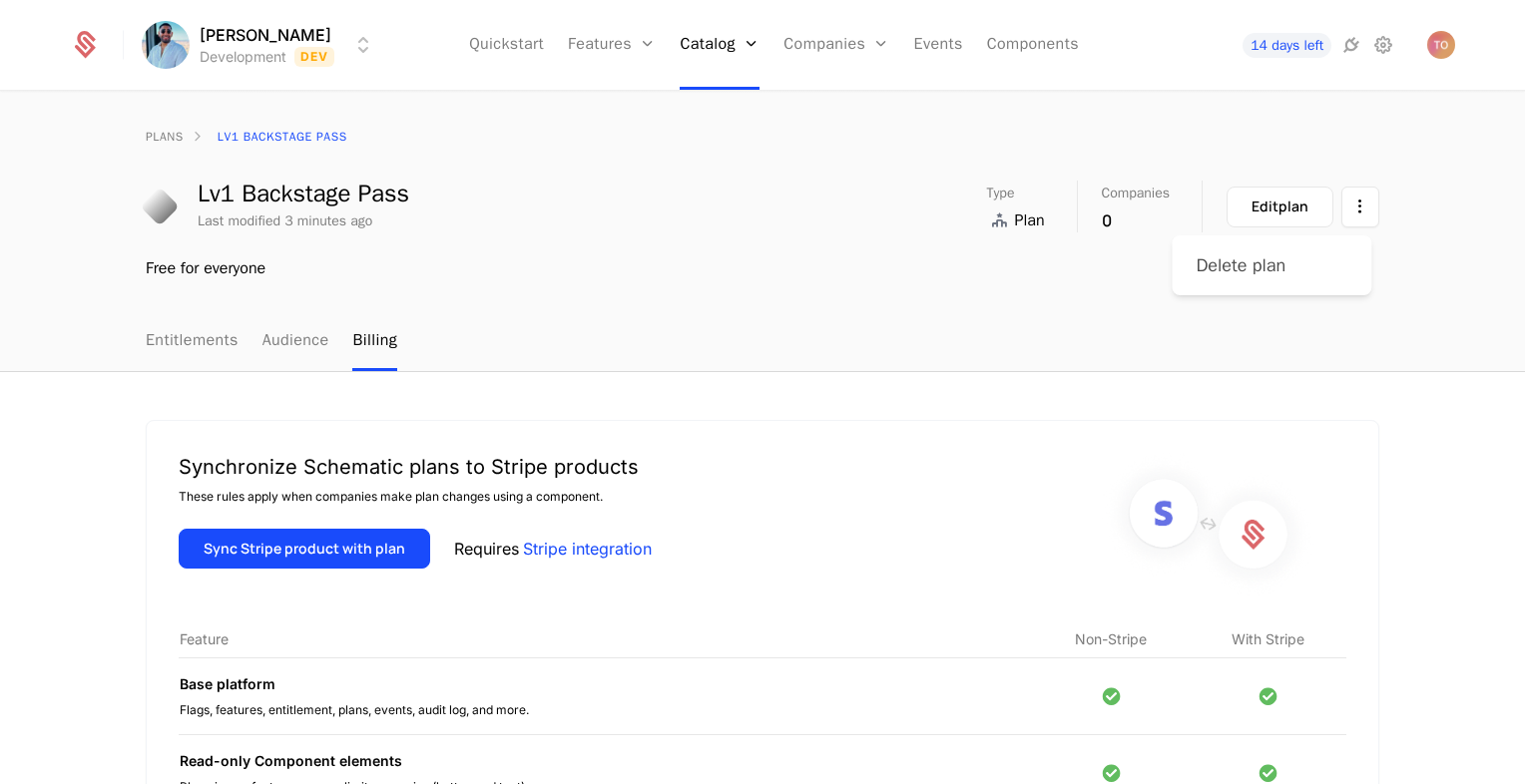 click on "Delete plan" at bounding box center [1271, 265] 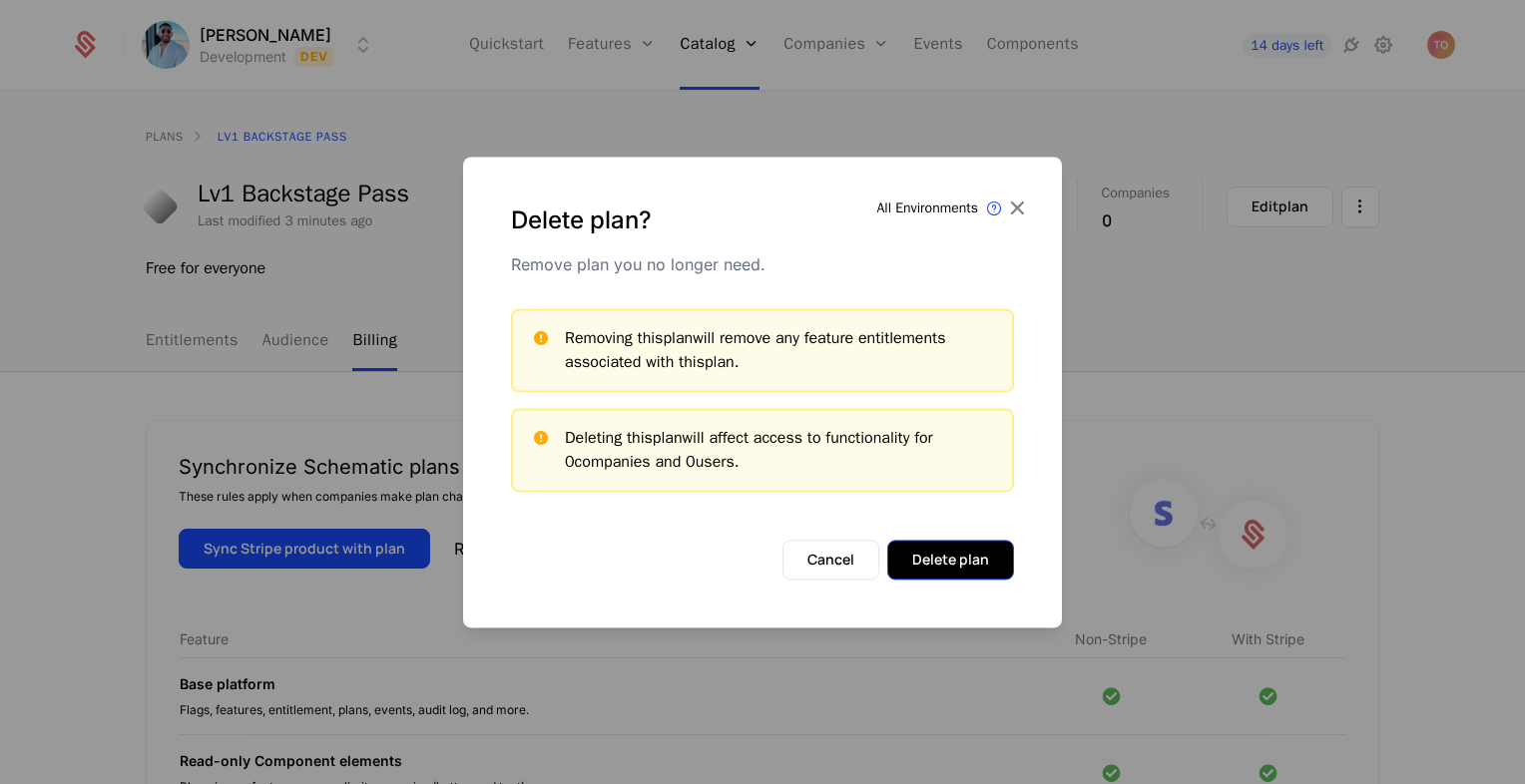 click on "Delete plan" at bounding box center [950, 560] 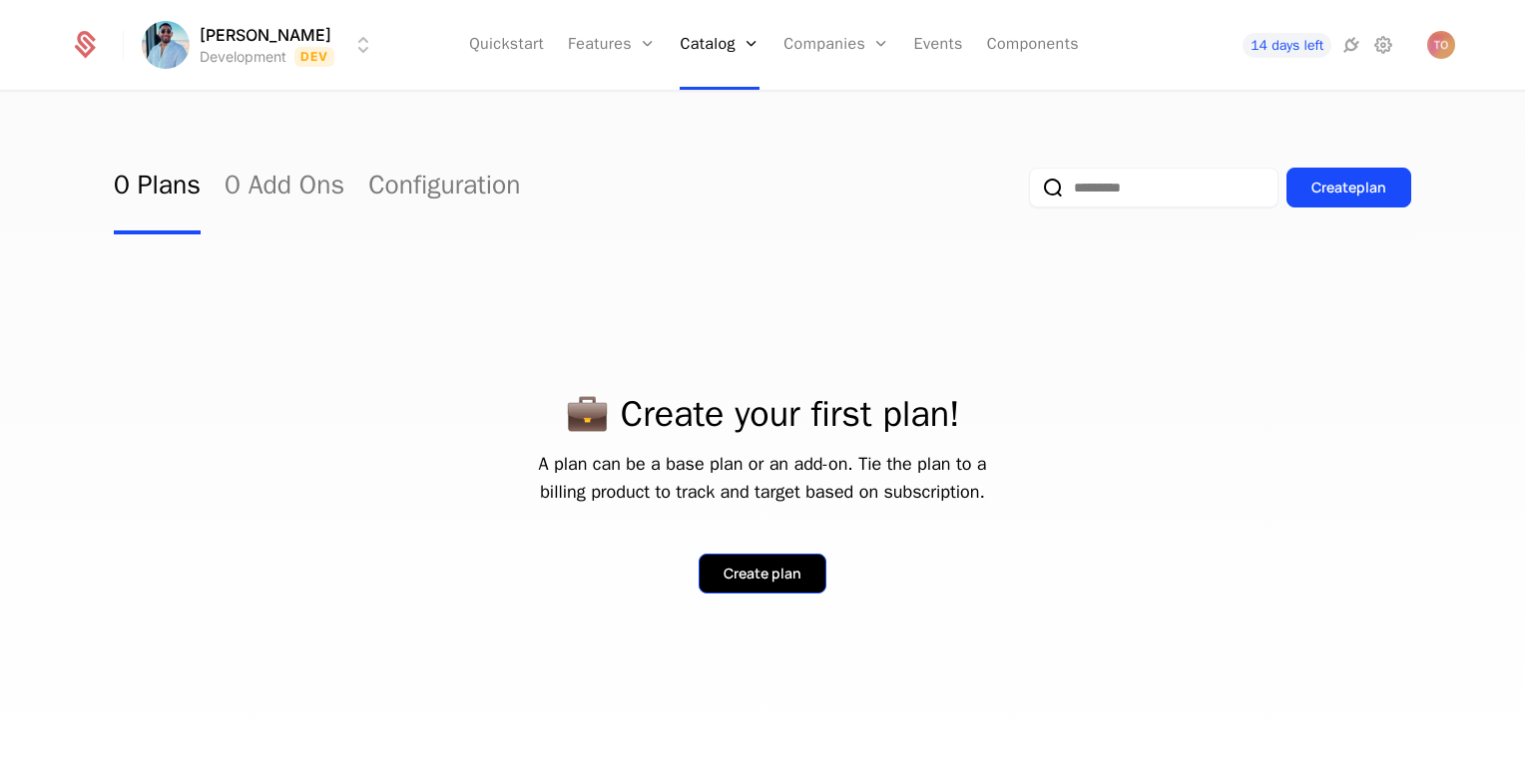 drag, startPoint x: 762, startPoint y: 530, endPoint x: 757, endPoint y: 557, distance: 27.45906 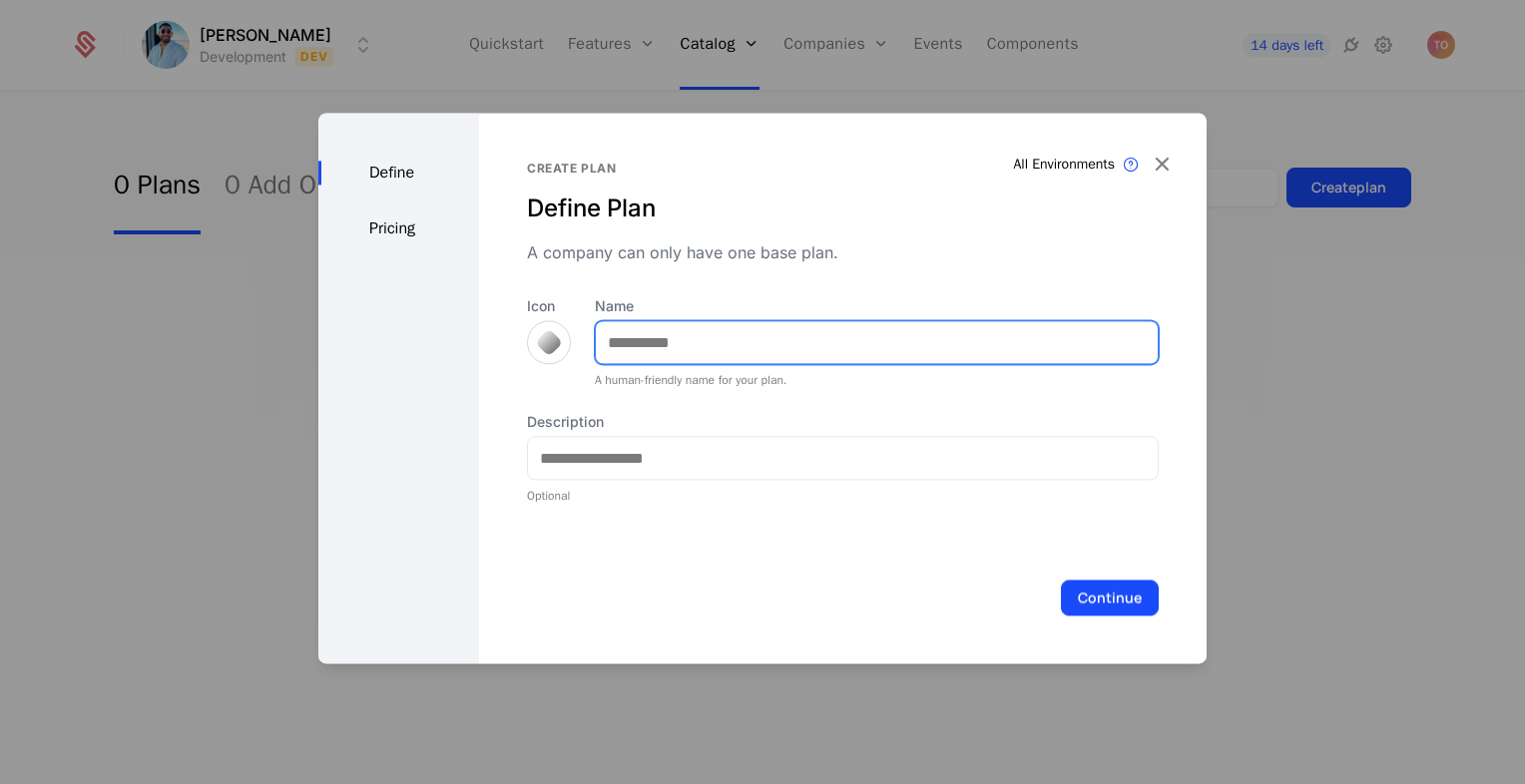 click on "Name" at bounding box center [876, 342] 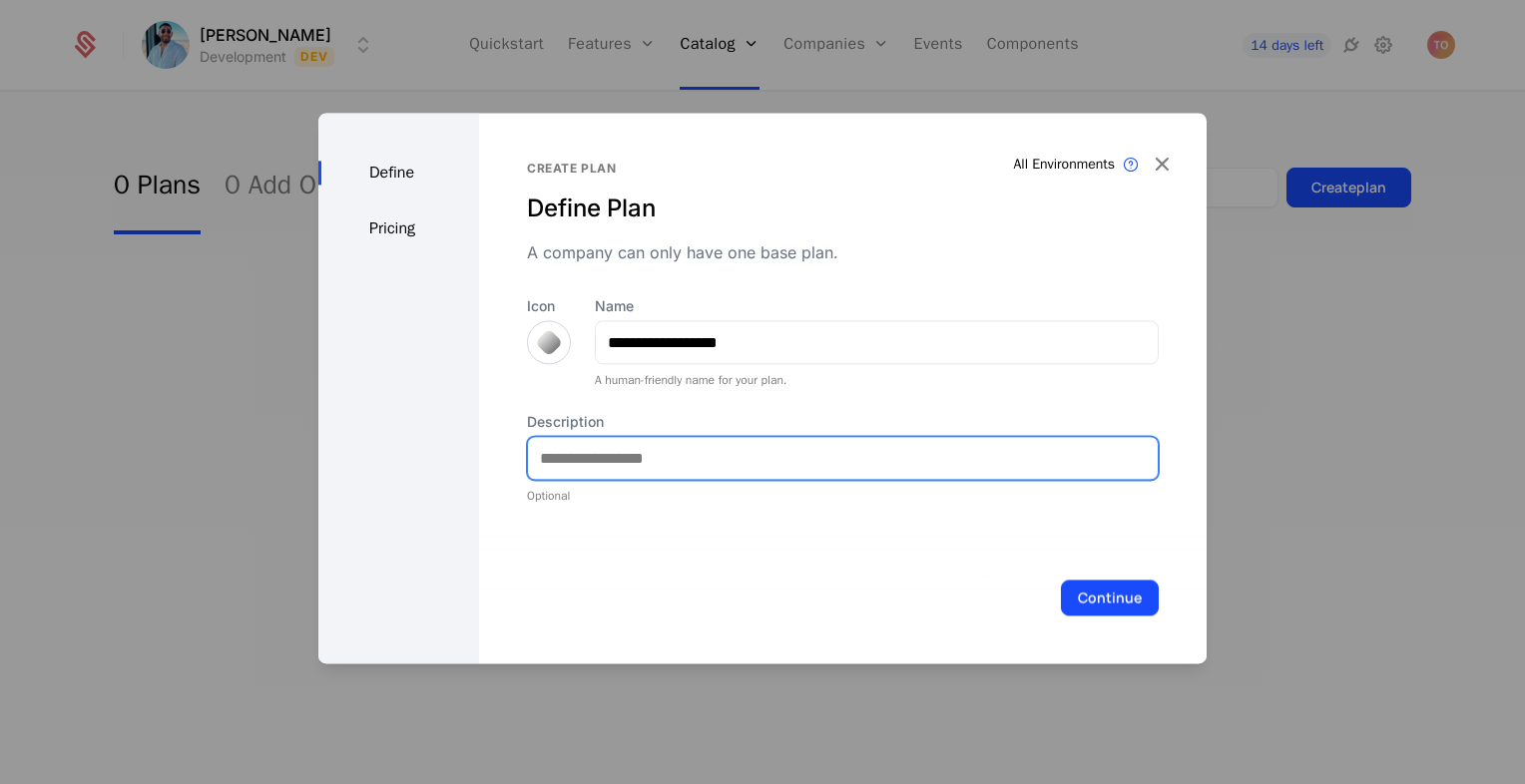 type on "**********" 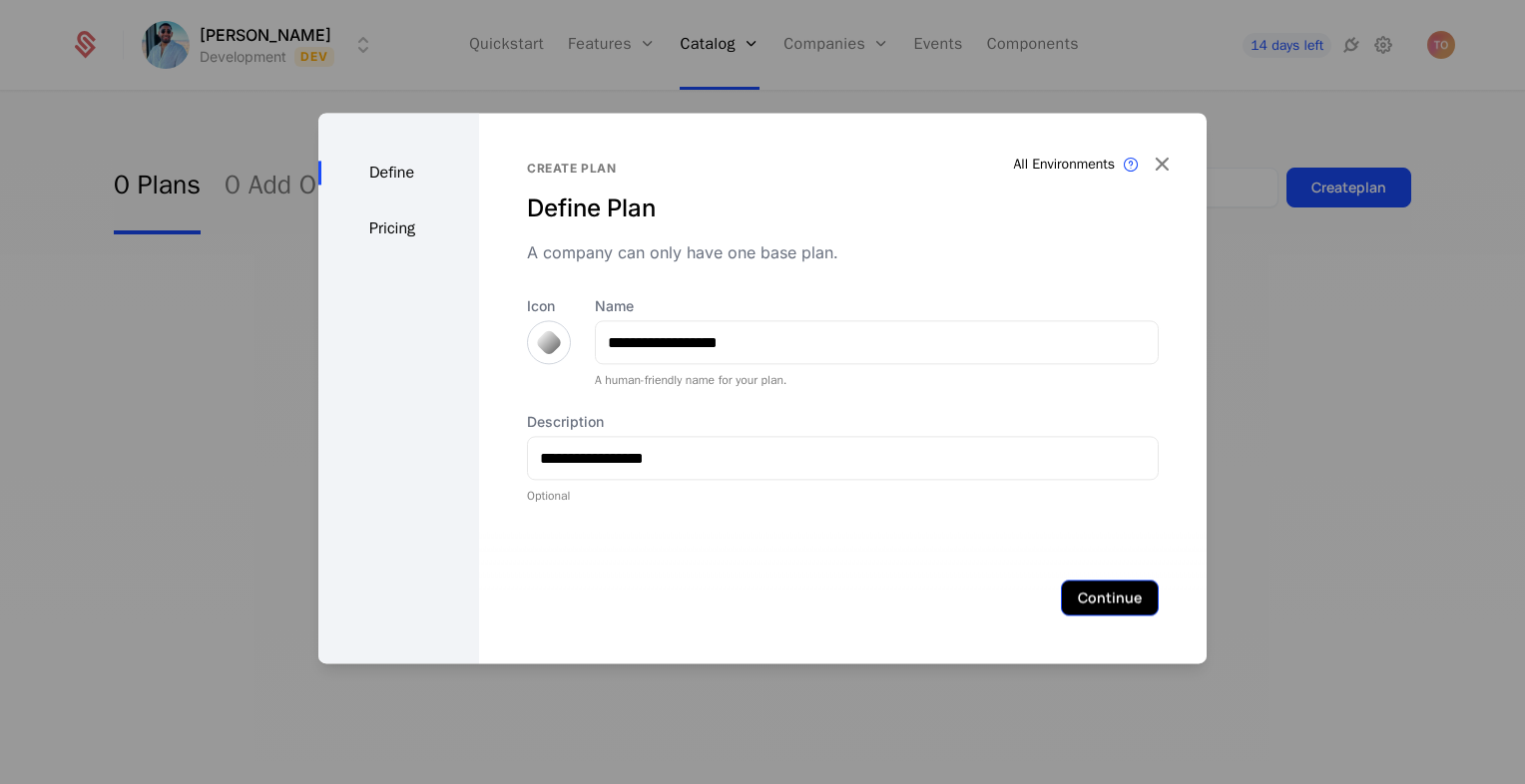 click on "Continue" at bounding box center (1110, 597) 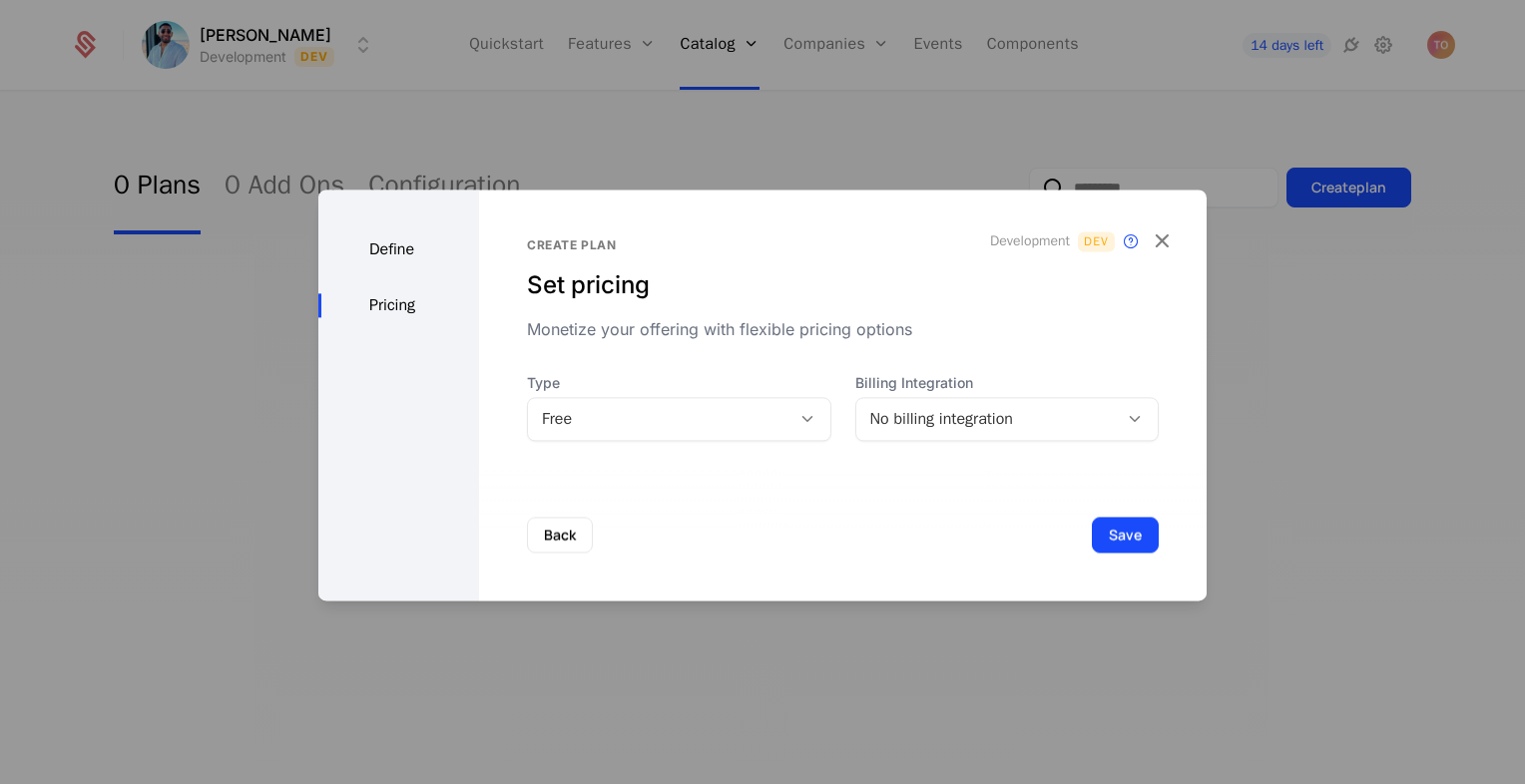 click on "No billing integration" at bounding box center [987, 419] 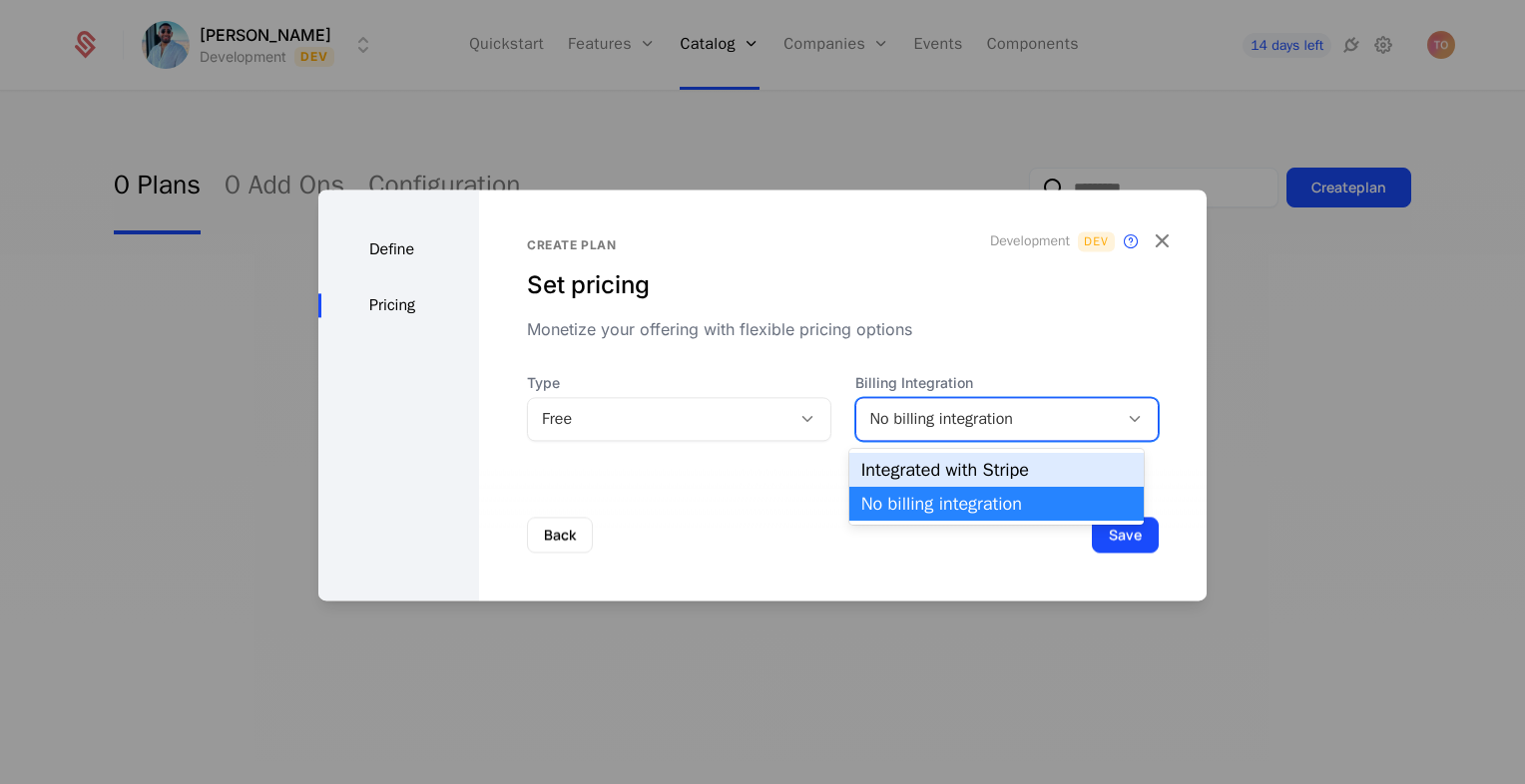 click on "Integrated with Stripe" at bounding box center [996, 470] 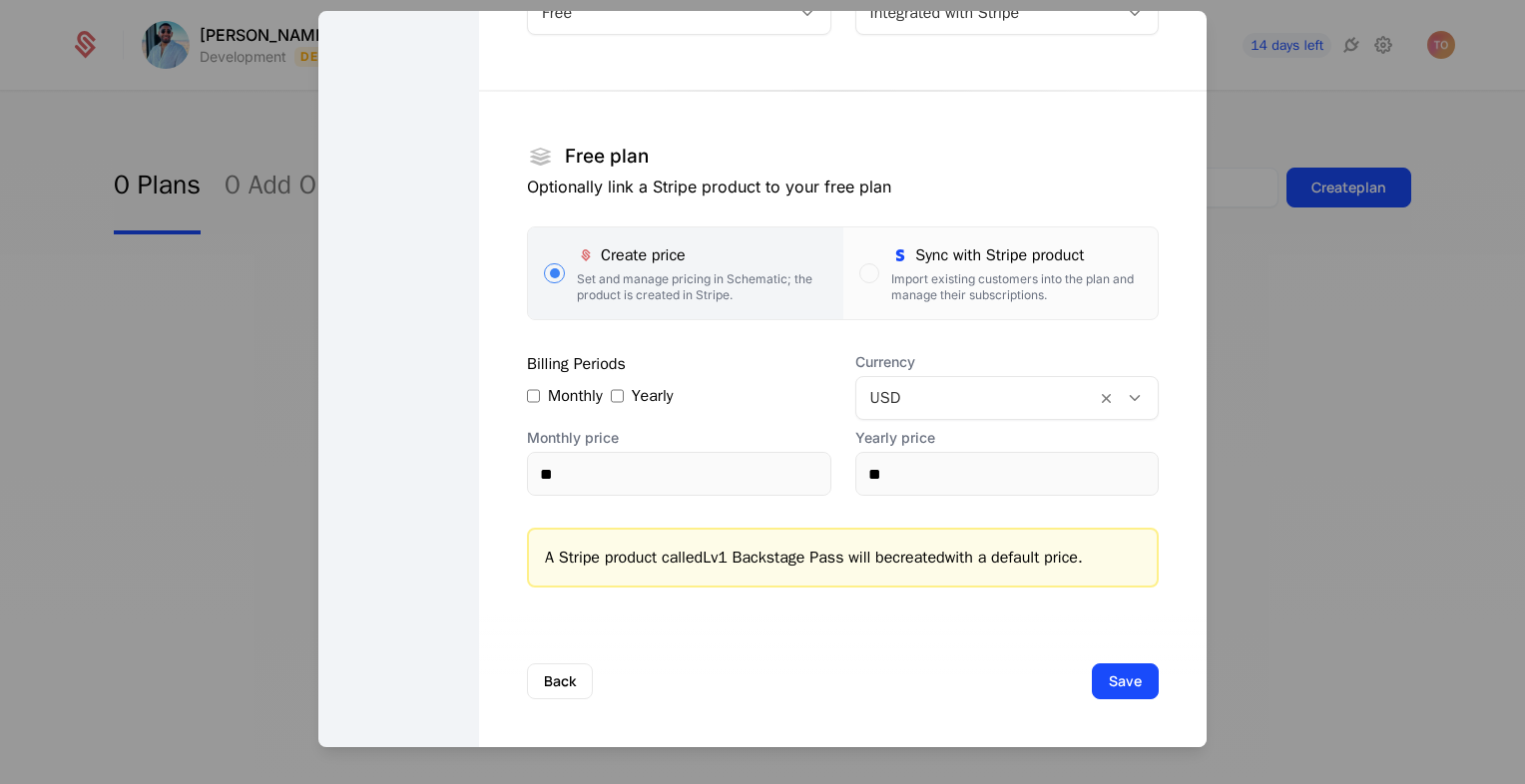 drag, startPoint x: 917, startPoint y: 229, endPoint x: 935, endPoint y: 263, distance: 38.470768 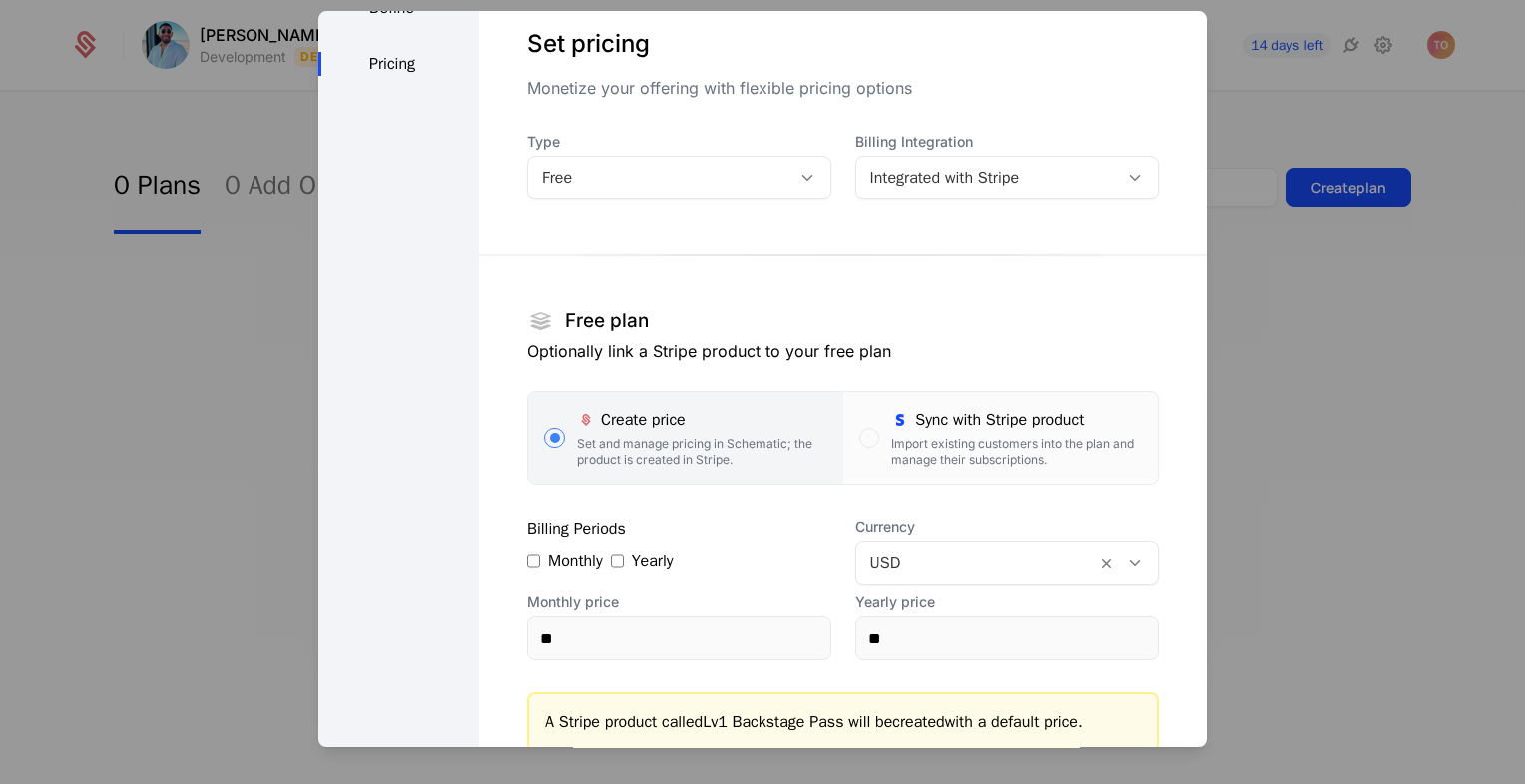 click on "Free plan Optionally link a Stripe product to your free plan Create price Set and manage pricing in Schematic; the product is created in Stripe. Sync with Stripe product Import existing customers into the plan and manage their subscriptions. Billing Periods Monthly Yearly Currency USD Monthly price ** Yearly price ** A Stripe product   called  Lv1 Backstage Pass   will be  created  with a default price." at bounding box center [842, 488] 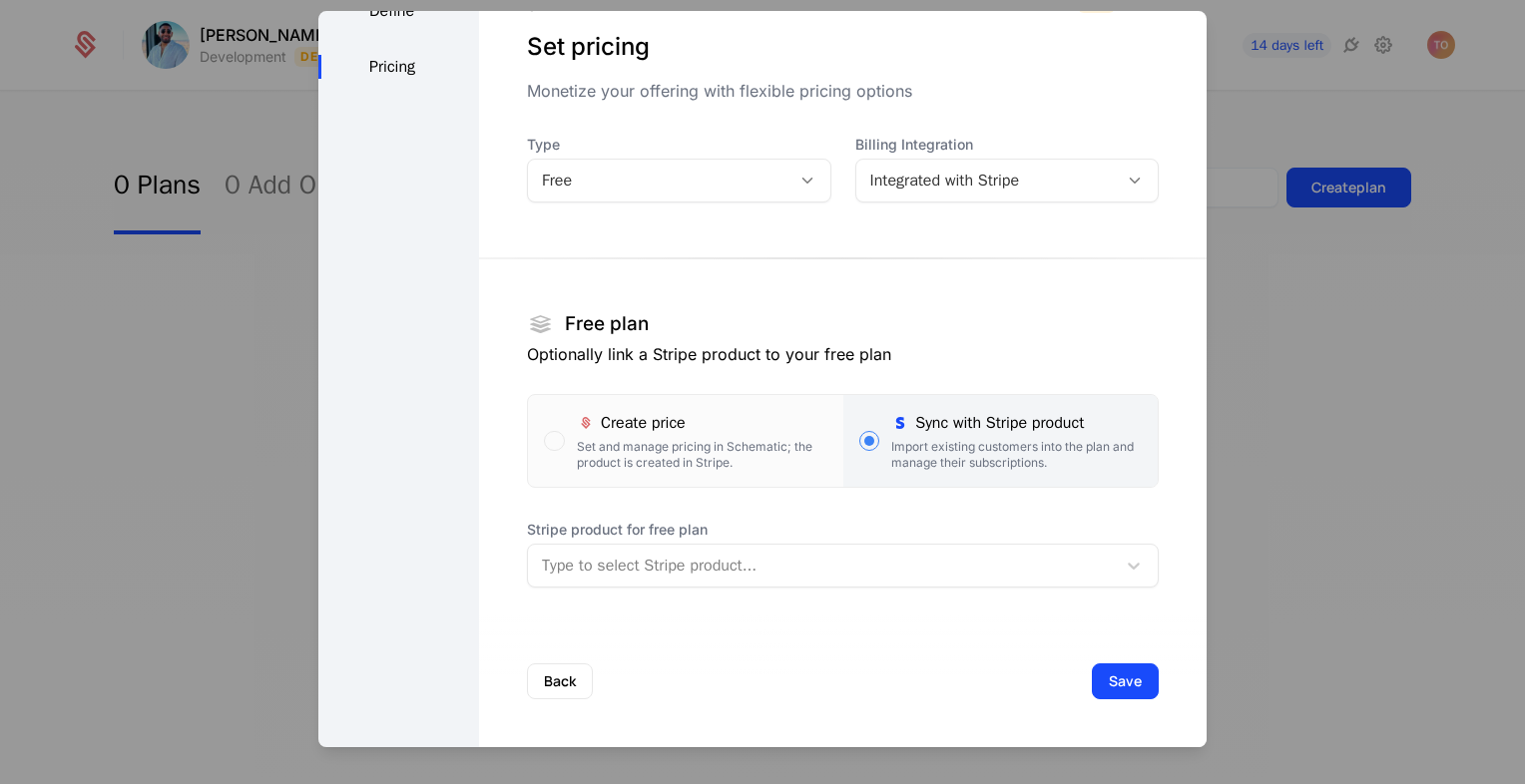 click on "Type to select Stripe product..." at bounding box center (821, 566) 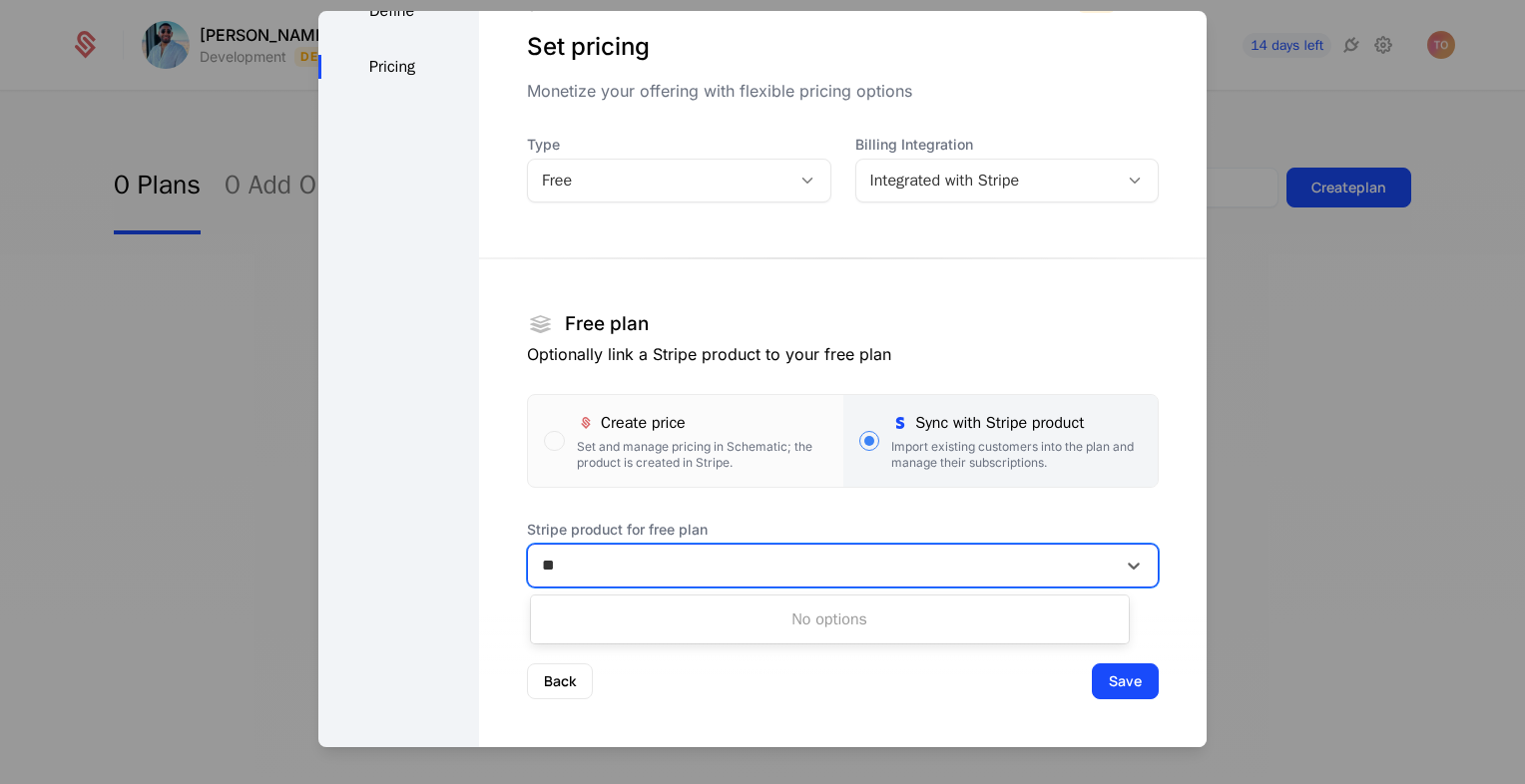 type on "**" 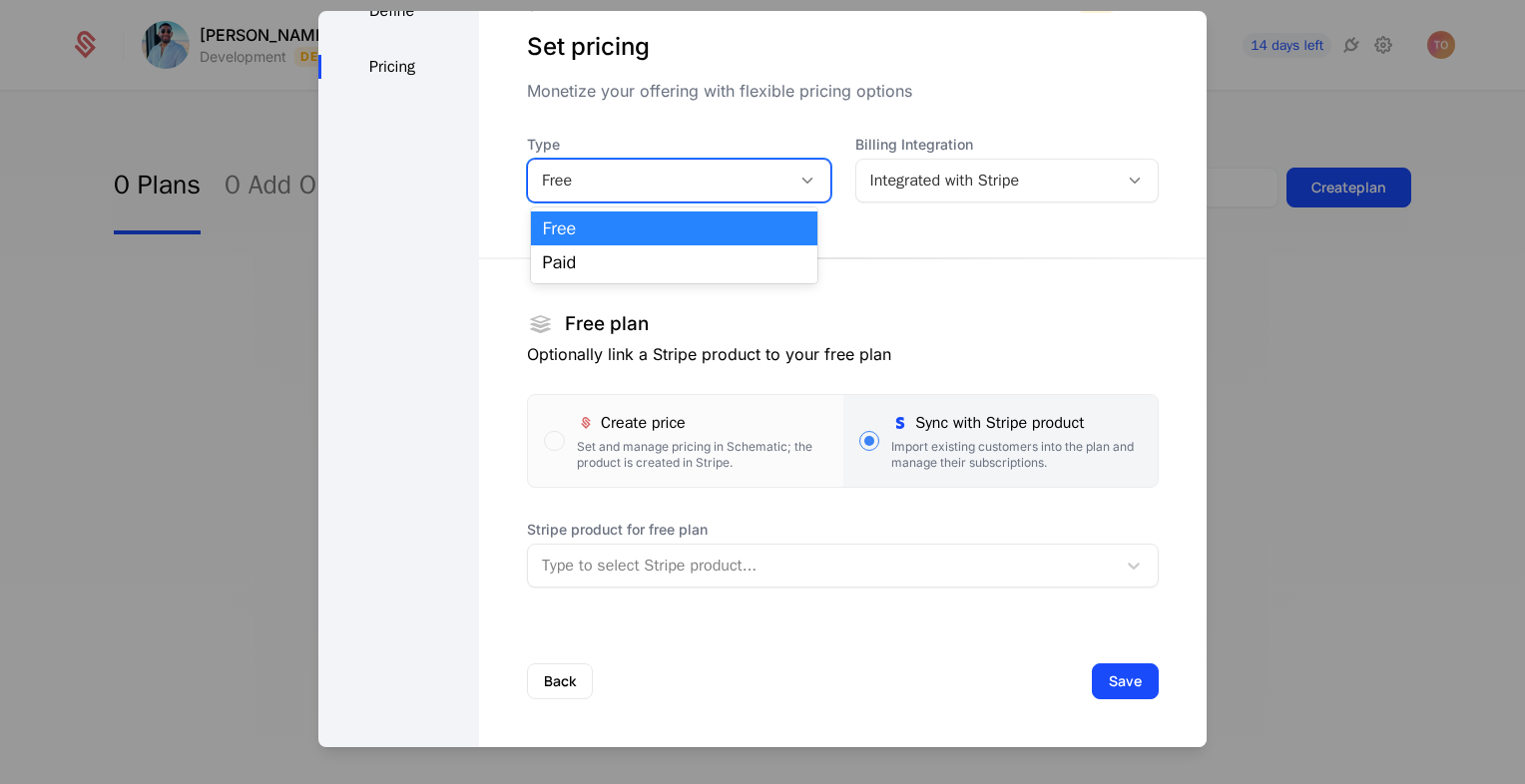 click on "Free" at bounding box center [659, 181] 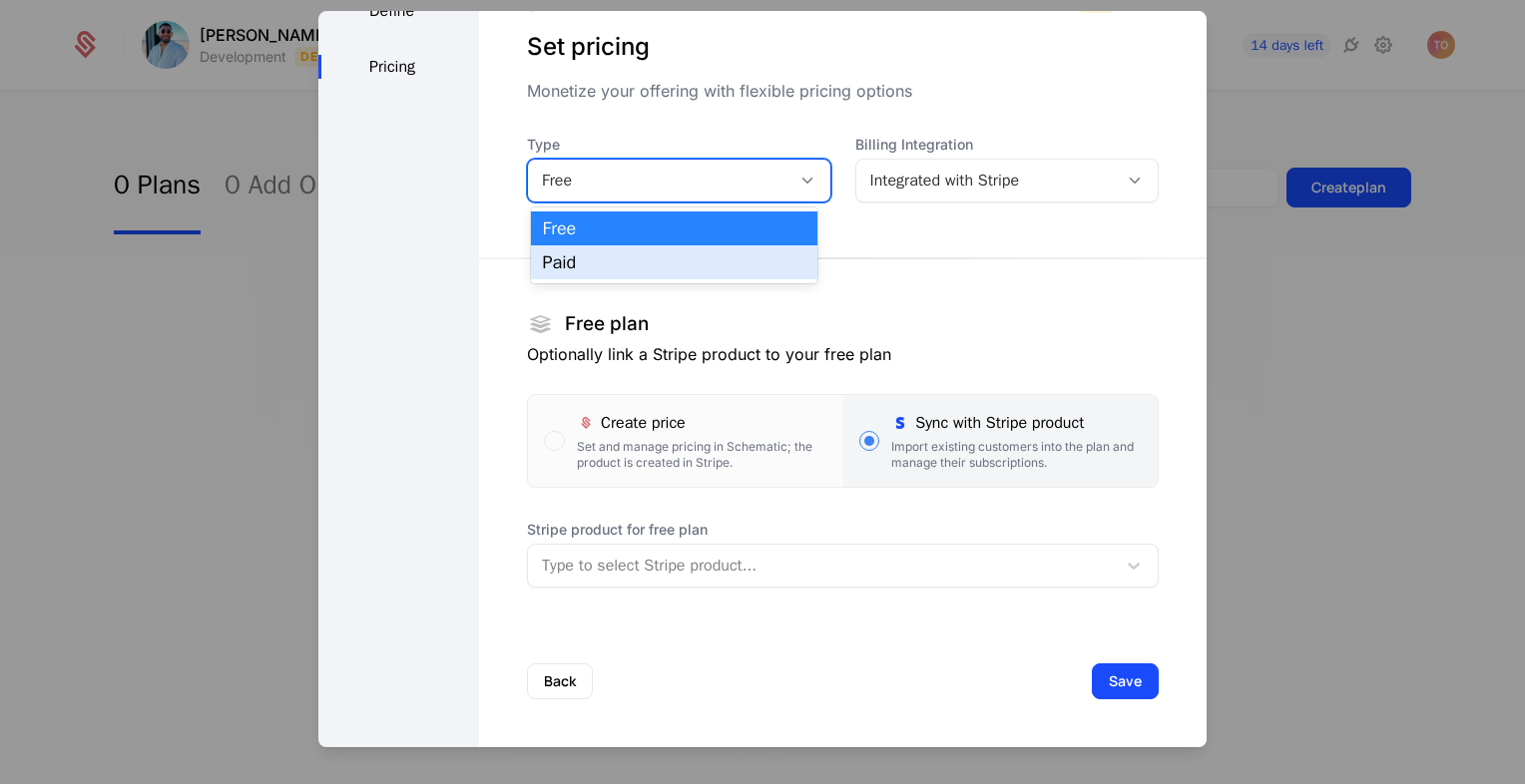click on "Paid" at bounding box center [675, 262] 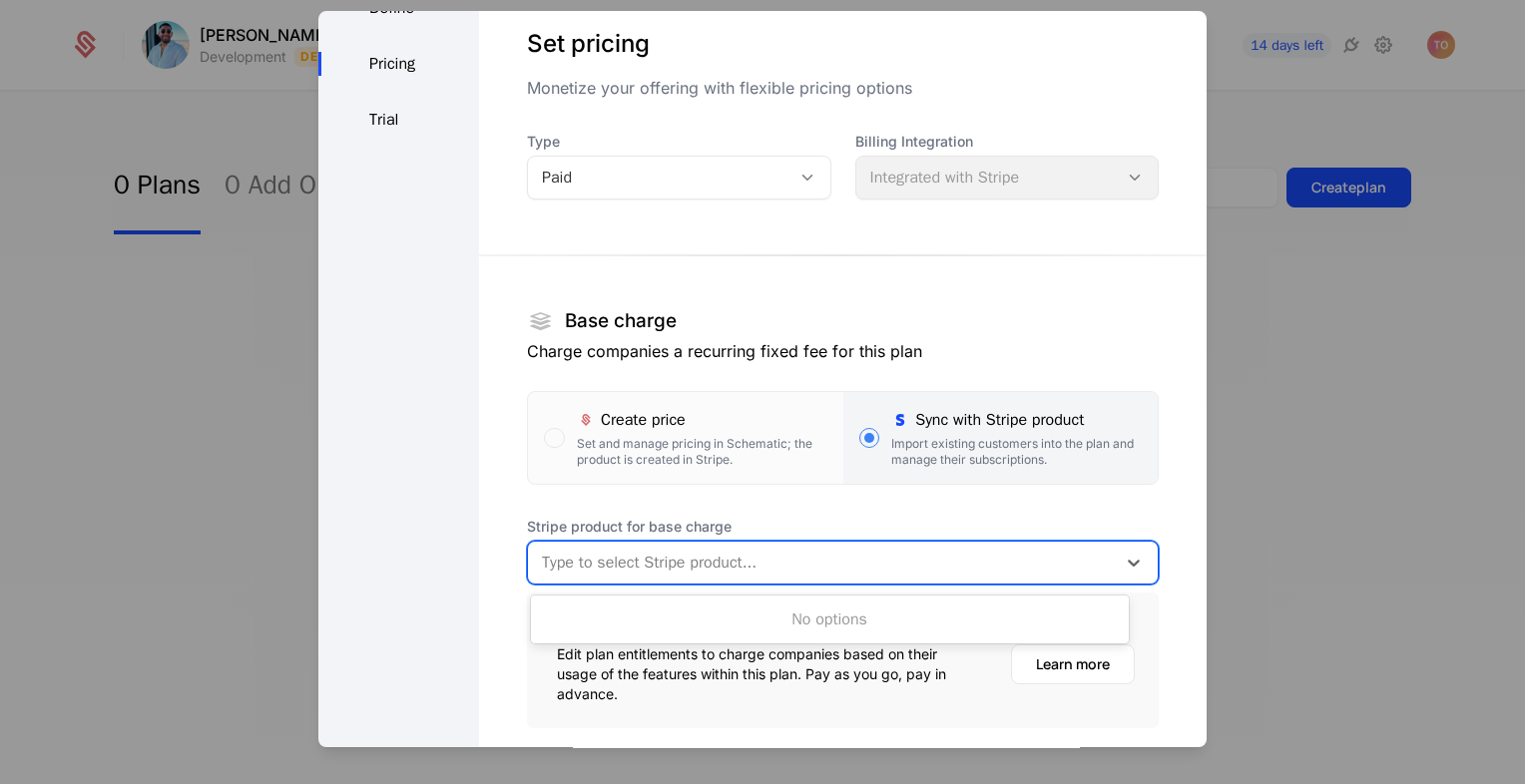 click at bounding box center (821, 563) 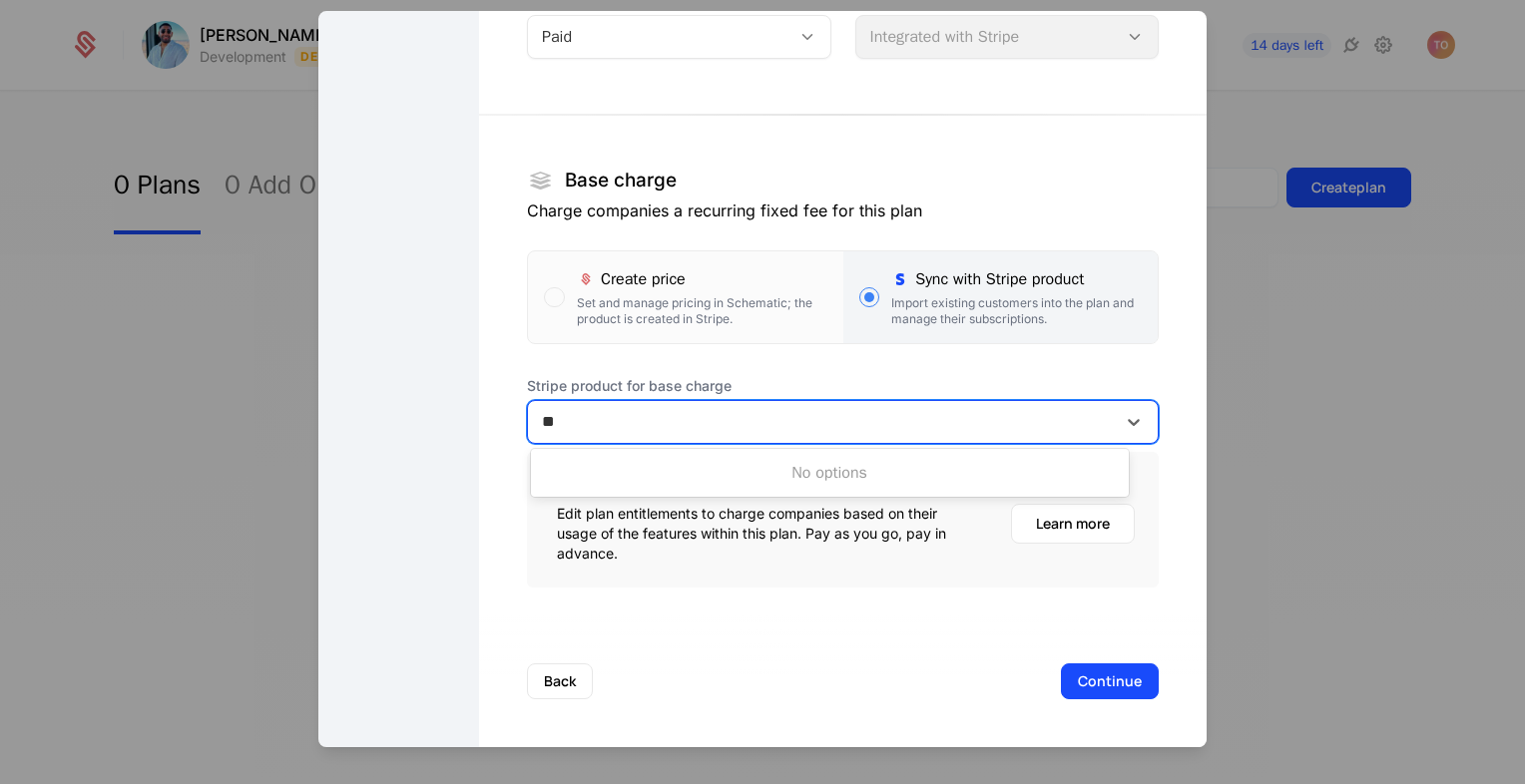 scroll, scrollTop: 209, scrollLeft: 0, axis: vertical 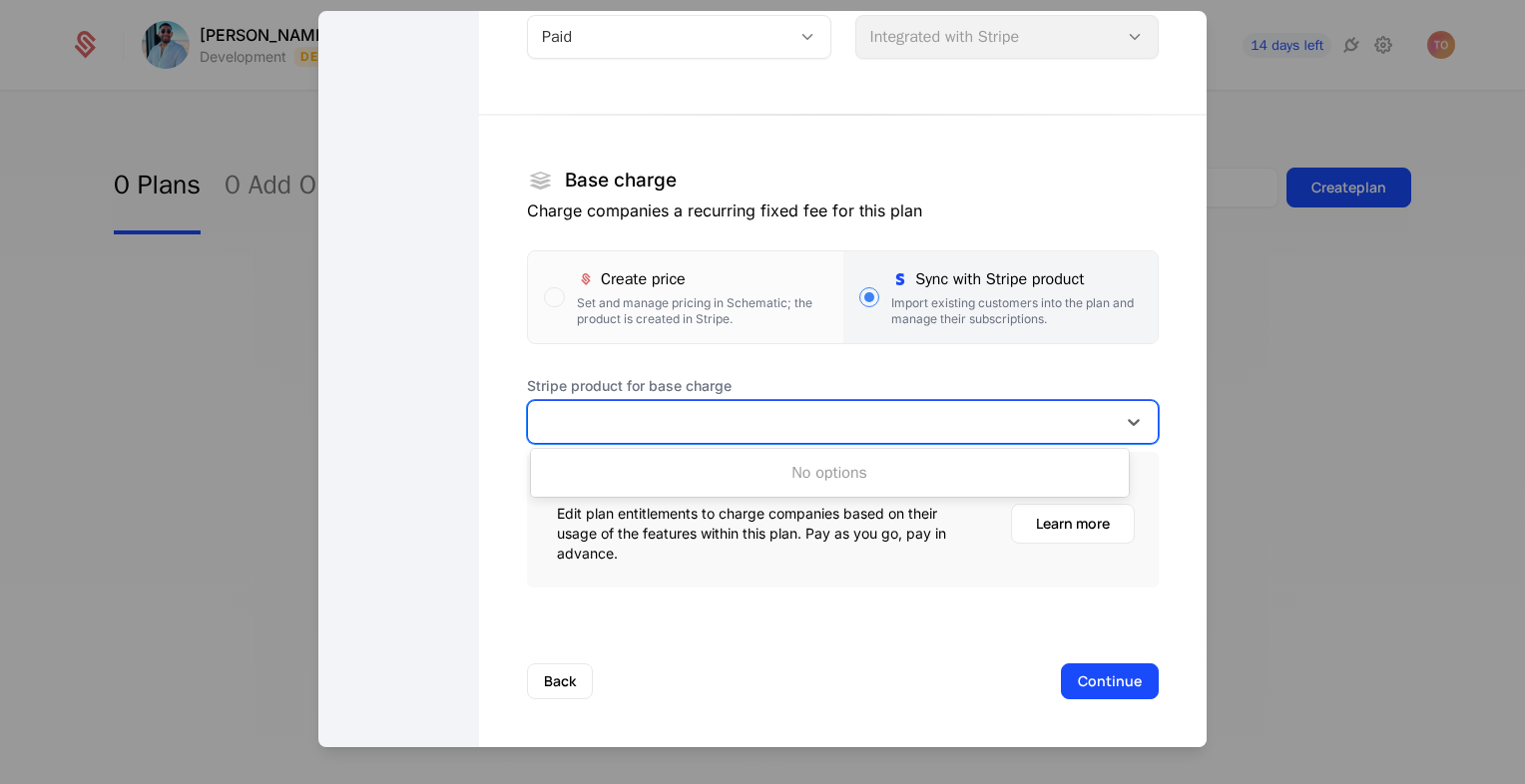 click on "Base charge Charge companies a recurring fixed fee for this plan Create price Set and manage pricing in Schematic; the product is created in Stripe. Sync with Stripe product Import existing customers into the plan and manage their subscriptions. Stripe product for base charge Use Up and Down to choose options, press Enter to select the currently focused option, press Escape to exit the menu, press Tab to select the option and exit the menu. Usage-based charges Edit plan entitlements to charge companies based on their usage of the features within this plan. Pay as you go, pay in advance. Learn more" at bounding box center (842, 335) 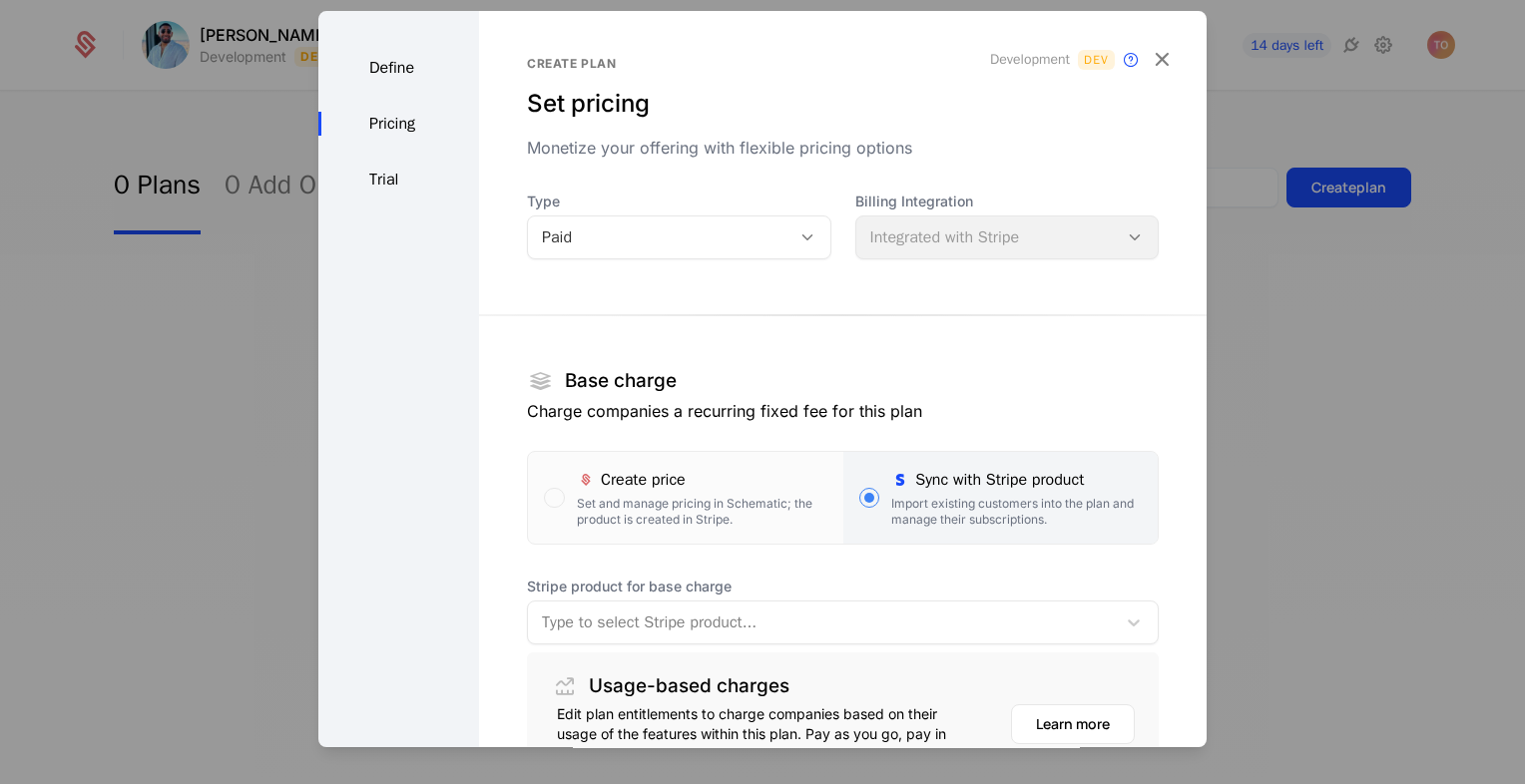 scroll, scrollTop: 0, scrollLeft: 0, axis: both 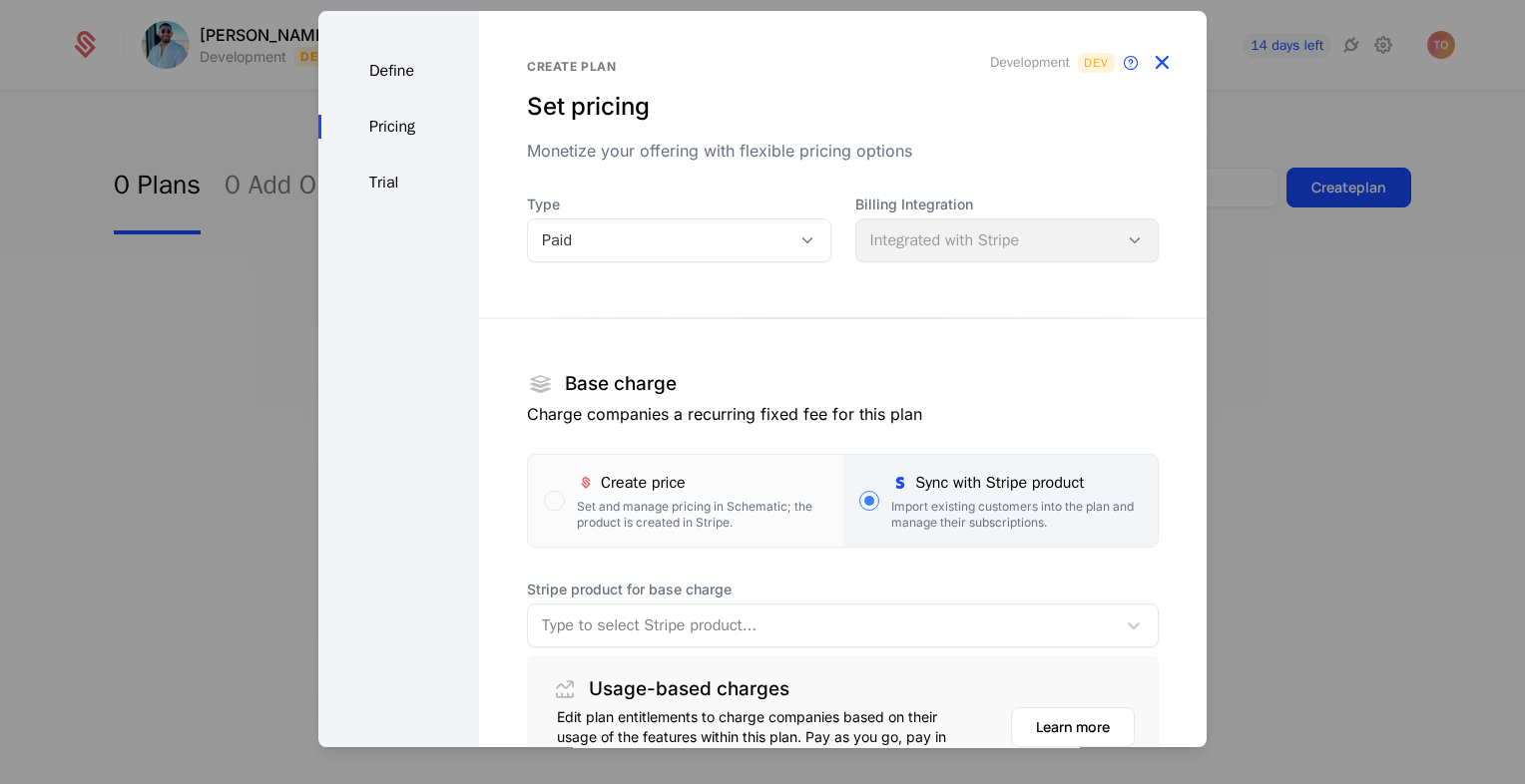 click at bounding box center (1162, 63) 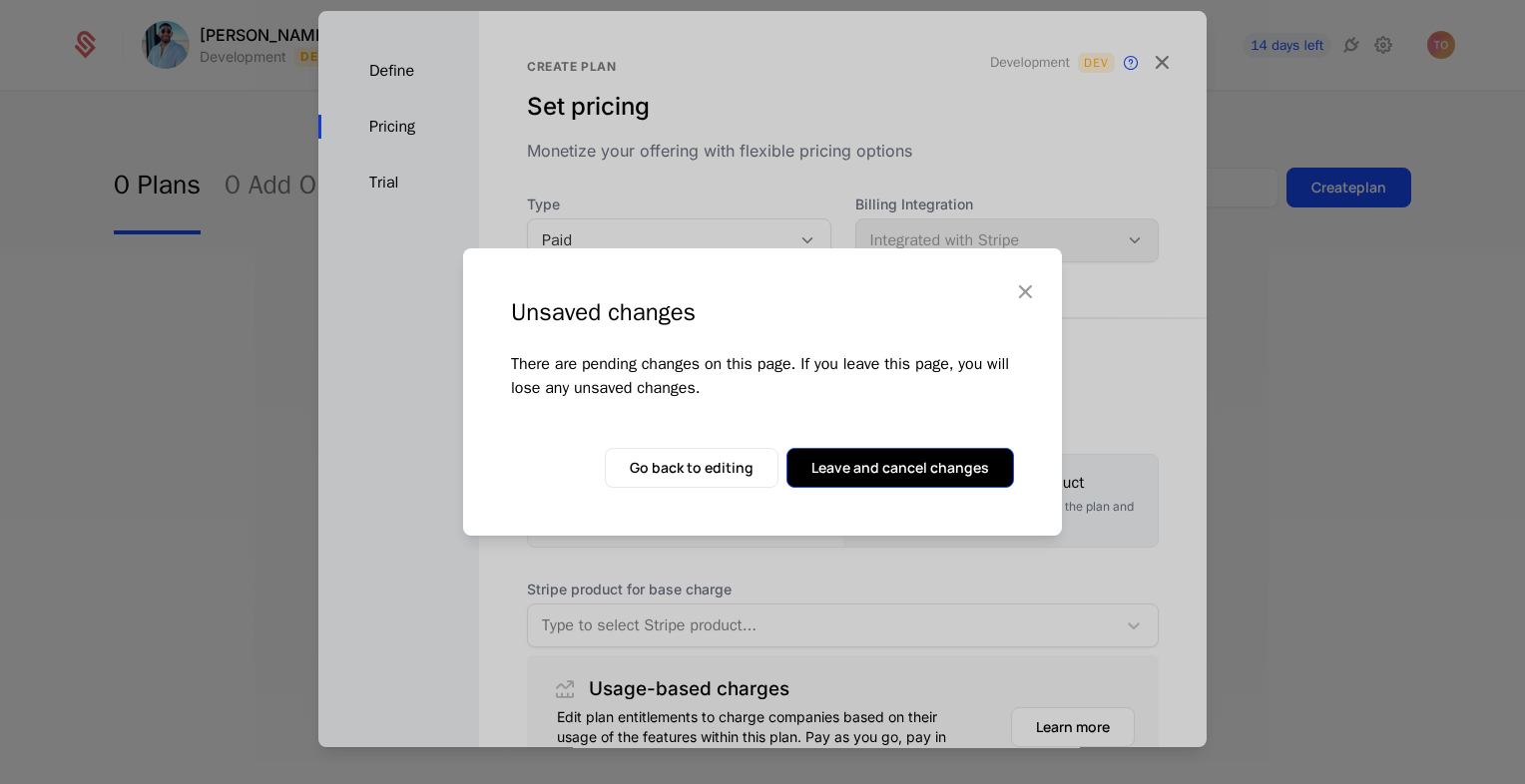 click on "Leave and cancel changes" at bounding box center (900, 468) 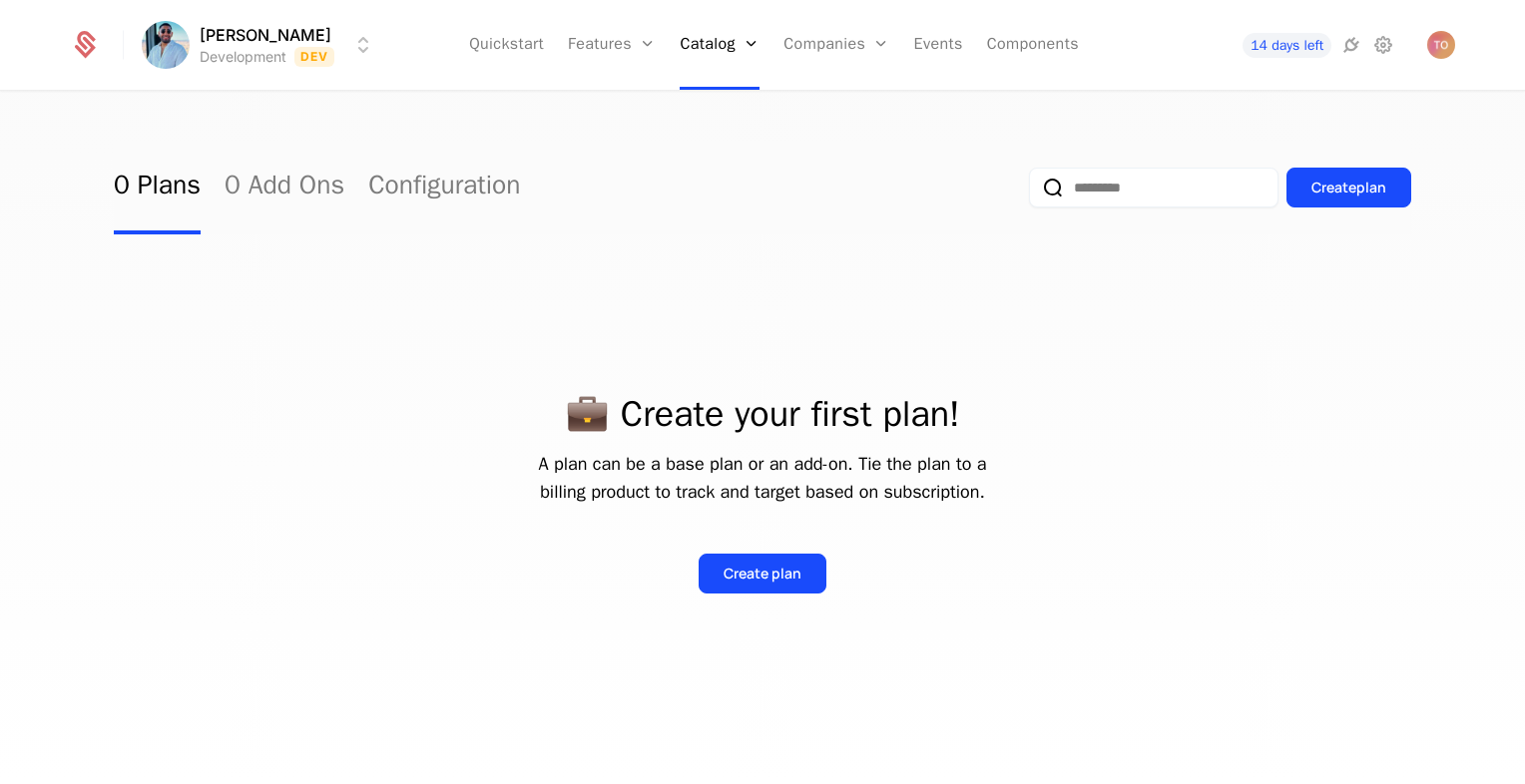 click on "[PERSON_NAME] Development Dev Quickstart Features Features Flags Catalog Plans Add Ons Configuration Companies Companies Users Events Components 14 days left" at bounding box center (762, 45) 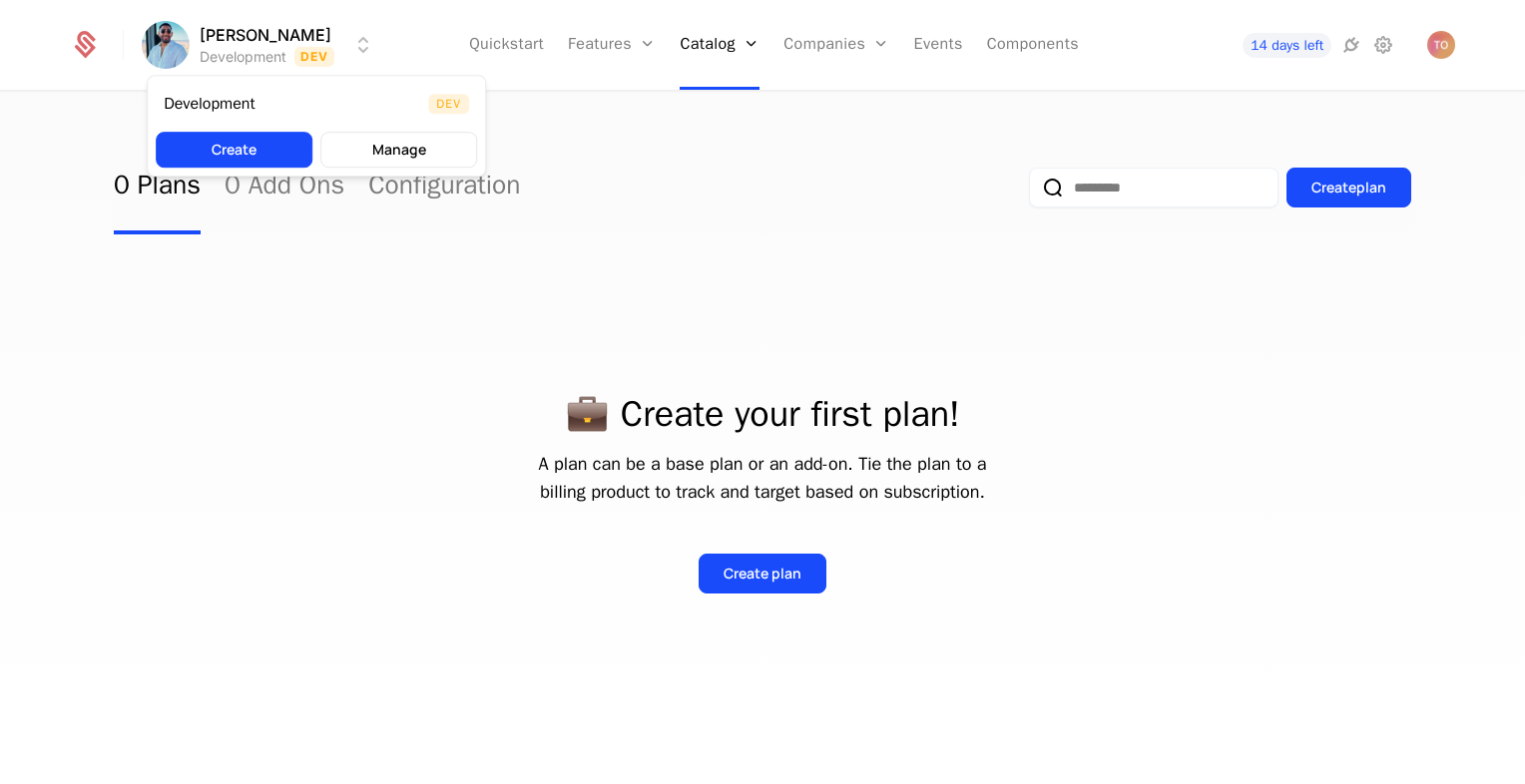 click on "Olaniyan Tosin Development Dev Quickstart Features Features Flags Catalog Plans Add Ons Configuration Companies Companies Users Events Components 14 days left 0 Plans 0 Add Ons Configuration Create  plan 💼 Create your first plan! A plan can be a base plan or an add-on. Tie the plan to a billing product to track and target based on subscription. Create plan
Best Viewed on Desktop You're currently viewing this on a  mobile device . For the best experience,   we recommend using a desktop or larger screens , as the application isn't fully optimized for smaller resolutions just yet. Got it  Development Dev Create Manage" at bounding box center [762, 392] 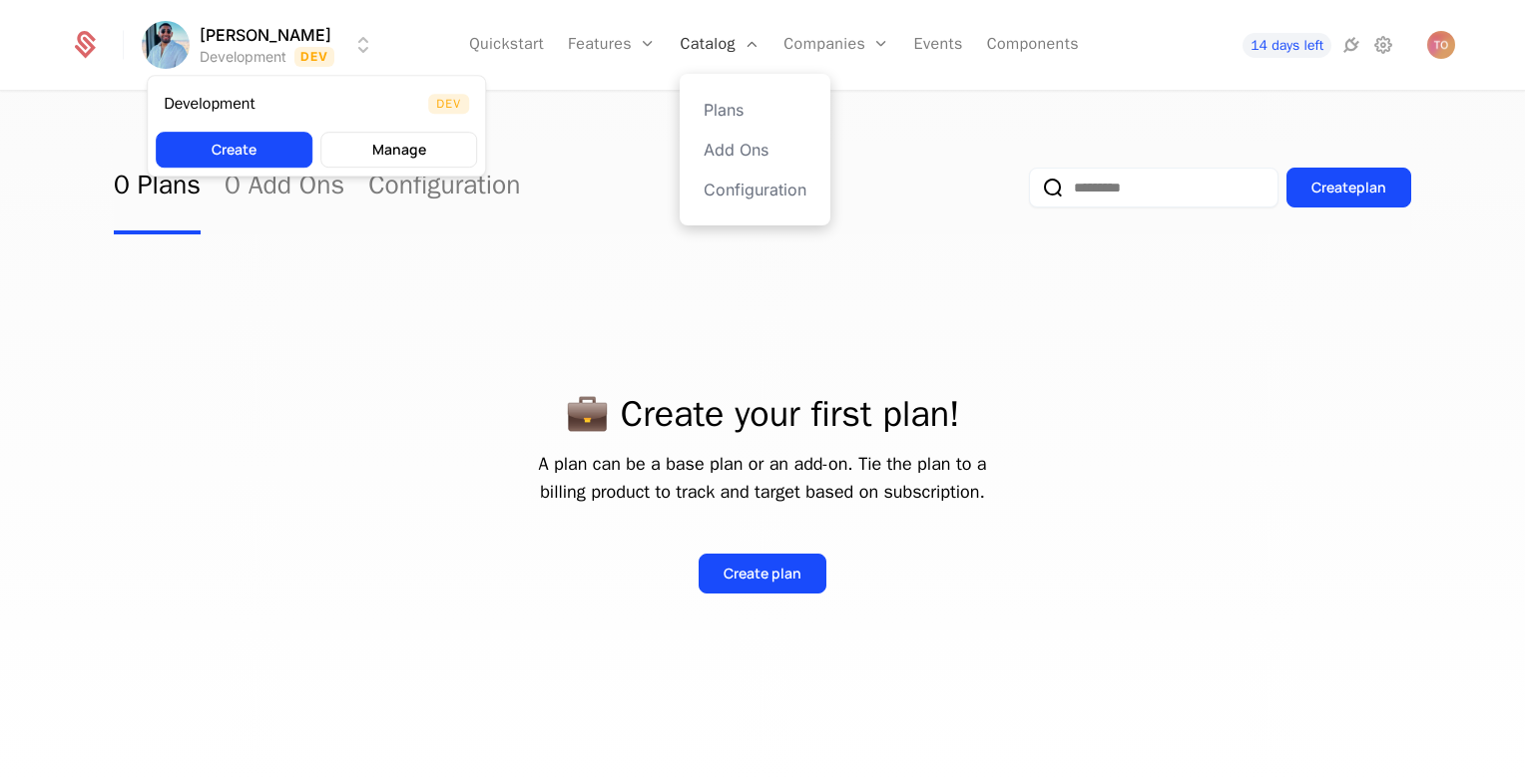 click on "Olaniyan Tosin Development Dev Quickstart Features Features Flags Catalog Plans Add Ons Configuration Companies Companies Users Events Components 14 days left 0 Plans 0 Add Ons Configuration Create  plan 💼 Create your first plan! A plan can be a base plan or an add-on. Tie the plan to a billing product to track and target based on subscription. Create plan
Best Viewed on Desktop You're currently viewing this on a  mobile device . For the best experience,   we recommend using a desktop or larger screens , as the application isn't fully optimized for smaller resolutions just yet. Got it  Development Dev Create Manage" at bounding box center [762, 392] 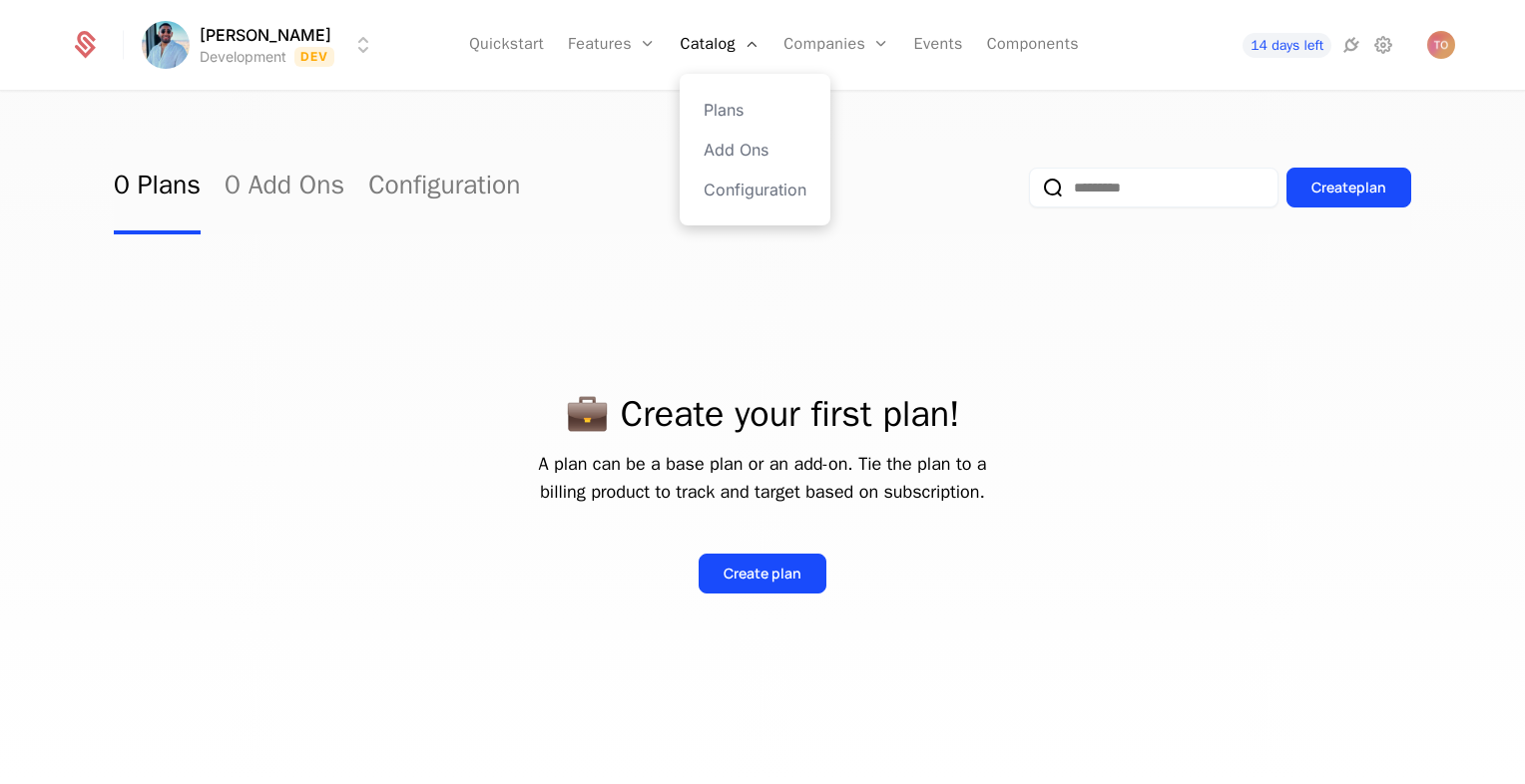click on "Plans Add Ons Configuration" at bounding box center [755, 150] 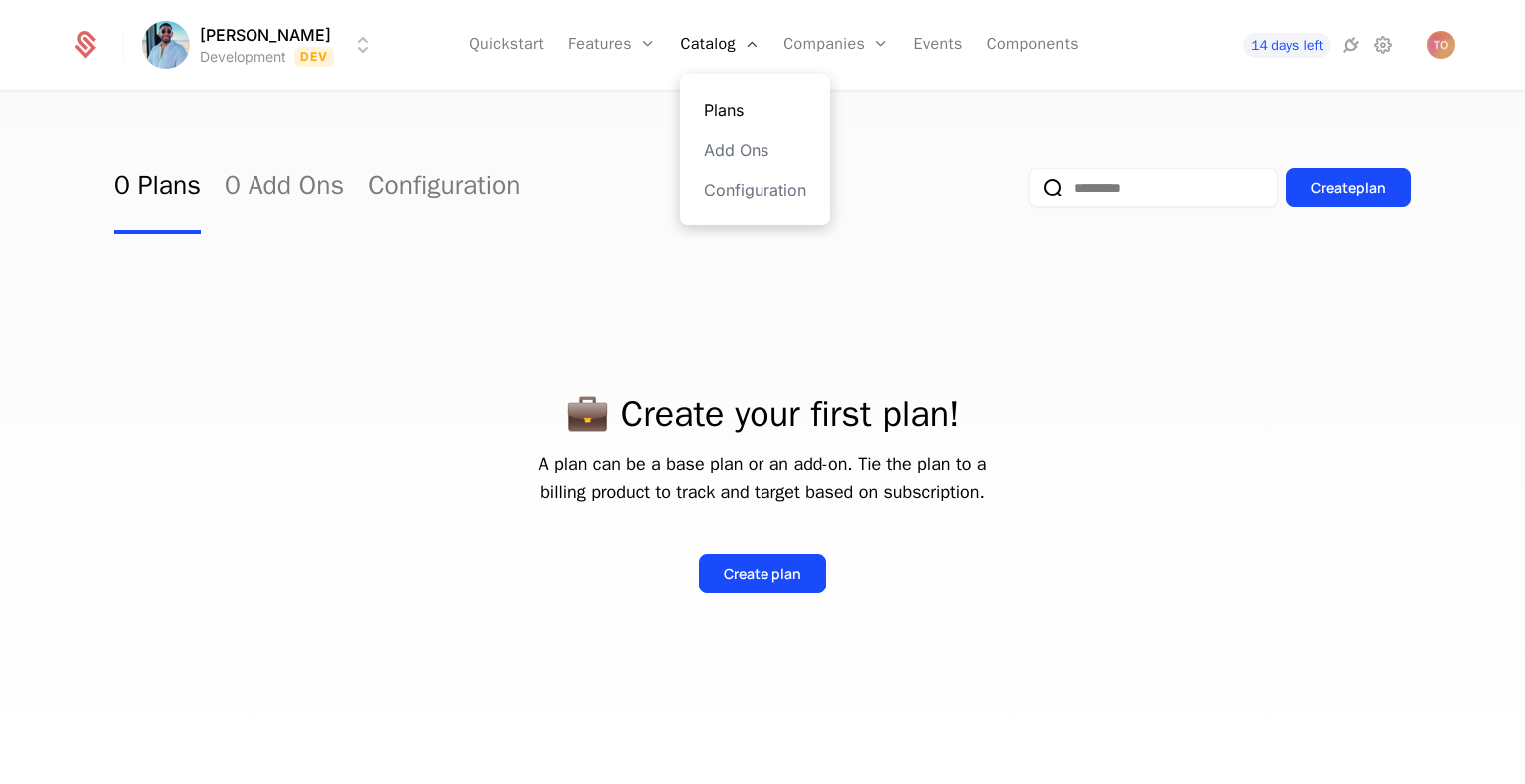 click on "Plans" at bounding box center (755, 110) 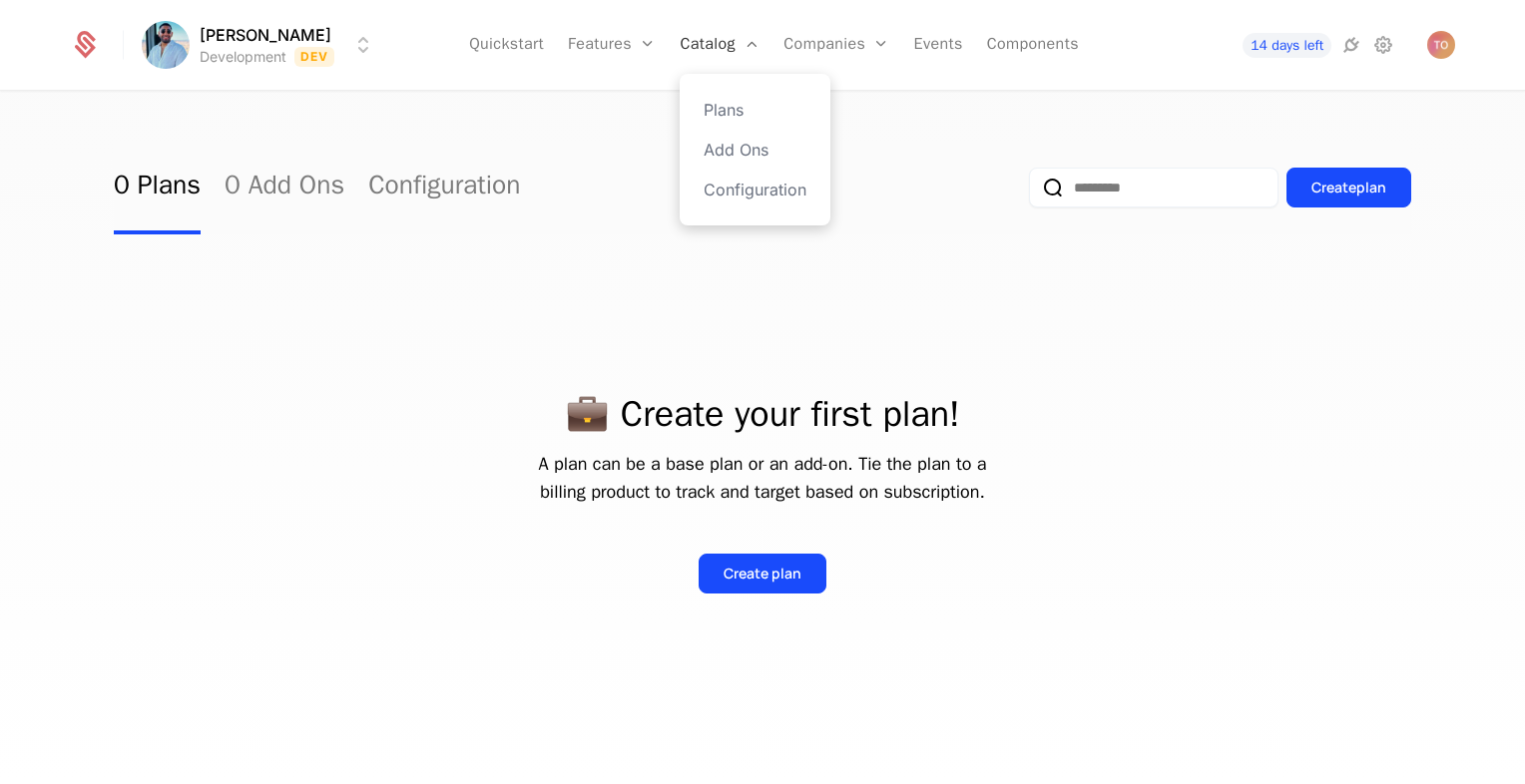 click on "Catalog" at bounding box center (720, 45) 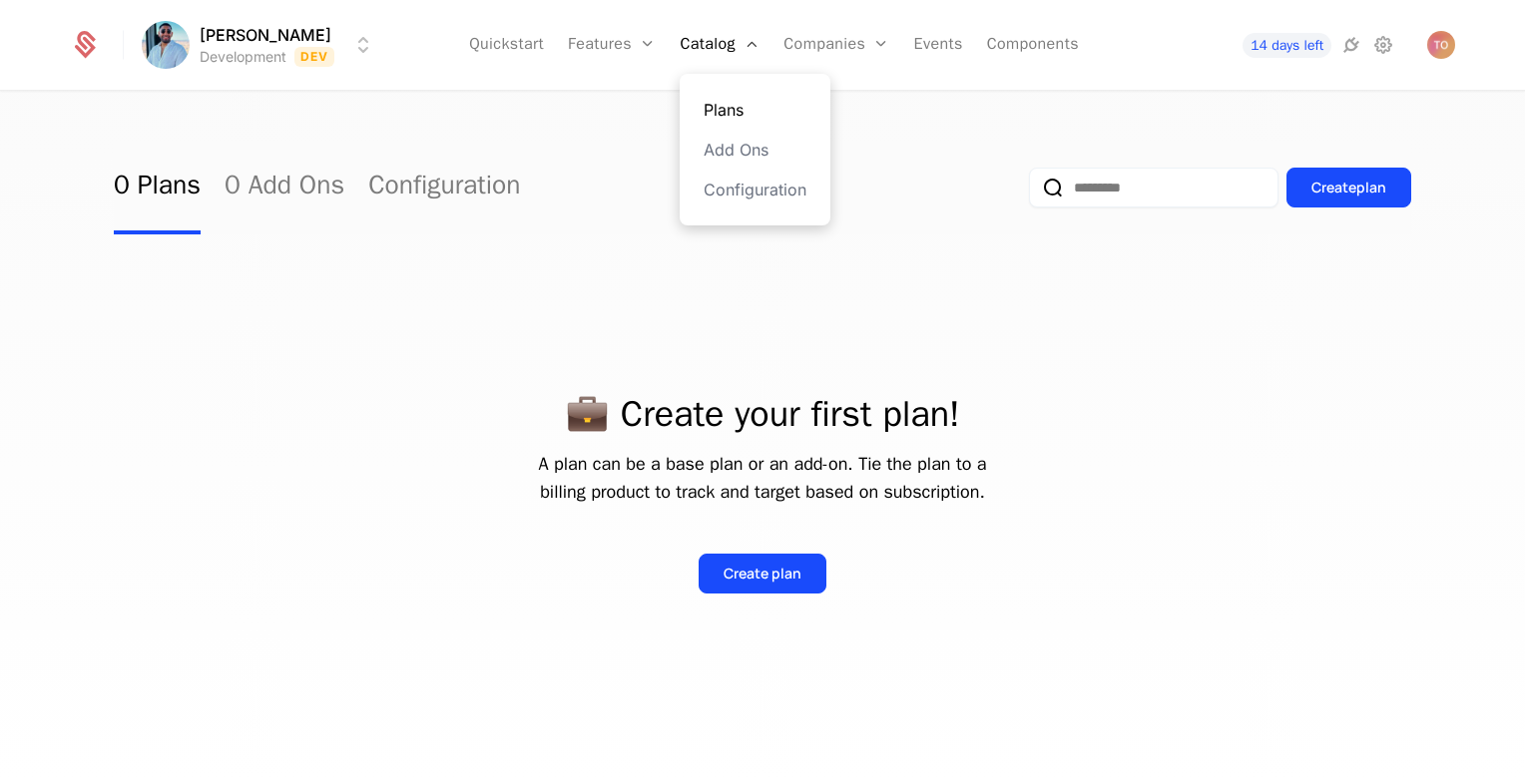 click on "Plans" at bounding box center (755, 110) 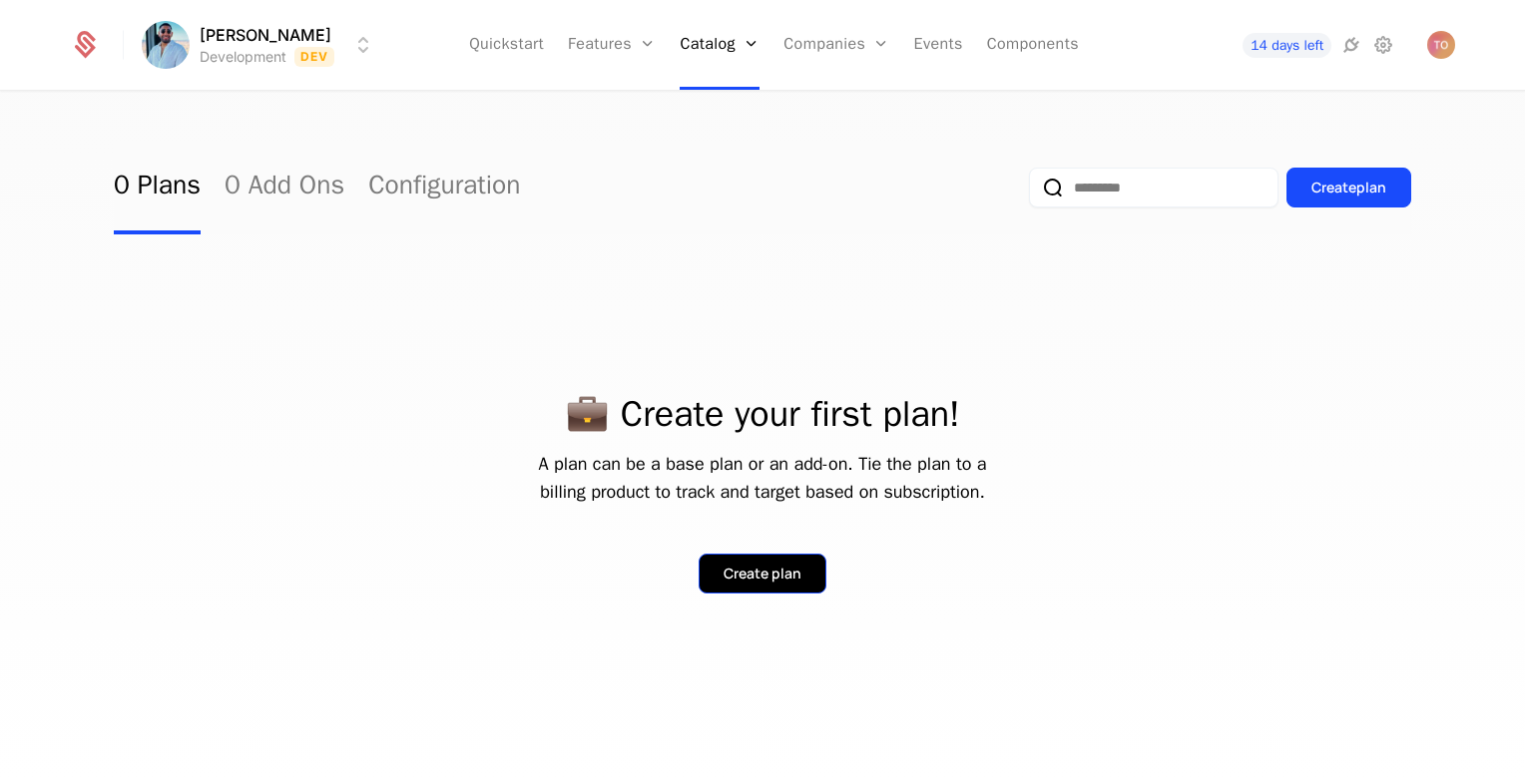 click on "Create plan" at bounding box center [762, 574] 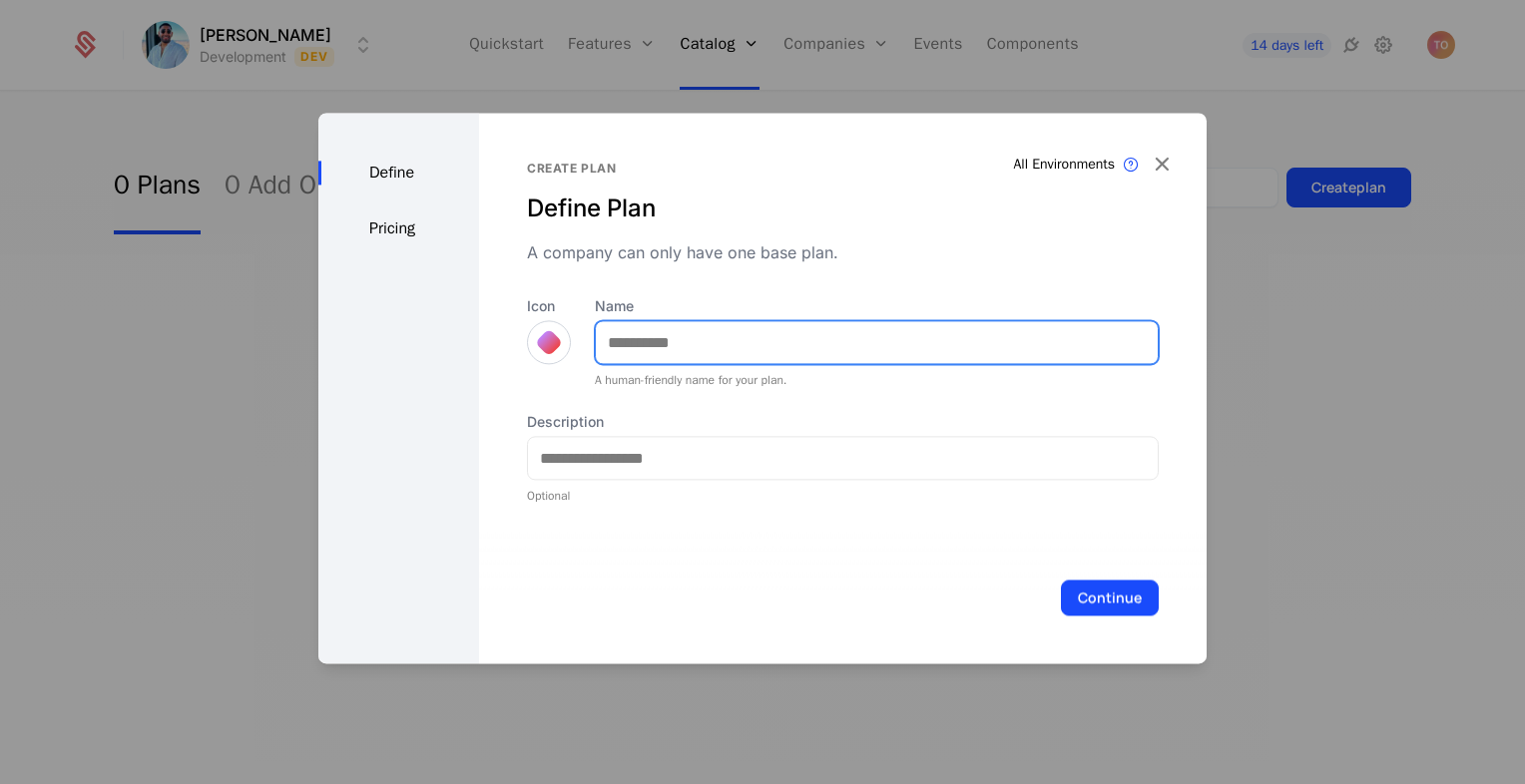 click on "Name" at bounding box center (876, 342) 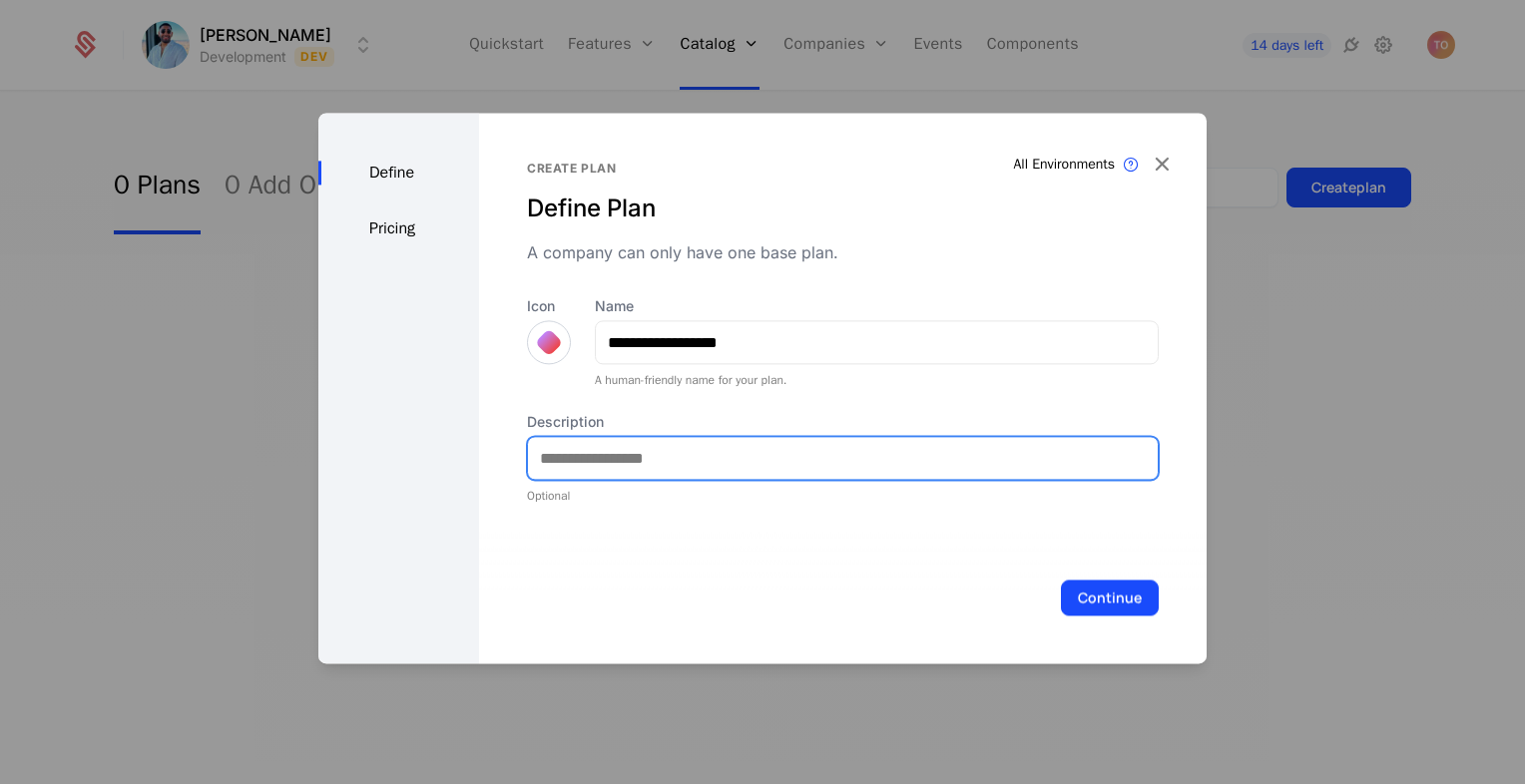 type on "**********" 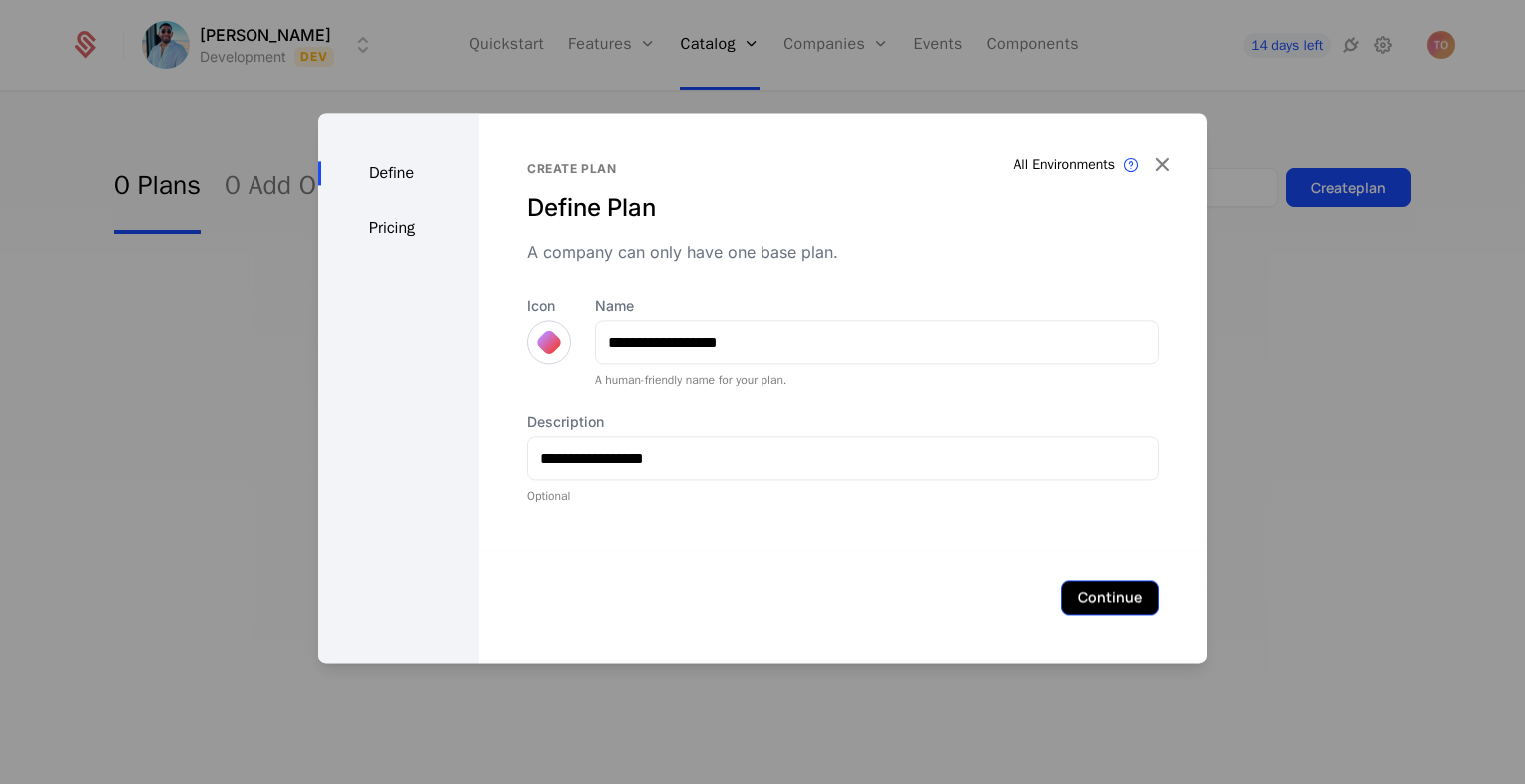 click on "Continue" at bounding box center [1110, 597] 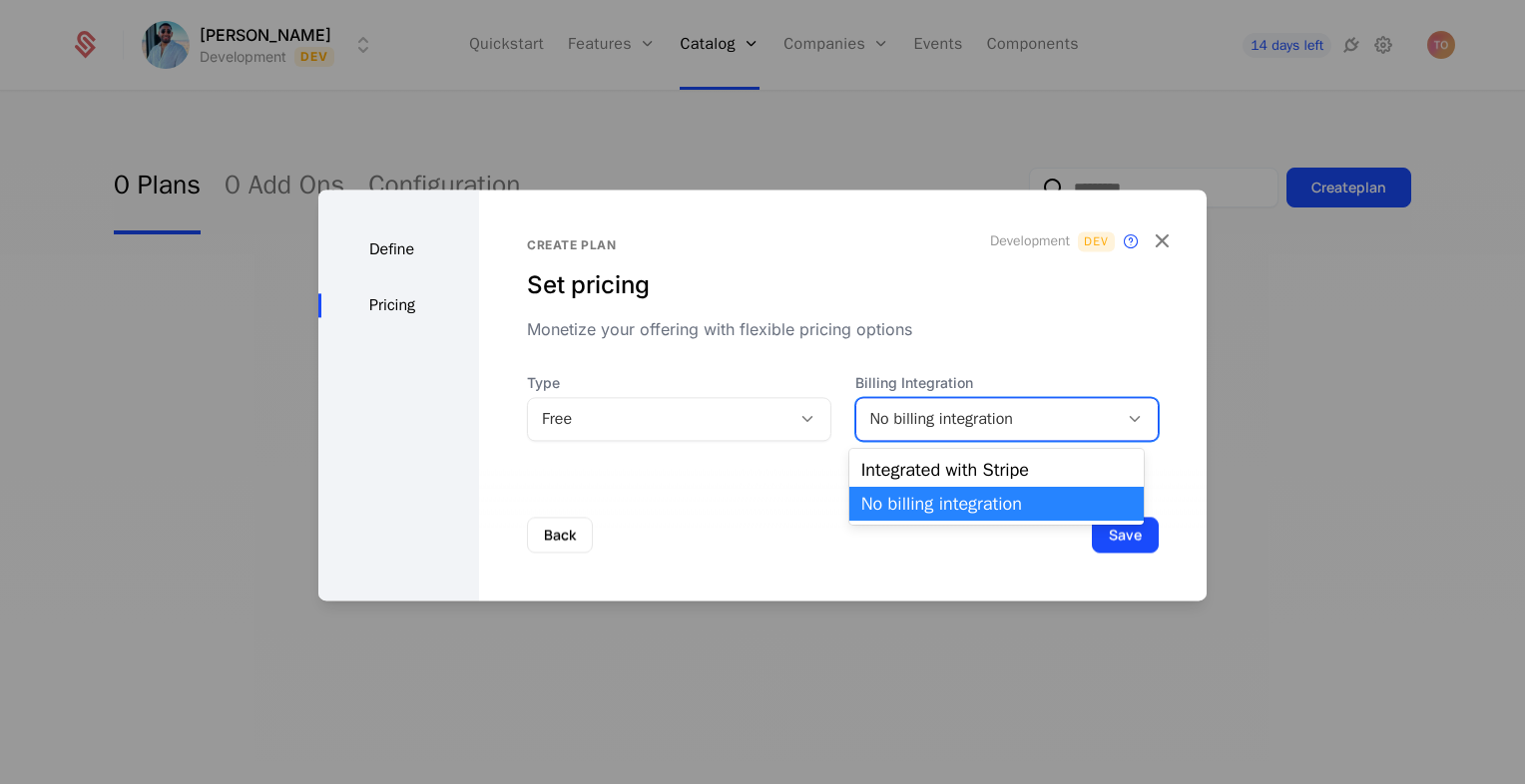 click on "No billing integration" at bounding box center [1007, 419] 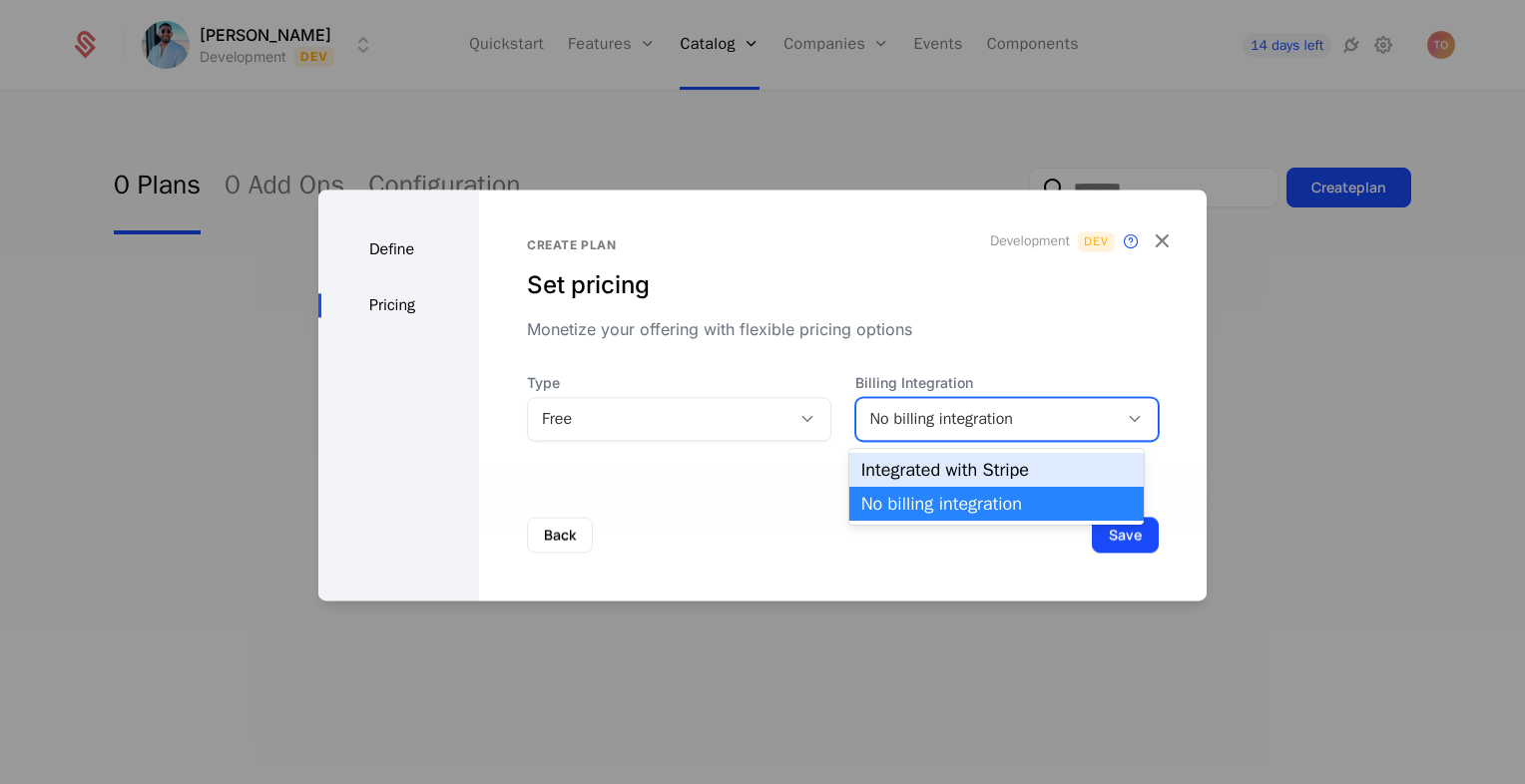 click on "Integrated with Stripe" at bounding box center (996, 470) 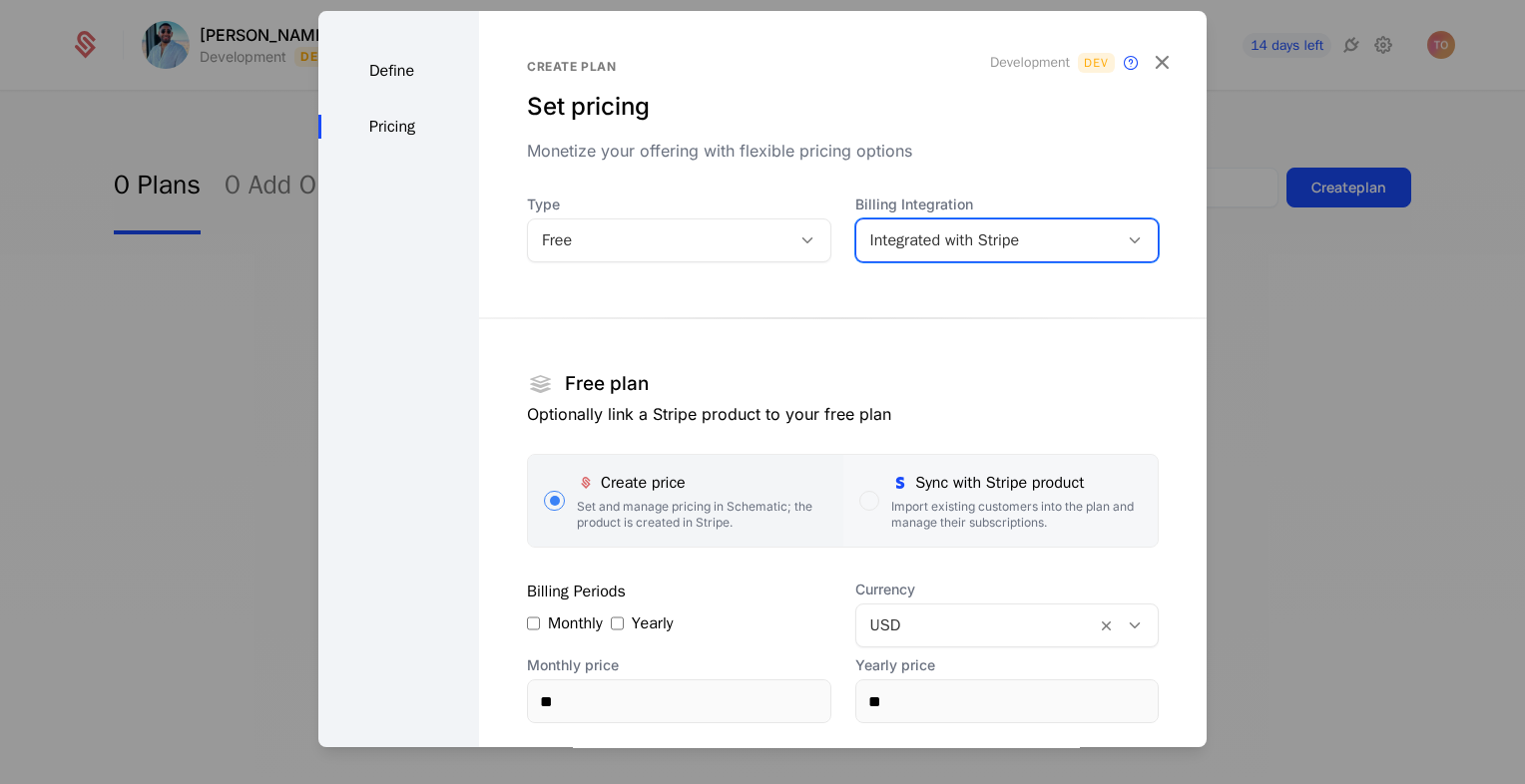click on "Import existing customers into the plan and manage their subscriptions." at bounding box center (1016, 515) 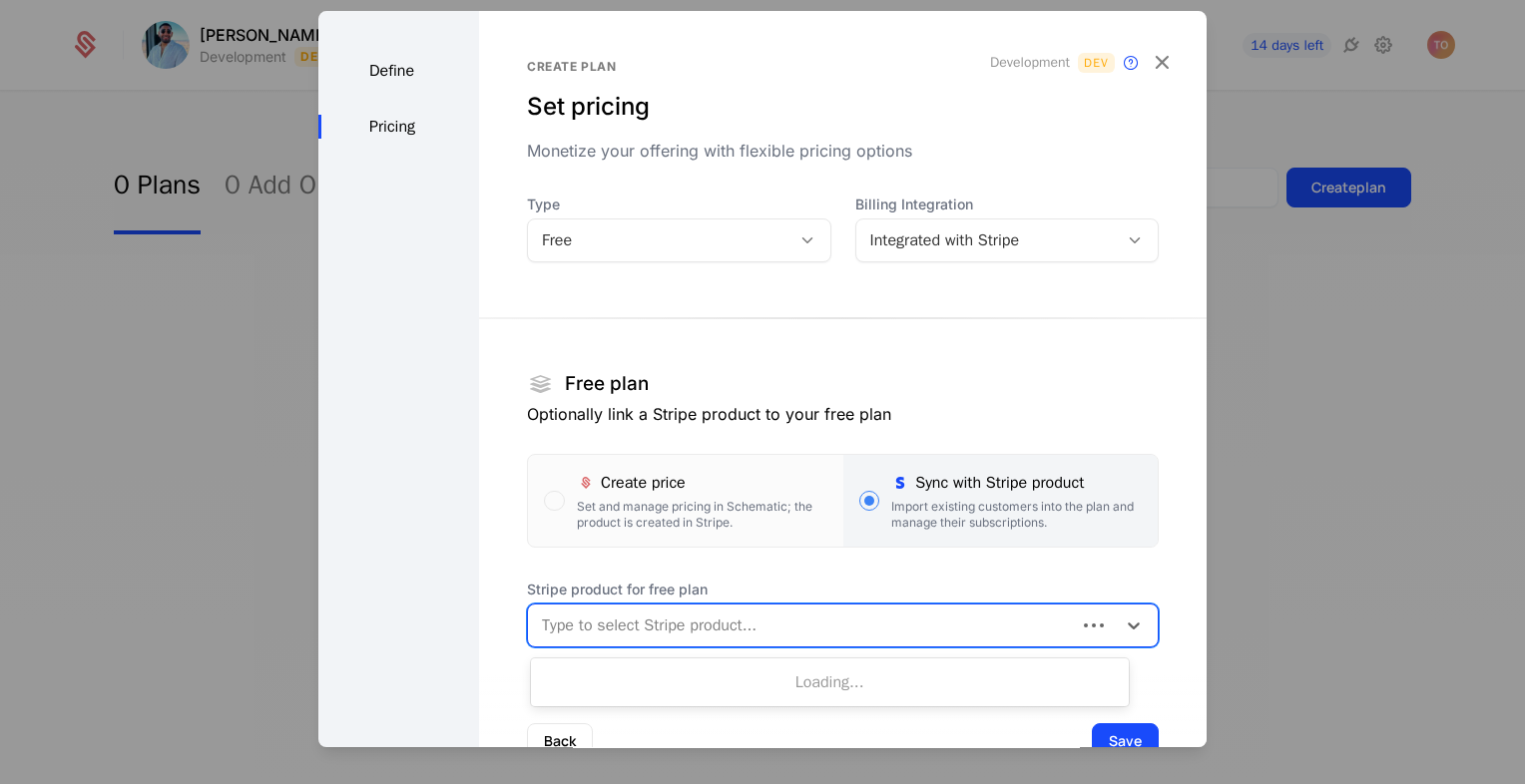 click at bounding box center (801, 625) 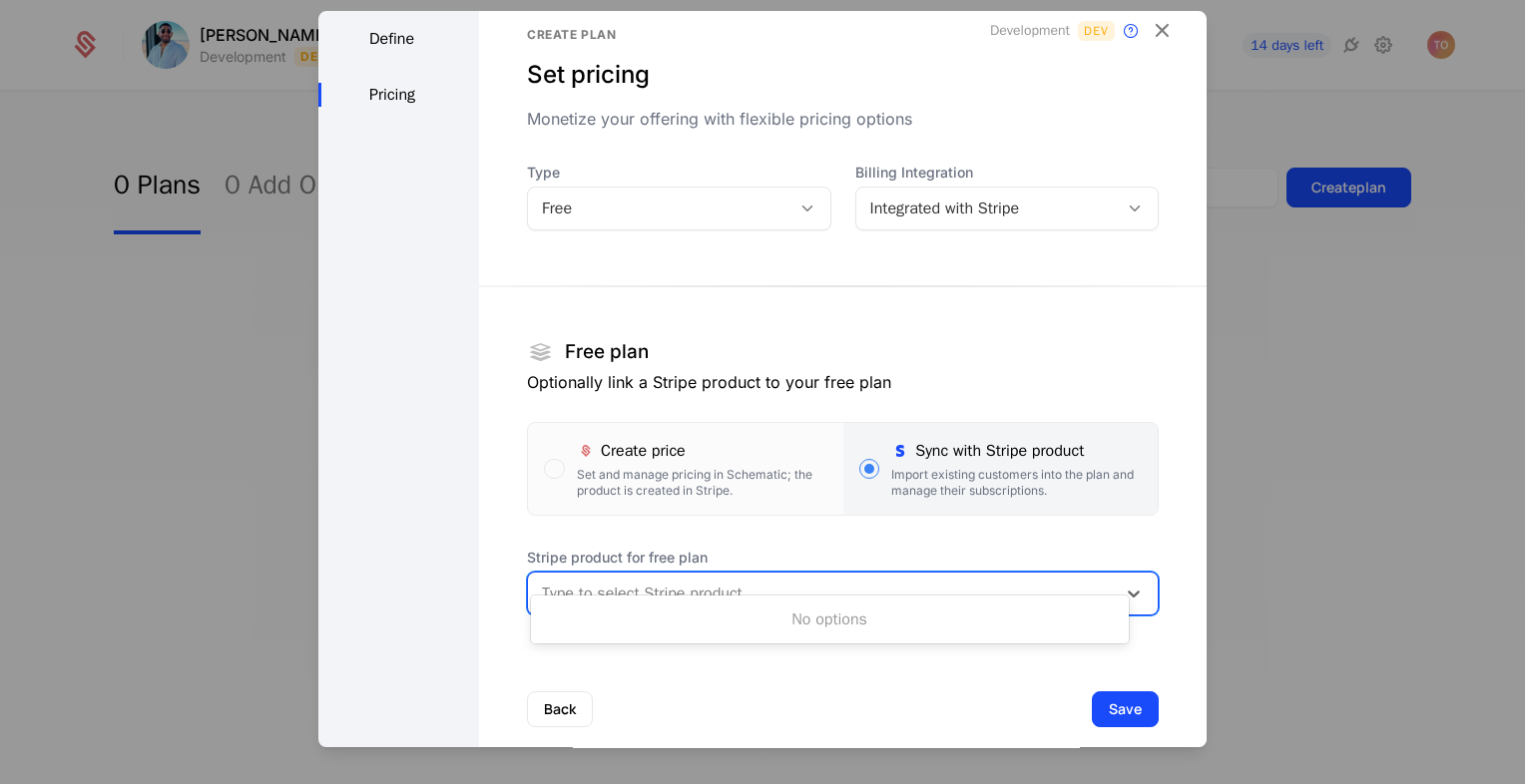 scroll, scrollTop: 63, scrollLeft: 0, axis: vertical 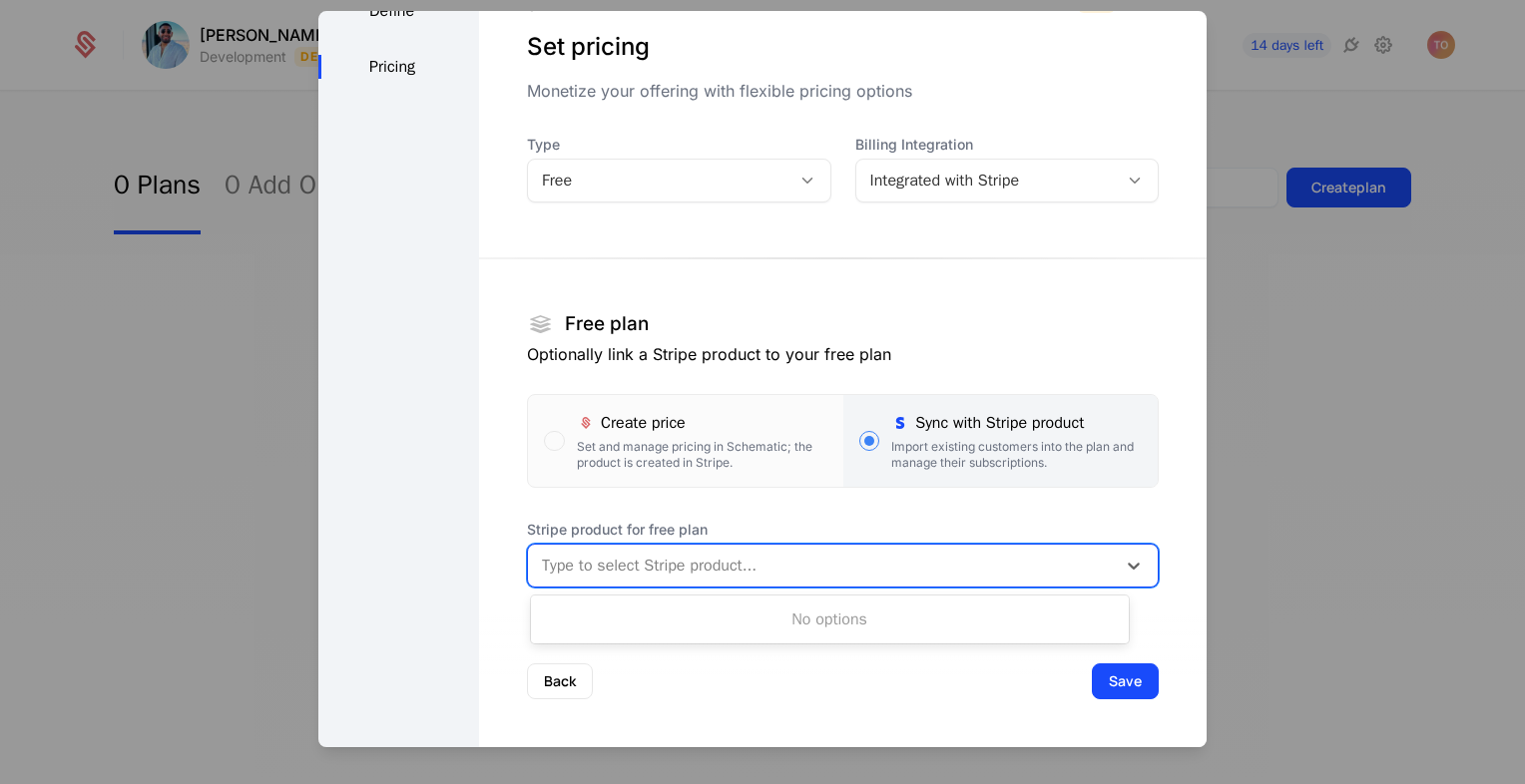 click on "No options" at bounding box center (829, 619) 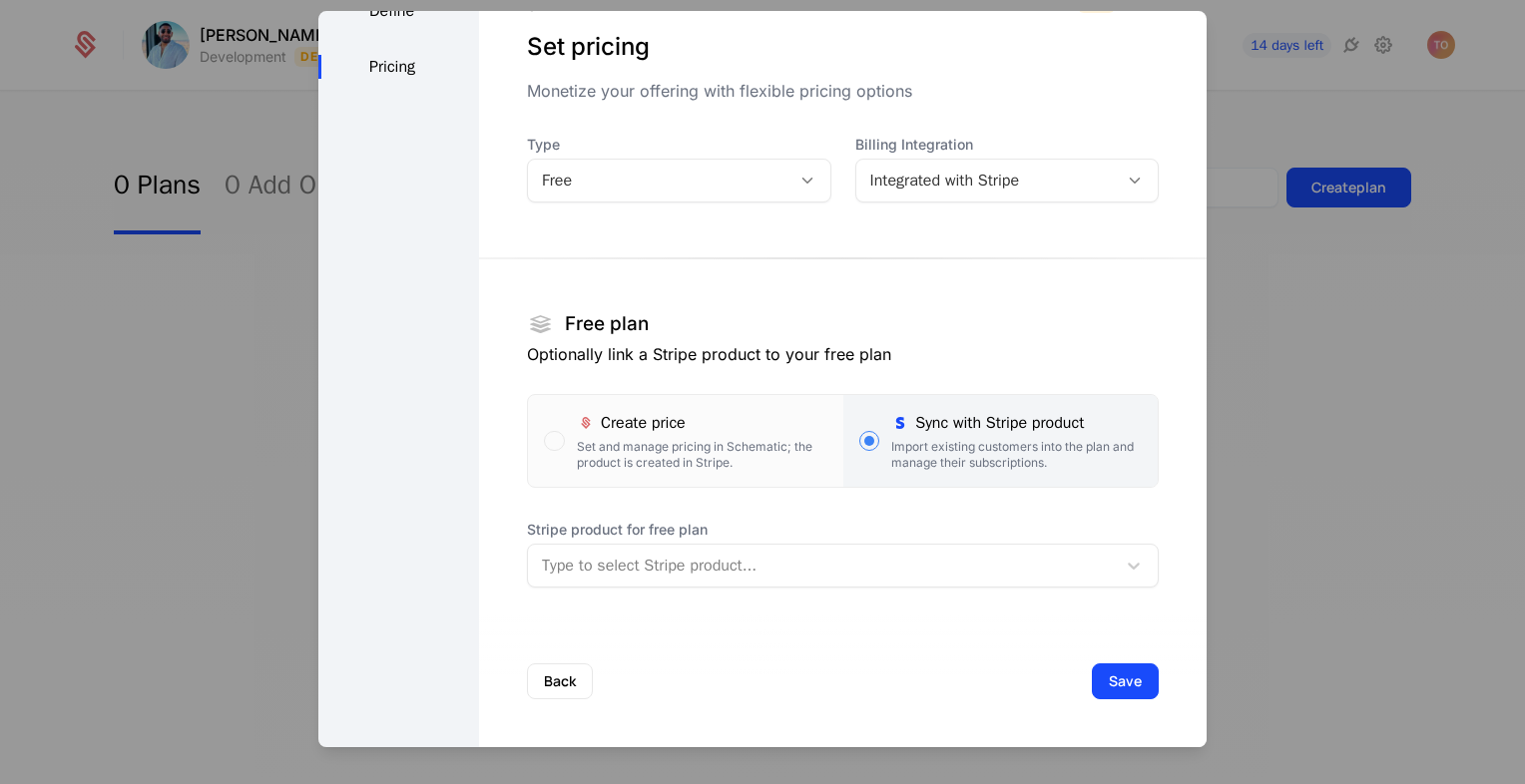 click at bounding box center (821, 566) 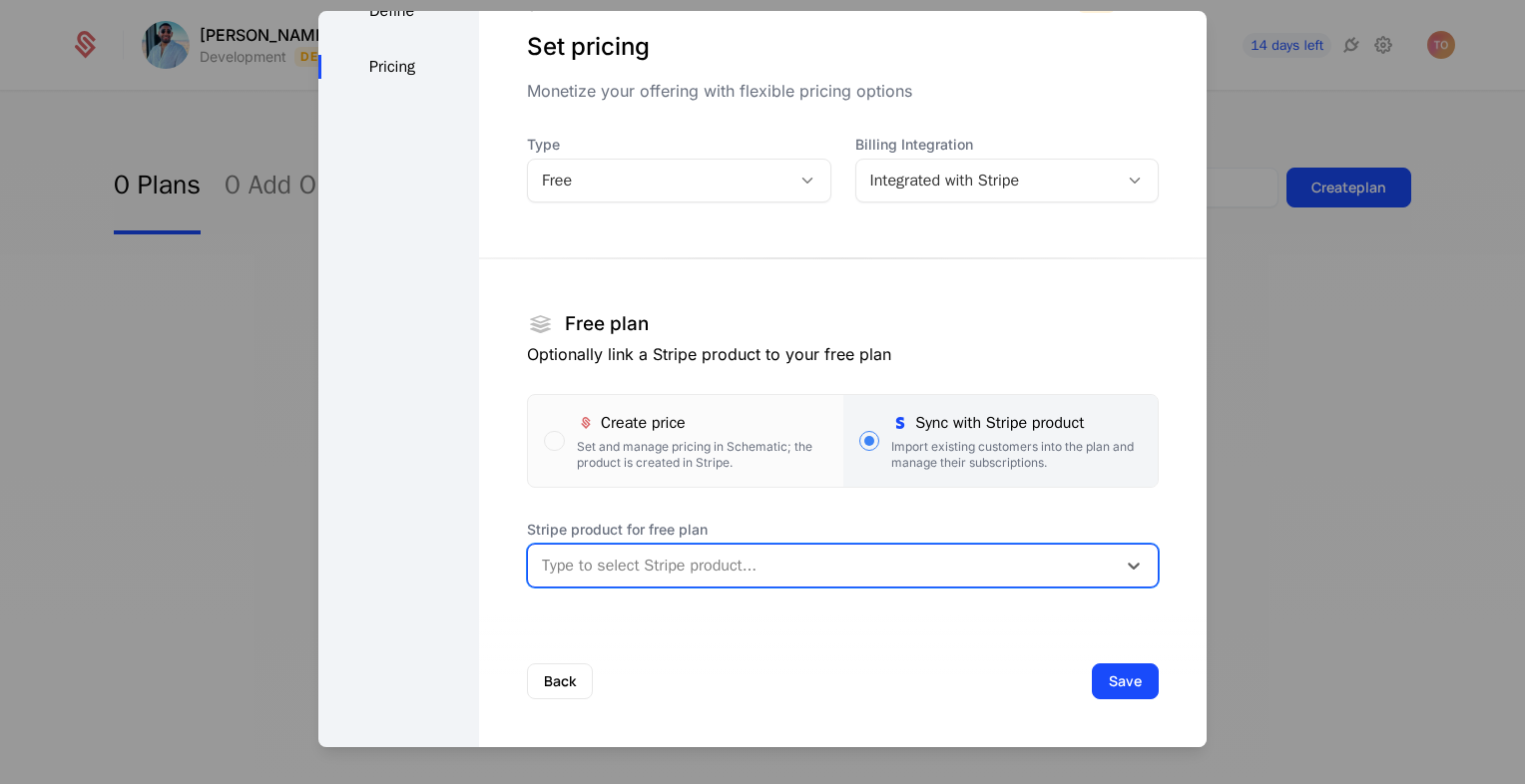 click at bounding box center [821, 566] 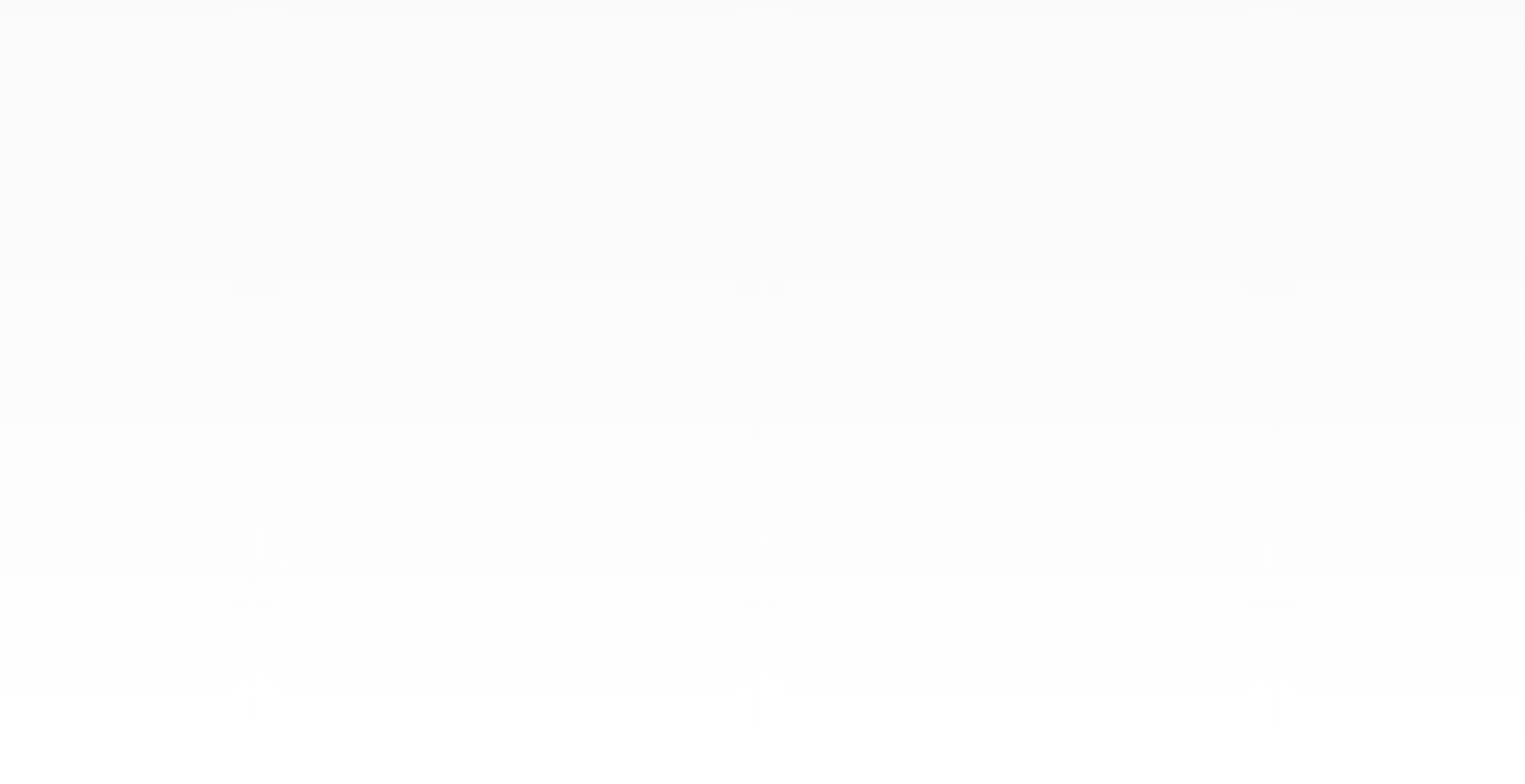 scroll, scrollTop: 0, scrollLeft: 0, axis: both 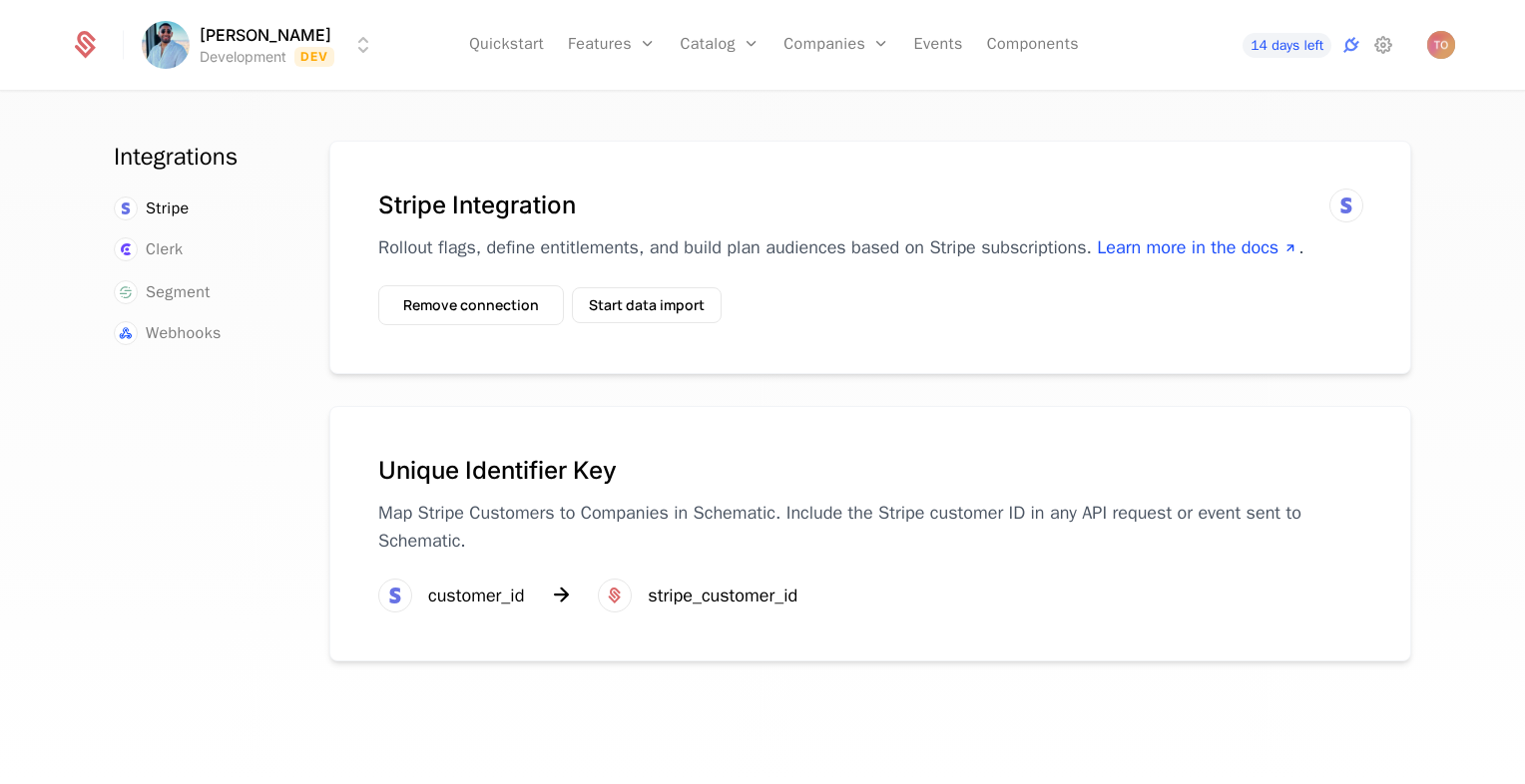 click on "stripe_customer_id" at bounding box center (723, 595) 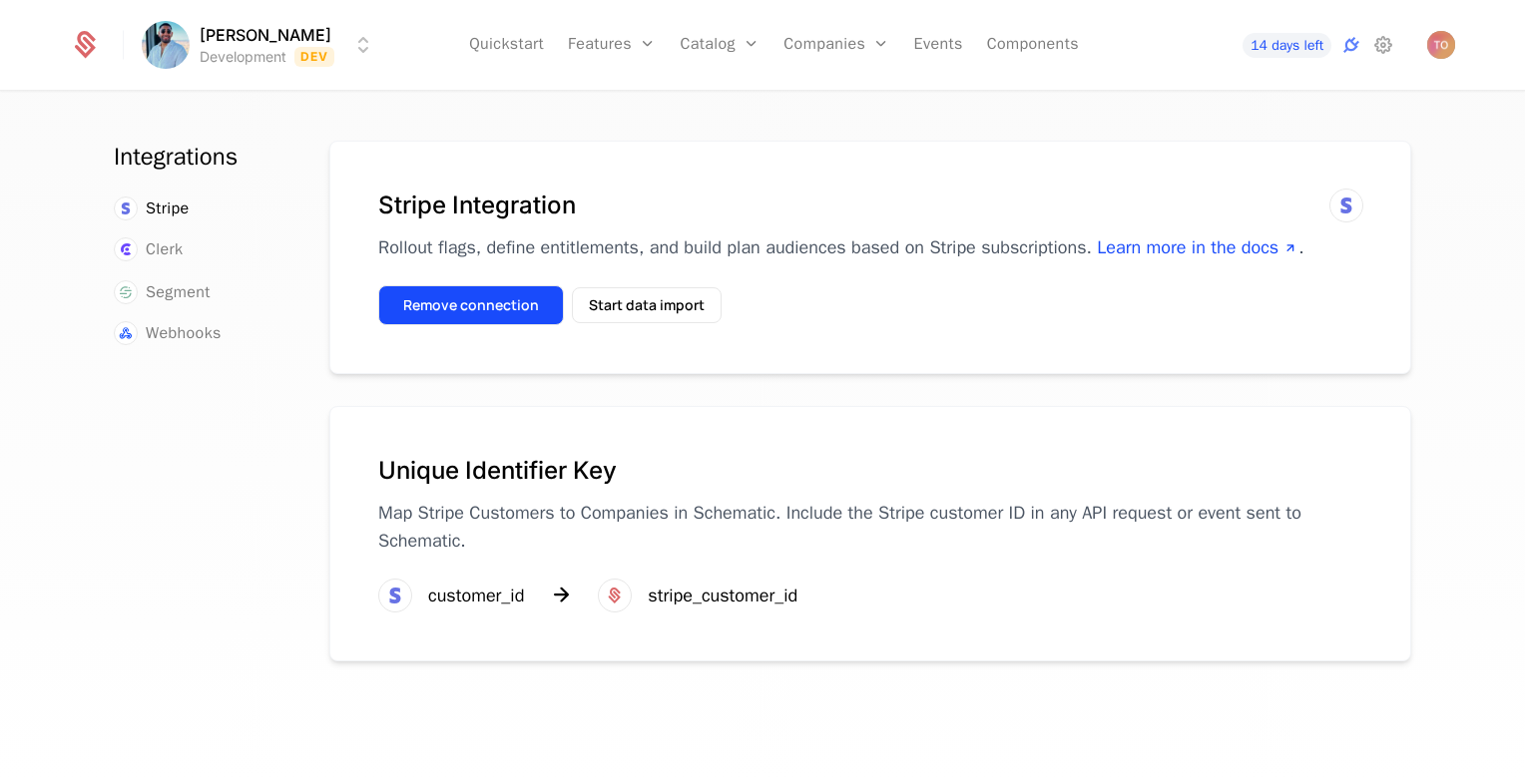 click on "Remove connection" at bounding box center (471, 305) 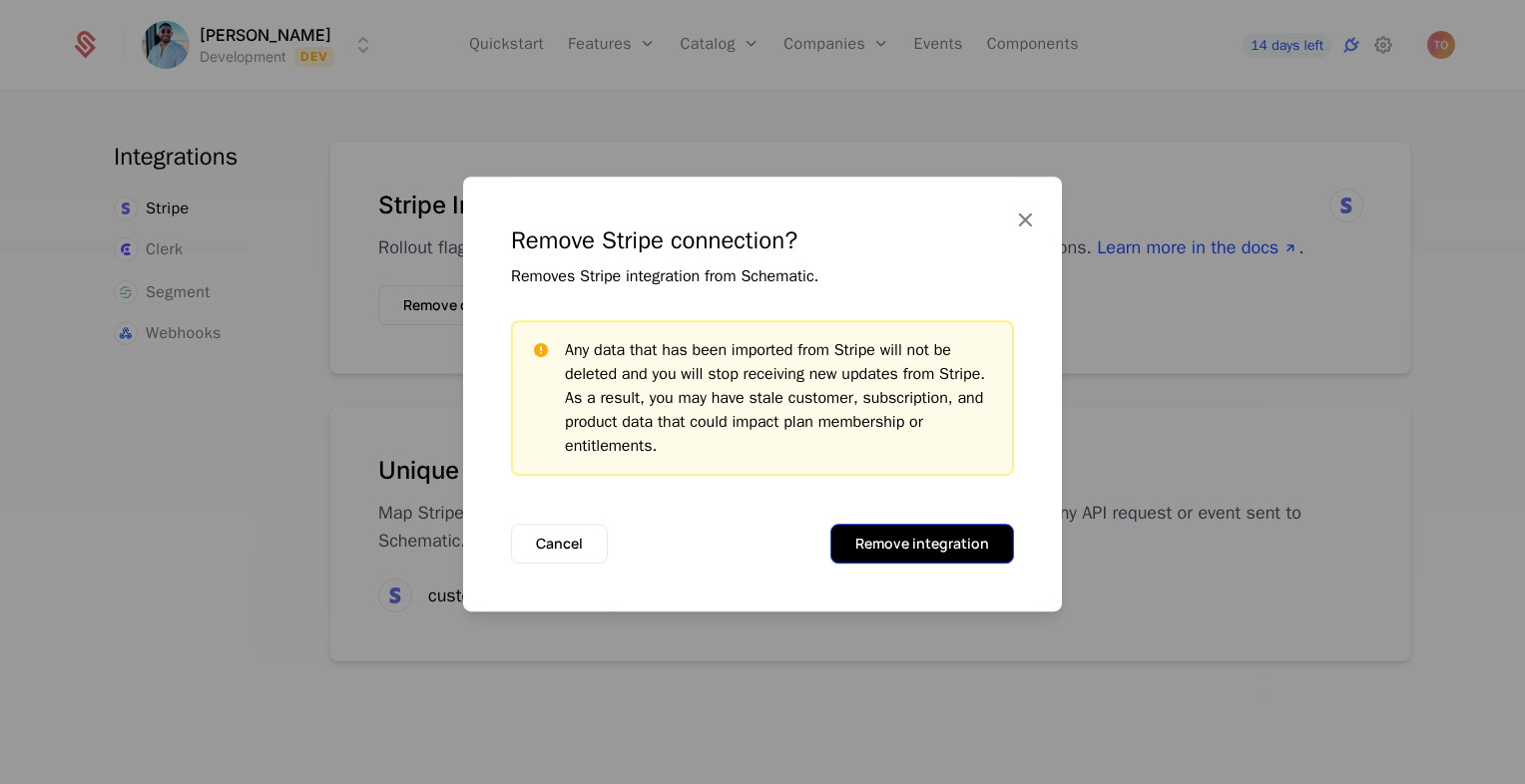 click on "Remove integration" at bounding box center (922, 544) 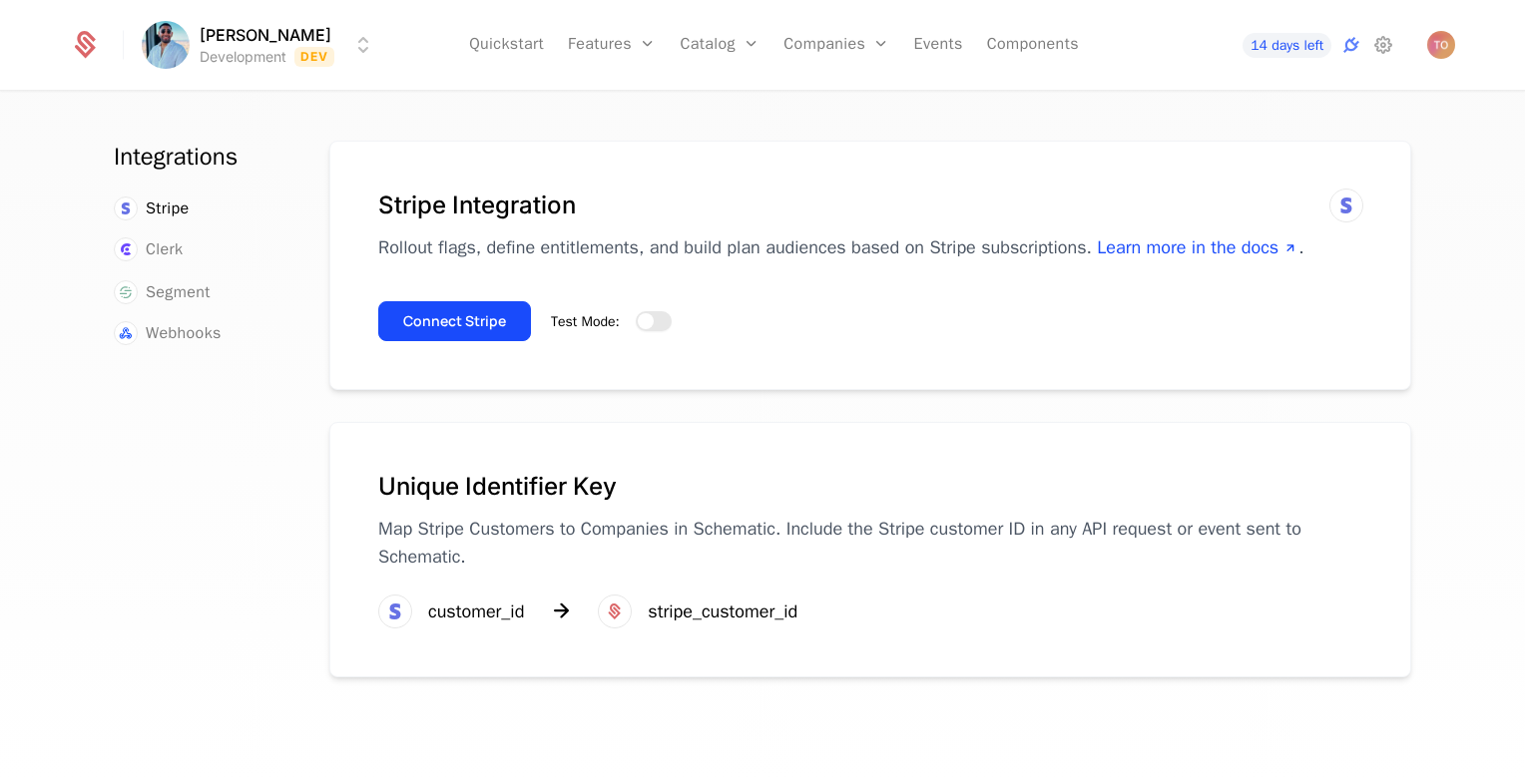 click at bounding box center [646, 321] 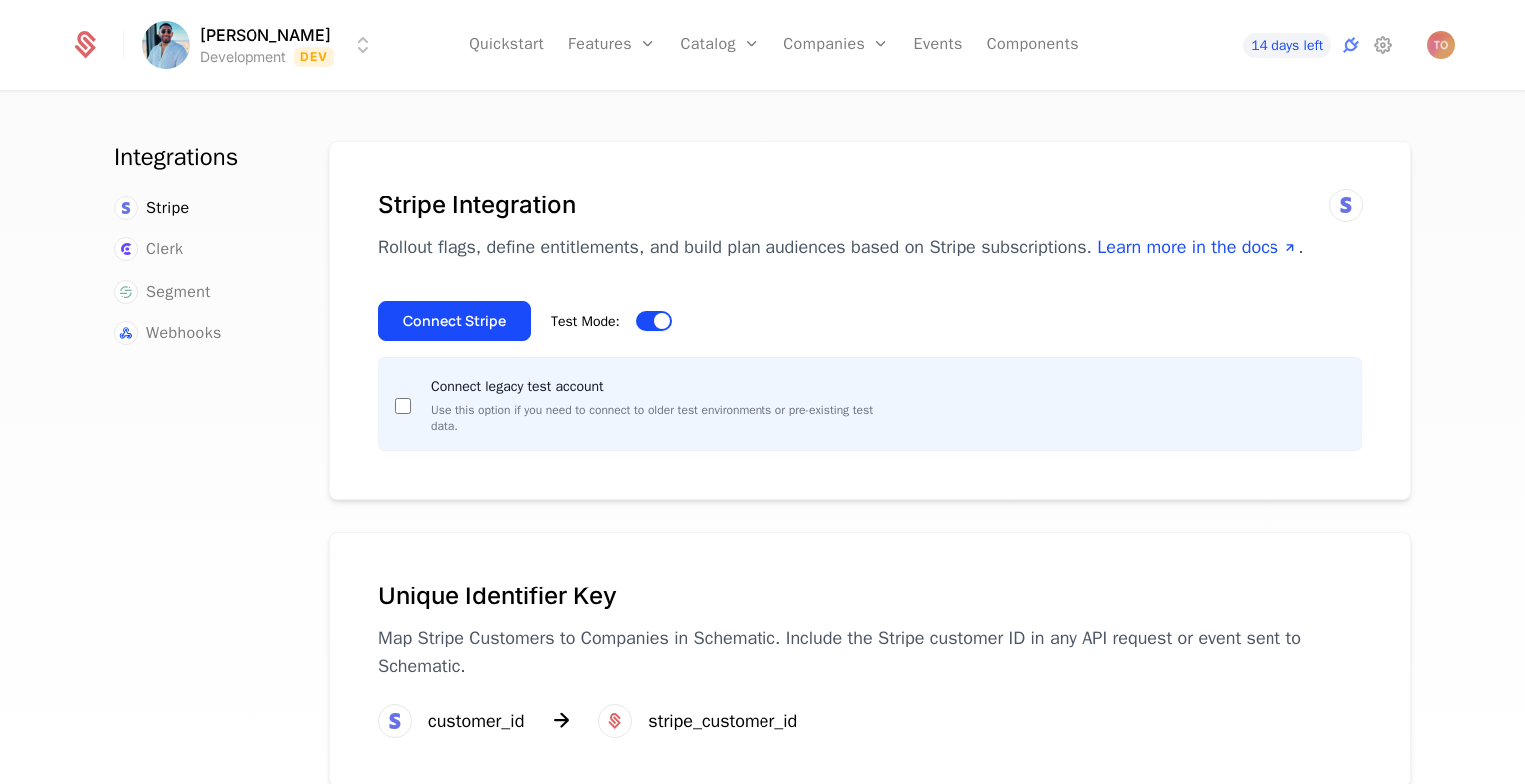 click on "Test Mode:" at bounding box center [654, 321] 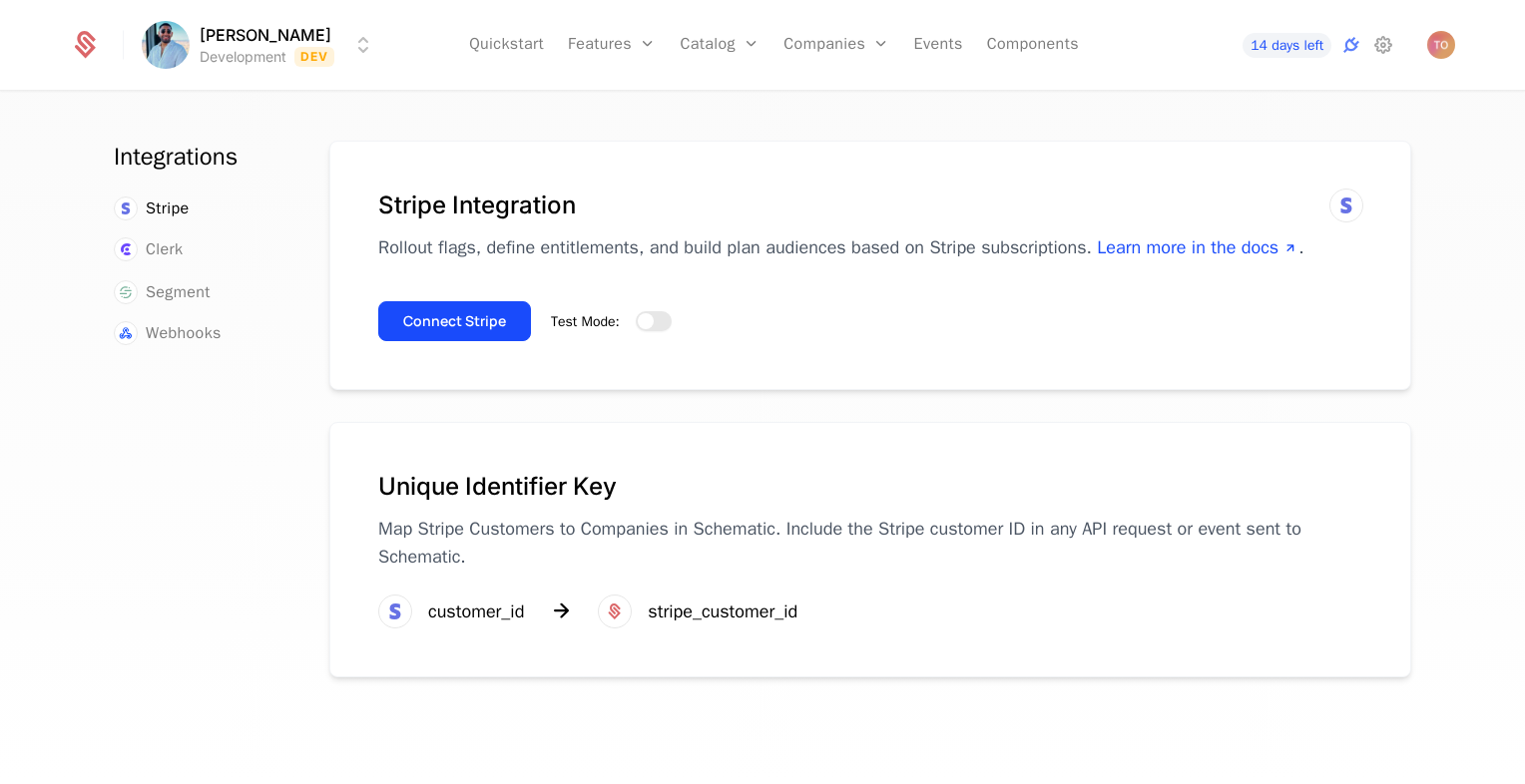click at bounding box center (646, 321) 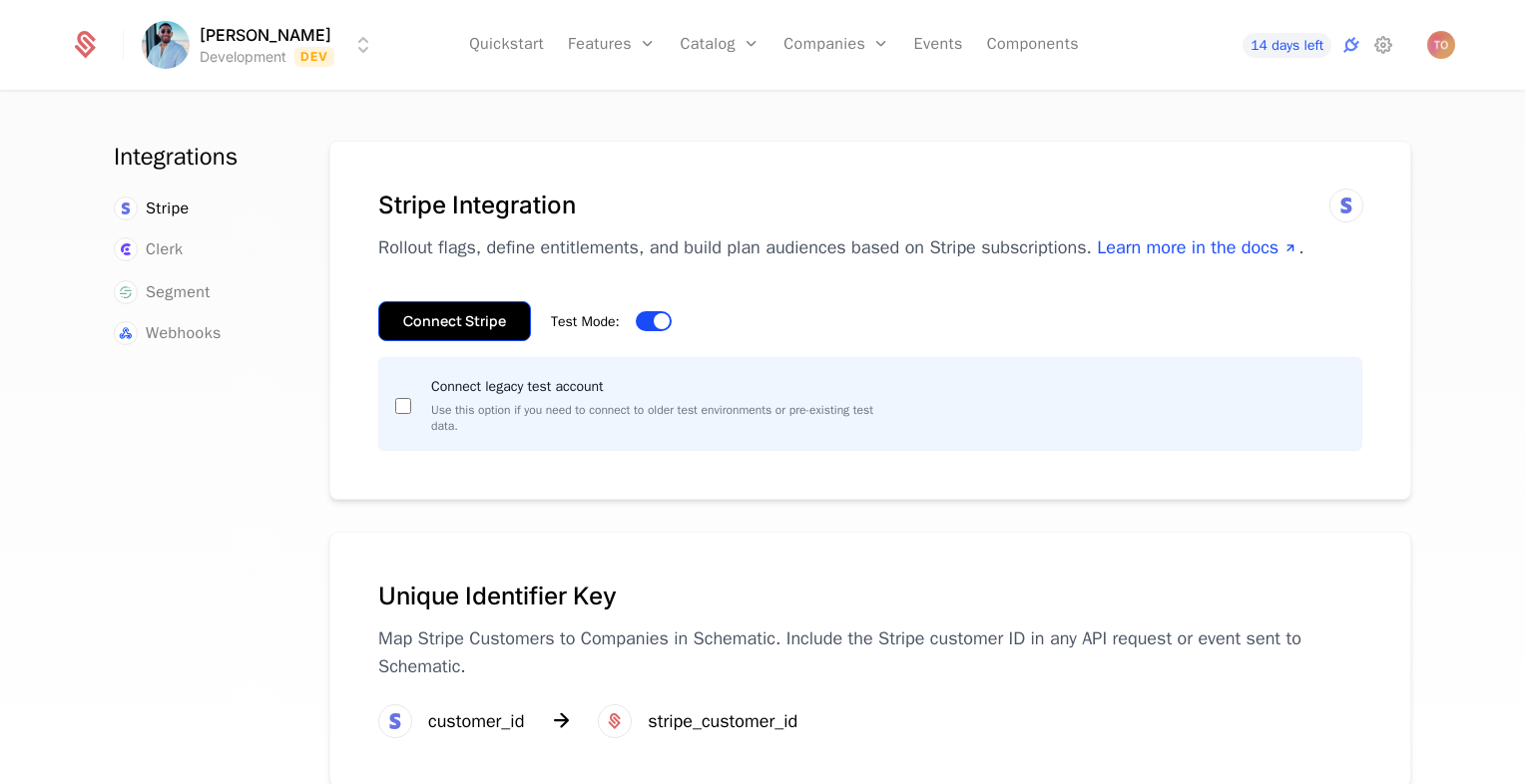 click on "Connect Stripe" at bounding box center (454, 321) 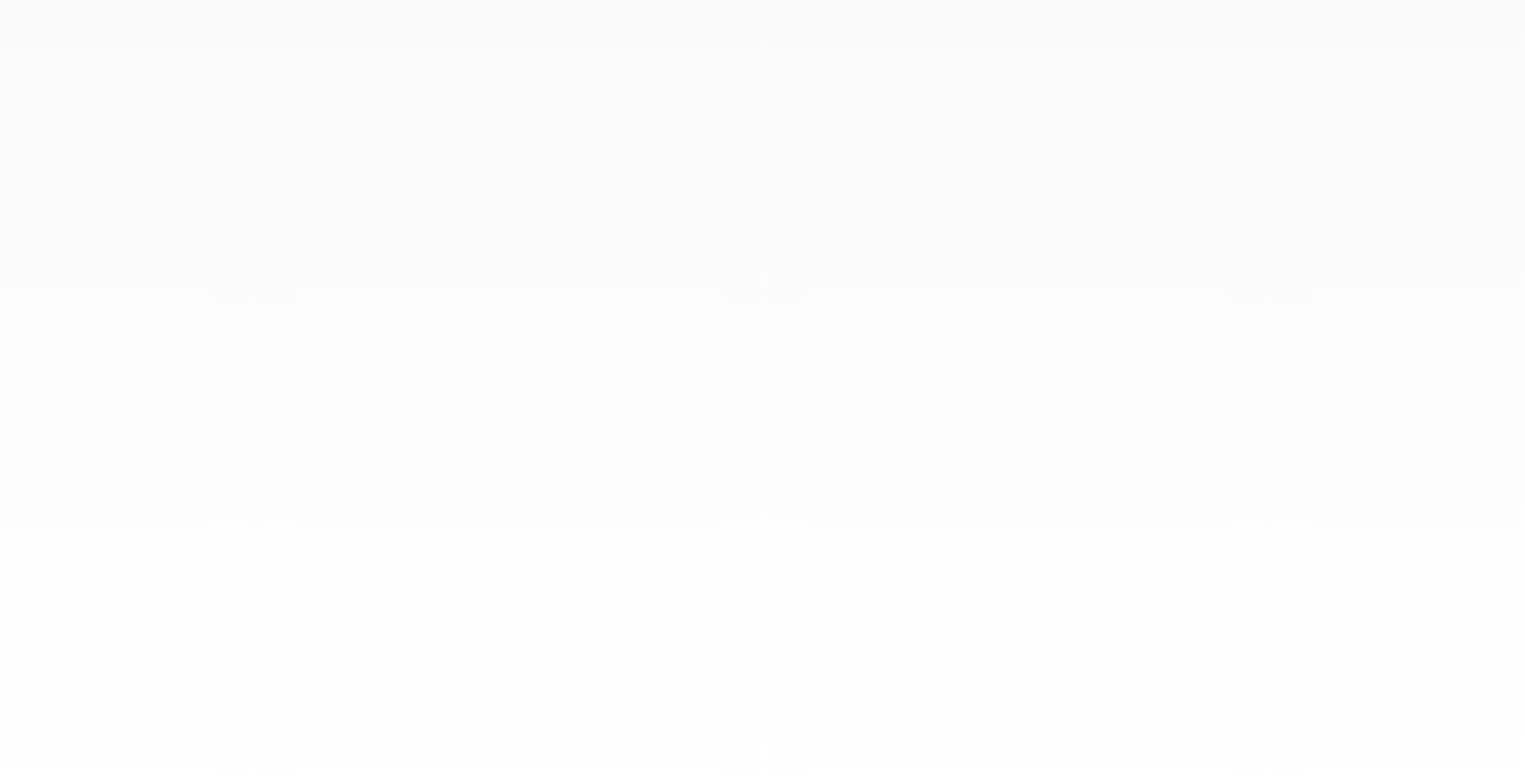 scroll, scrollTop: 0, scrollLeft: 0, axis: both 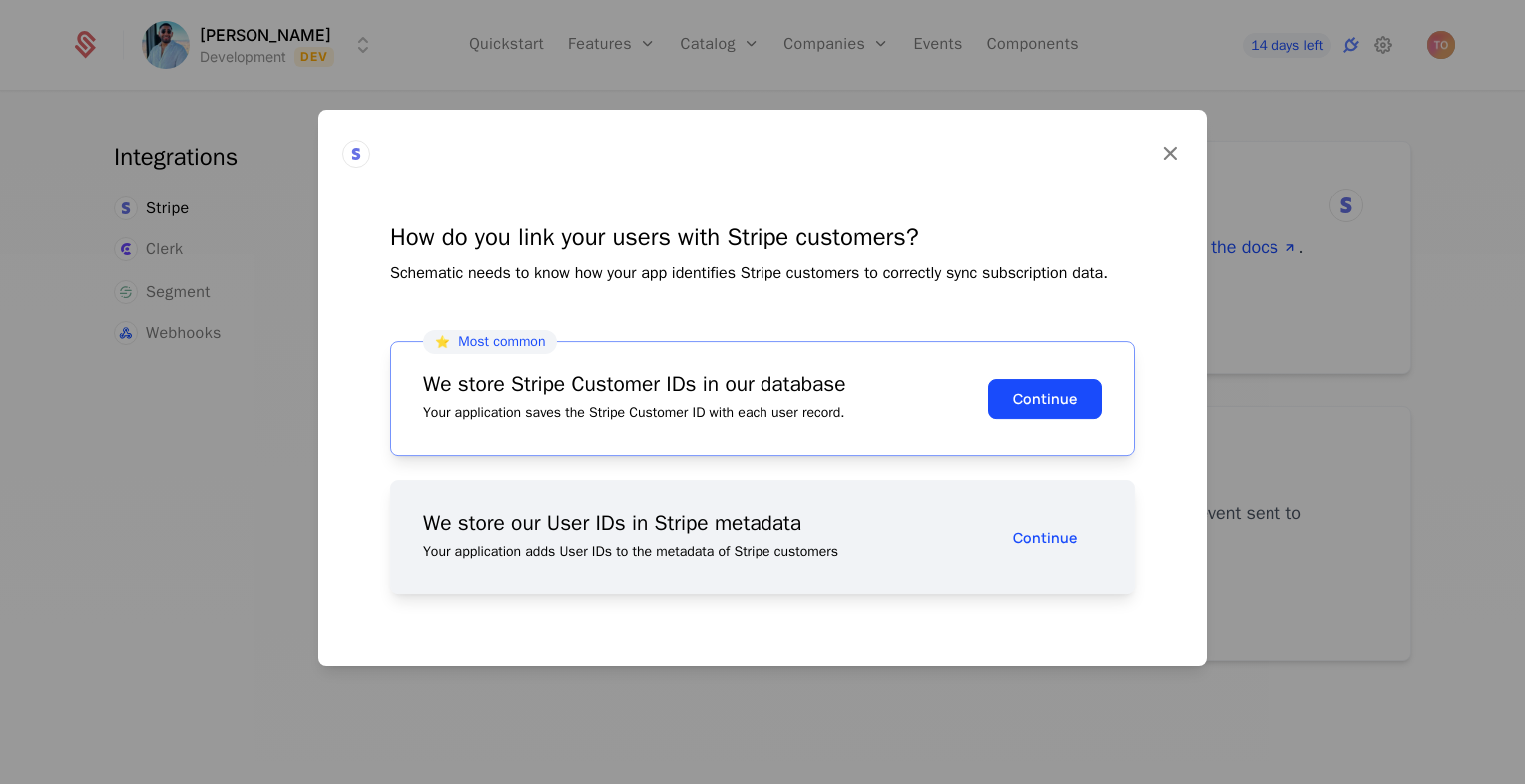 click at bounding box center (762, 392) 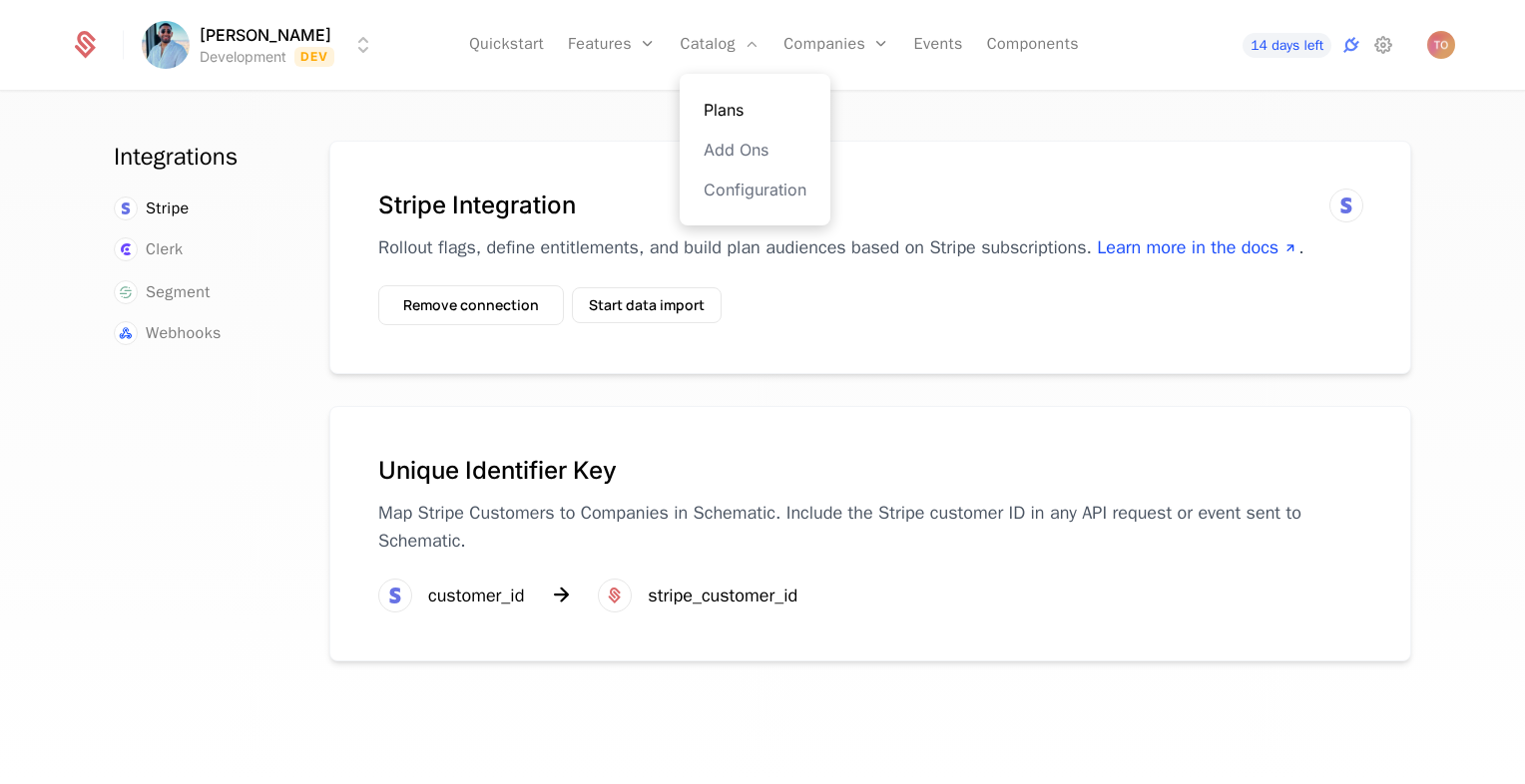 click on "Plans" at bounding box center (755, 110) 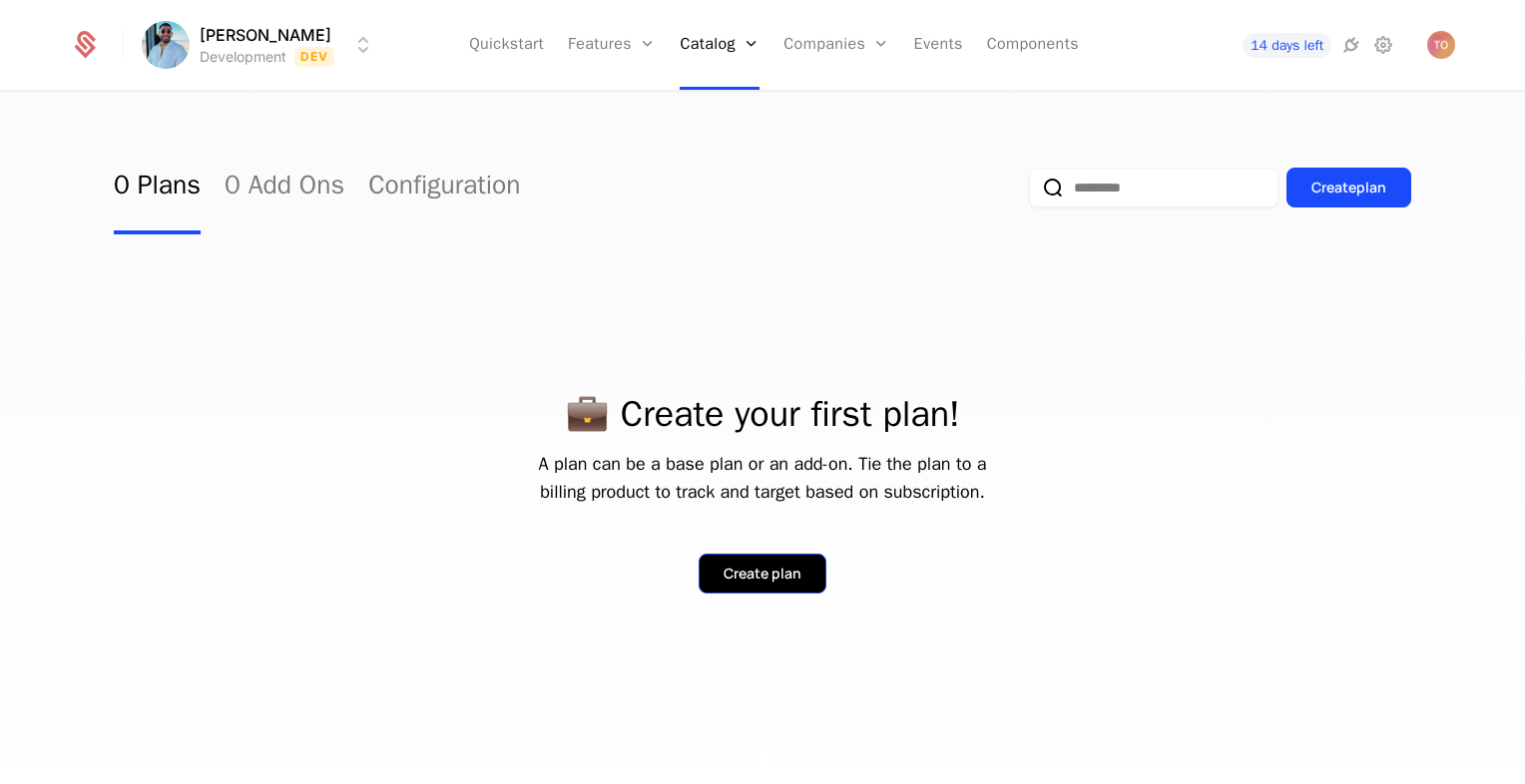 click on "Create plan" at bounding box center [762, 574] 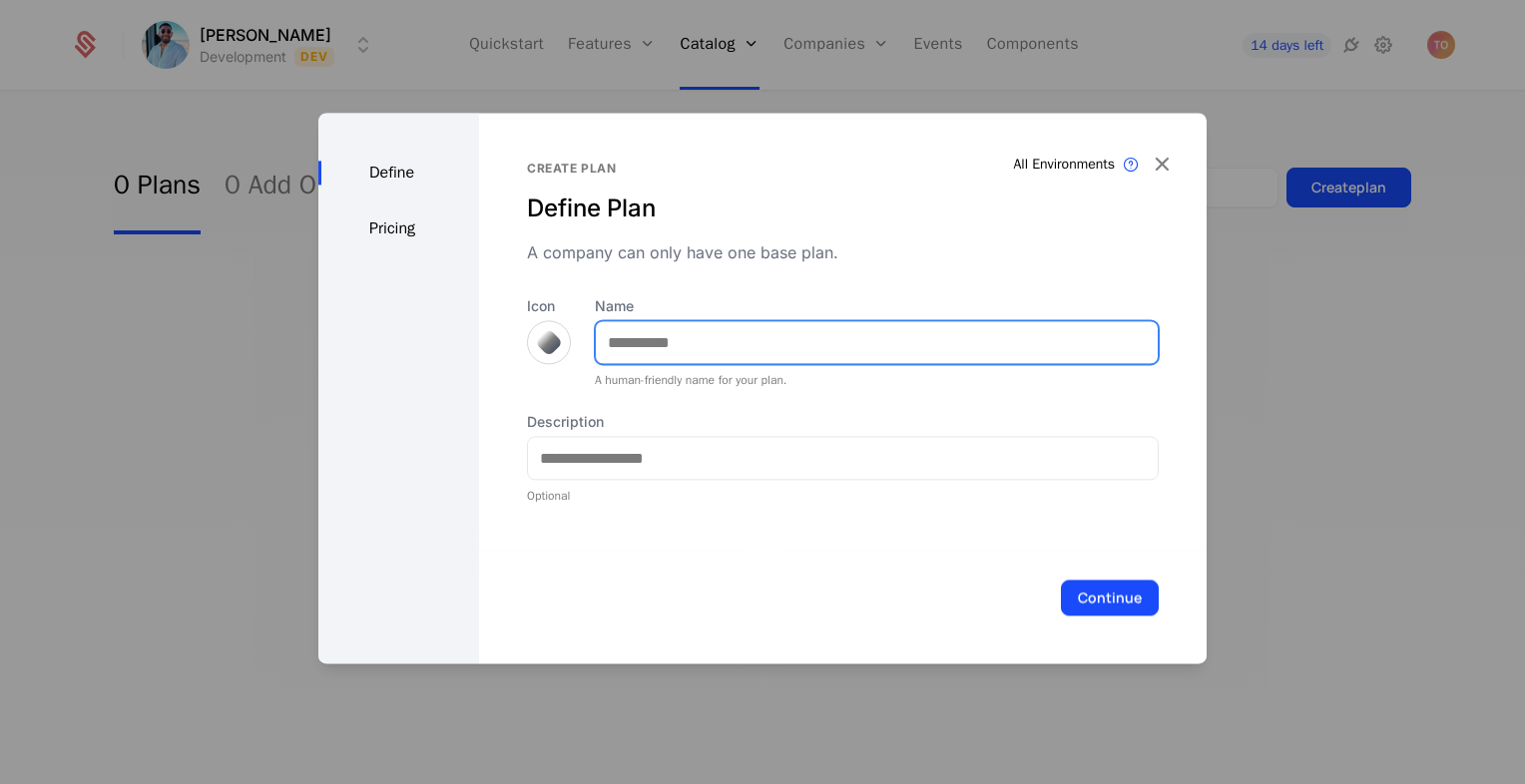 click on "Name" at bounding box center (876, 342) 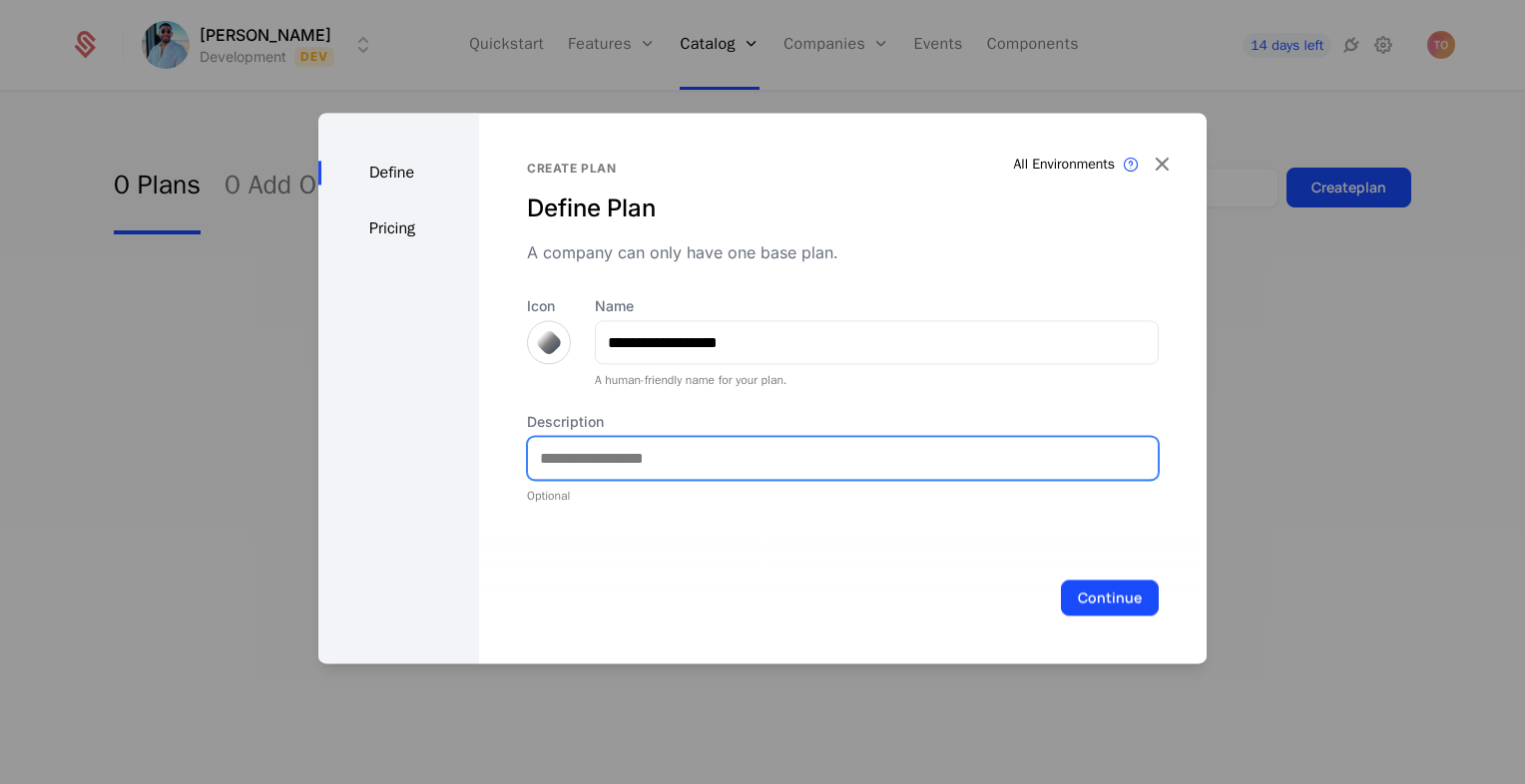 type on "**********" 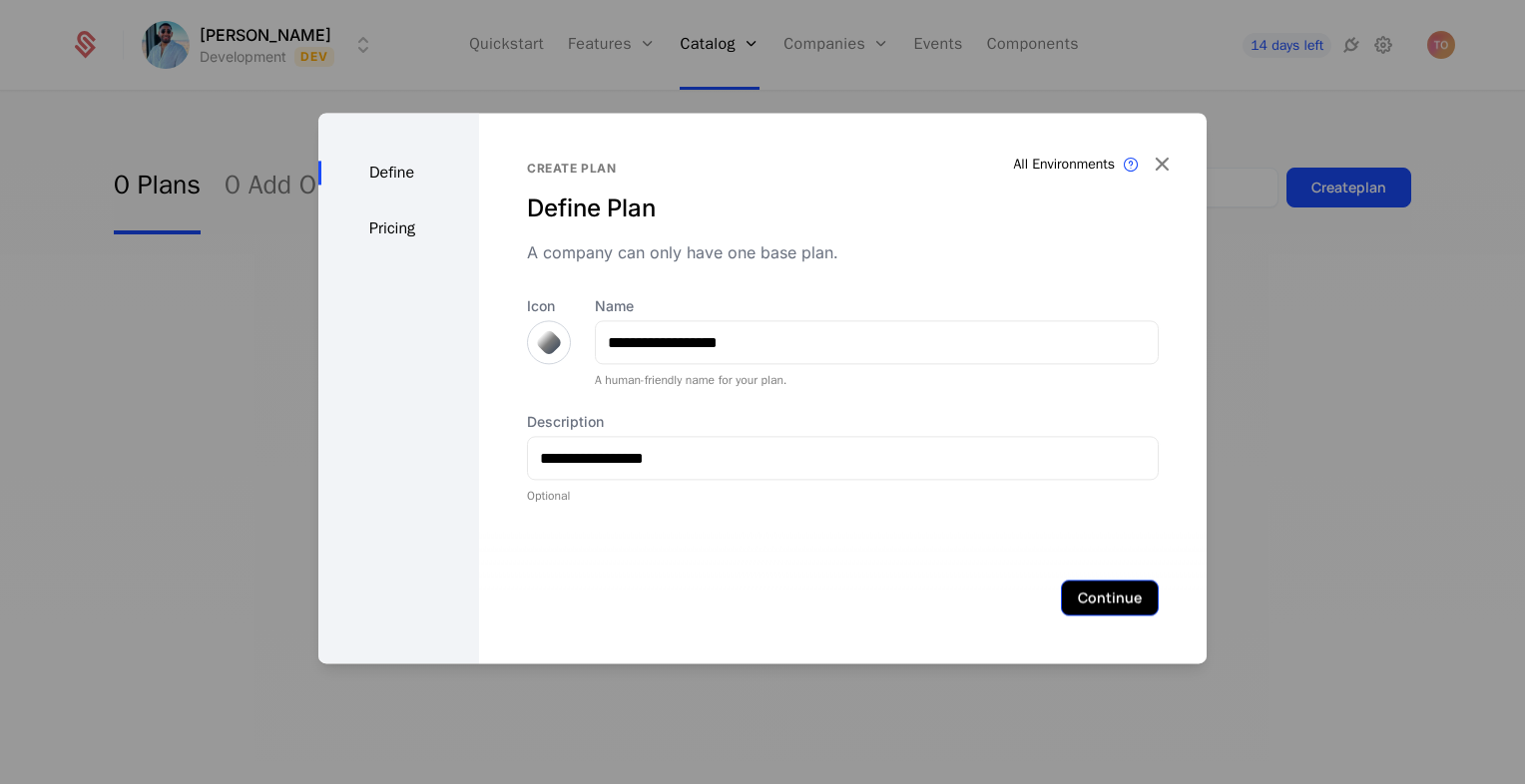 click on "Continue" at bounding box center (1110, 597) 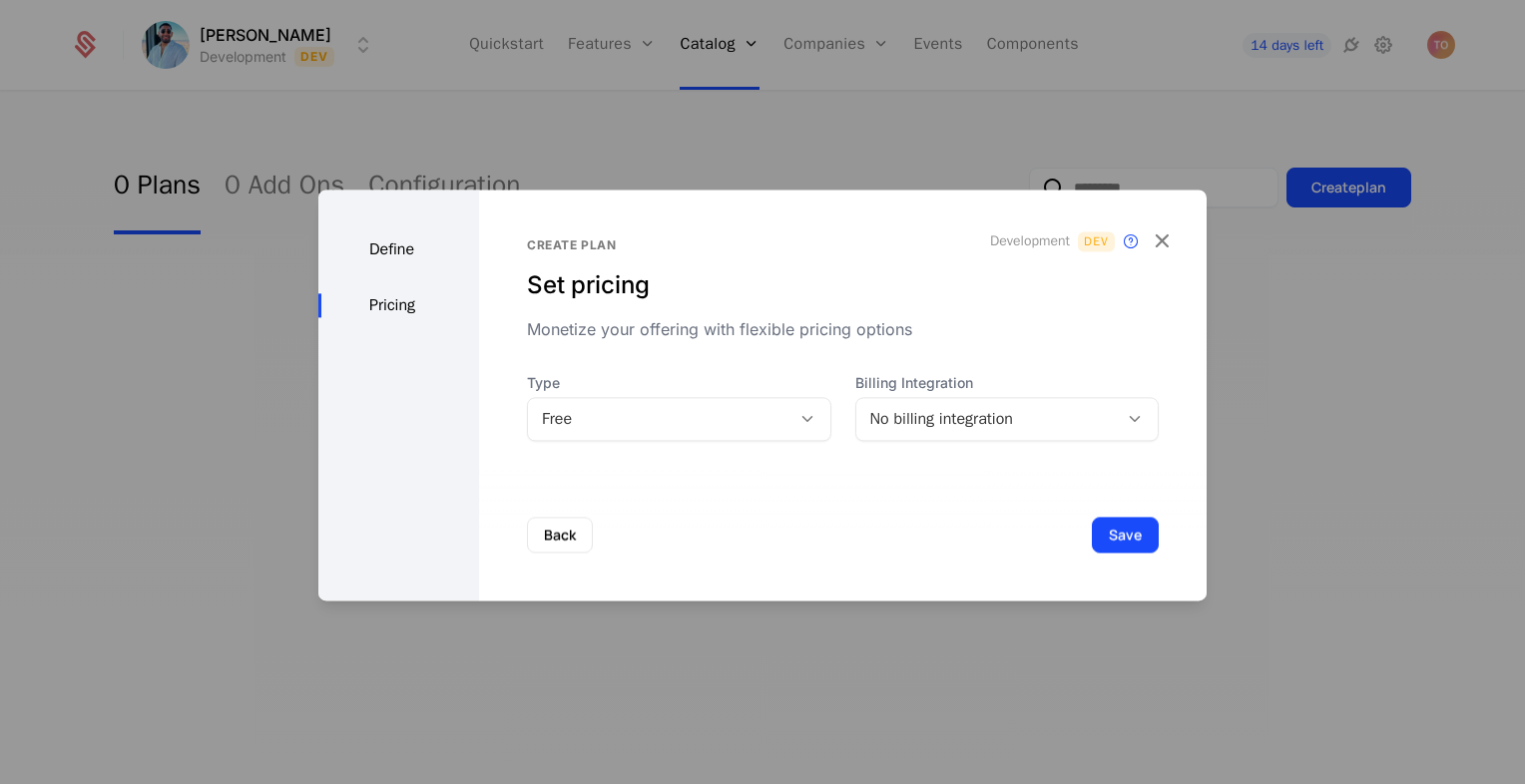 click on "No billing integration" at bounding box center (1007, 419) 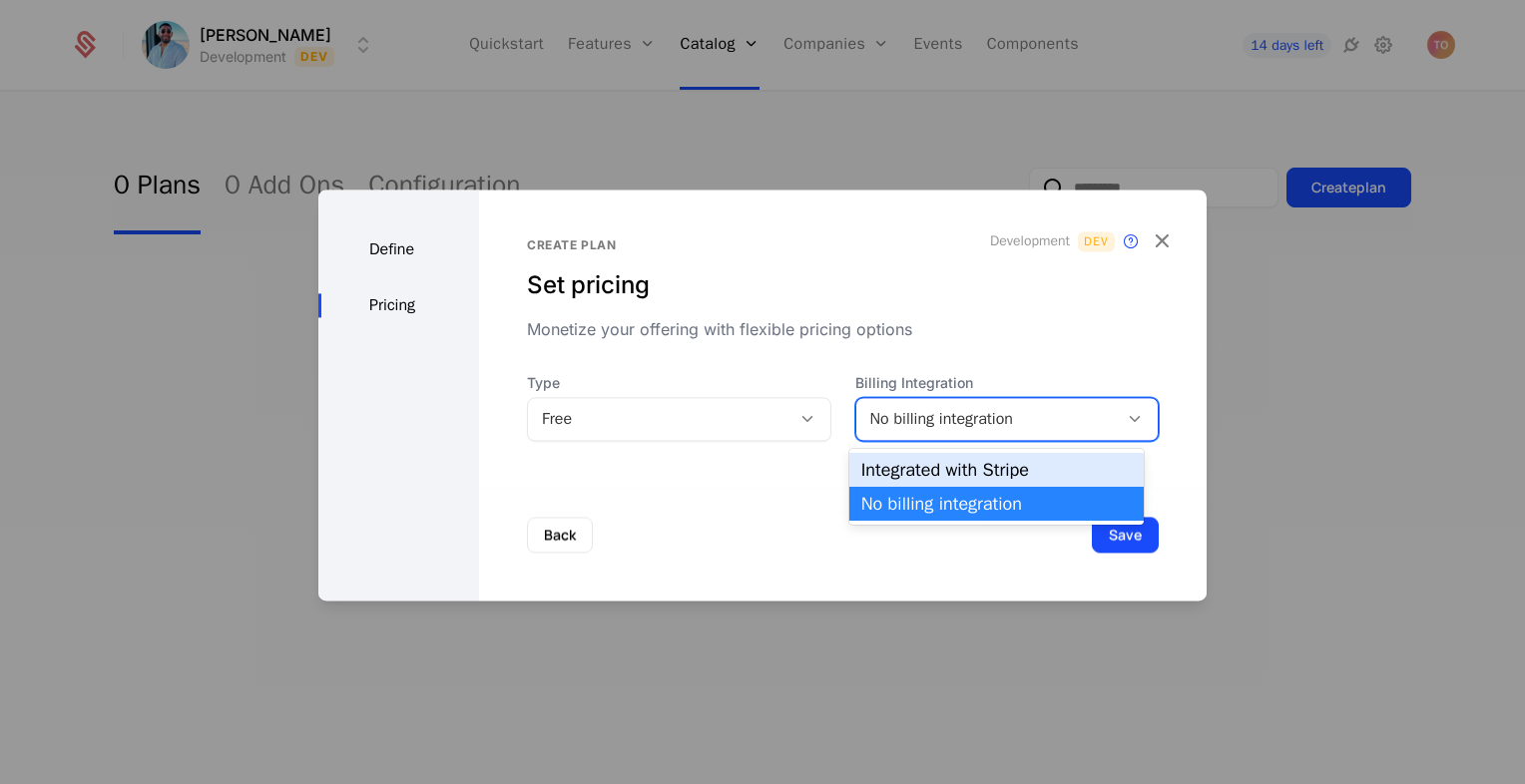 click on "Integrated with Stripe" at bounding box center (996, 470) 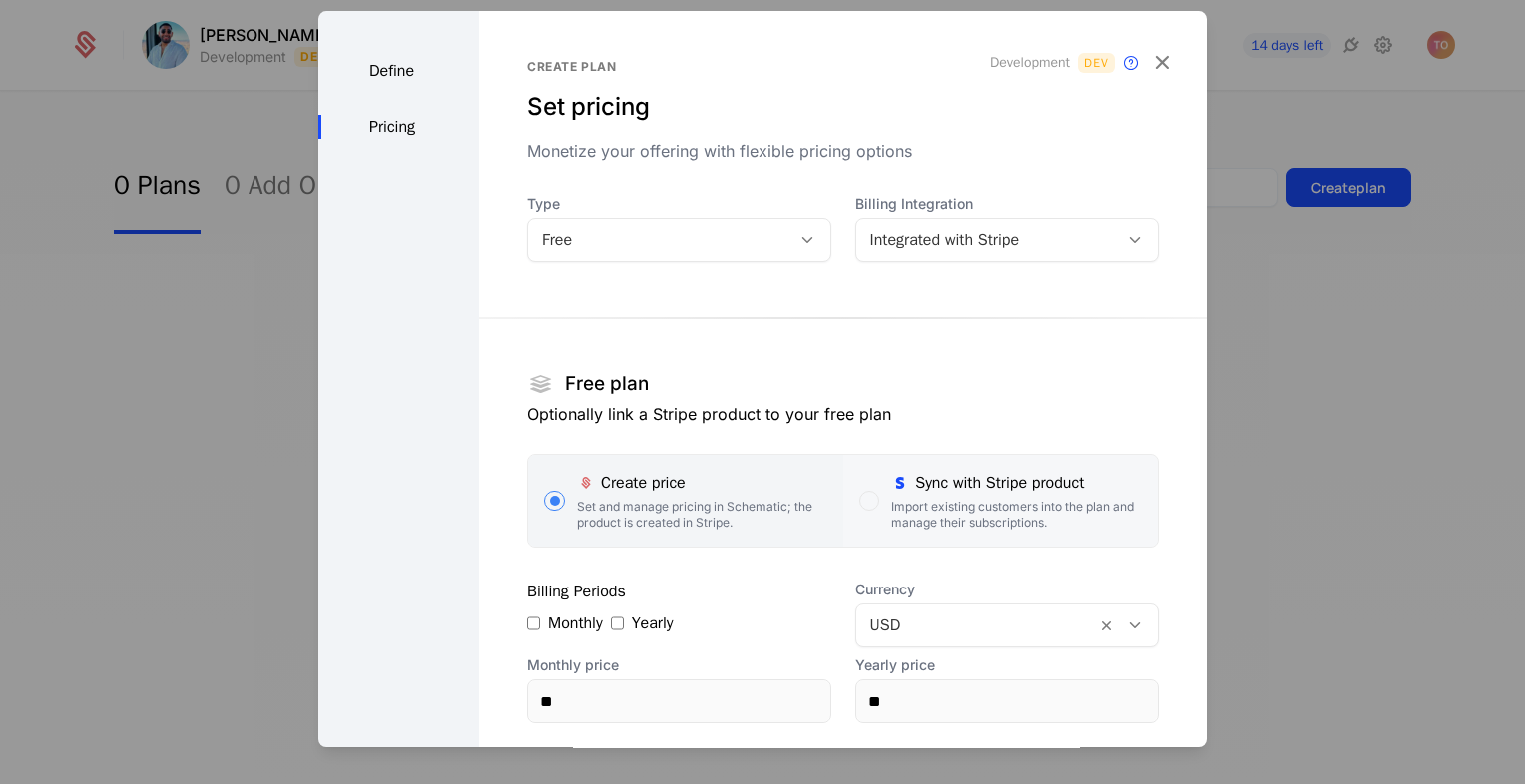 click on "Import existing customers into the plan and manage their subscriptions." at bounding box center (1016, 515) 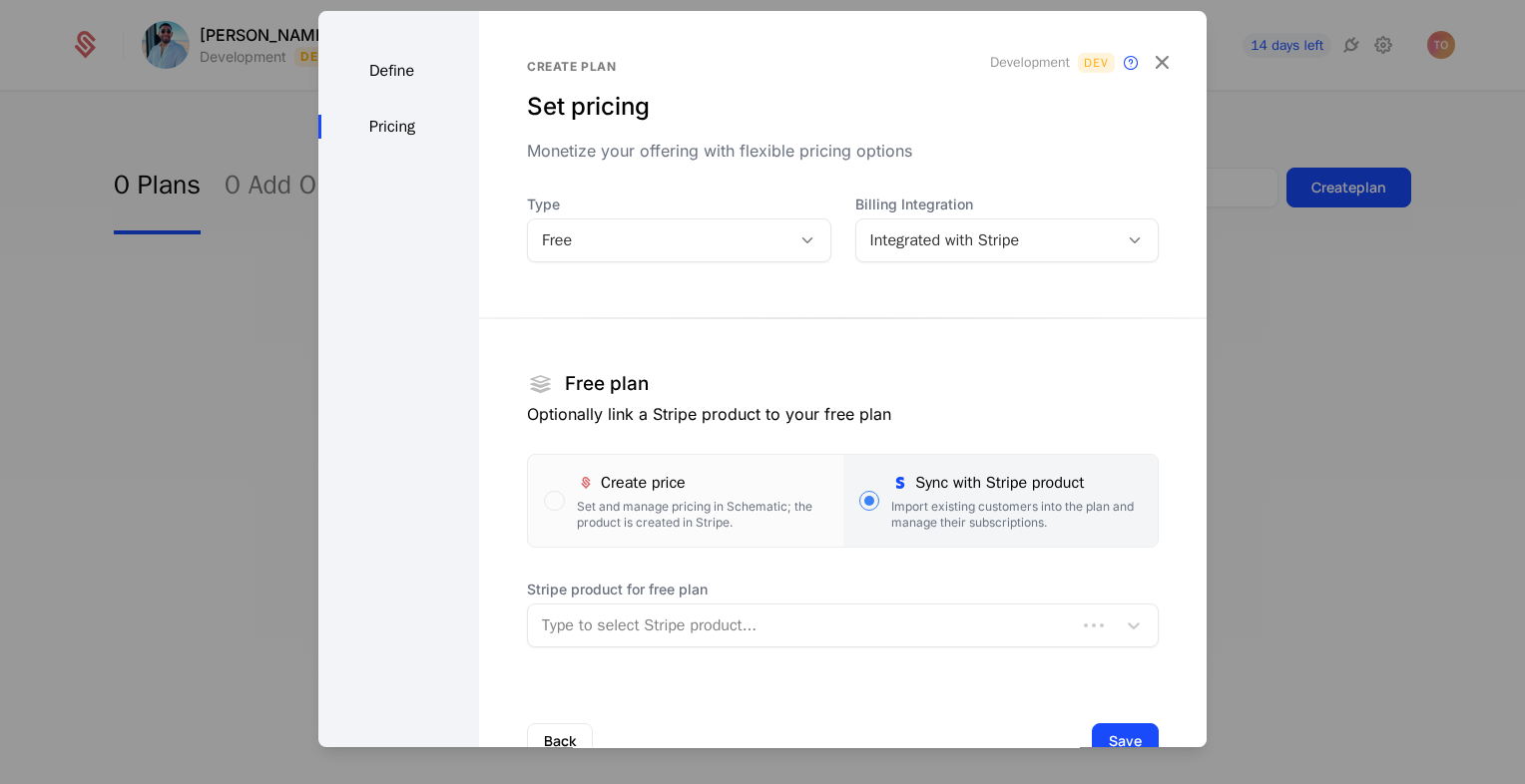 scroll, scrollTop: 63, scrollLeft: 0, axis: vertical 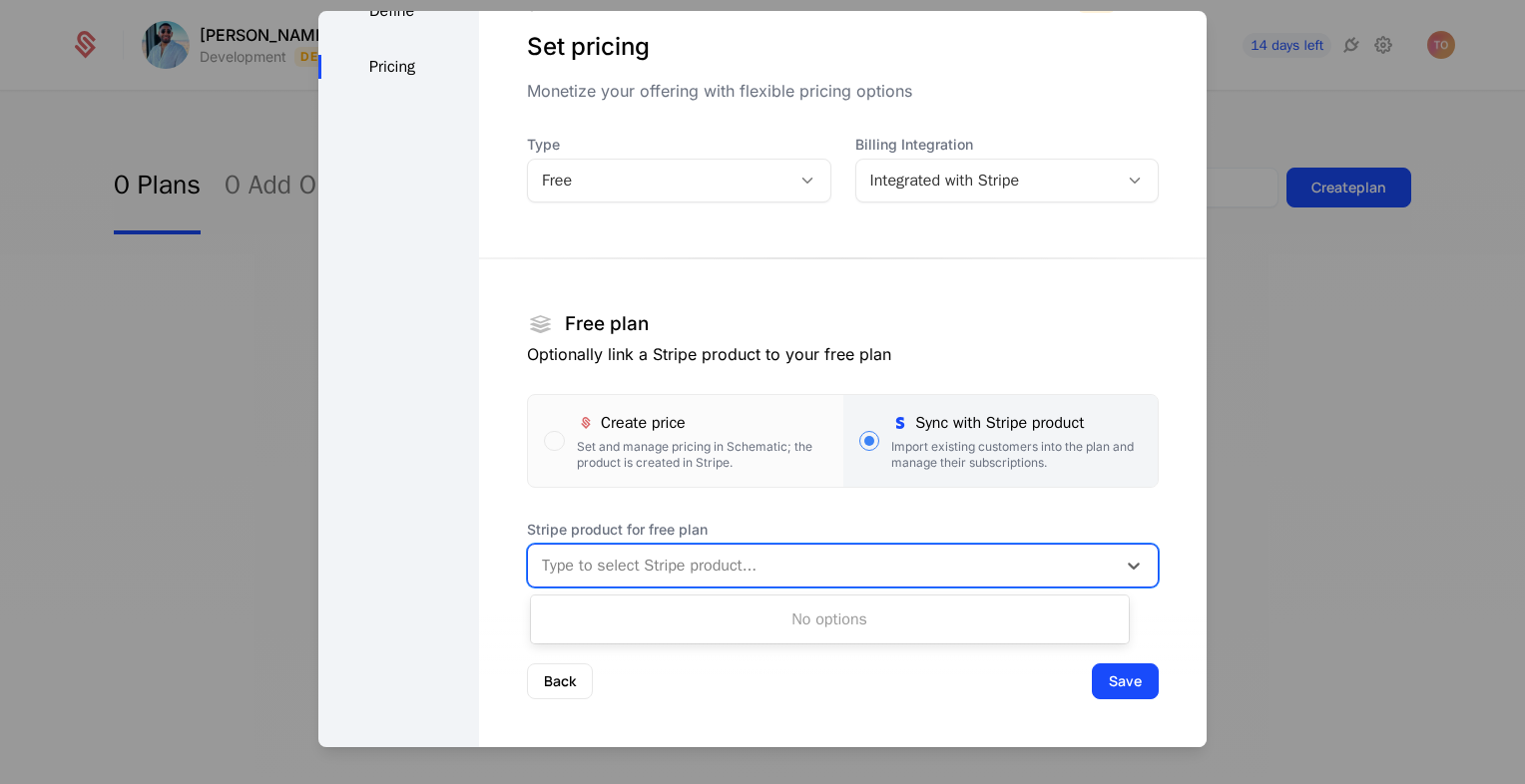 click at bounding box center (821, 566) 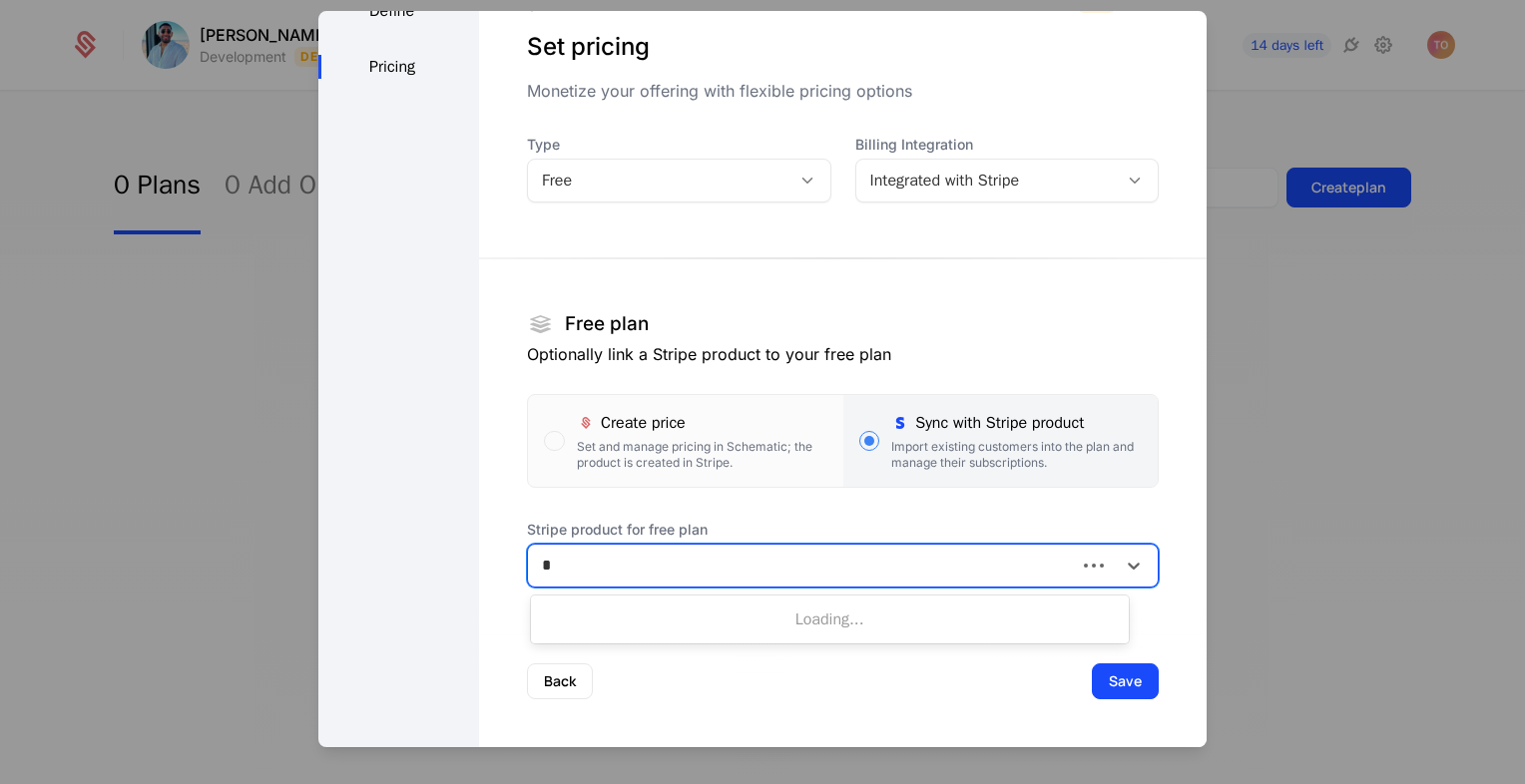type on "**" 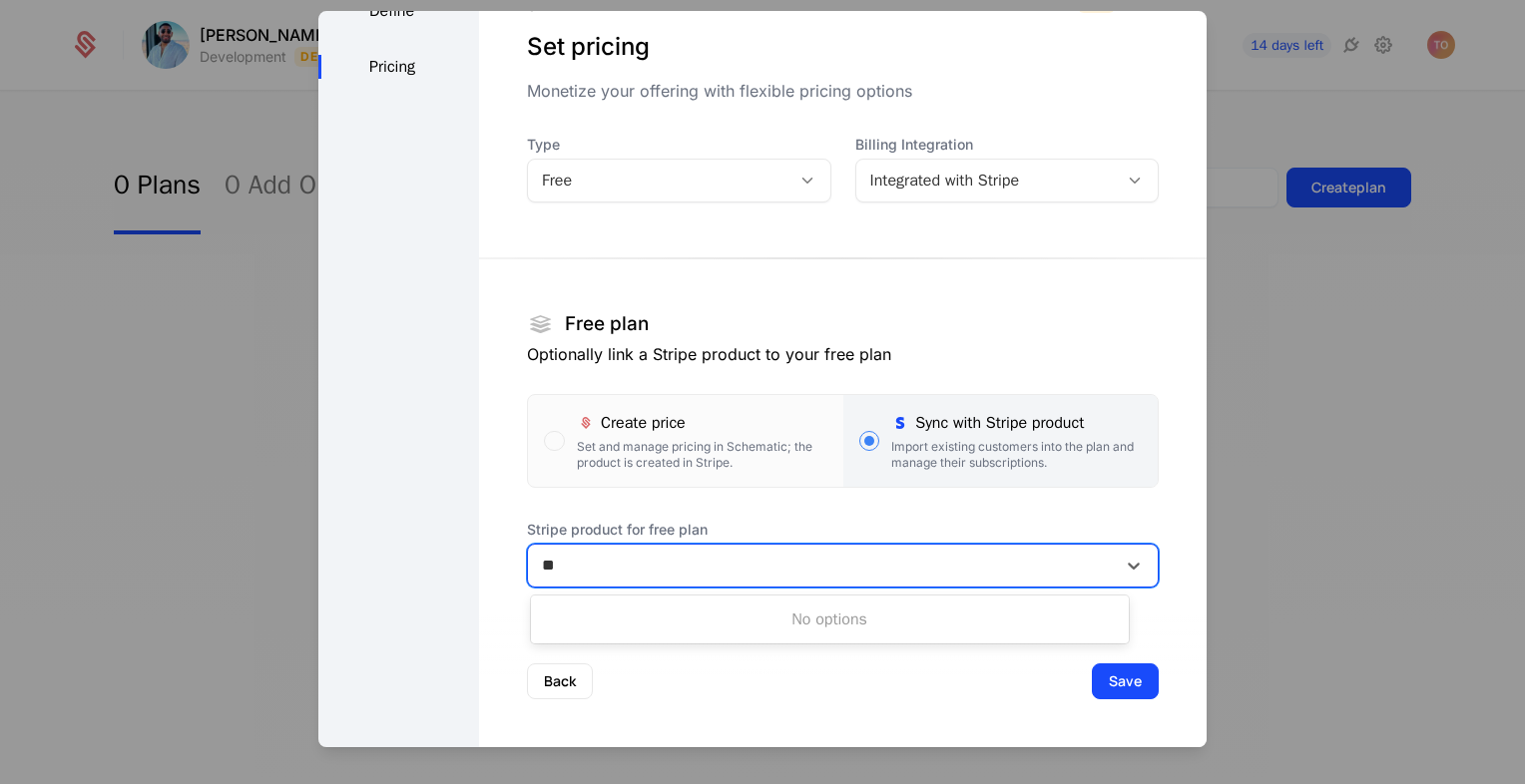 type 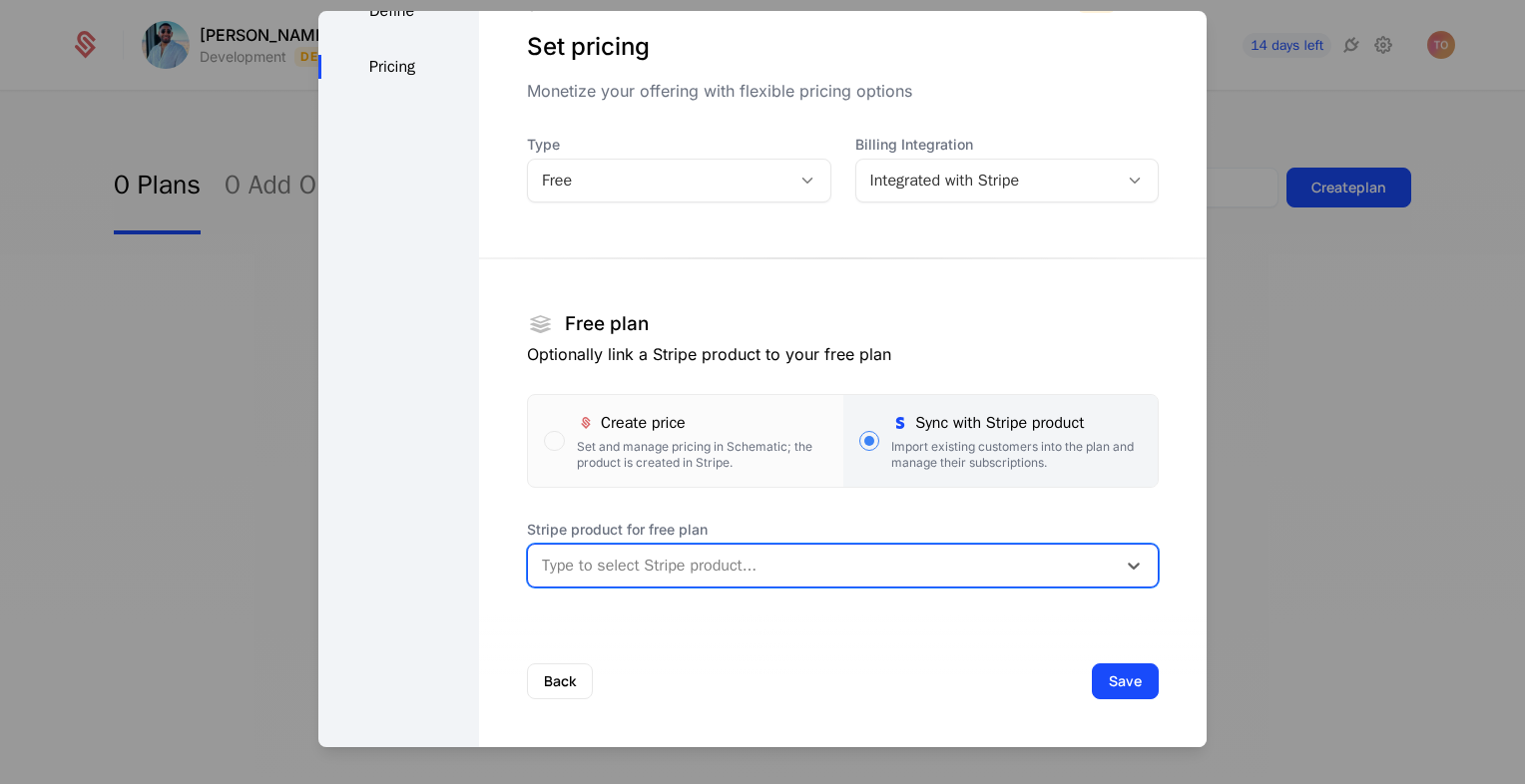 click at bounding box center [821, 566] 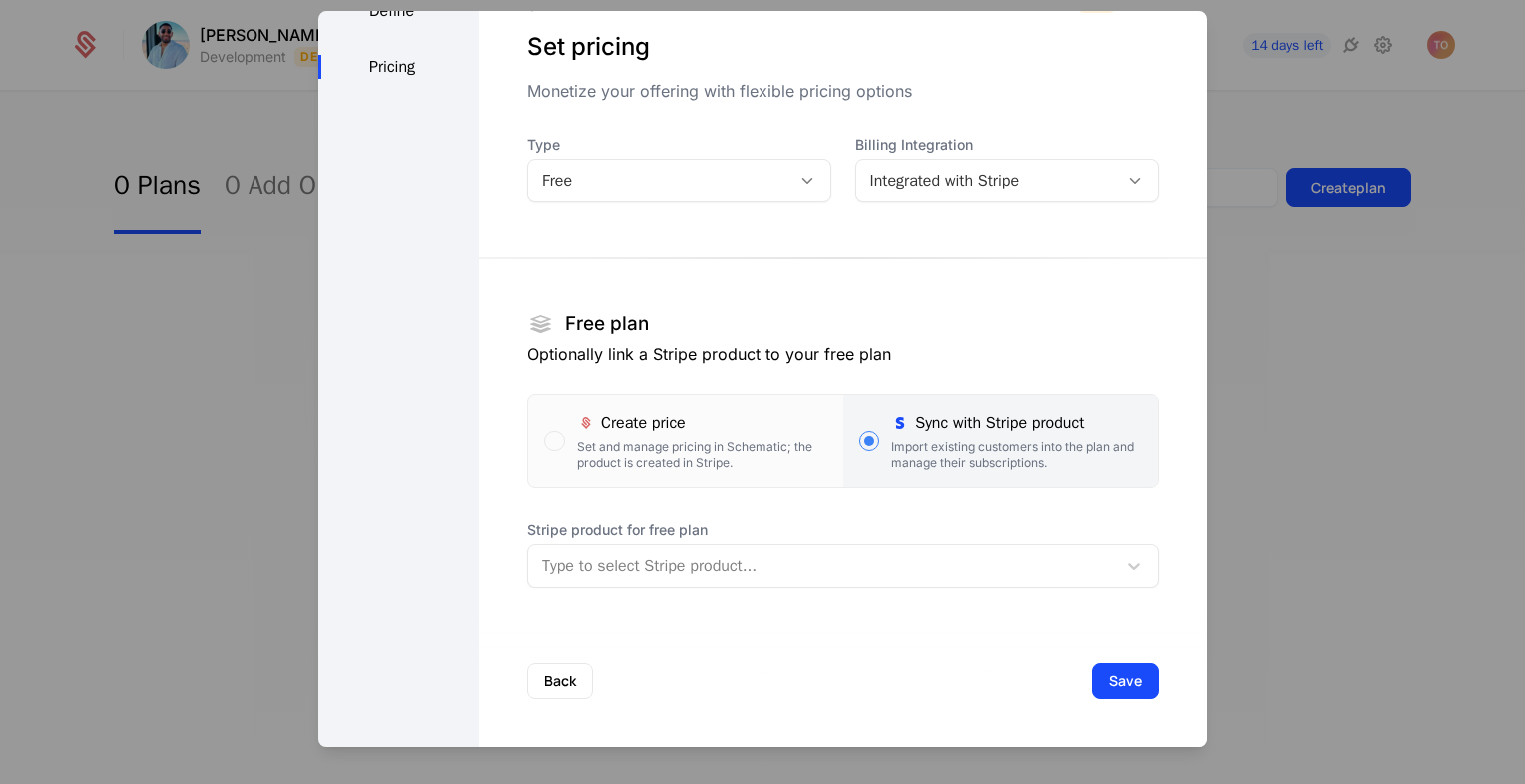 click on "Optionally link a Stripe product to your free plan" at bounding box center (842, 354) 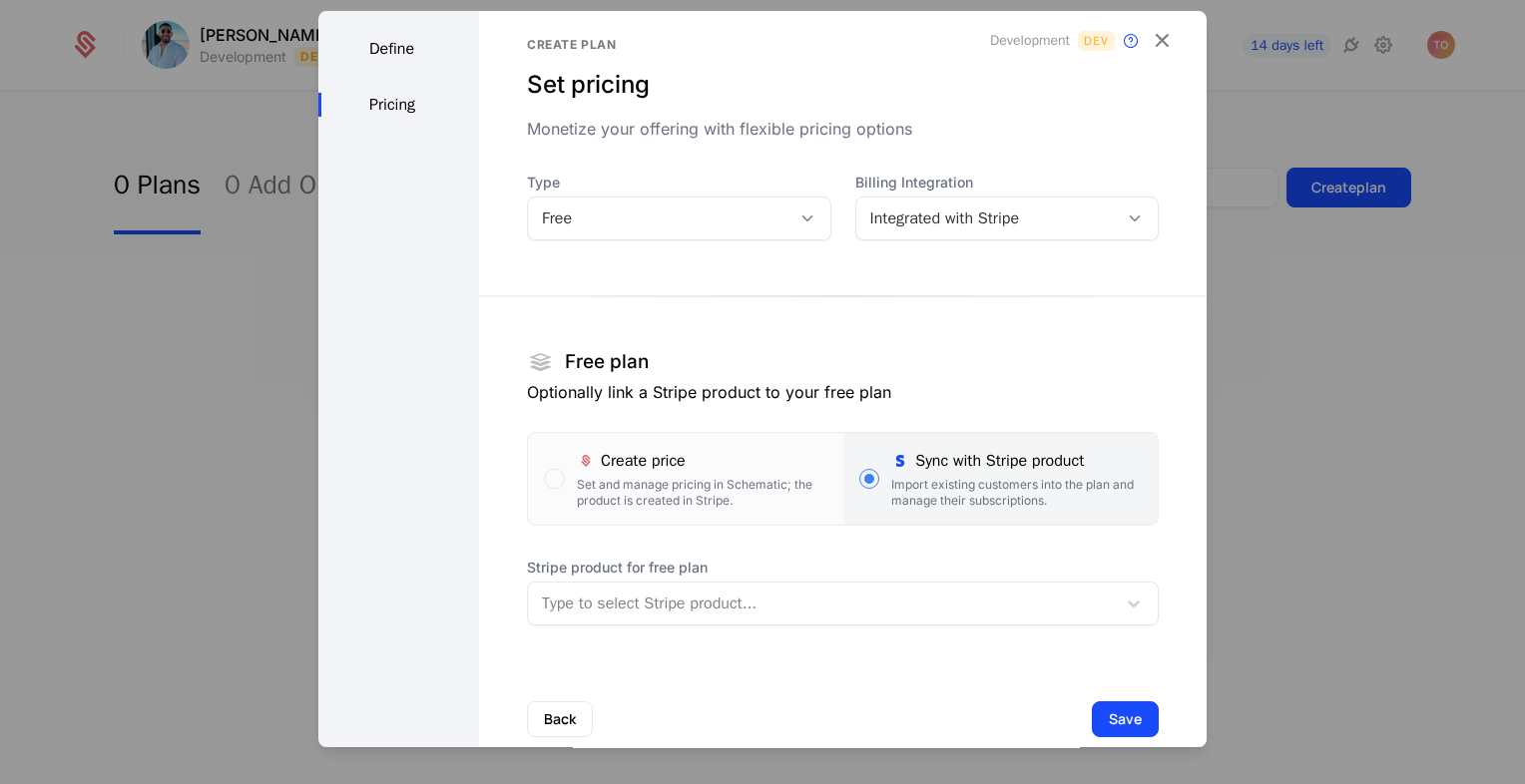 scroll, scrollTop: 0, scrollLeft: 0, axis: both 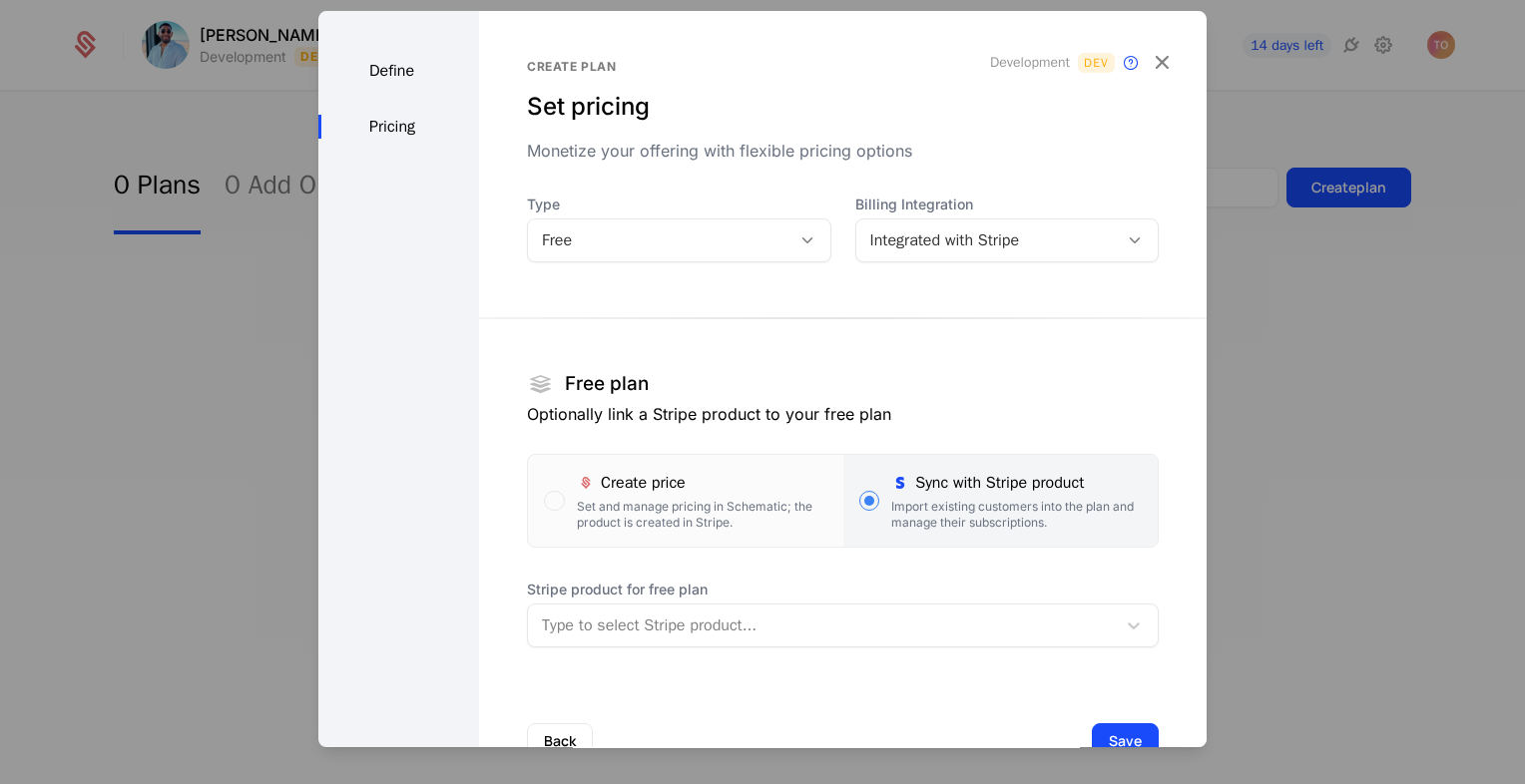 click on "Type Free Billing Integration Integrated with Stripe Free plan Optionally link a Stripe product to your free plan Create price Set and manage pricing in Schematic; the product is created in Stripe. Sync with Stripe product Import existing customers into the plan and manage their subscriptions. Stripe product for free plan Type to select Stripe product..." at bounding box center (842, 421) 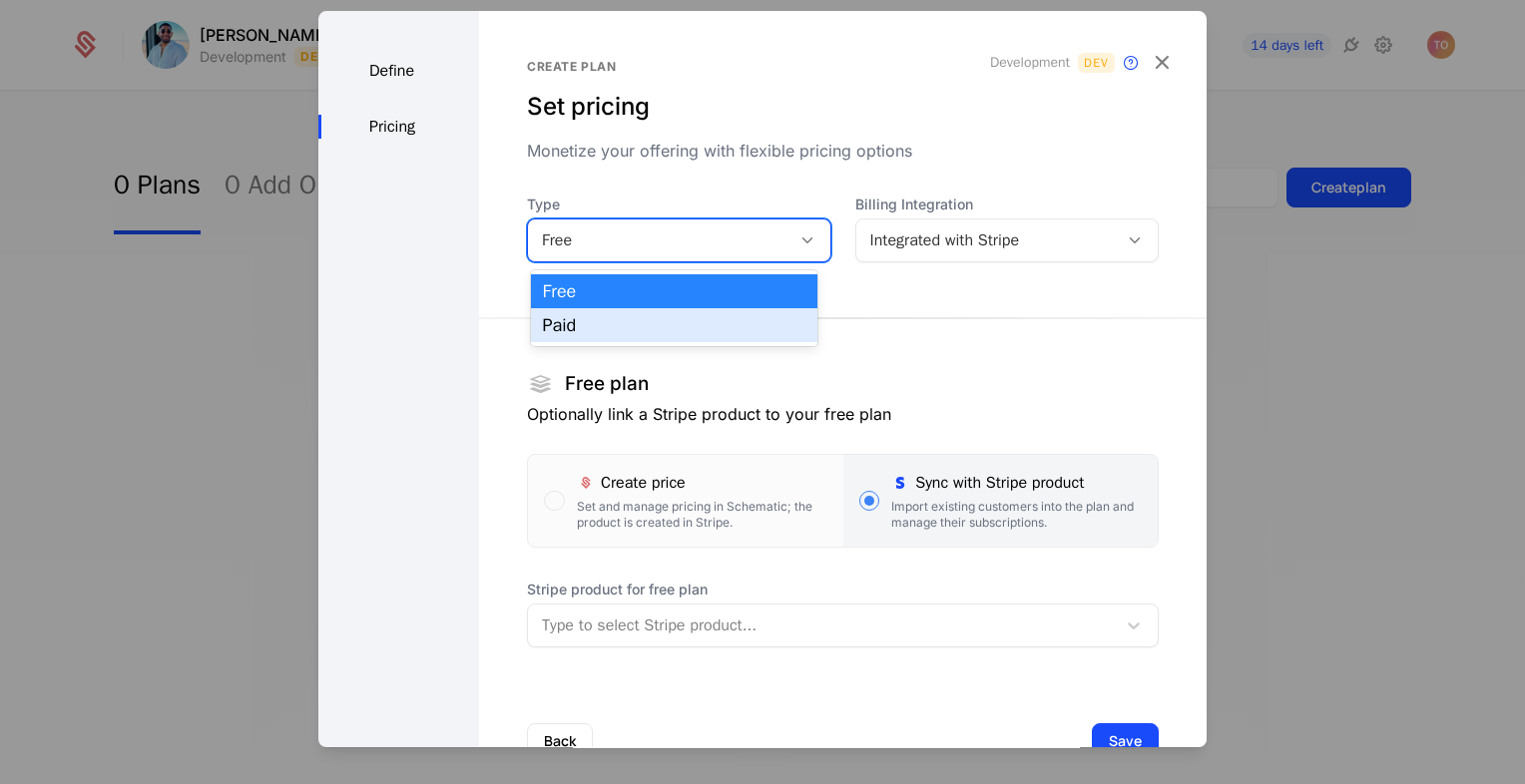 click on "Paid" at bounding box center (675, 325) 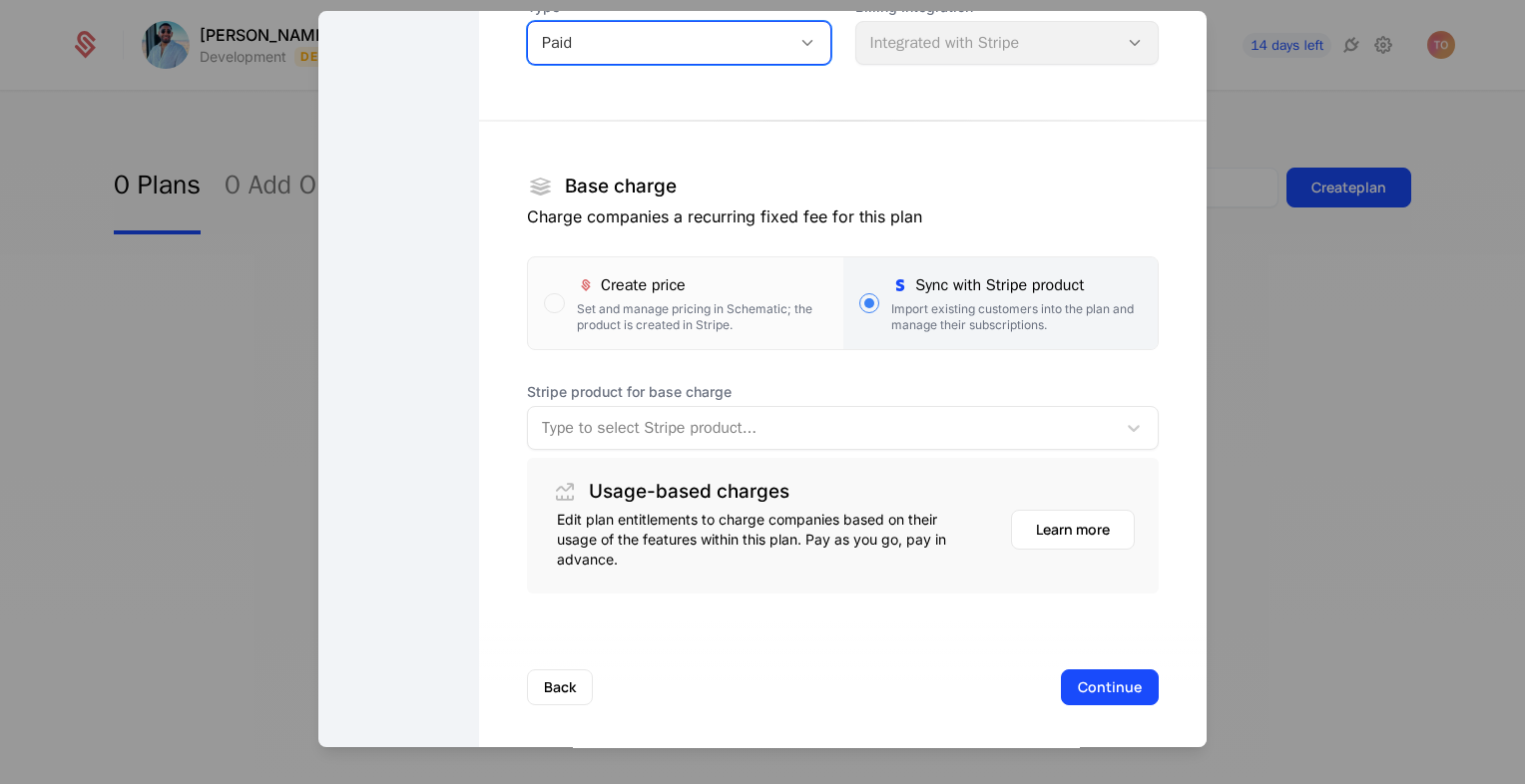 scroll, scrollTop: 199, scrollLeft: 0, axis: vertical 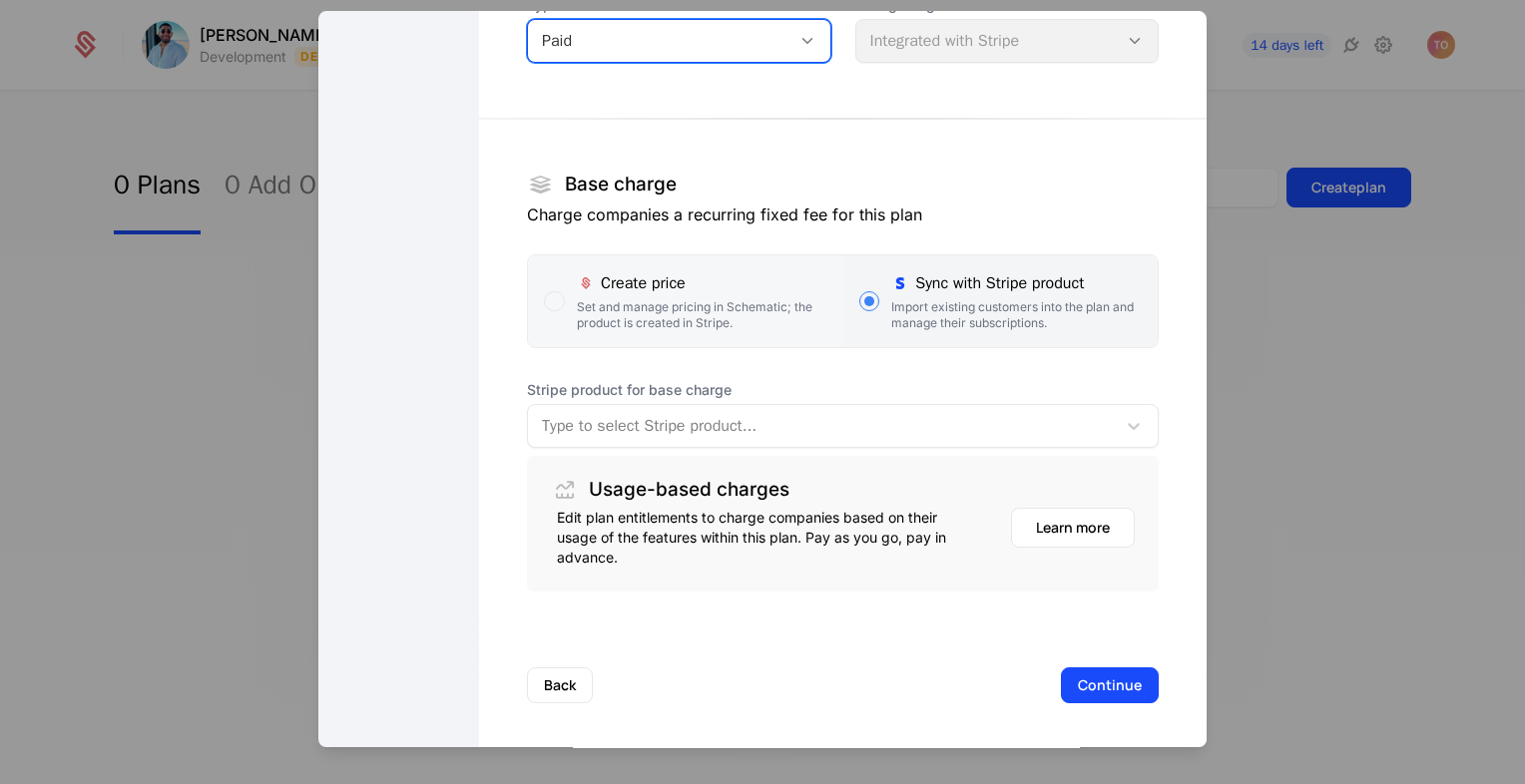 click on "Set and manage pricing in Schematic; the product is created in Stripe." at bounding box center [702, 315] 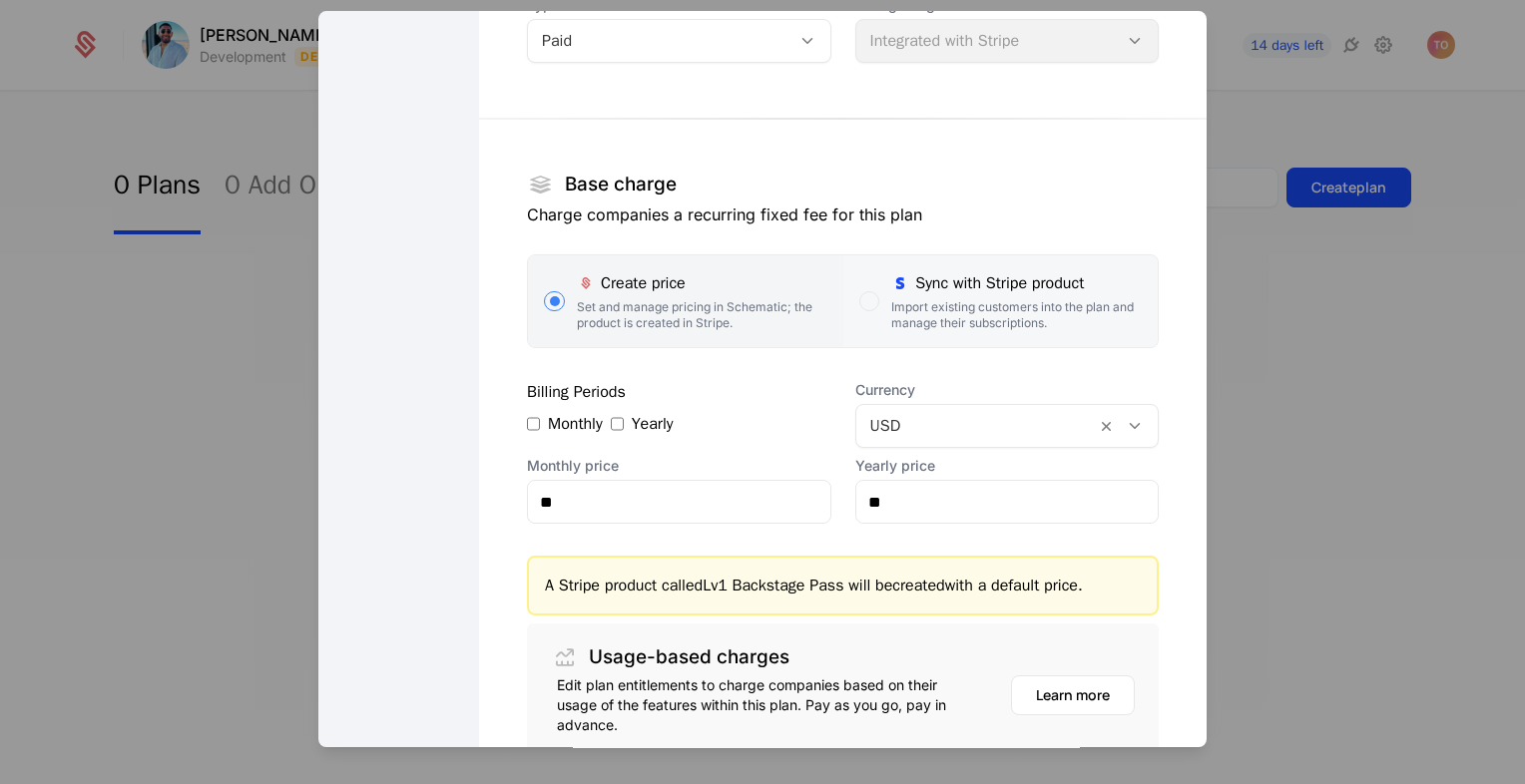 click on "Import existing customers into the plan and manage their subscriptions." at bounding box center (1016, 315) 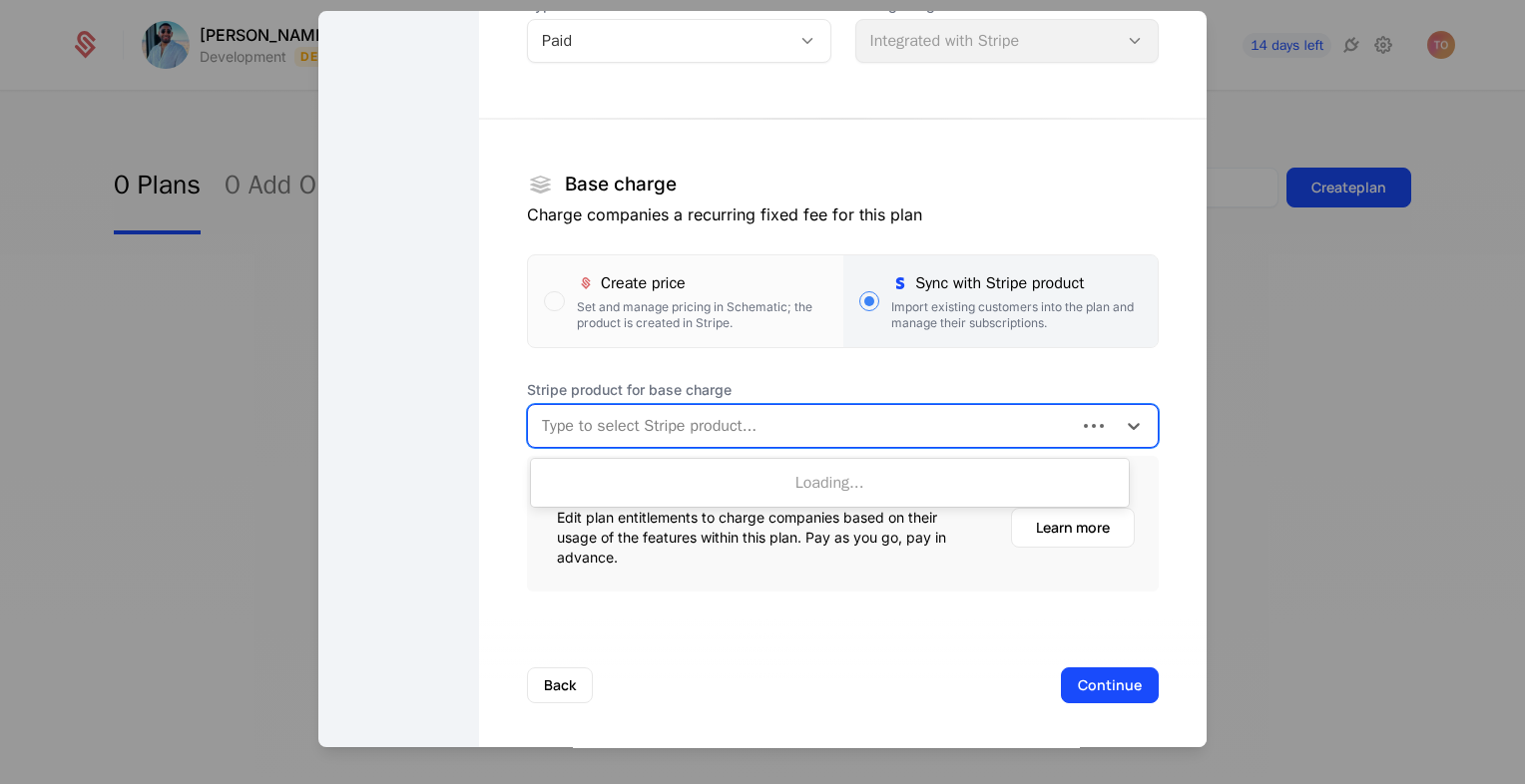 click at bounding box center [801, 426] 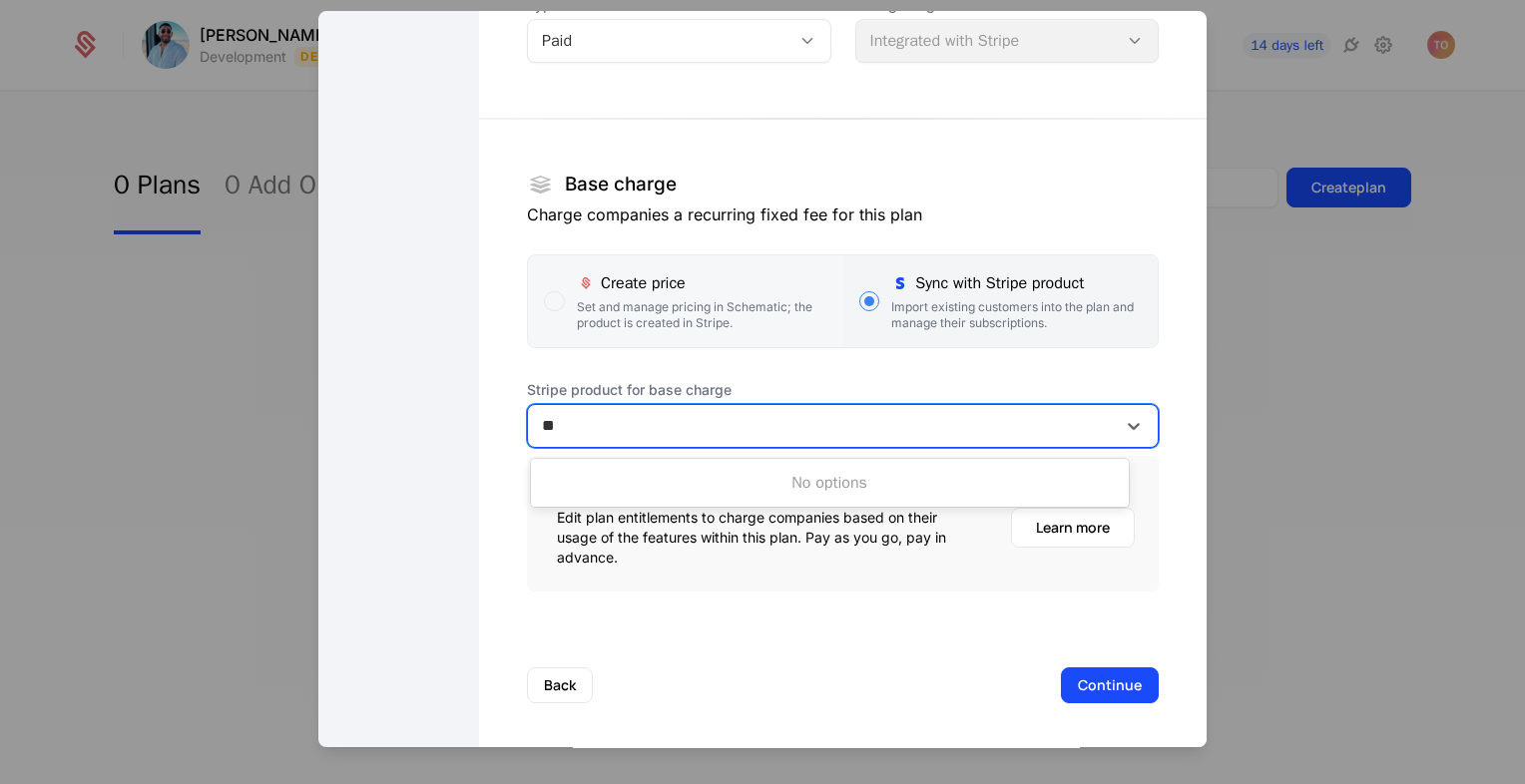 type on "**" 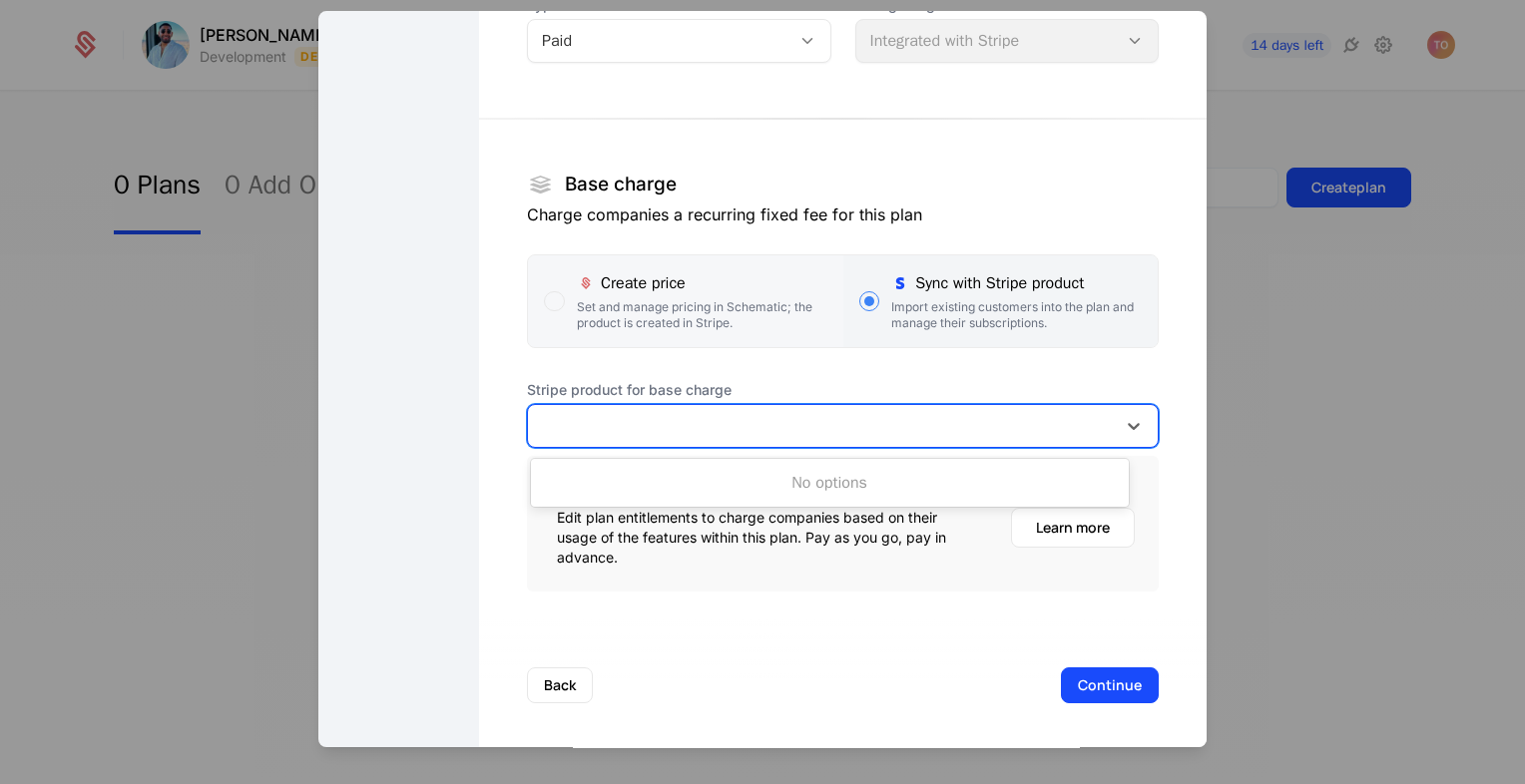 click on "Create price" at bounding box center [702, 283] 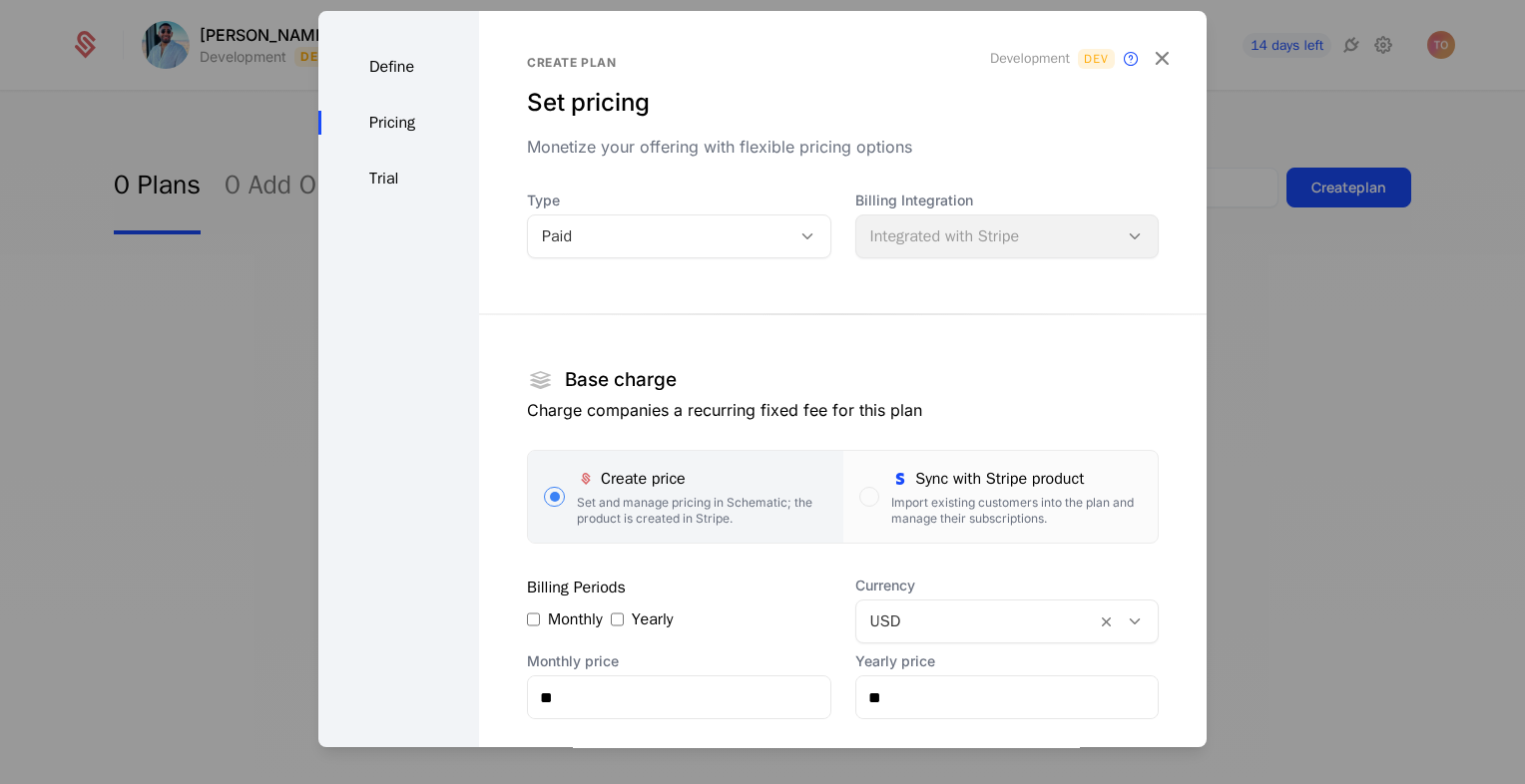 scroll, scrollTop: 0, scrollLeft: 0, axis: both 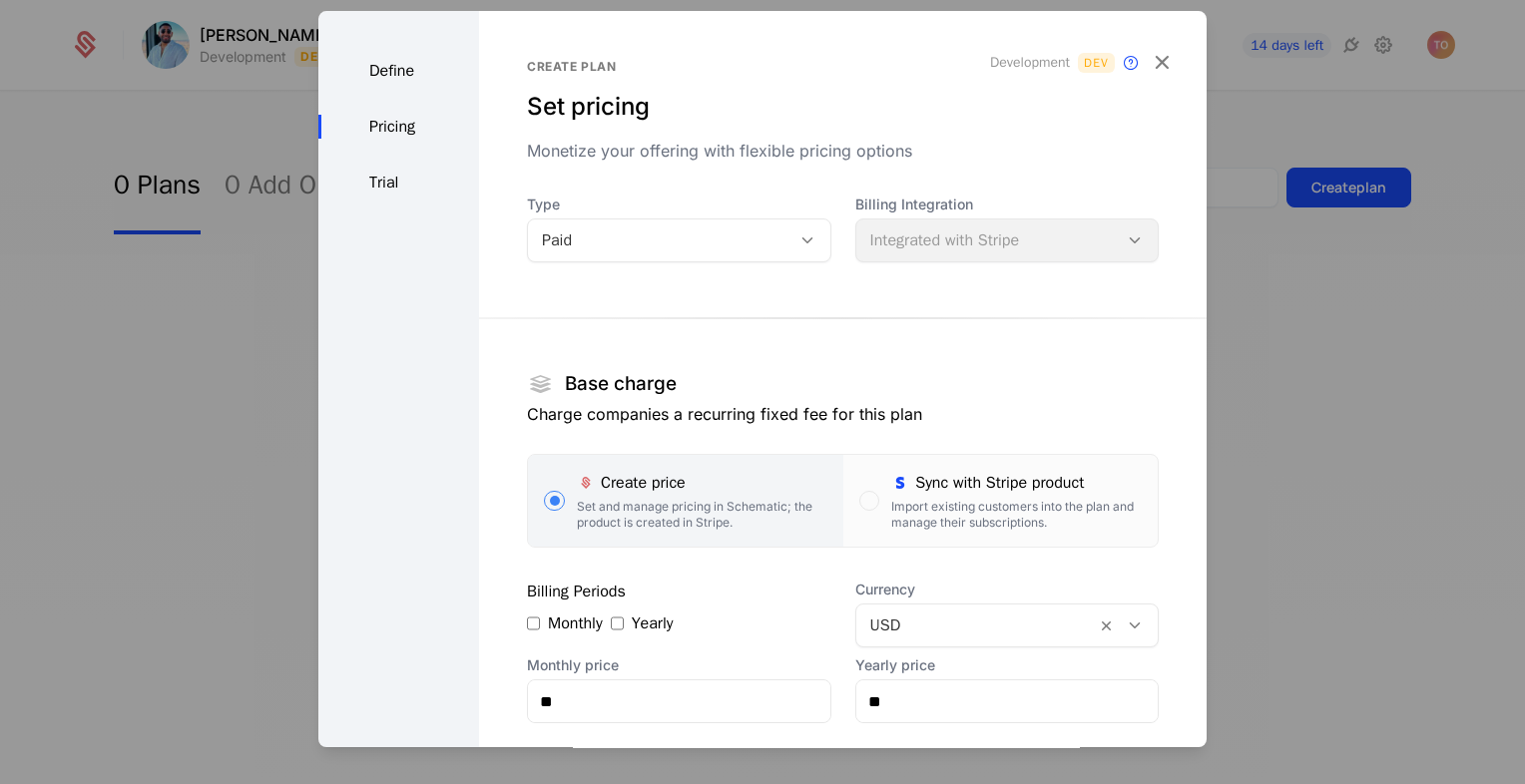 click on "Define Pricing Trial" at bounding box center [398, 565] 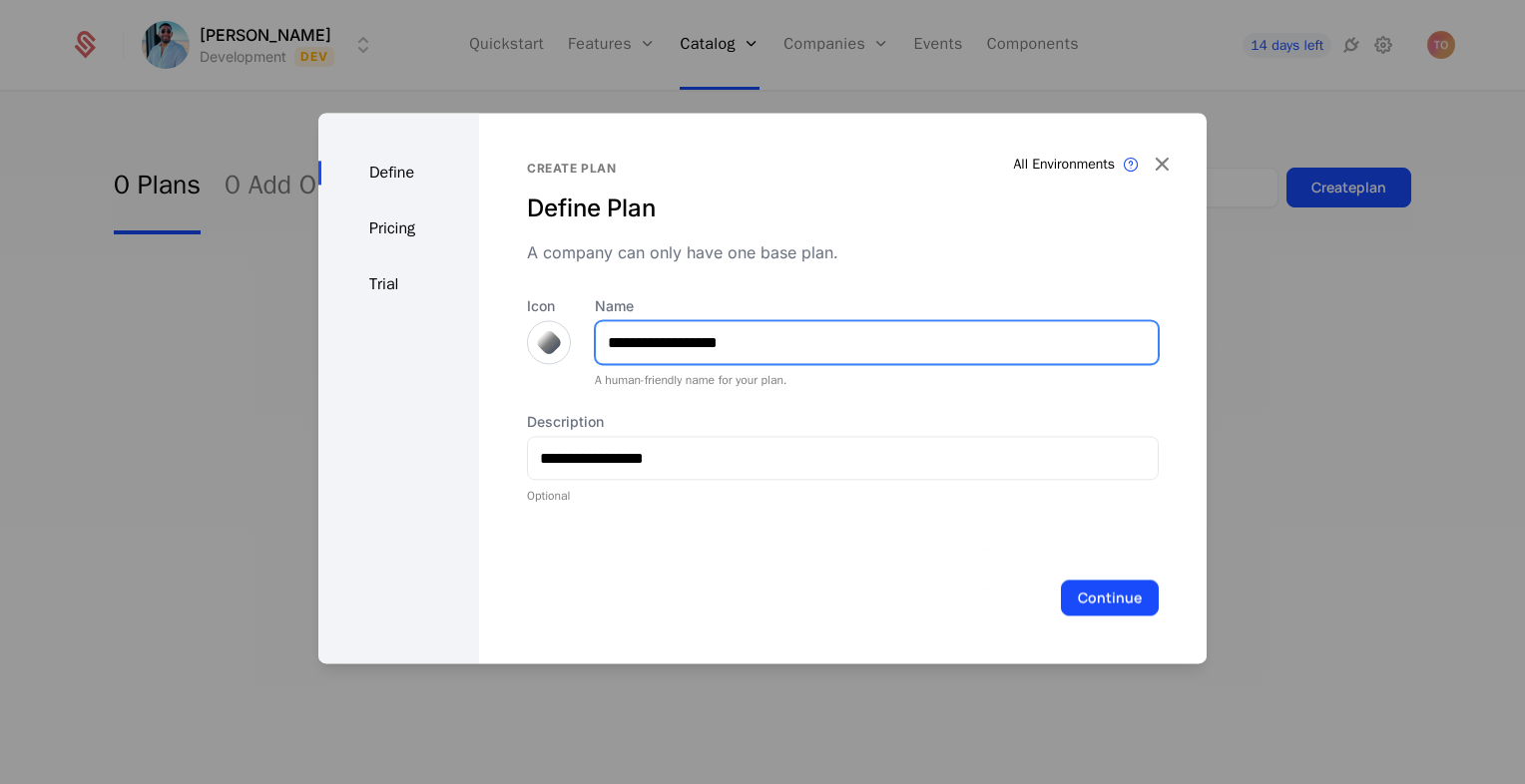 click on "**********" at bounding box center [876, 342] 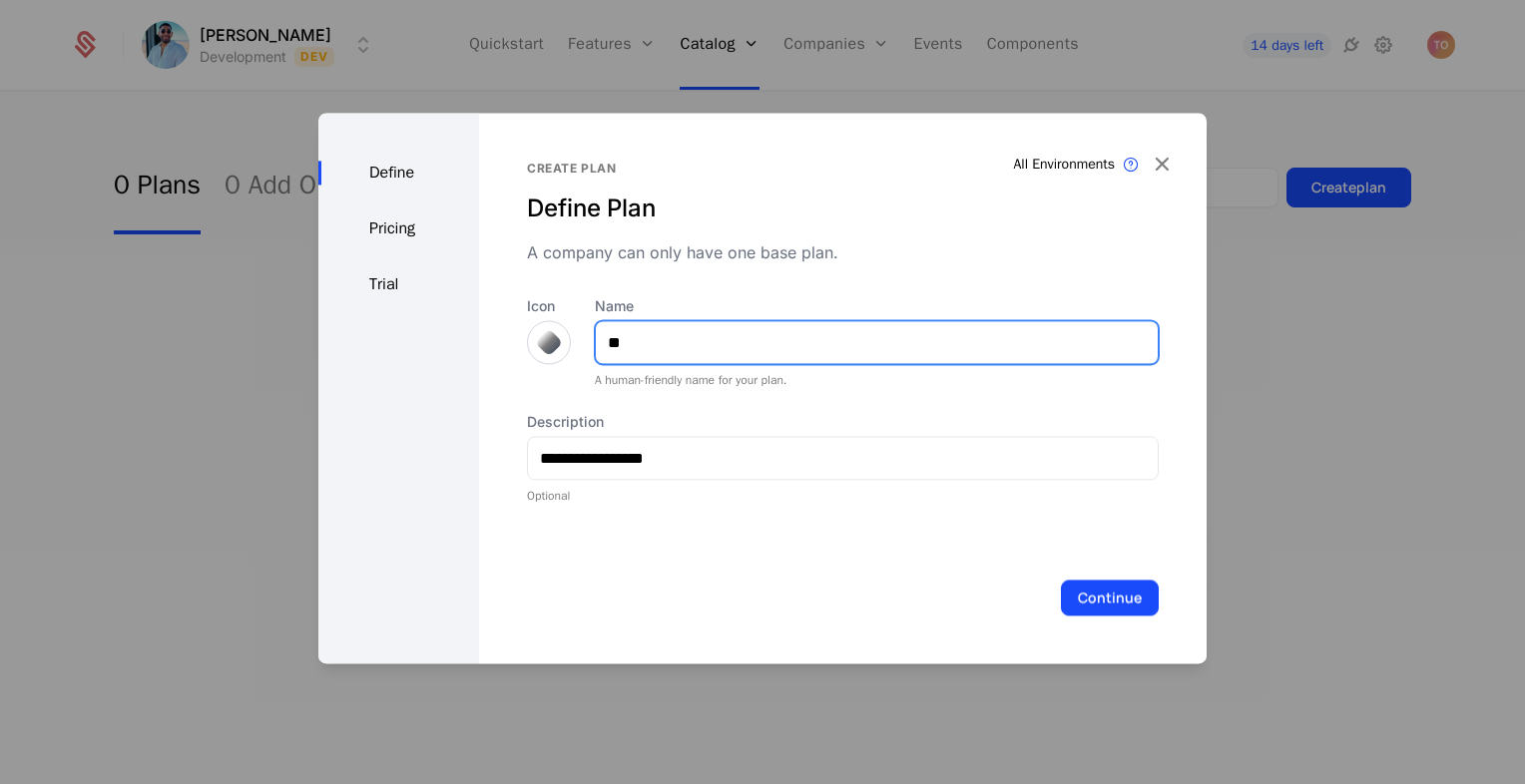 type on "**********" 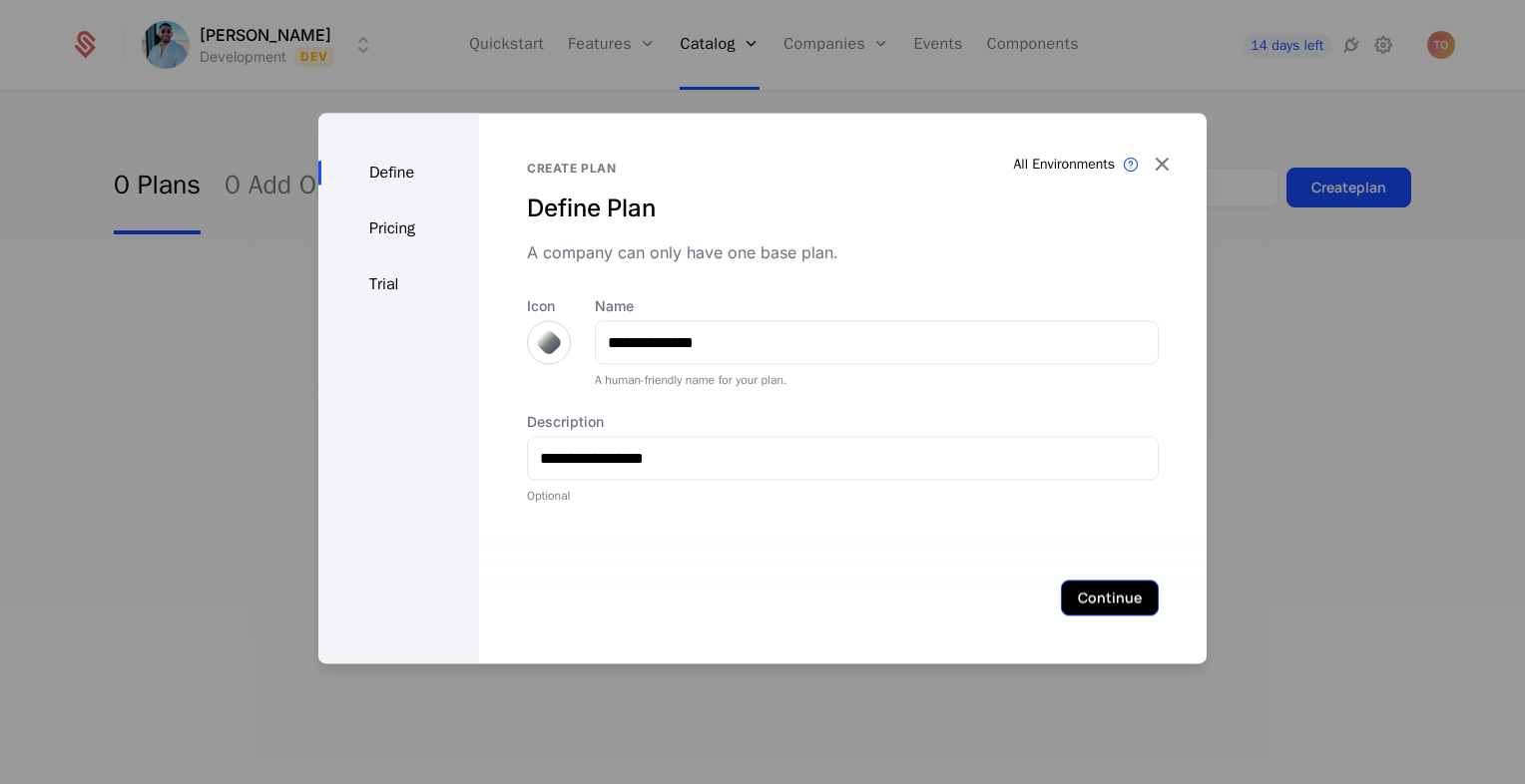 click on "Continue" at bounding box center (1110, 597) 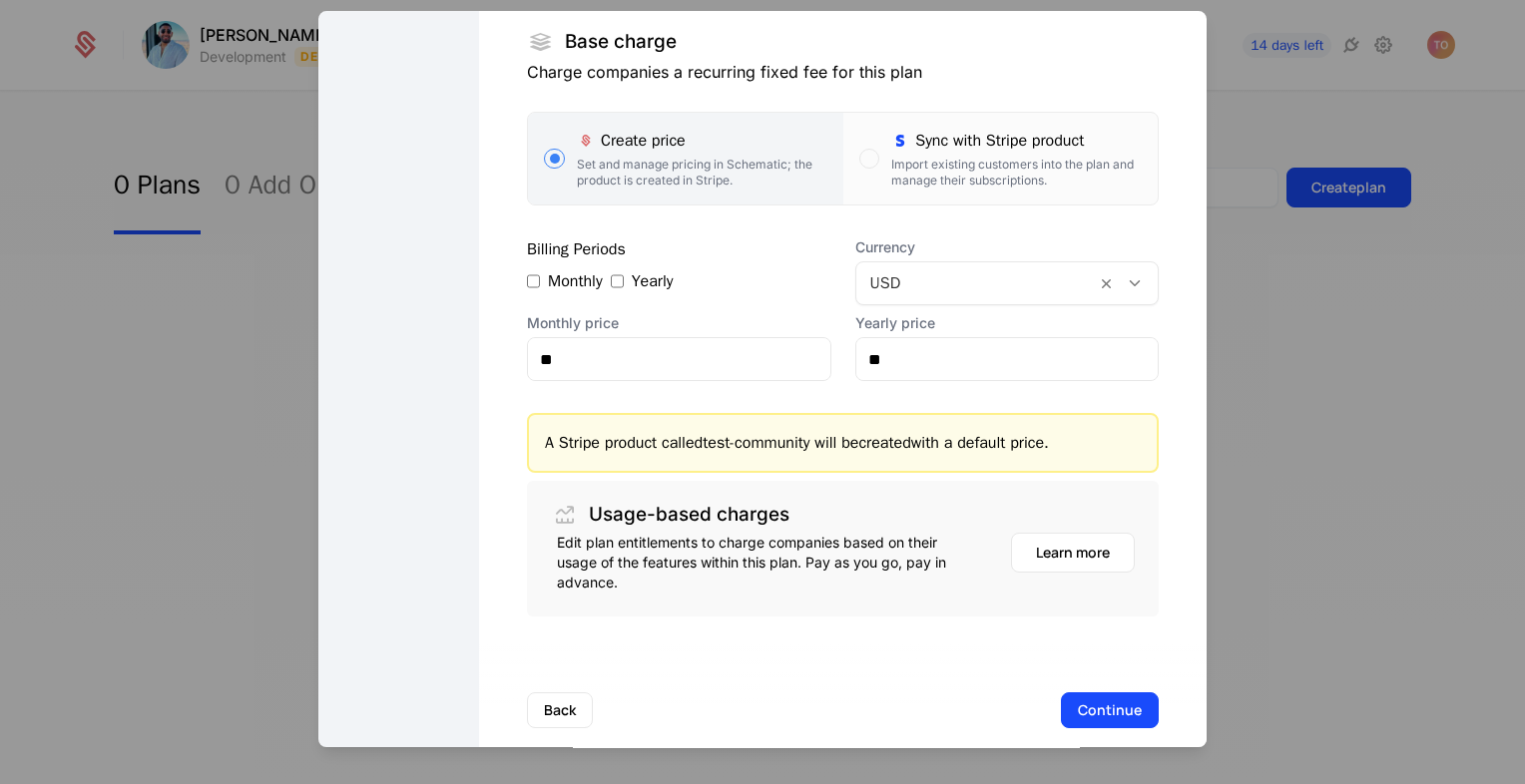 scroll, scrollTop: 376, scrollLeft: 0, axis: vertical 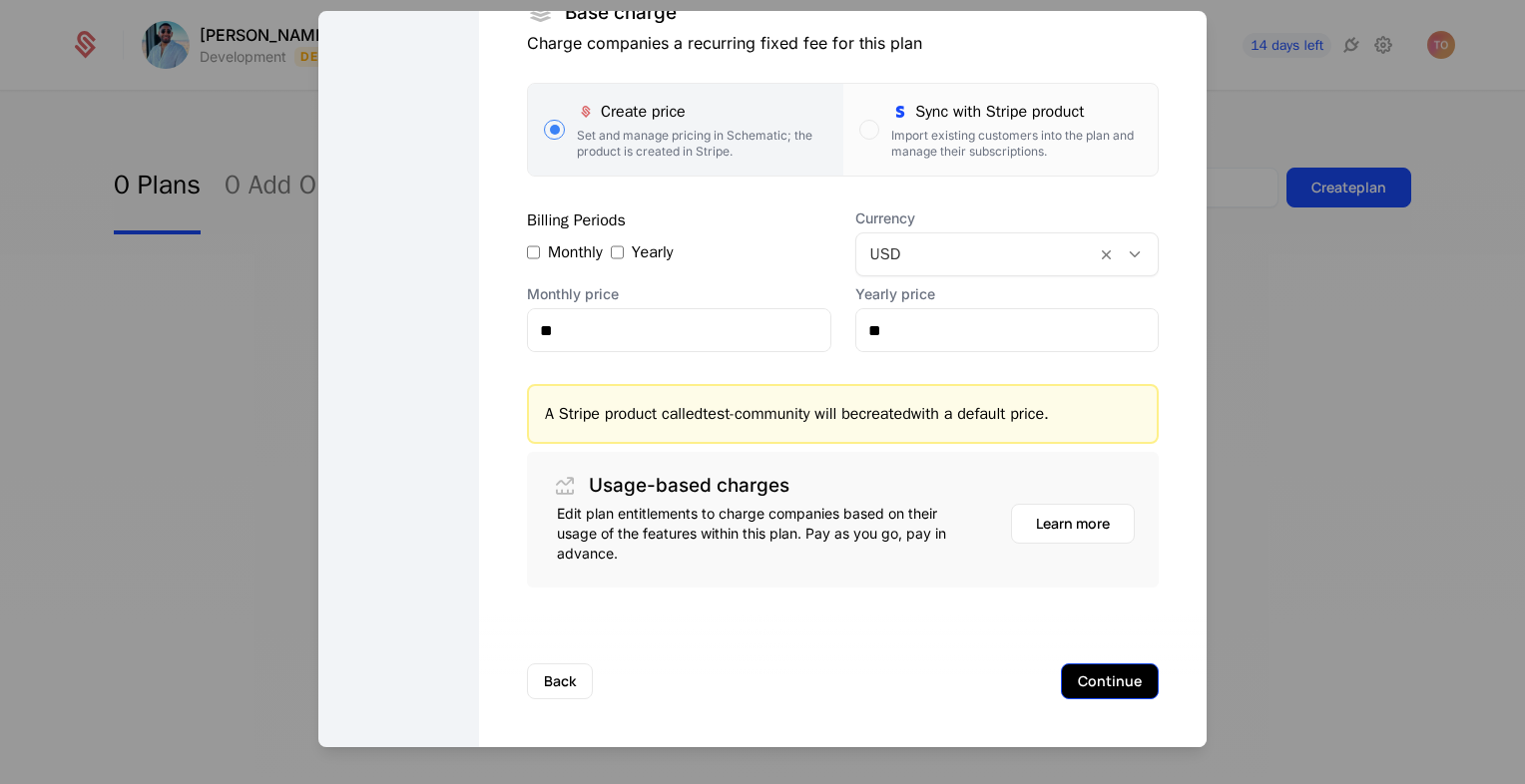 click on "Continue" at bounding box center [1110, 681] 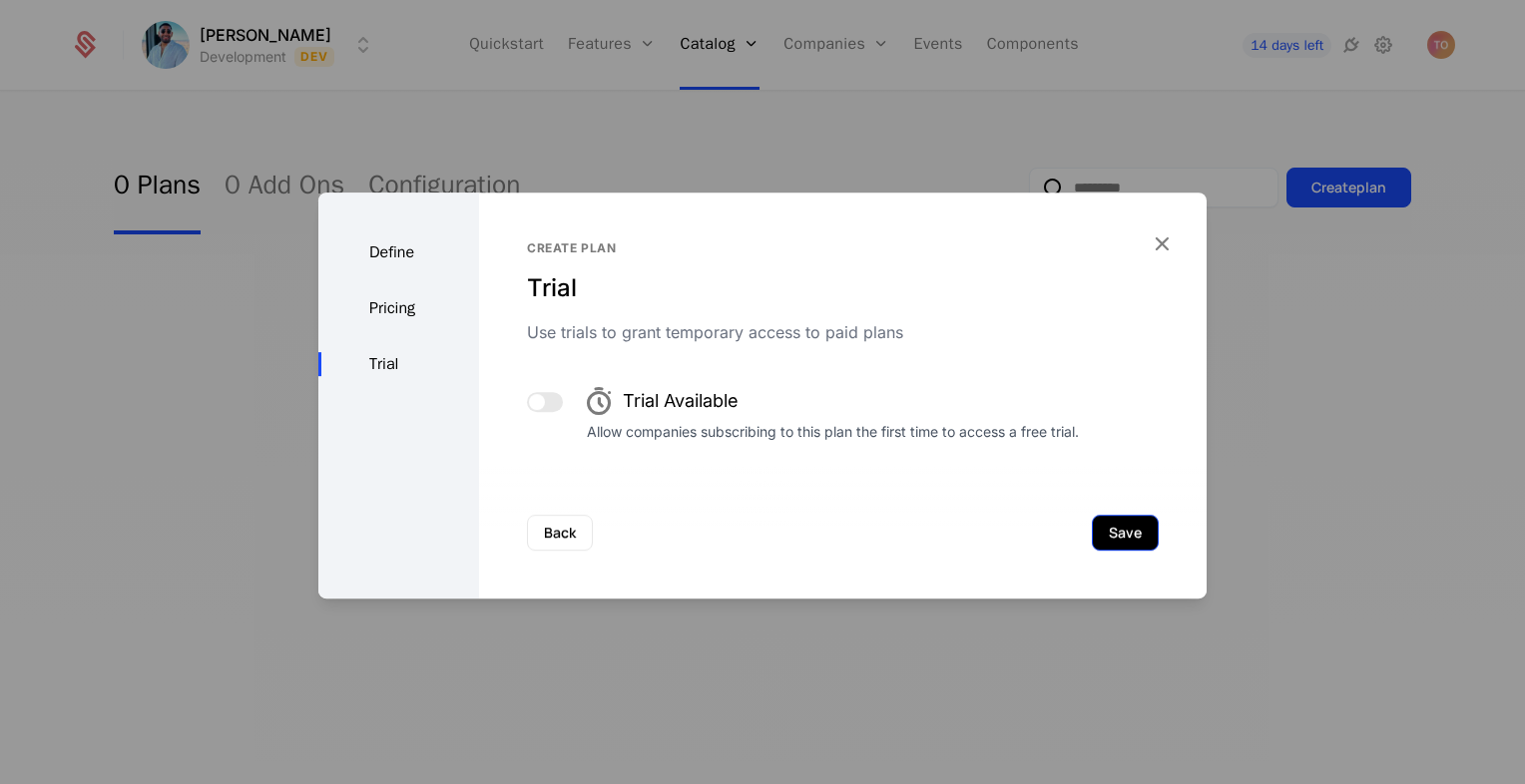 scroll, scrollTop: 0, scrollLeft: 0, axis: both 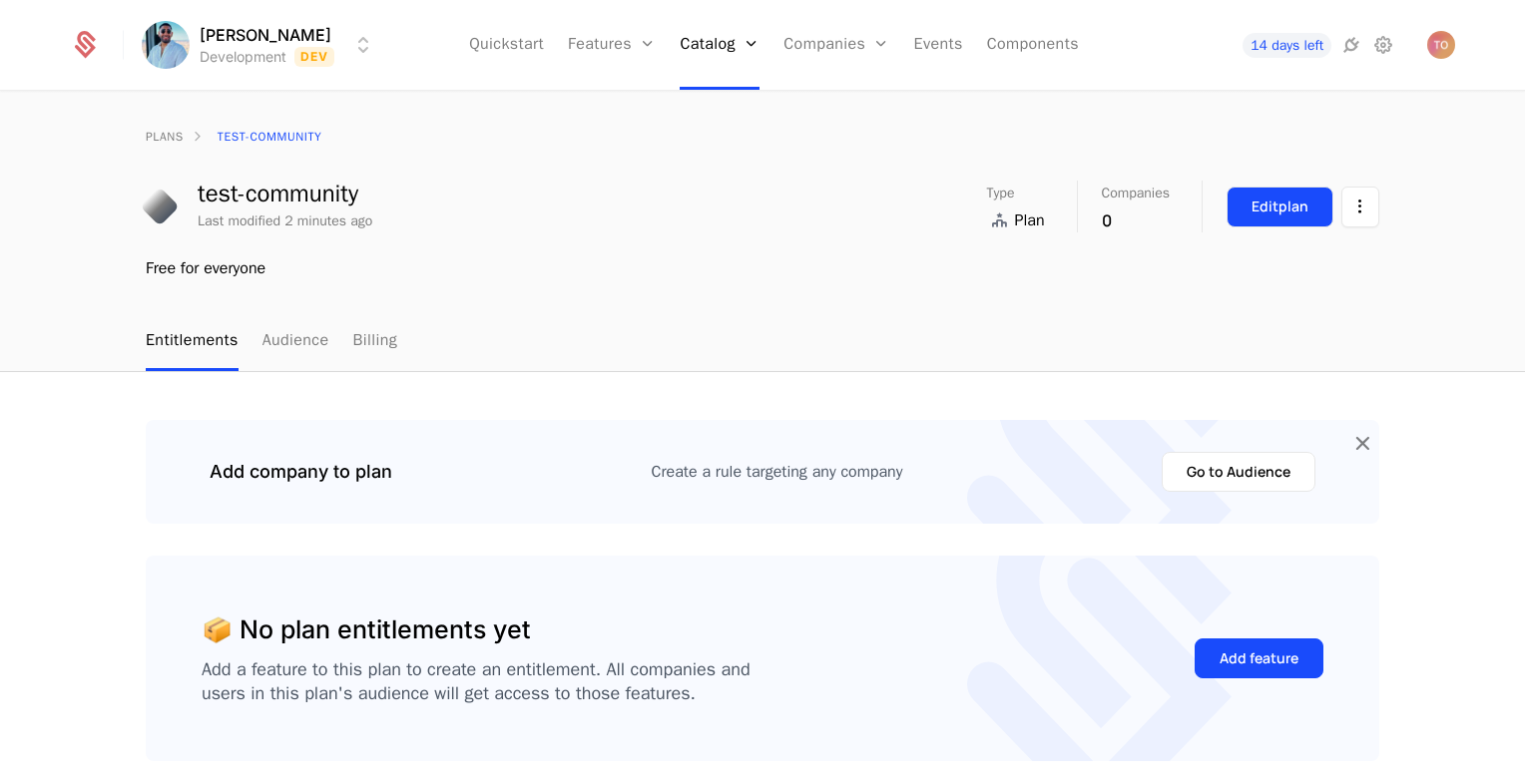 click on "Edit  plan" at bounding box center [1279, 206] 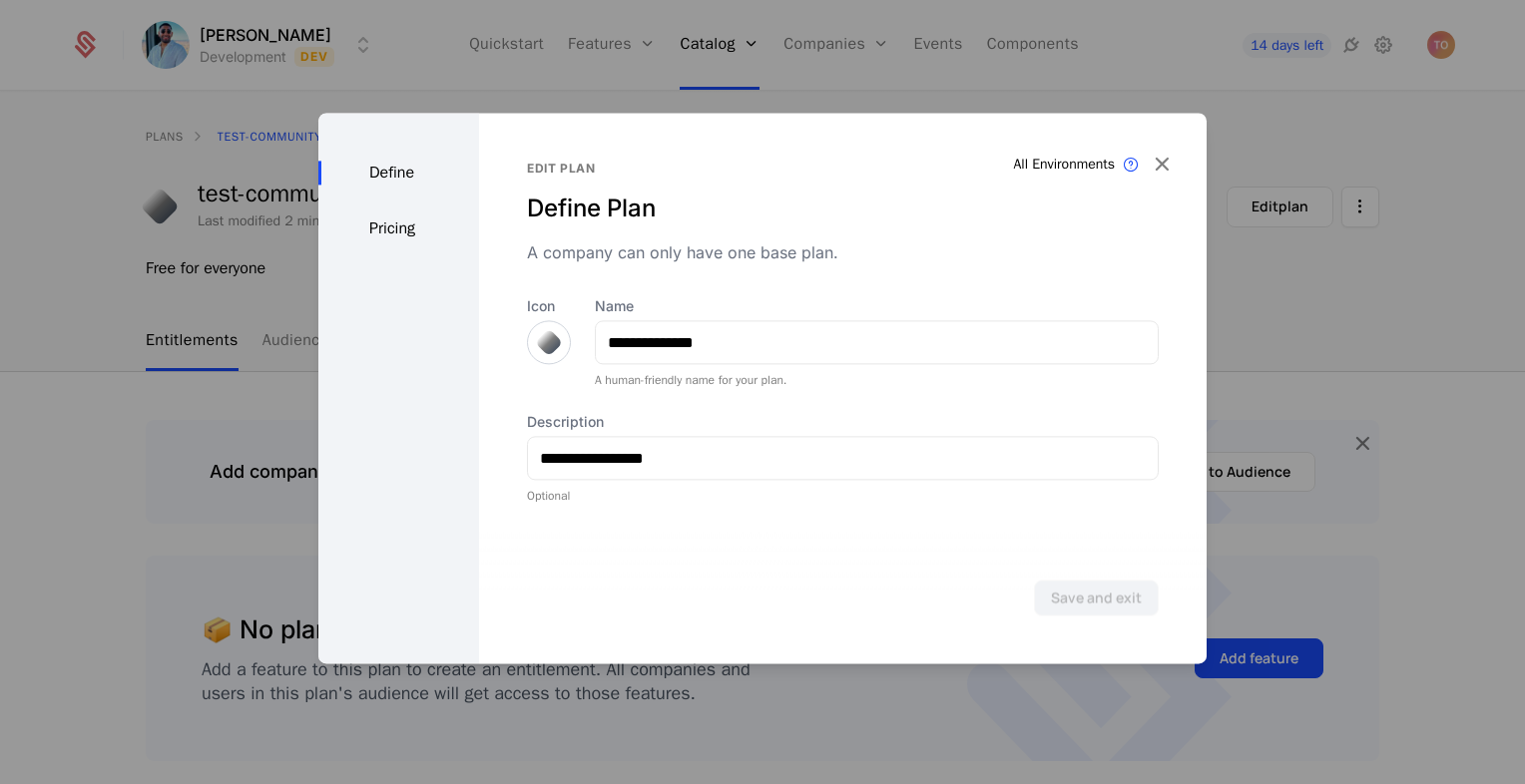 click at bounding box center [762, 392] 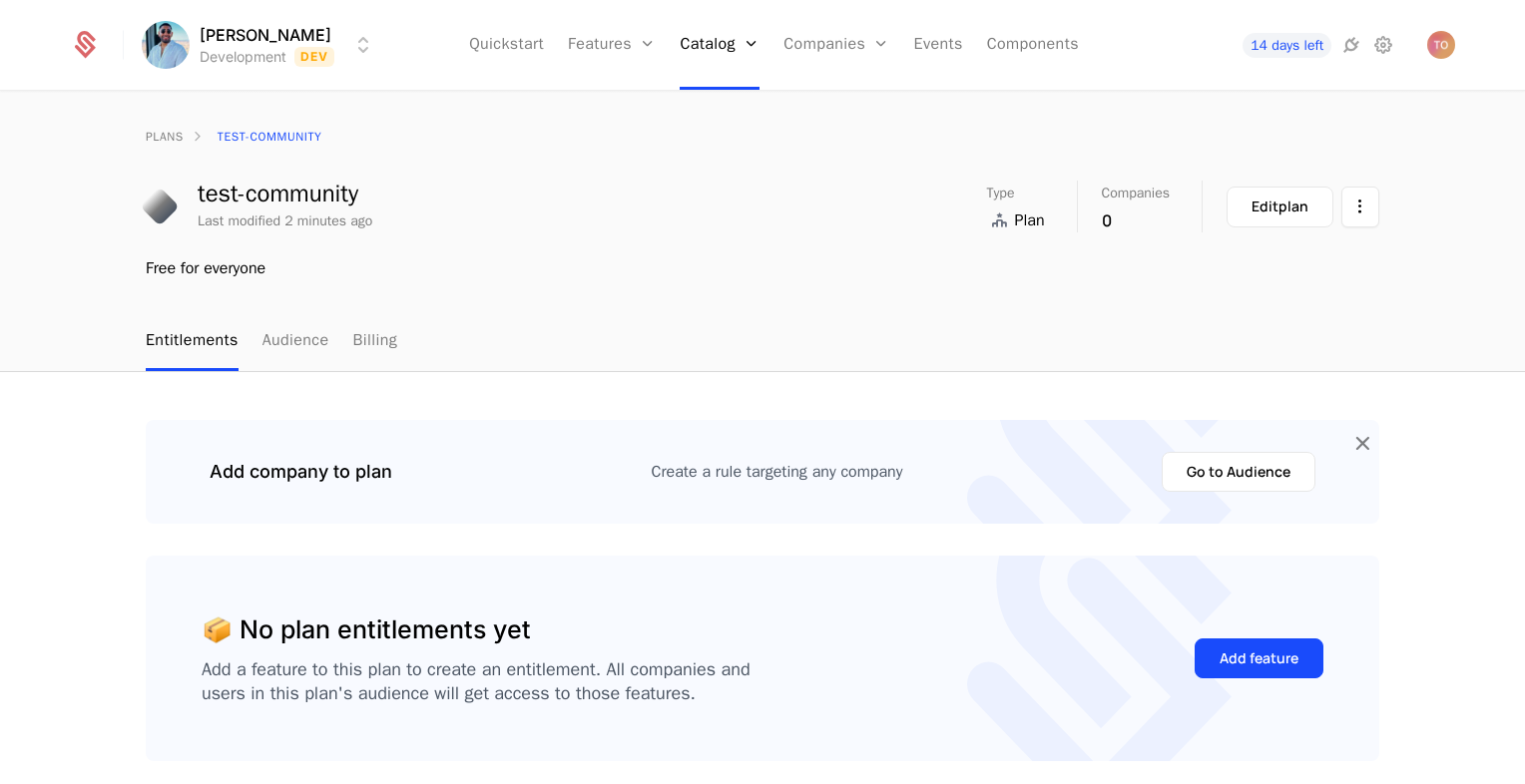 click on "Edit  plan" at bounding box center [1302, 206] 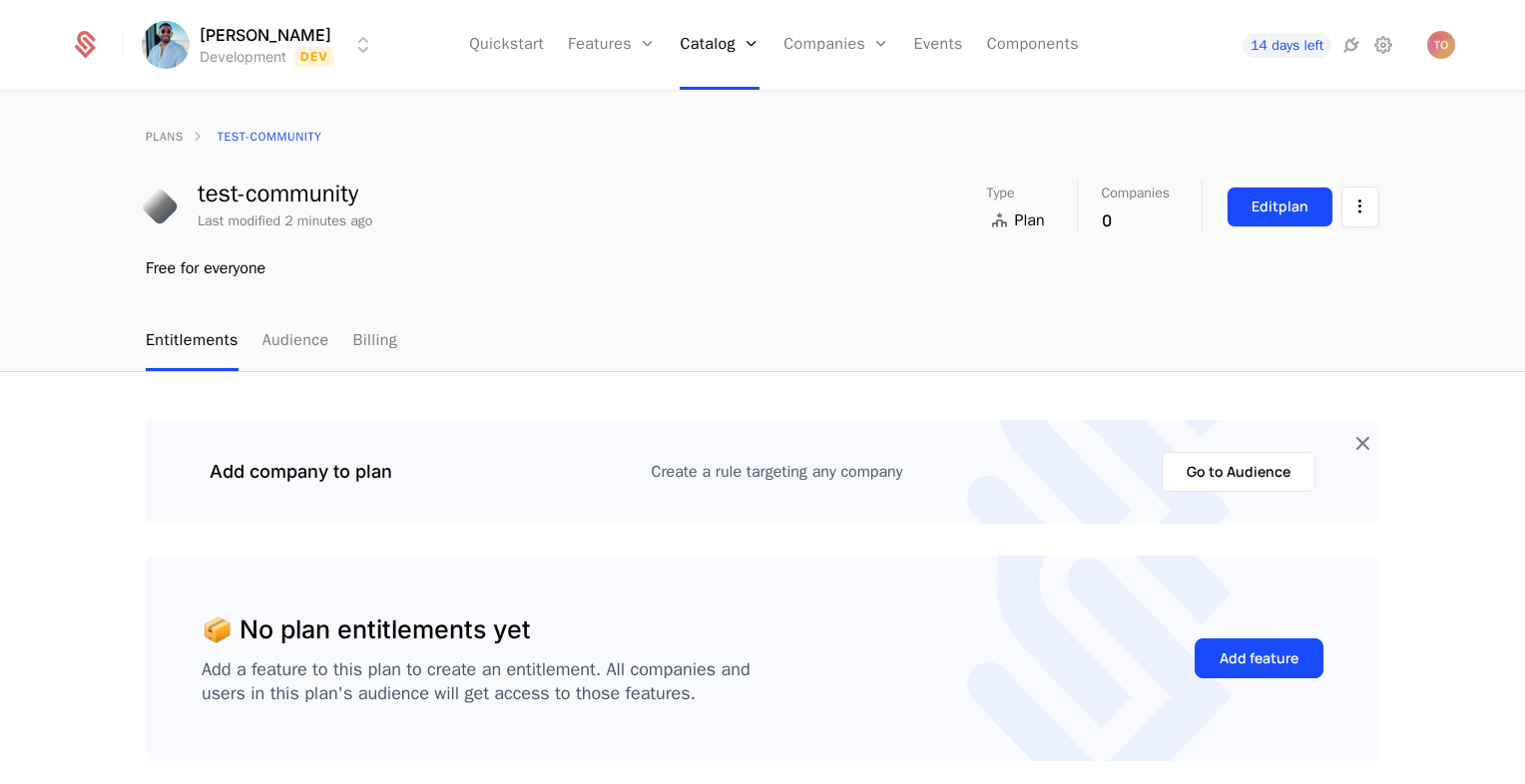 click on "Edit  plan" at bounding box center (1279, 206) 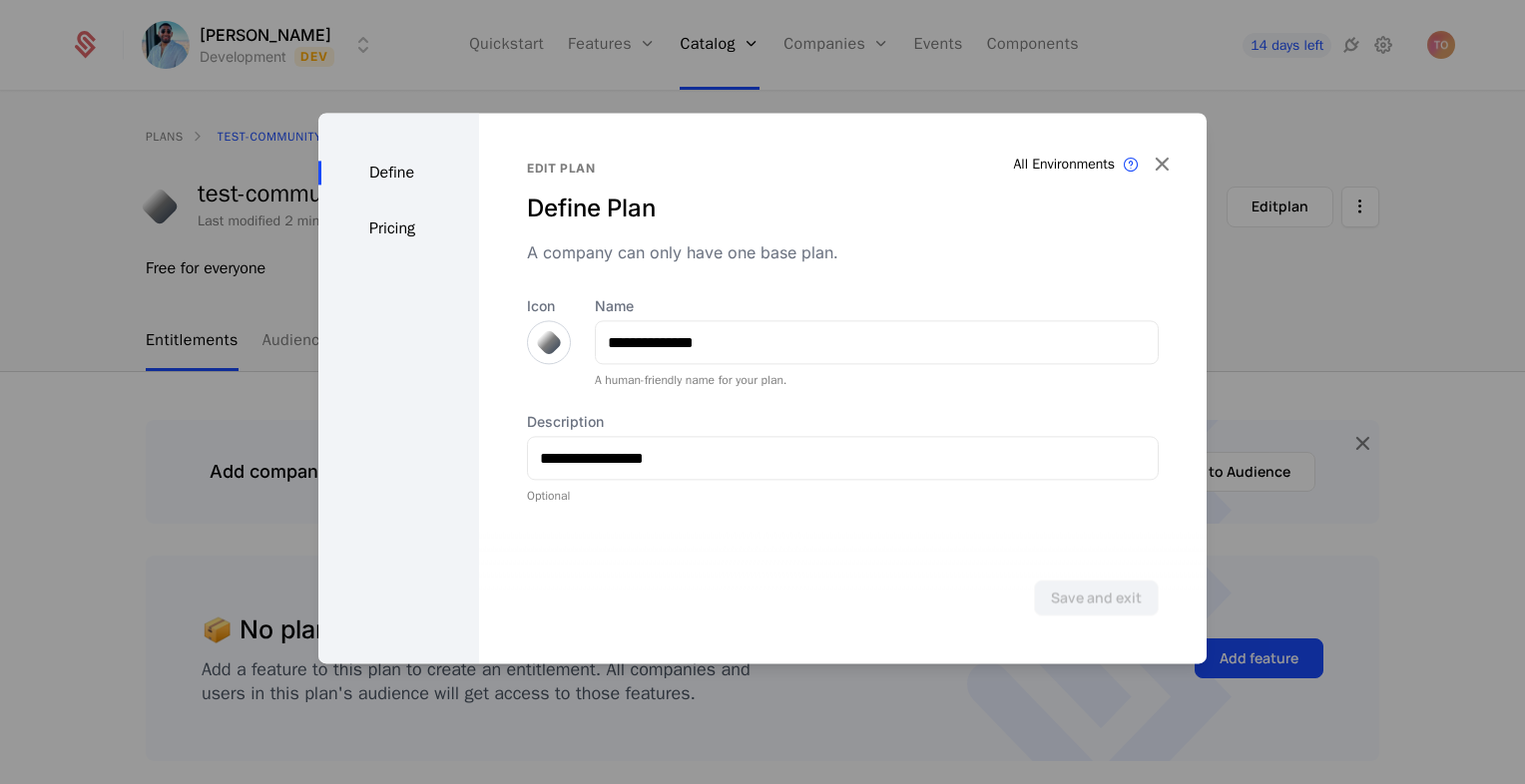 click on "Pricing" at bounding box center (398, 228) 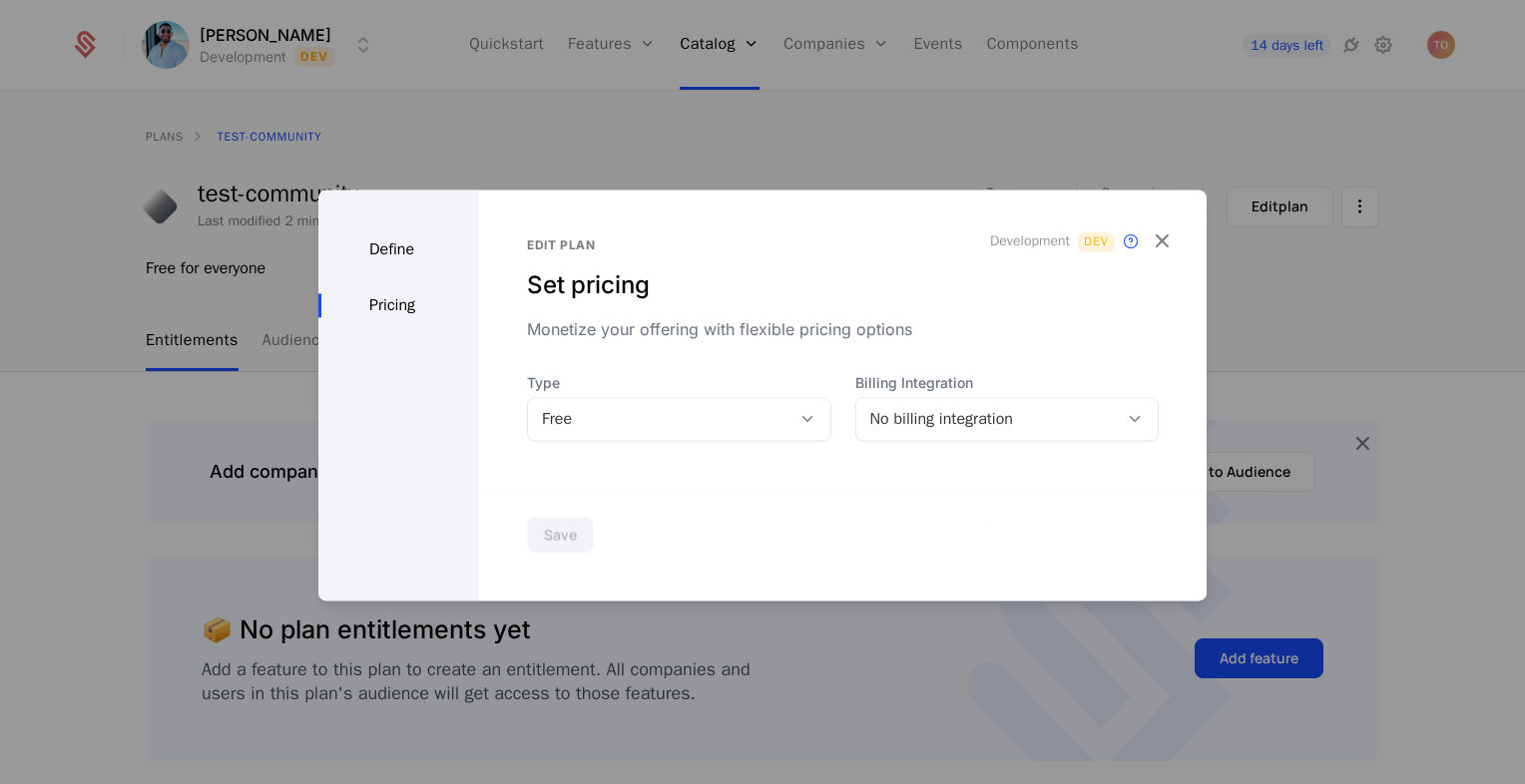 click on "No billing integration" at bounding box center (987, 419) 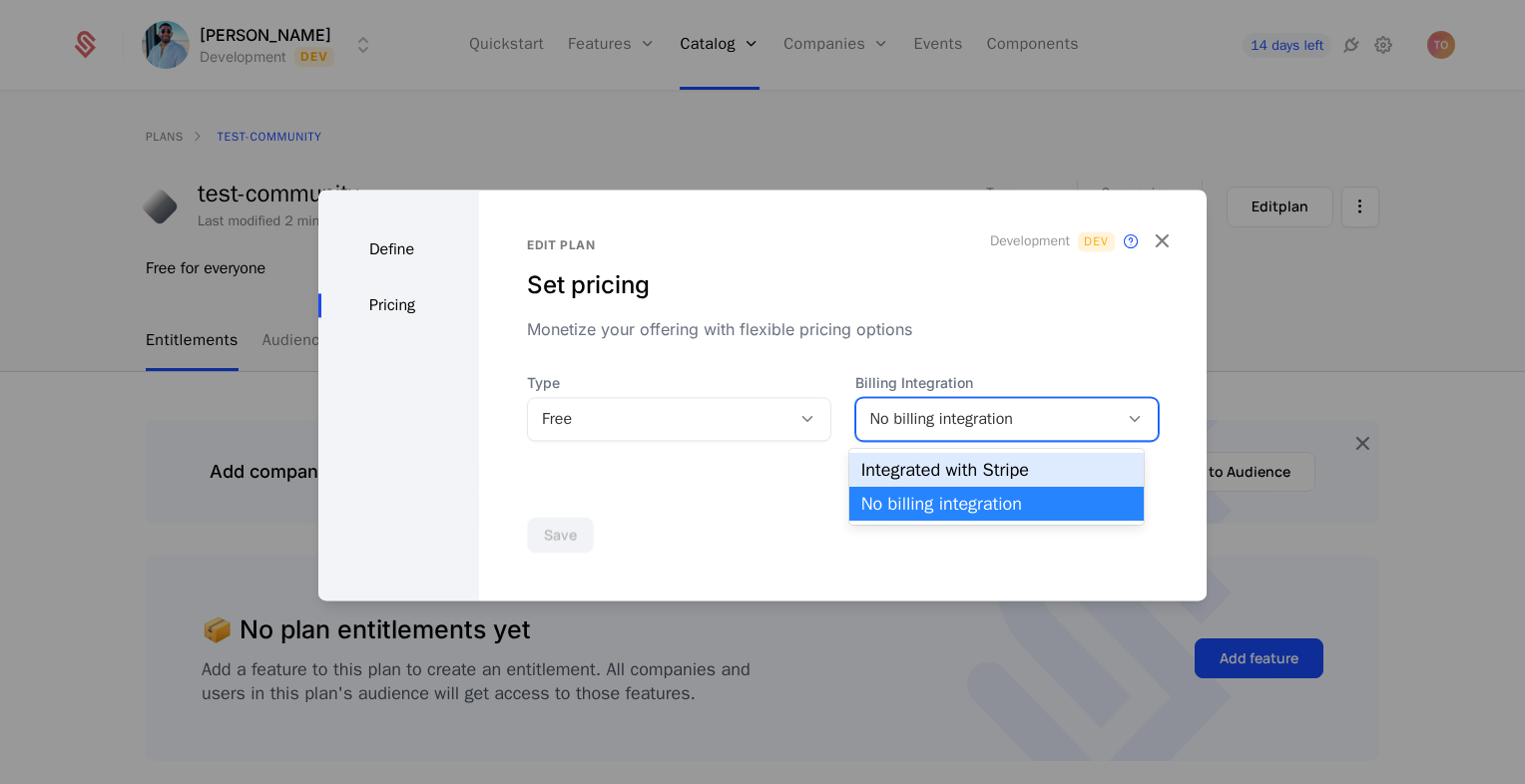 click on "Integrated with Stripe" at bounding box center [996, 470] 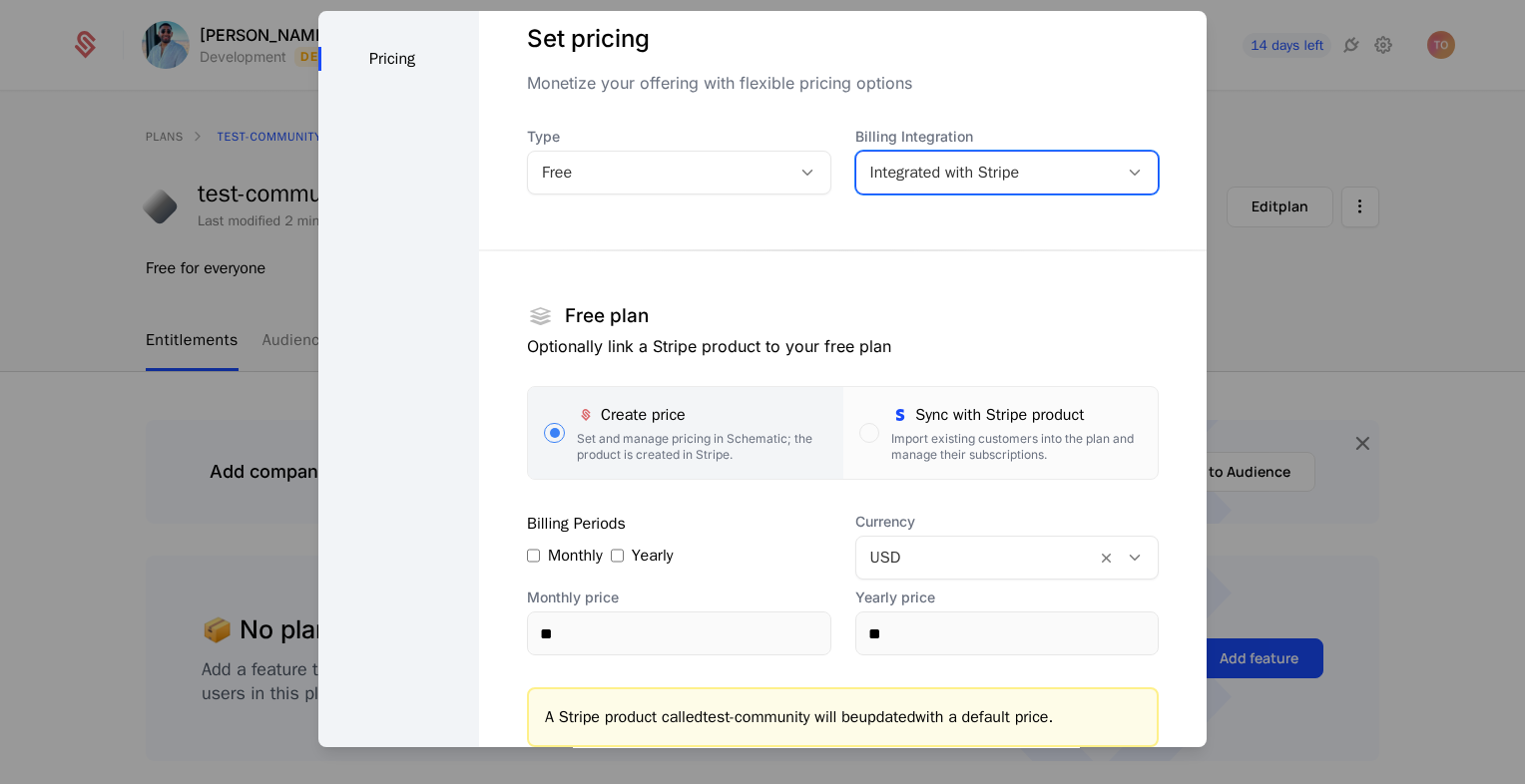 scroll, scrollTop: 100, scrollLeft: 0, axis: vertical 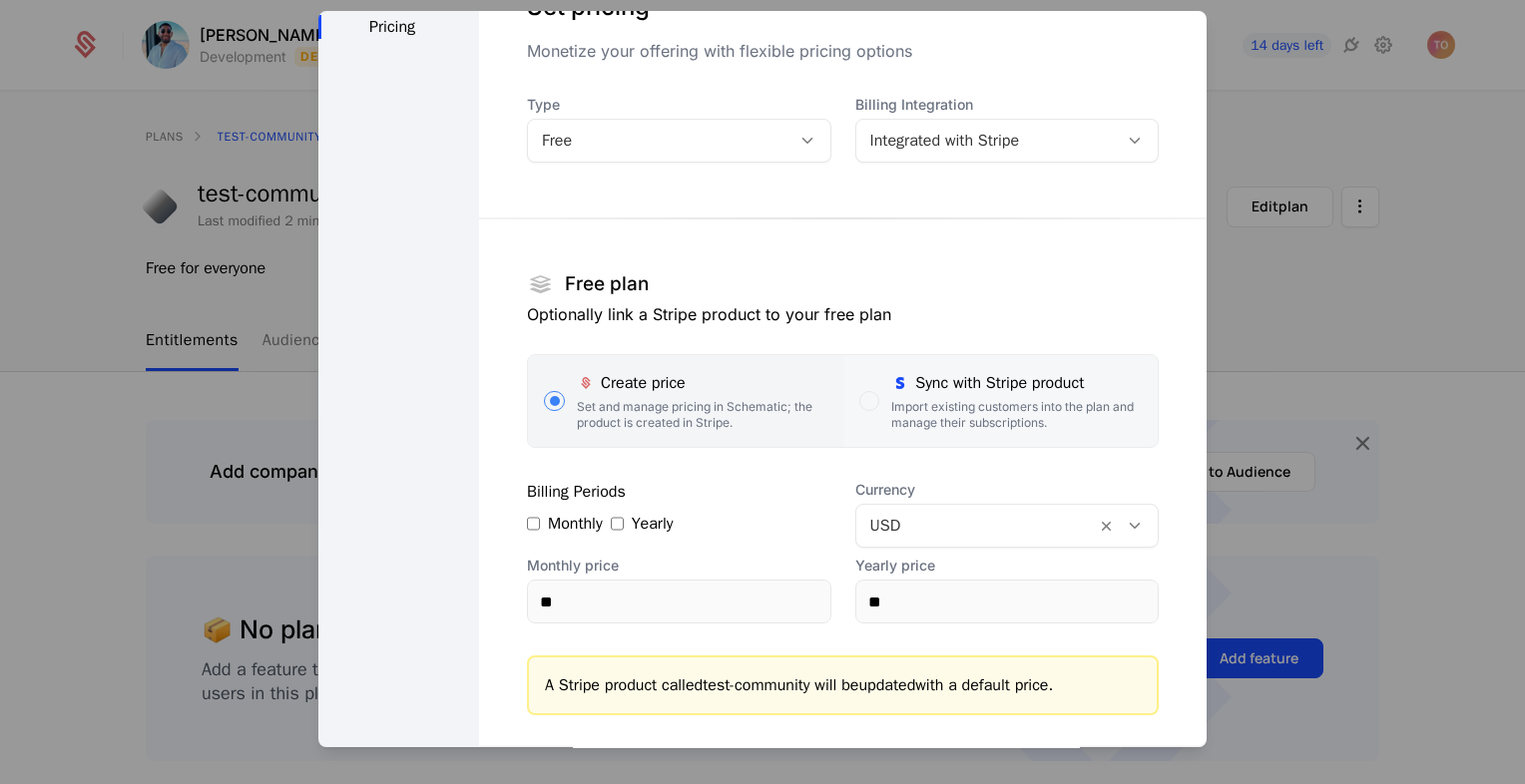 click on "Sync with Stripe product Import existing customers into the plan and manage their subscriptions." at bounding box center (1000, 401) 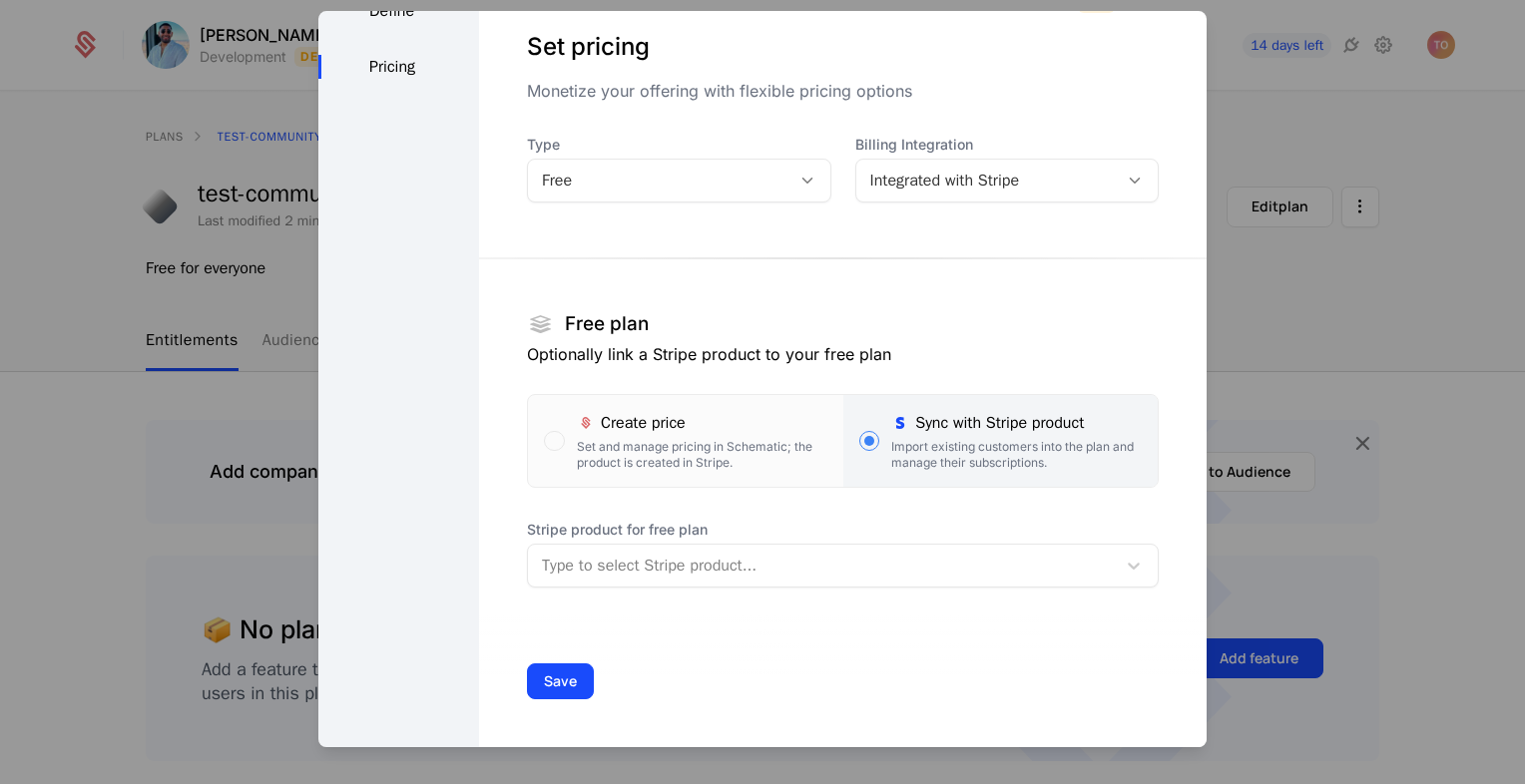 click at bounding box center (821, 566) 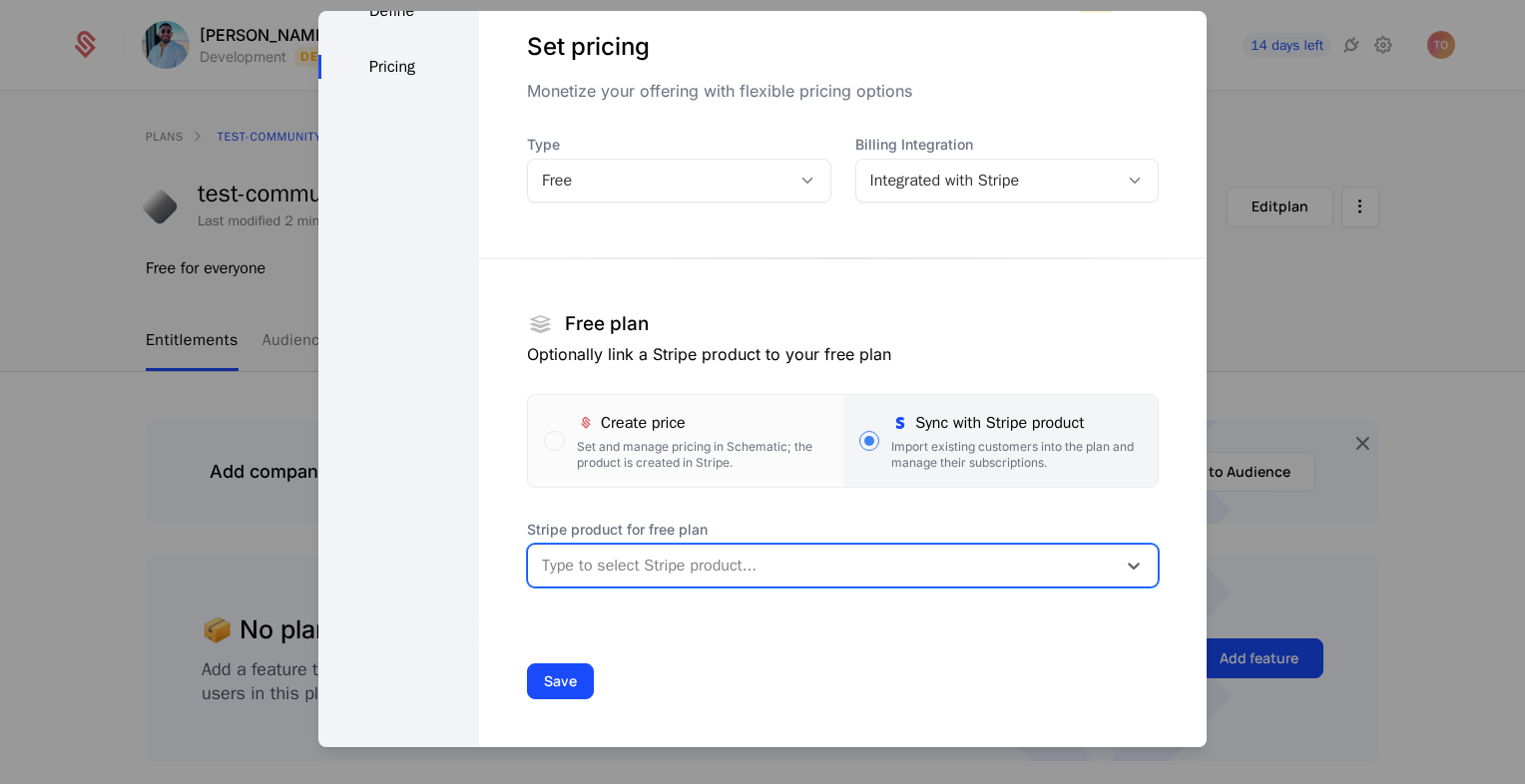 click on "Type to select Stripe product..." at bounding box center (842, 566) 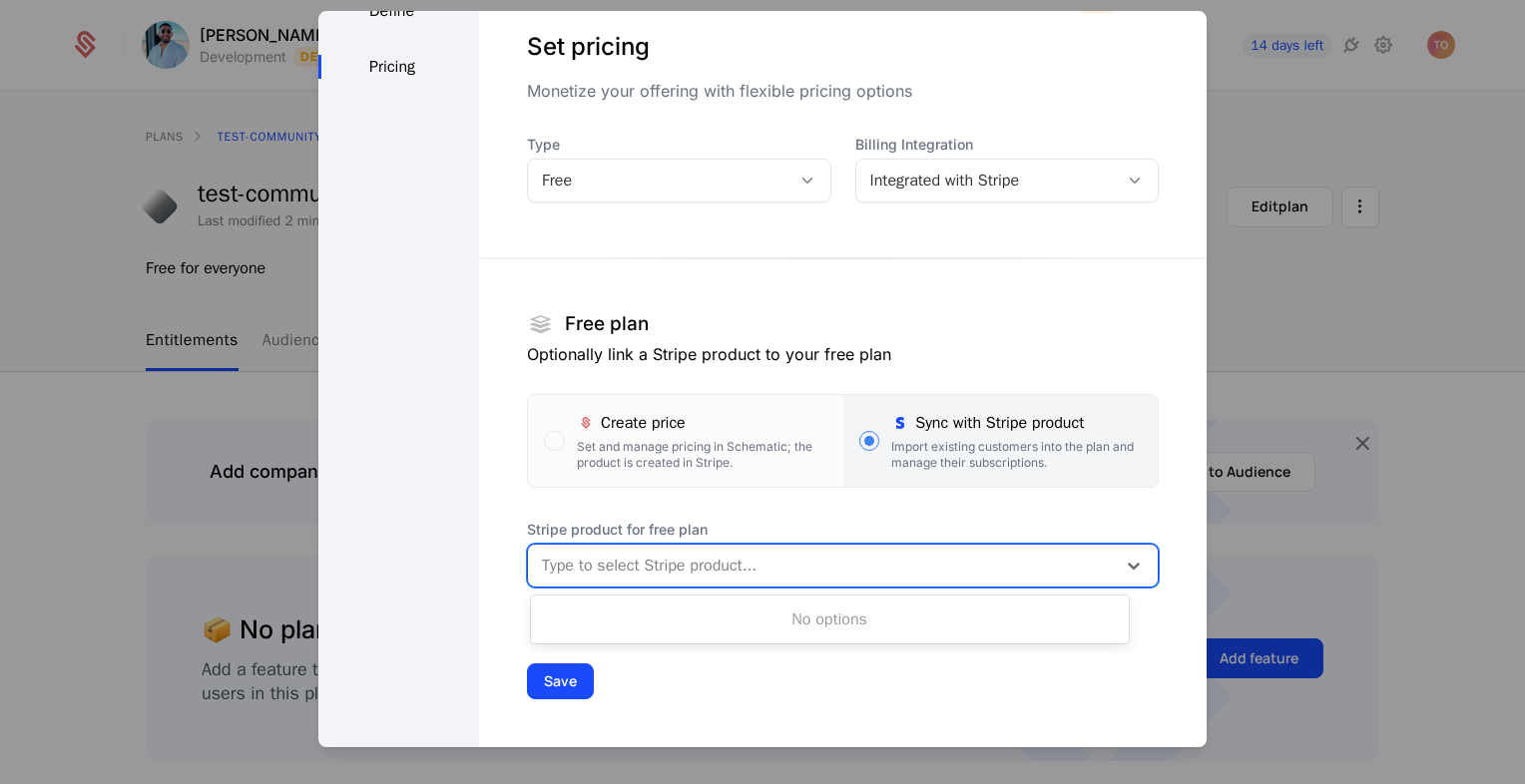 click on "Type to select Stripe product..." at bounding box center (842, 566) 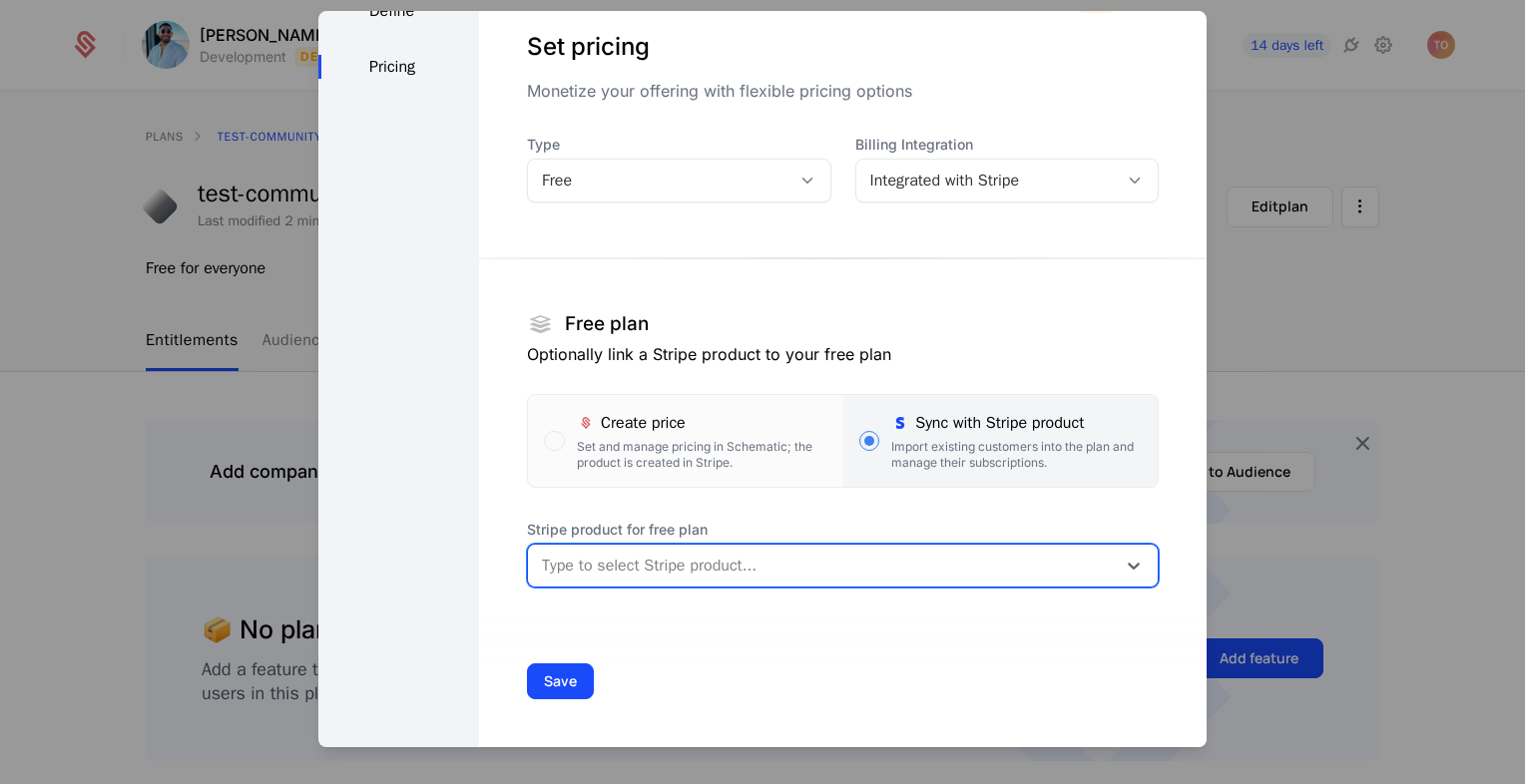click on "Type to select Stripe product..." at bounding box center (842, 566) 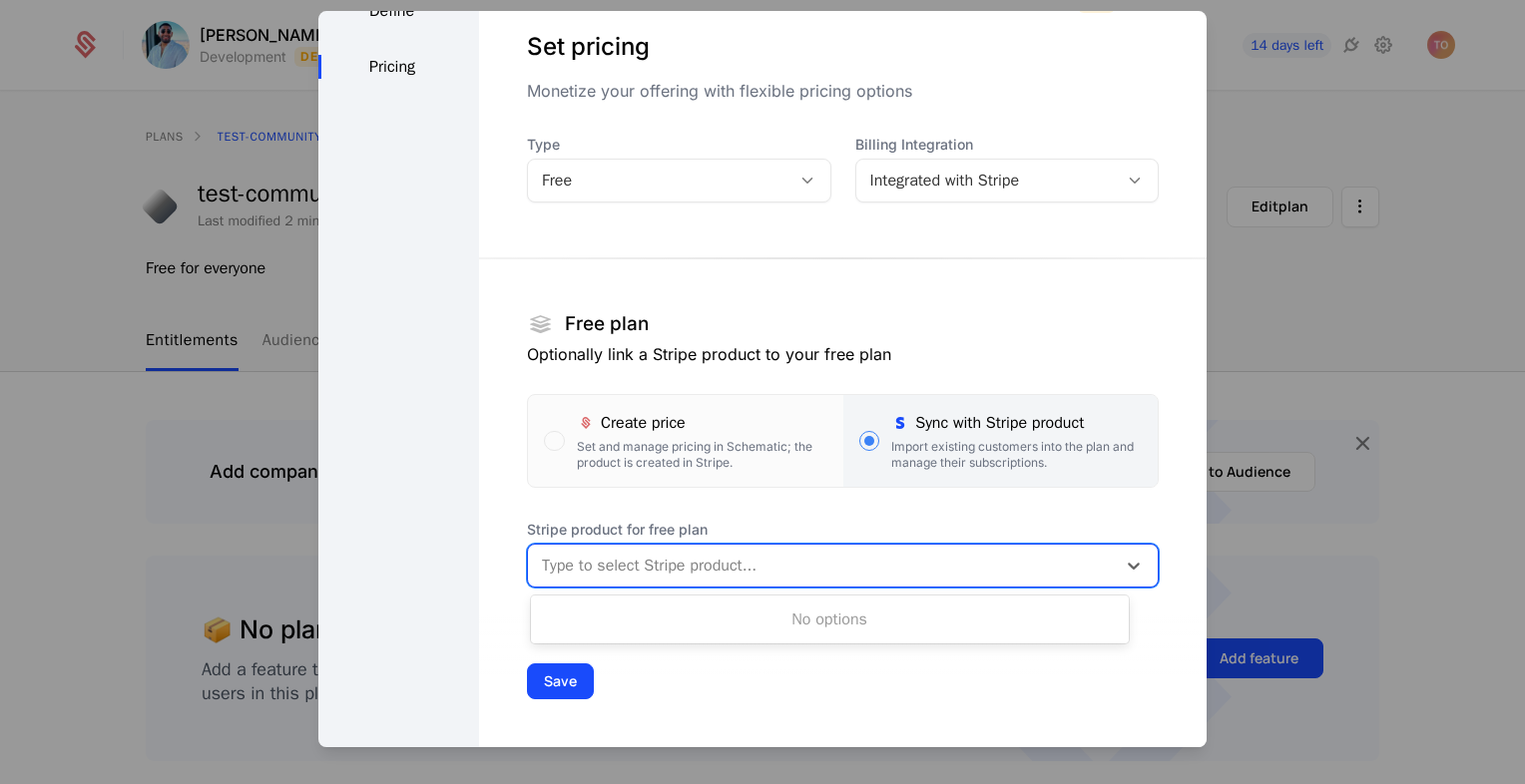 click on "Type to select Stripe product..." at bounding box center (842, 566) 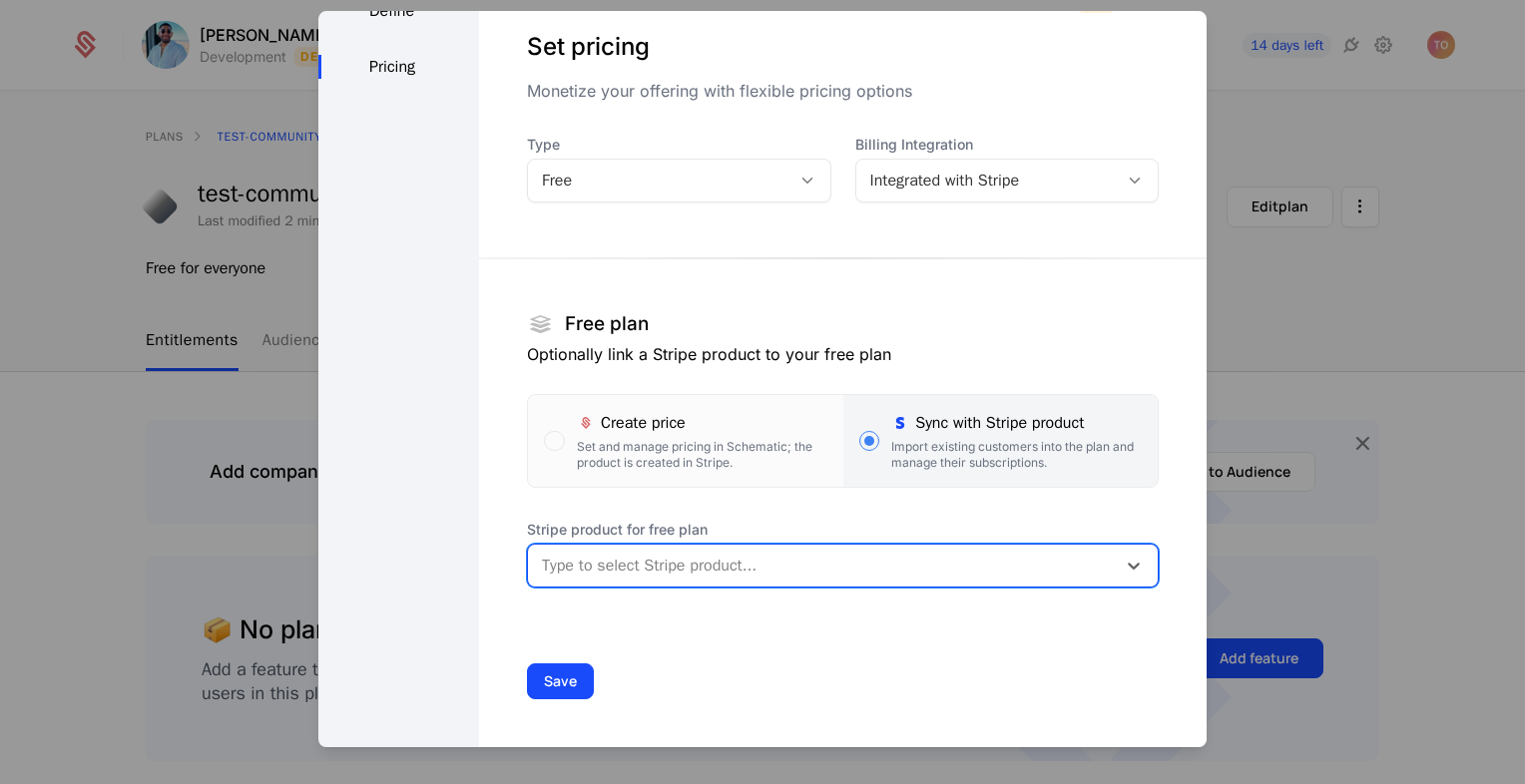 click on "Type to select Stripe product..." at bounding box center (842, 566) 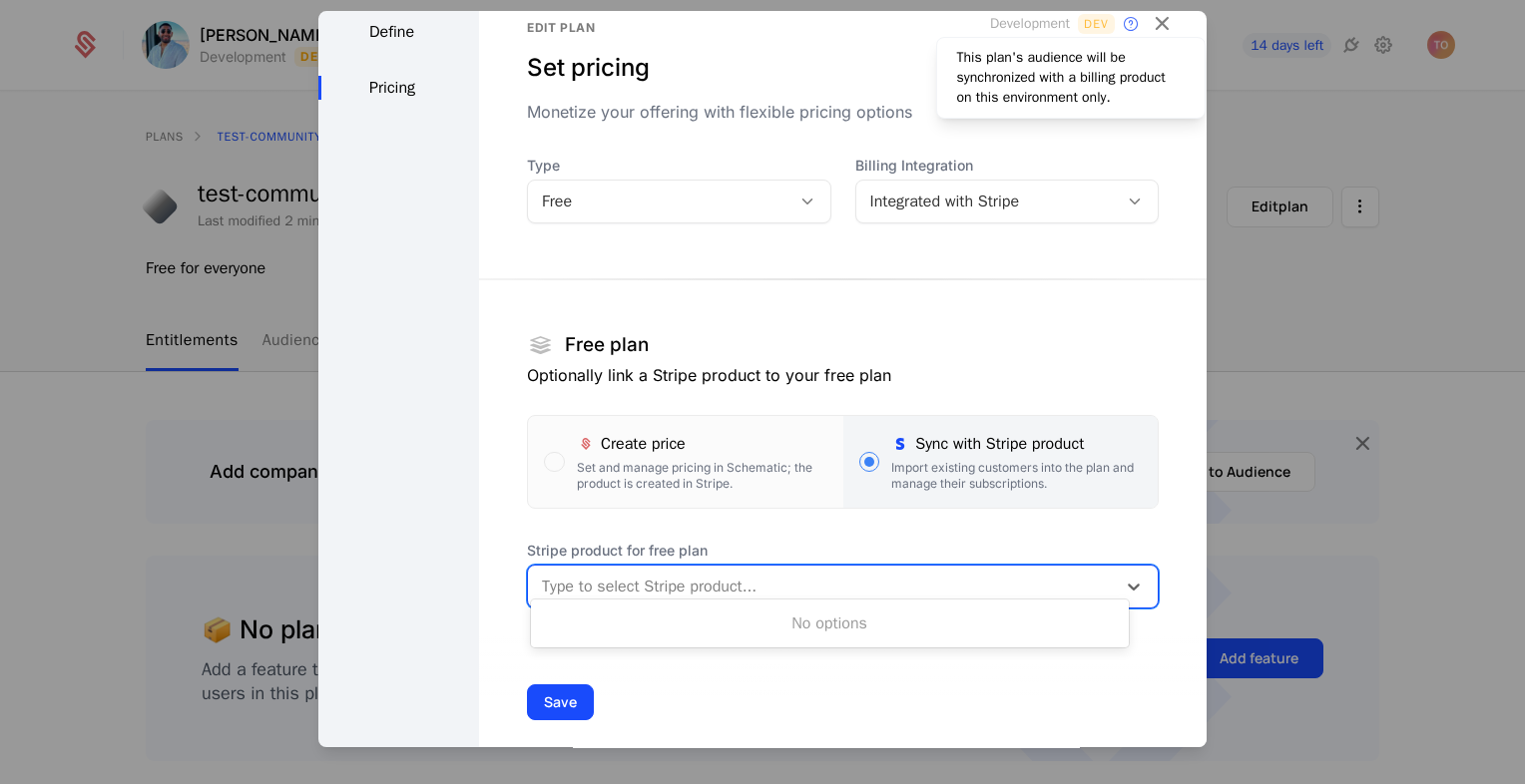 scroll, scrollTop: 0, scrollLeft: 0, axis: both 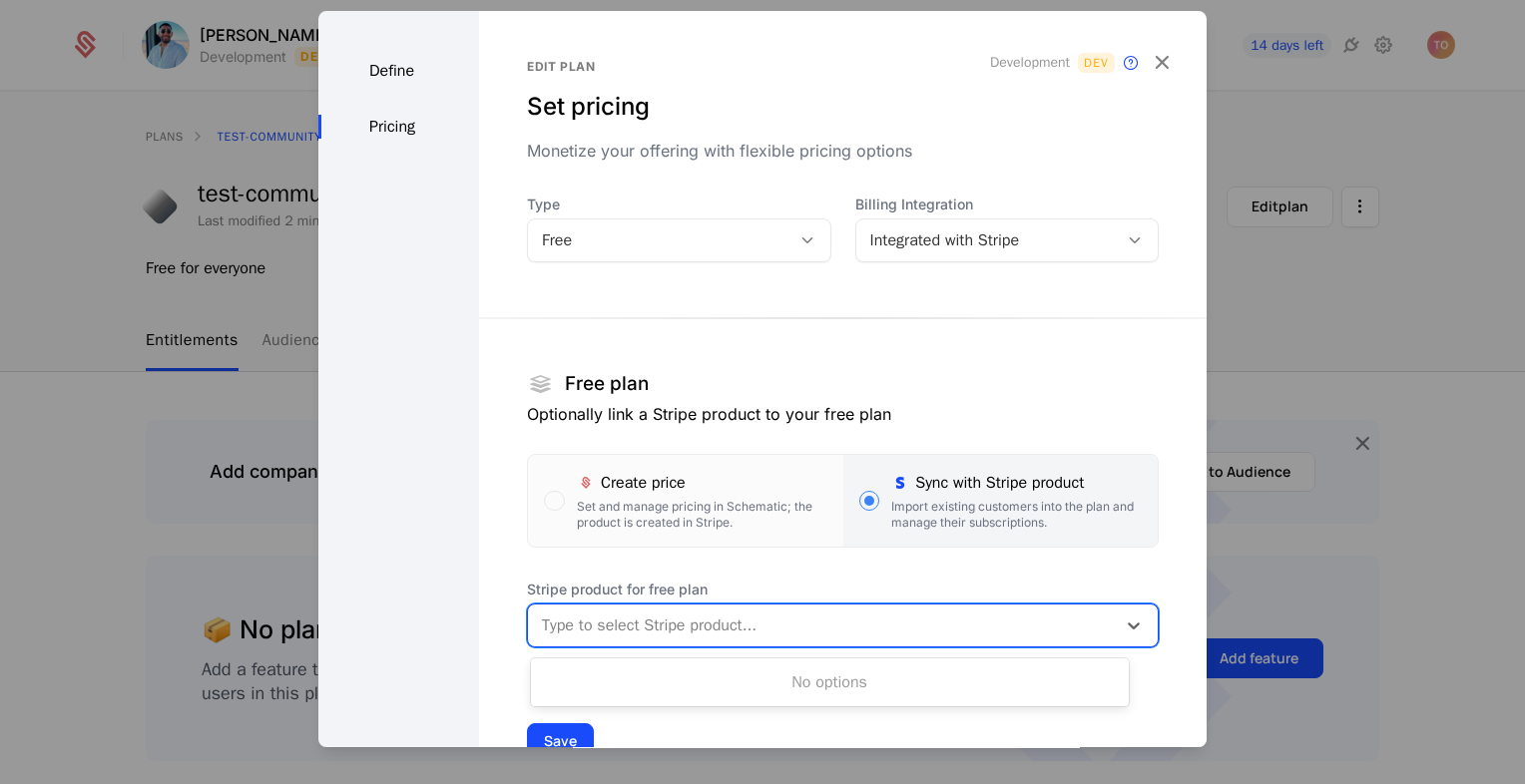 click on "Free" at bounding box center [659, 240] 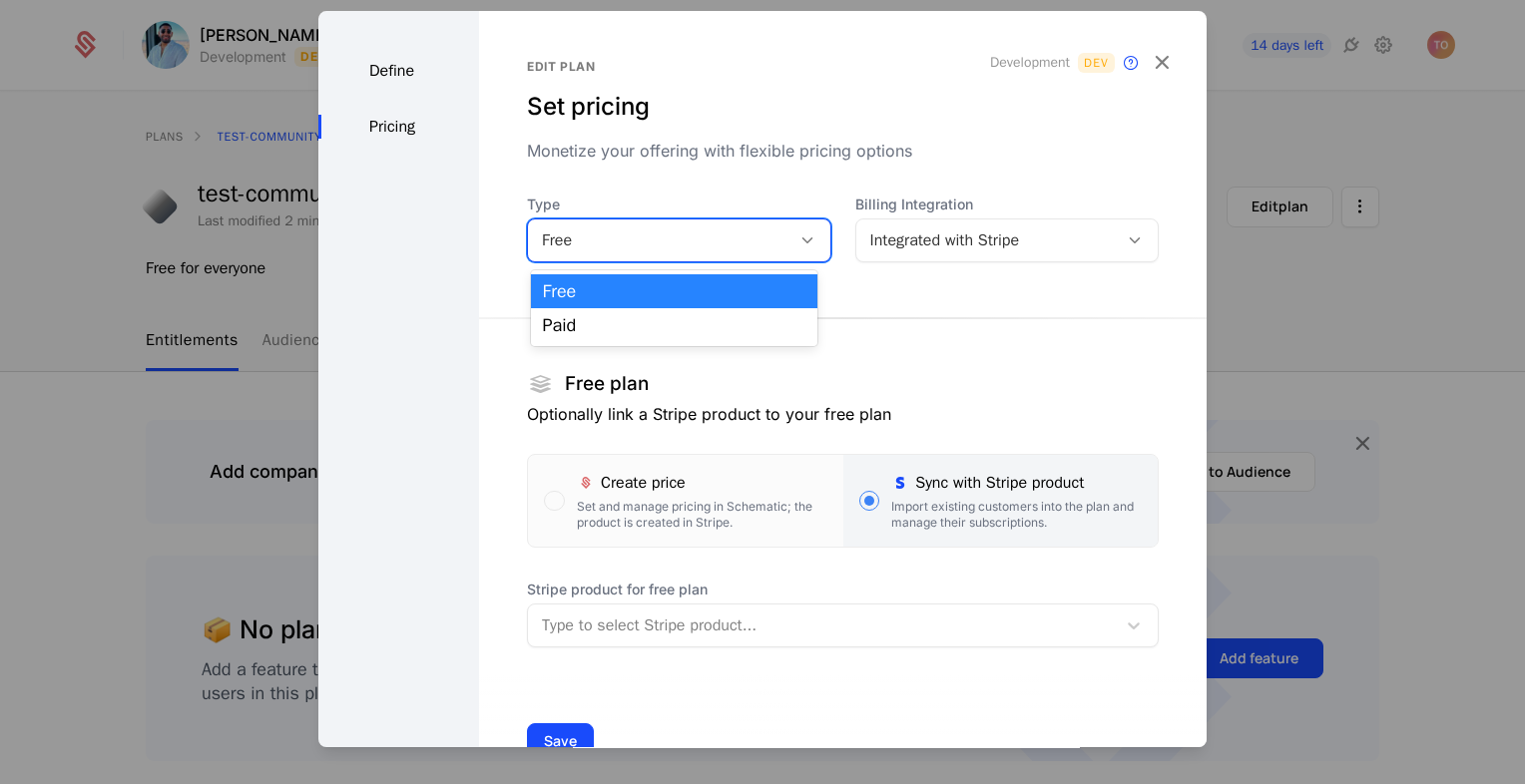 click on "Free" at bounding box center [675, 291] 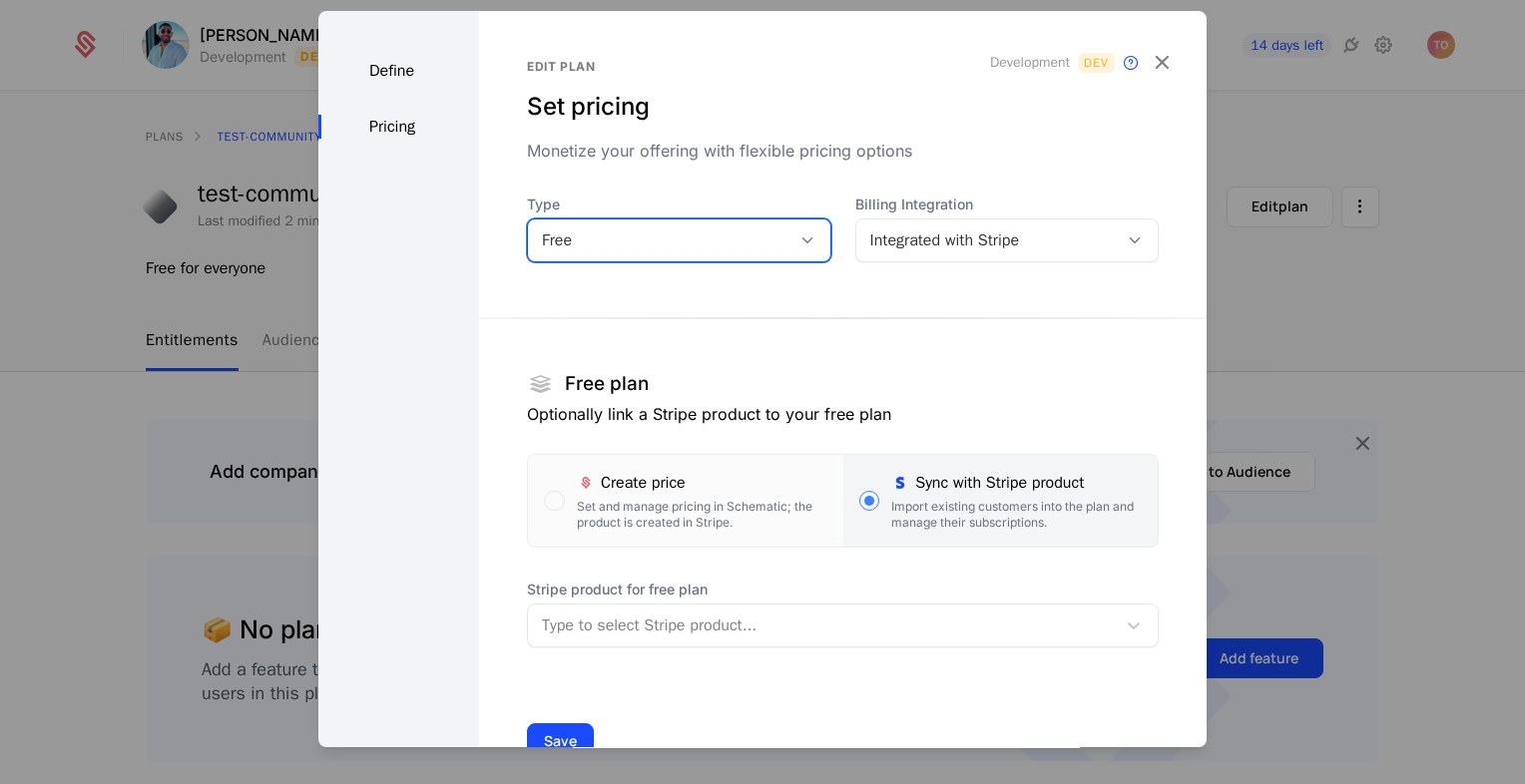 click on "Free" at bounding box center (659, 240) 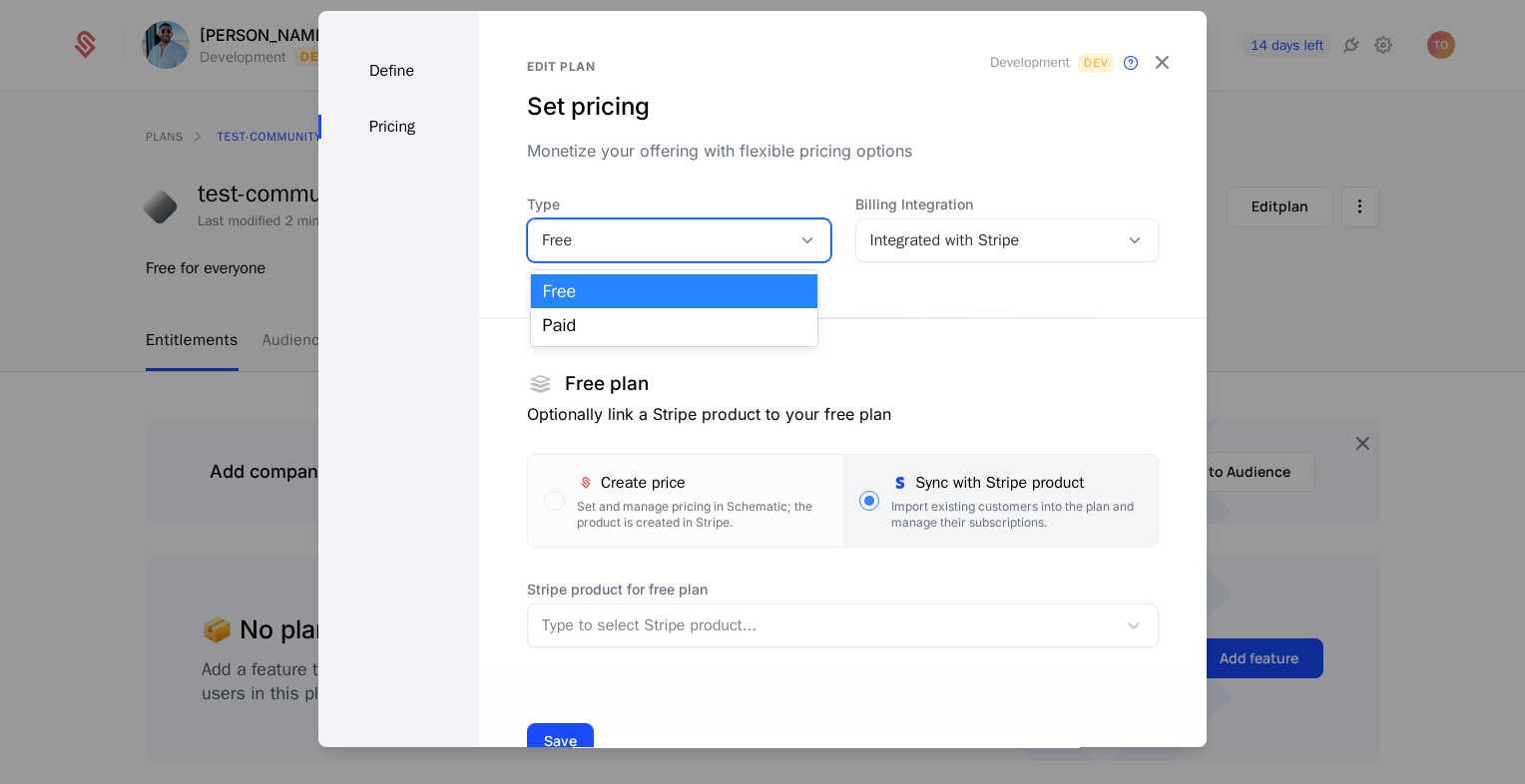 click on "Paid" at bounding box center (675, 325) 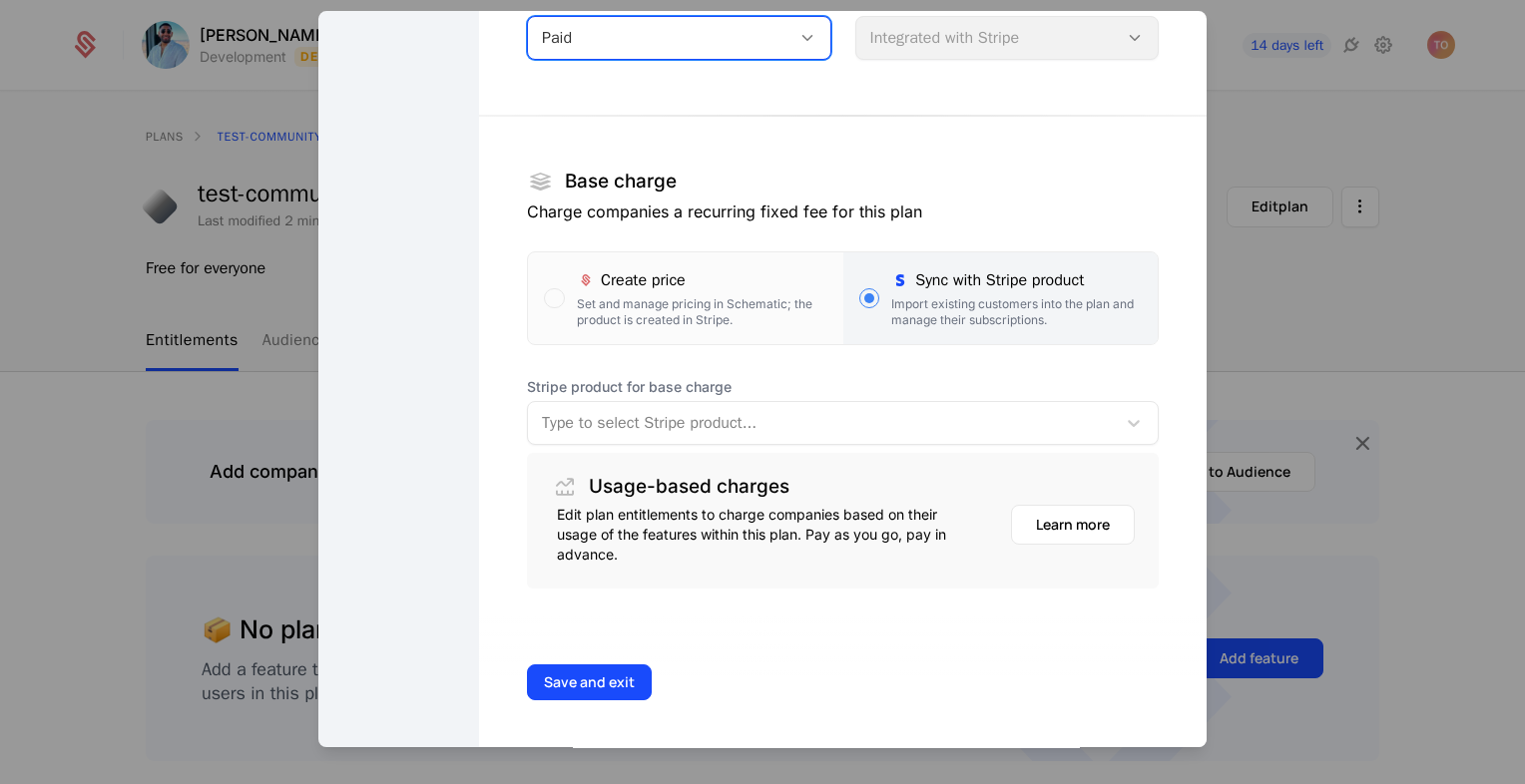 scroll, scrollTop: 209, scrollLeft: 0, axis: vertical 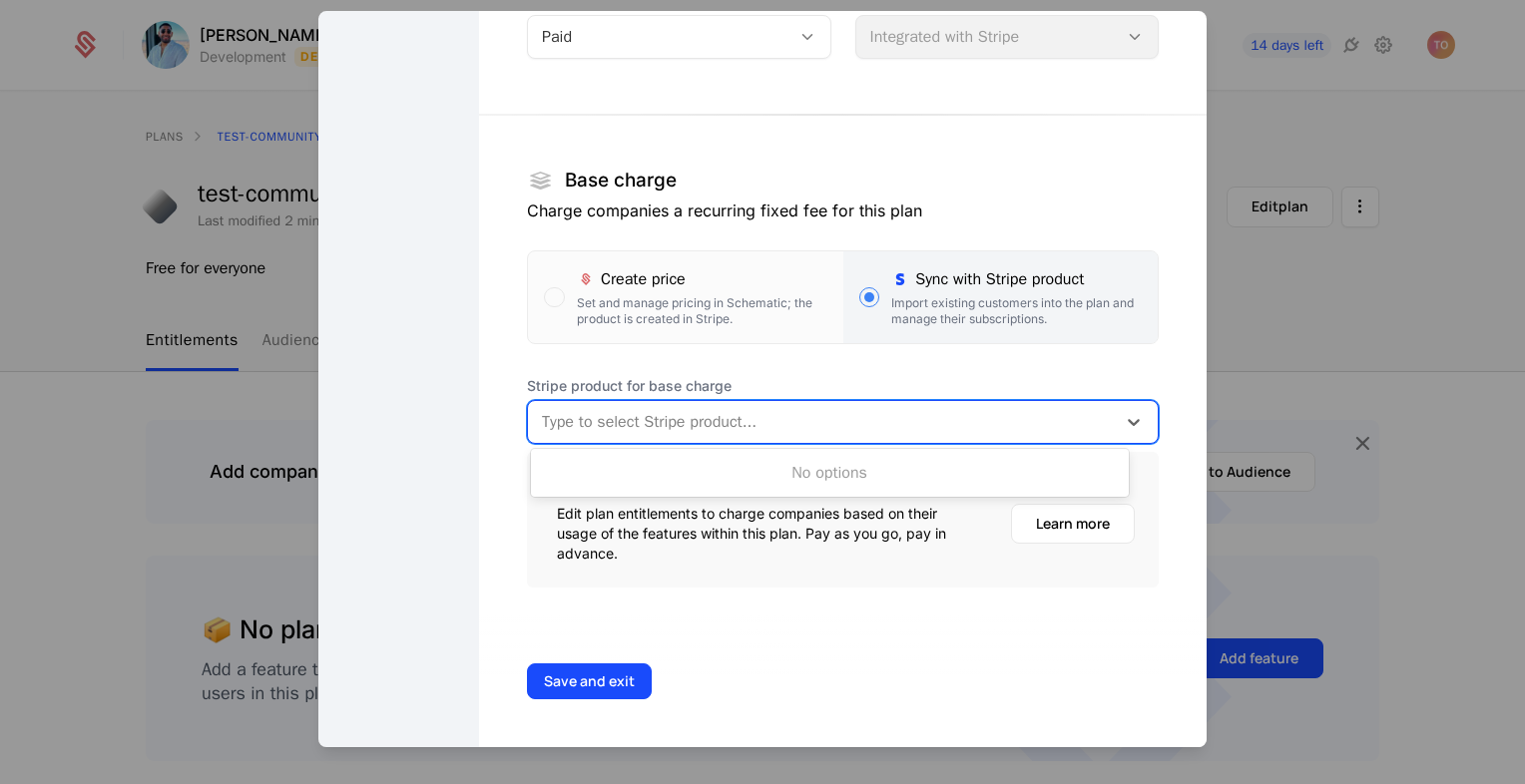 click at bounding box center [821, 422] 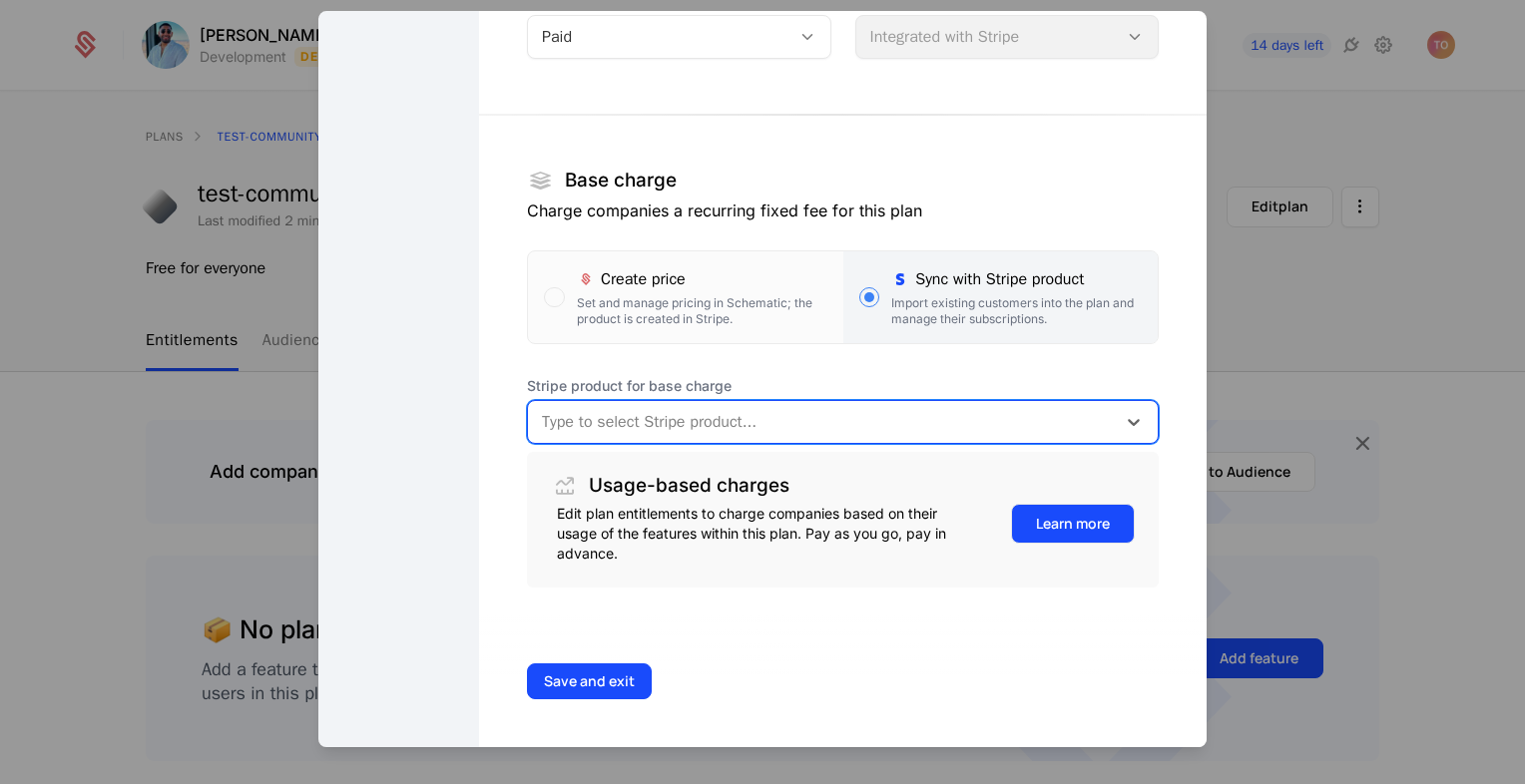 click on "Learn more" at bounding box center [1073, 524] 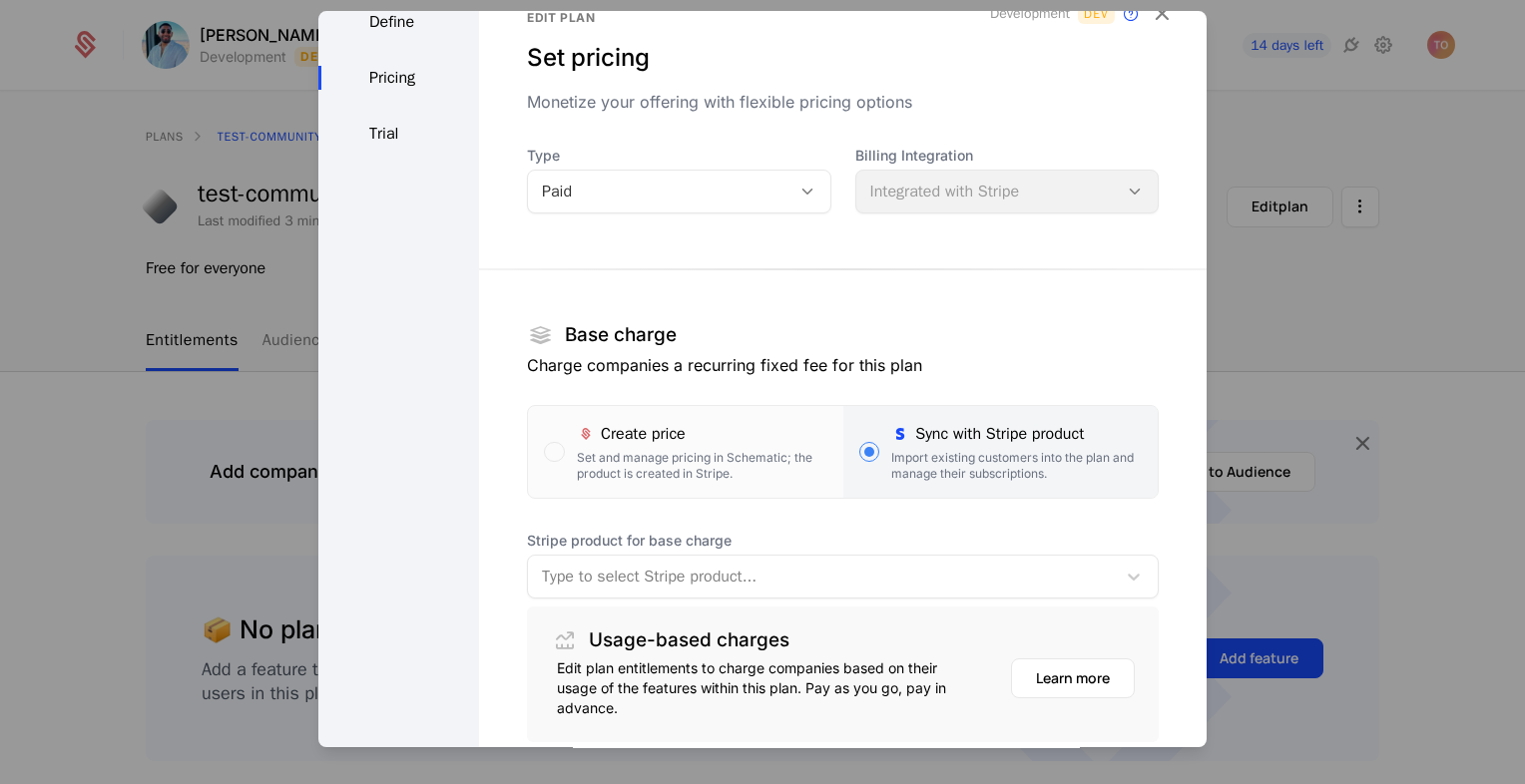 scroll, scrollTop: 0, scrollLeft: 0, axis: both 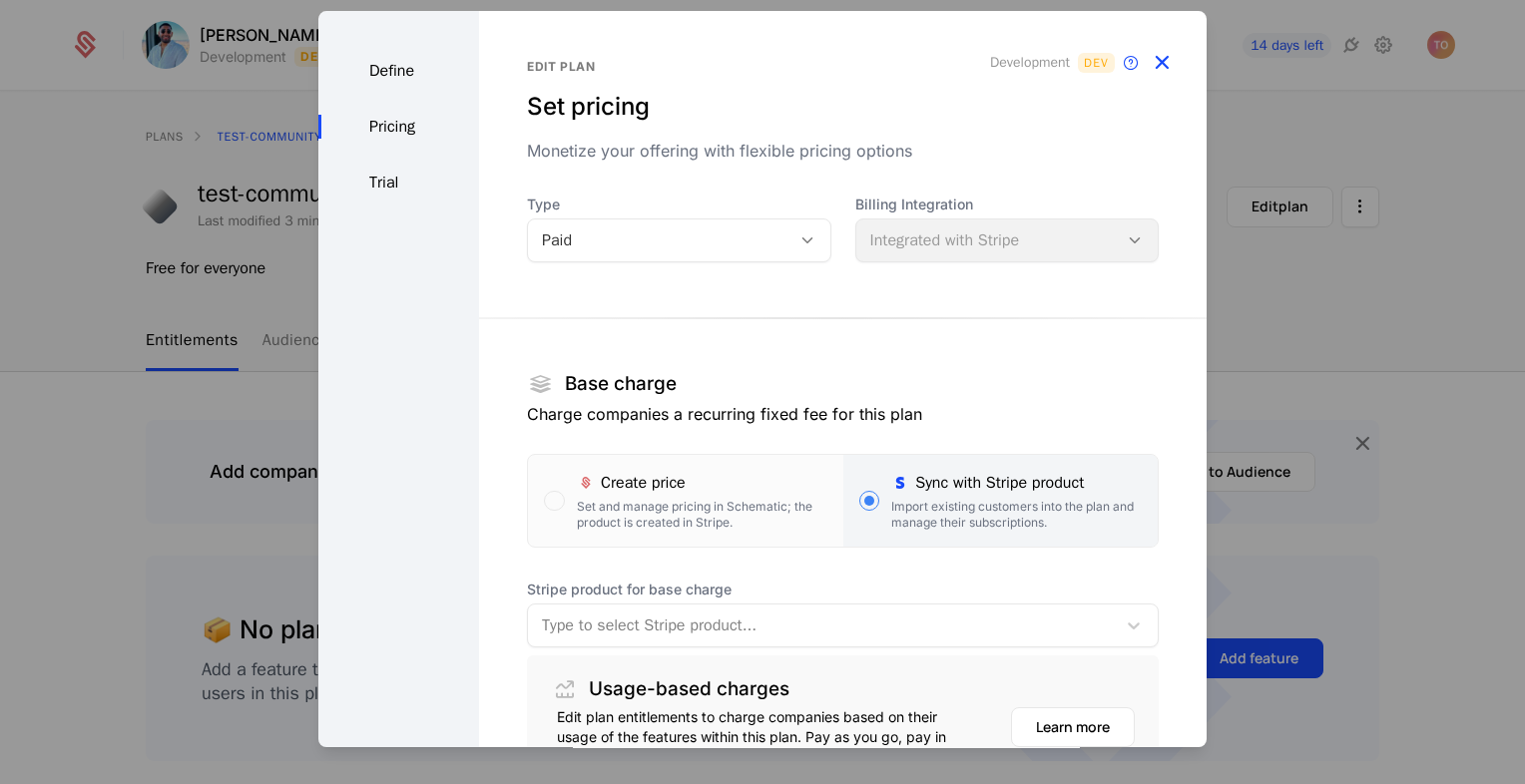 click at bounding box center [1162, 63] 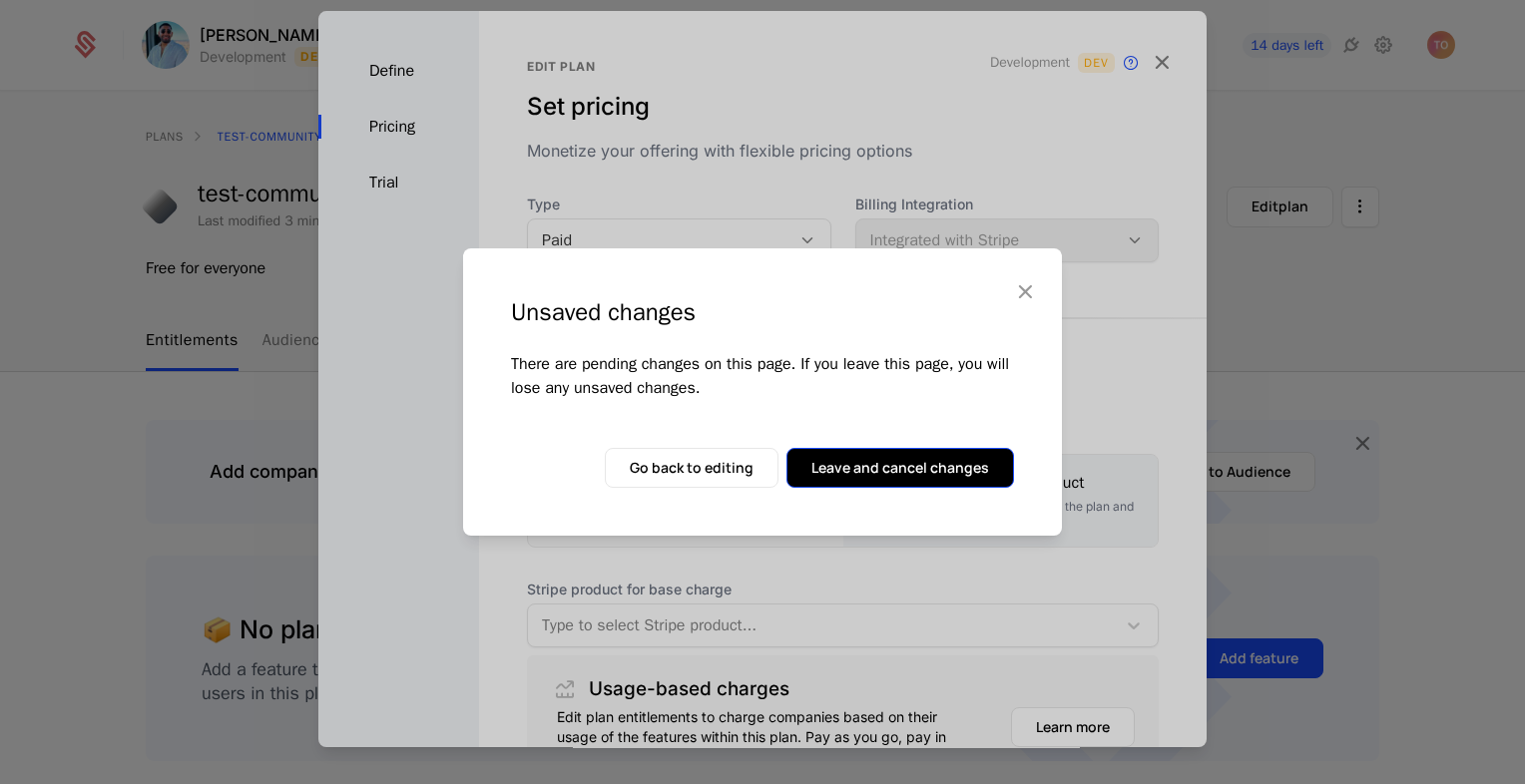 click on "Leave and cancel changes" at bounding box center (900, 468) 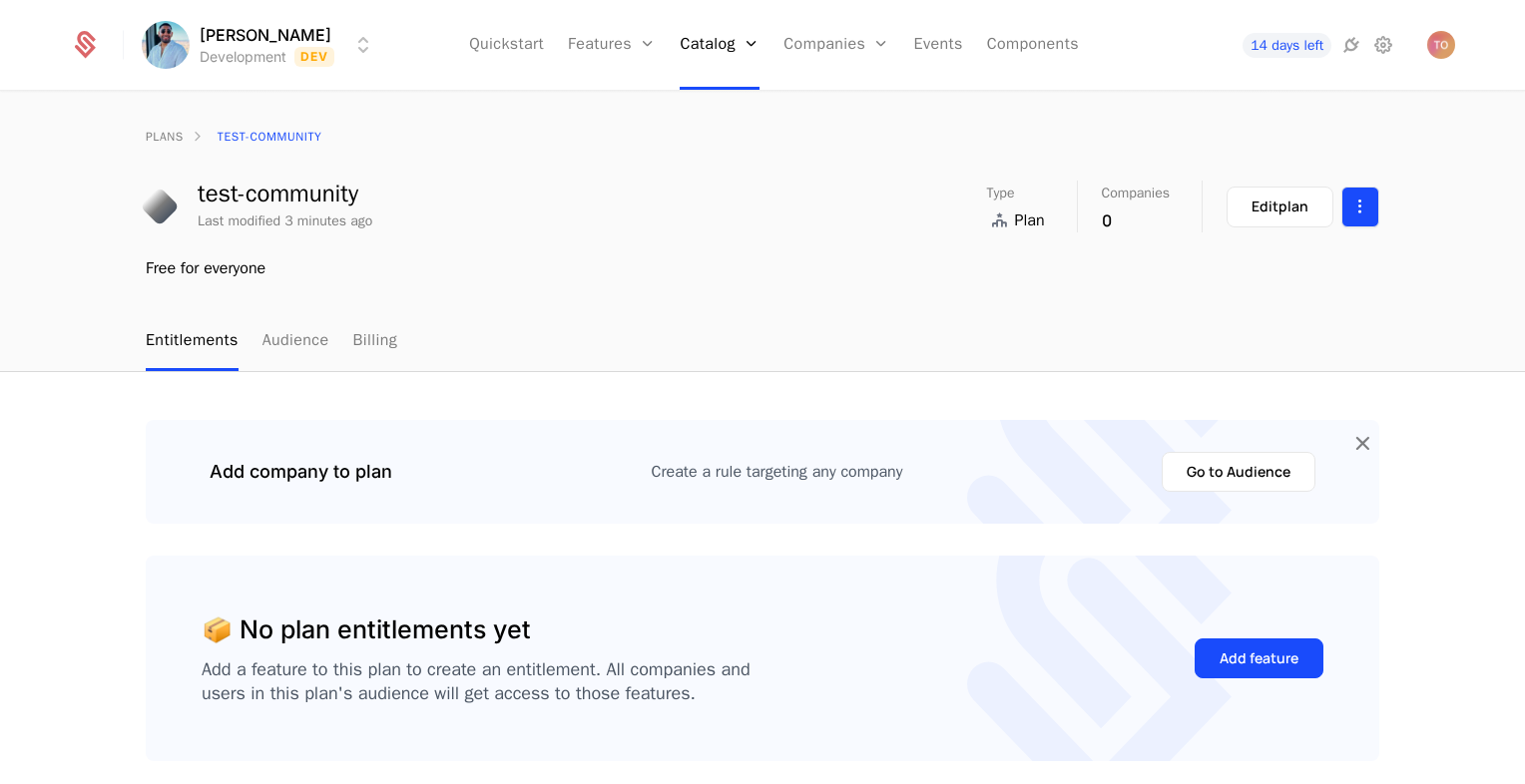 click on "Olaniyan Tosin Development Dev Quickstart Features Features Flags Catalog Plans Add Ons Configuration Companies Companies Users Events Components 14 days left plans test-community test-community Last modified 3 minutes ago Type Plan Companies 0 Edit  plan Free for everyone Entitlements Audience Billing Add company to plan Create a rule targeting any company Go to Audience 📦 No plan entitlements yet Add a feature to this plan to create an entitlement. All companies and users in this plan's audience will get access to those features. Add feature
Best Viewed on Desktop You're currently viewing this on a  mobile device . For the best experience,   we recommend using a desktop or larger screens , as the application isn't fully optimized for smaller resolutions just yet. Got it" at bounding box center (762, 392) 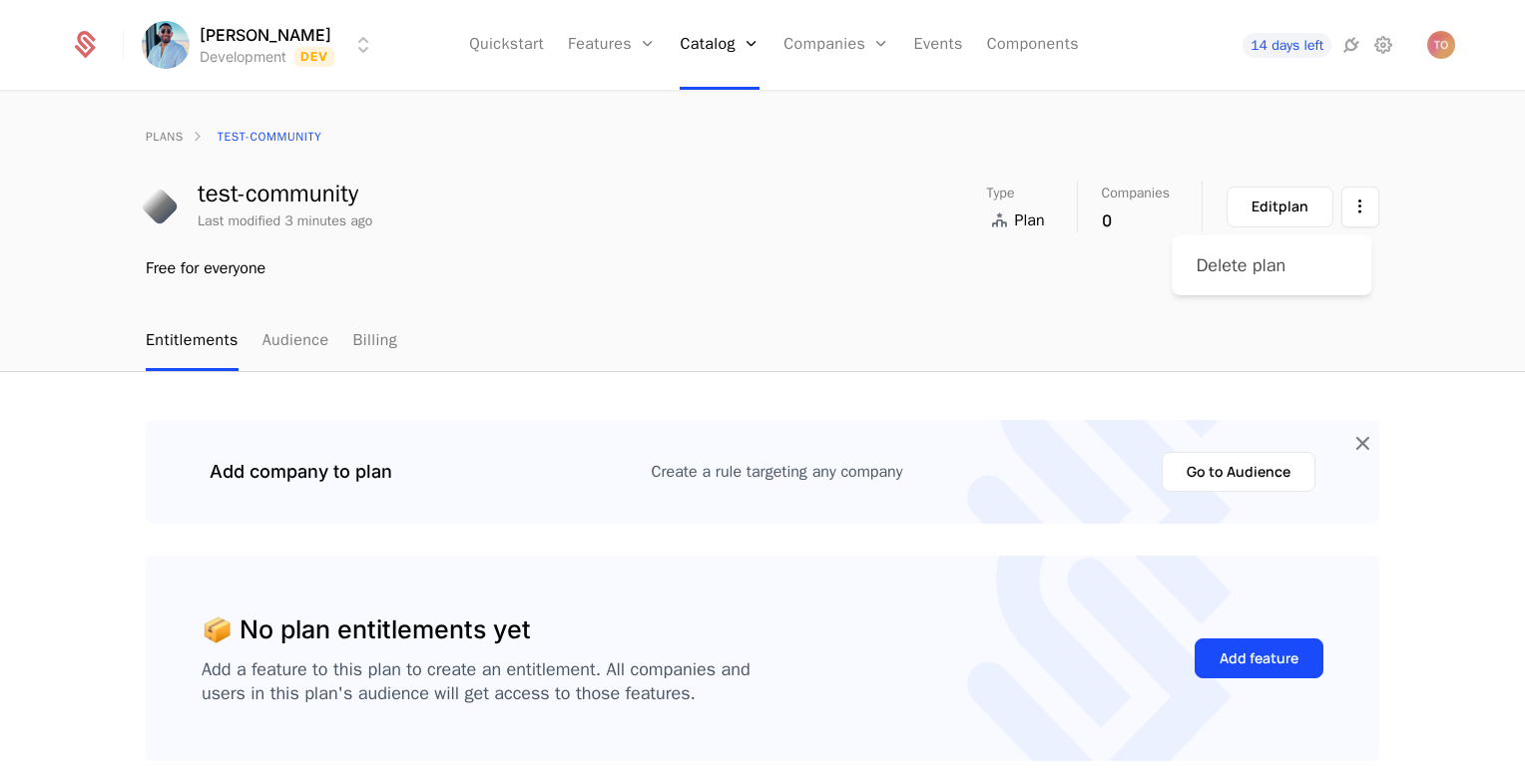 click on "Delete plan" at bounding box center [1271, 265] 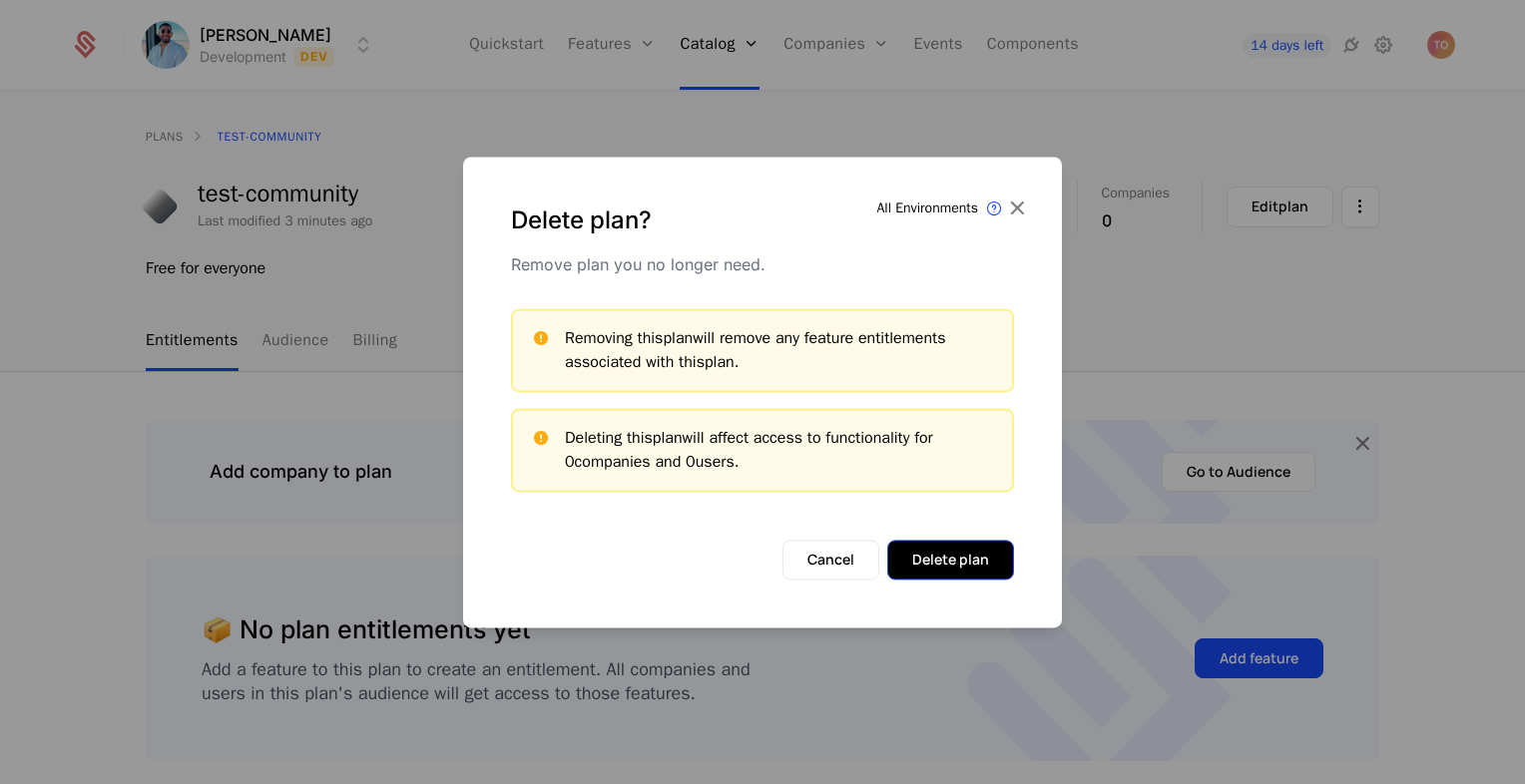 click on "Delete plan" at bounding box center [950, 560] 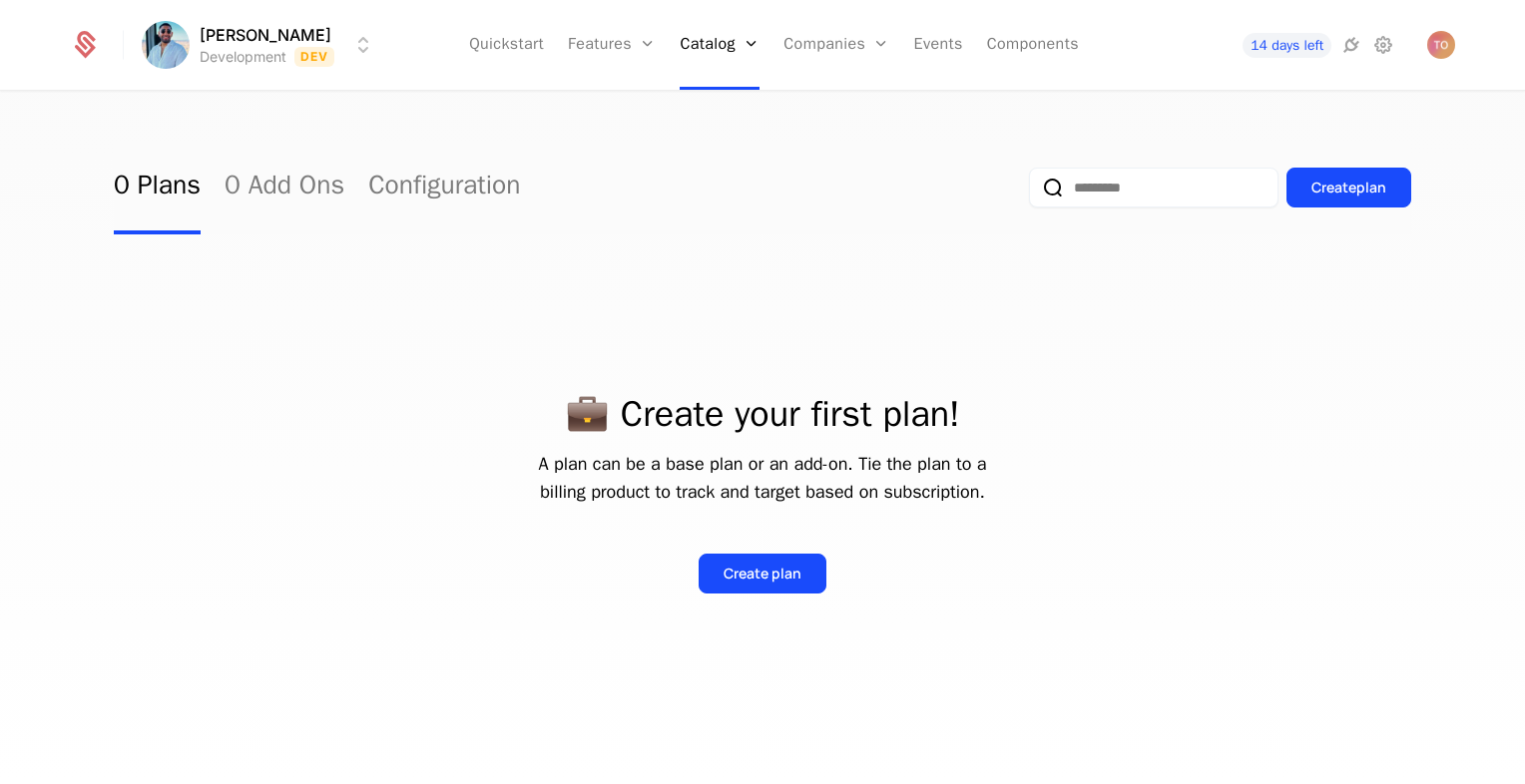 click on "Quickstart Features Features Flags Catalog Plans Add Ons Configuration Companies Companies Users Events Components" at bounding box center (773, 45) 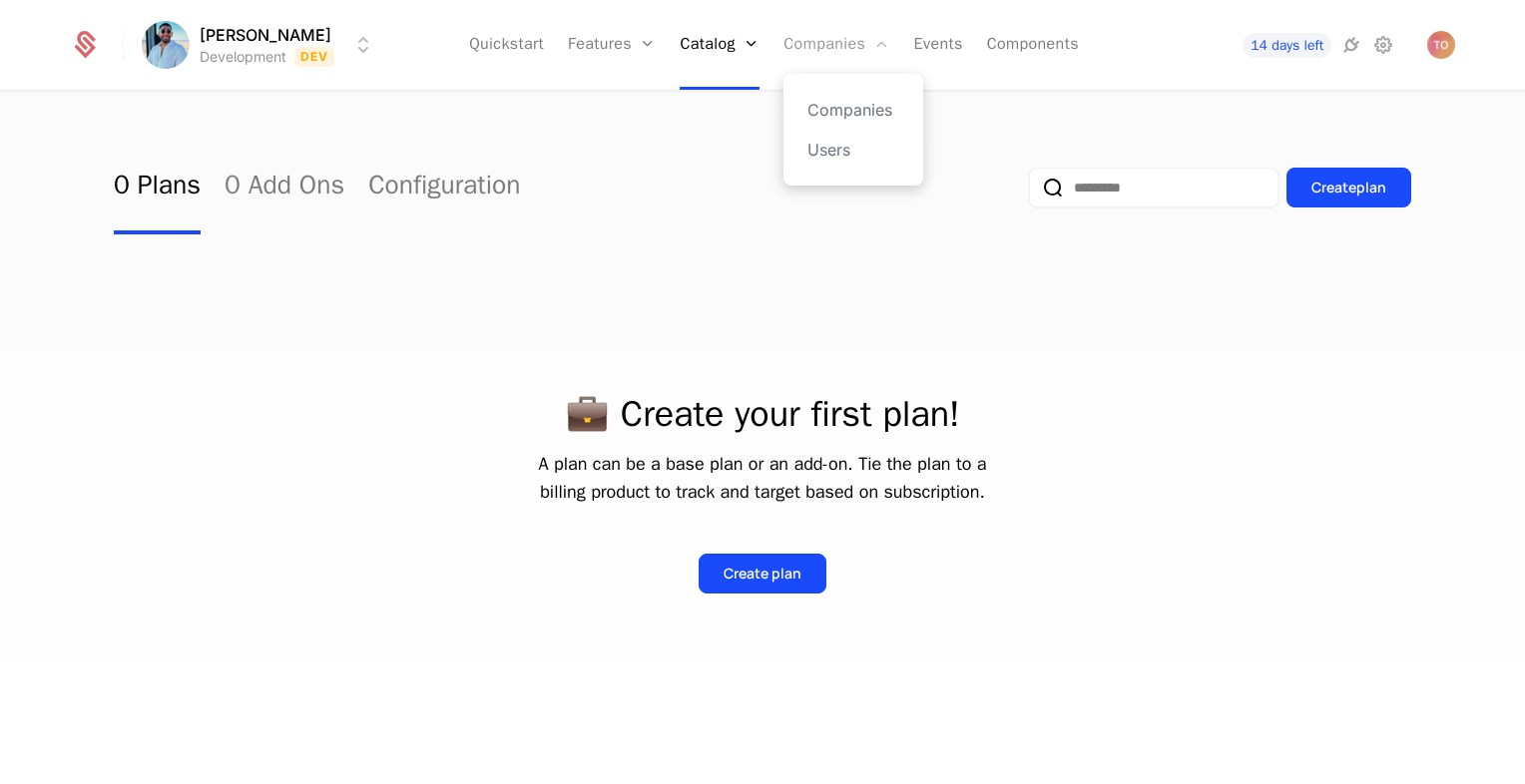 click on "Companies" at bounding box center [836, 45] 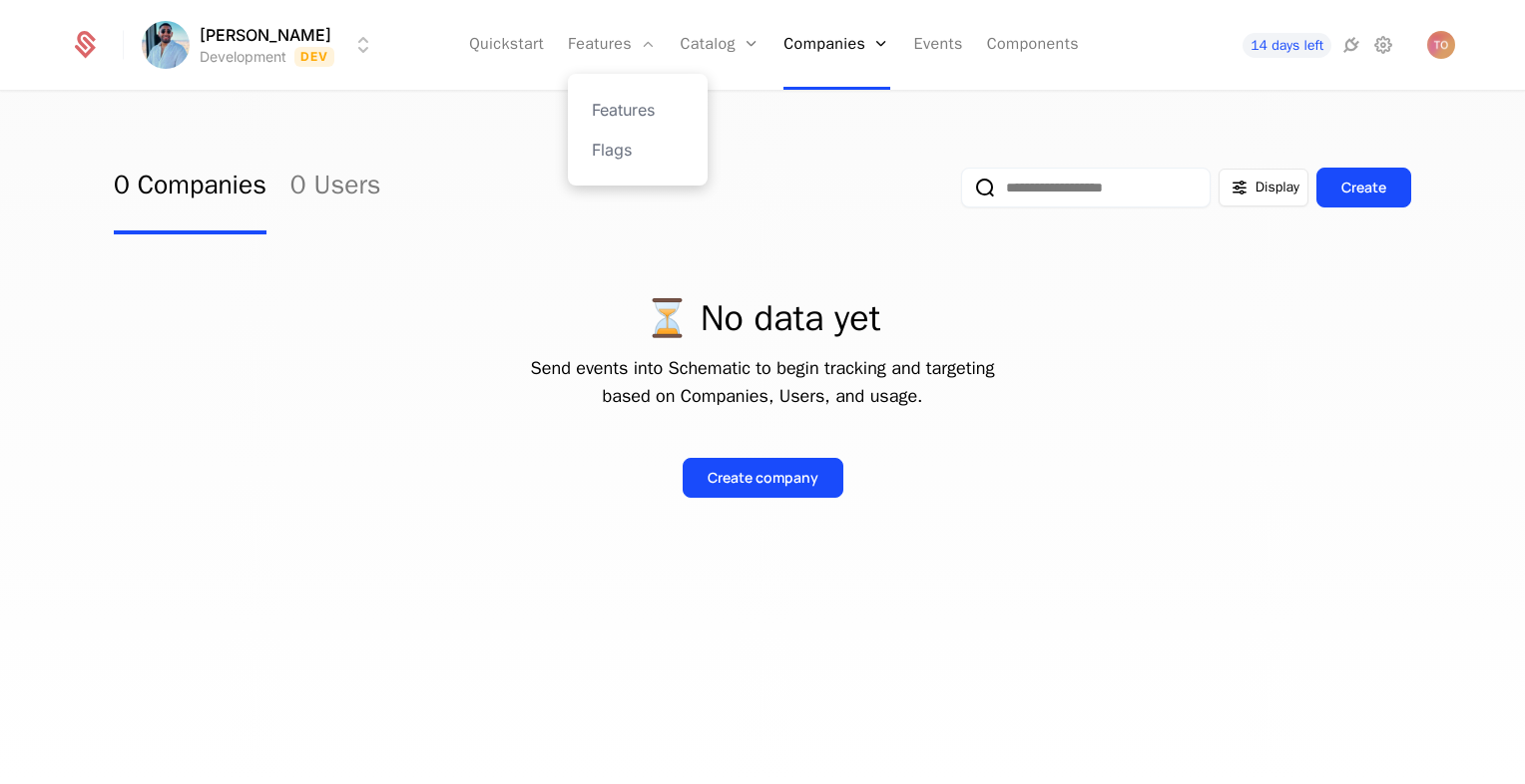 click on "Features Flags" at bounding box center [638, 130] 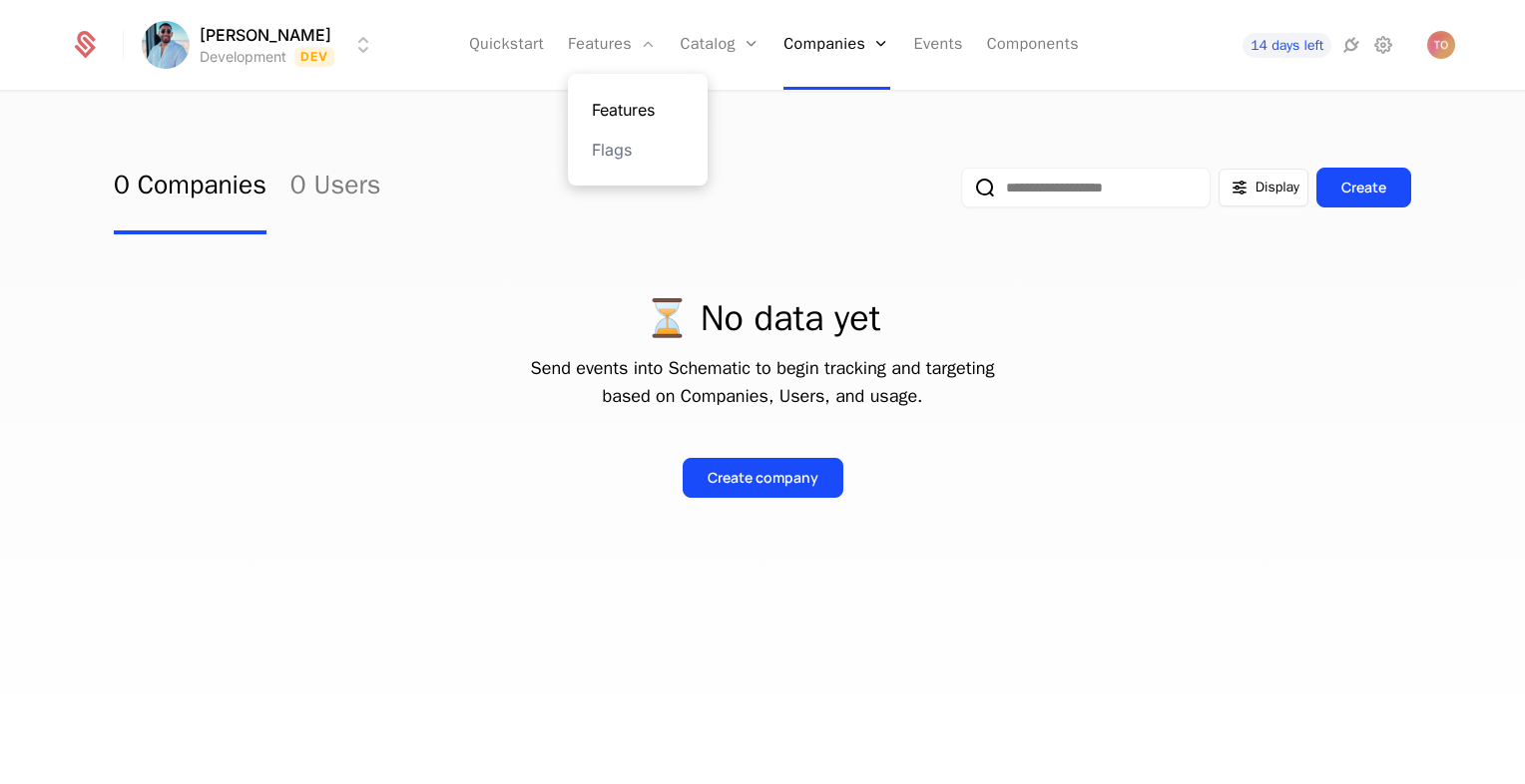 click on "Features" at bounding box center [638, 110] 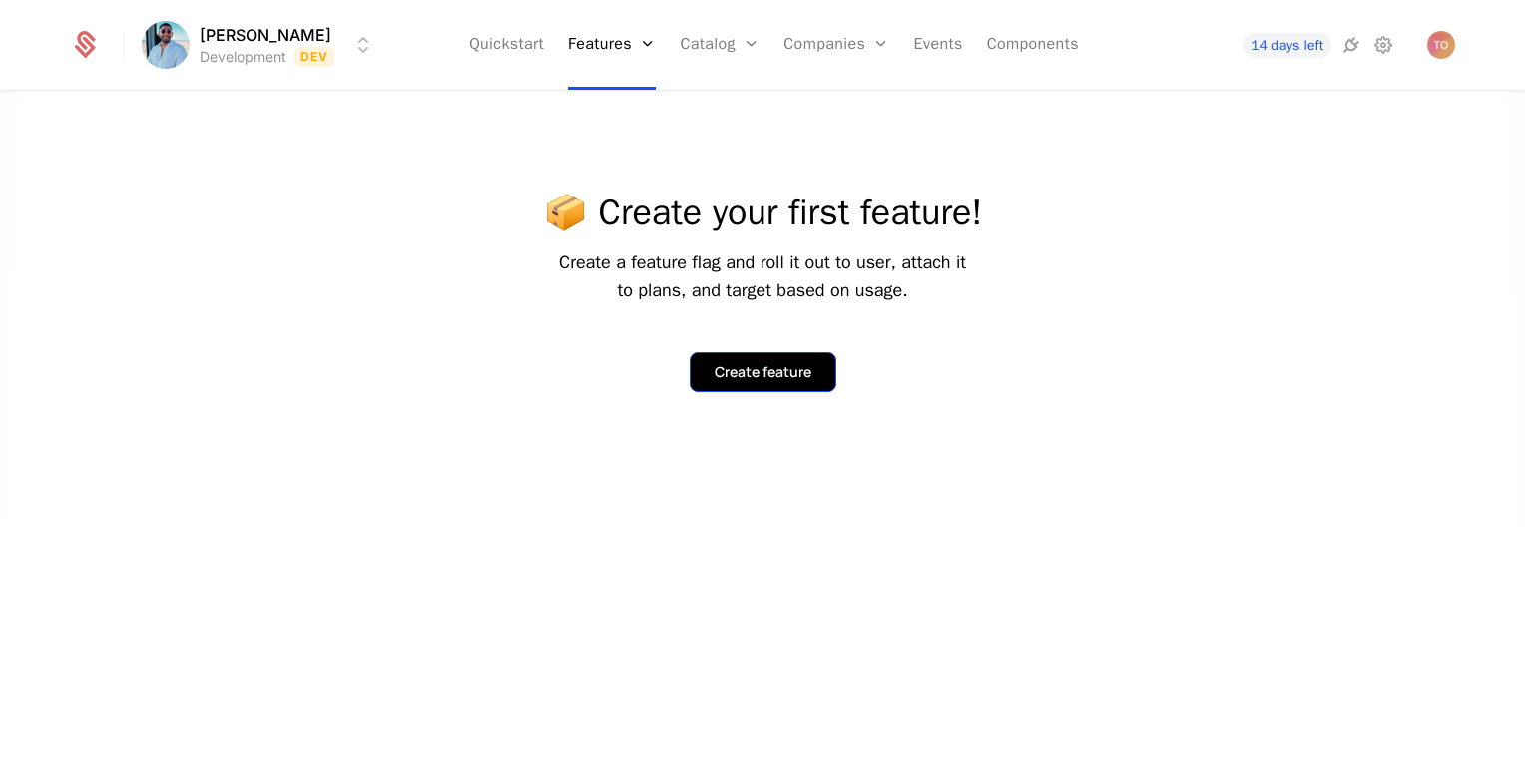 click on "Create feature" at bounding box center (762, 372) 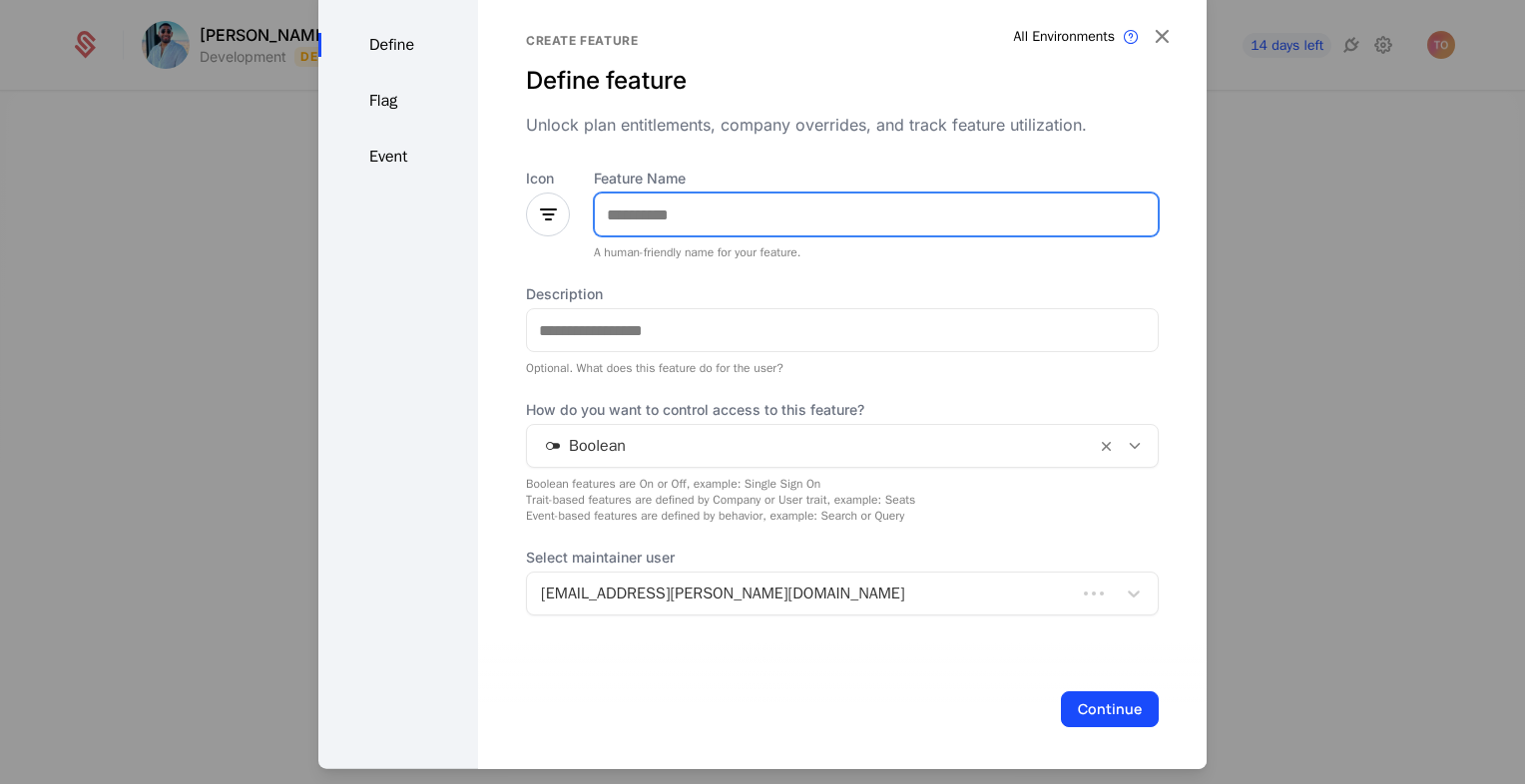 click on "Feature Name" at bounding box center [876, 214] 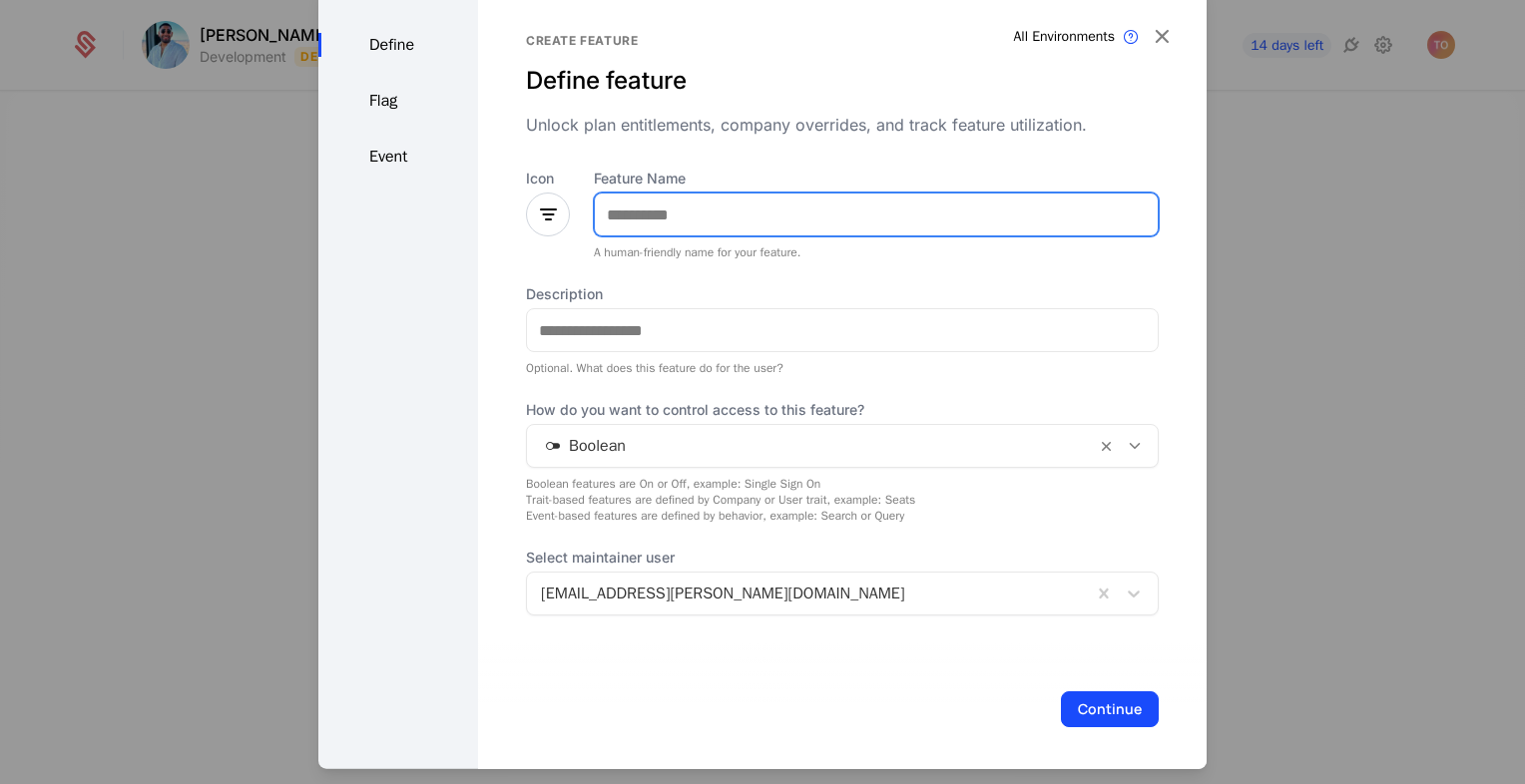 type on "**********" 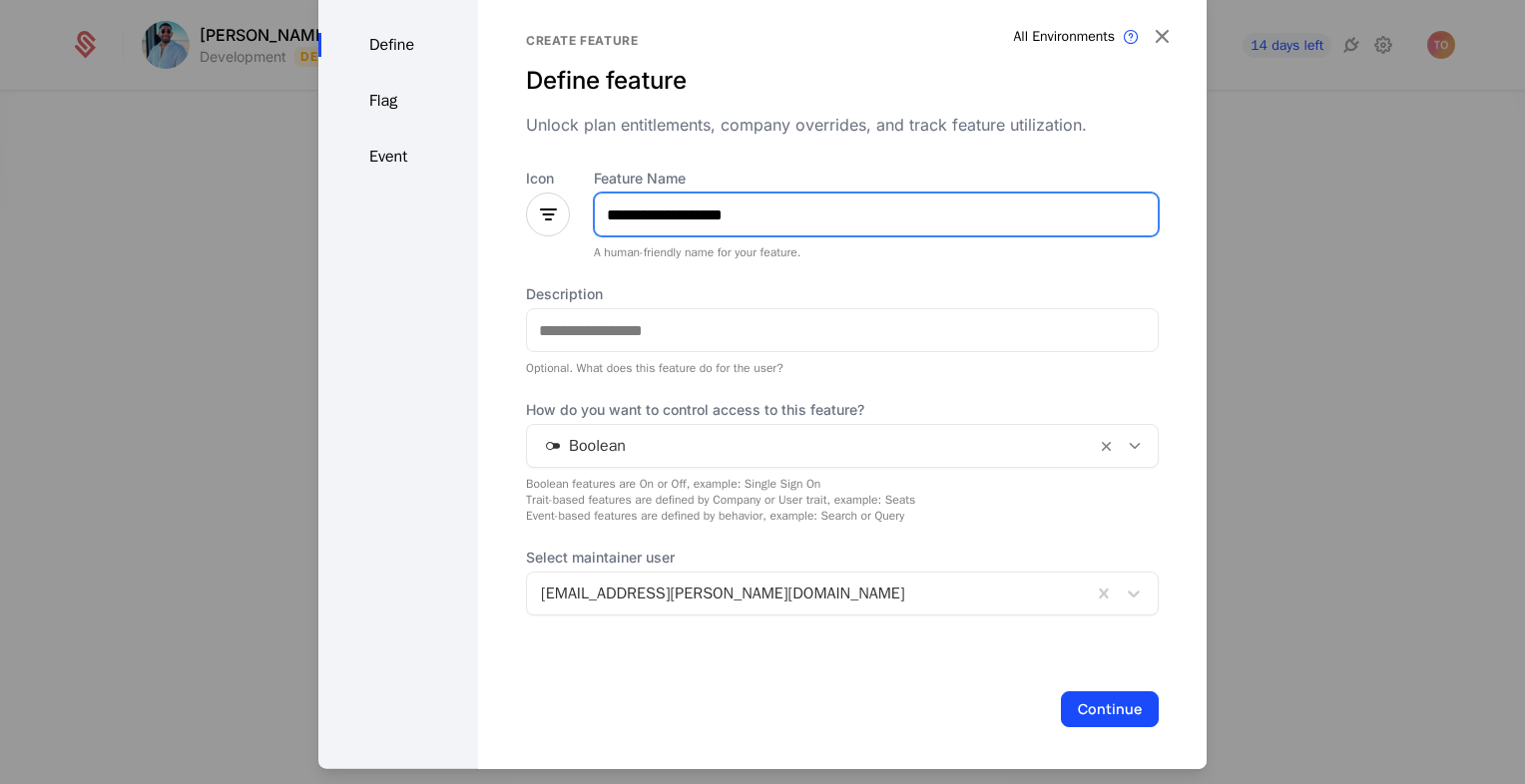 click on "**********" at bounding box center [876, 214] 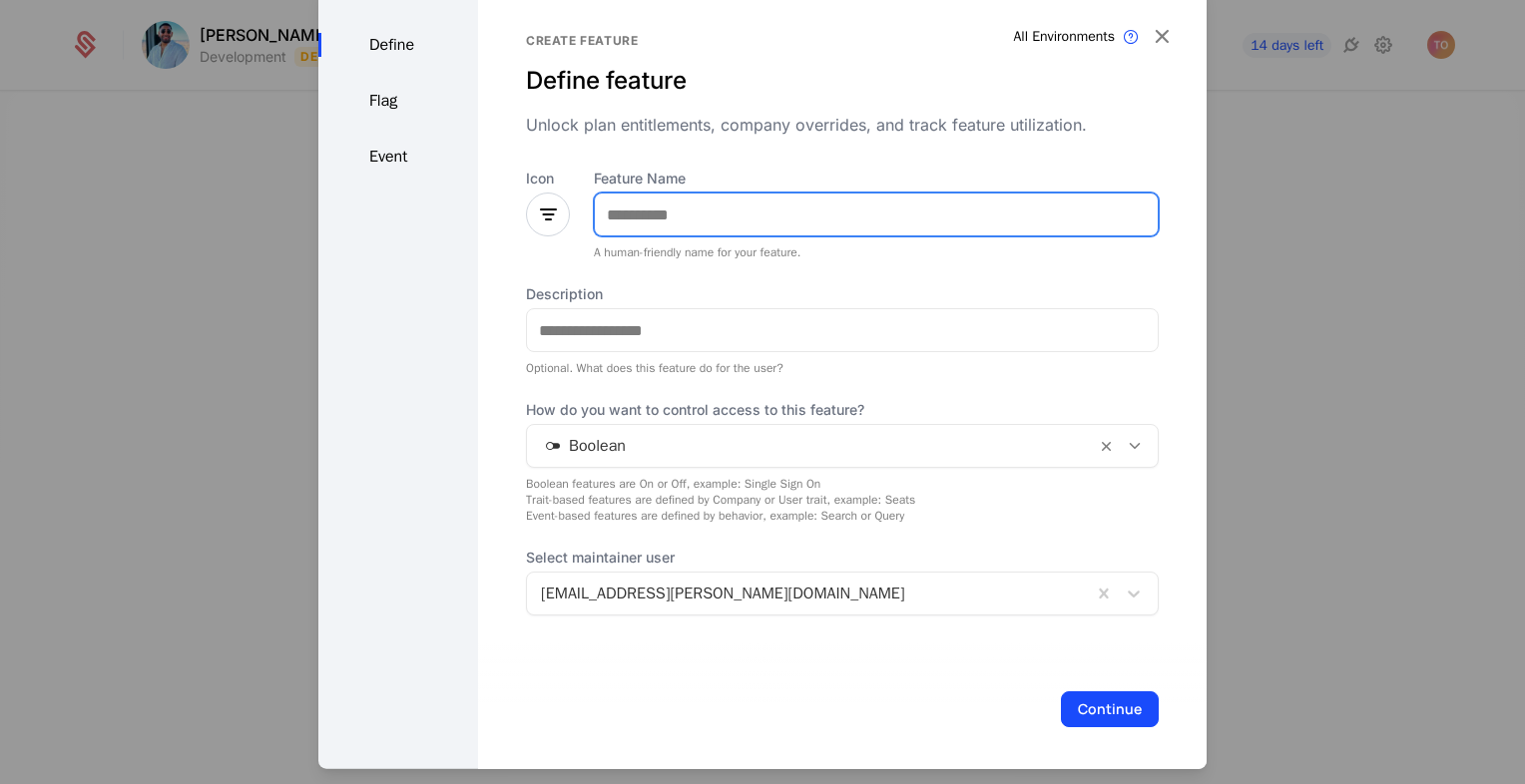 click on "Feature Name" at bounding box center (876, 214) 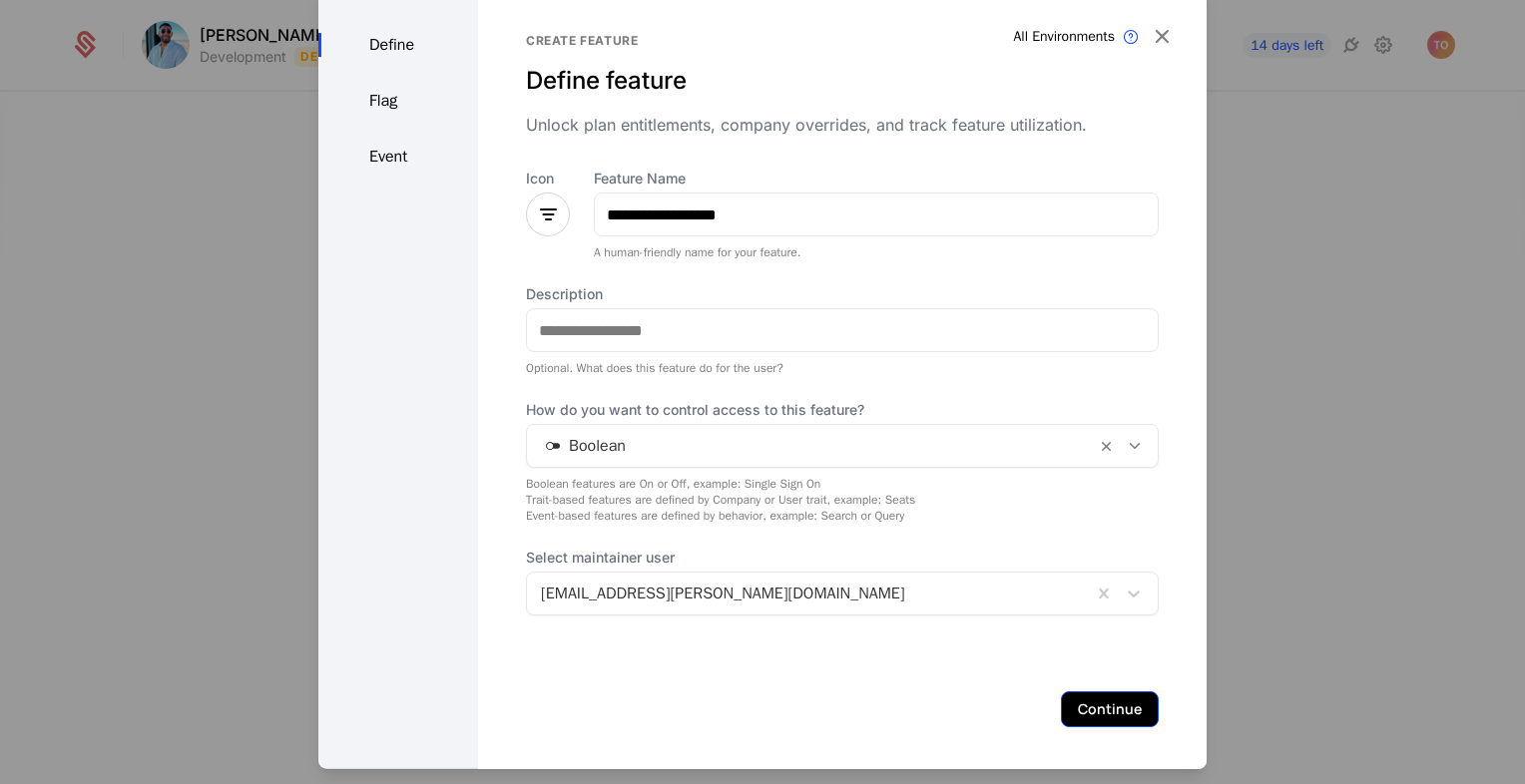 click on "Continue" at bounding box center [1110, 709] 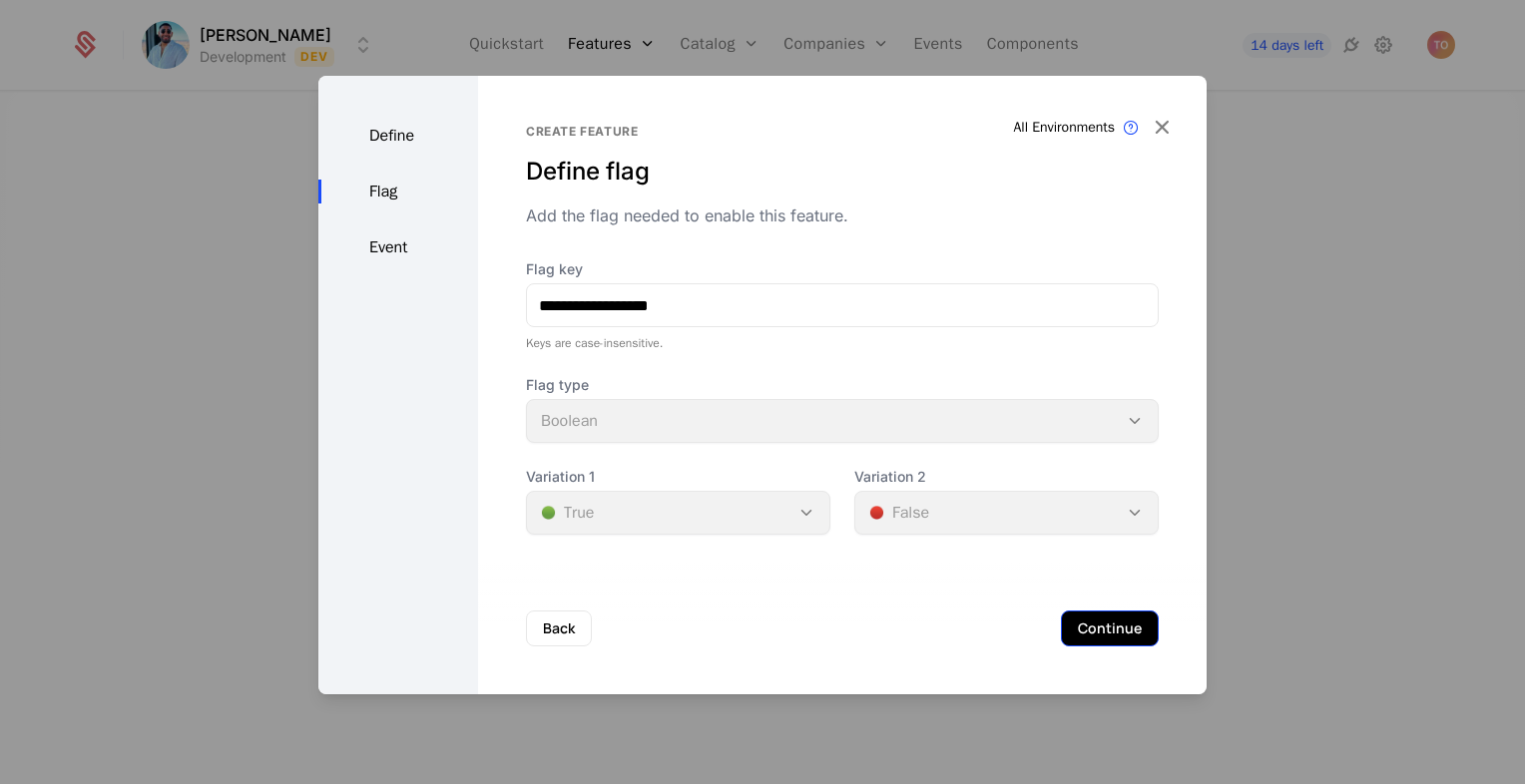 click on "Continue" at bounding box center [1110, 628] 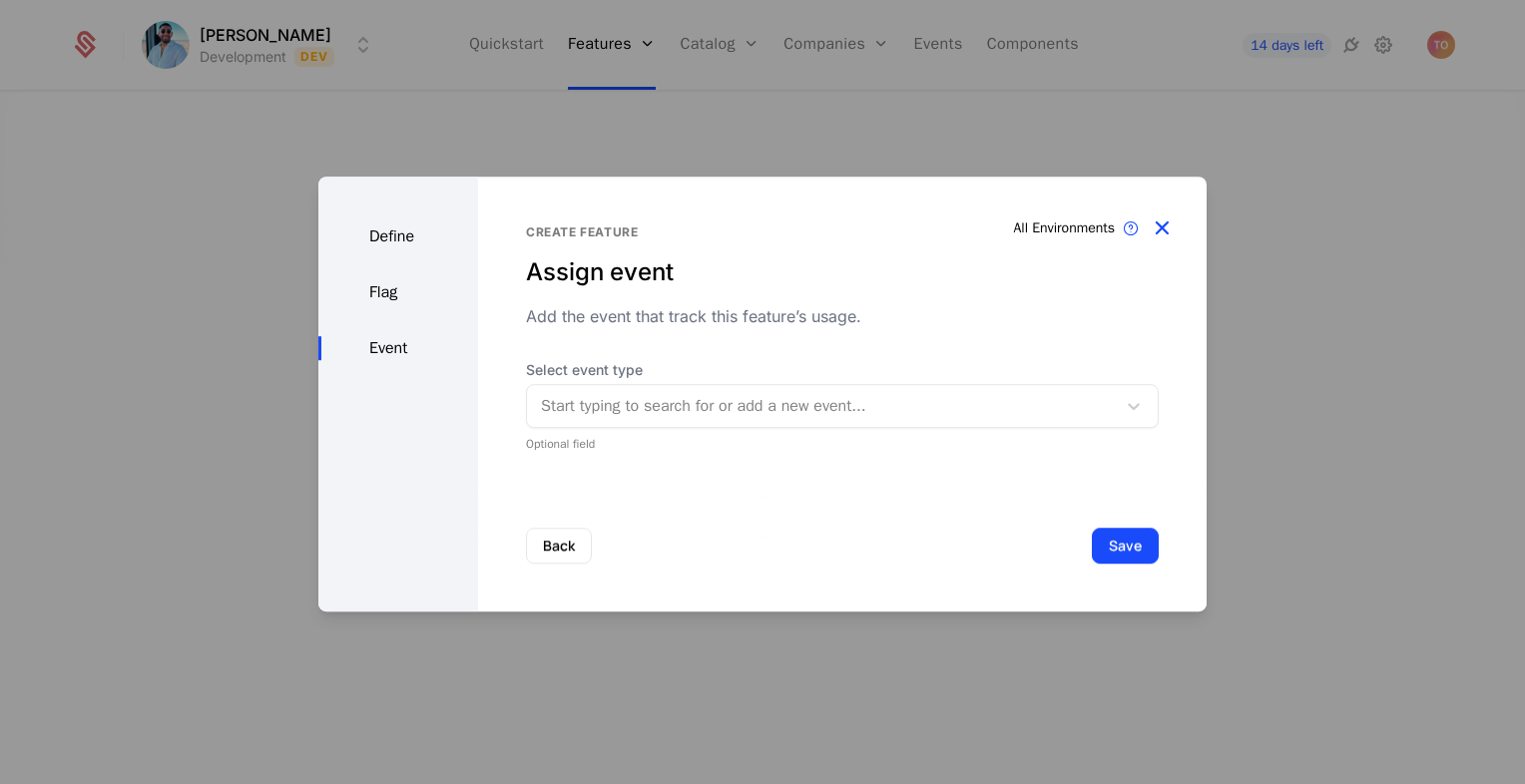 click at bounding box center [1162, 228] 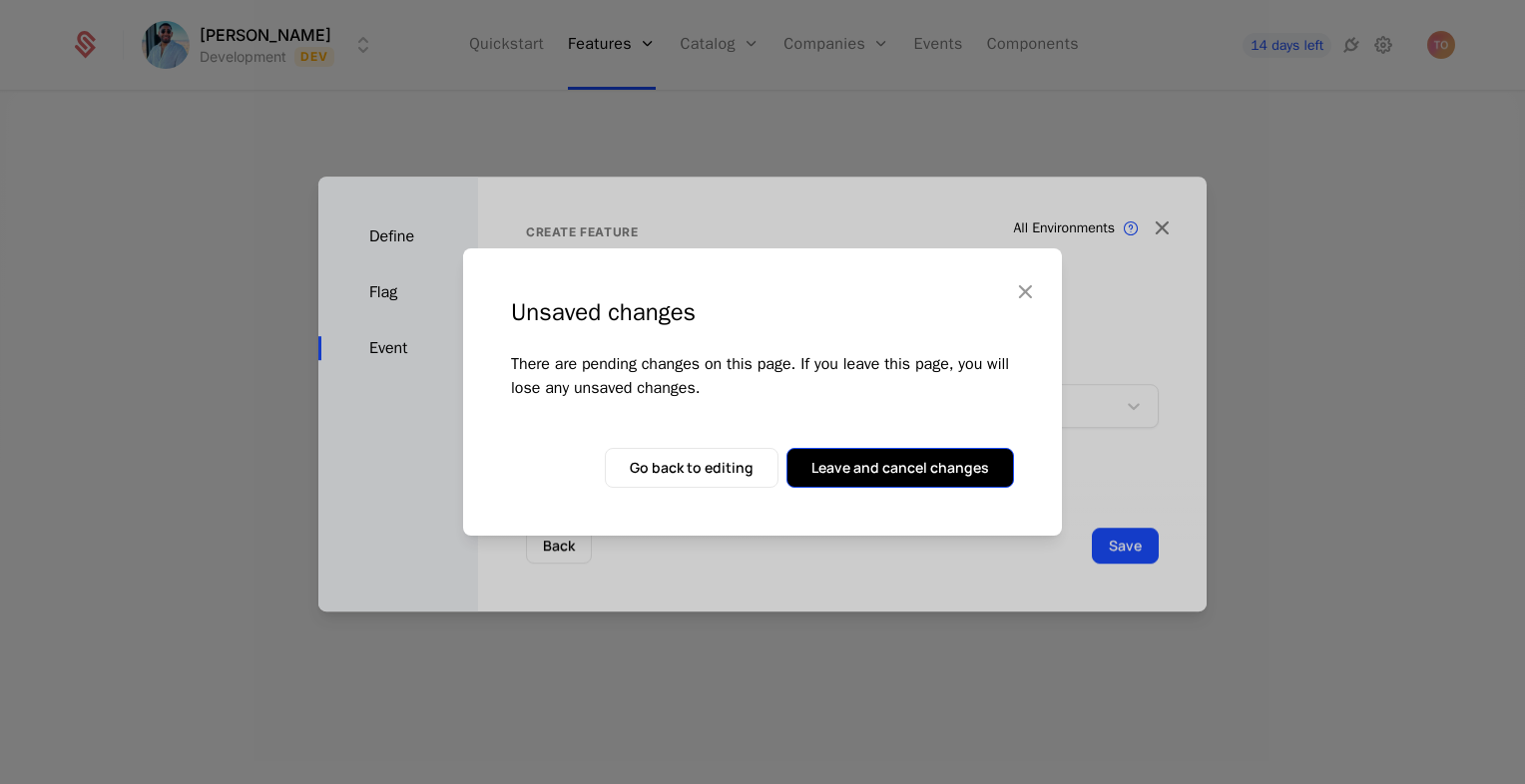 click on "Leave and cancel changes" at bounding box center [900, 468] 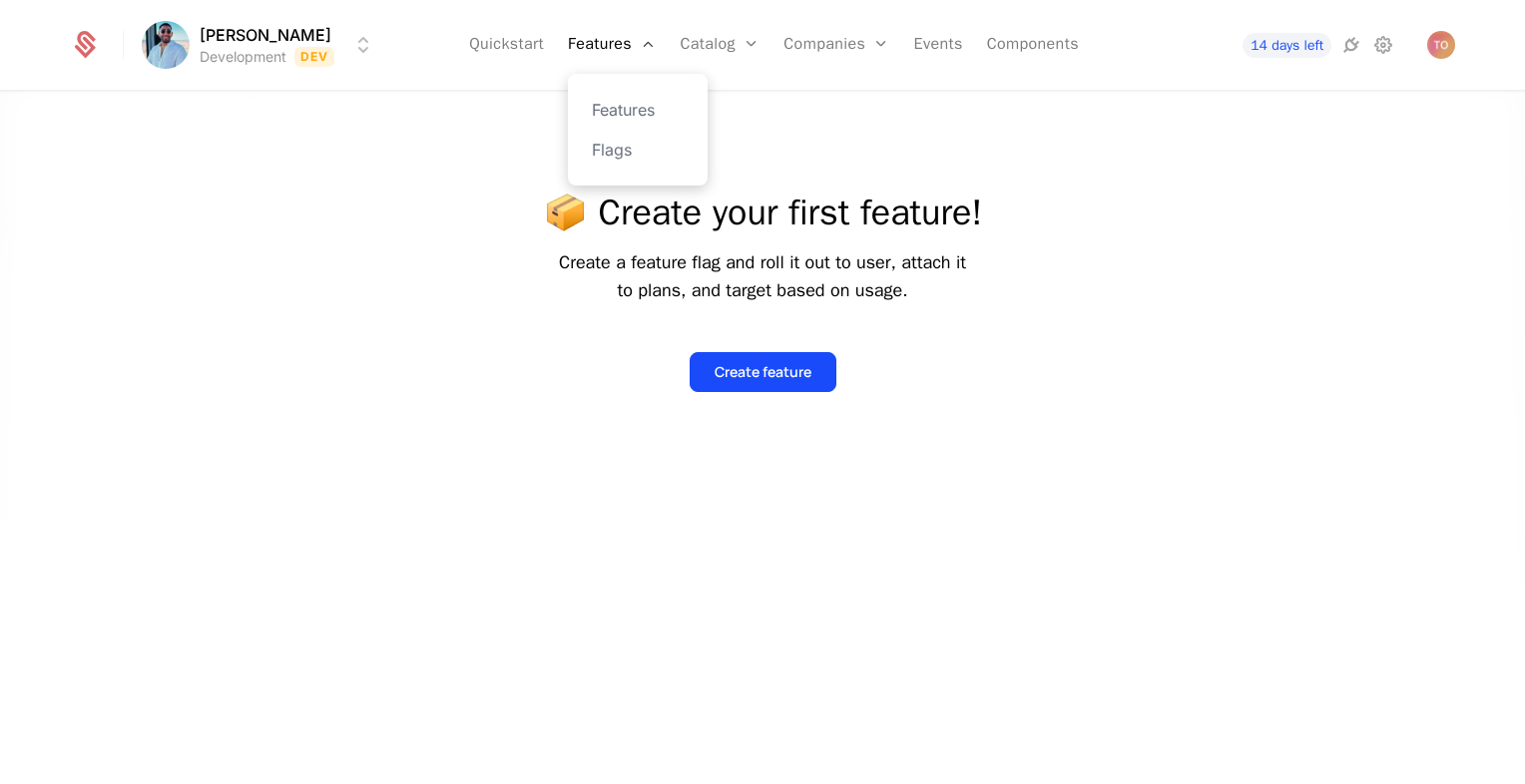 click on "Features Flags" at bounding box center (638, 130) 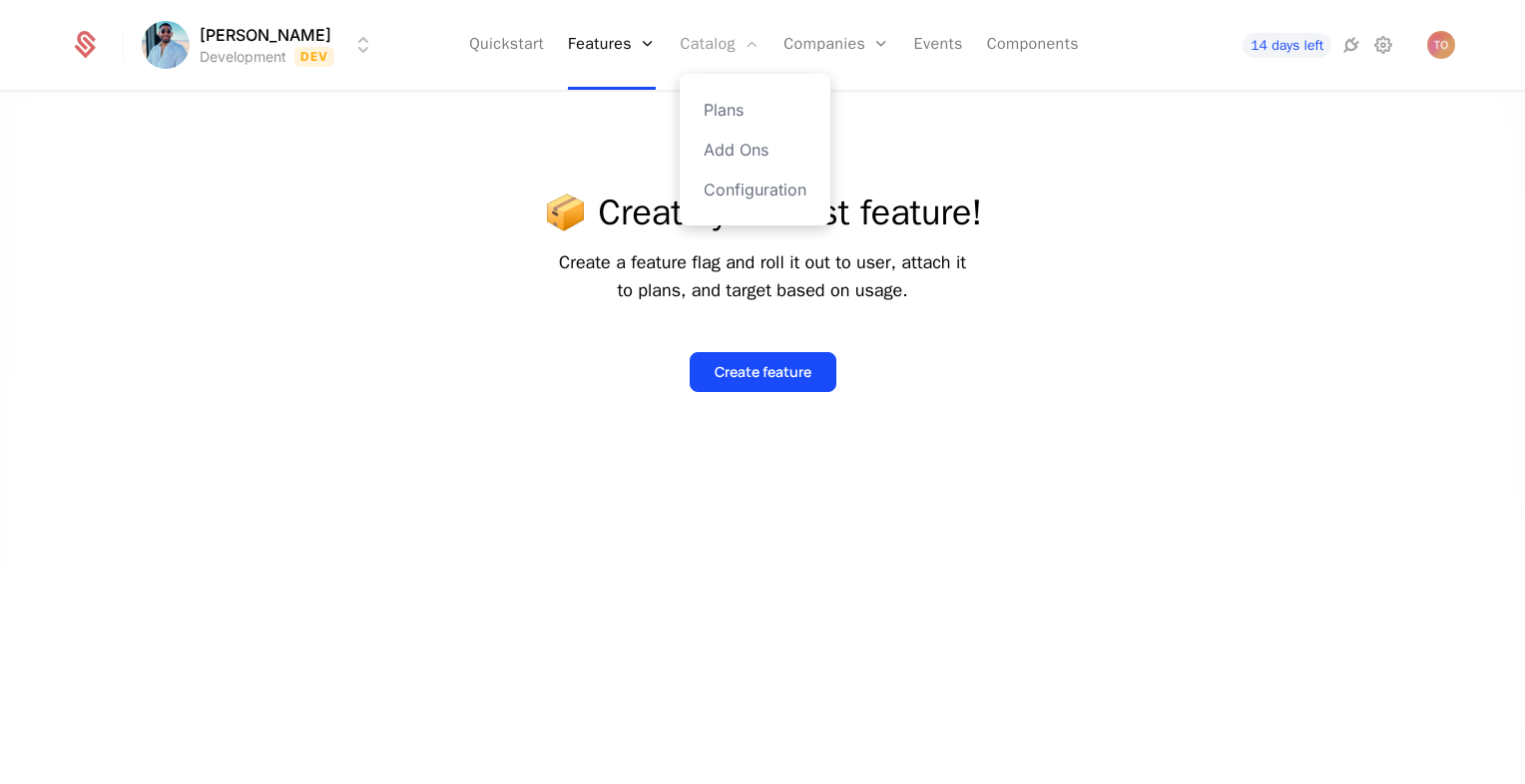 click on "Catalog" at bounding box center (720, 45) 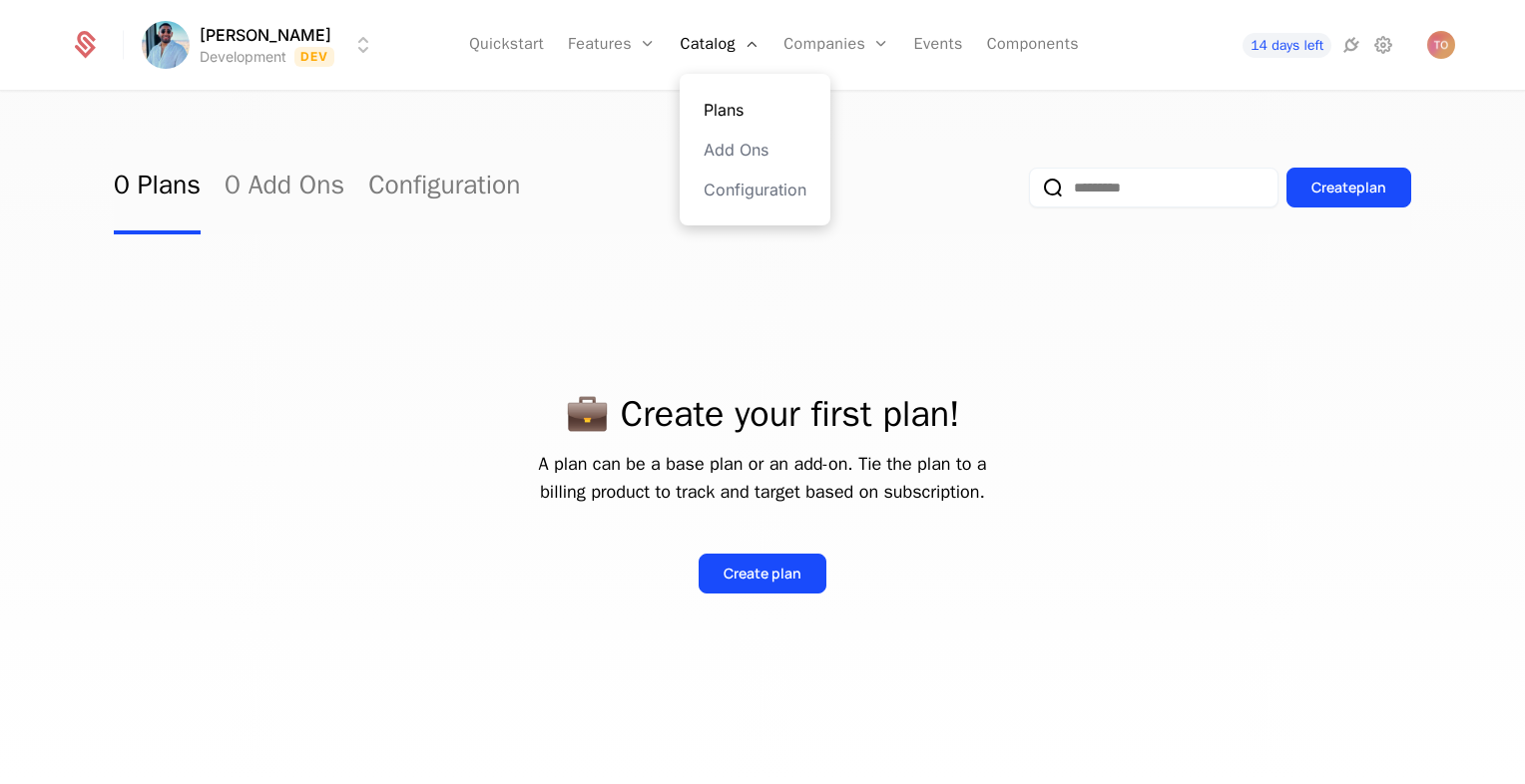 click on "Plans" at bounding box center (755, 110) 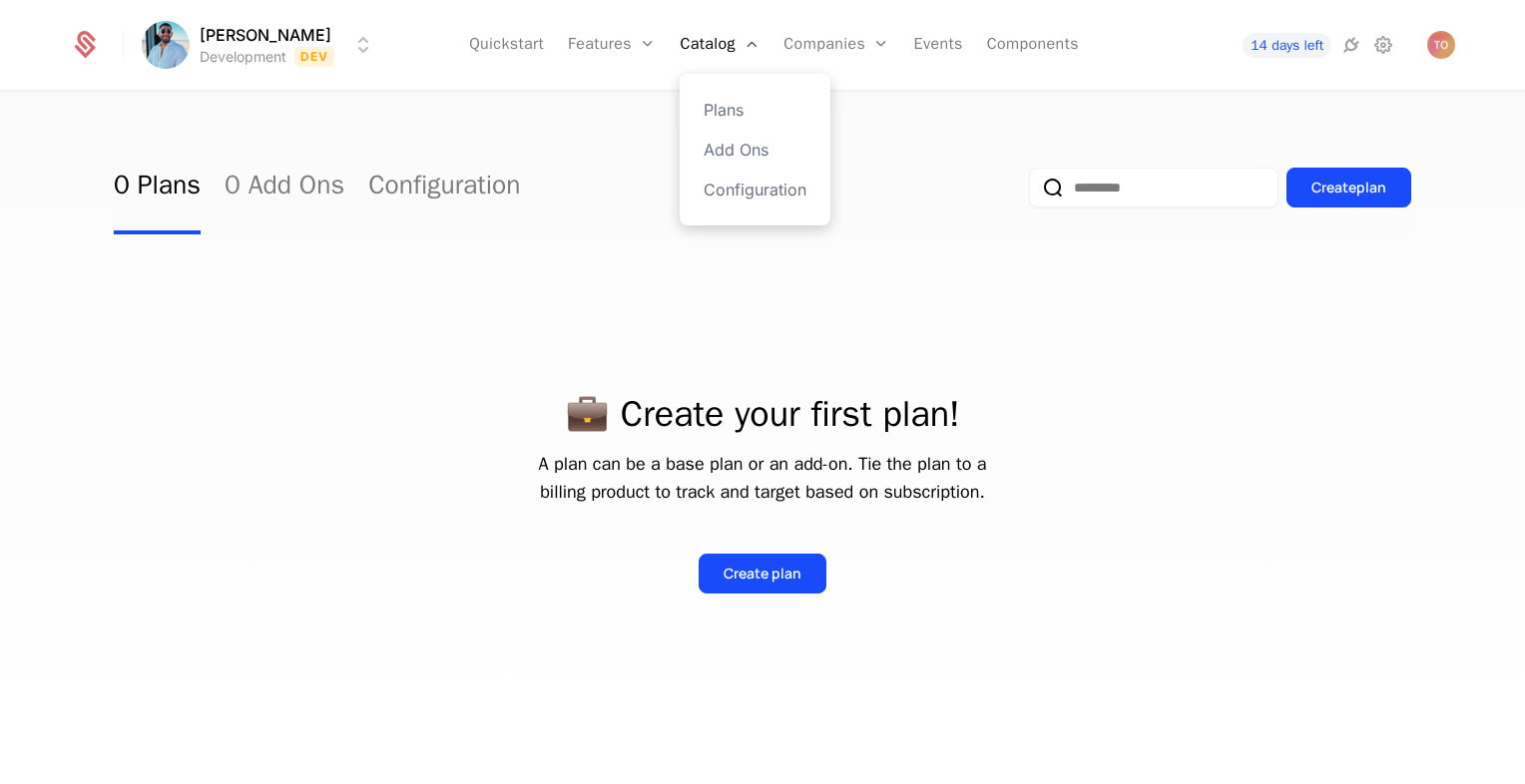 click on "Plans Add Ons Configuration" at bounding box center [755, 150] 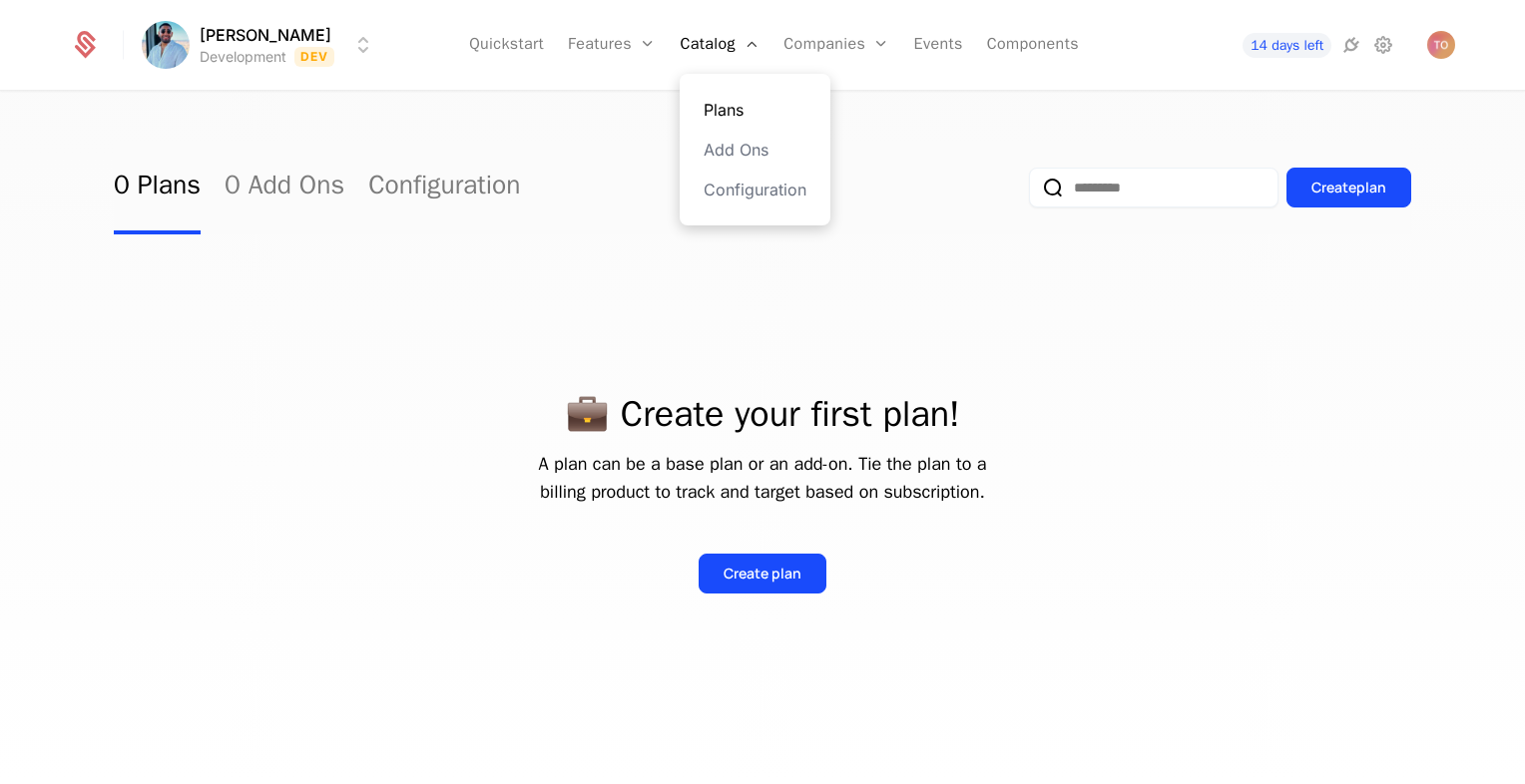 click on "Plans" at bounding box center [755, 110] 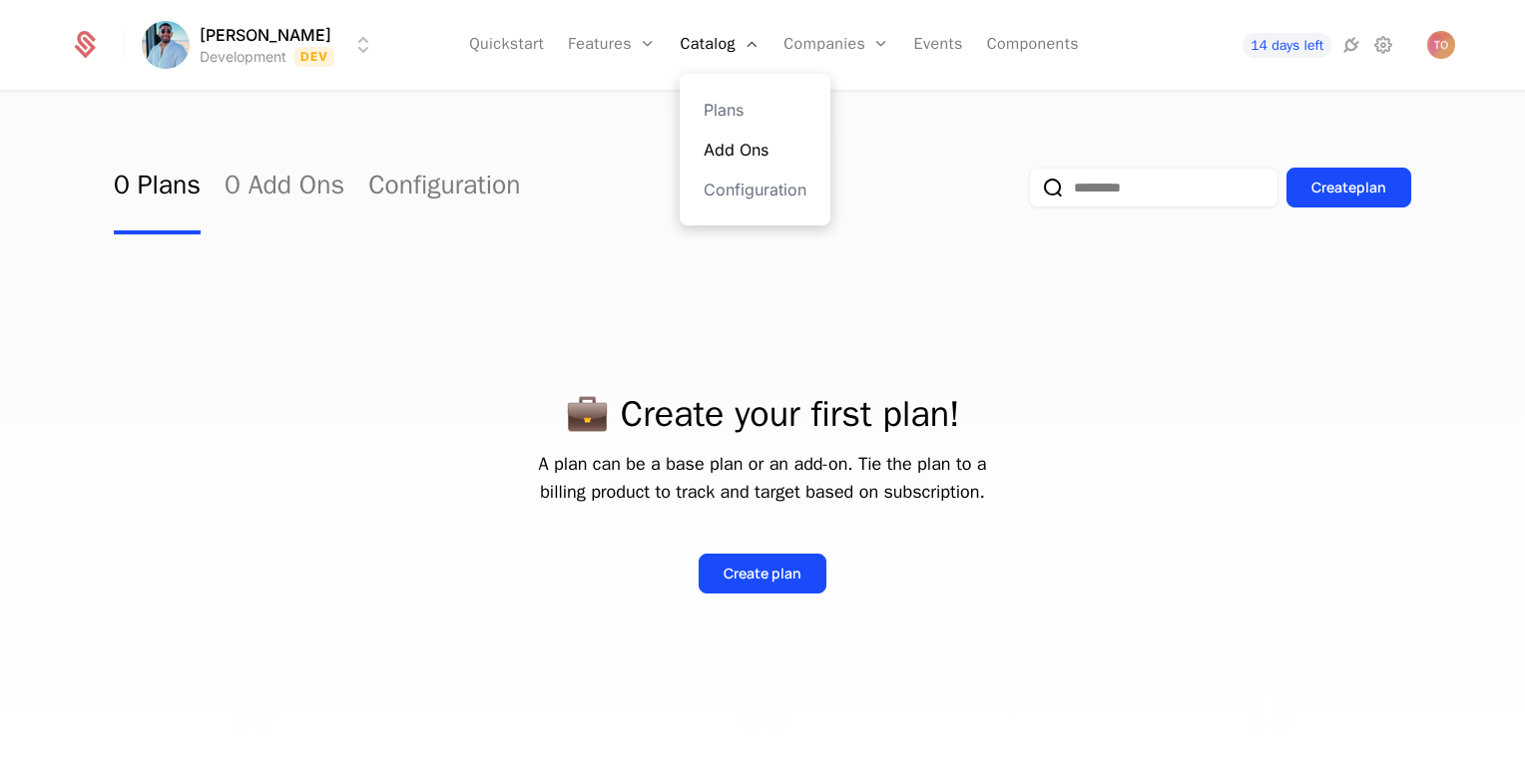 click on "Add Ons" at bounding box center [755, 150] 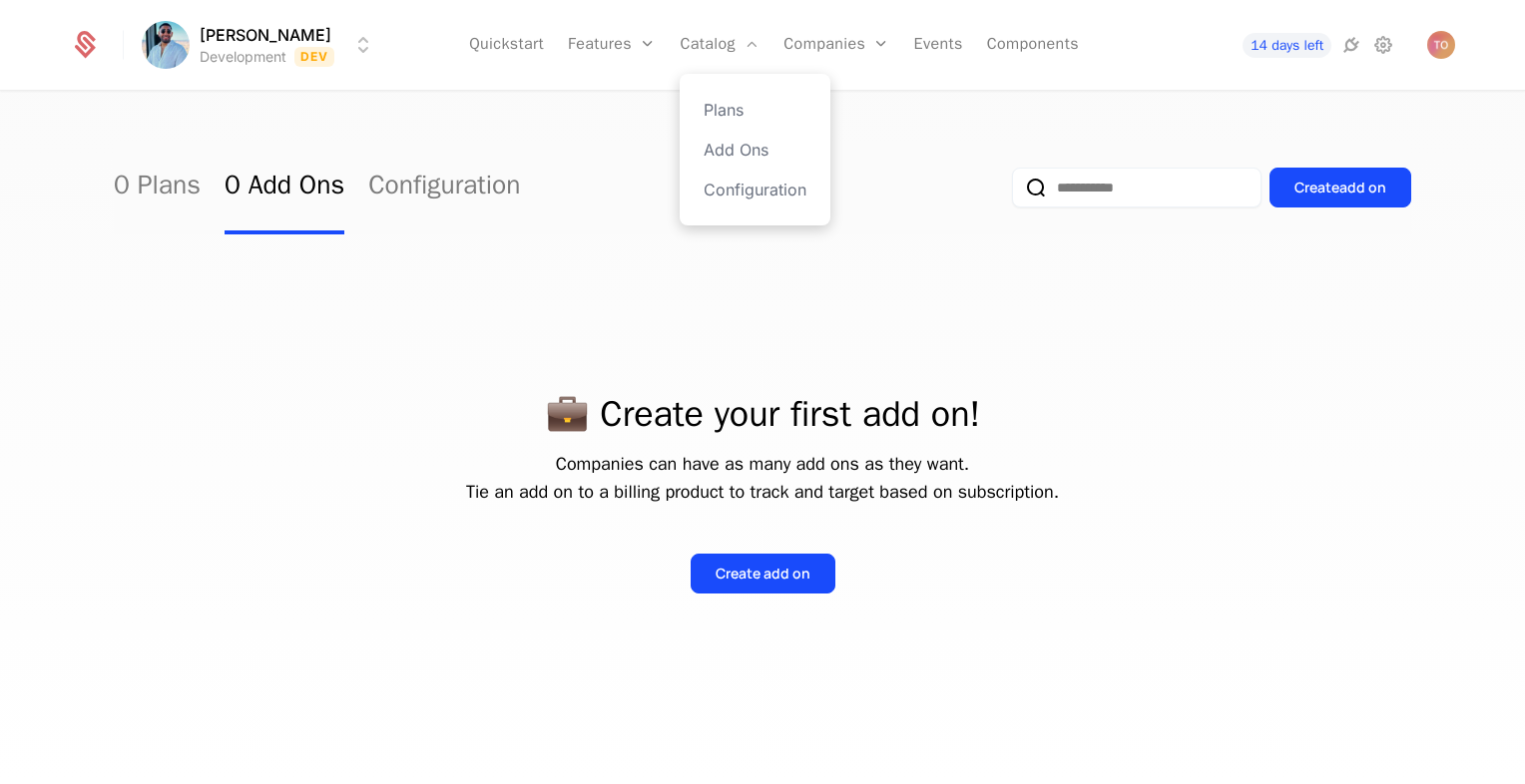 click on "Plans Add Ons Configuration" at bounding box center (755, 150) 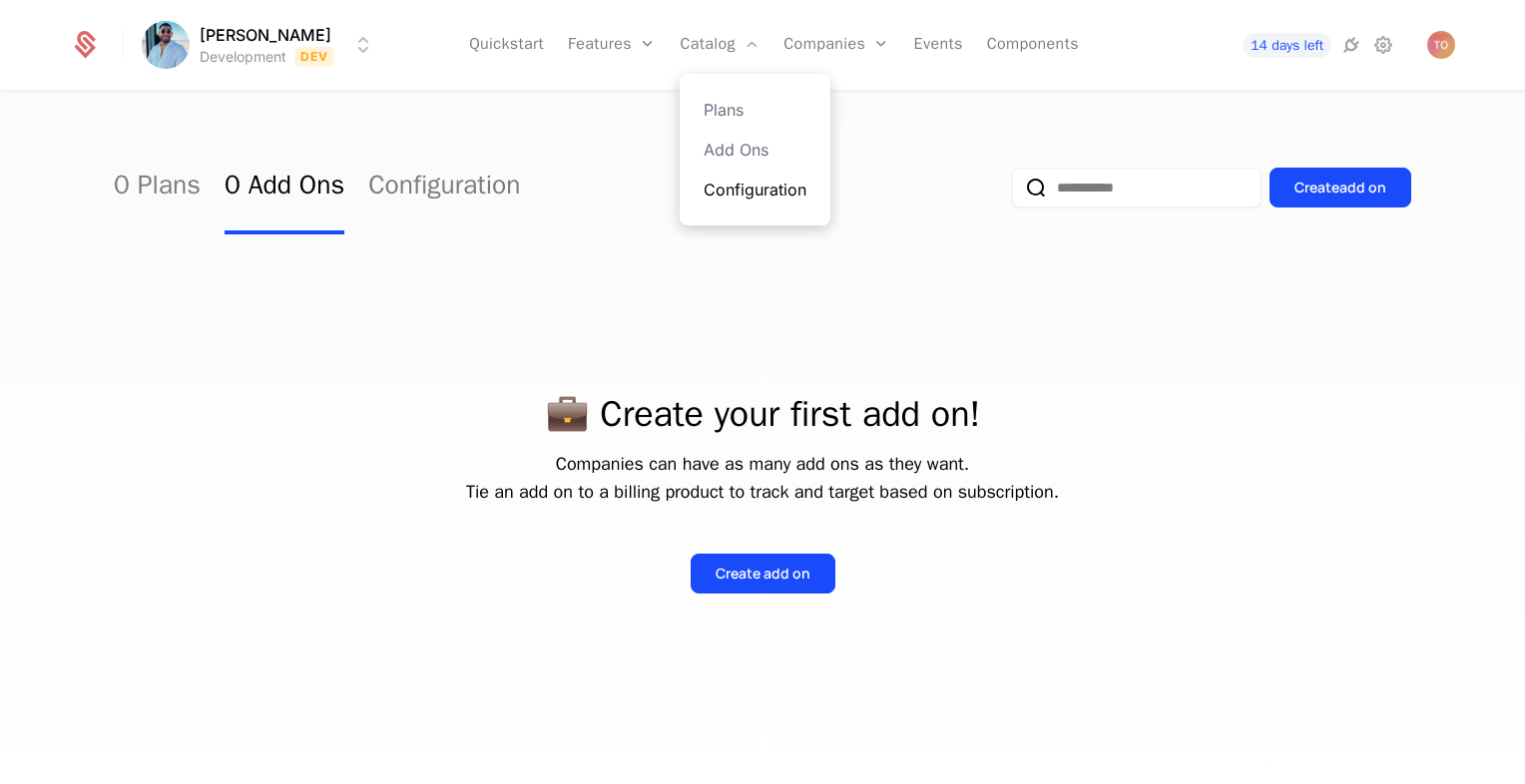 click on "Configuration" at bounding box center (755, 190) 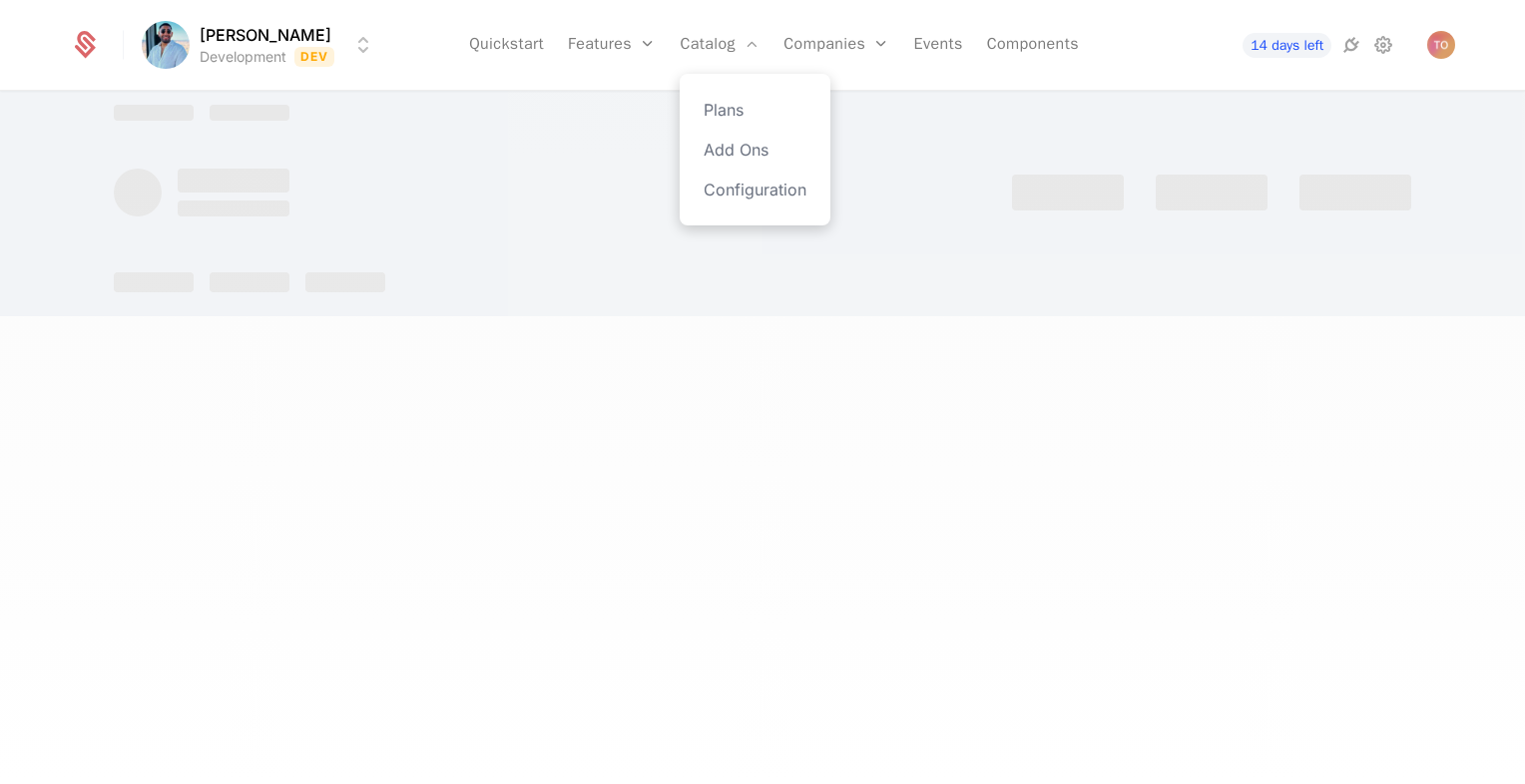click on "Plans Add Ons Configuration" at bounding box center (755, 150) 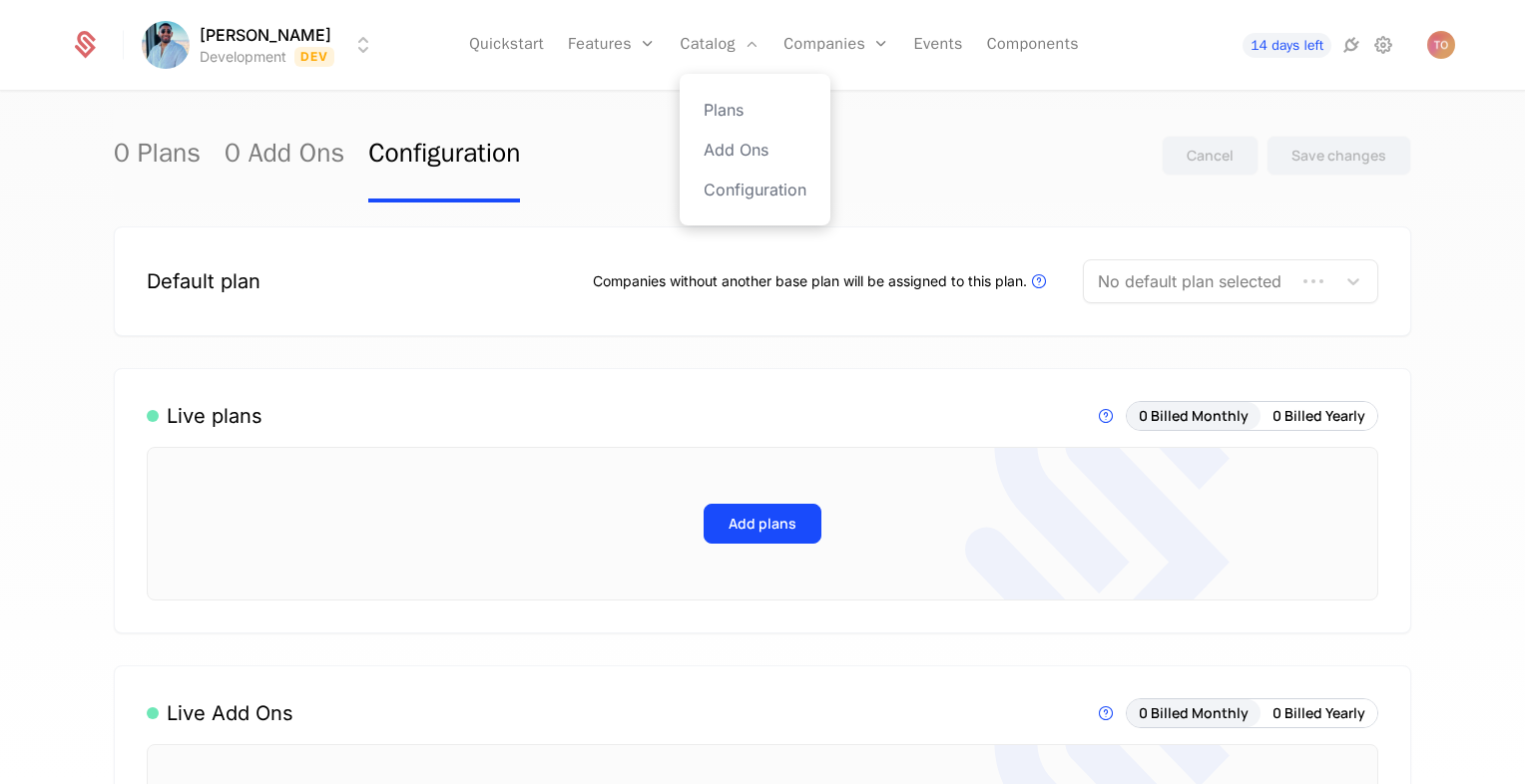 click on "Plans Add Ons Configuration" at bounding box center (755, 150) 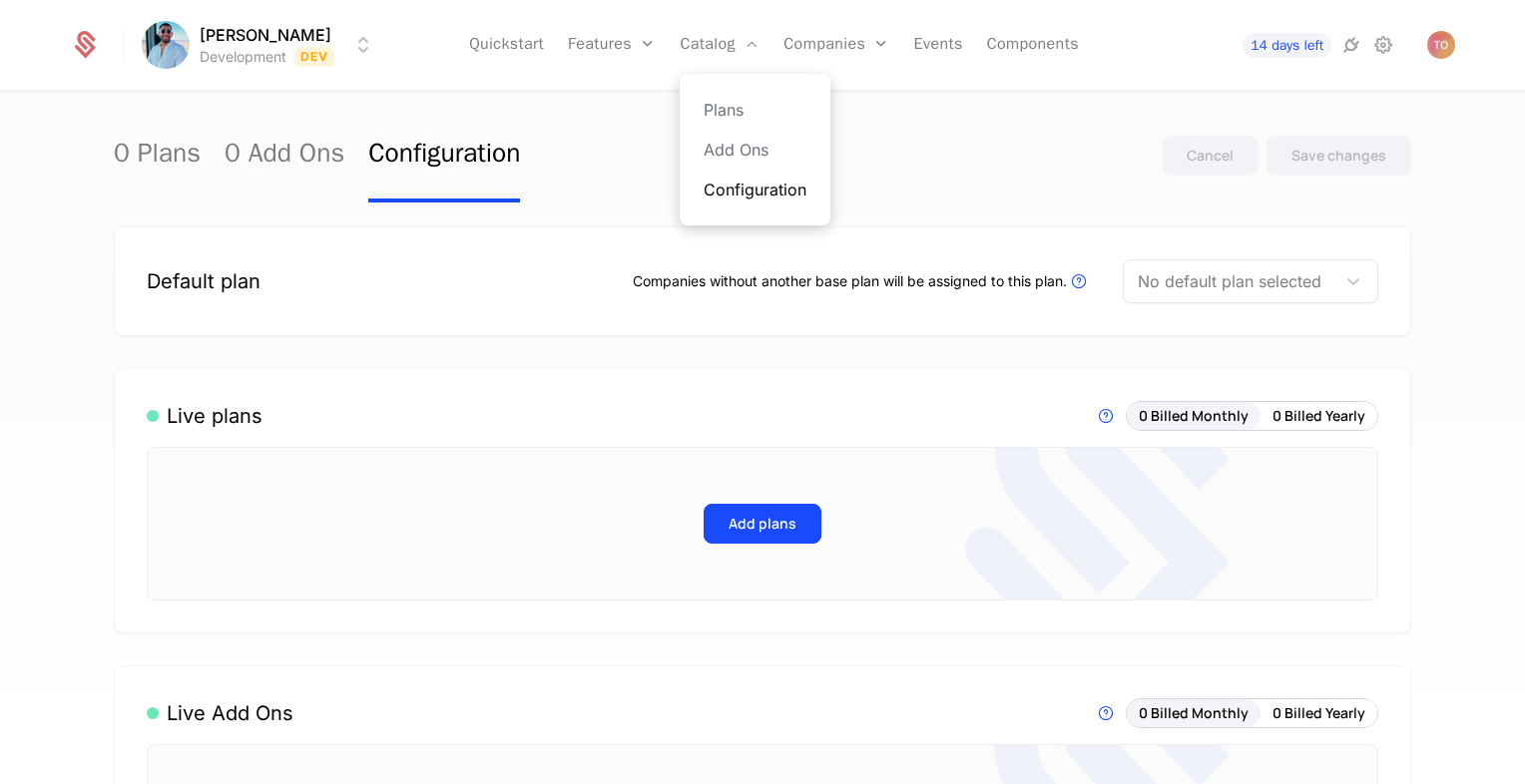 click on "Configuration" at bounding box center (755, 190) 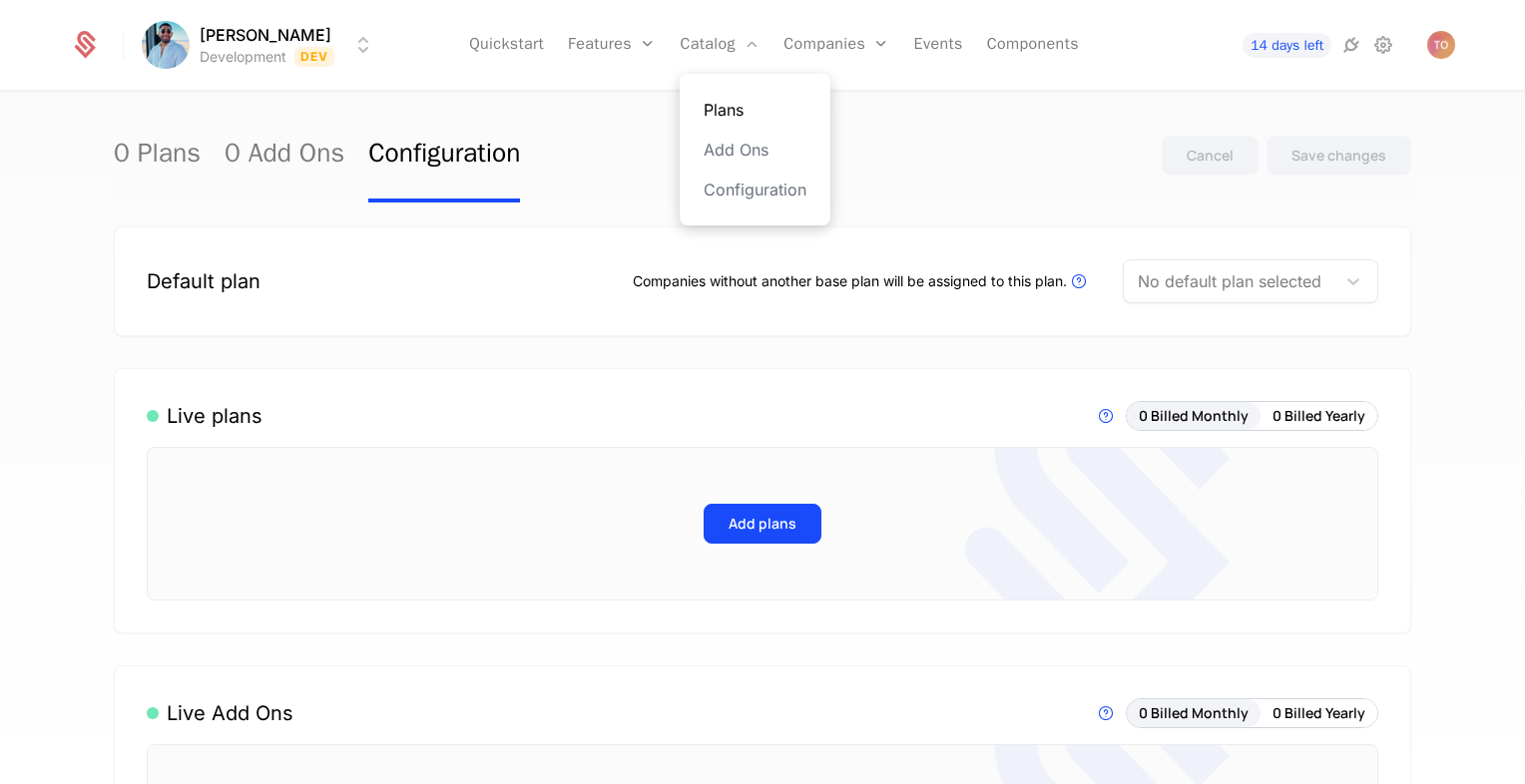 click on "Plans" at bounding box center (755, 110) 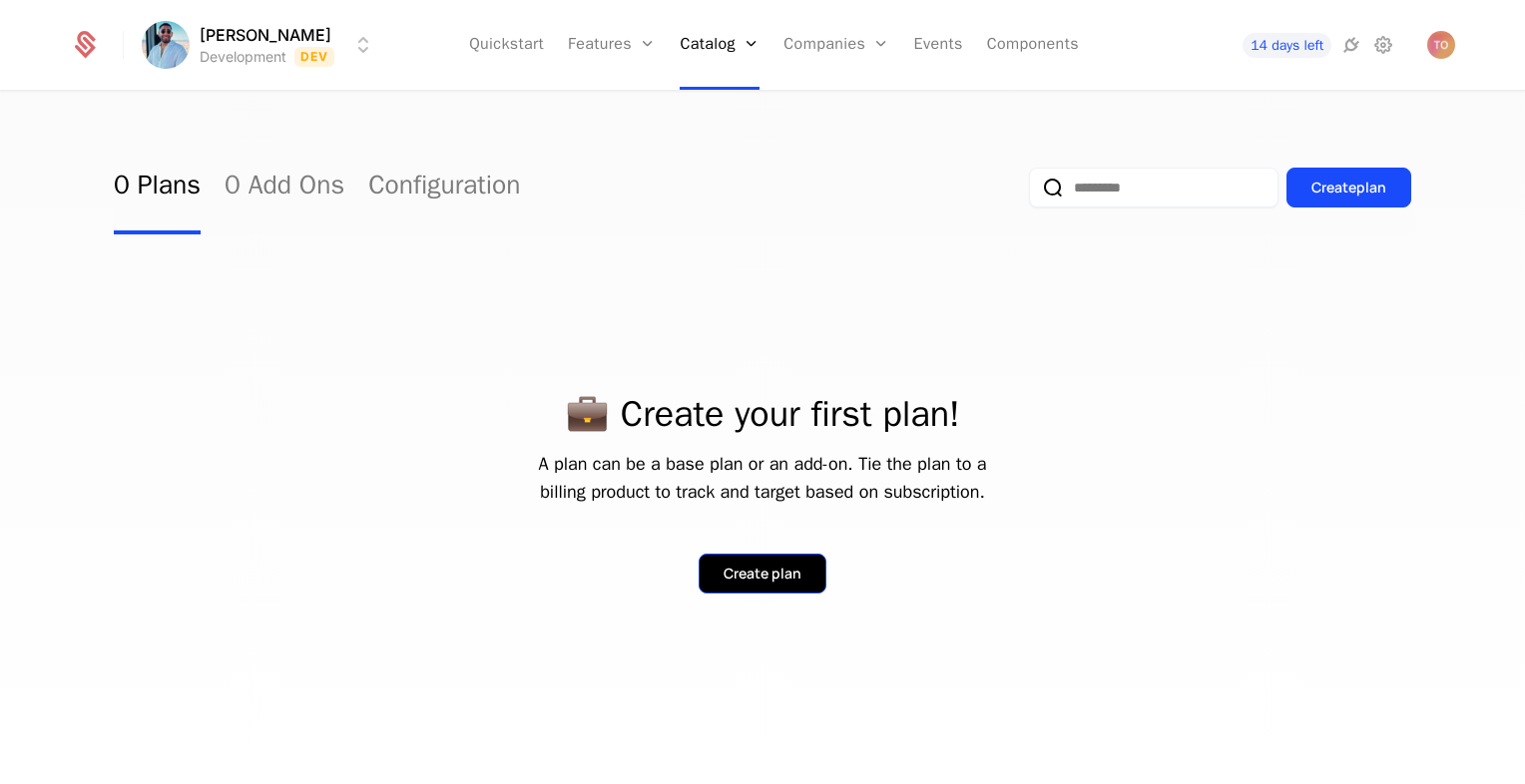 click on "Create plan" at bounding box center [762, 574] 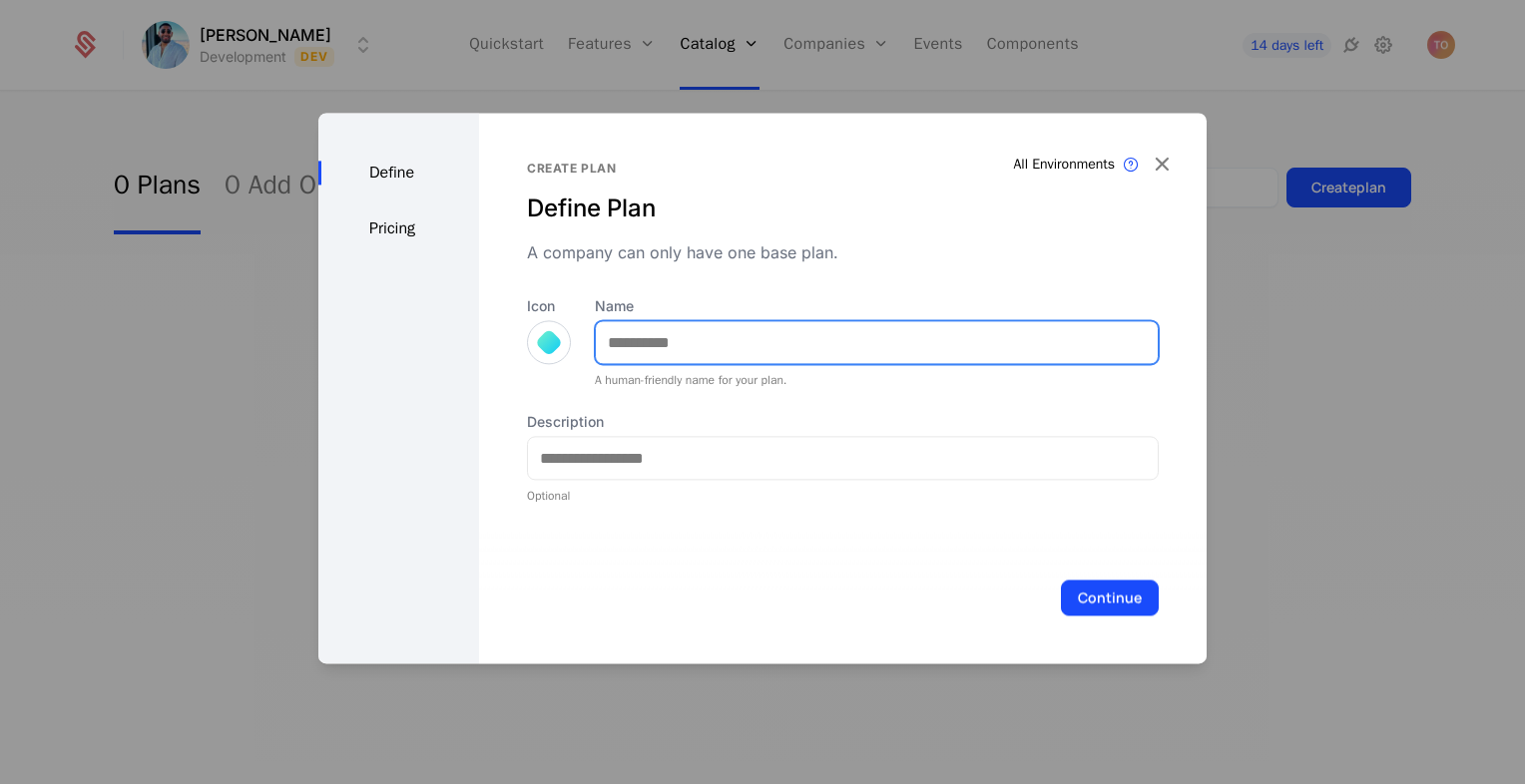 click on "Name" at bounding box center [876, 342] 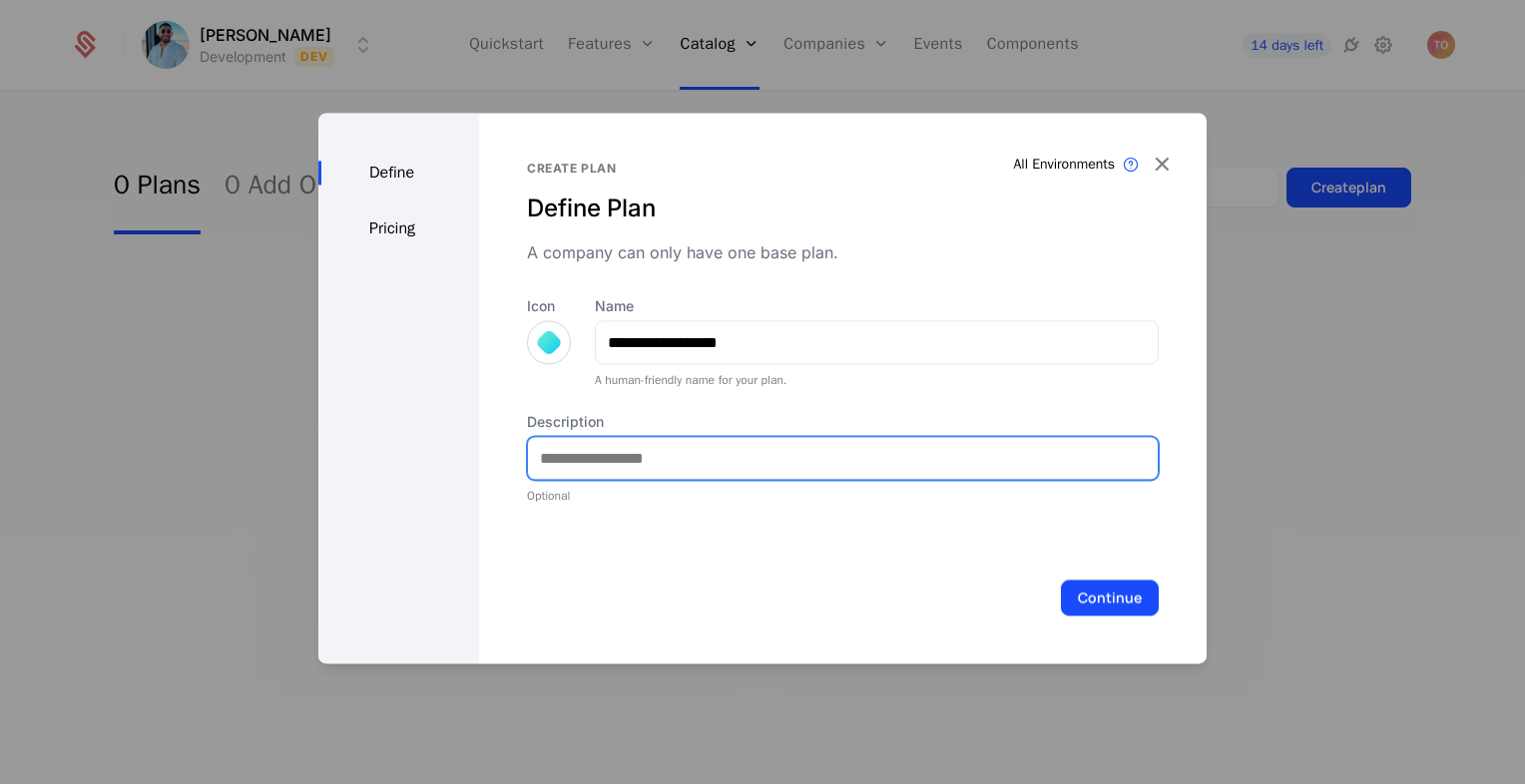 type on "**********" 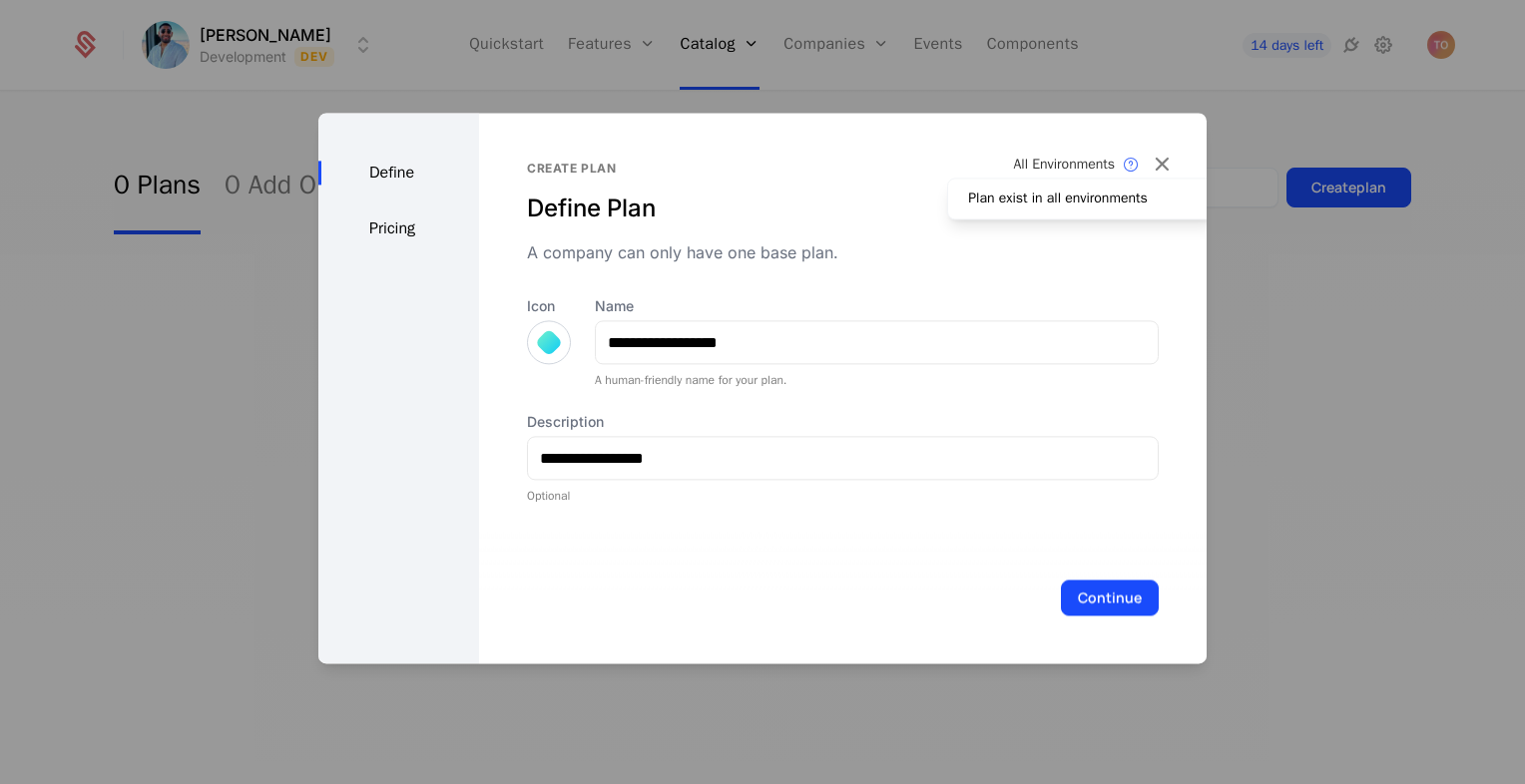 click on "All Environments" at bounding box center [1065, 165] 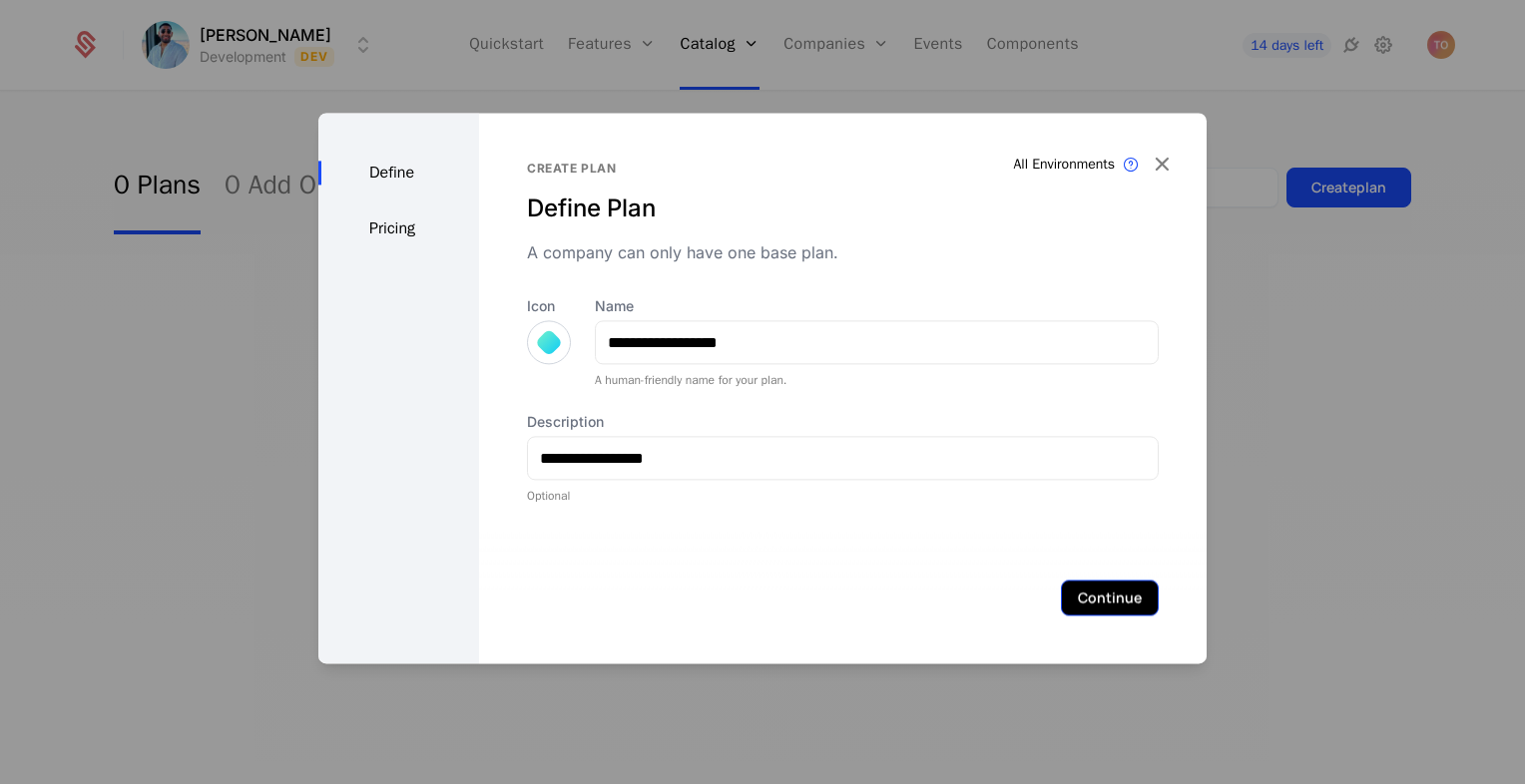 click on "Continue" at bounding box center (1110, 597) 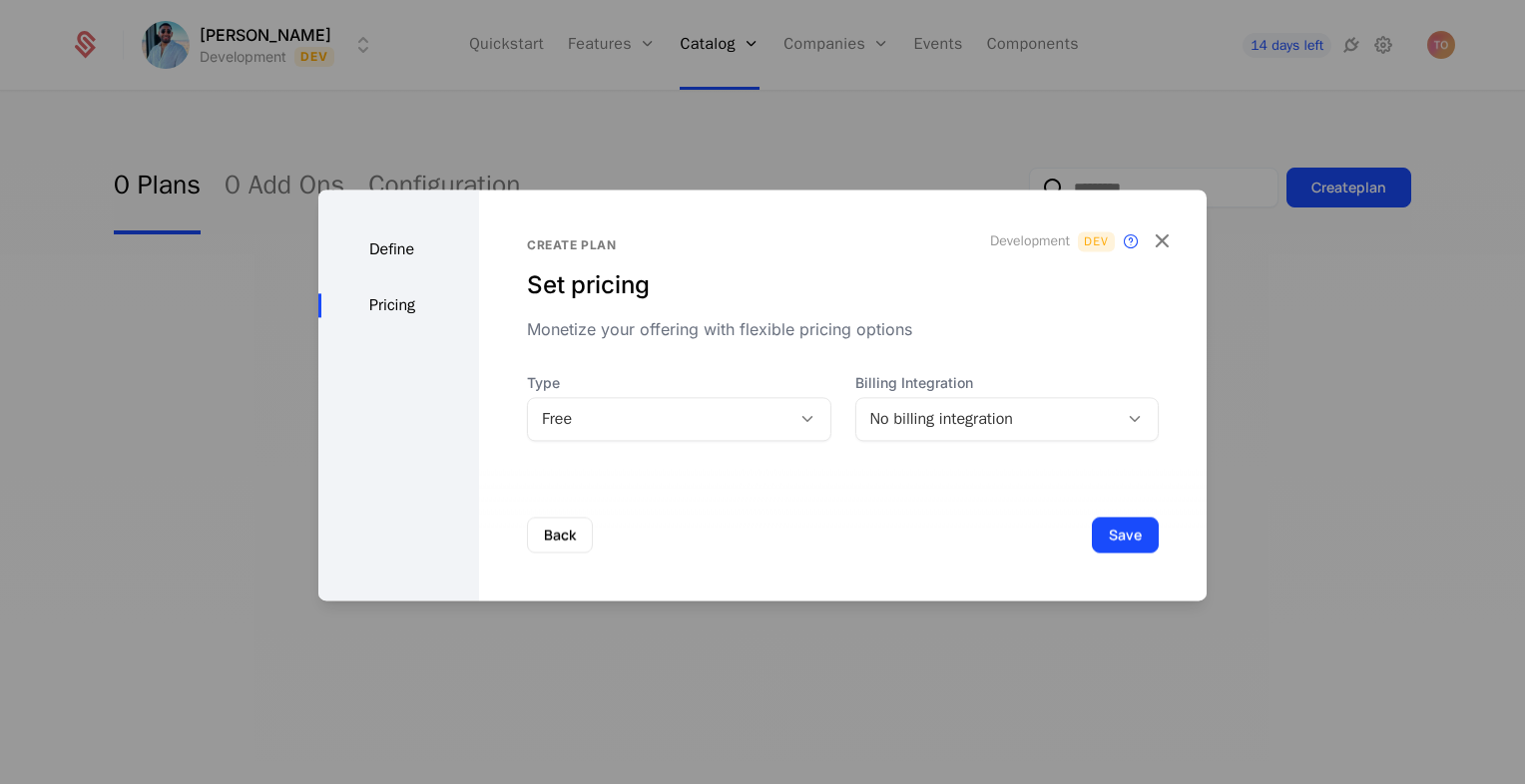 click on "No billing integration" at bounding box center [987, 419] 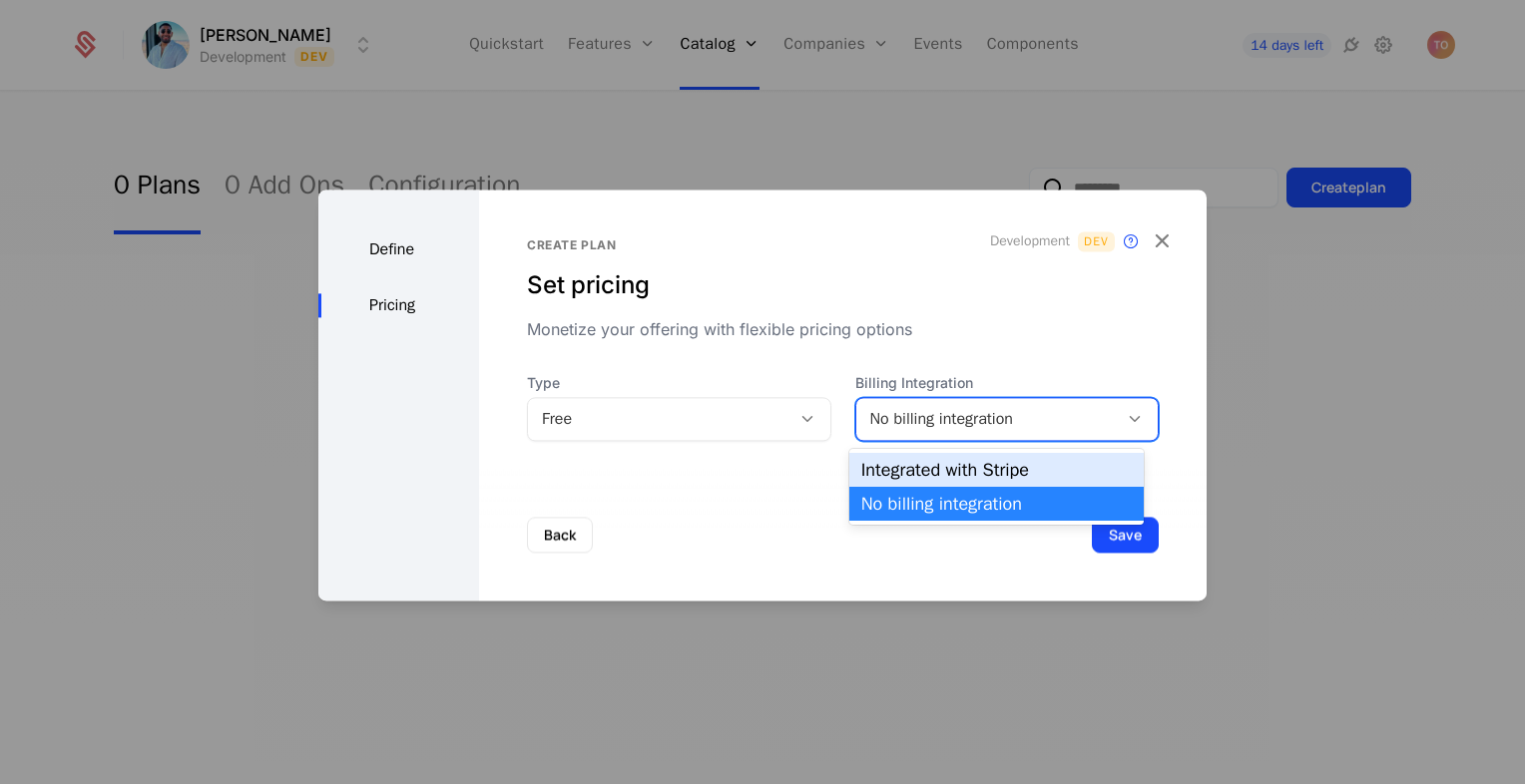 click on "Integrated with Stripe" at bounding box center [996, 470] 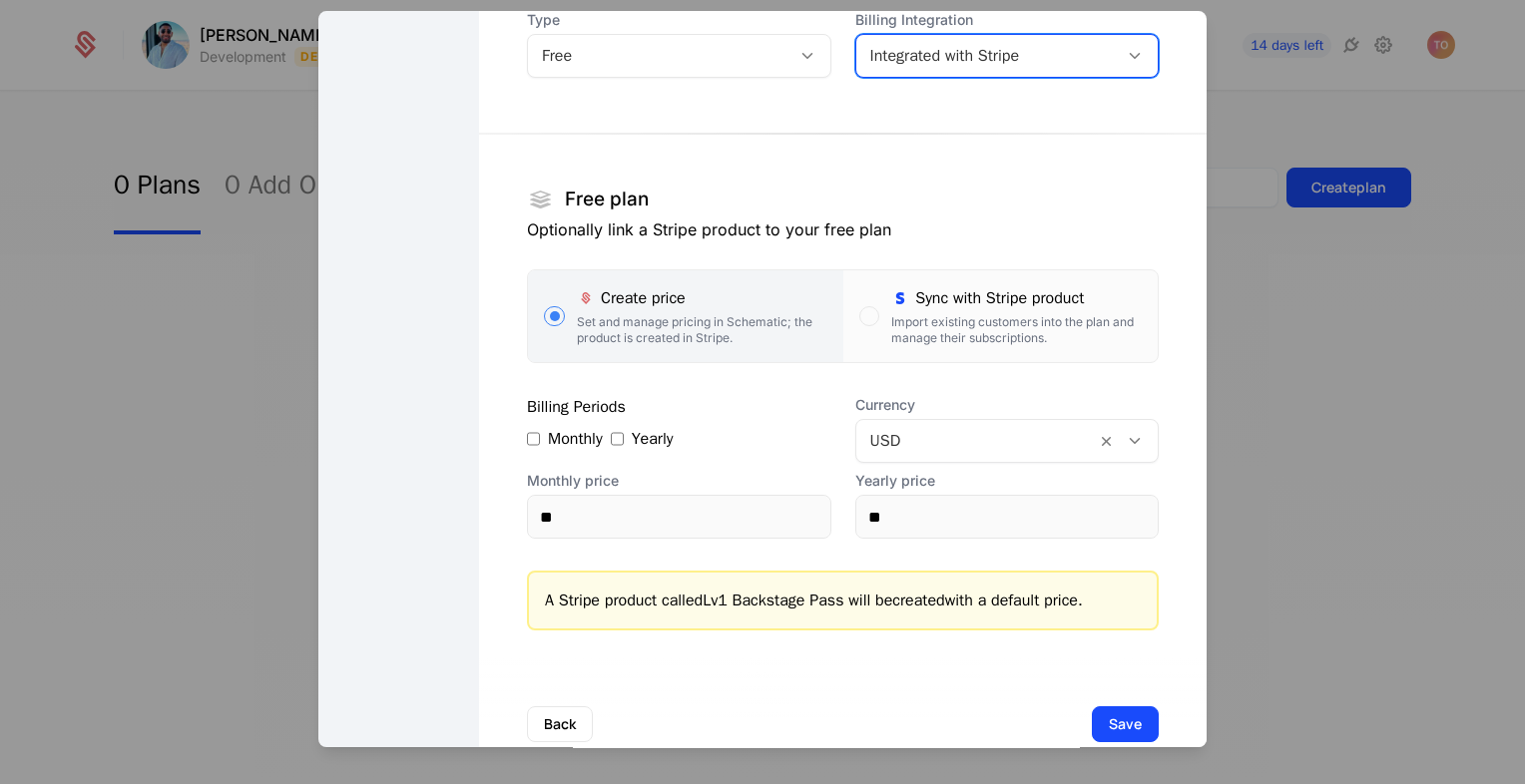 scroll, scrollTop: 229, scrollLeft: 0, axis: vertical 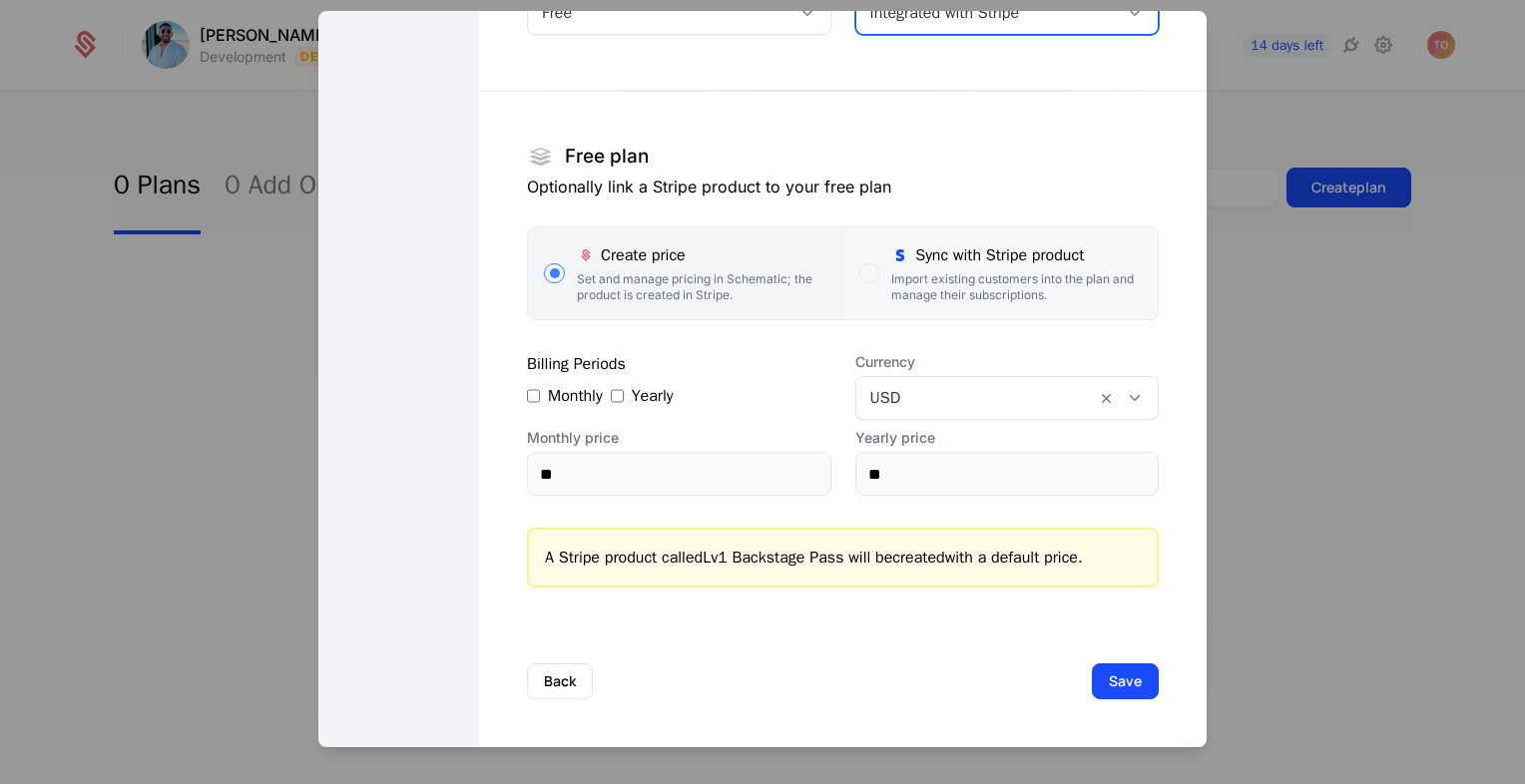 click on "Import existing customers into the plan and manage their subscriptions." at bounding box center [1016, 287] 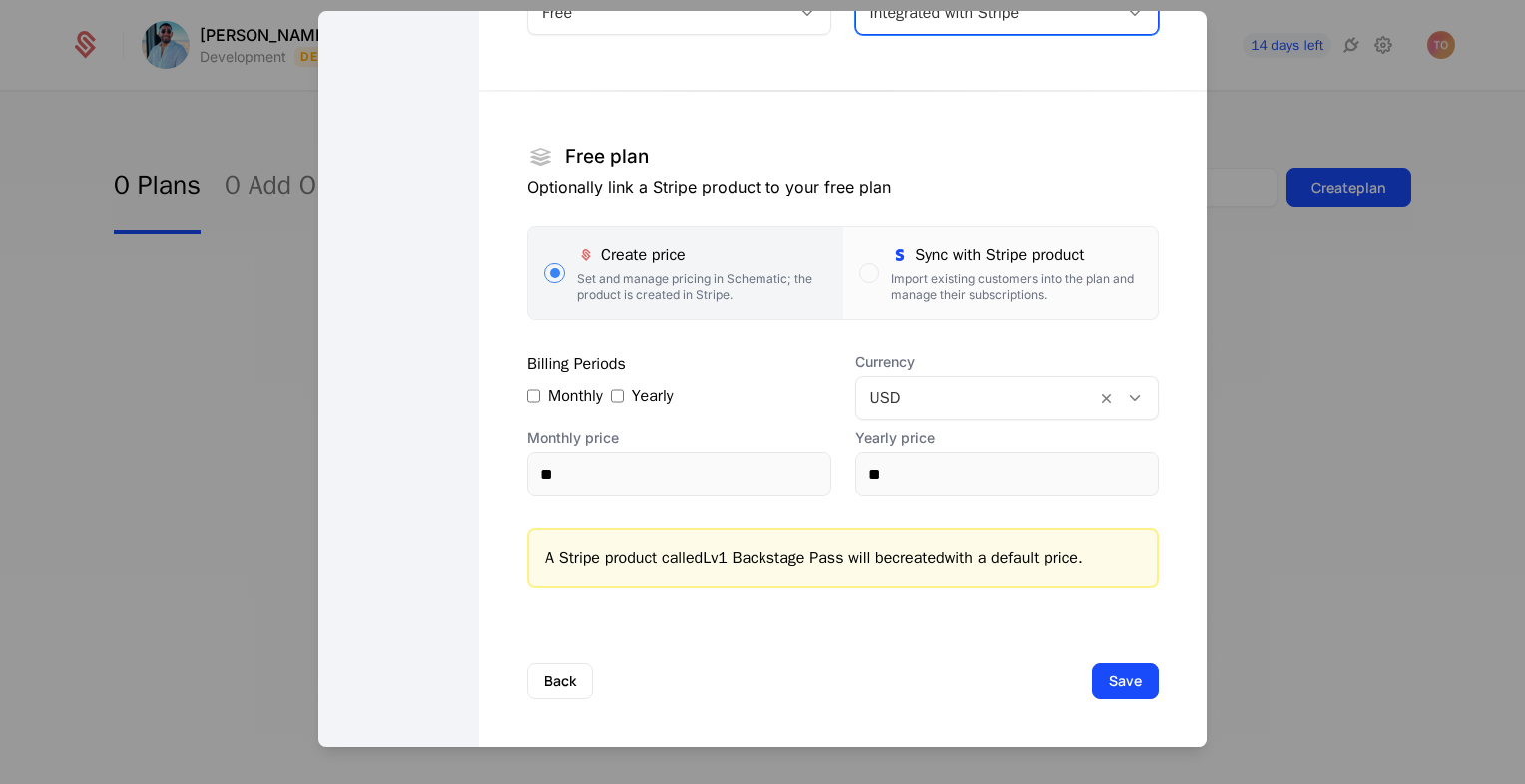scroll, scrollTop: 63, scrollLeft: 0, axis: vertical 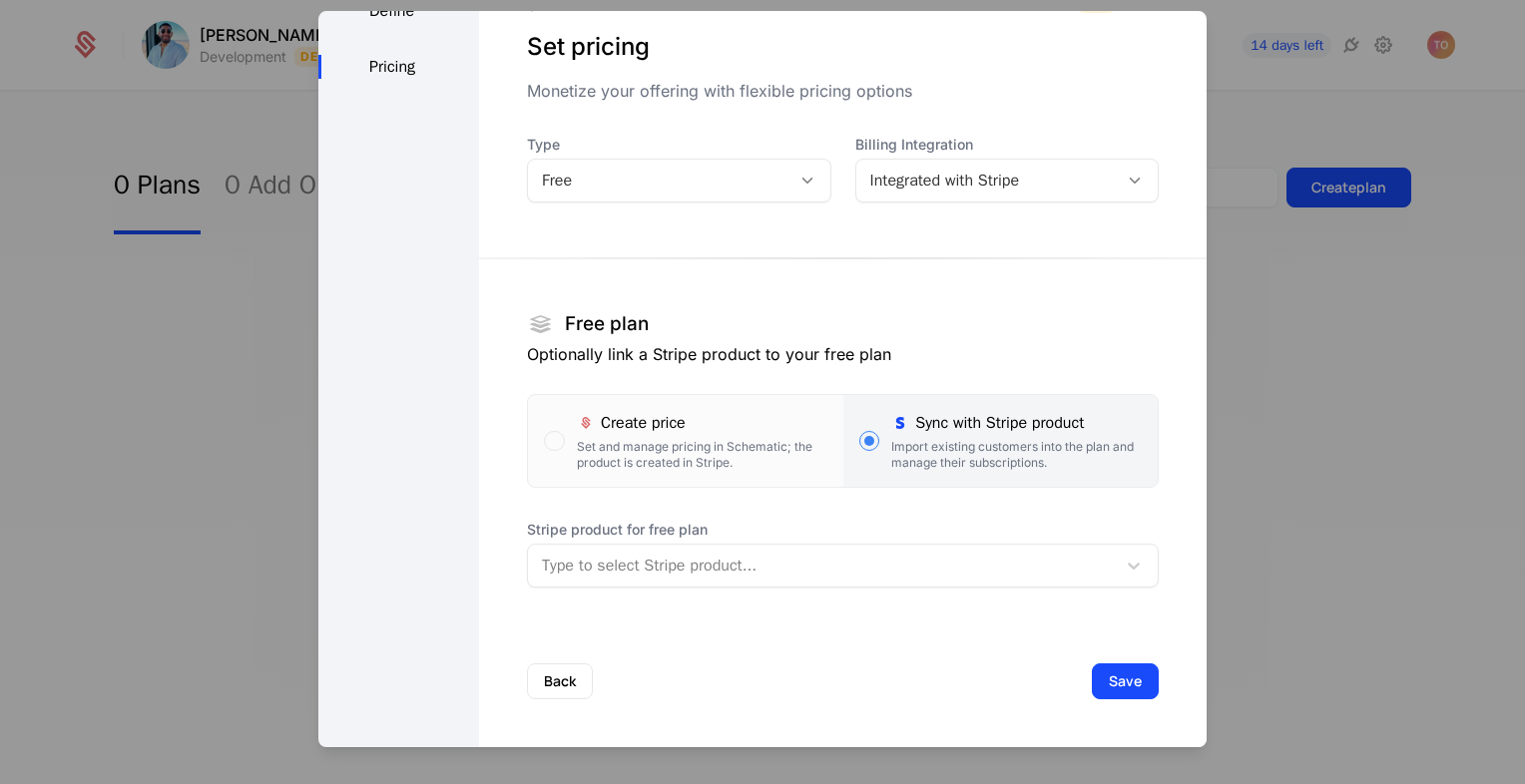 click at bounding box center (821, 566) 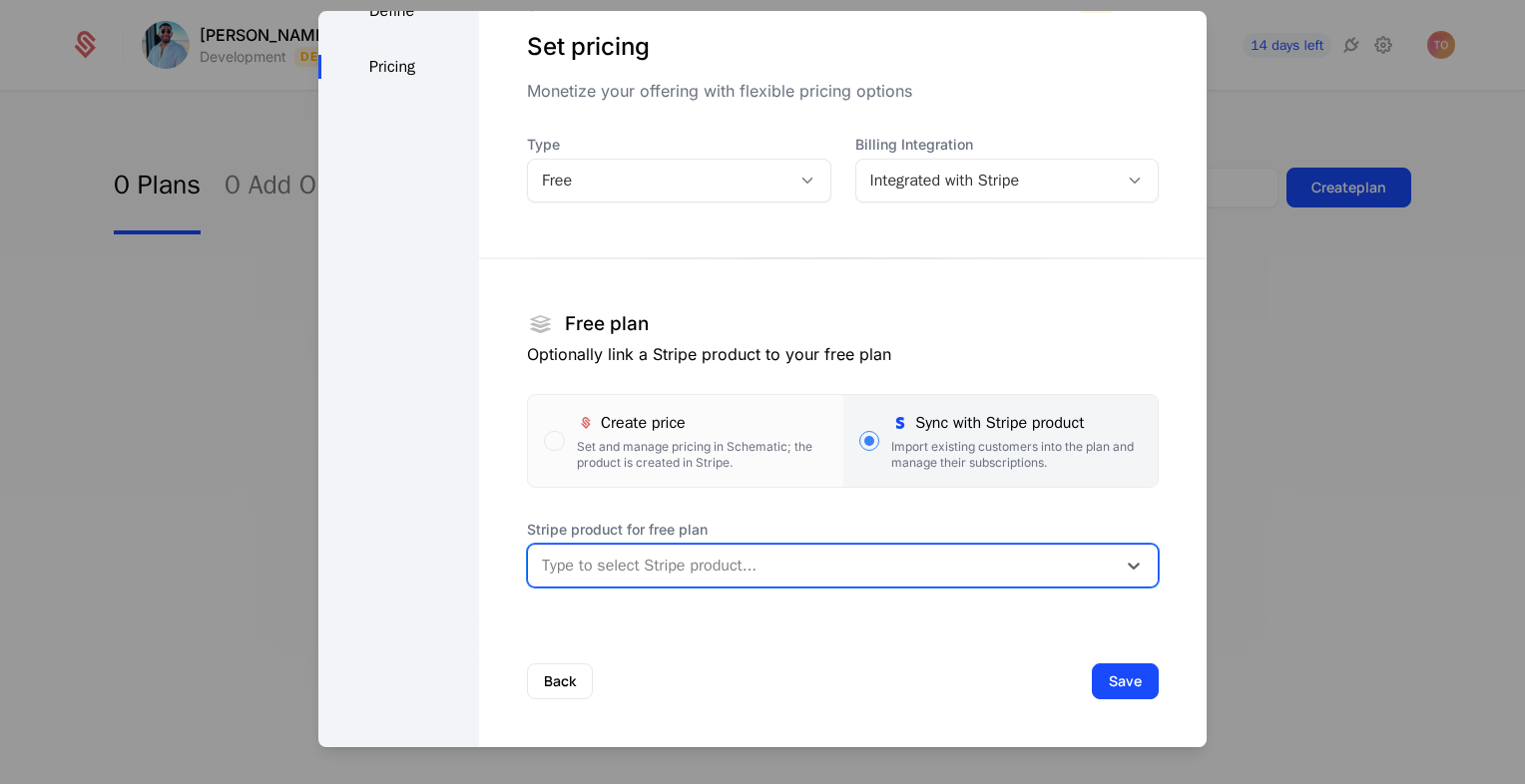 click at bounding box center (821, 566) 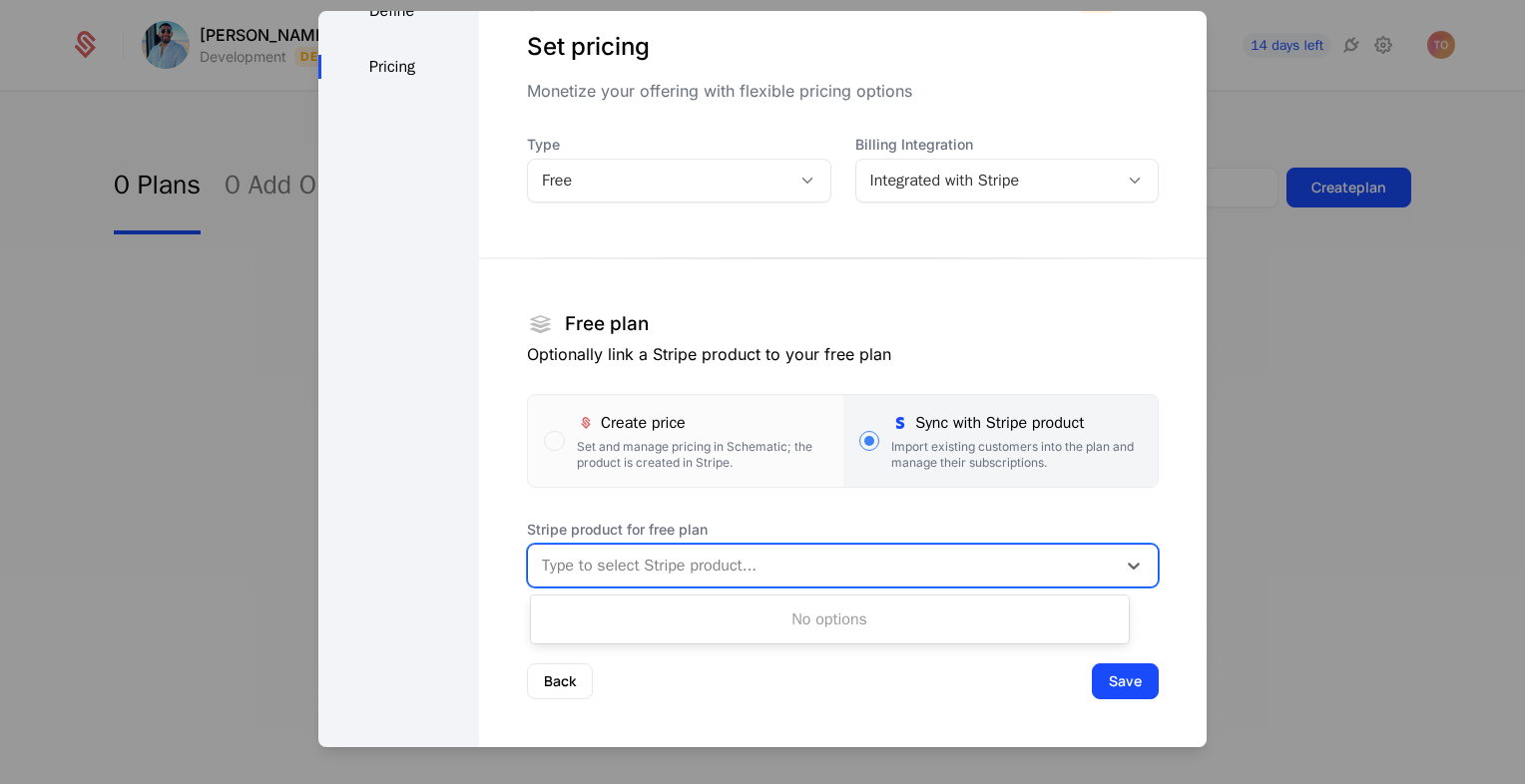 click at bounding box center [821, 566] 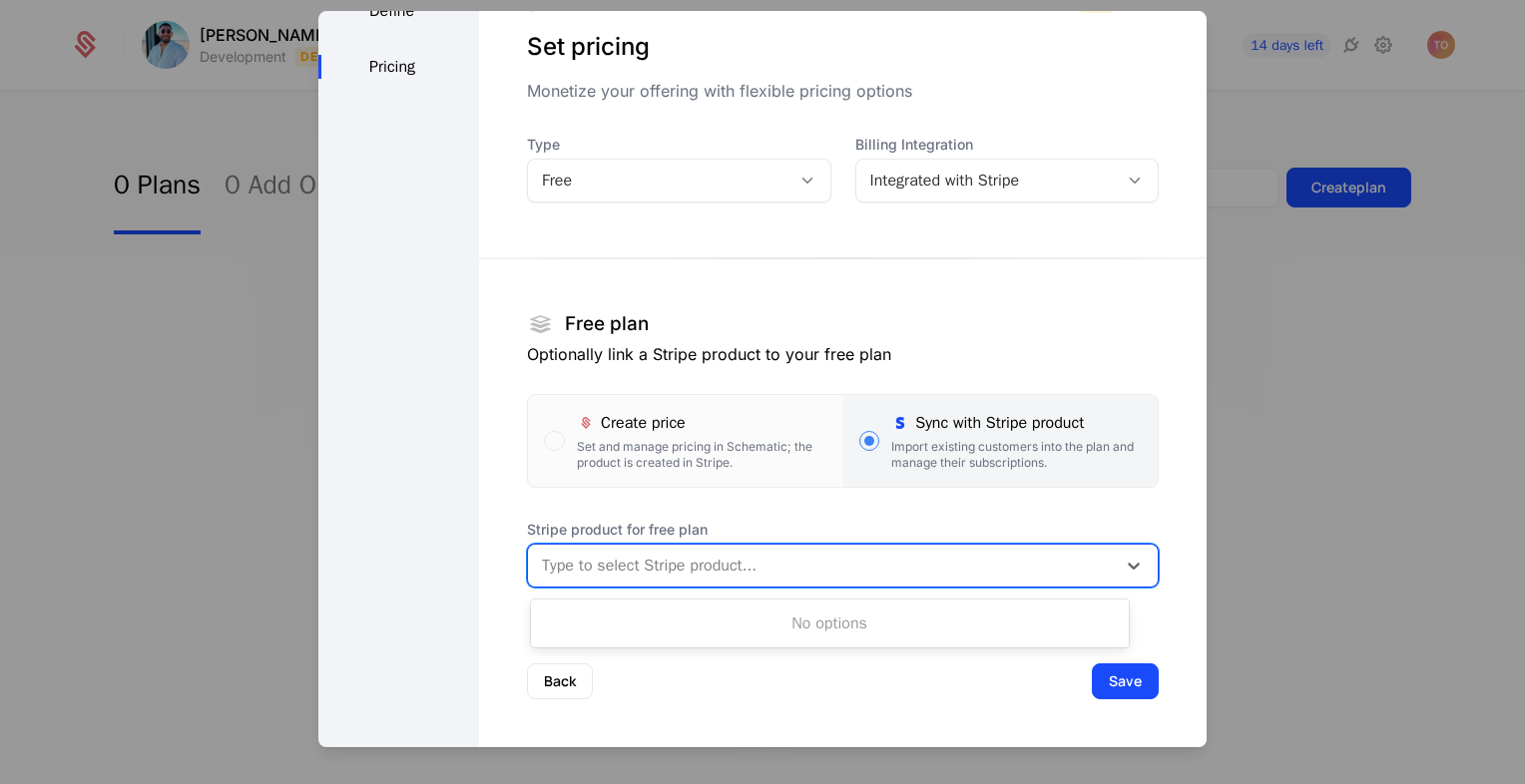 scroll, scrollTop: 0, scrollLeft: 0, axis: both 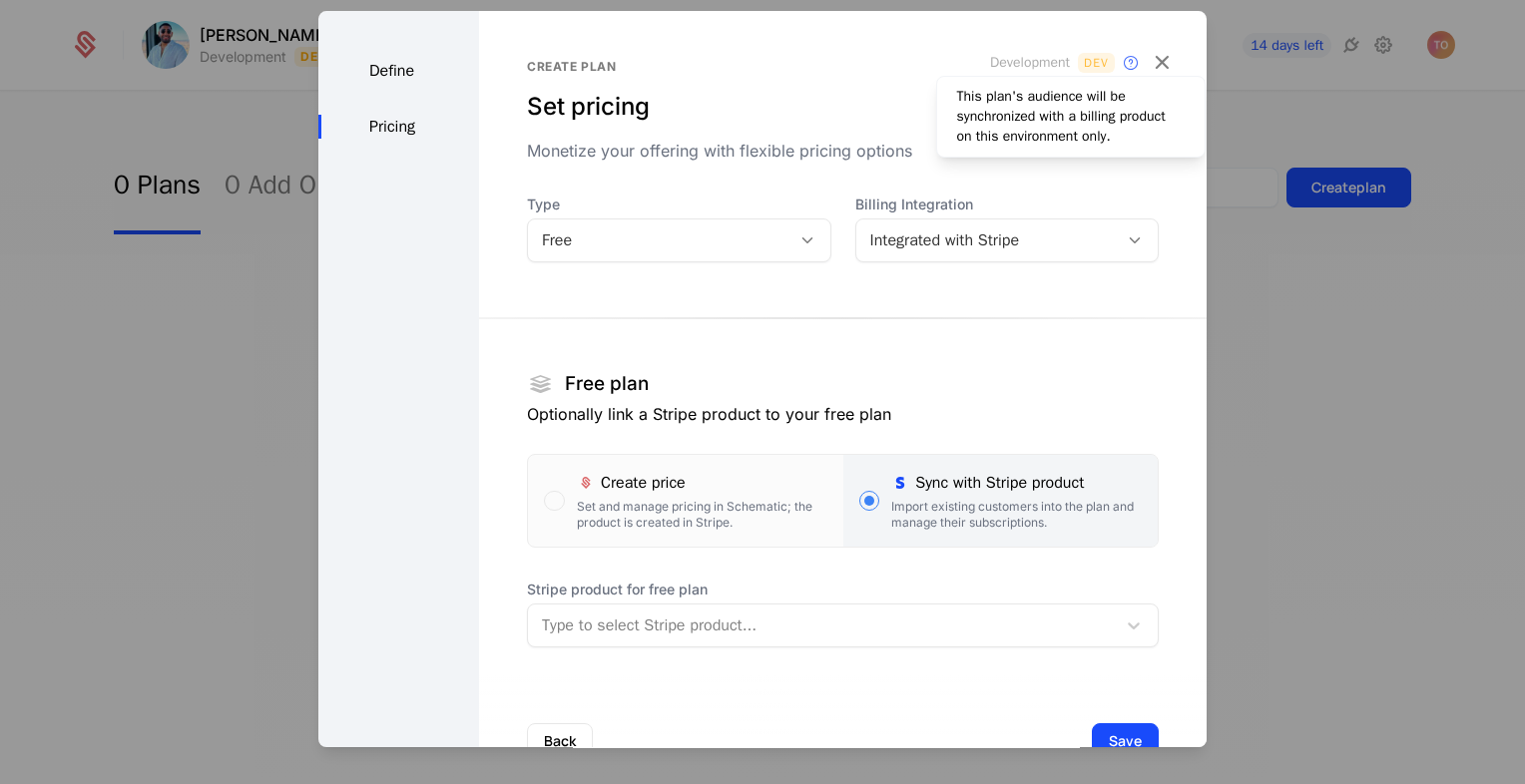 click on "Dev" at bounding box center (1096, 63) 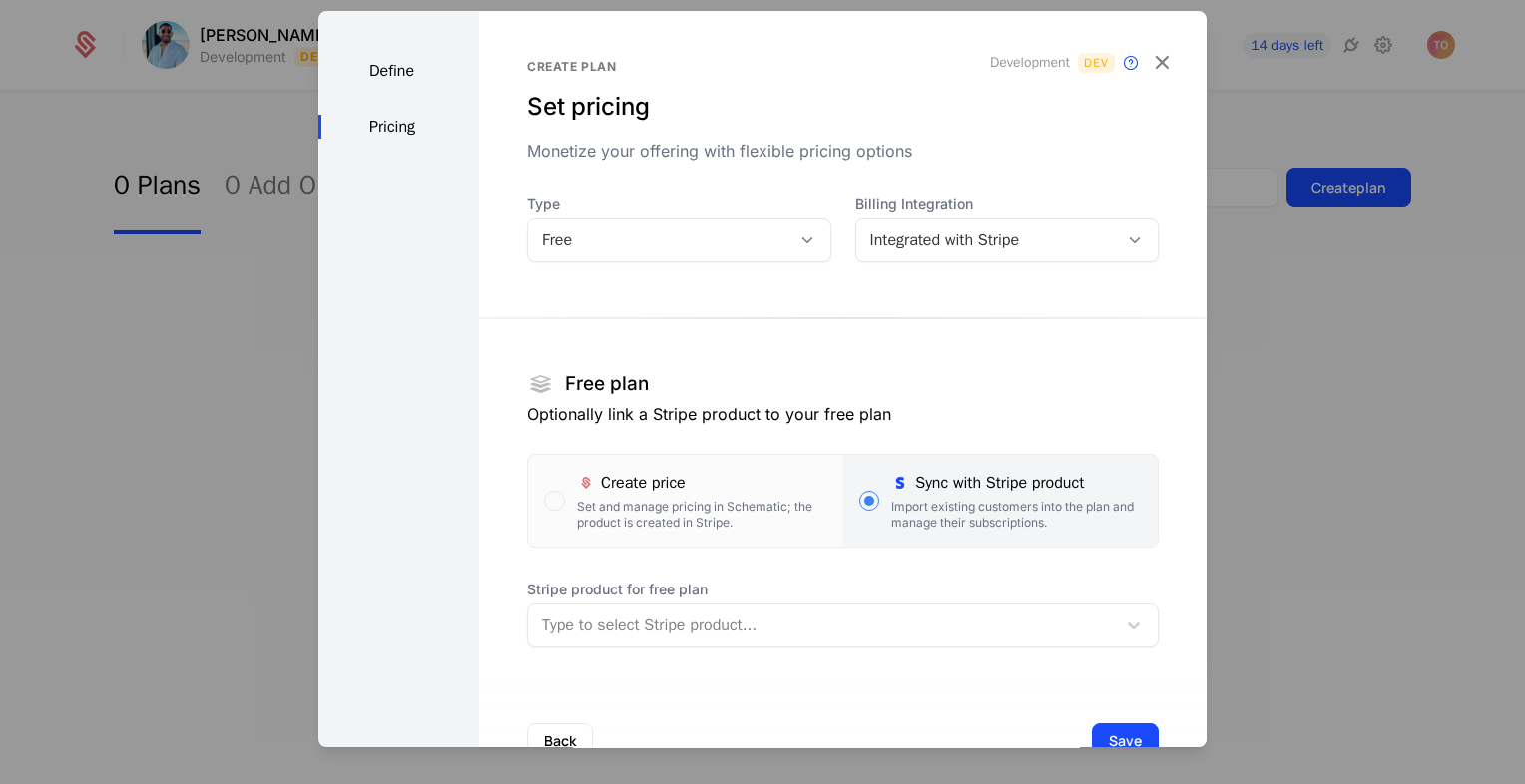 click at bounding box center (762, 392) 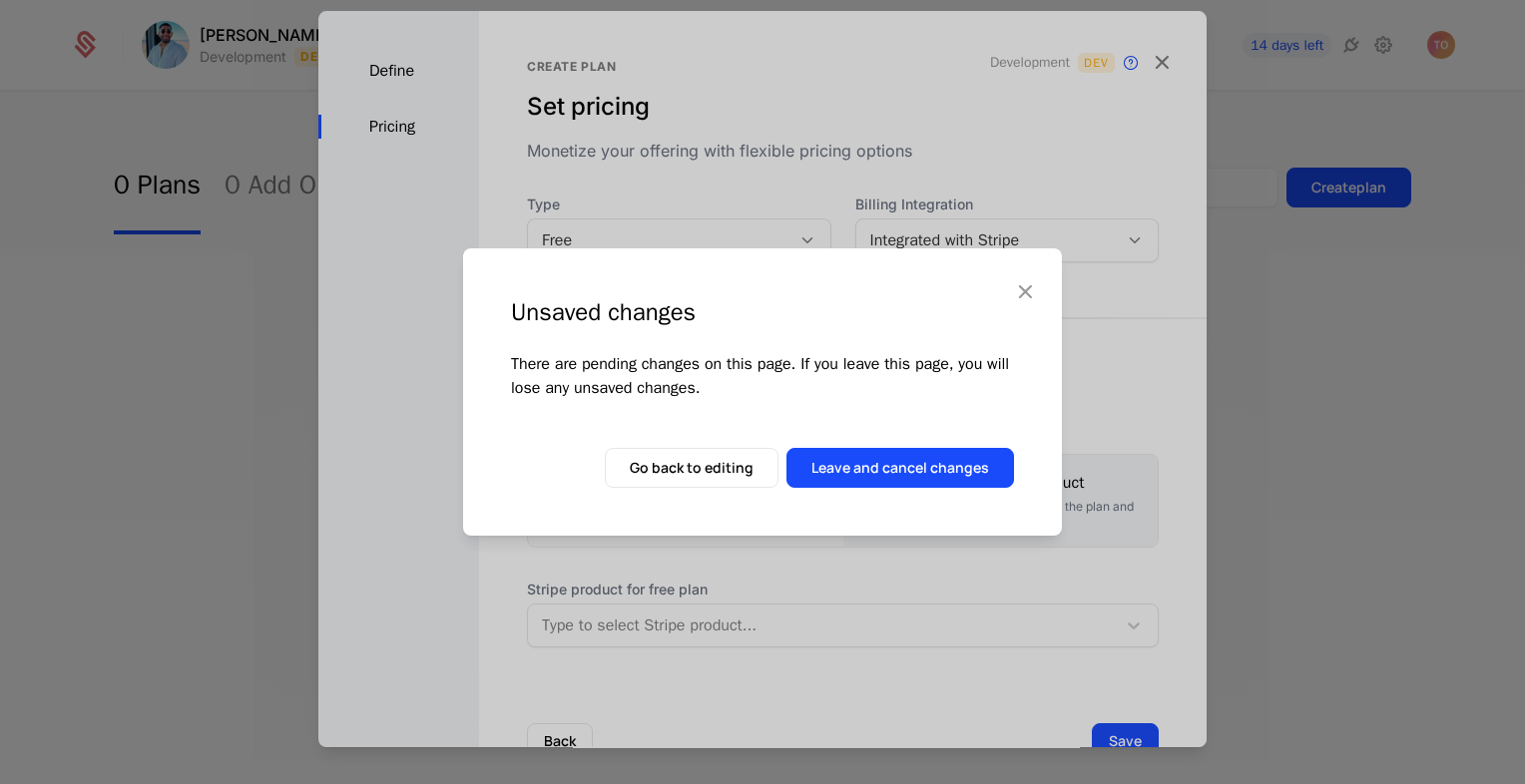 click at bounding box center [1025, 291] 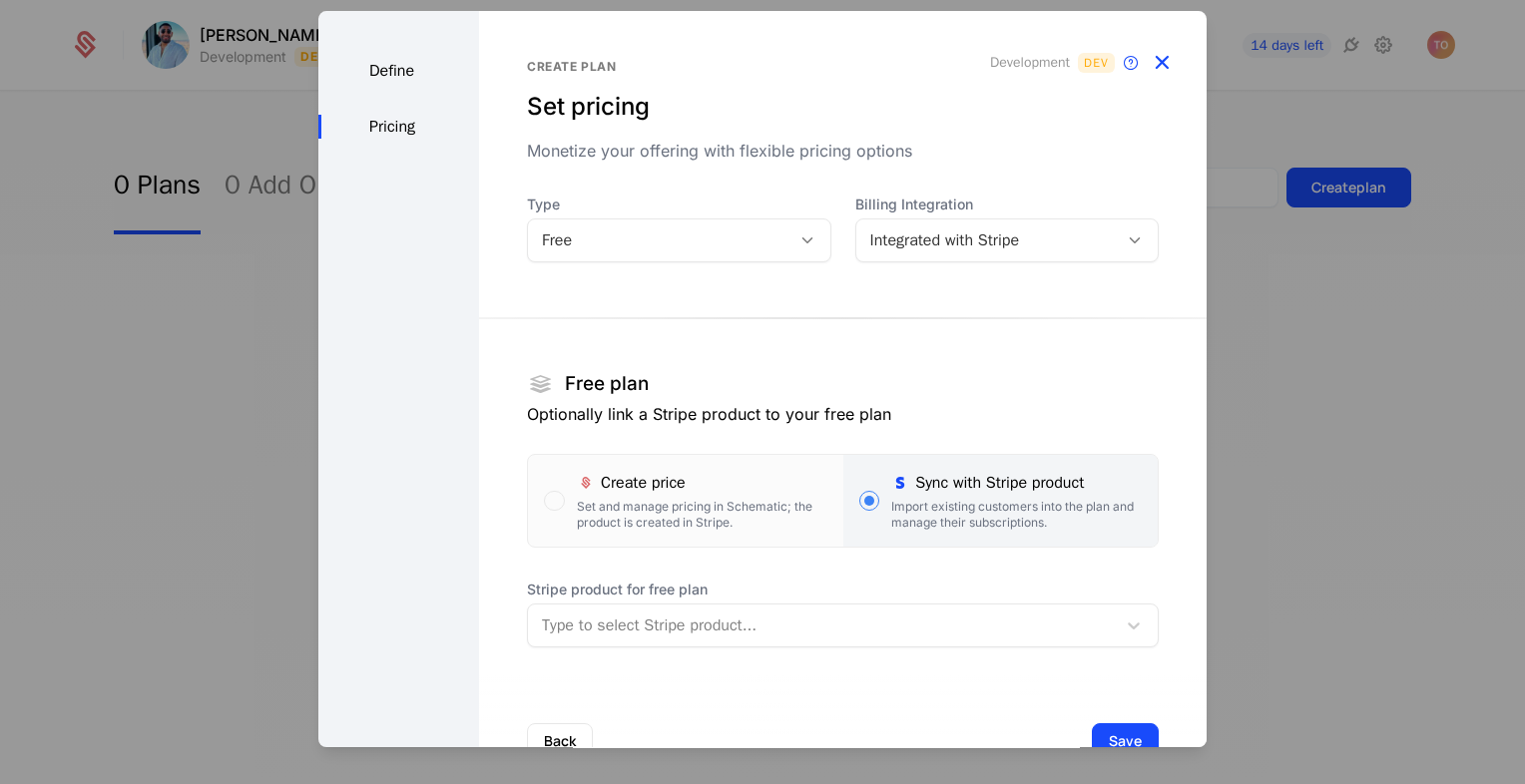 click at bounding box center (1162, 63) 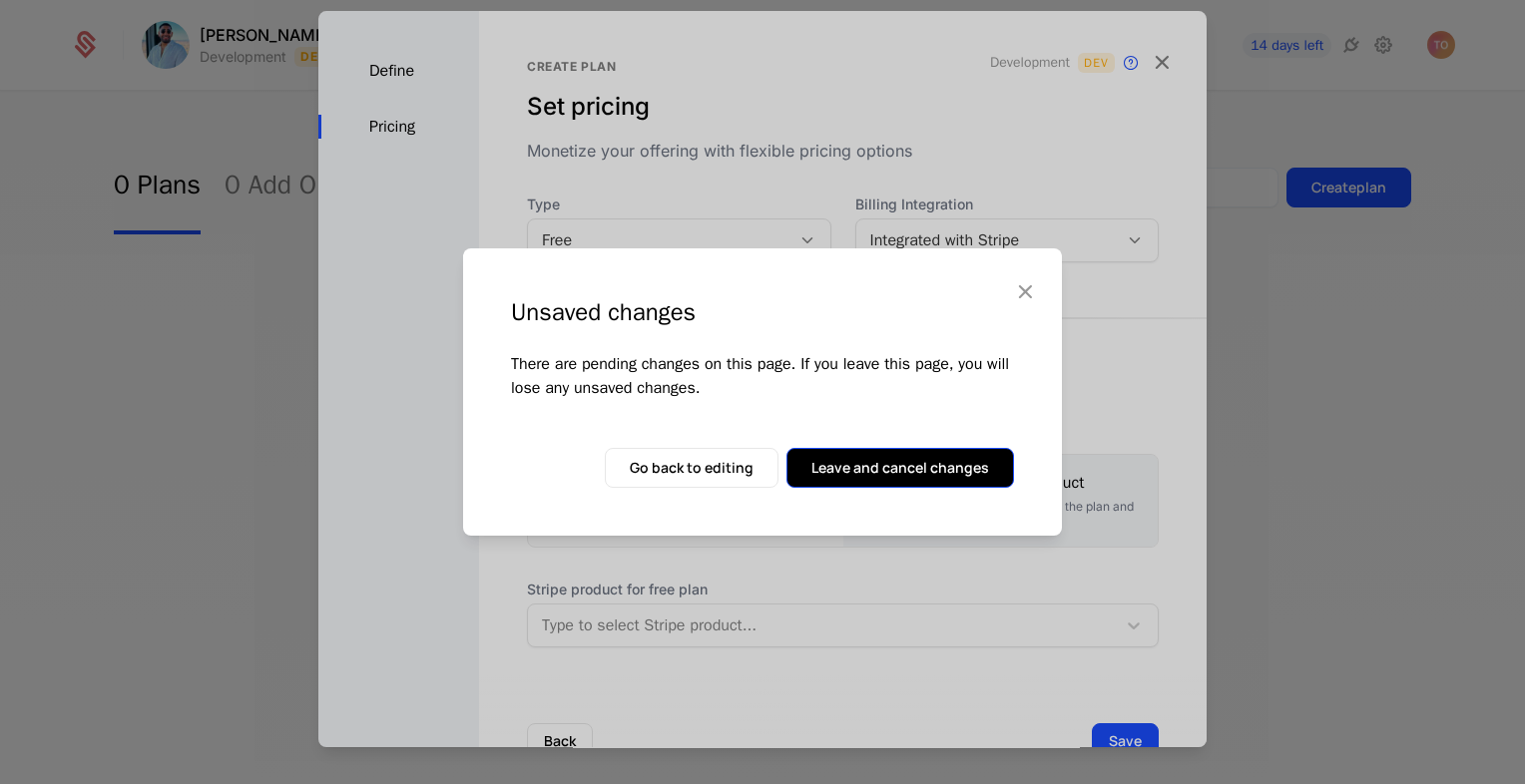 click on "Leave and cancel changes" at bounding box center (900, 468) 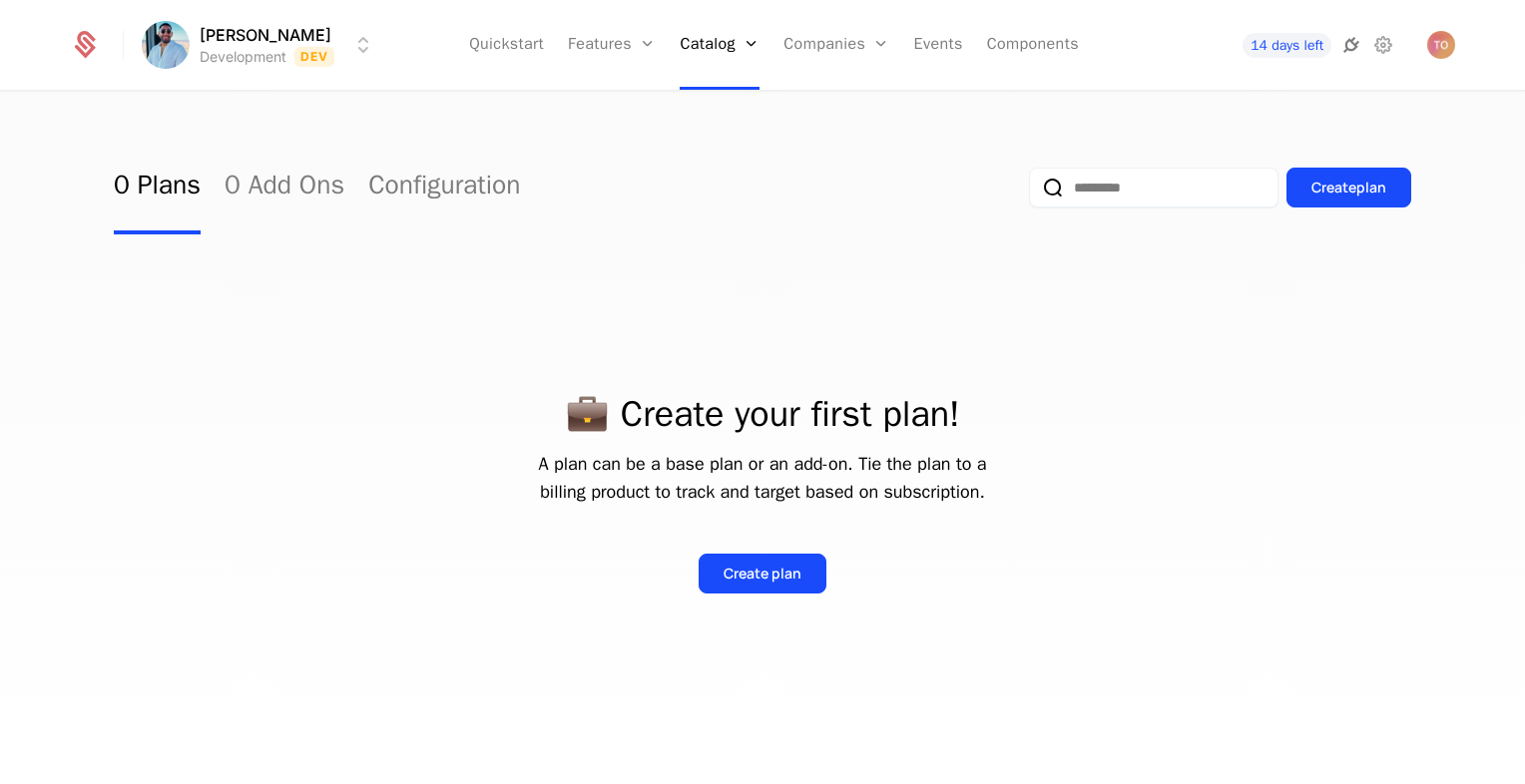click at bounding box center [1351, 45] 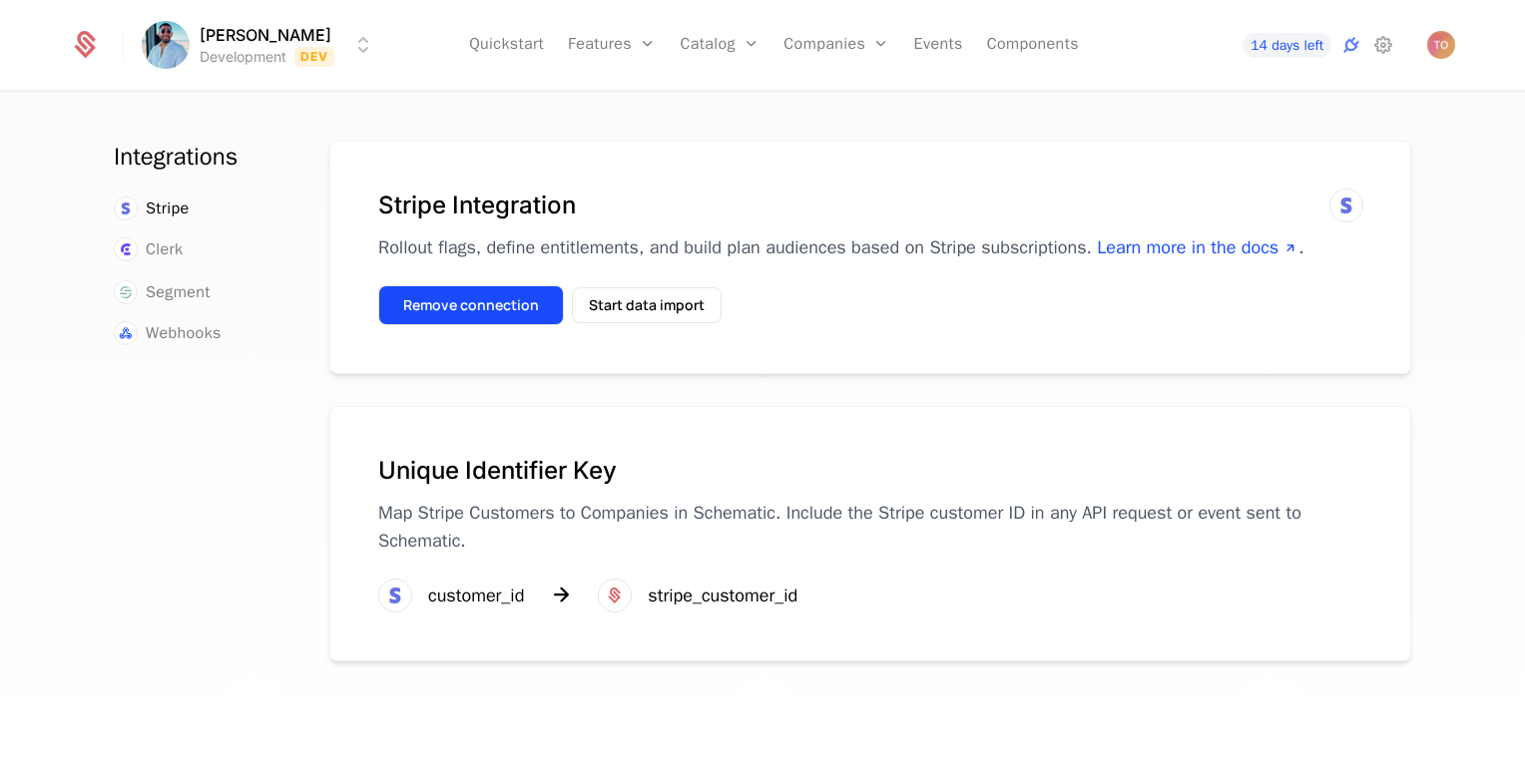 click on "Remove connection" at bounding box center [471, 305] 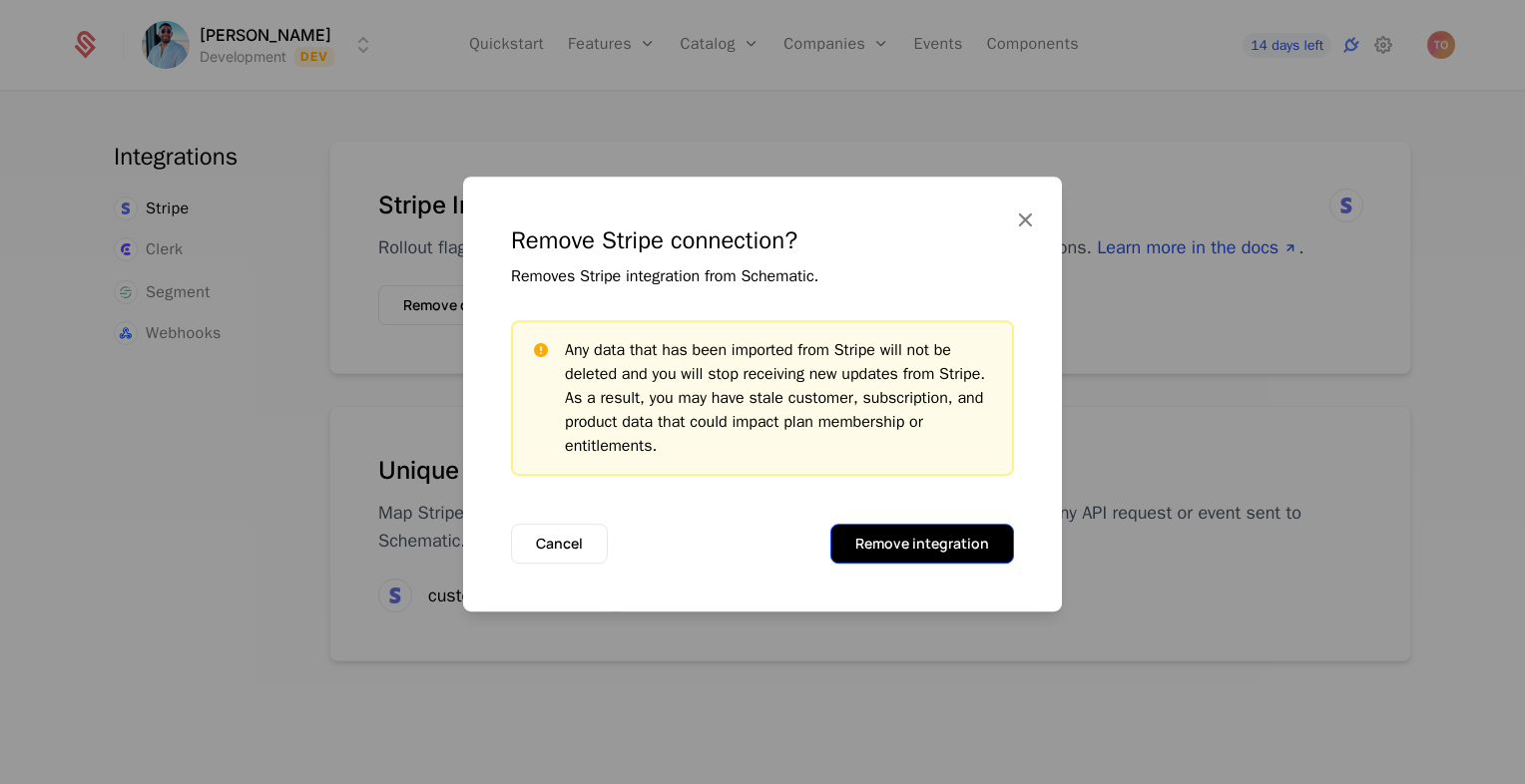 click on "Remove integration" at bounding box center [922, 544] 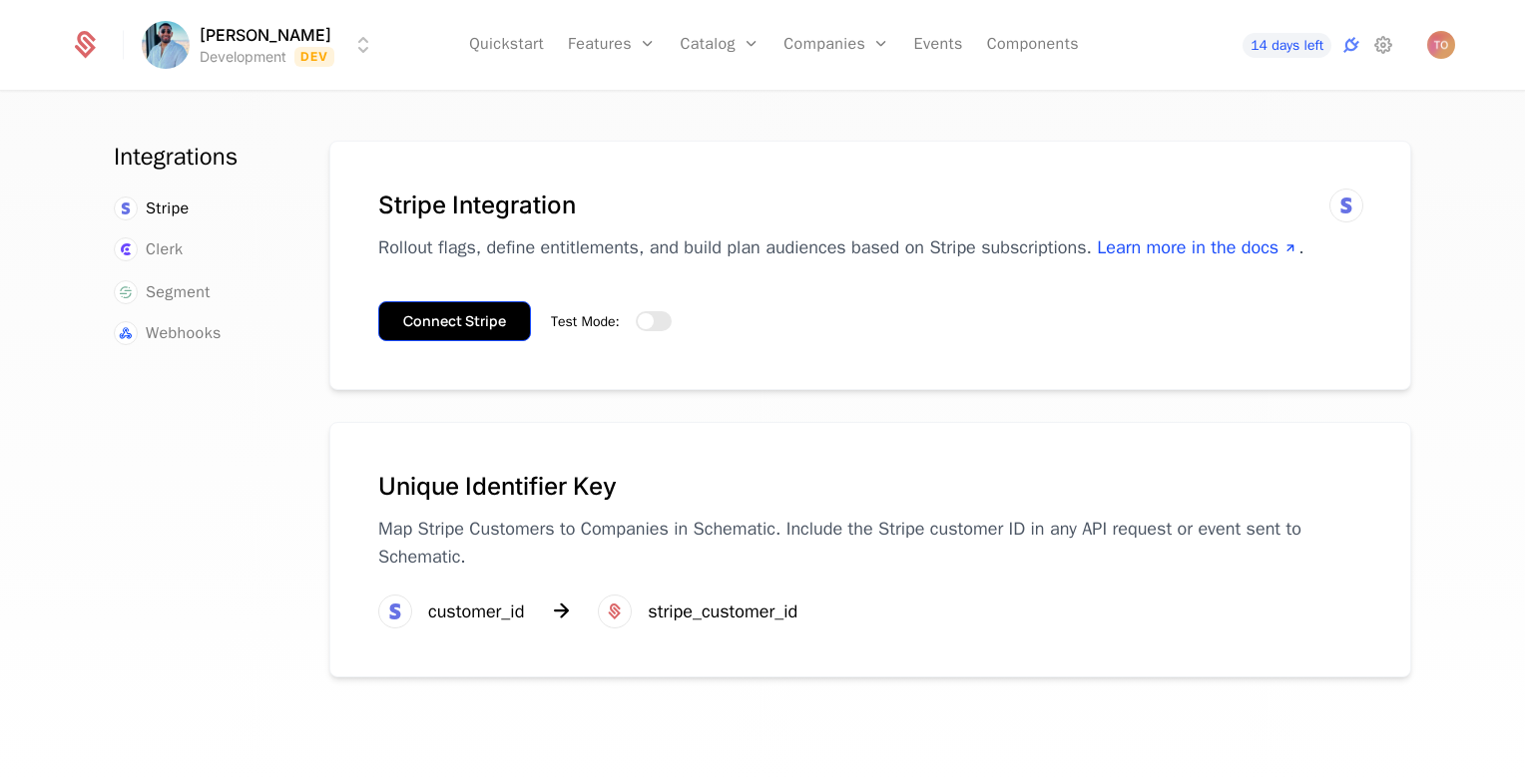 click on "Connect Stripe" at bounding box center (454, 321) 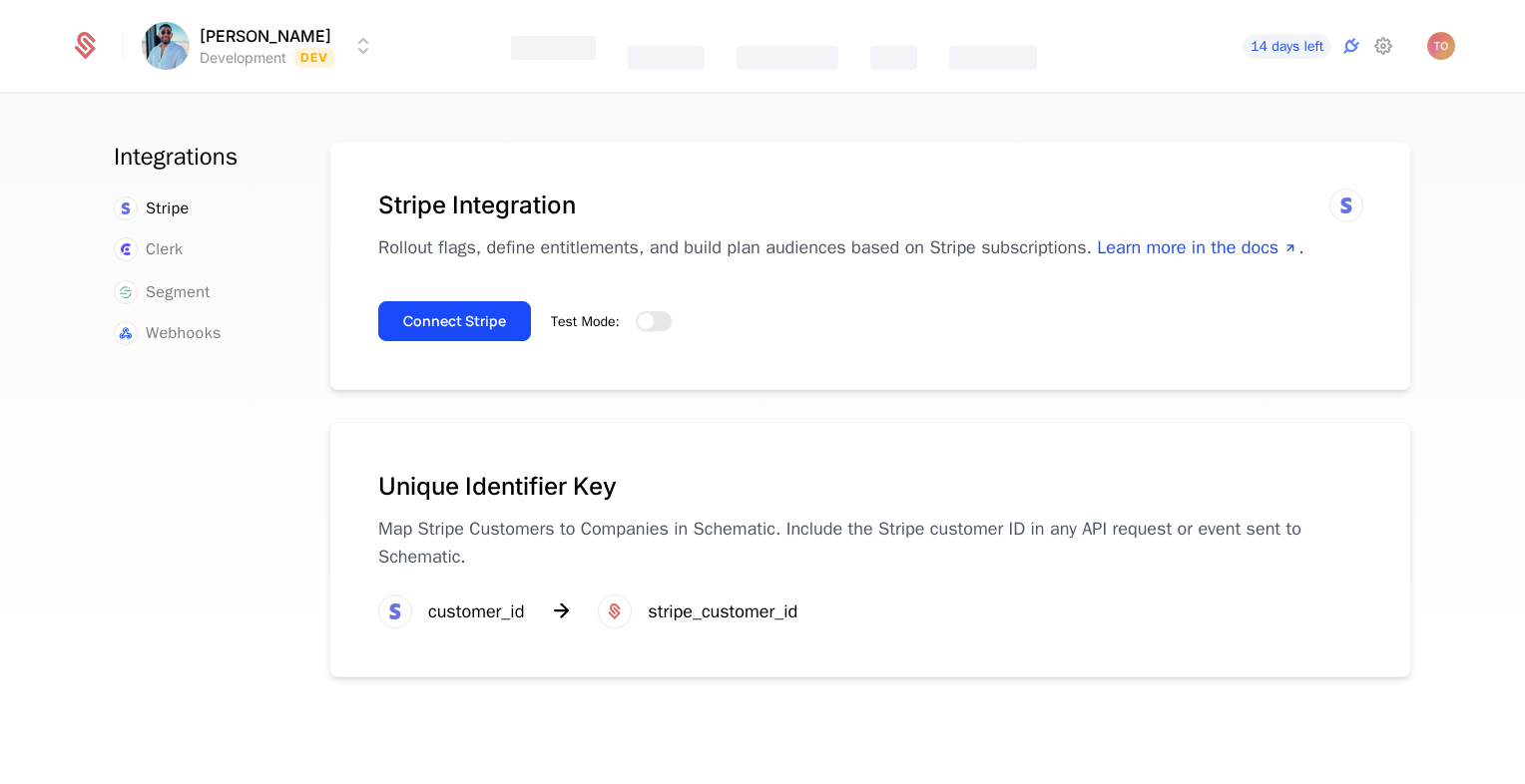 click on "Test Mode:" at bounding box center (654, 321) 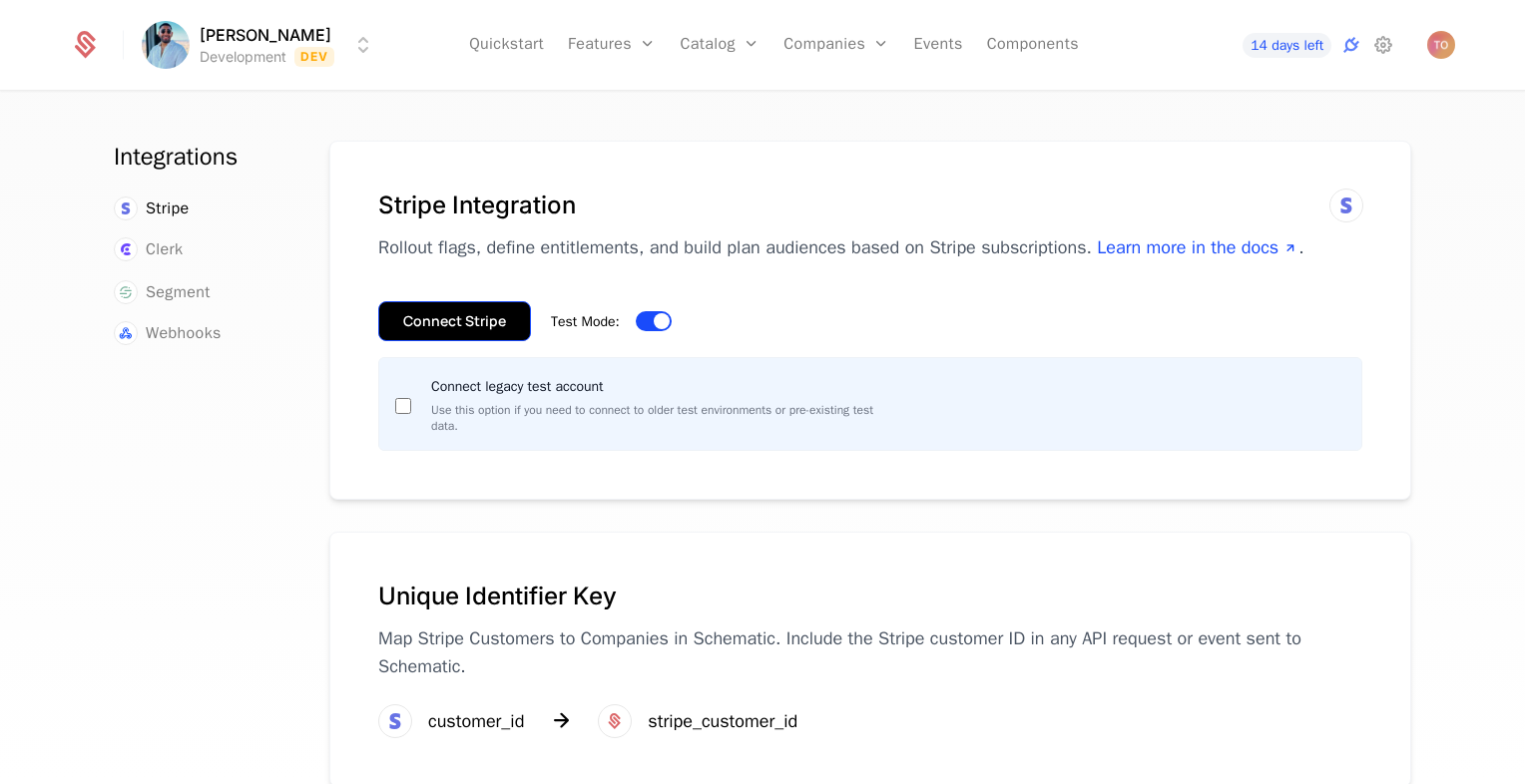click on "Connect Stripe" at bounding box center (454, 321) 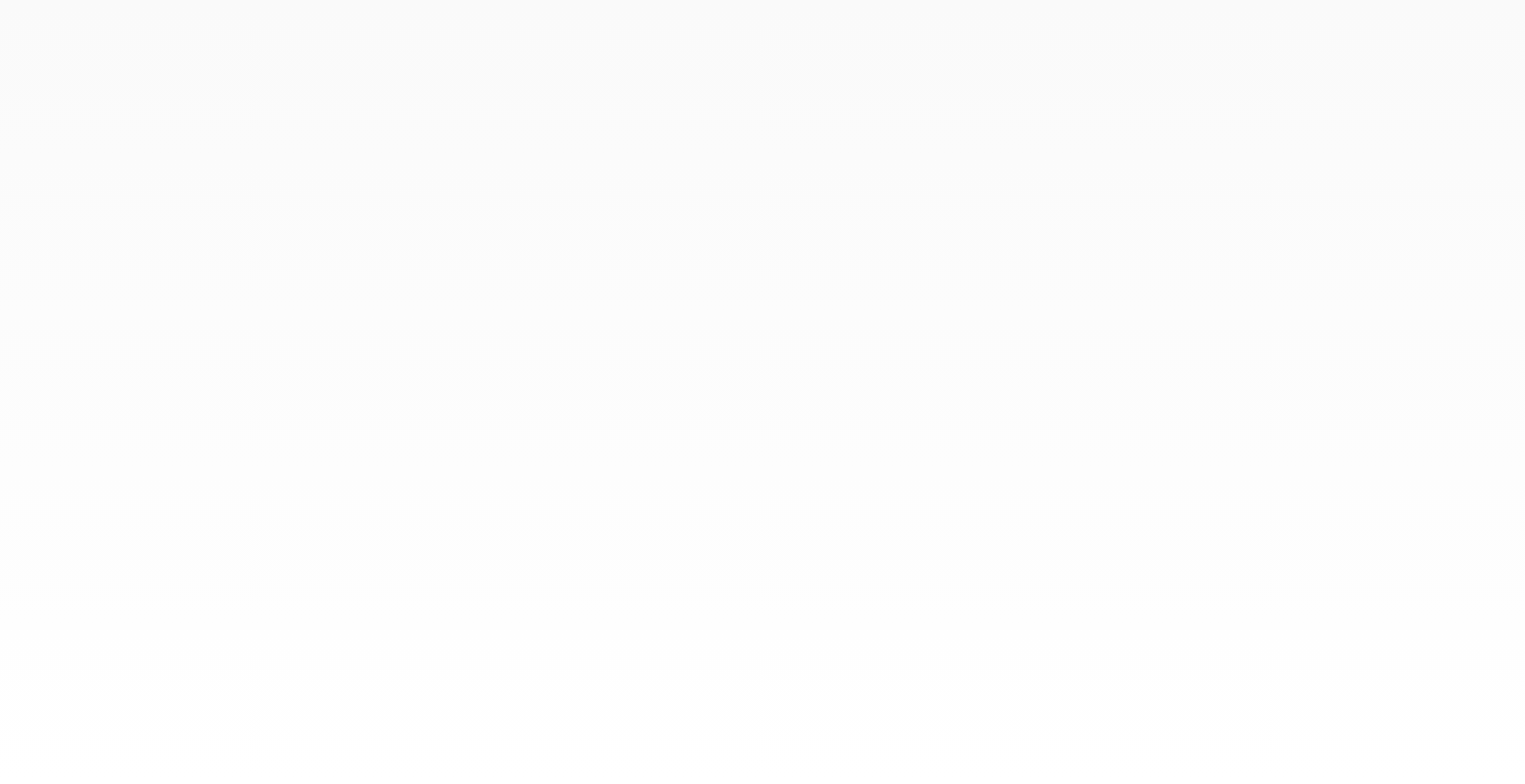 scroll, scrollTop: 0, scrollLeft: 0, axis: both 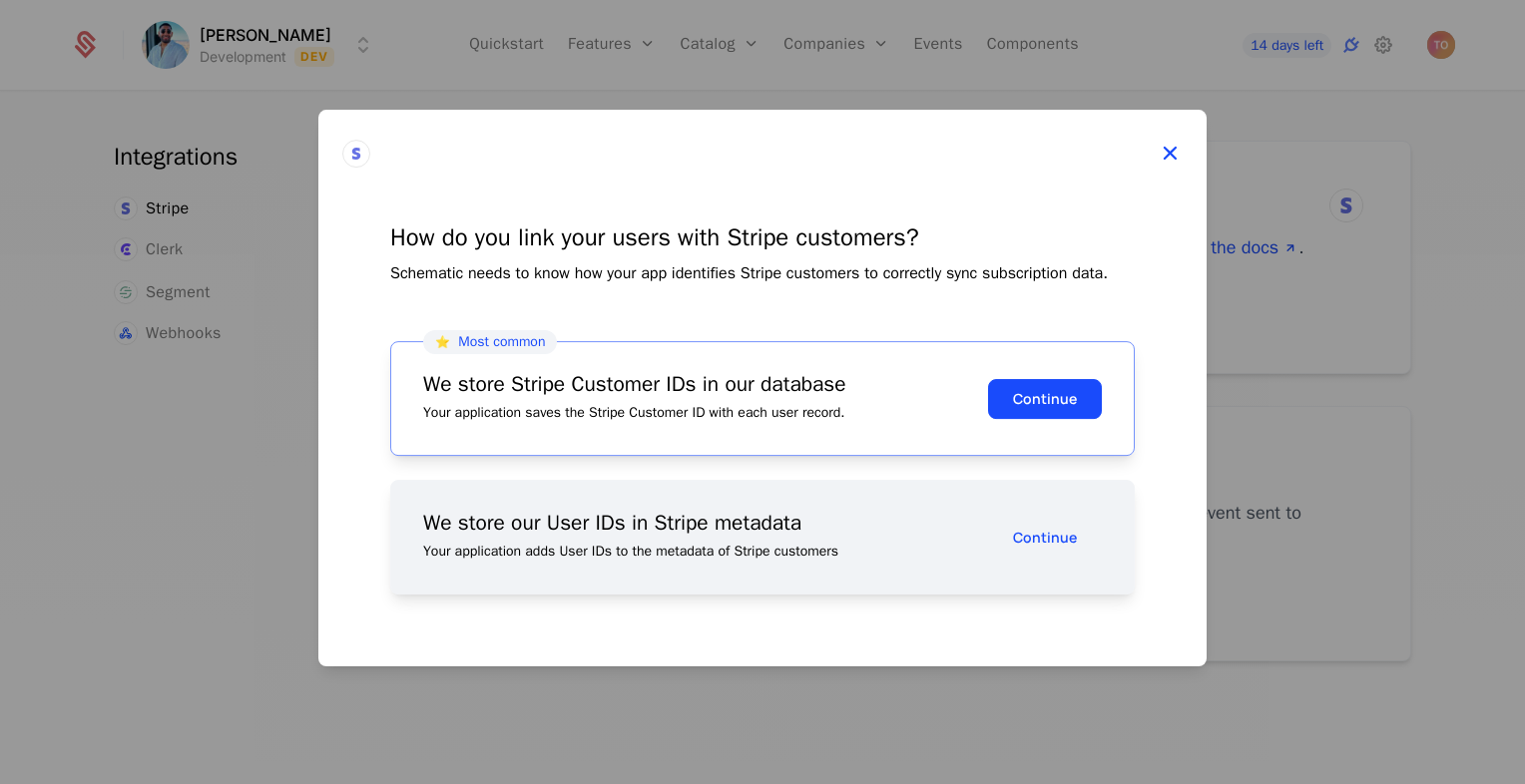 click at bounding box center [1170, 154] 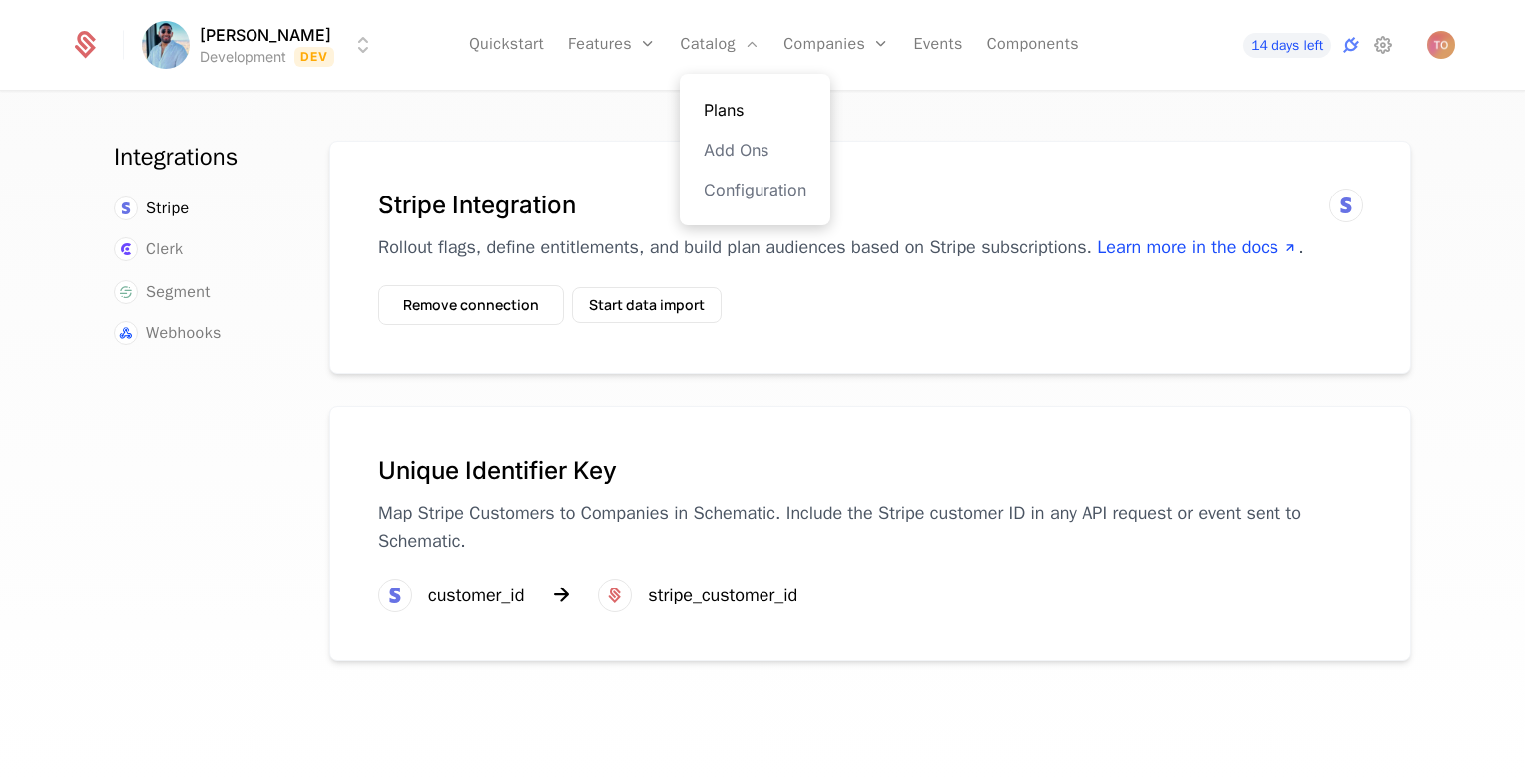 click on "Plans" at bounding box center [755, 110] 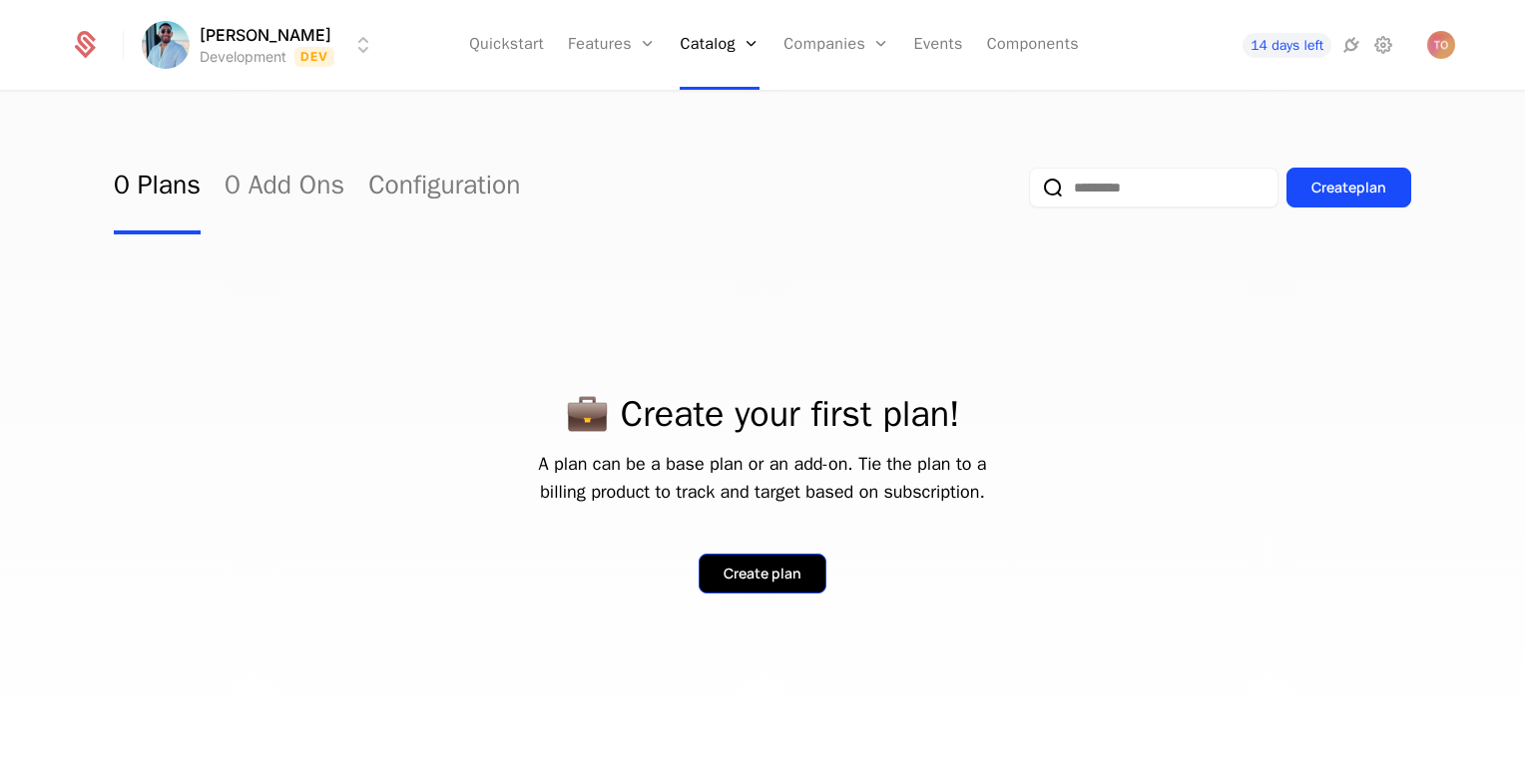 click on "Create plan" at bounding box center (762, 574) 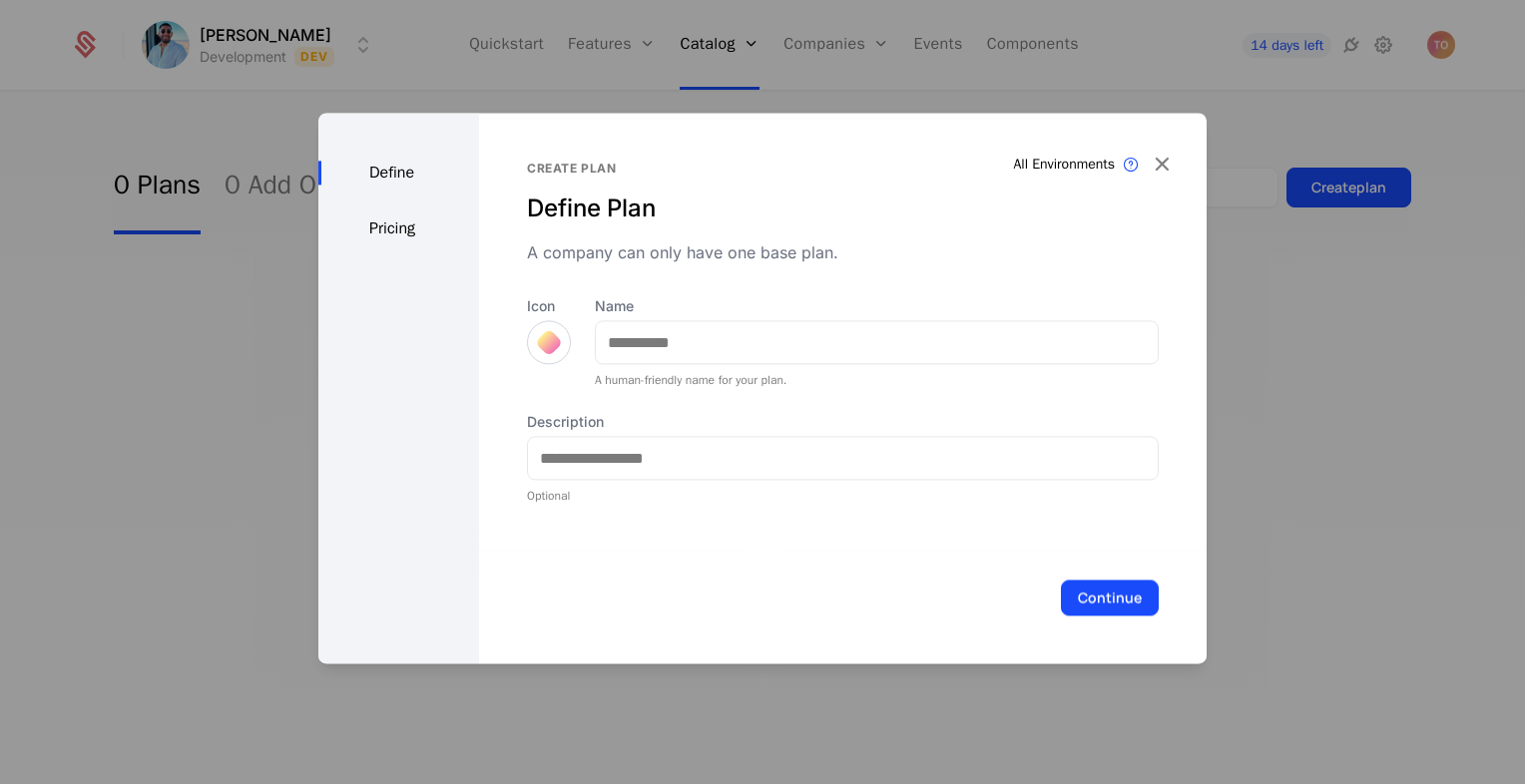 click on "Name" at bounding box center [876, 306] 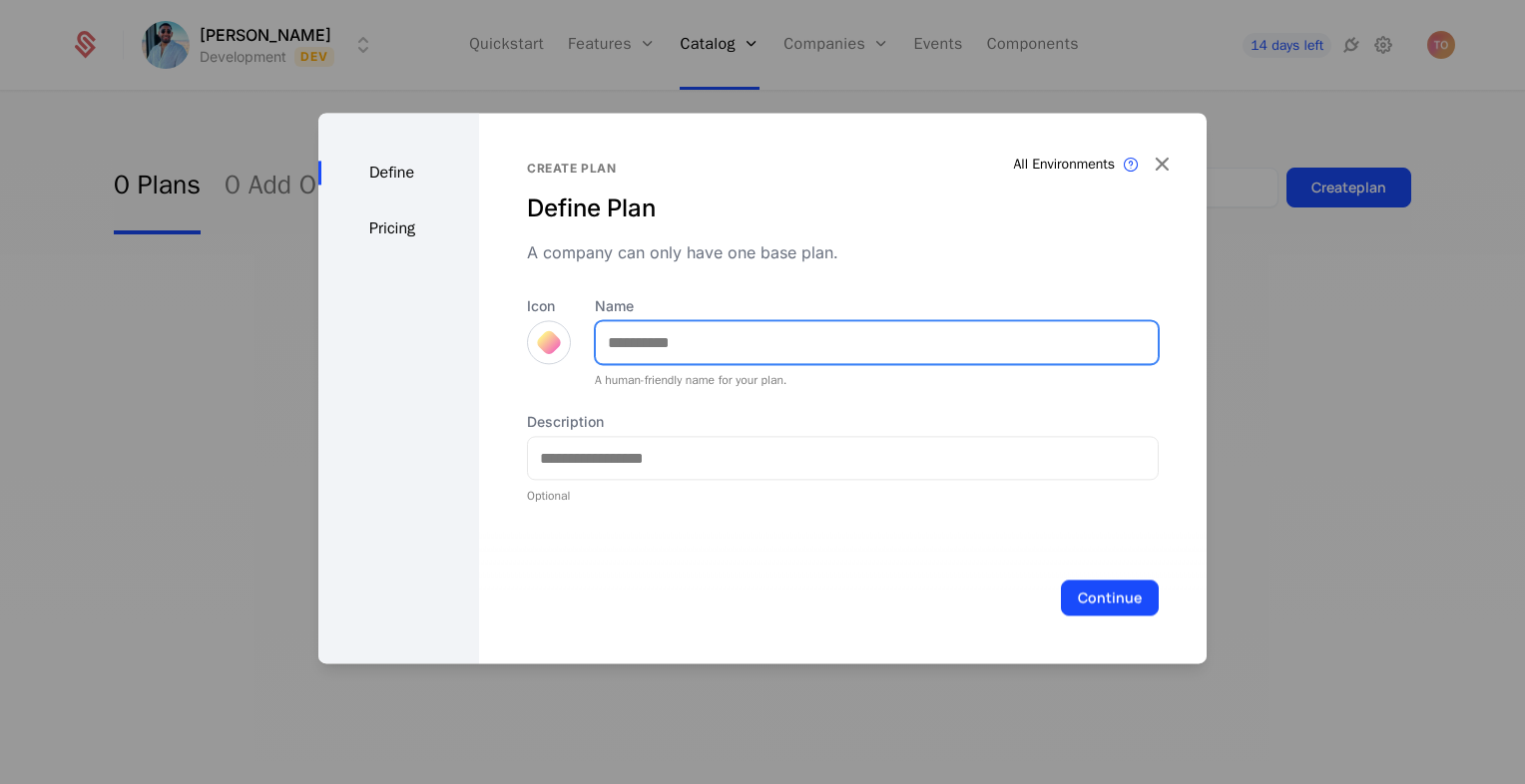 click on "Name" at bounding box center (876, 342) 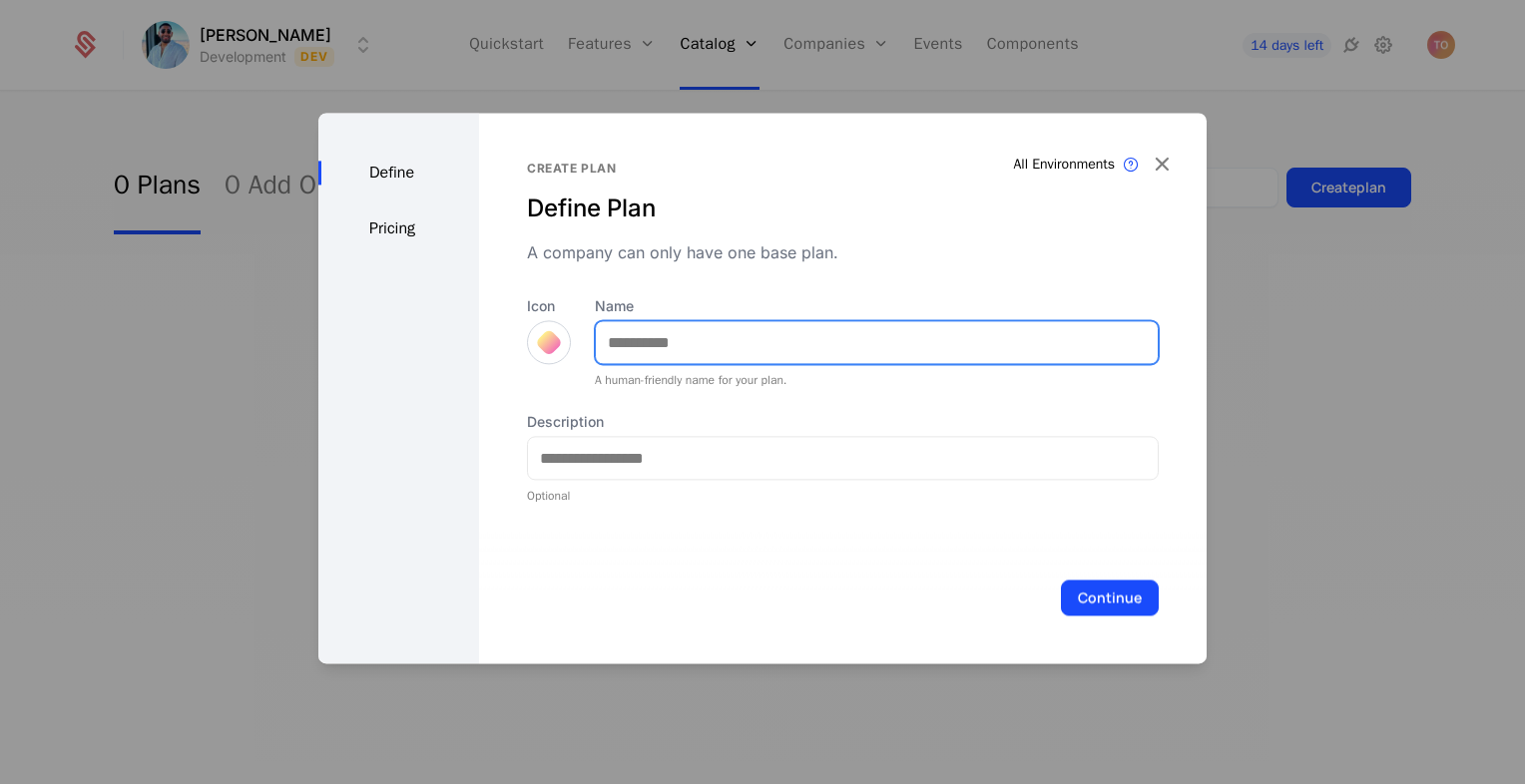 type on "**********" 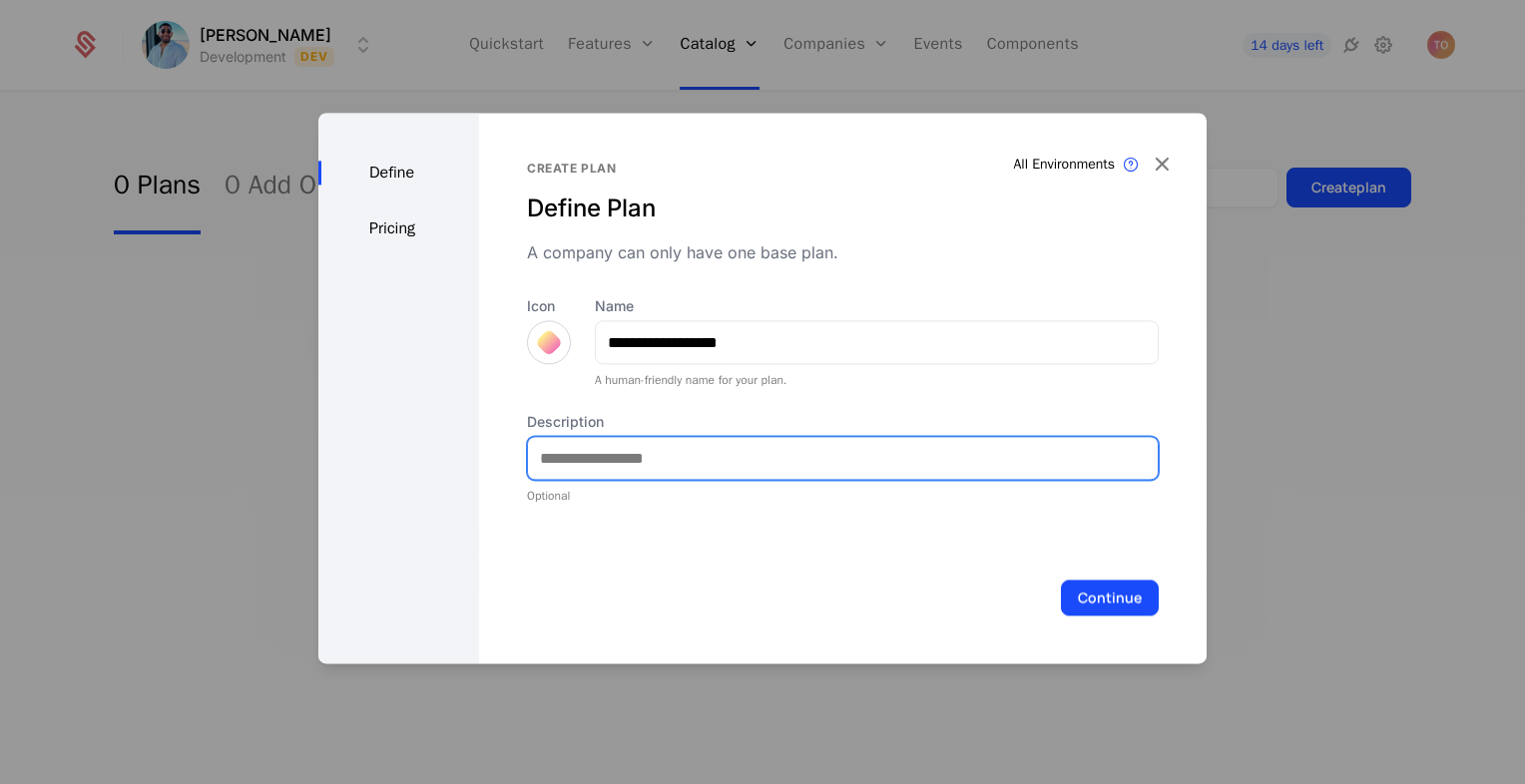 type on "**********" 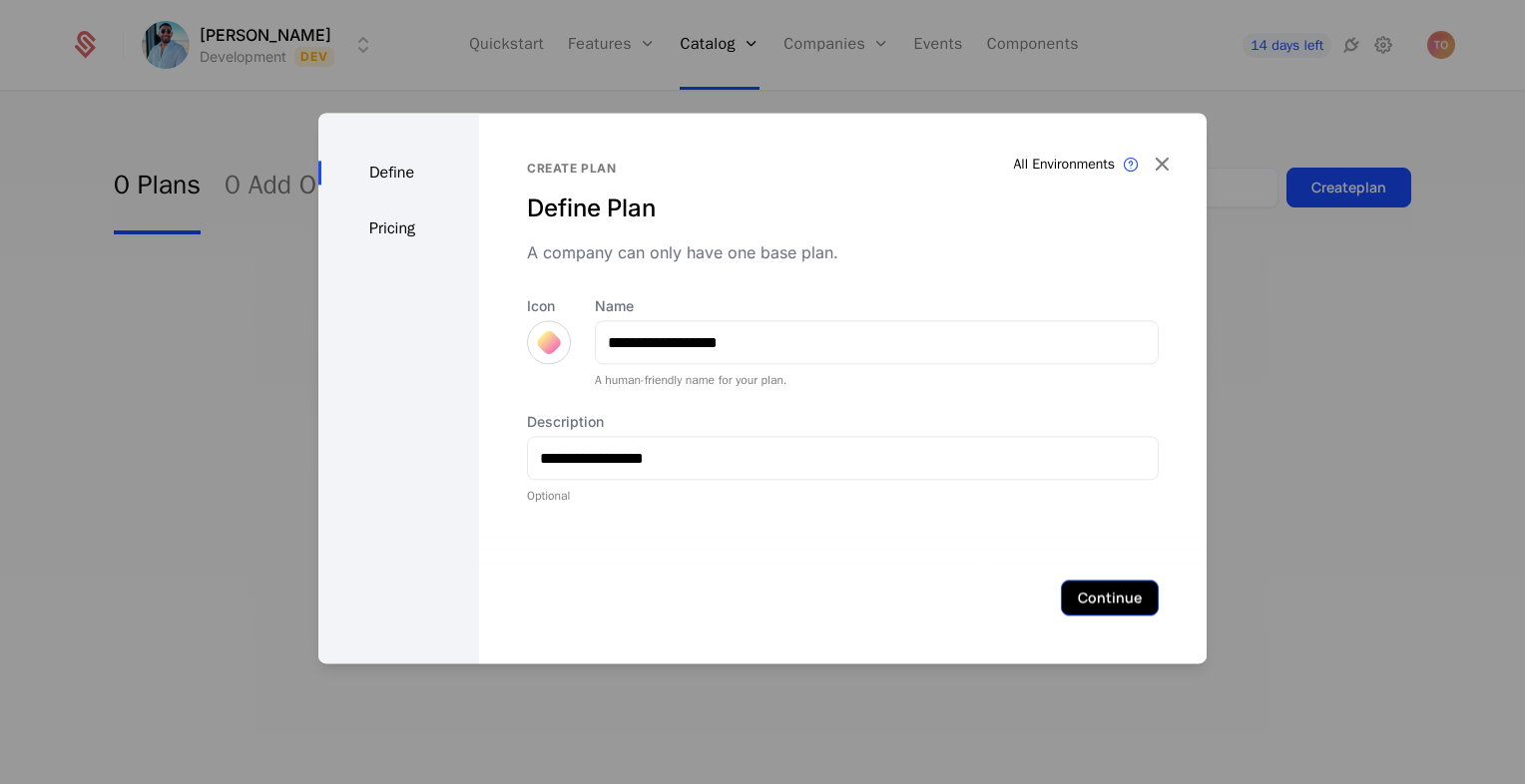 click on "Continue" at bounding box center (1110, 597) 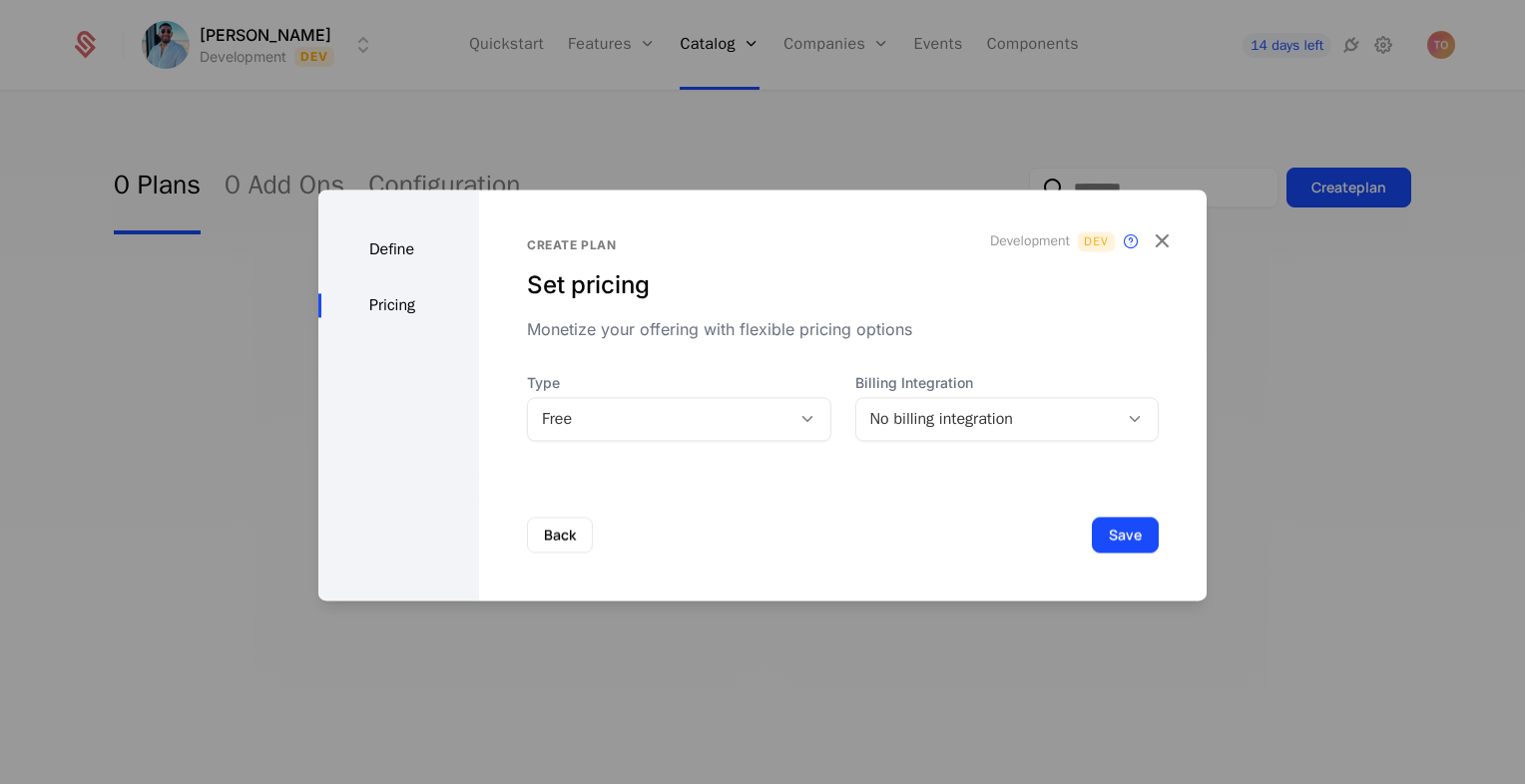 click on "No billing integration" at bounding box center [987, 419] 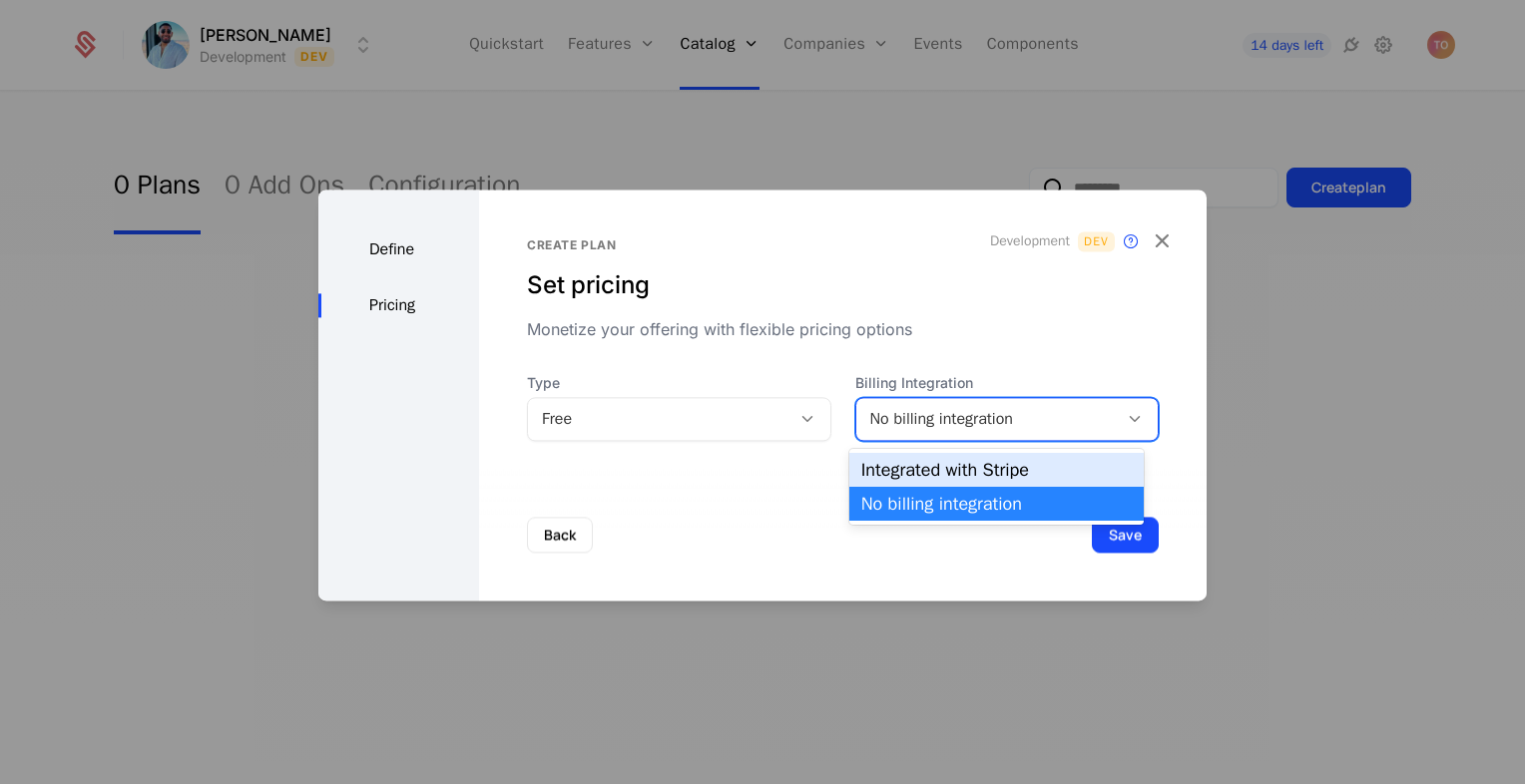 click on "Integrated with Stripe" at bounding box center [996, 470] 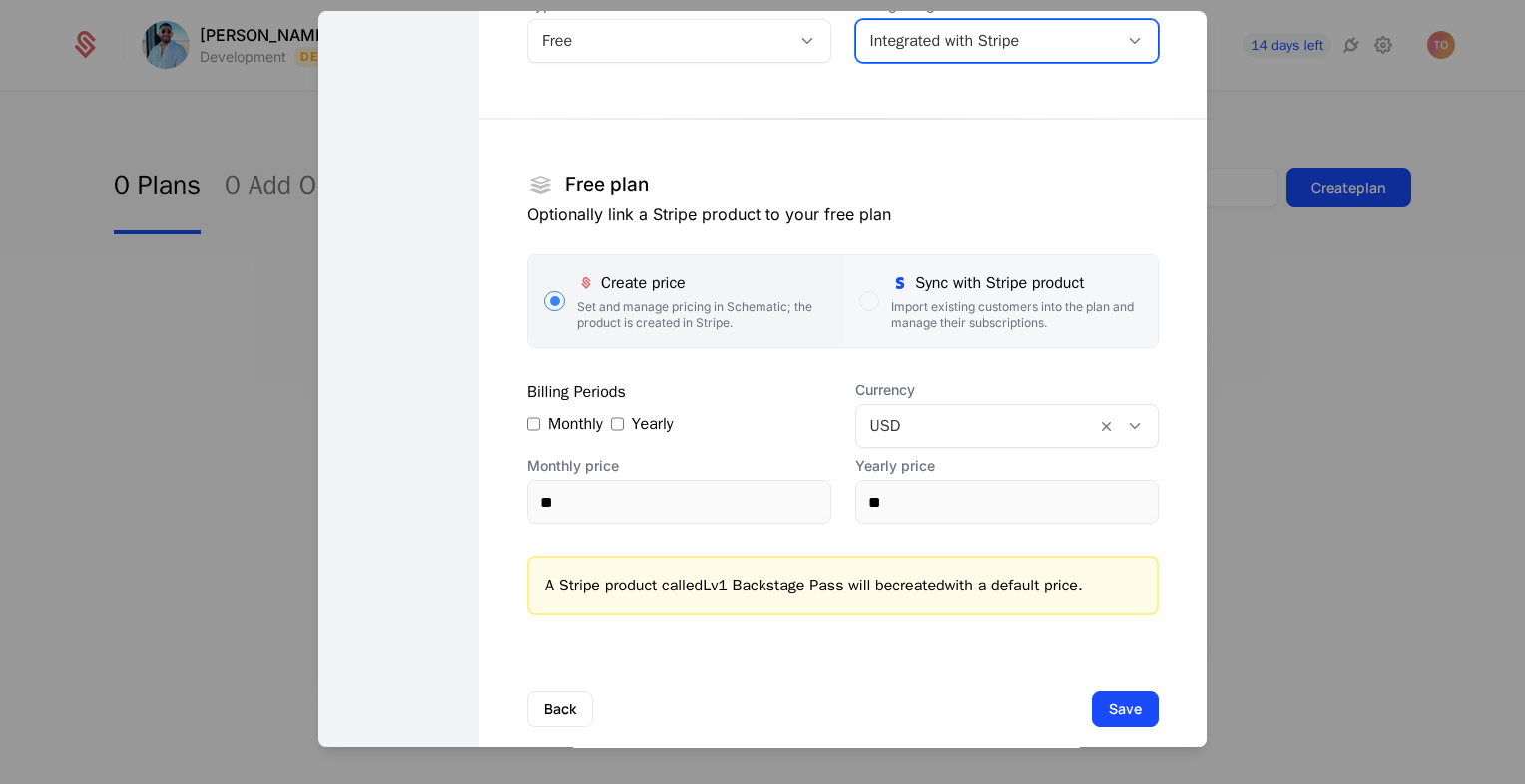 click on "Sync with Stripe product" at bounding box center (1016, 283) 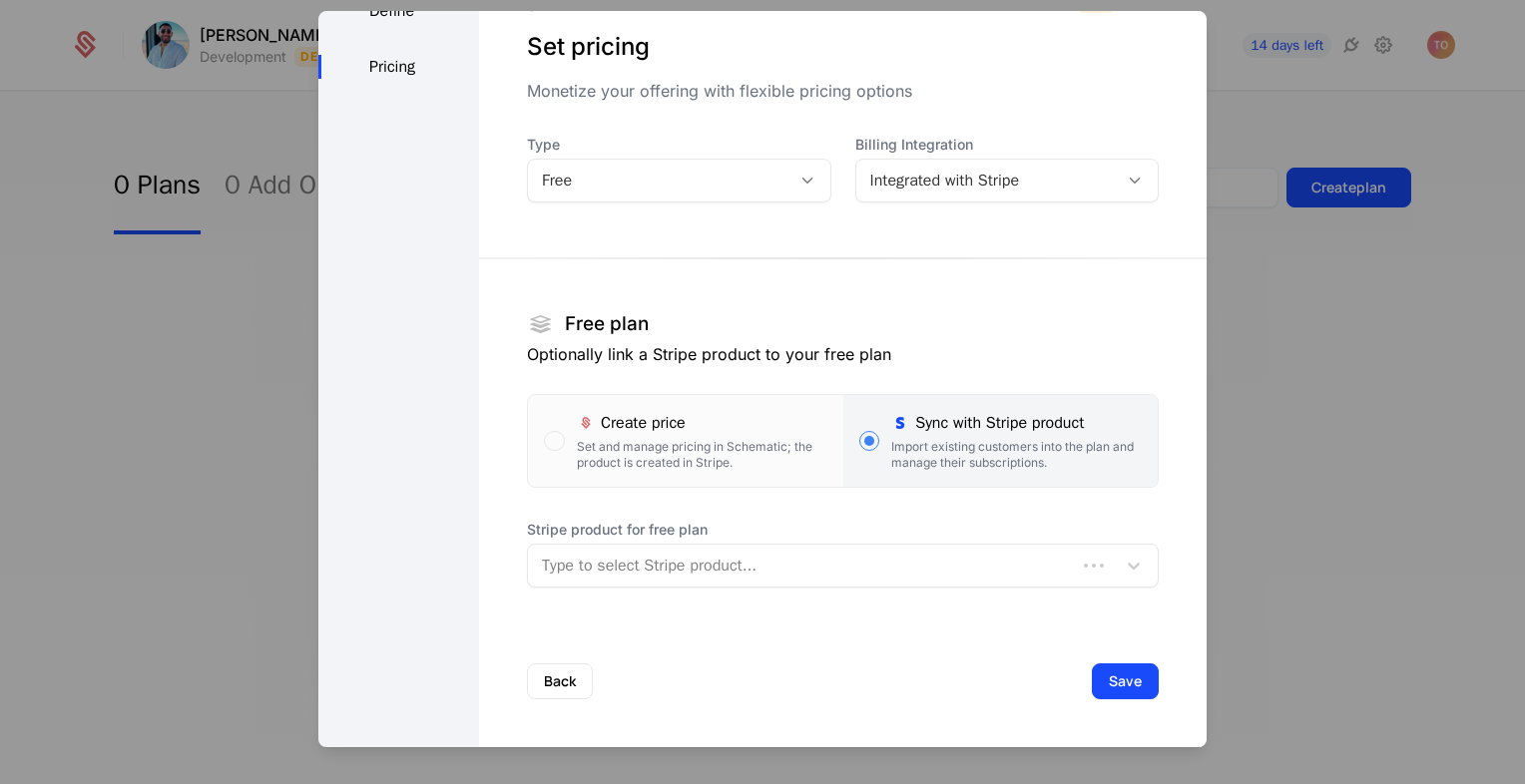 scroll, scrollTop: 63, scrollLeft: 0, axis: vertical 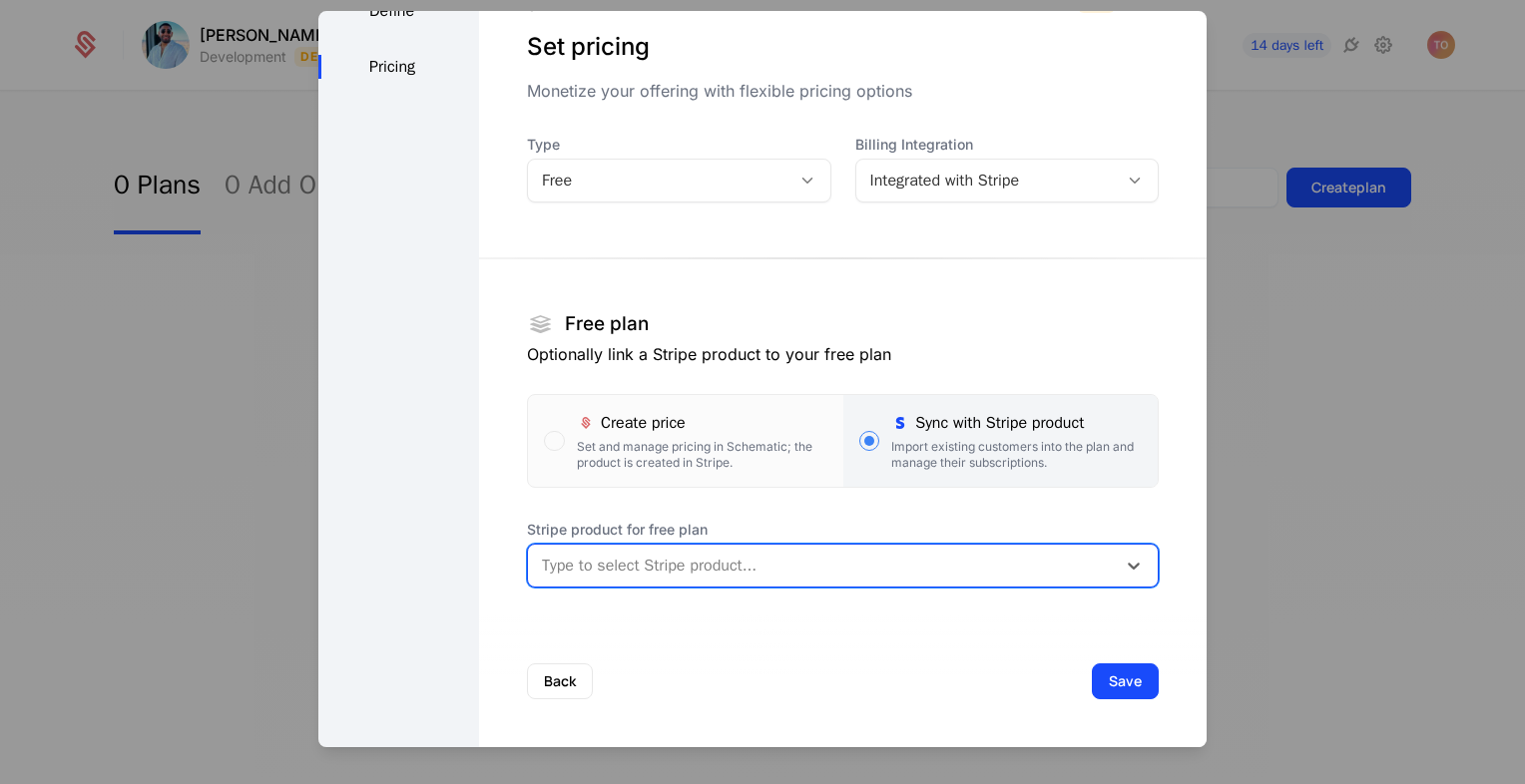 click at bounding box center (821, 566) 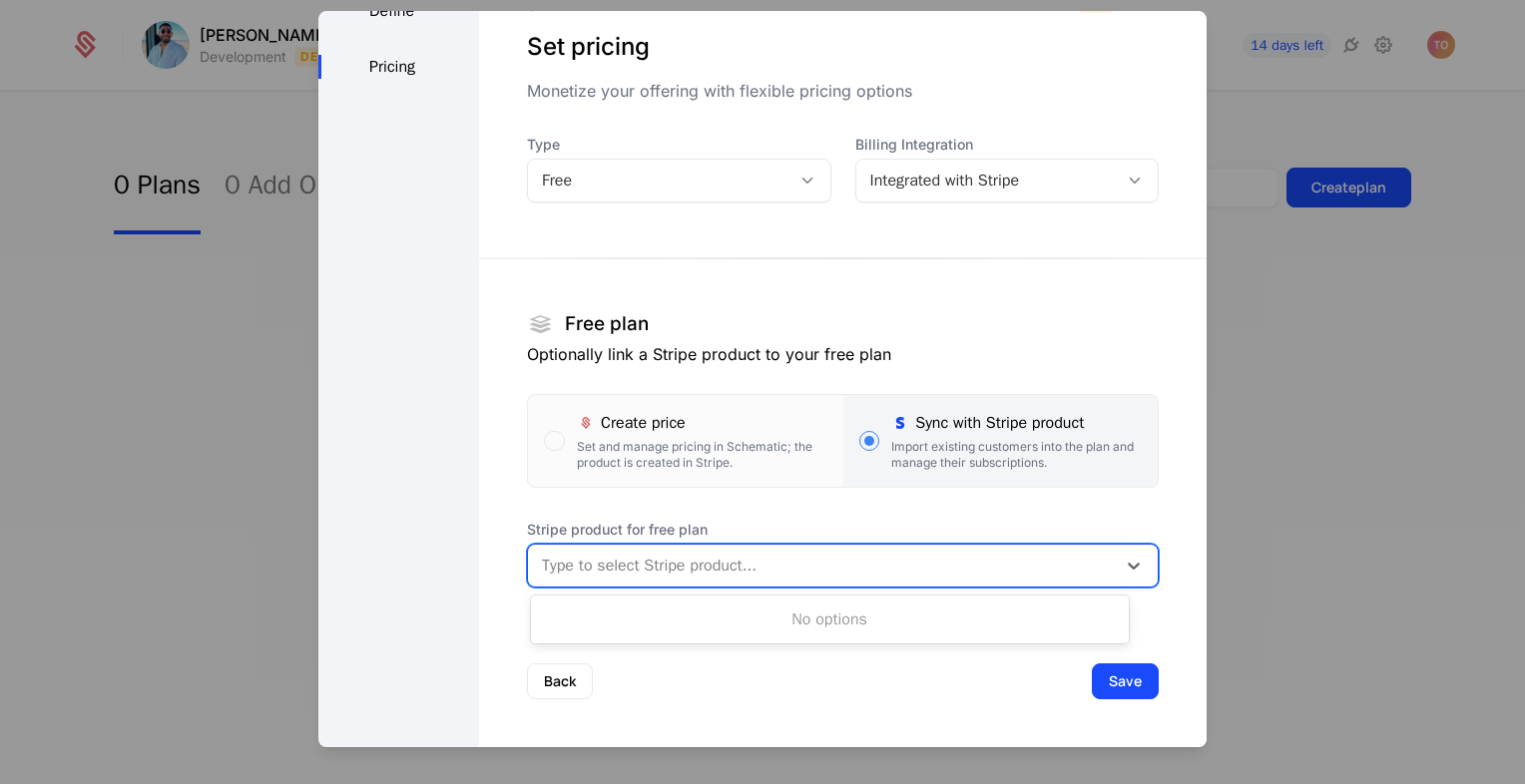 type on "*" 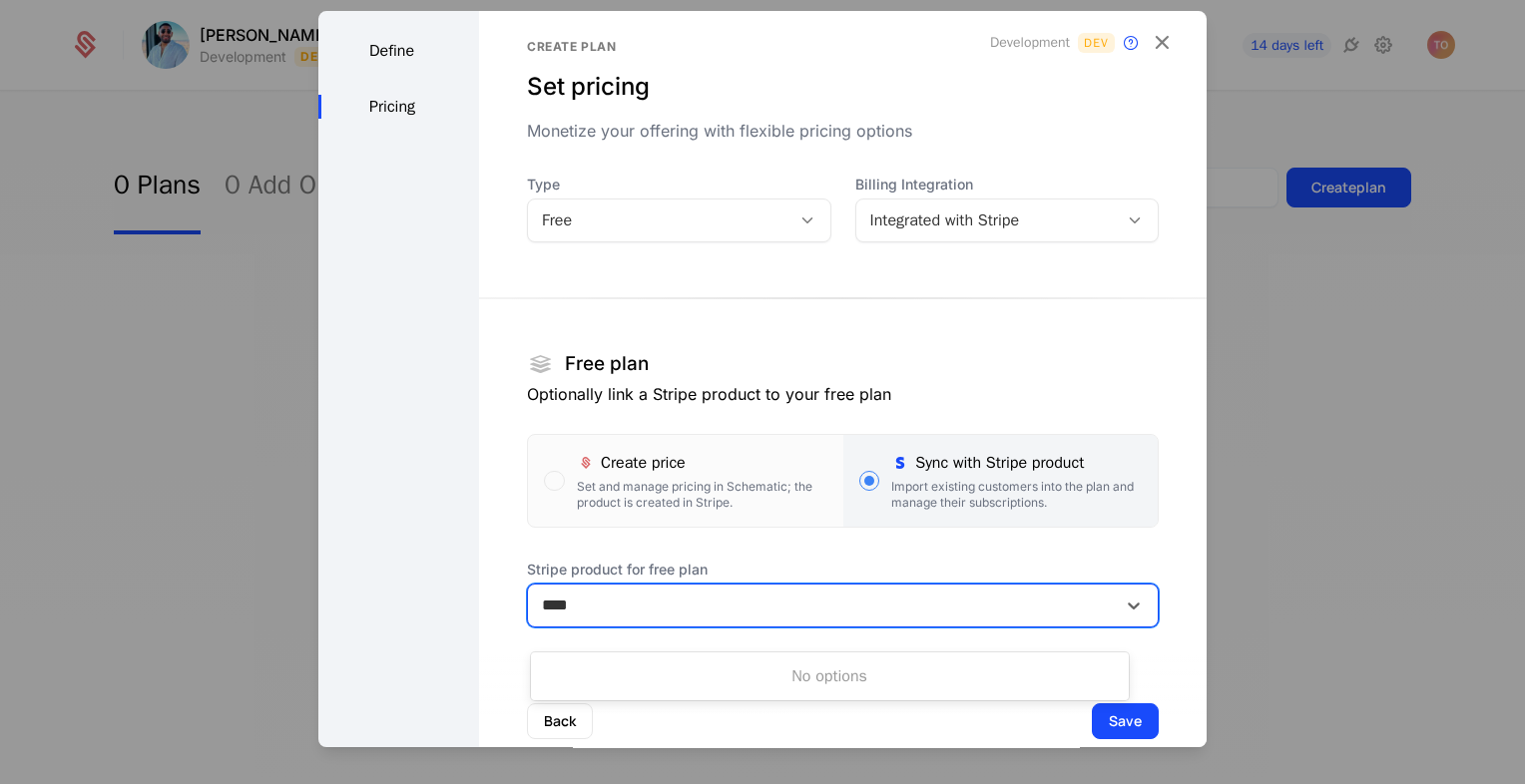scroll, scrollTop: 0, scrollLeft: 0, axis: both 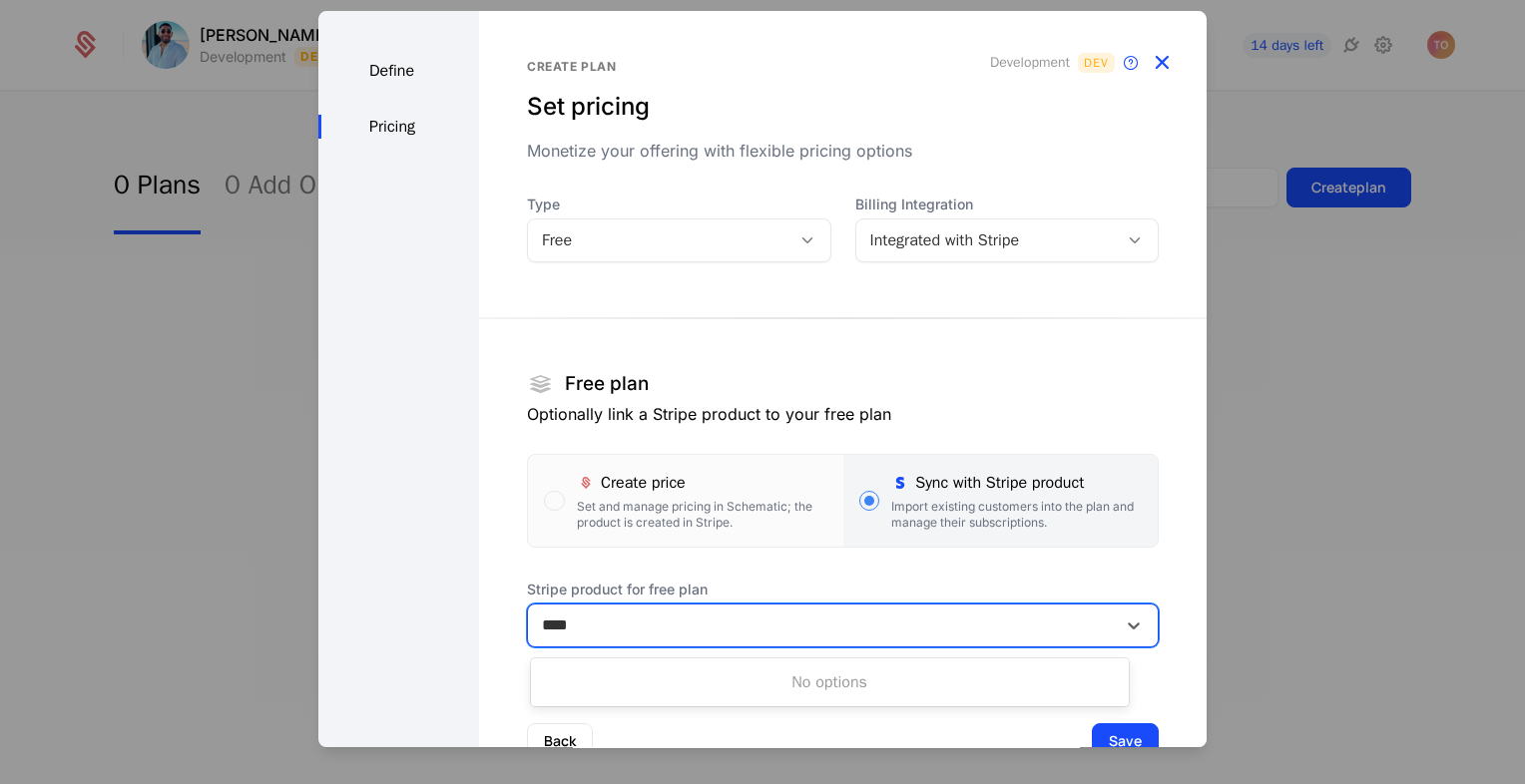 type on "***" 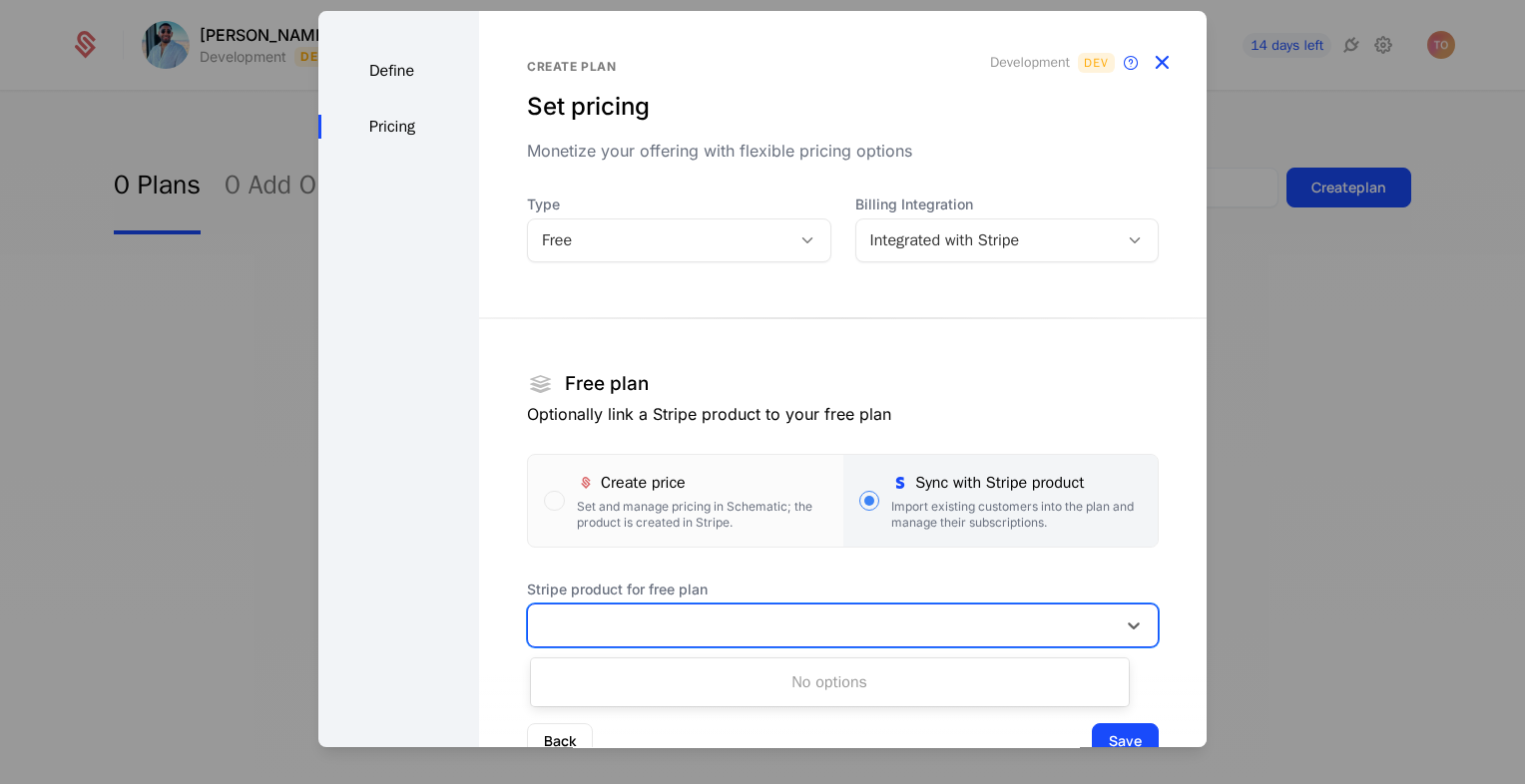 click at bounding box center (1162, 63) 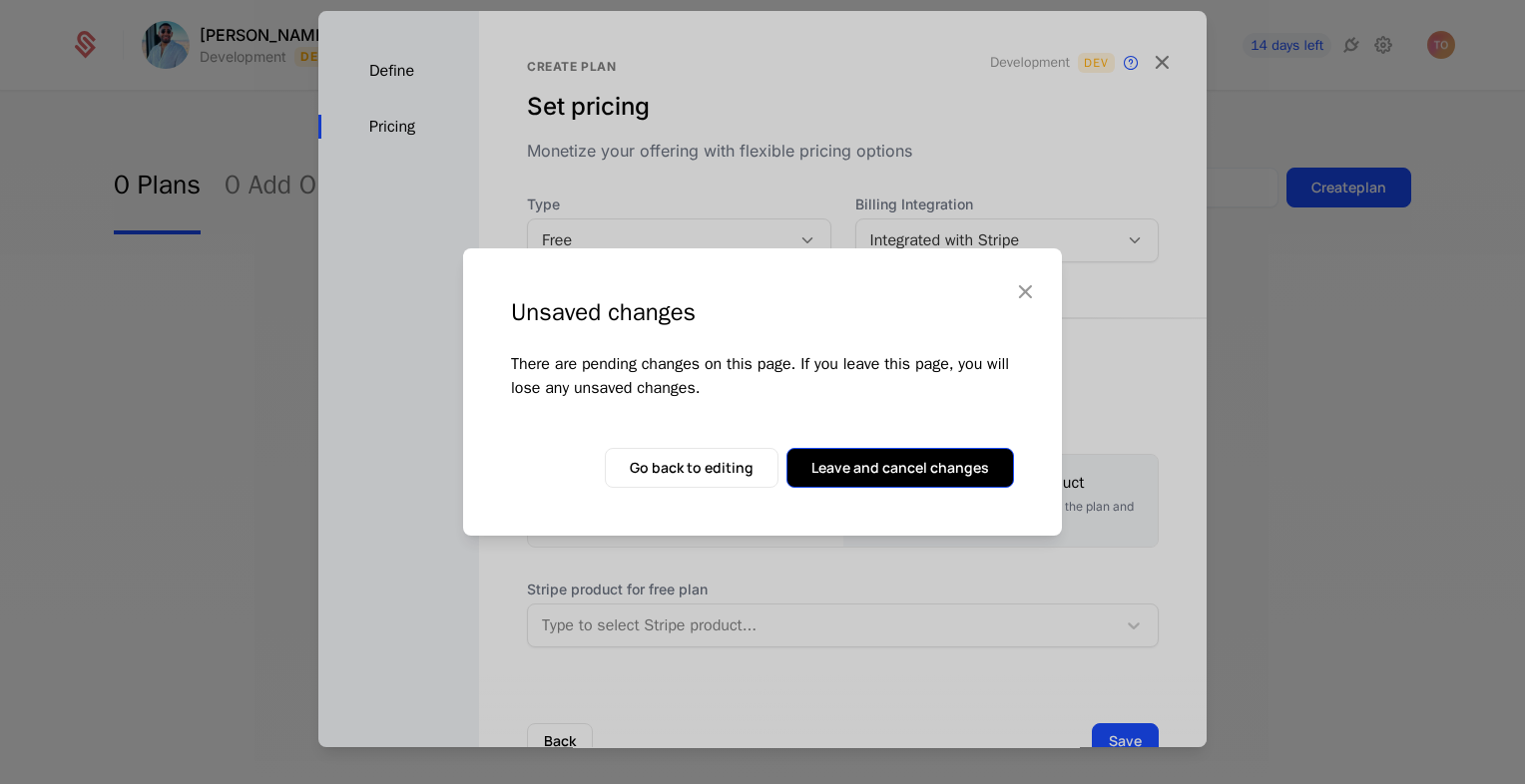click on "Leave and cancel changes" at bounding box center [900, 468] 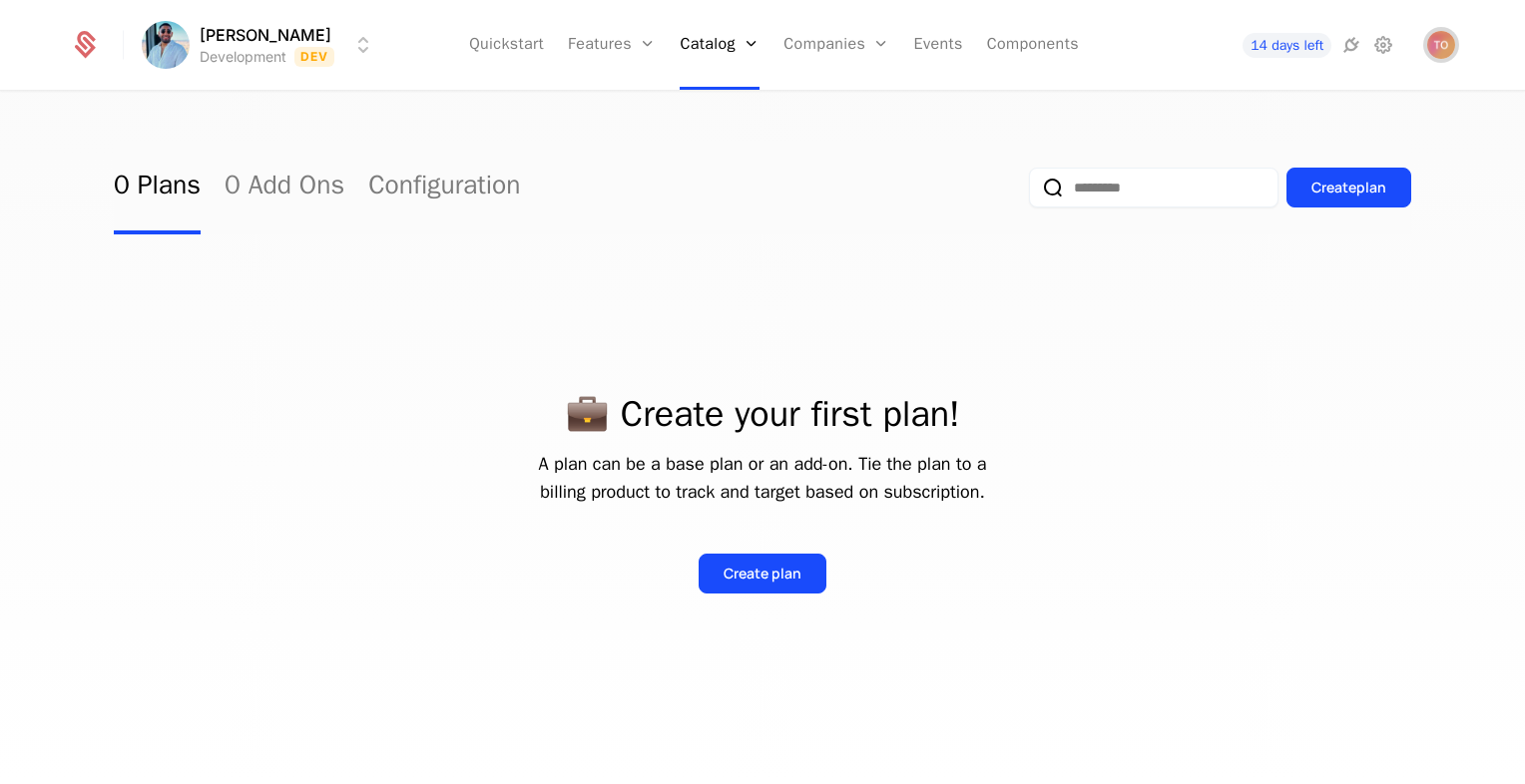 click on "[PERSON_NAME] Development Dev Quickstart Features Features Flags Catalog Plans Add Ons Configuration Companies Companies Users Events Components 14 days left" at bounding box center (762, 45) 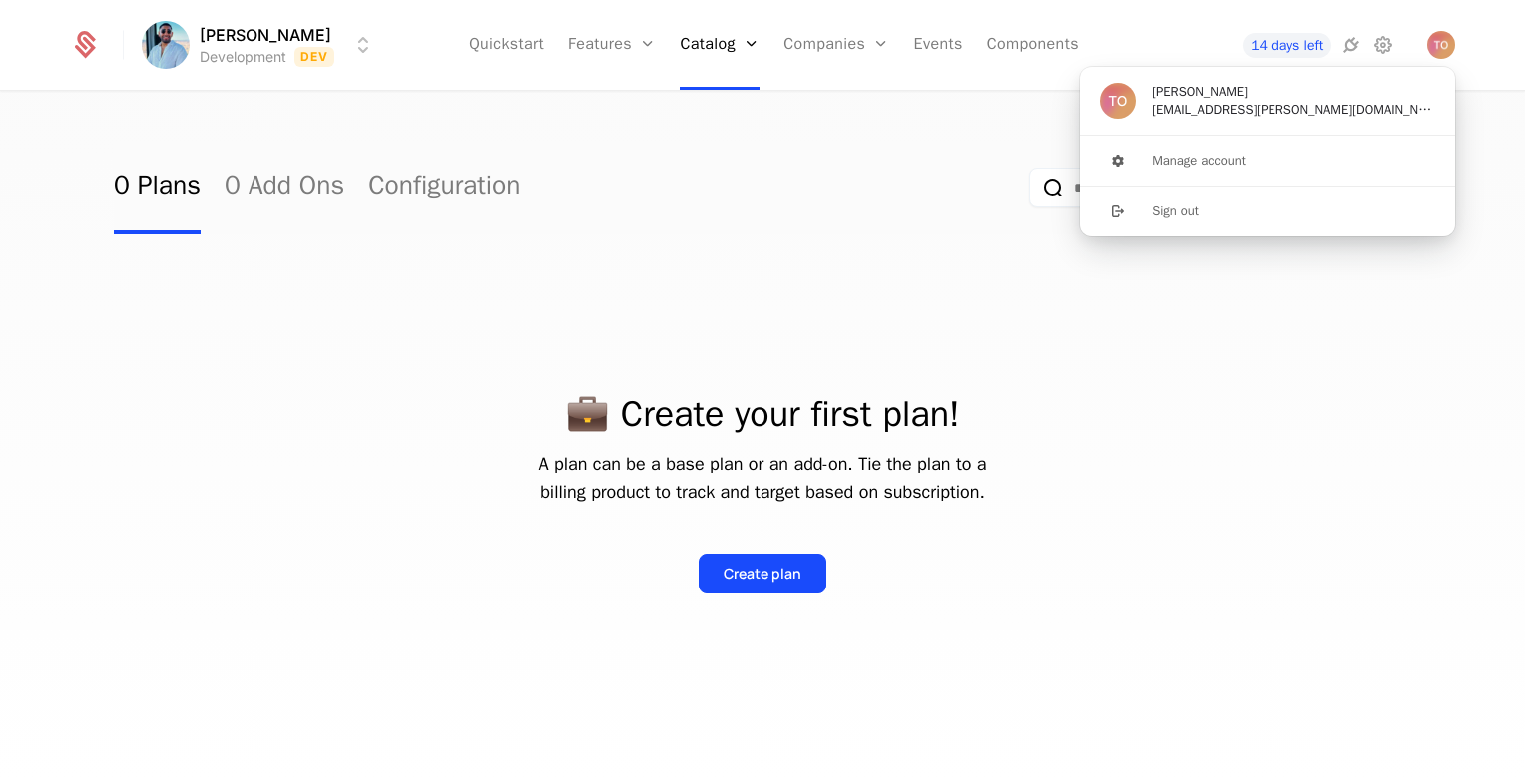 click on "[EMAIL_ADDRESS][PERSON_NAME][DOMAIN_NAME]" at bounding box center [1293, 110] 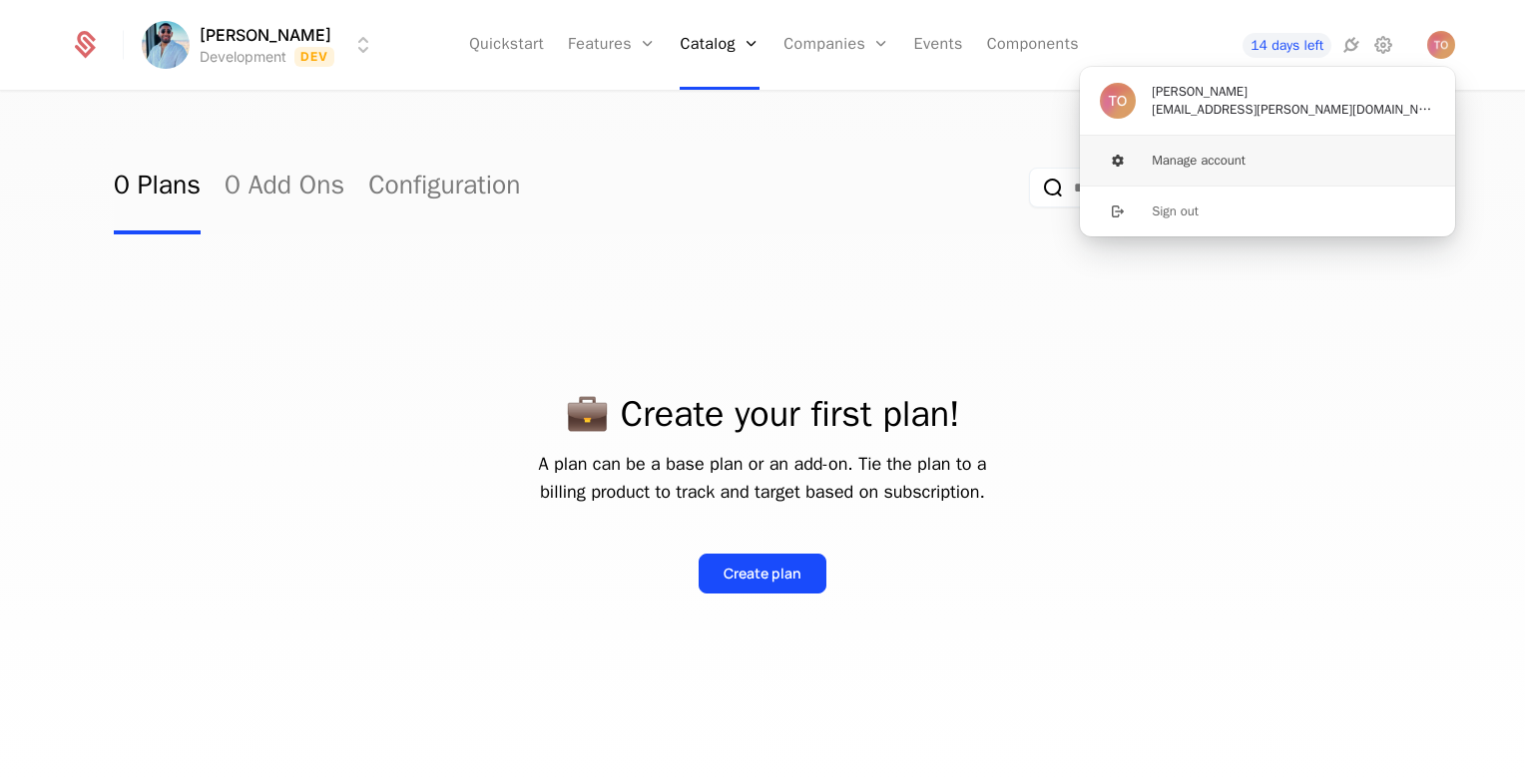 click on "Manage account" at bounding box center (1268, 161) 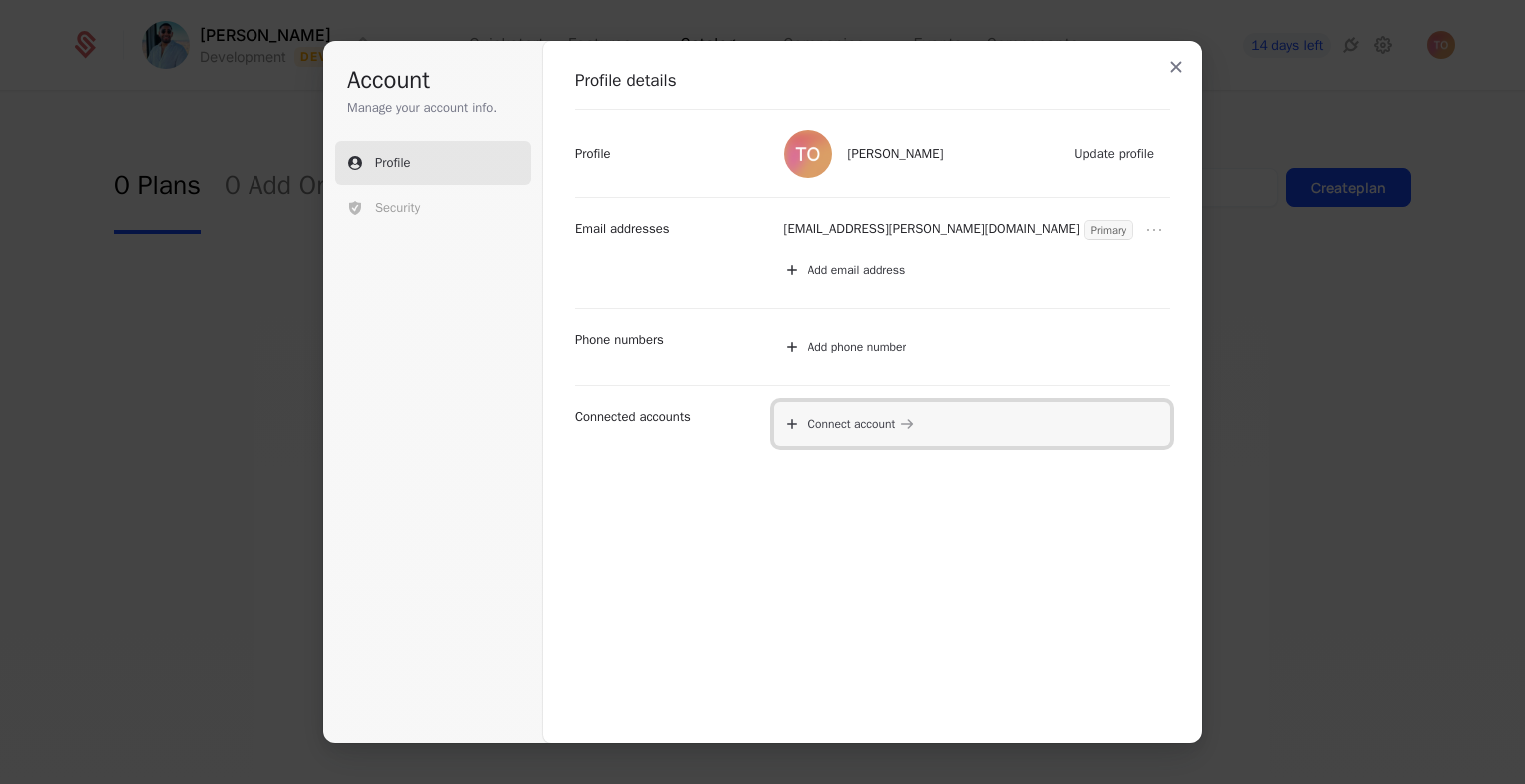 click on "Connect account" at bounding box center (972, 424) 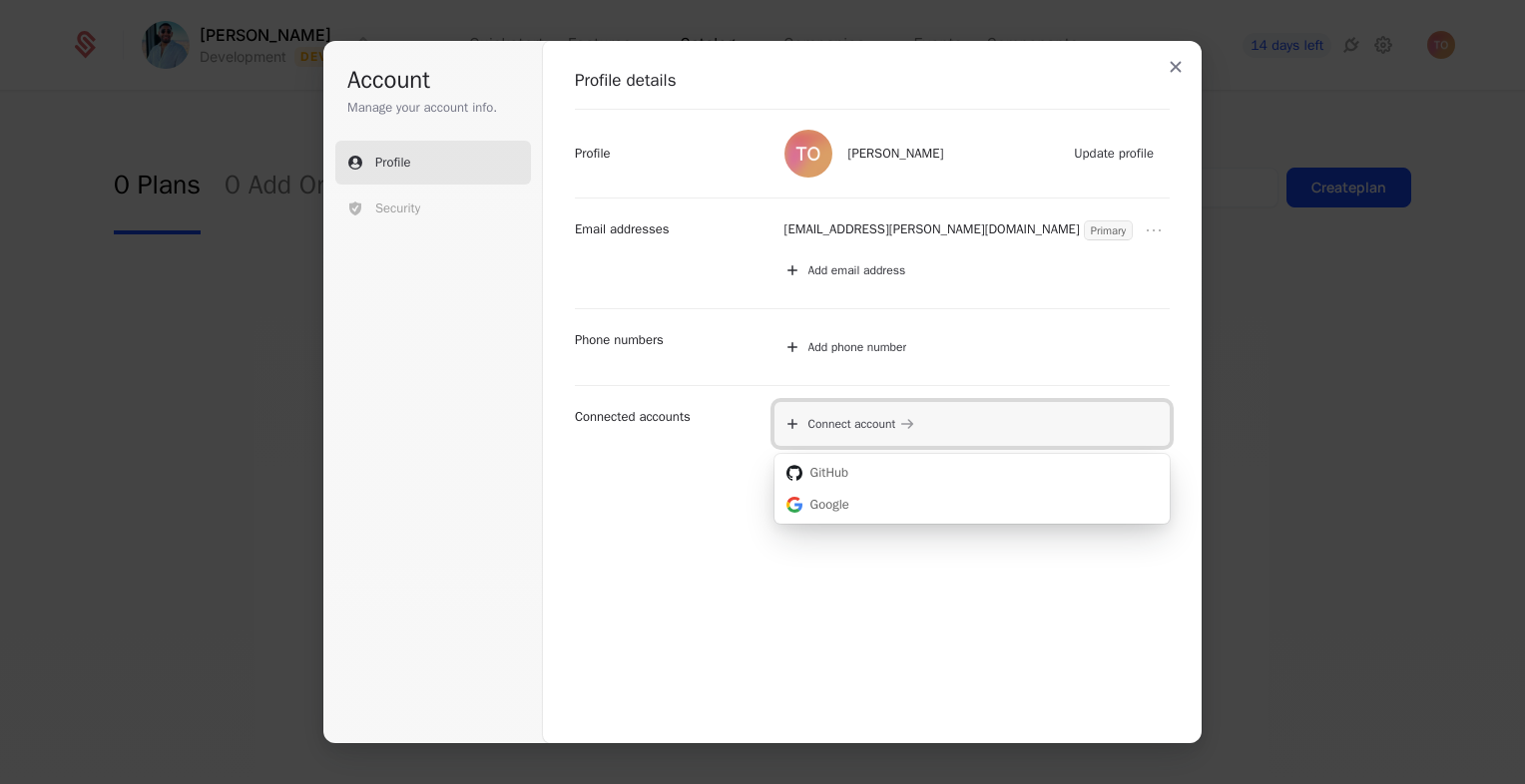 click on "Connect account" at bounding box center (972, 424) 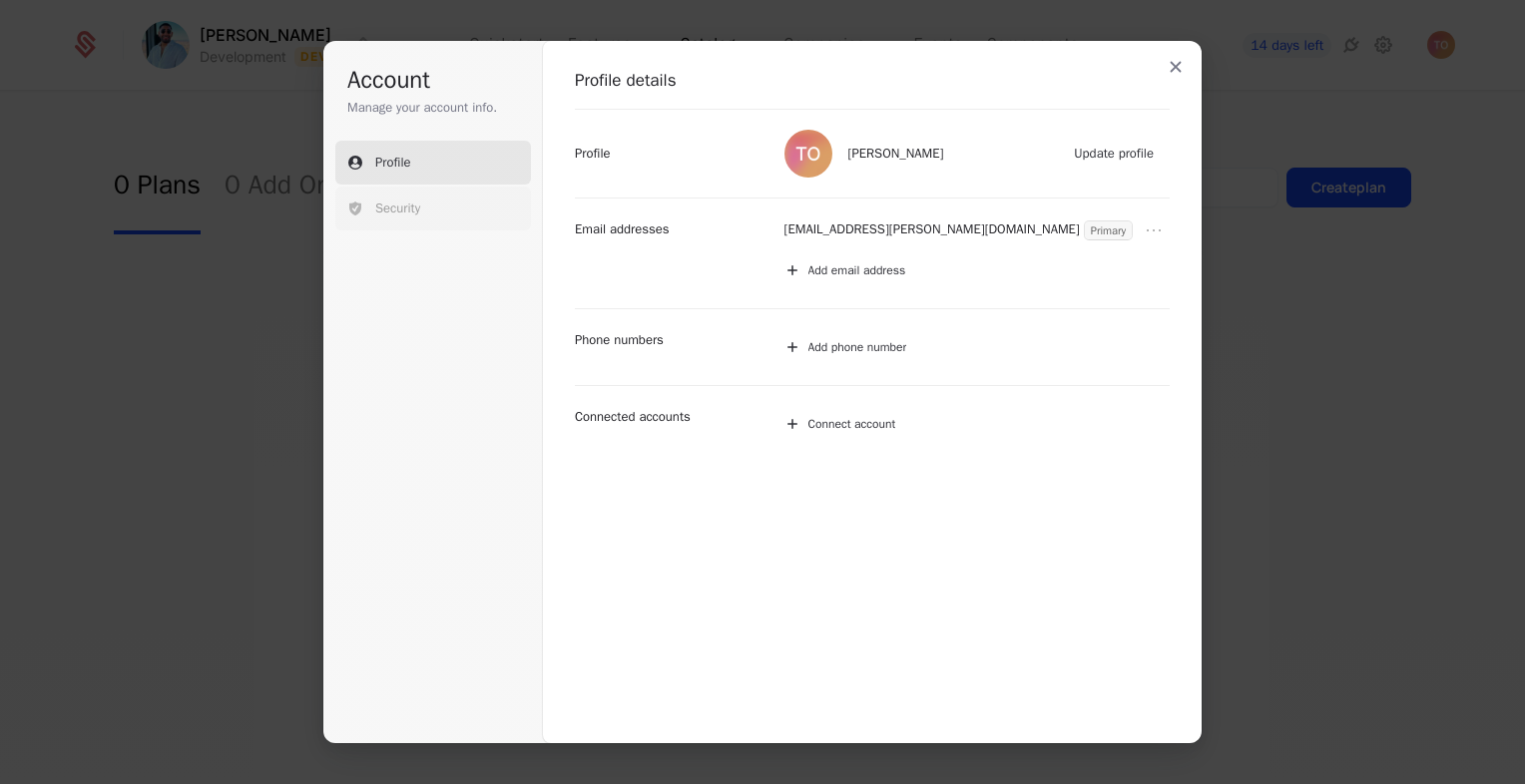 click on "Security" at bounding box center (397, 208) 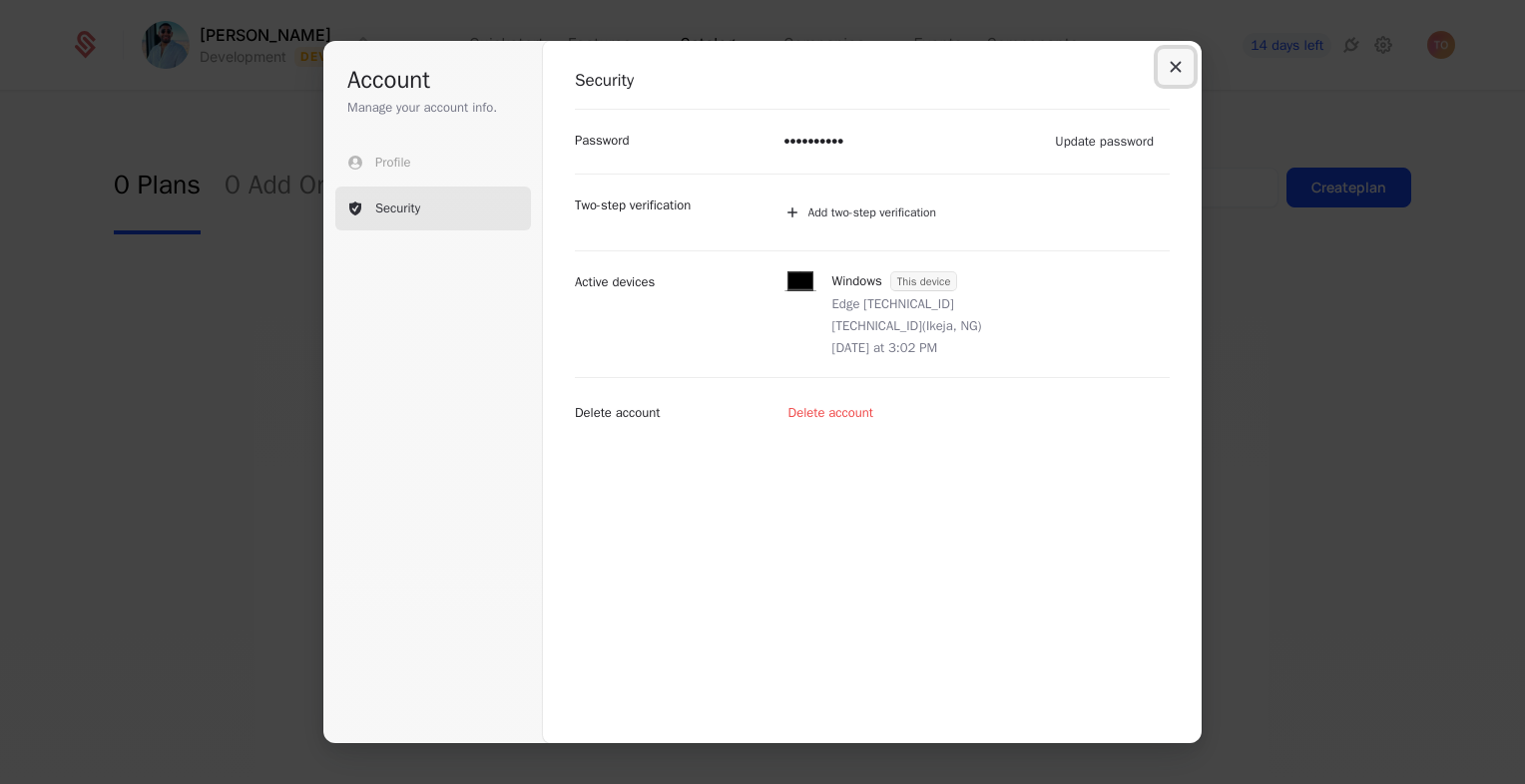 click at bounding box center (1176, 67) 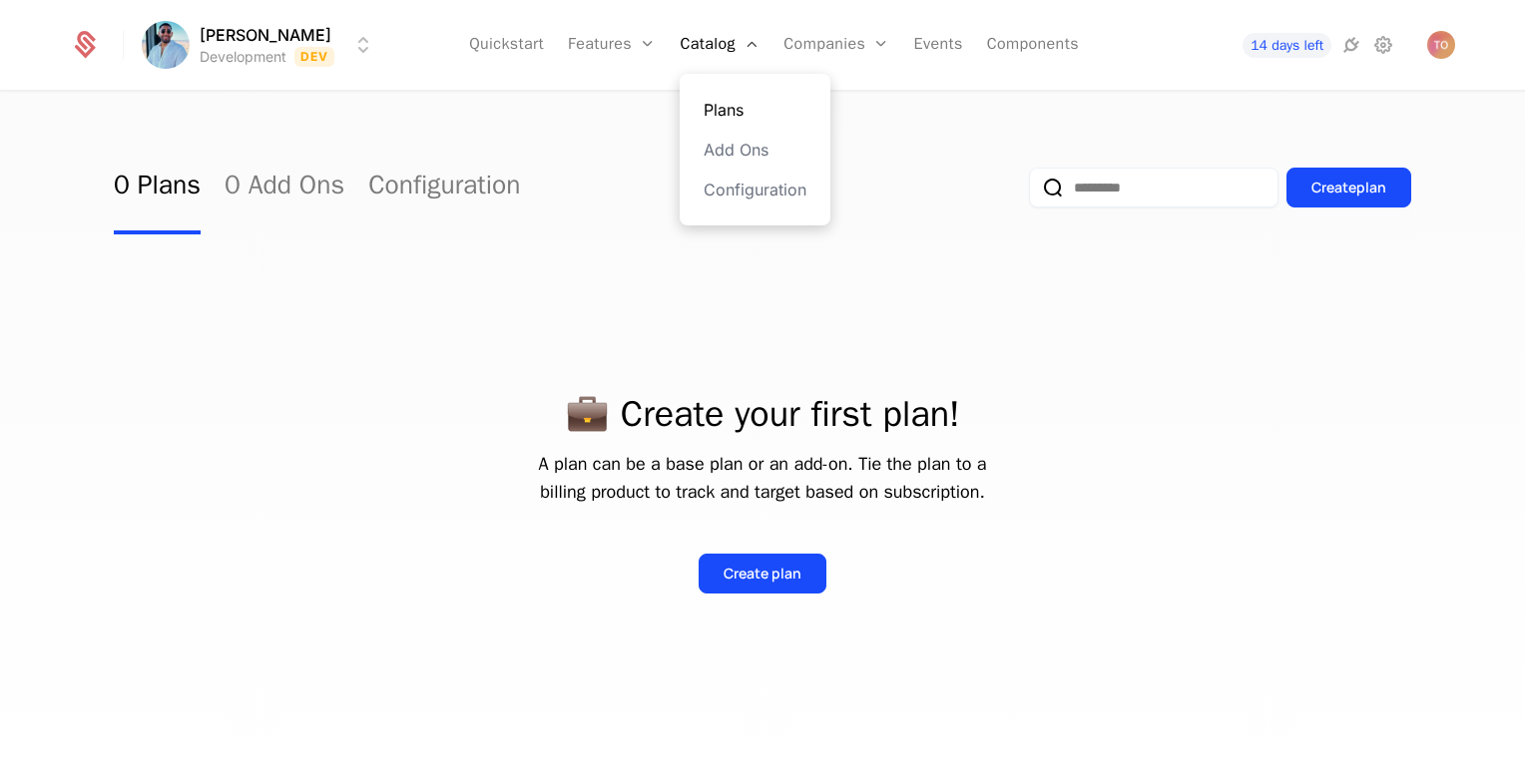 click on "Plans" at bounding box center (755, 110) 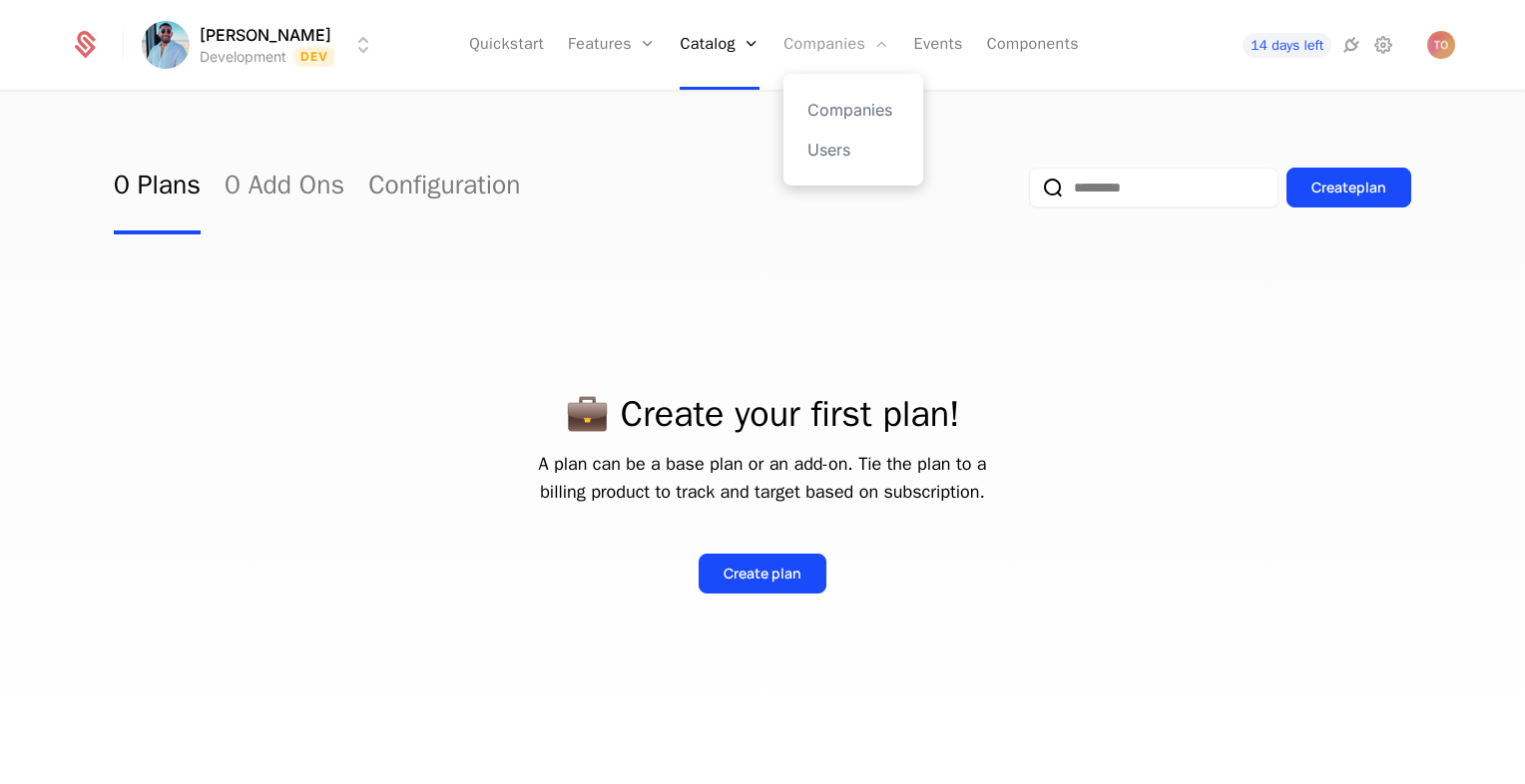 click on "Companies" at bounding box center (836, 45) 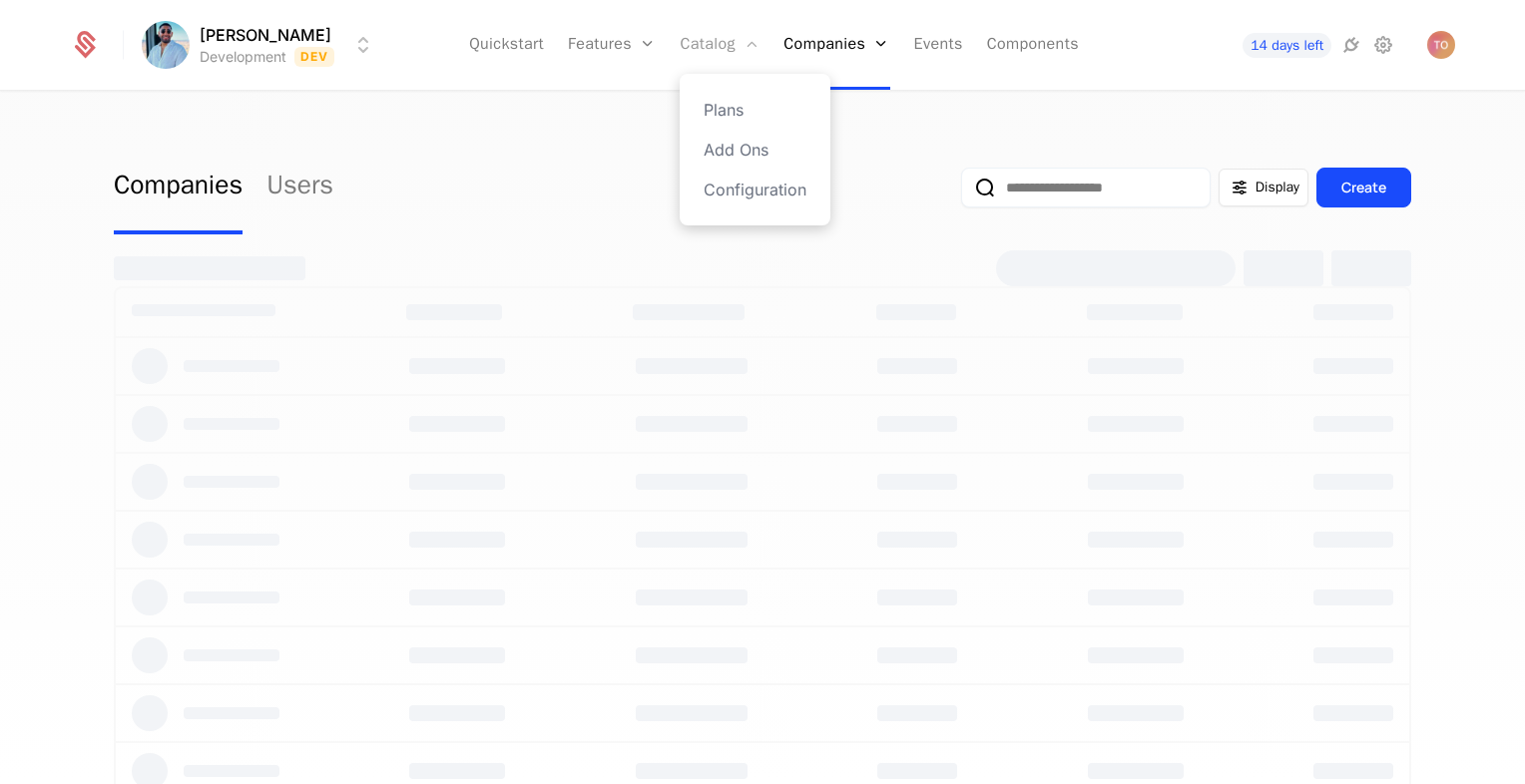 click on "Catalog" at bounding box center [720, 45] 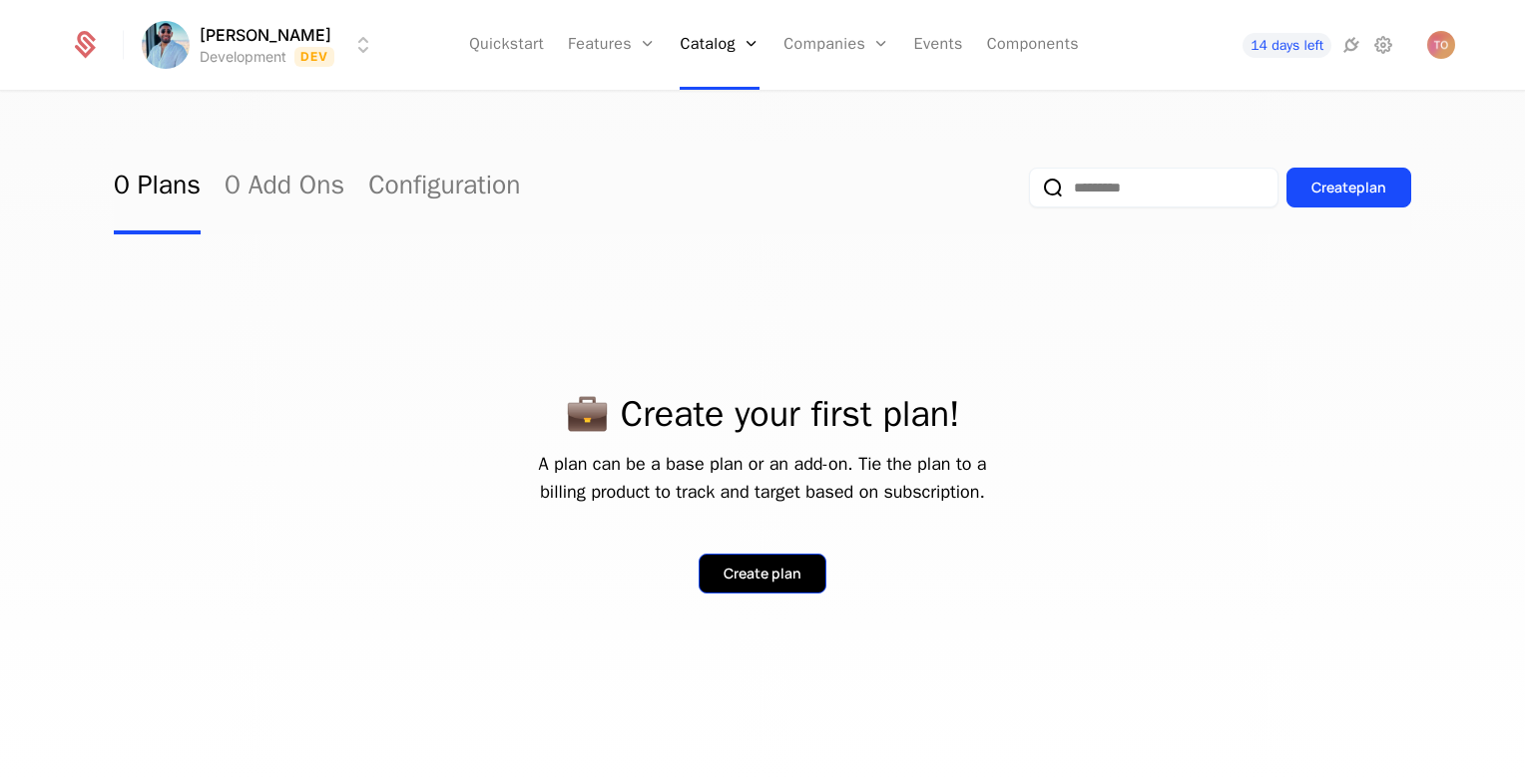 click on "Create plan" at bounding box center [762, 574] 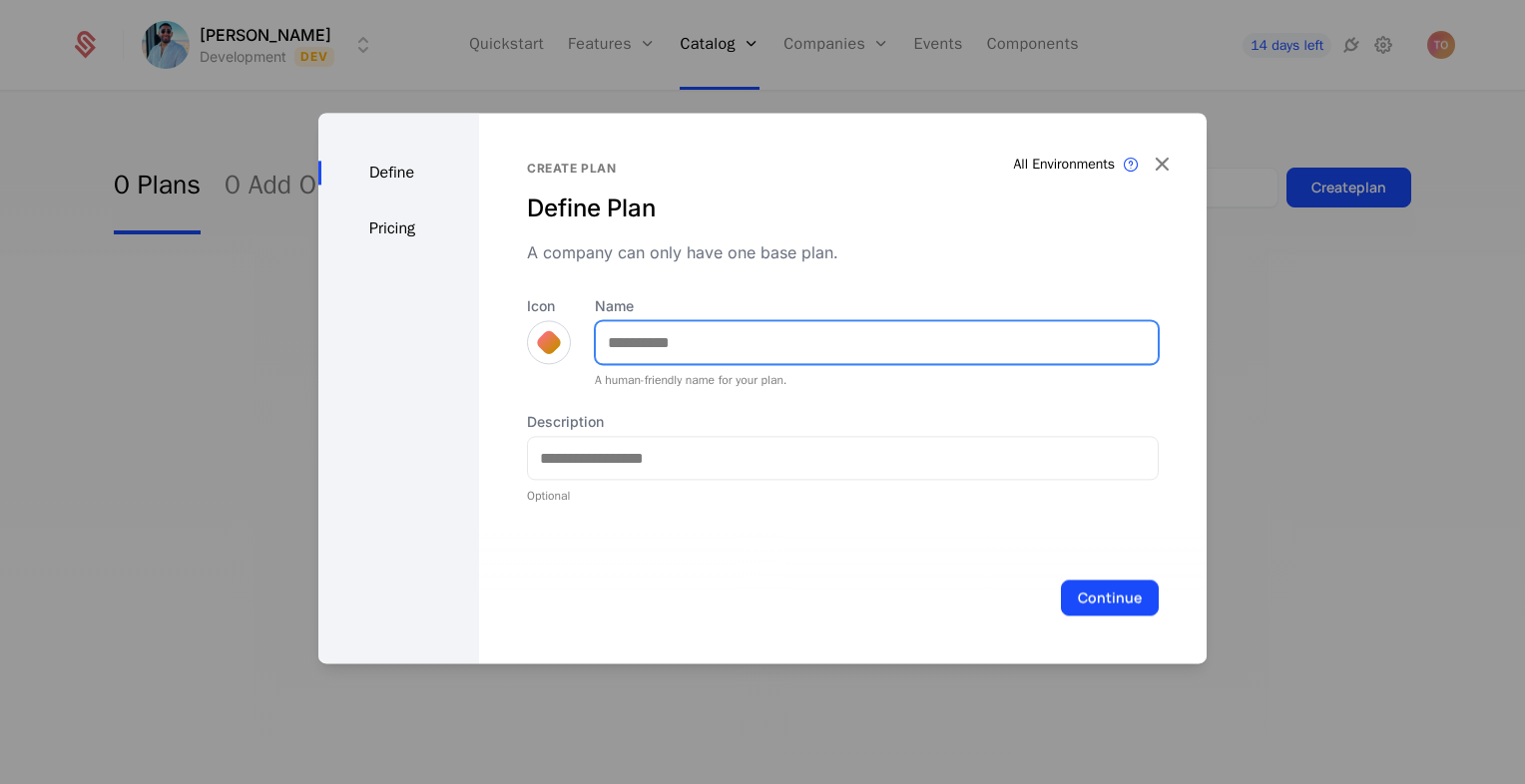 click on "Name" at bounding box center [876, 342] 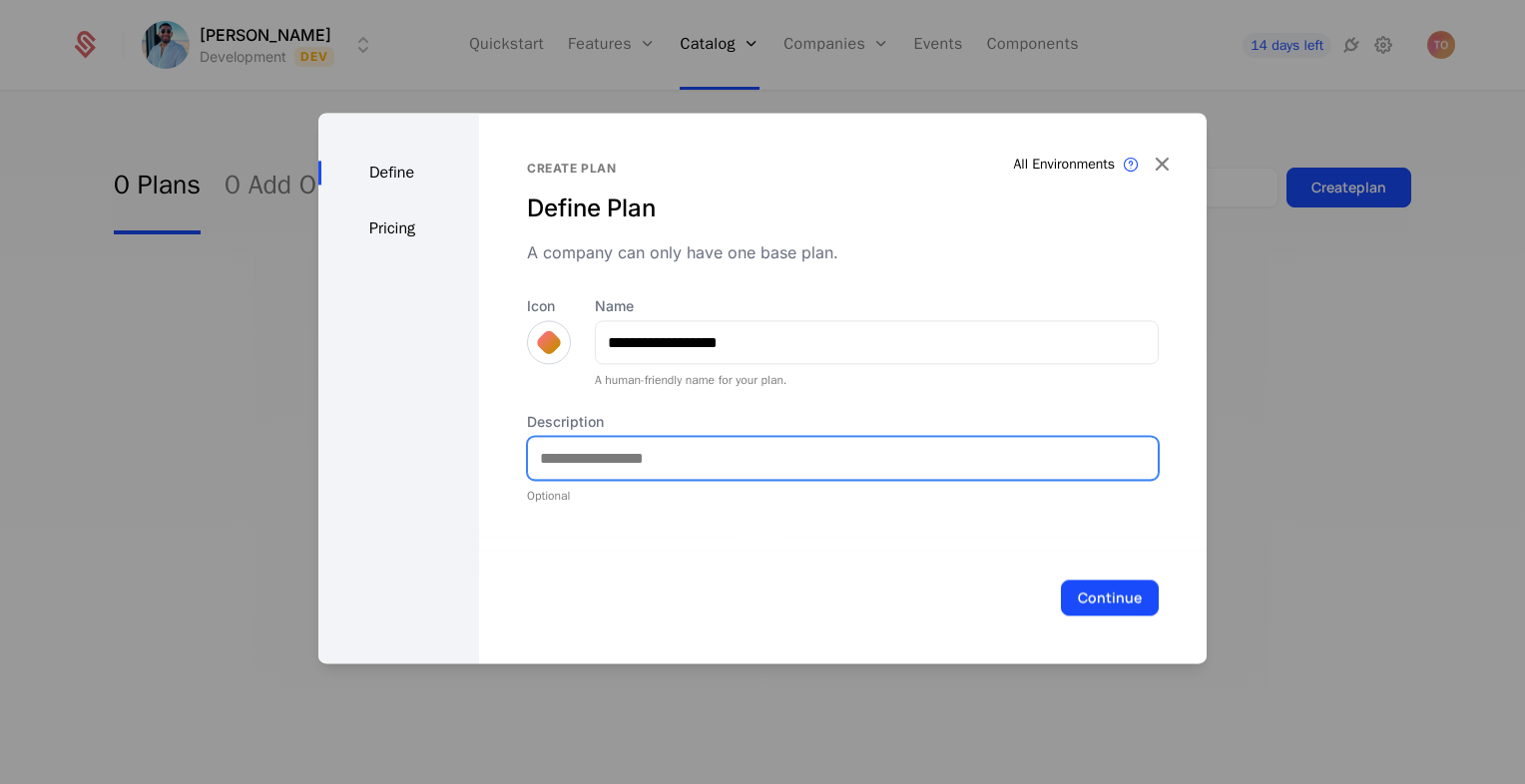 type on "**********" 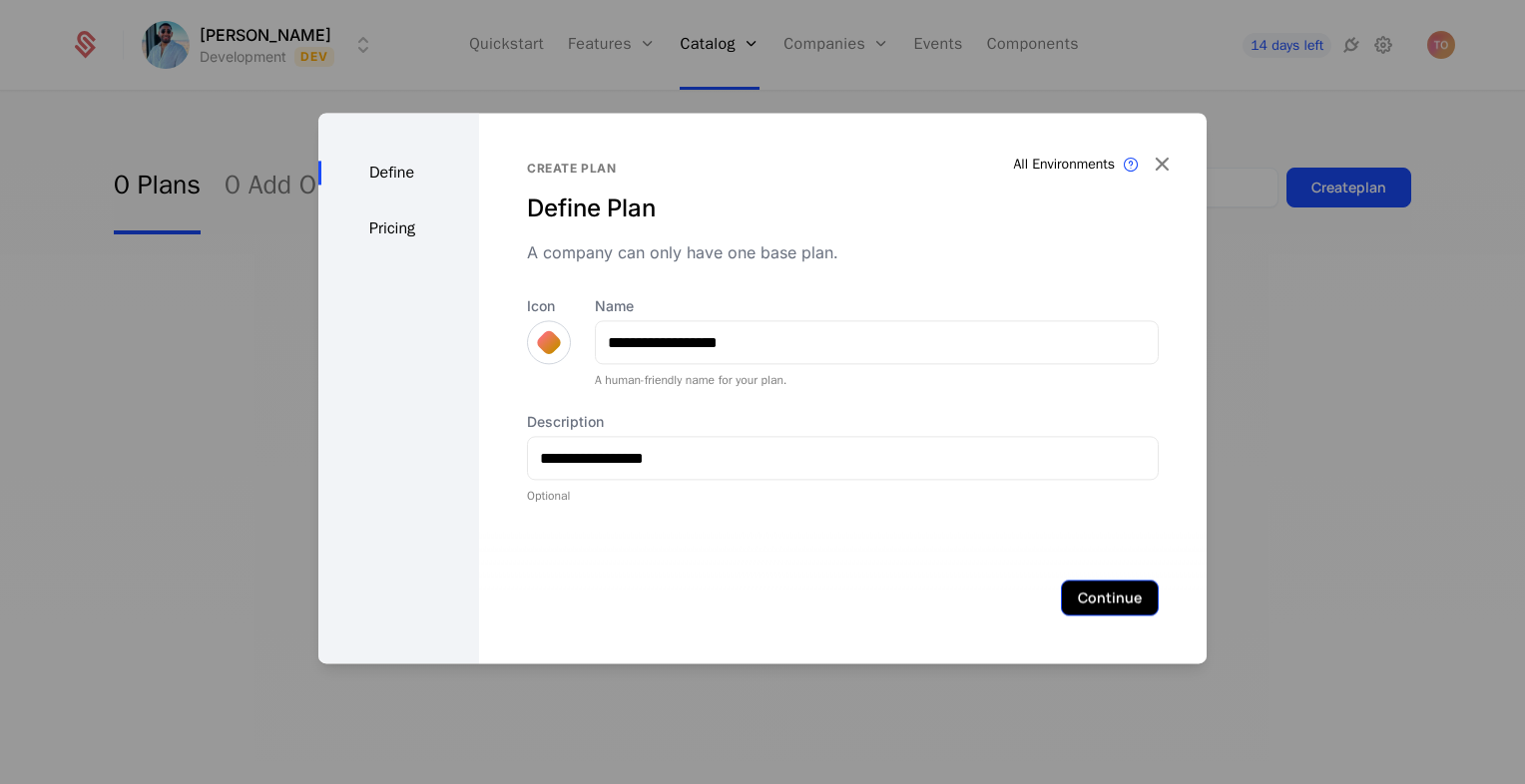 click on "Continue" at bounding box center (1110, 597) 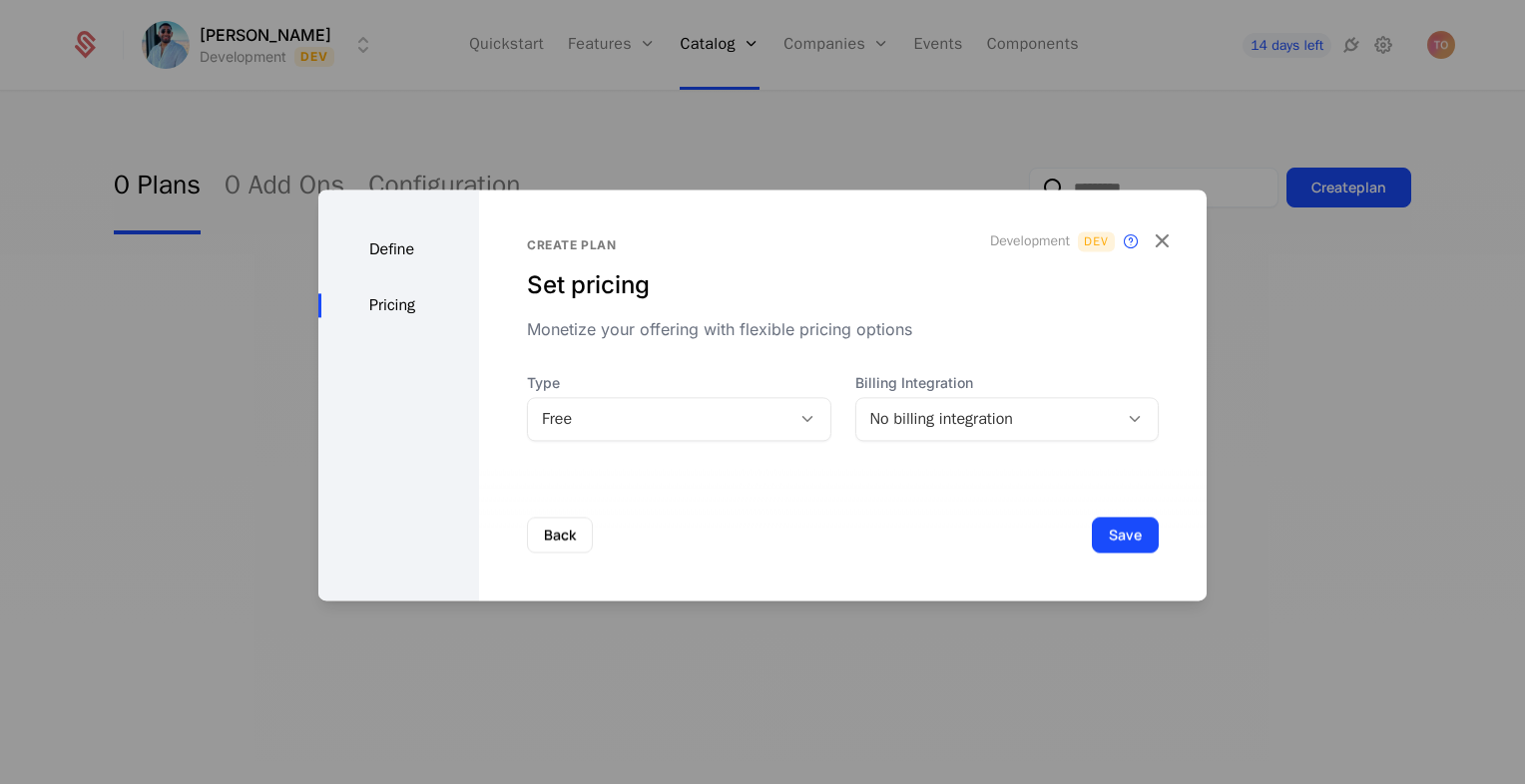 click on "No billing integration" at bounding box center [987, 419] 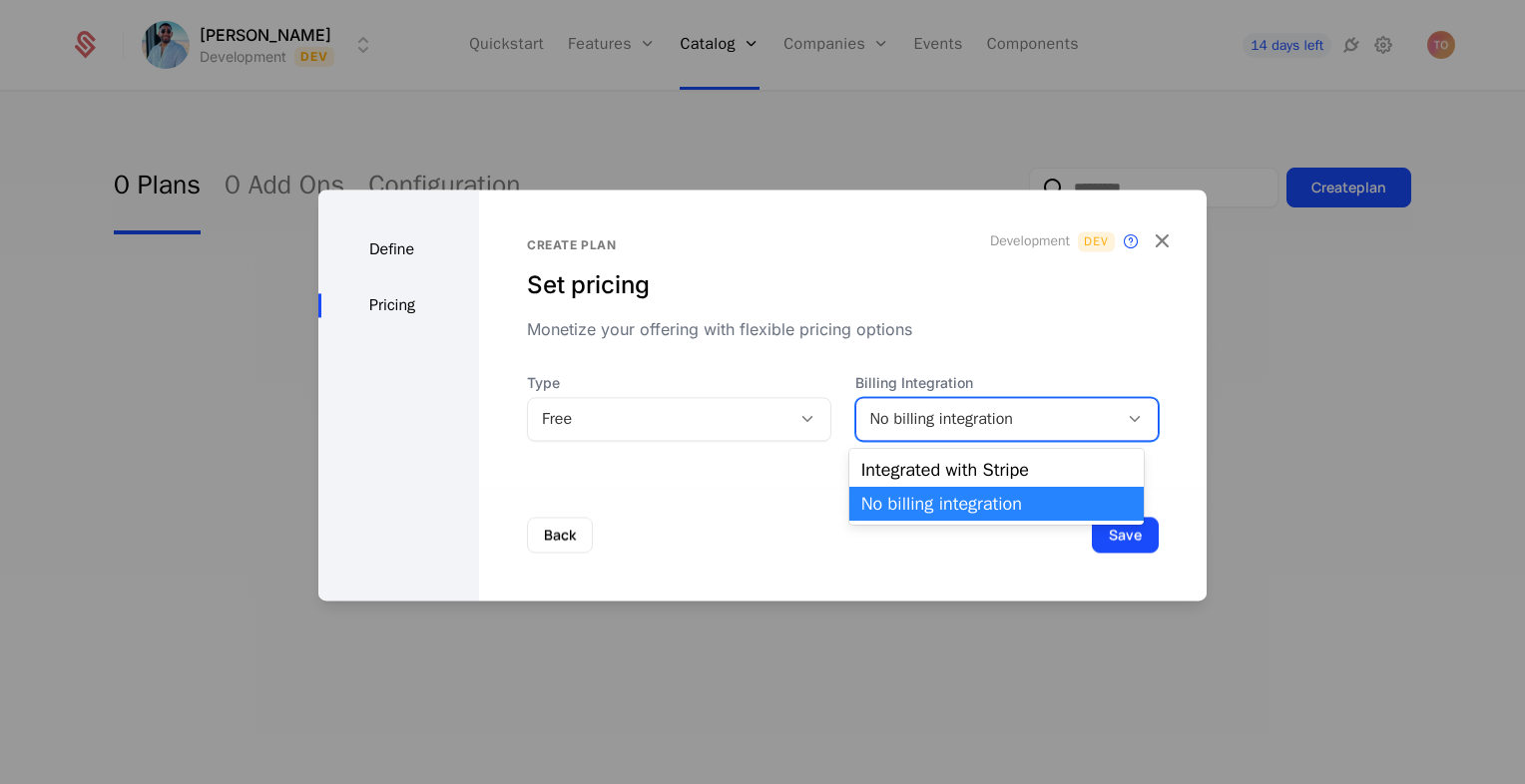 click on "No billing integration" at bounding box center [996, 504] 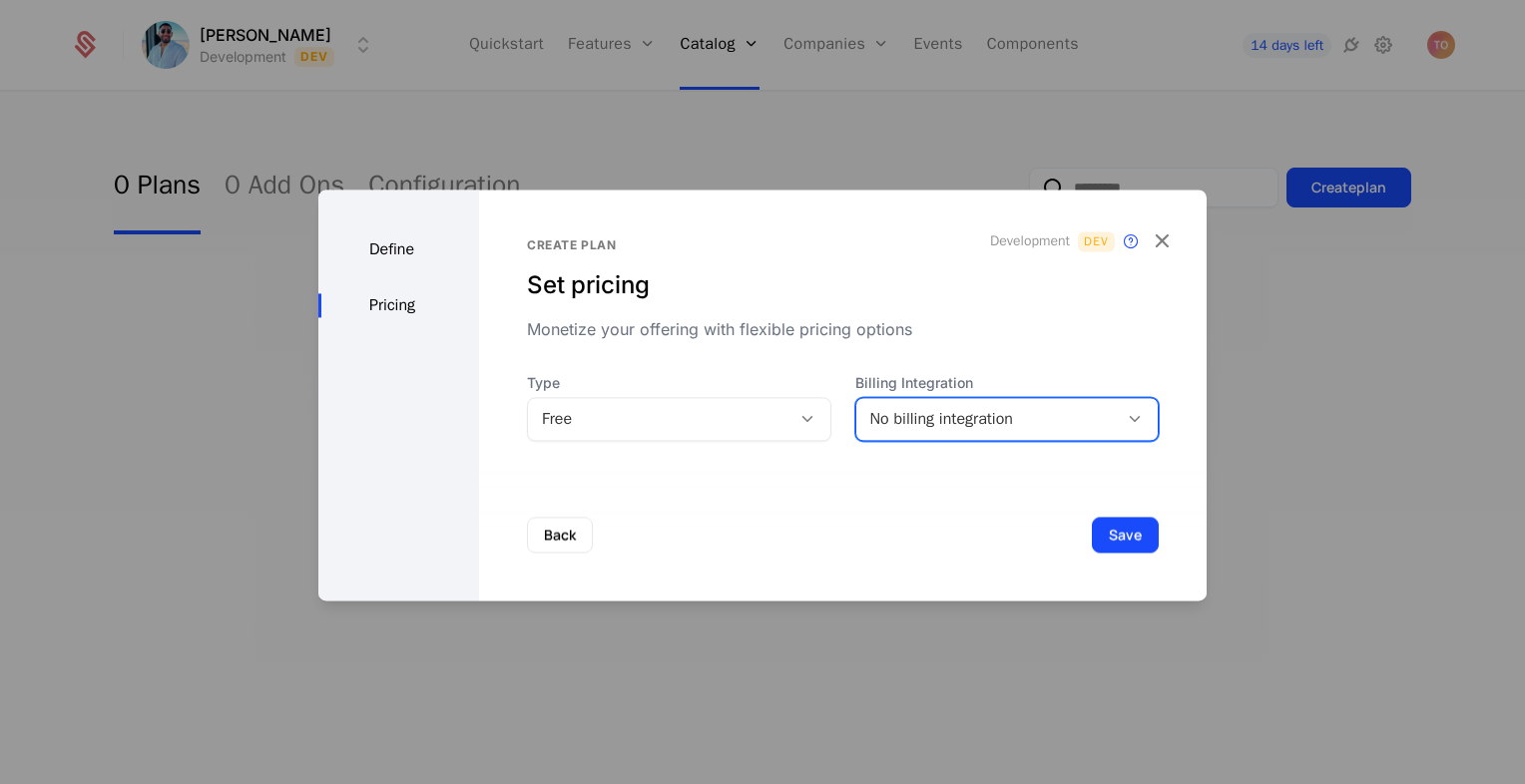 click on "Back Save" at bounding box center (842, 535) 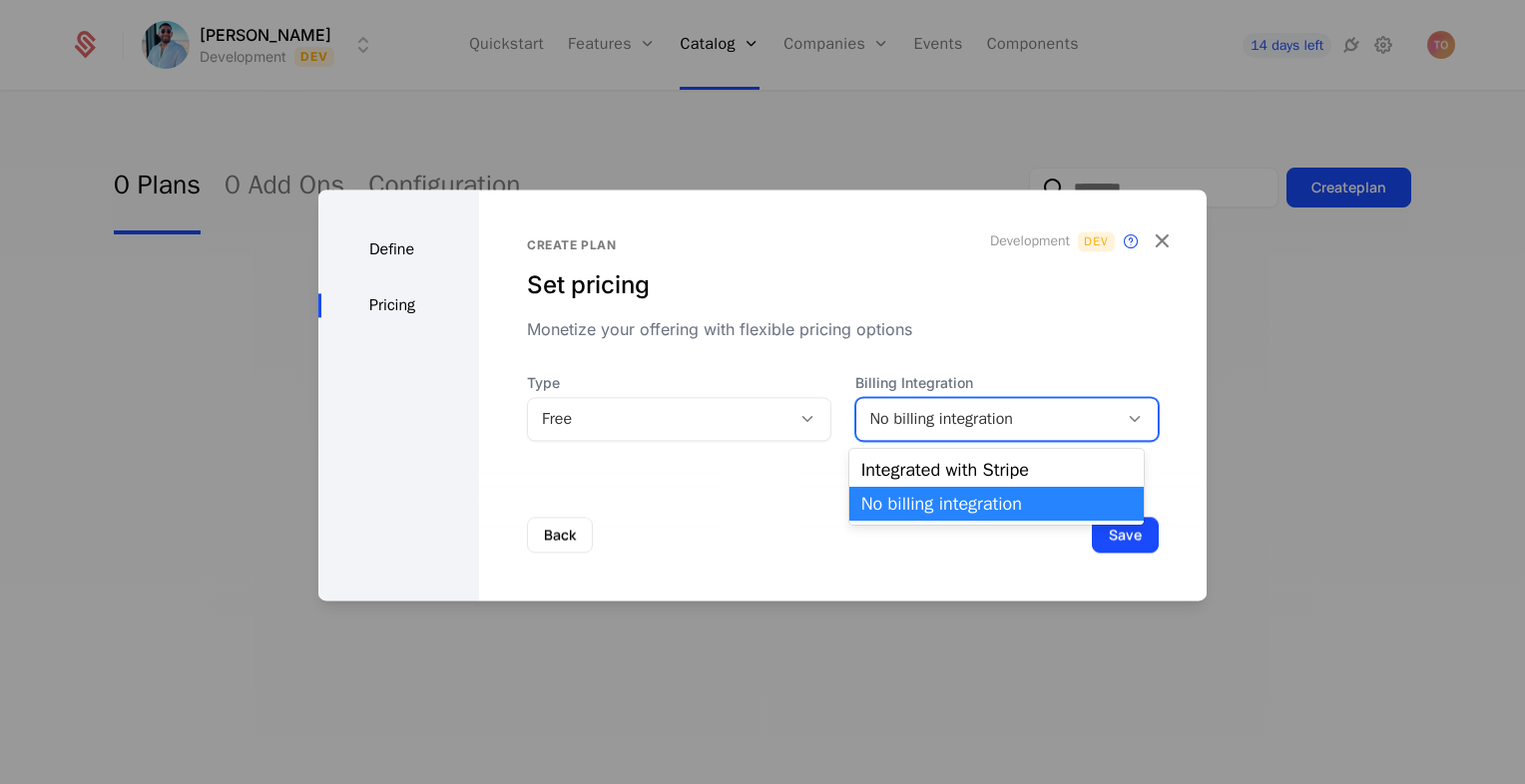 click on "No billing integration" at bounding box center (987, 419) 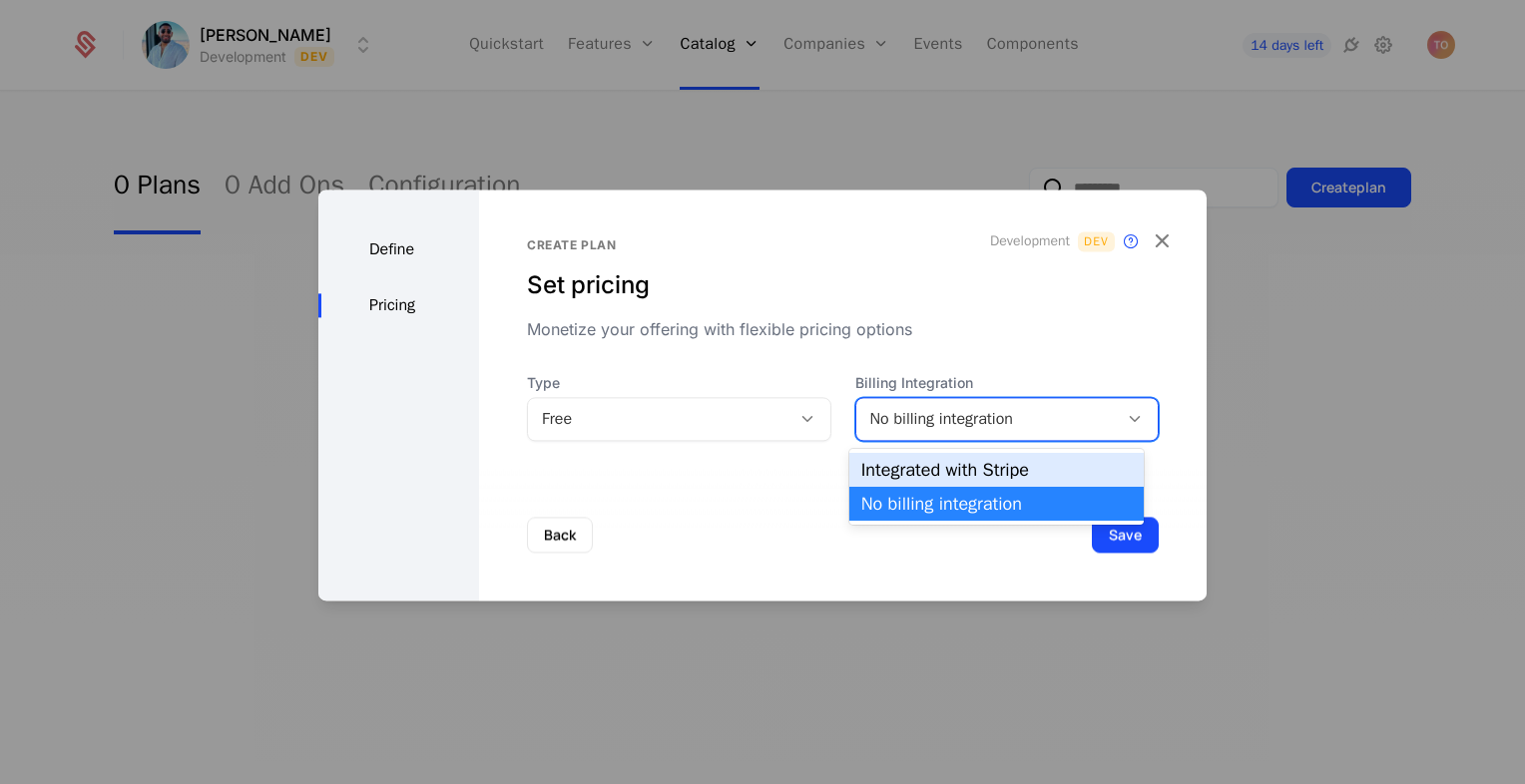 click on "Integrated with Stripe" at bounding box center [996, 470] 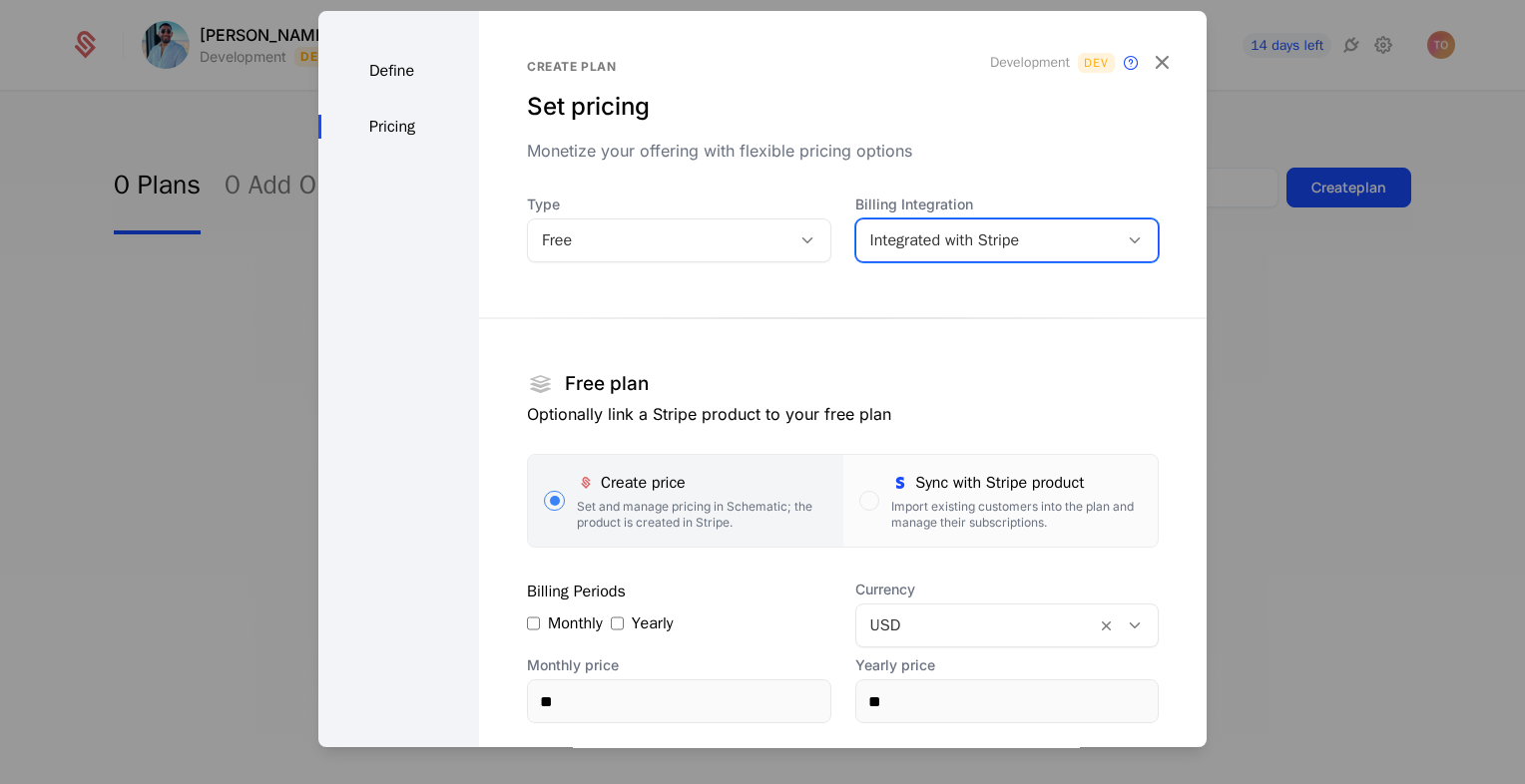 click on "Monetize your offering with flexible pricing options" at bounding box center (842, 151) 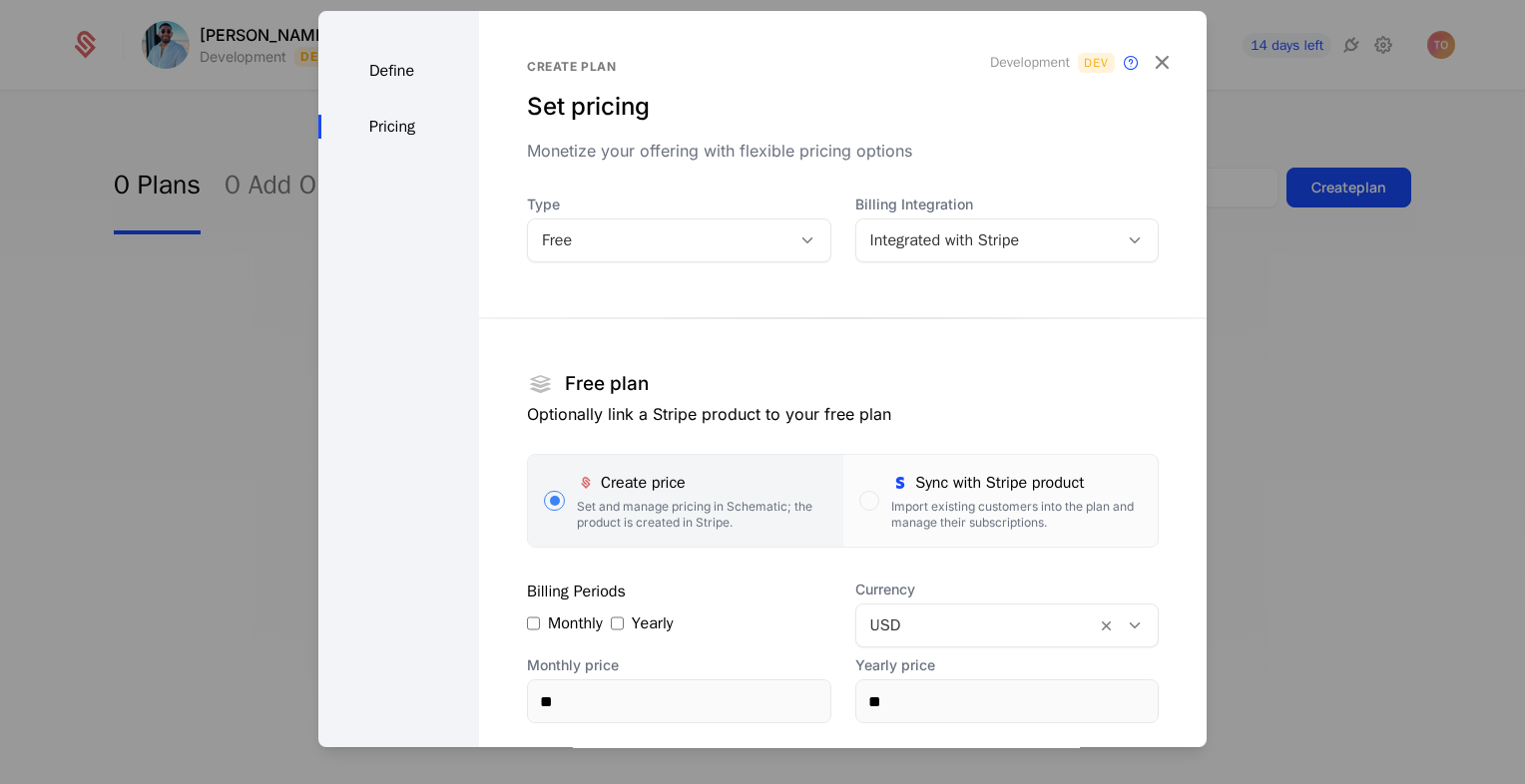 click on "Free" at bounding box center (659, 240) 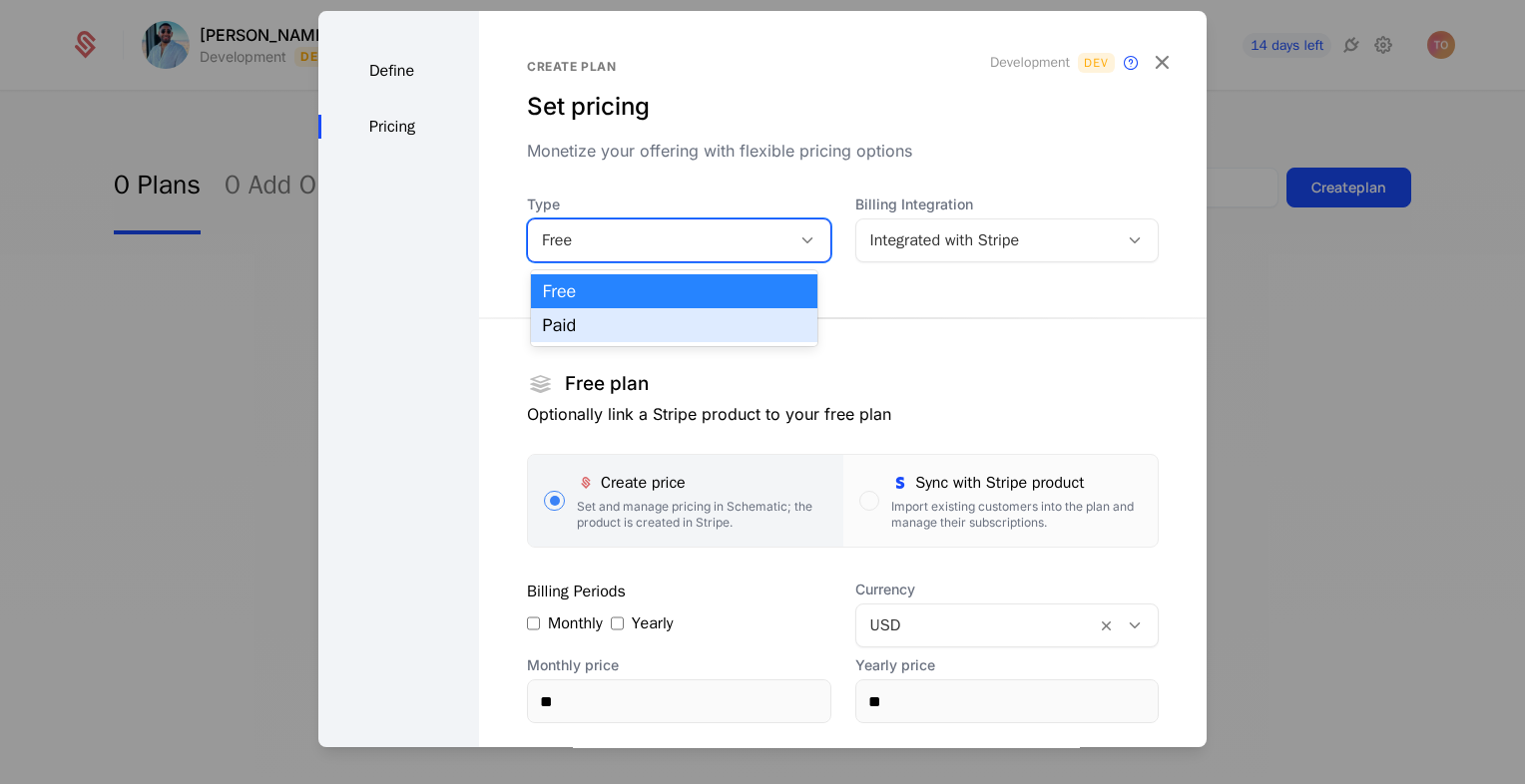 click on "Paid" at bounding box center [675, 325] 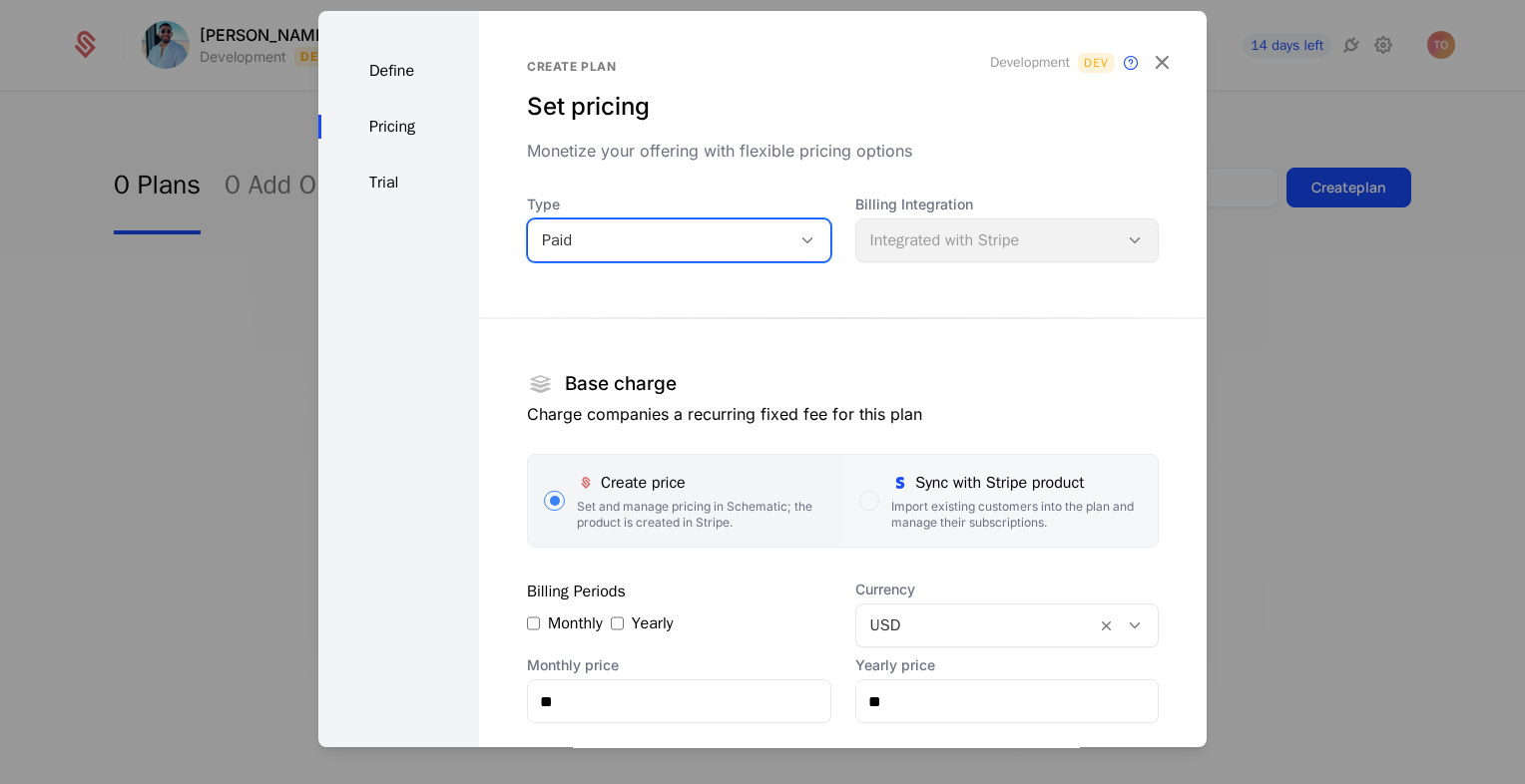 click on "Import existing customers into the plan and manage their subscriptions." at bounding box center (1016, 515) 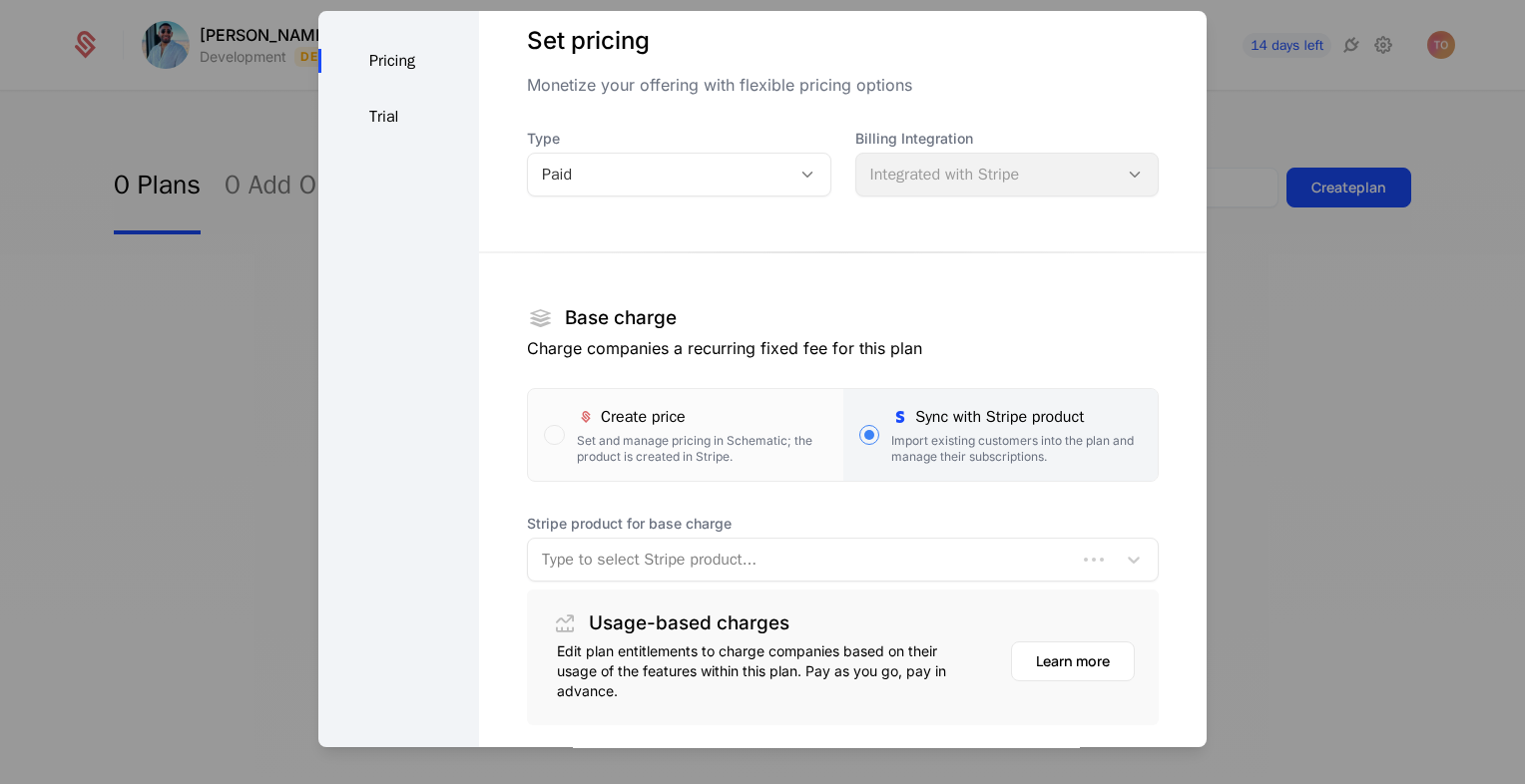 scroll, scrollTop: 199, scrollLeft: 0, axis: vertical 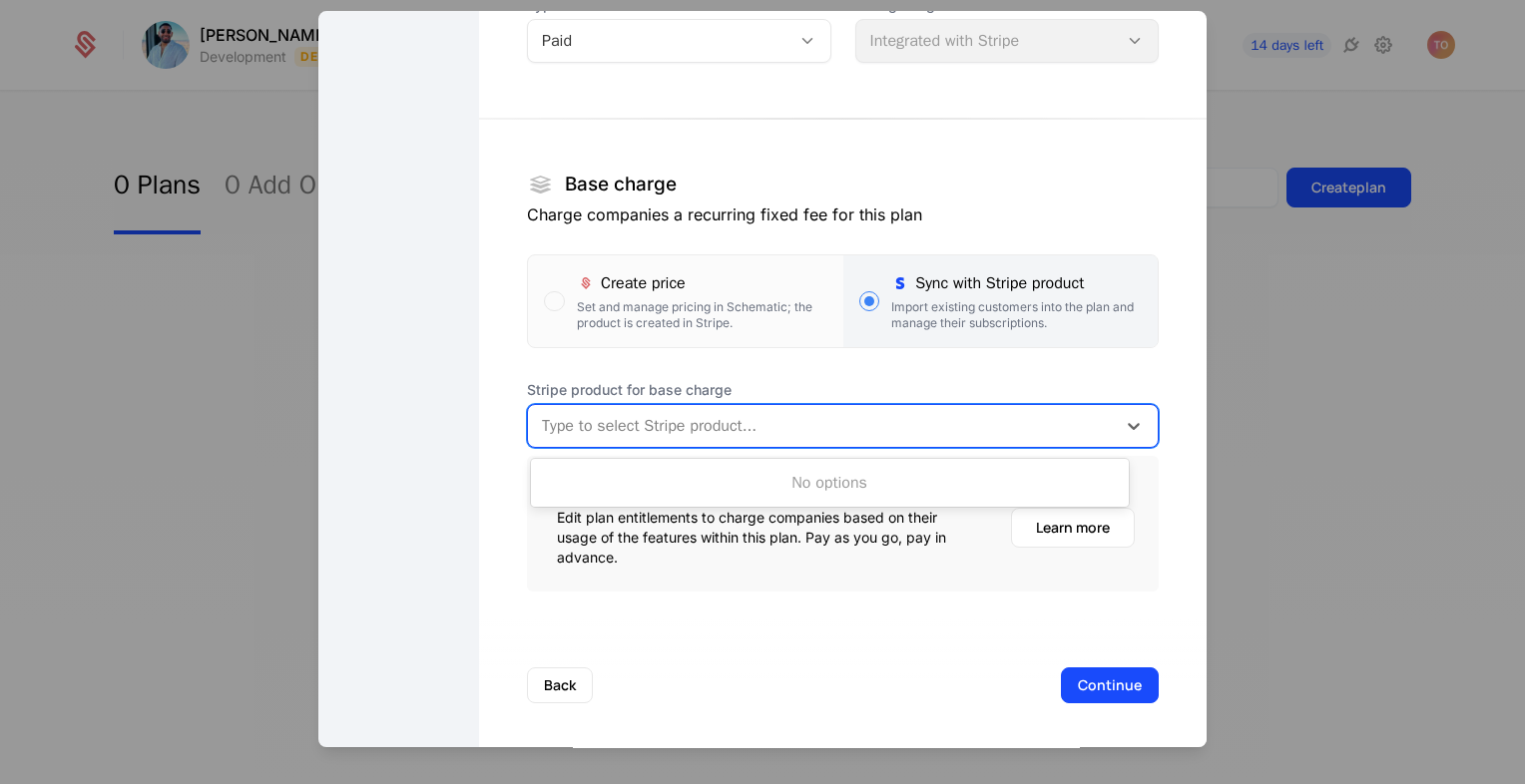 click on "Type to select Stripe product..." at bounding box center [842, 426] 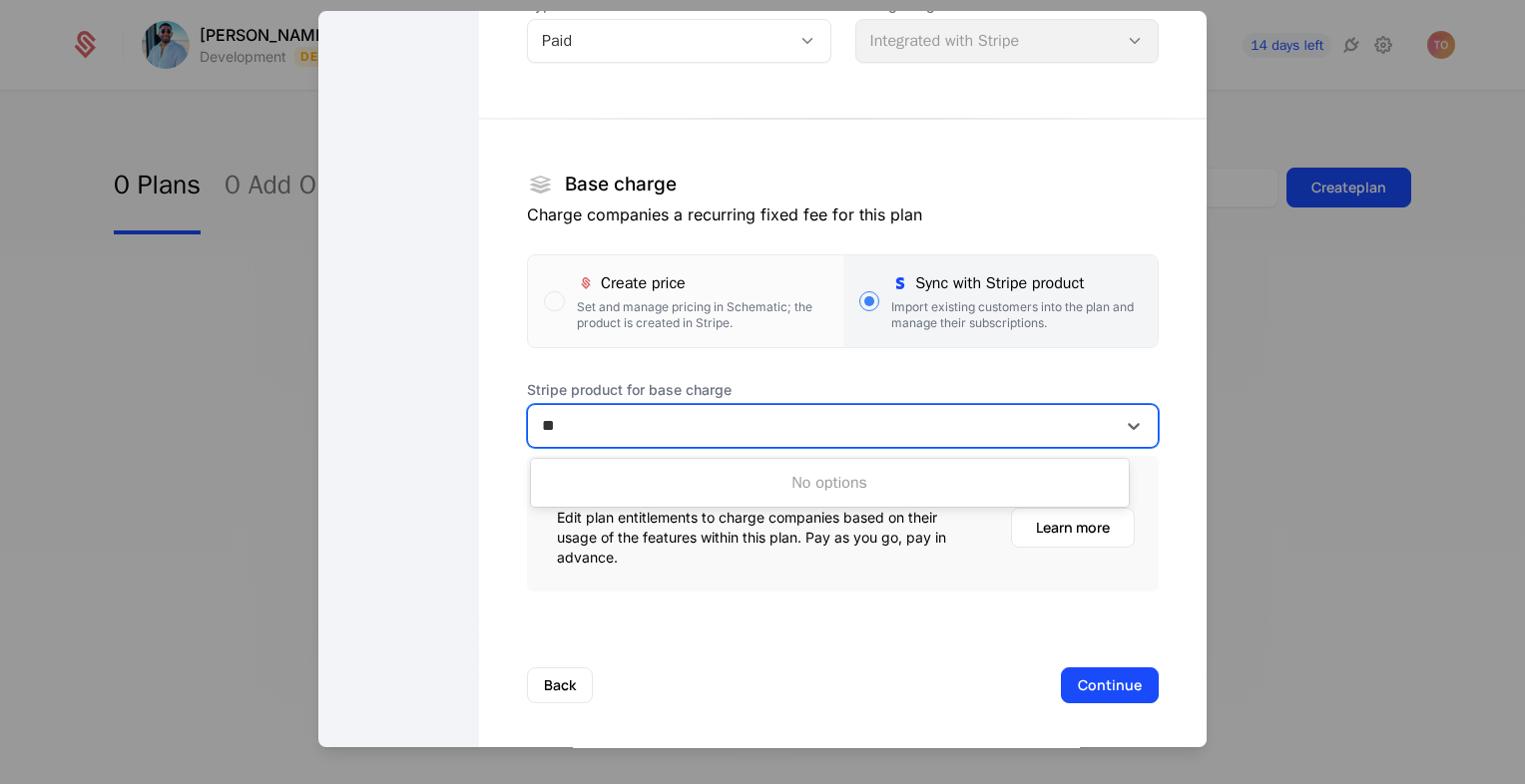 type on "**" 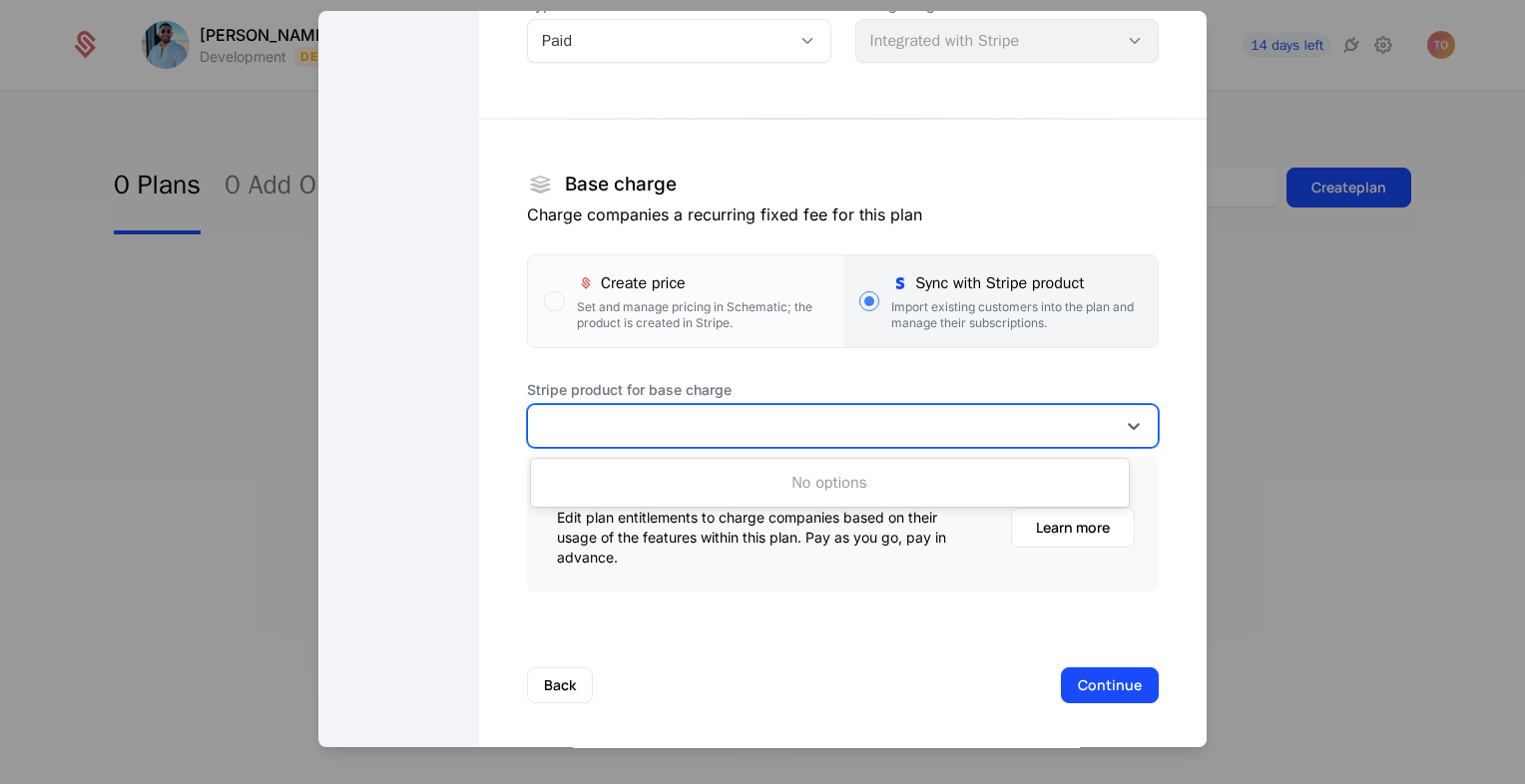 drag, startPoint x: 943, startPoint y: 668, endPoint x: 1043, endPoint y: 453, distance: 237.1181 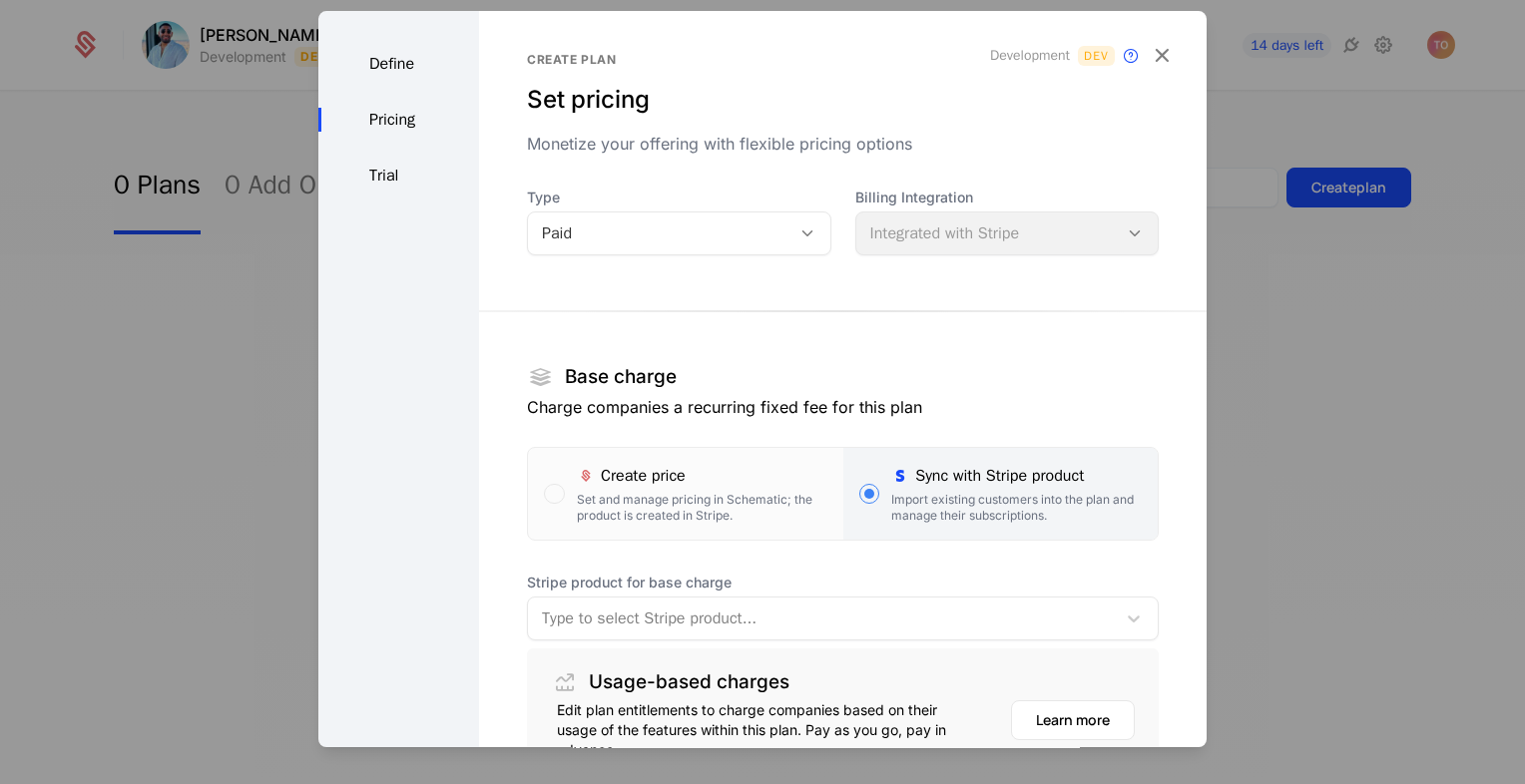scroll, scrollTop: 0, scrollLeft: 0, axis: both 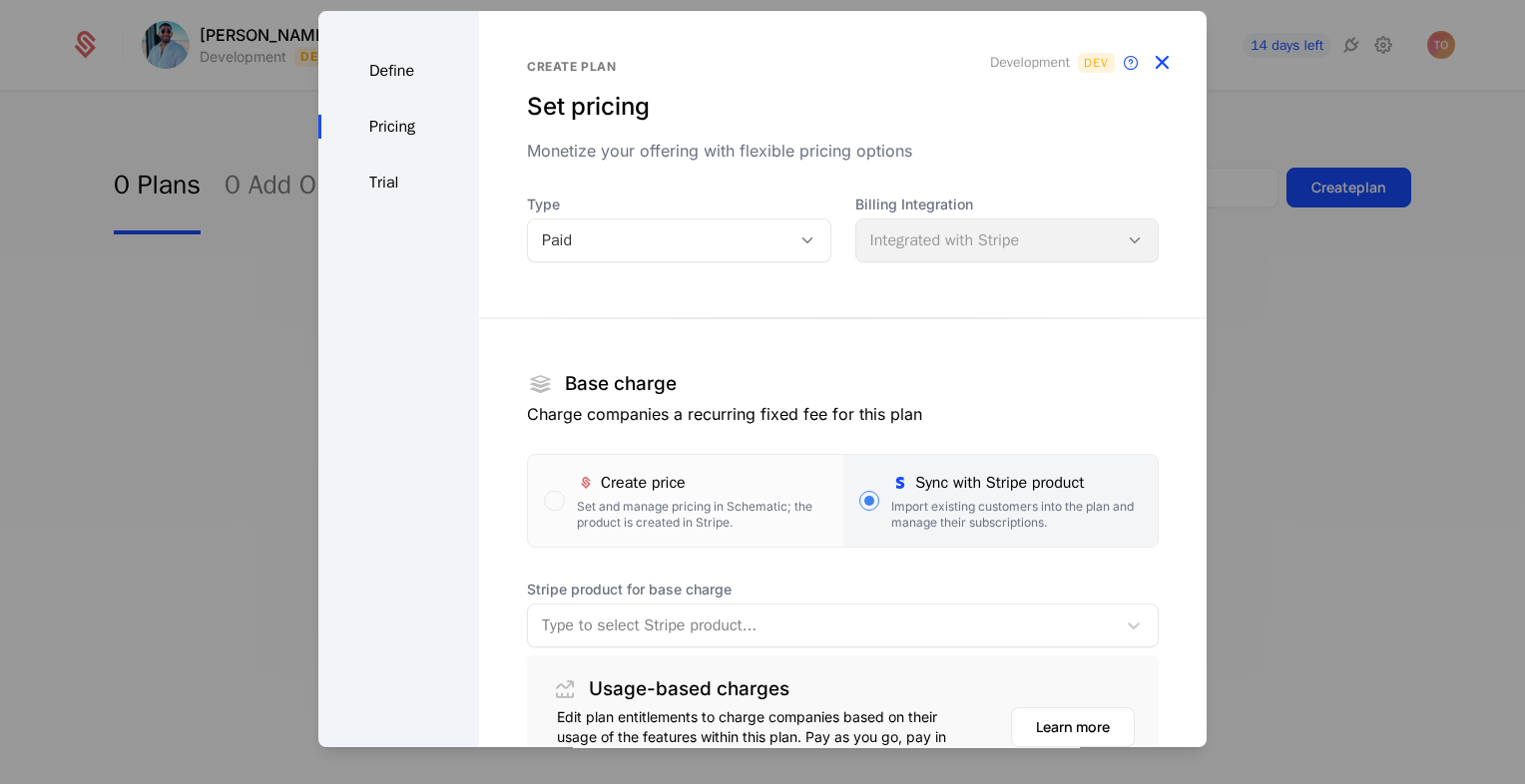 click at bounding box center [1162, 63] 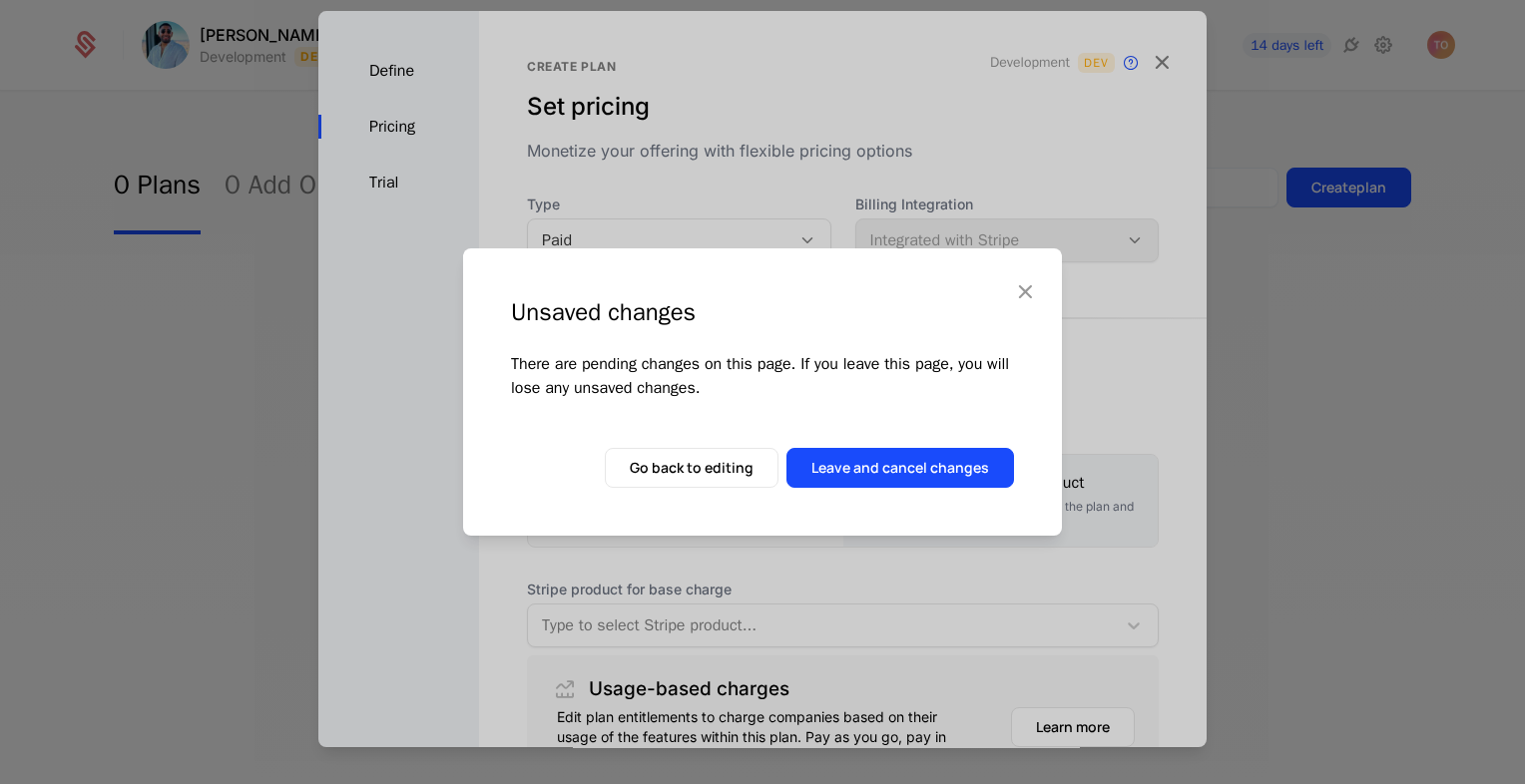 type 